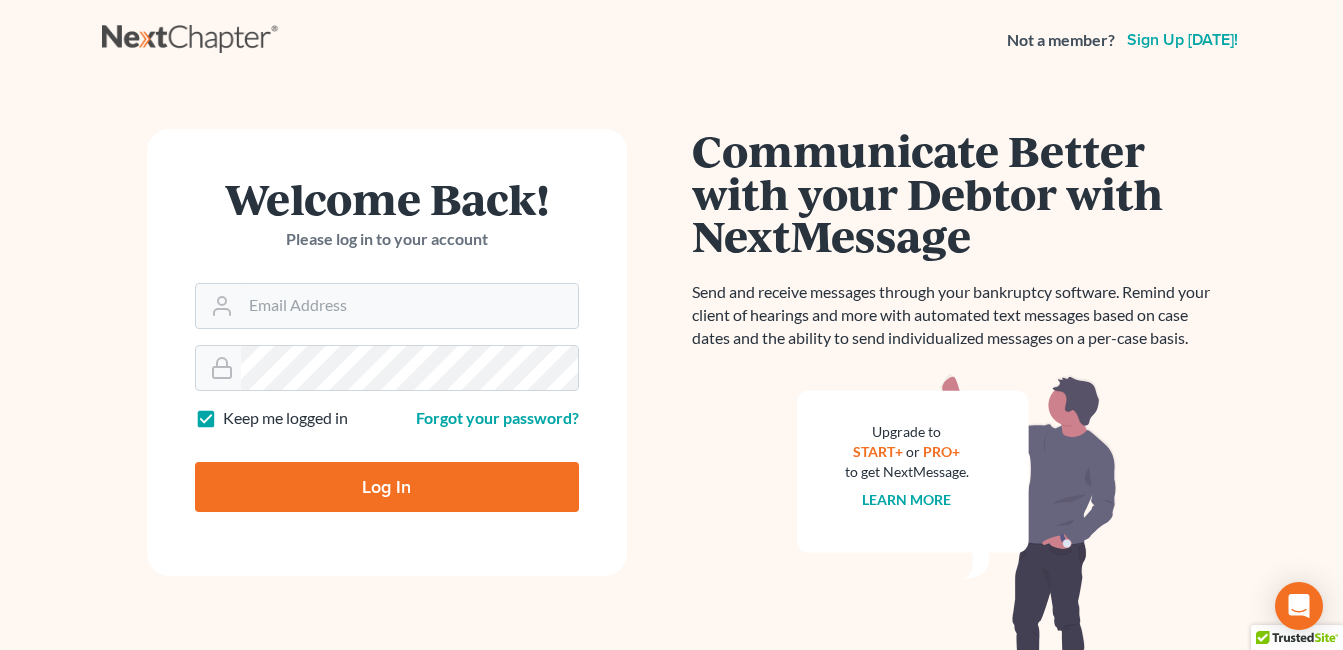 scroll, scrollTop: 0, scrollLeft: 0, axis: both 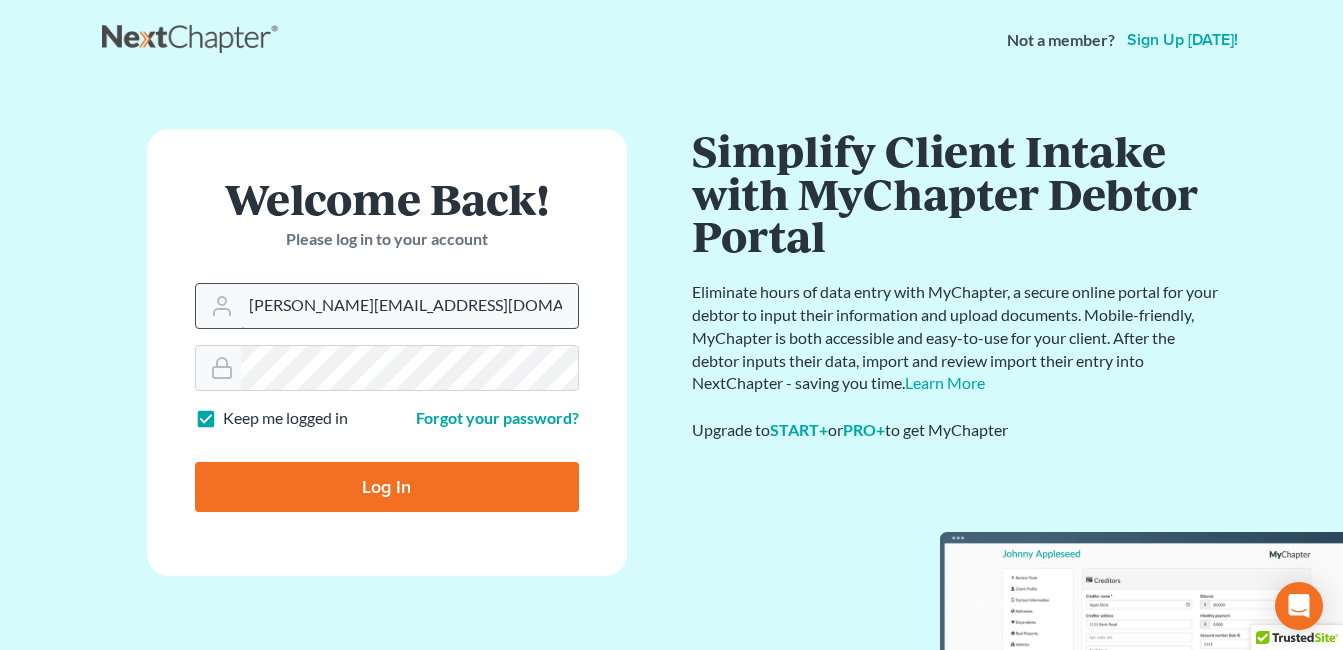 drag, startPoint x: 399, startPoint y: 309, endPoint x: 259, endPoint y: 318, distance: 140.28899 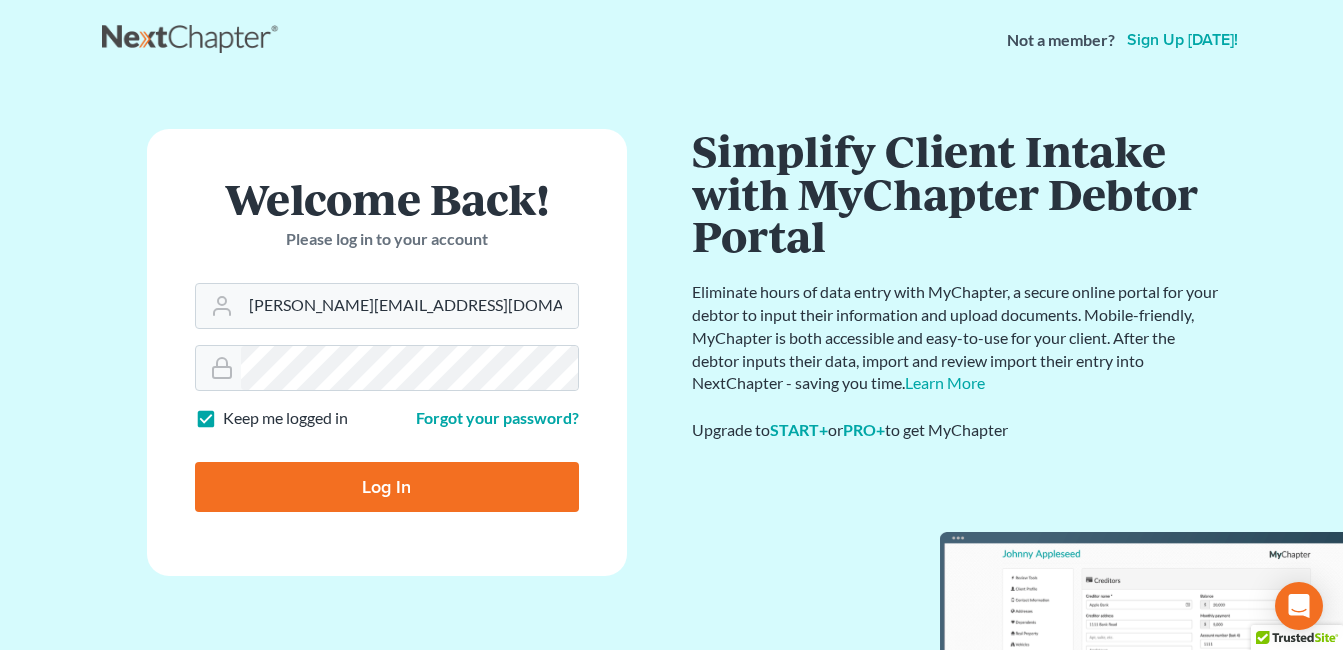 click on "Welcome Back! Please log in to your account Email Address [PERSON_NAME][EMAIL_ADDRESS][DOMAIN_NAME] Password Keep me logged in Forgot your password? Log In" at bounding box center [387, 369] 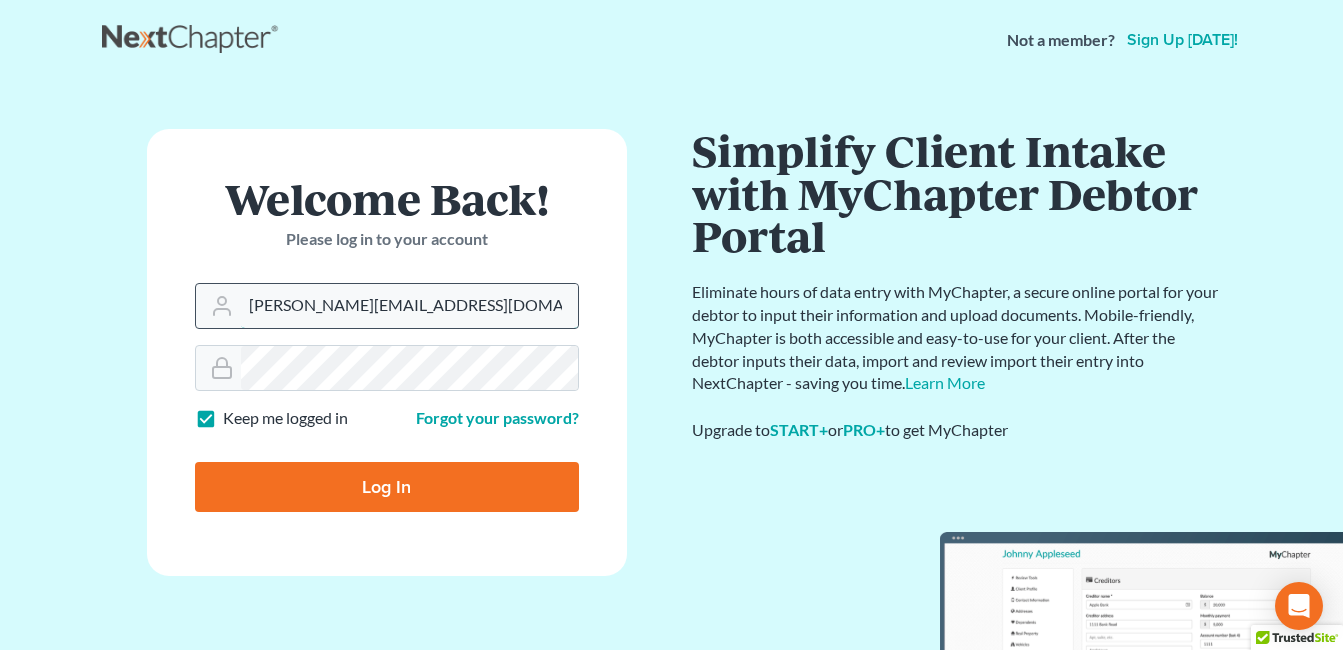 drag, startPoint x: 394, startPoint y: 317, endPoint x: 231, endPoint y: 326, distance: 163.24828 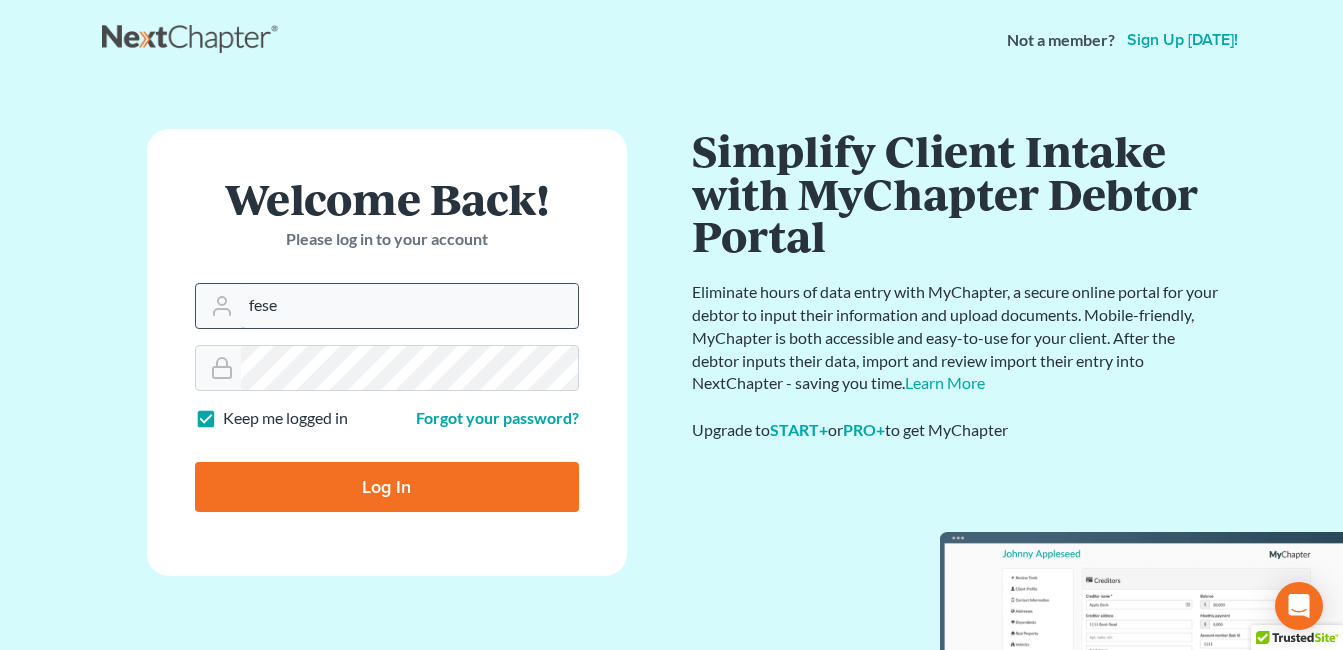 type on "[EMAIL_ADDRESS][DOMAIN_NAME]" 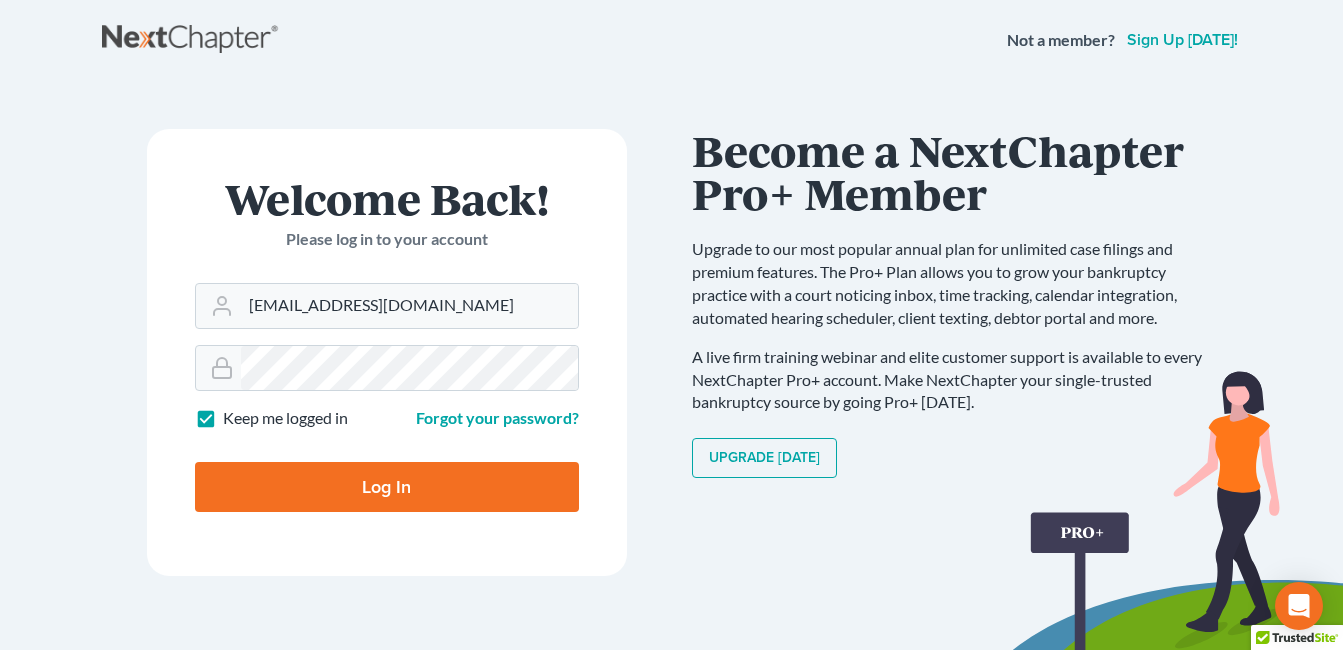 click on "Log In" at bounding box center (387, 487) 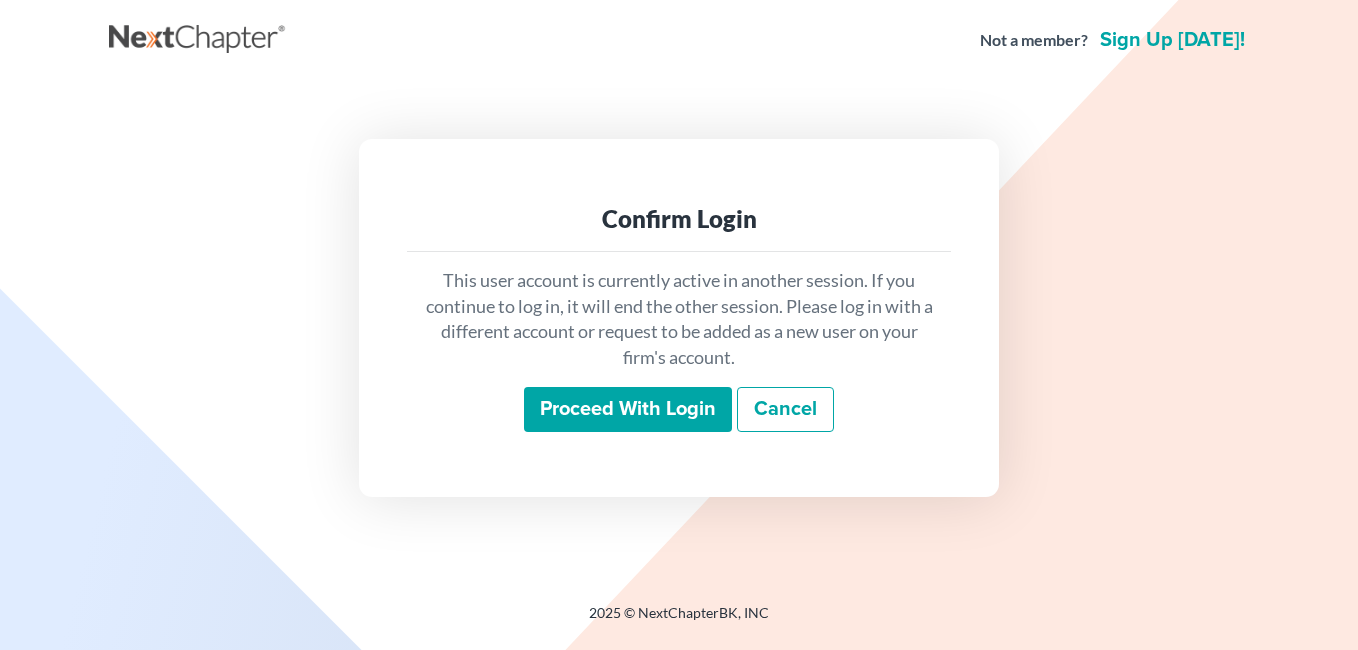scroll, scrollTop: 0, scrollLeft: 0, axis: both 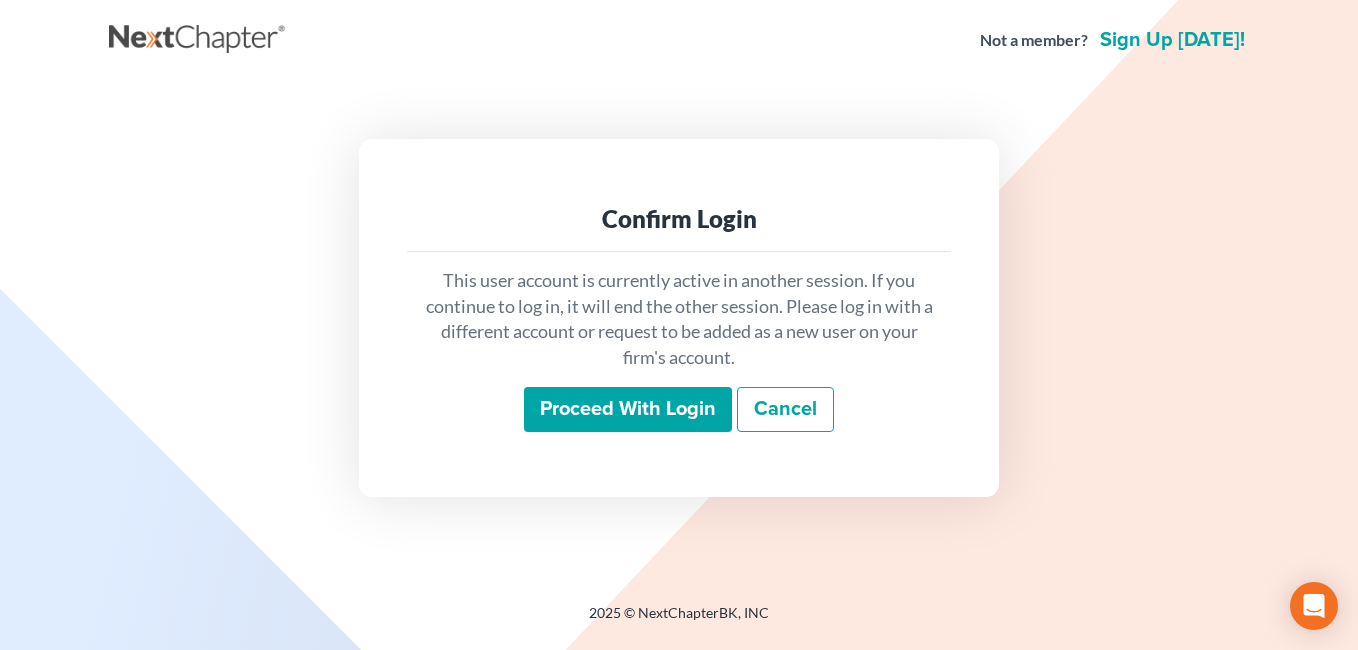 click on "Proceed with login" at bounding box center (628, 410) 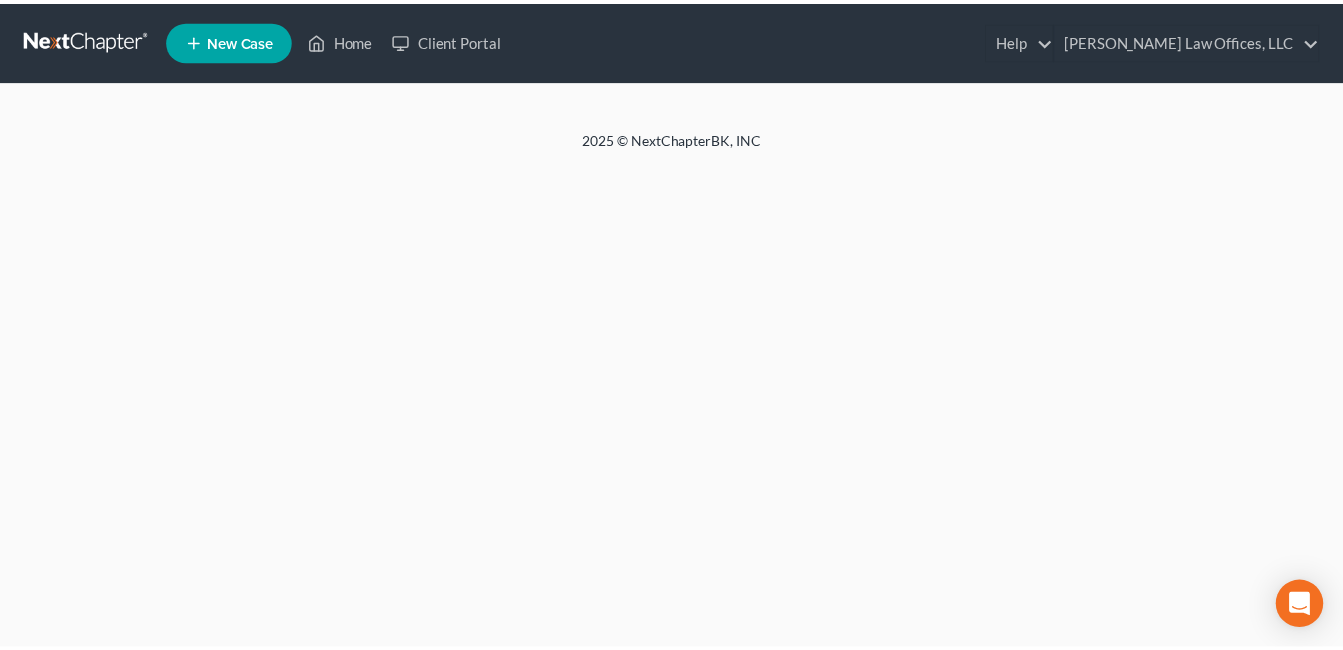 scroll, scrollTop: 0, scrollLeft: 0, axis: both 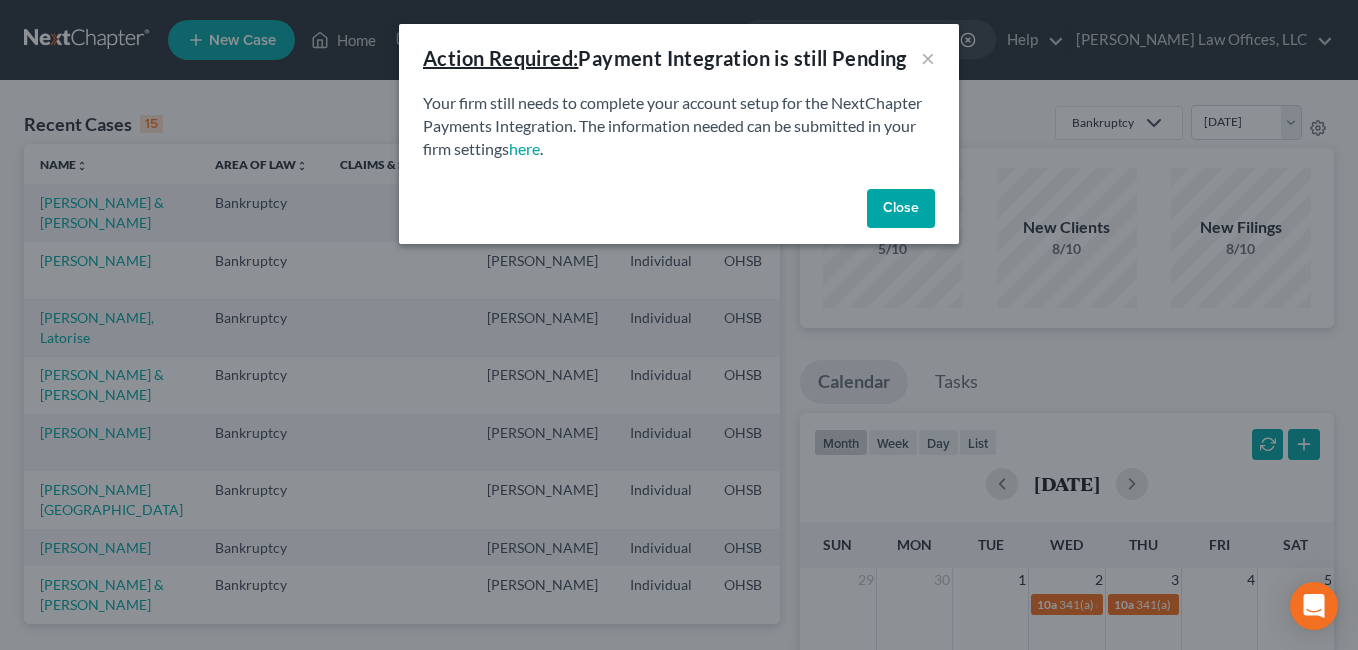 click on "Close" at bounding box center [901, 209] 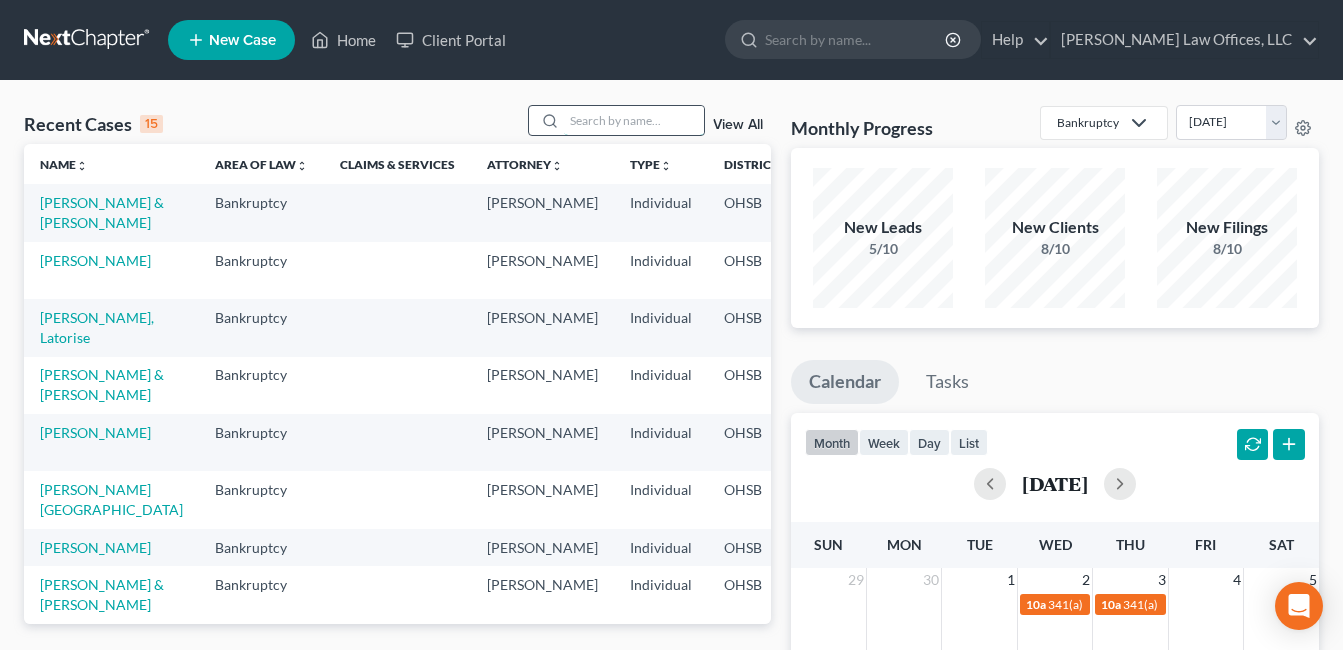 click at bounding box center [634, 120] 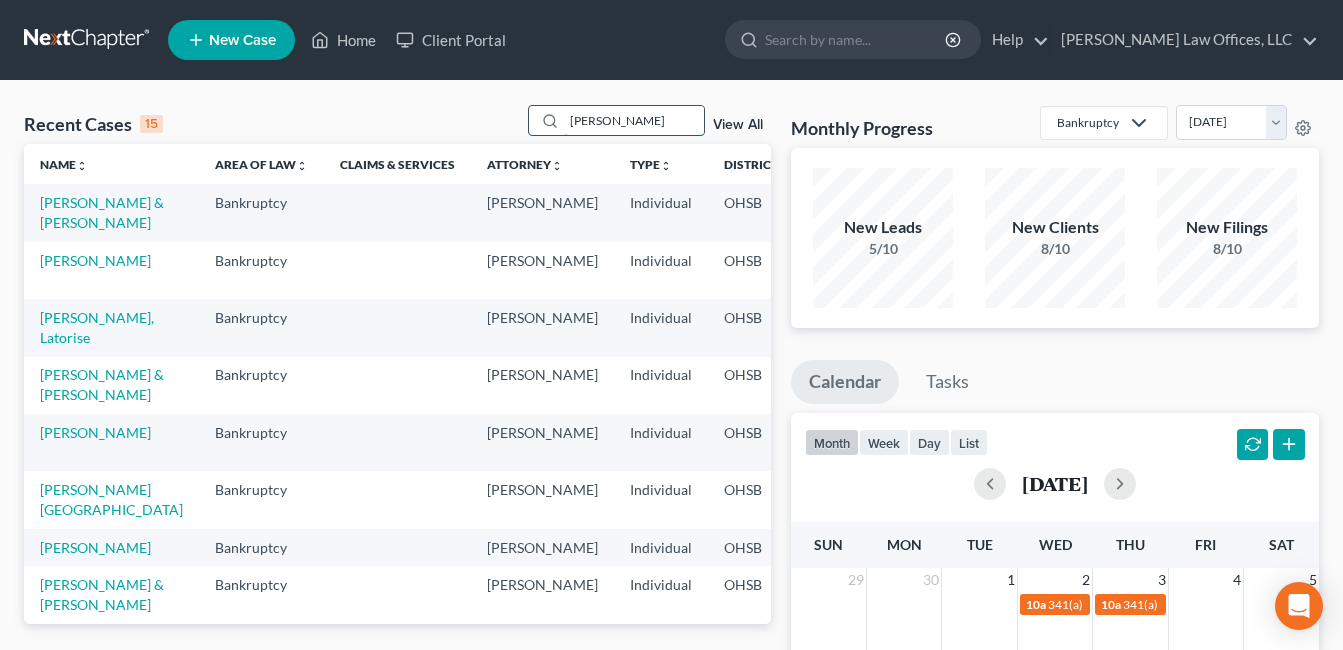type on "jackson" 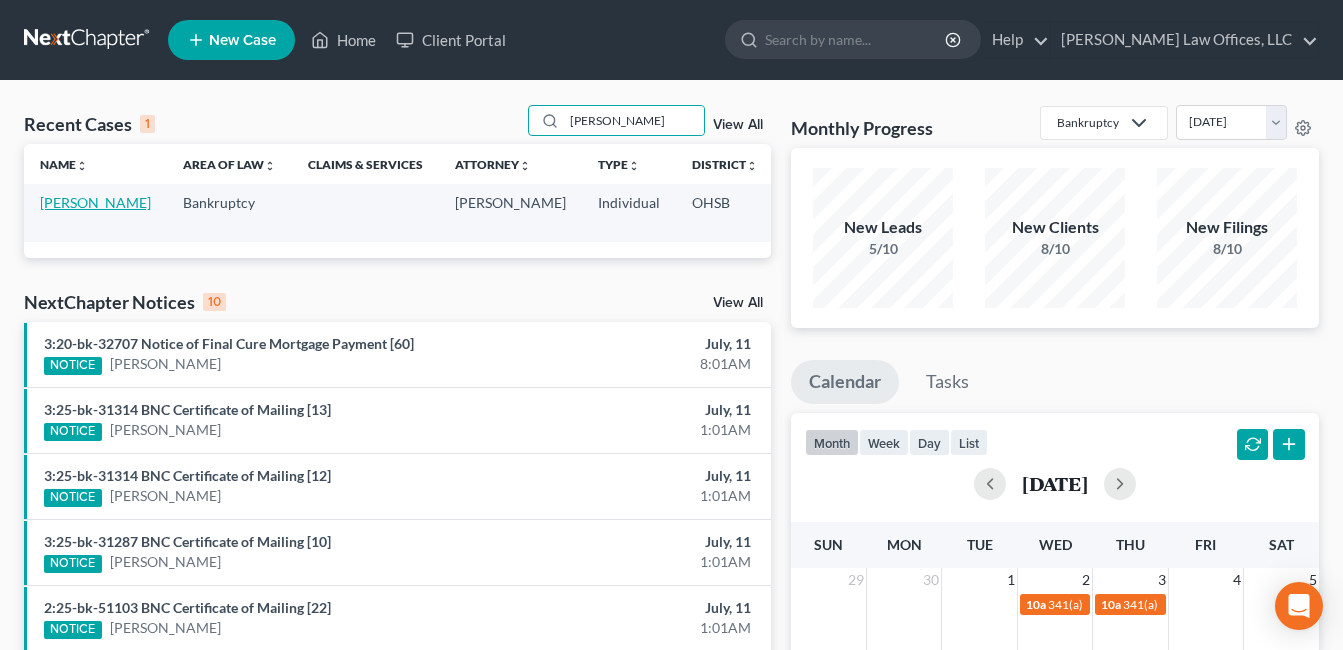 click on "[PERSON_NAME]" at bounding box center (95, 202) 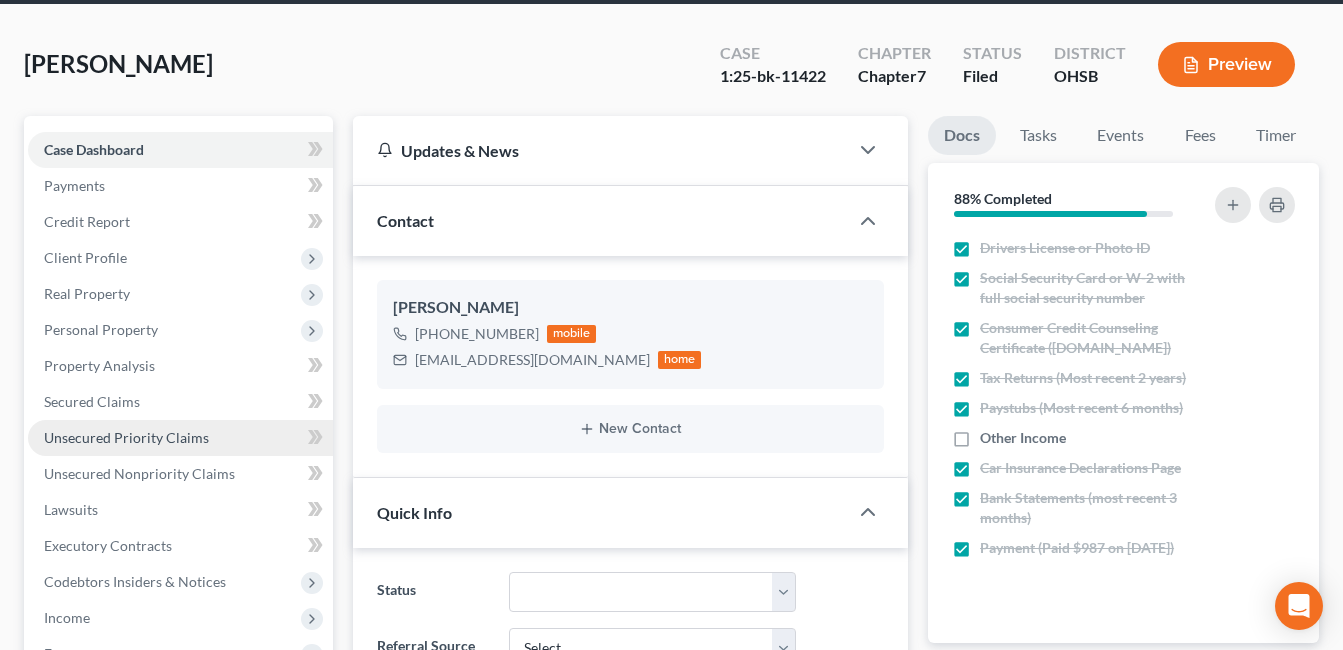 scroll, scrollTop: 200, scrollLeft: 0, axis: vertical 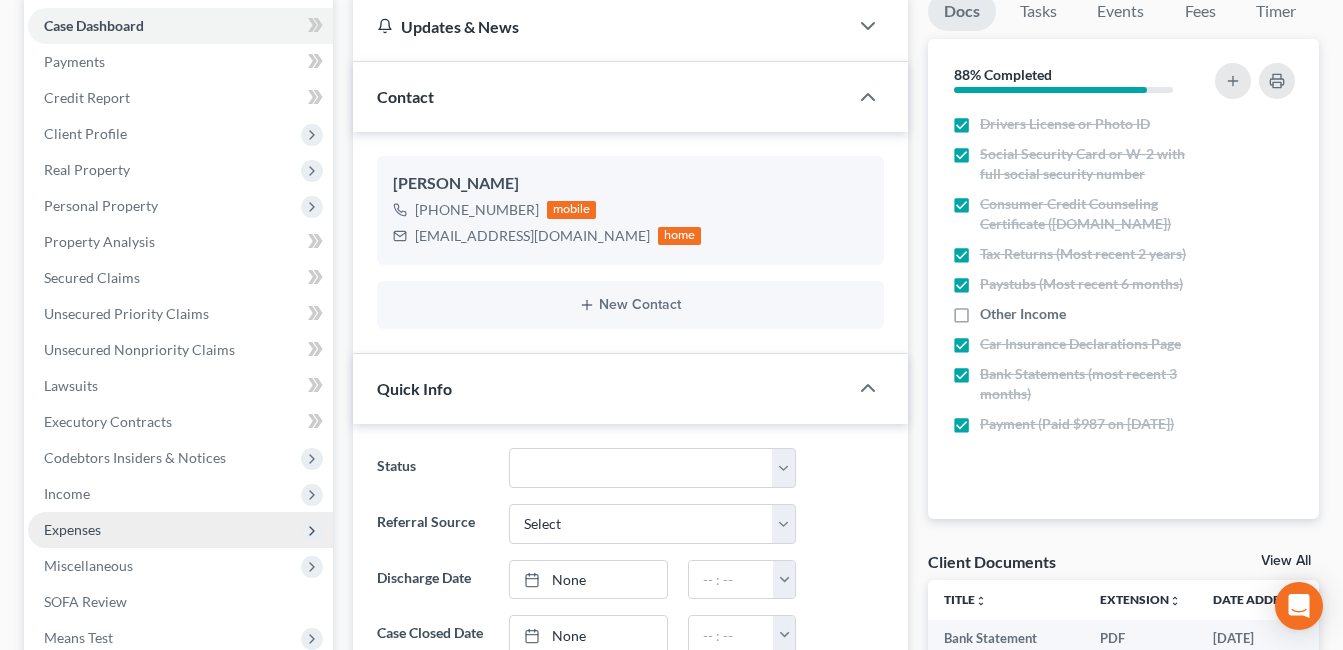 click on "Expenses" at bounding box center (180, 530) 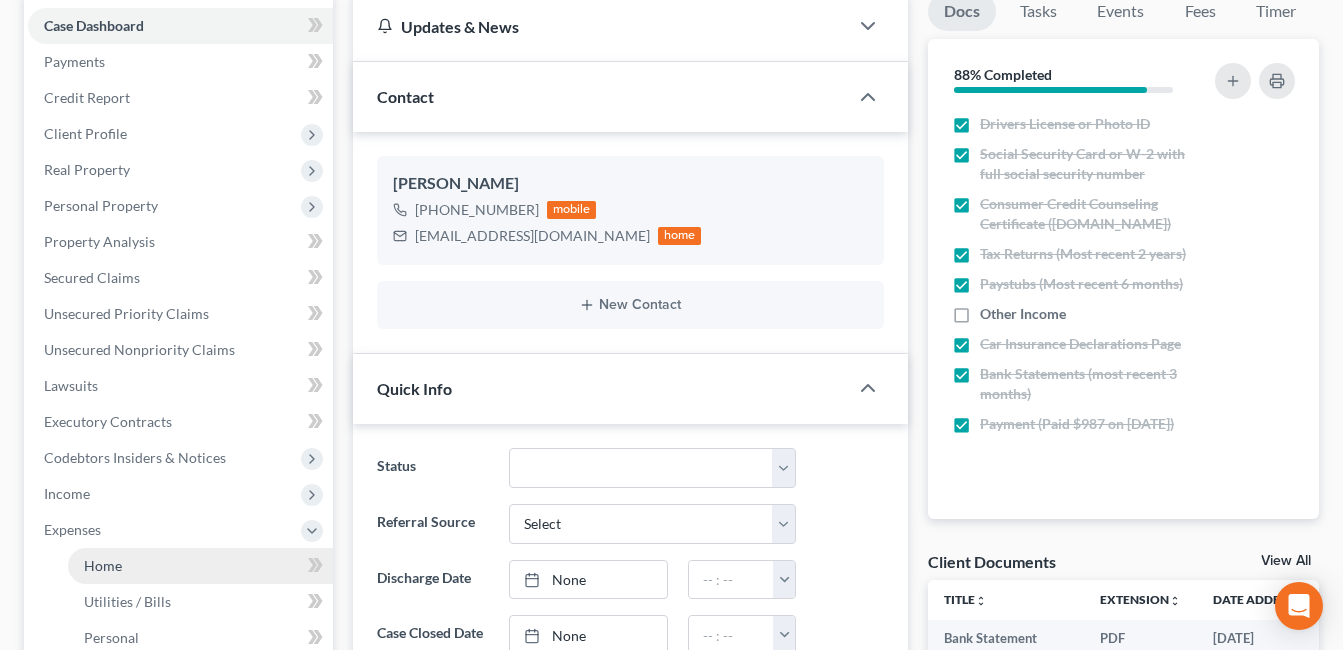 click on "Home" at bounding box center (200, 566) 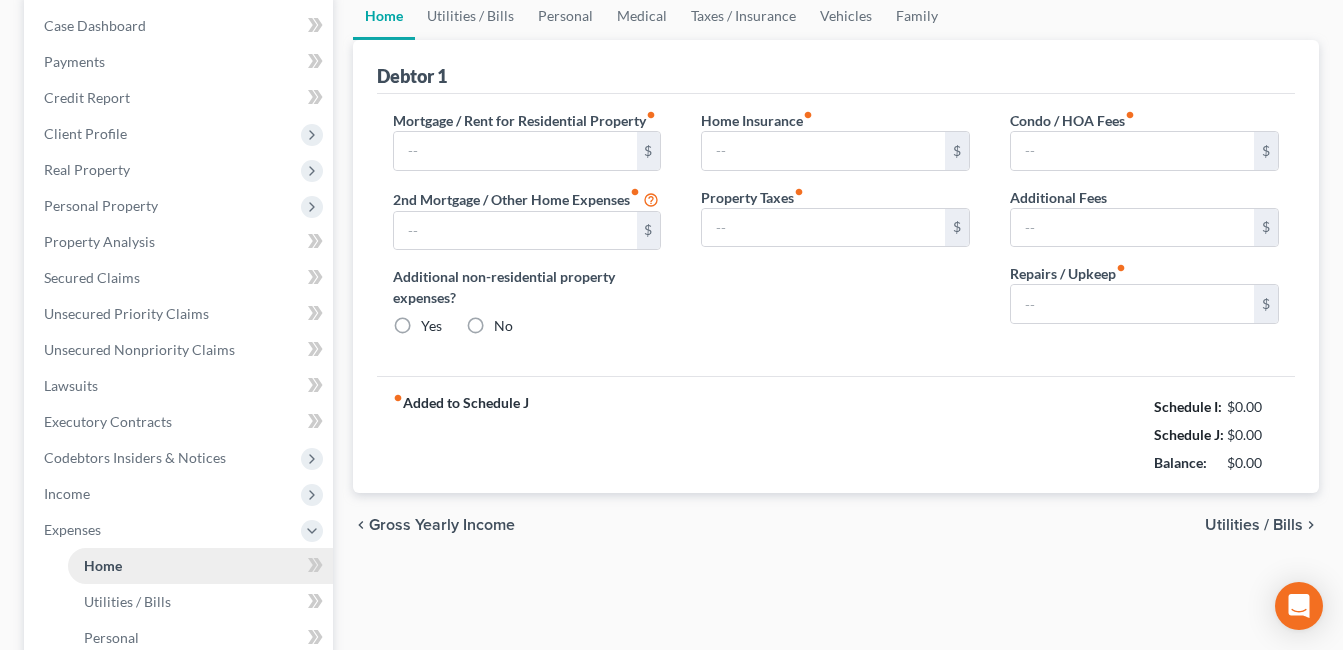 scroll, scrollTop: 102, scrollLeft: 0, axis: vertical 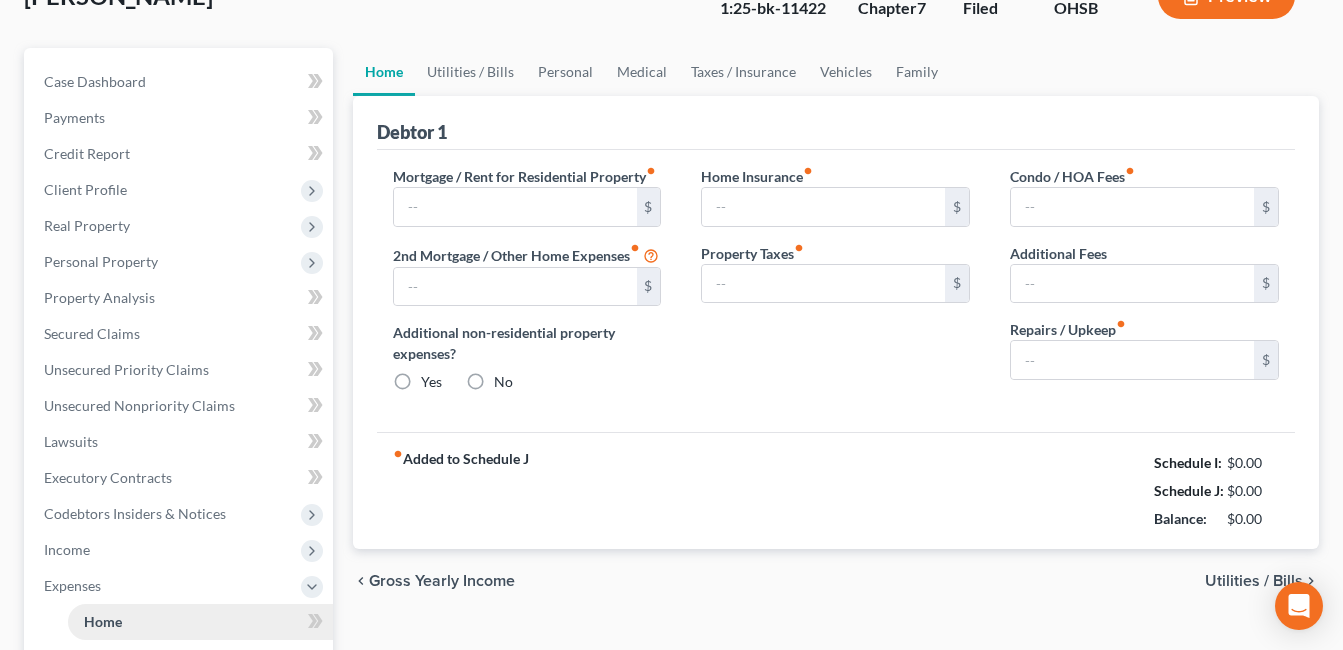 type on "700.00" 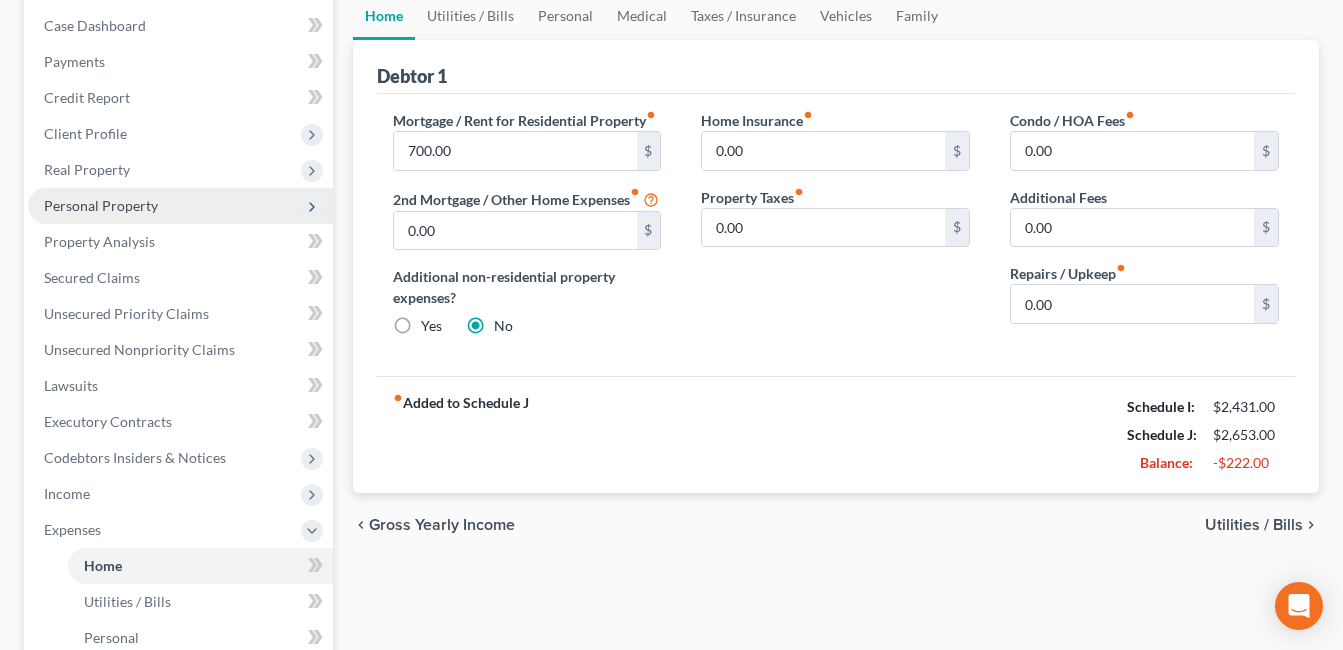 scroll, scrollTop: 300, scrollLeft: 0, axis: vertical 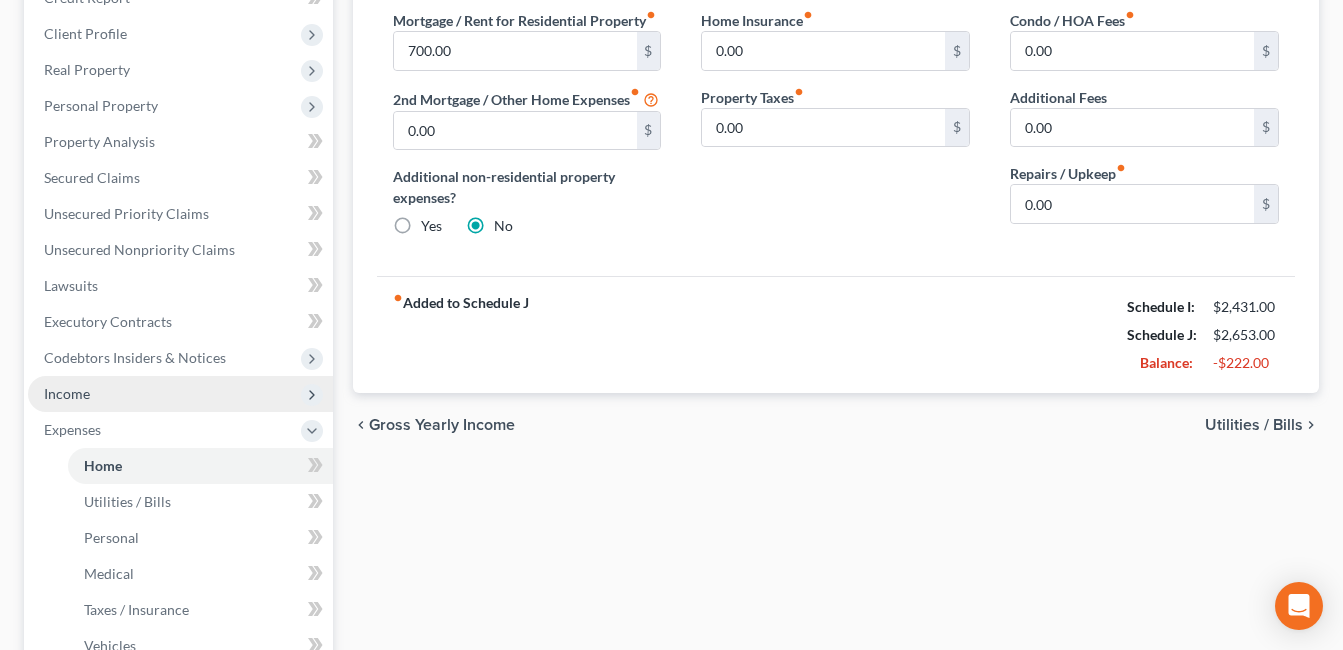 click on "Income" at bounding box center [180, 394] 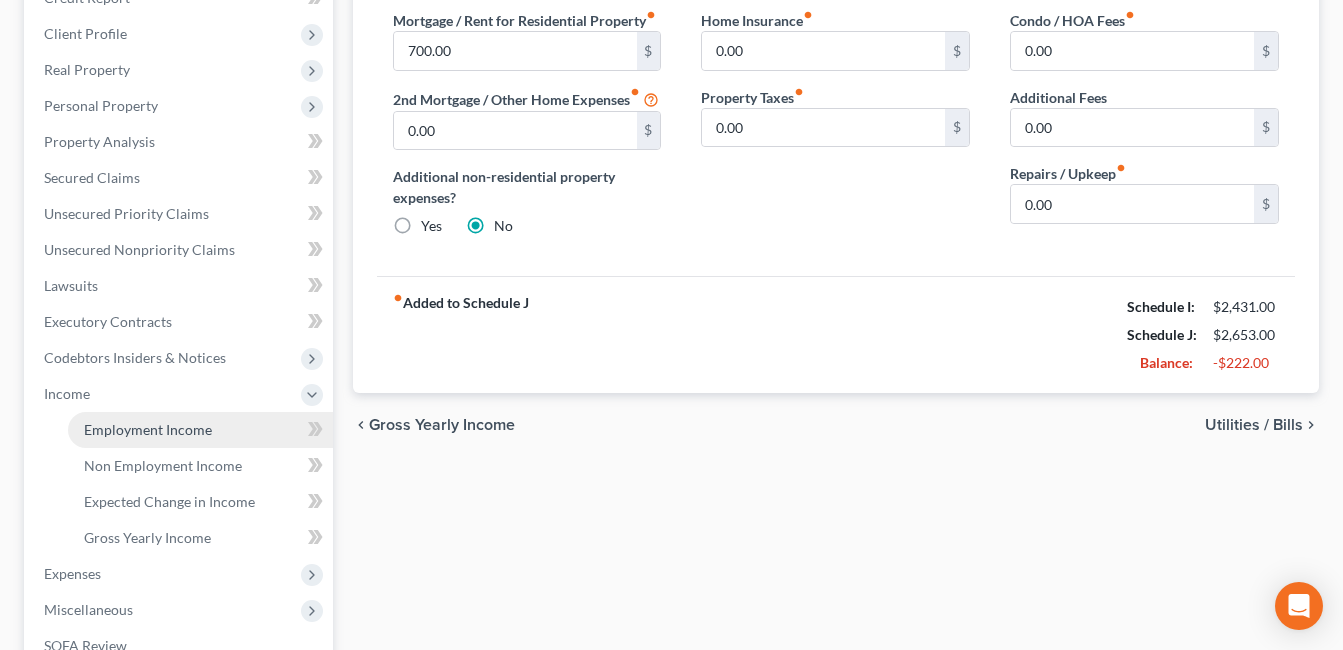 click on "Employment Income" at bounding box center (148, 429) 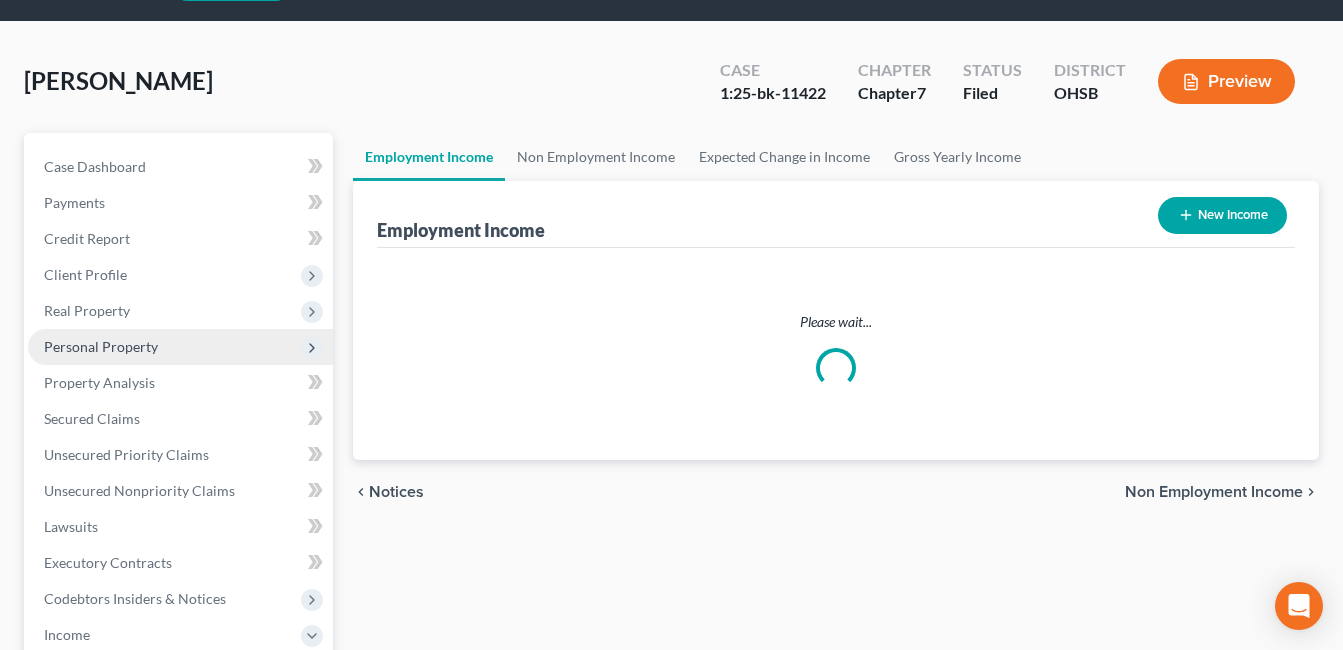 scroll, scrollTop: 0, scrollLeft: 0, axis: both 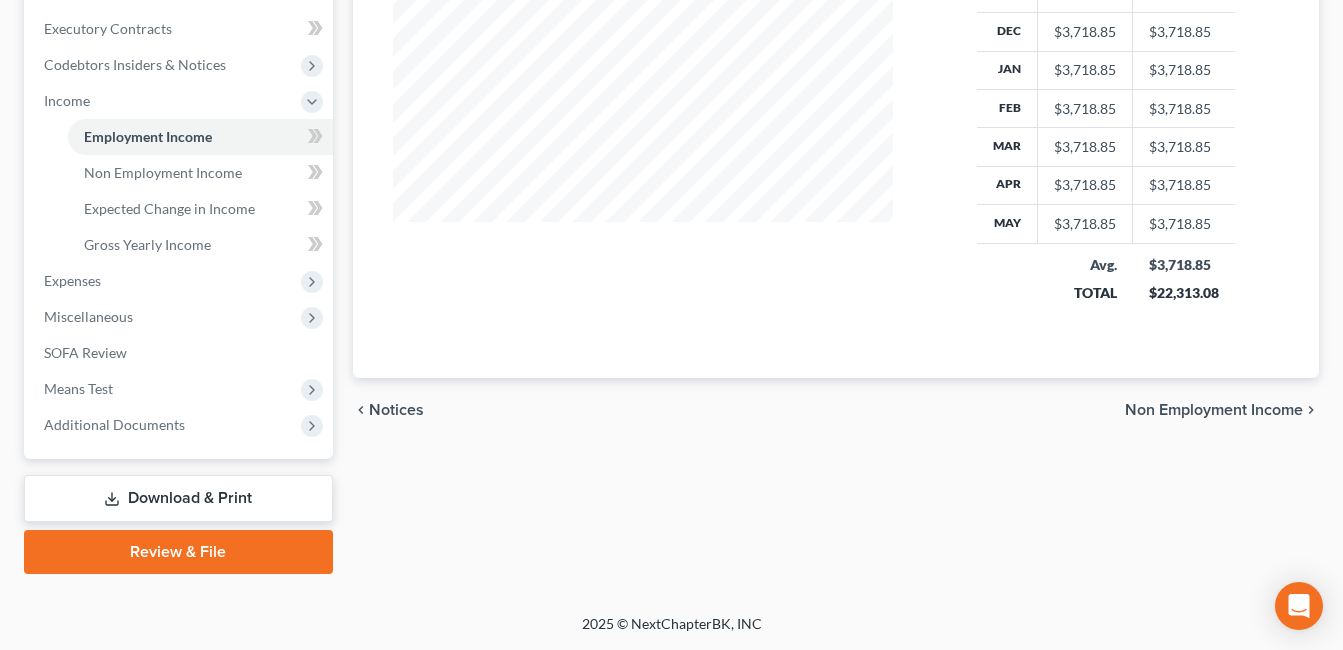 click on "Additional Documents" at bounding box center [114, 424] 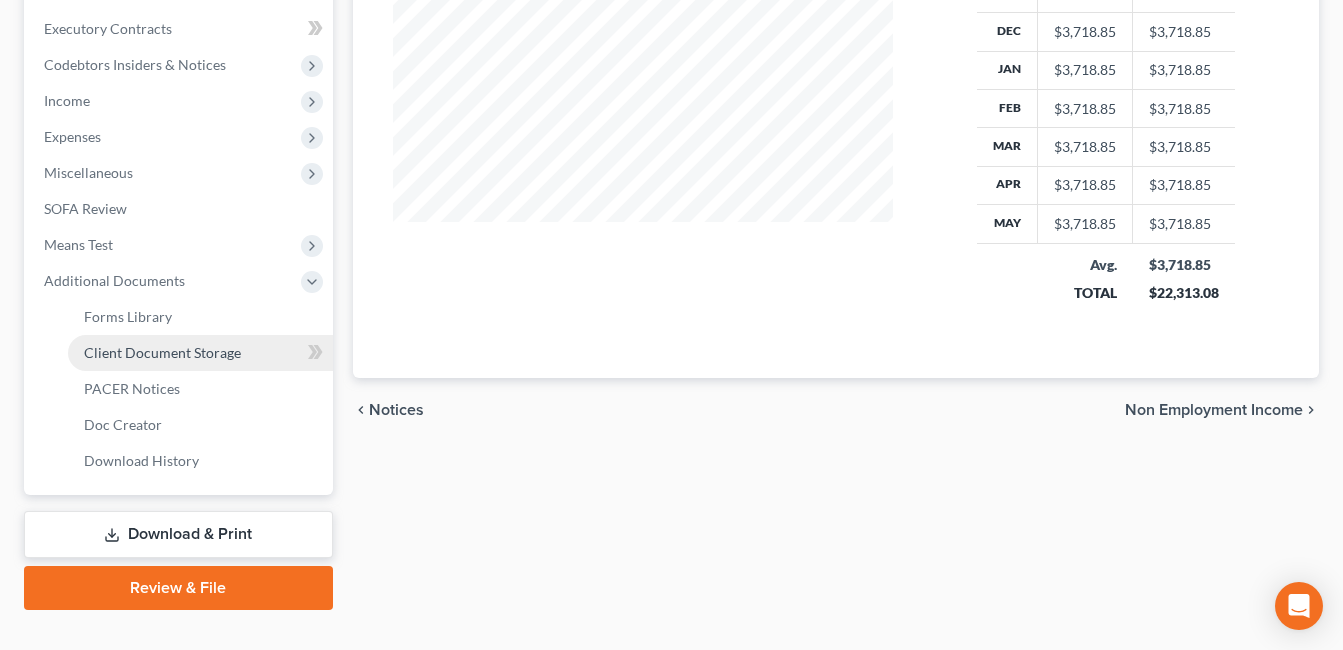 click on "Client Document Storage" at bounding box center [162, 352] 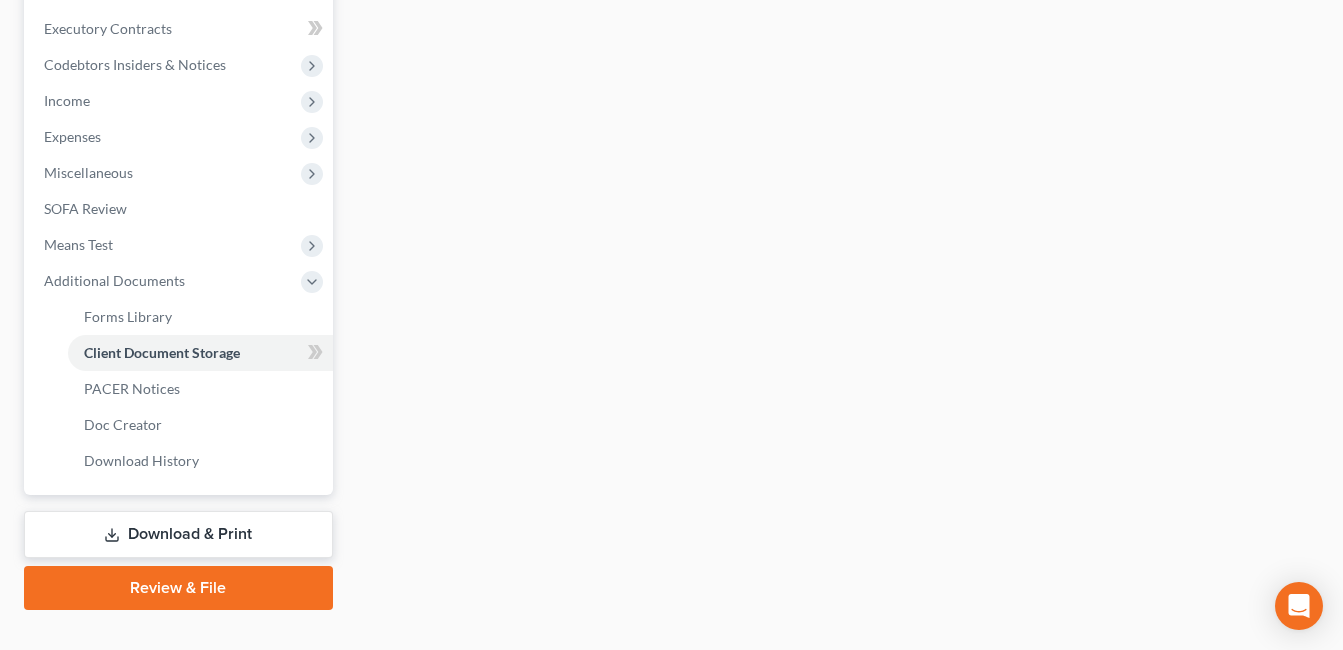 scroll, scrollTop: 491, scrollLeft: 0, axis: vertical 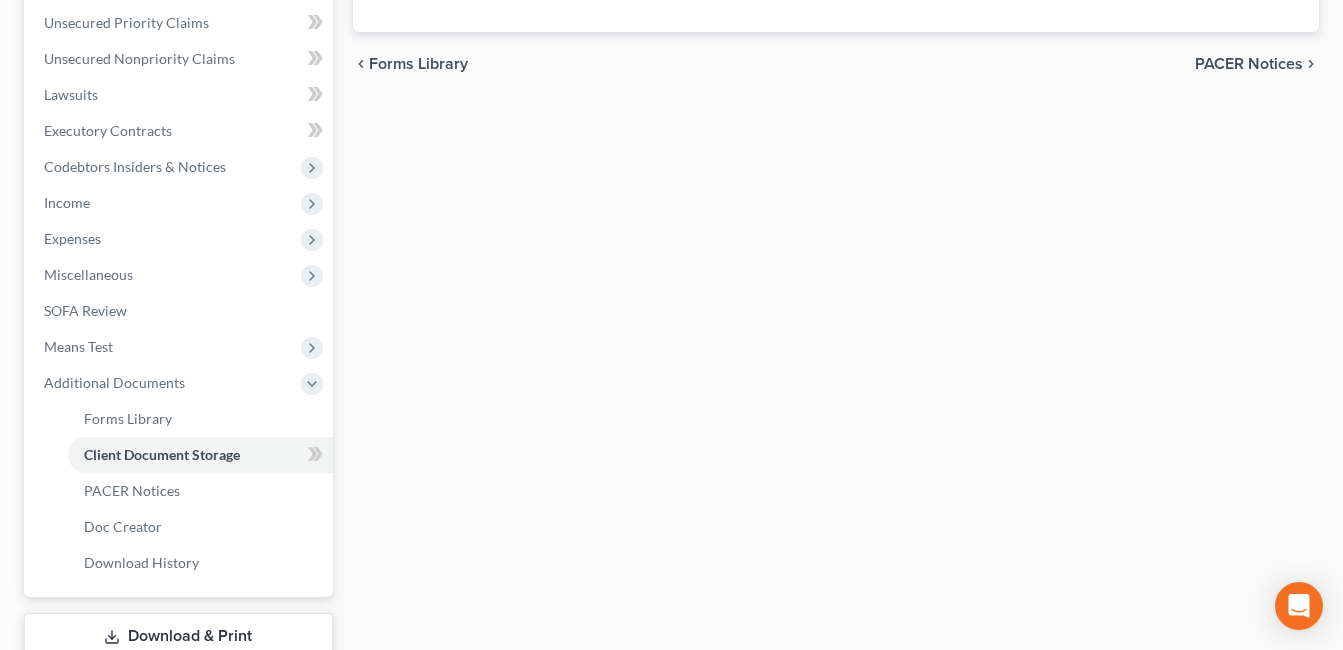 select on "7" 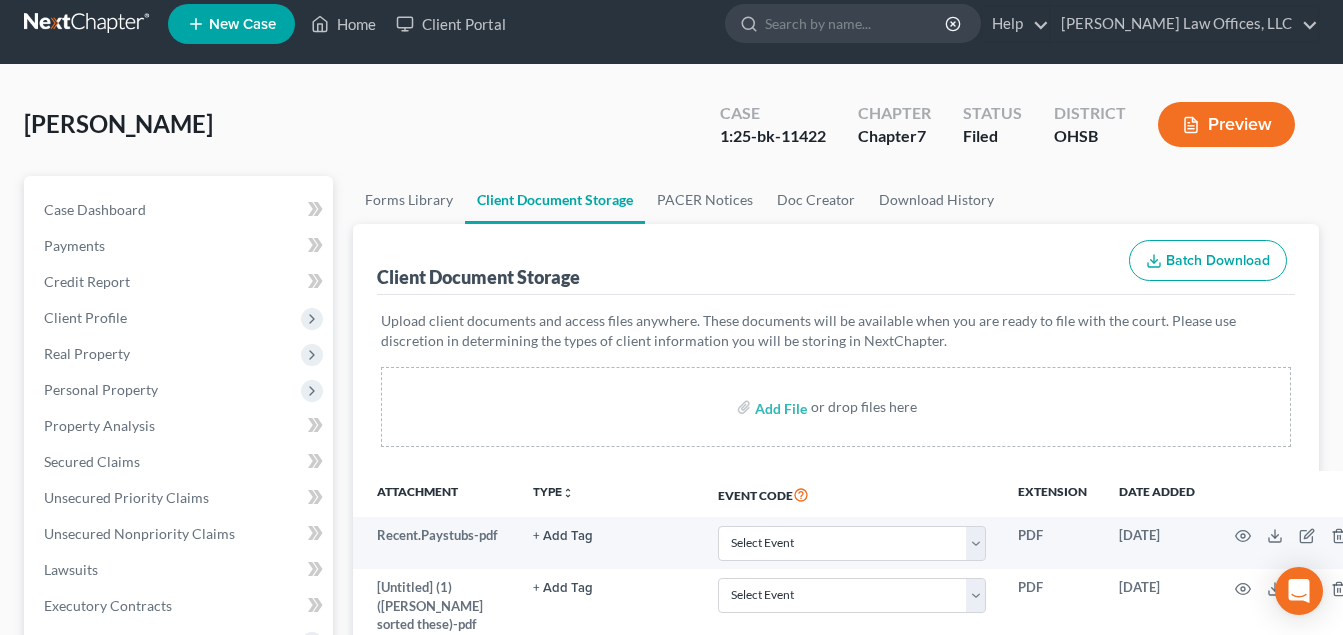 scroll, scrollTop: 500, scrollLeft: 0, axis: vertical 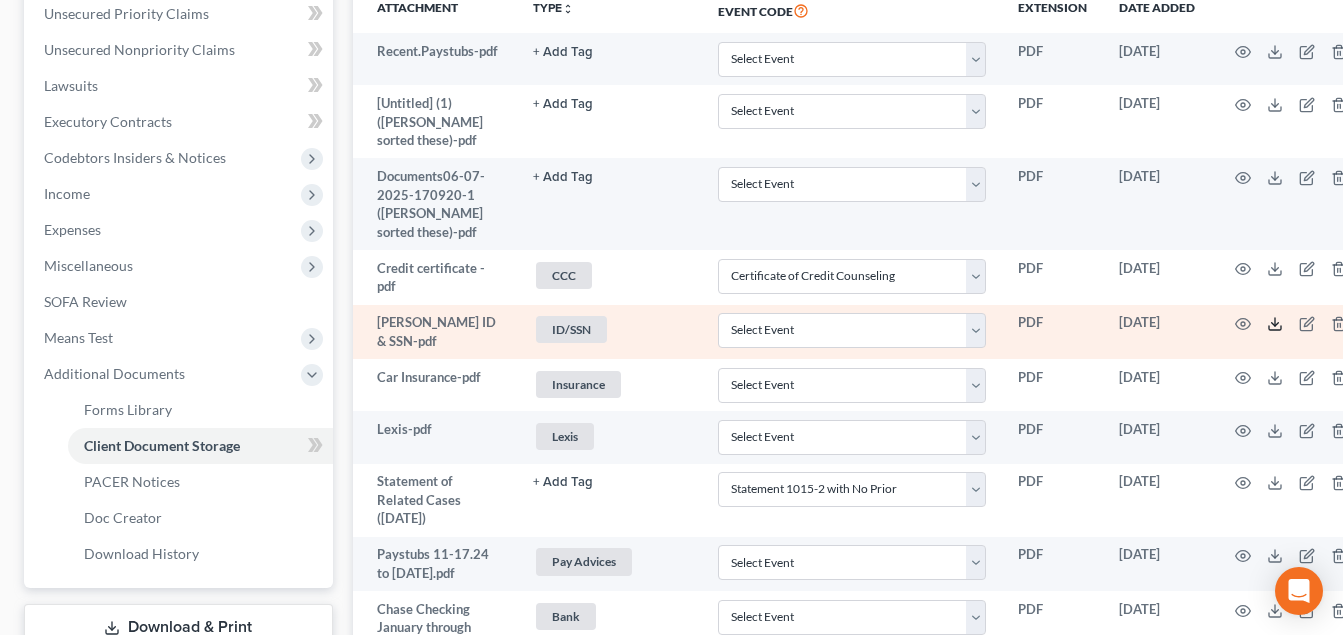 click 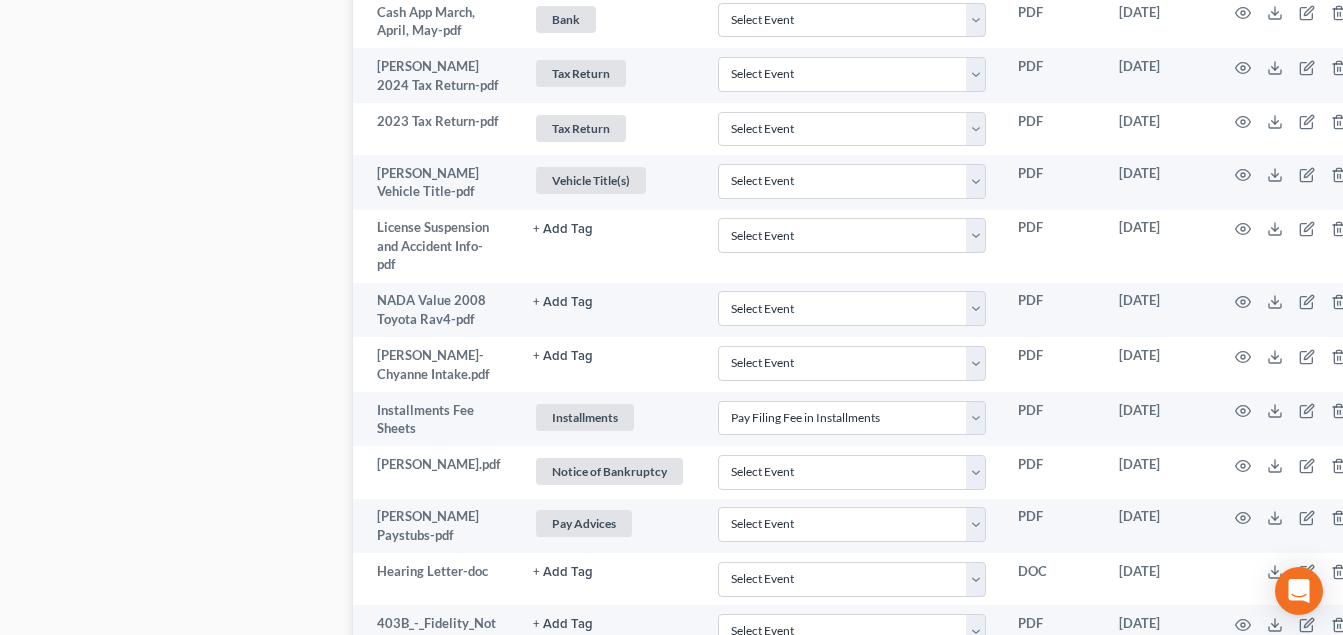 scroll, scrollTop: 1100, scrollLeft: 0, axis: vertical 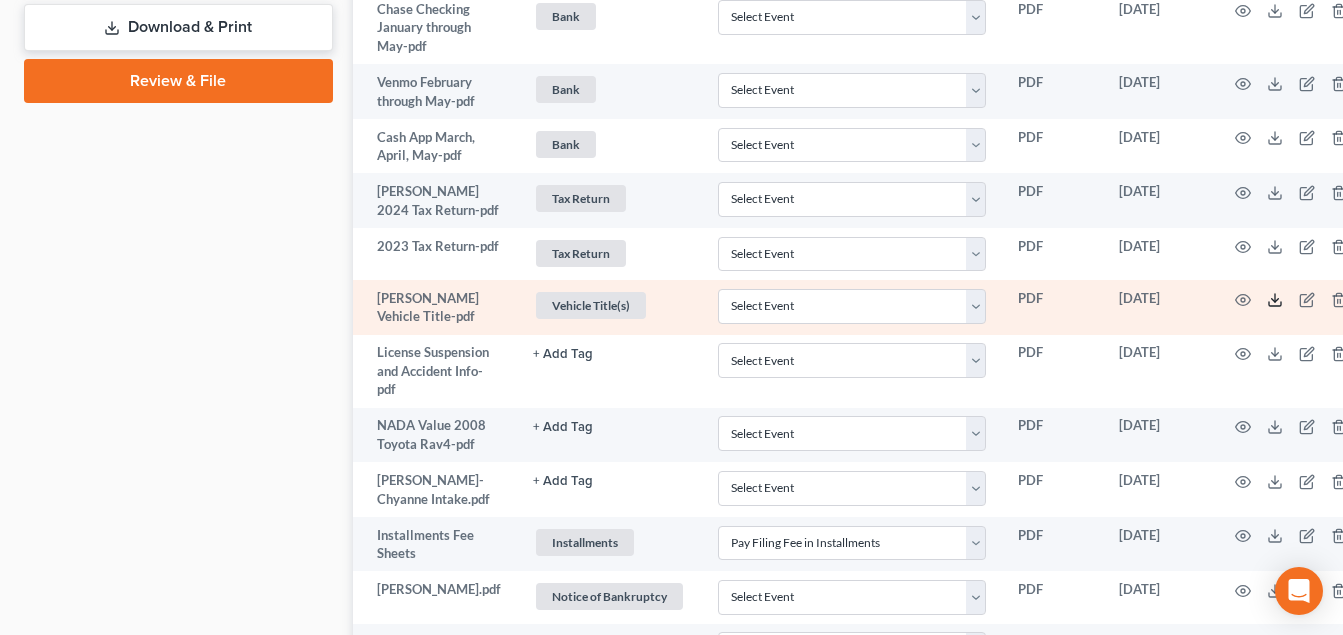 click 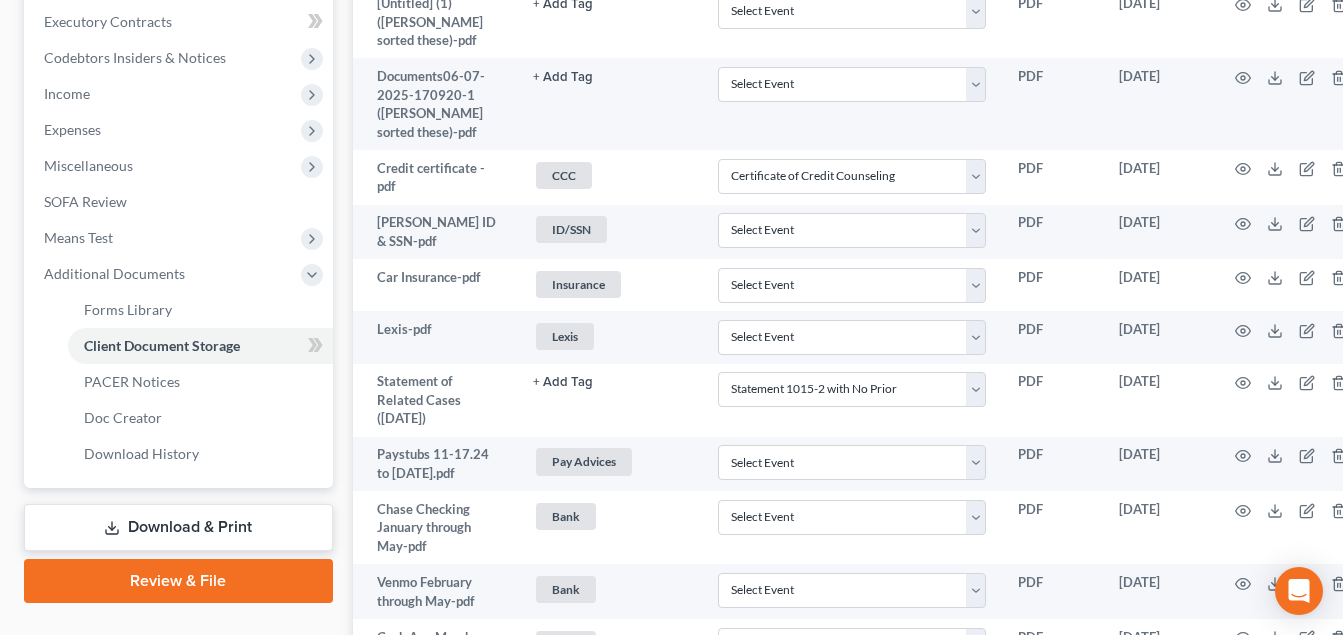 scroll, scrollTop: 500, scrollLeft: 0, axis: vertical 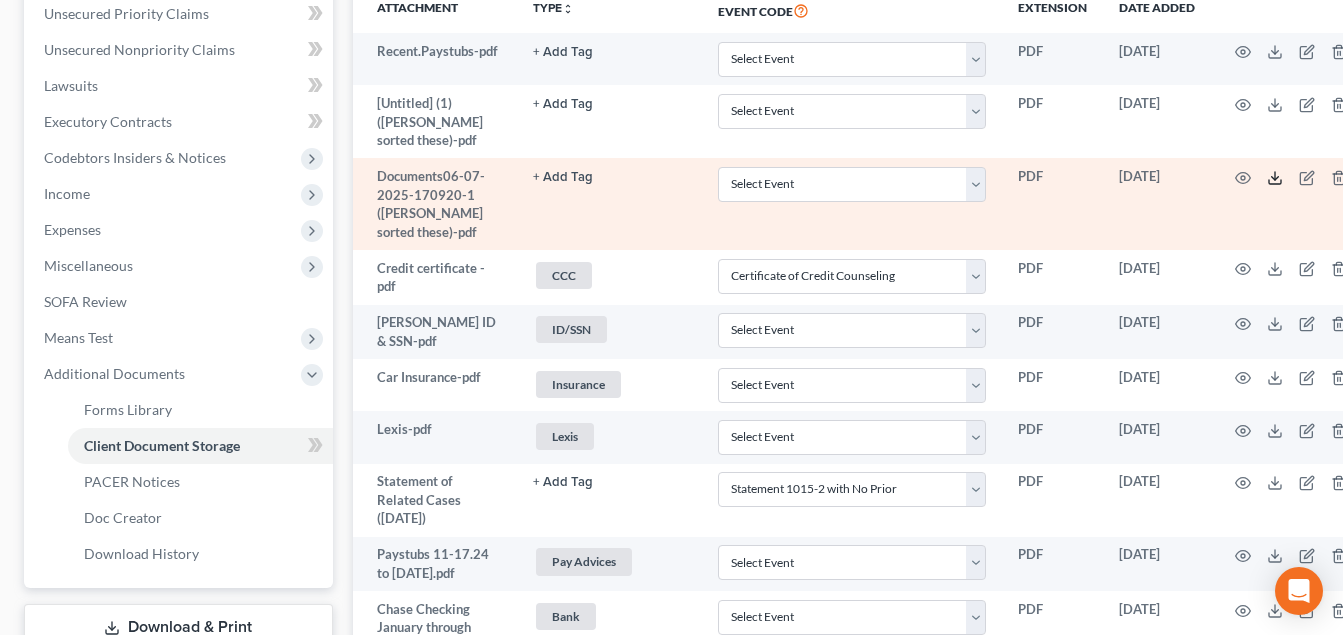 click 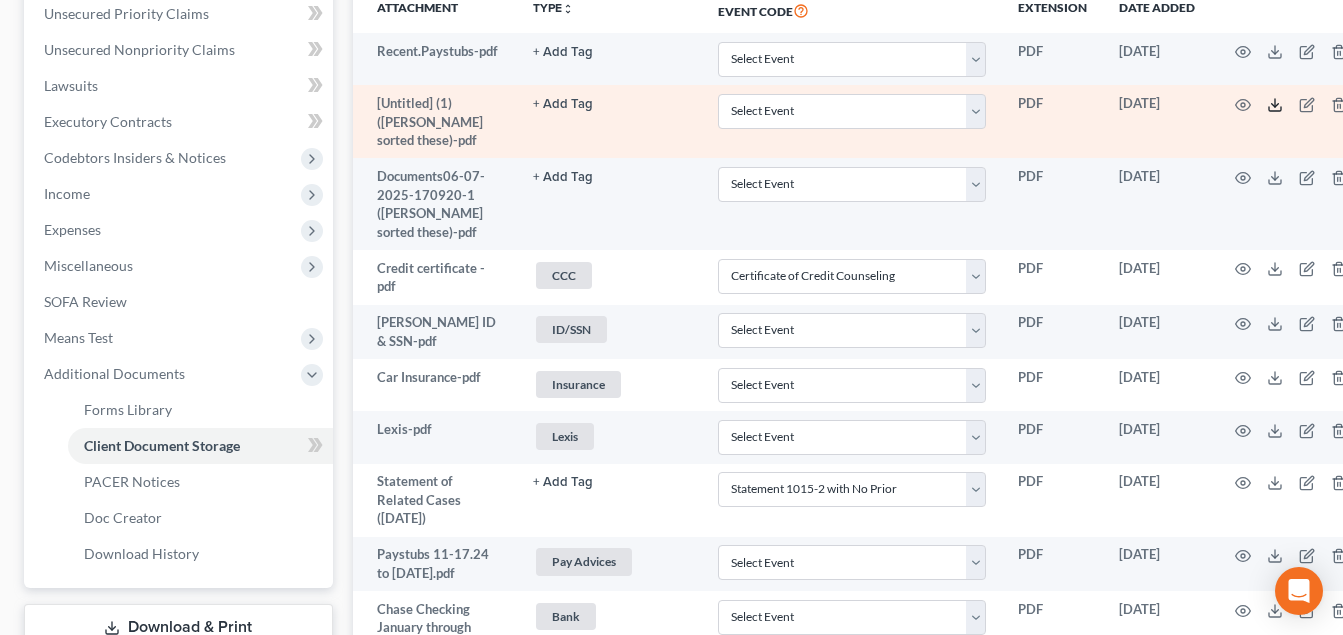click 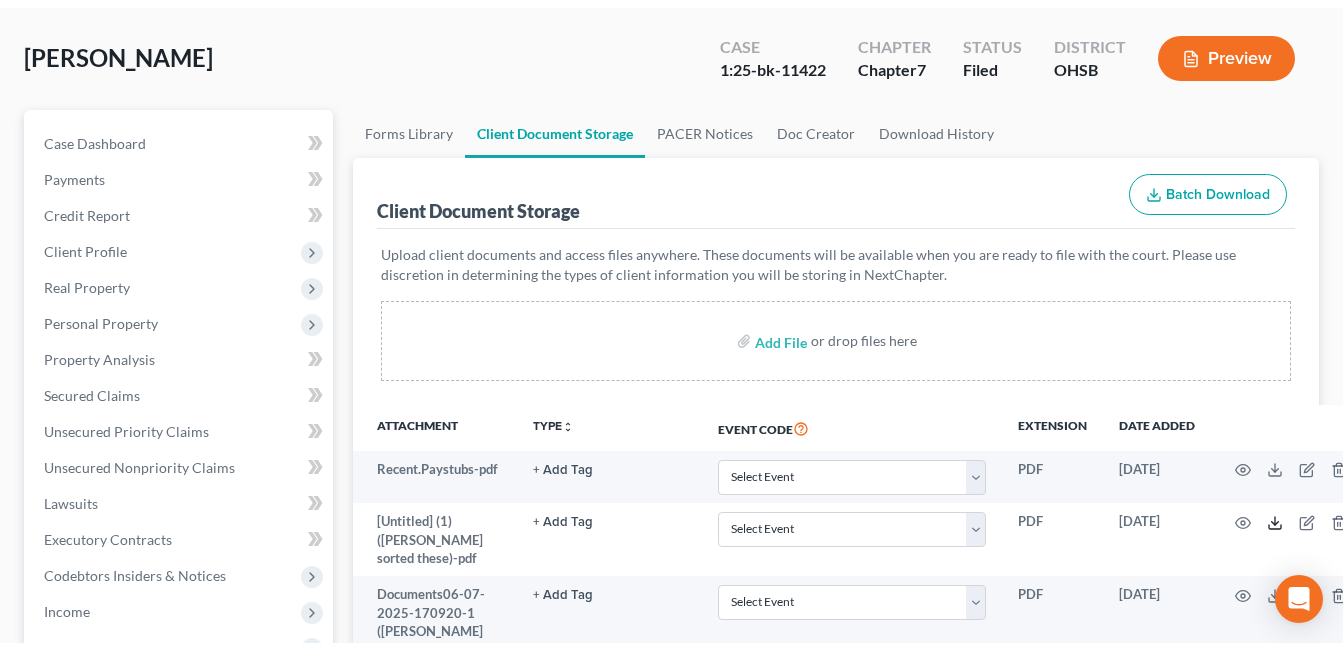 scroll, scrollTop: 0, scrollLeft: 0, axis: both 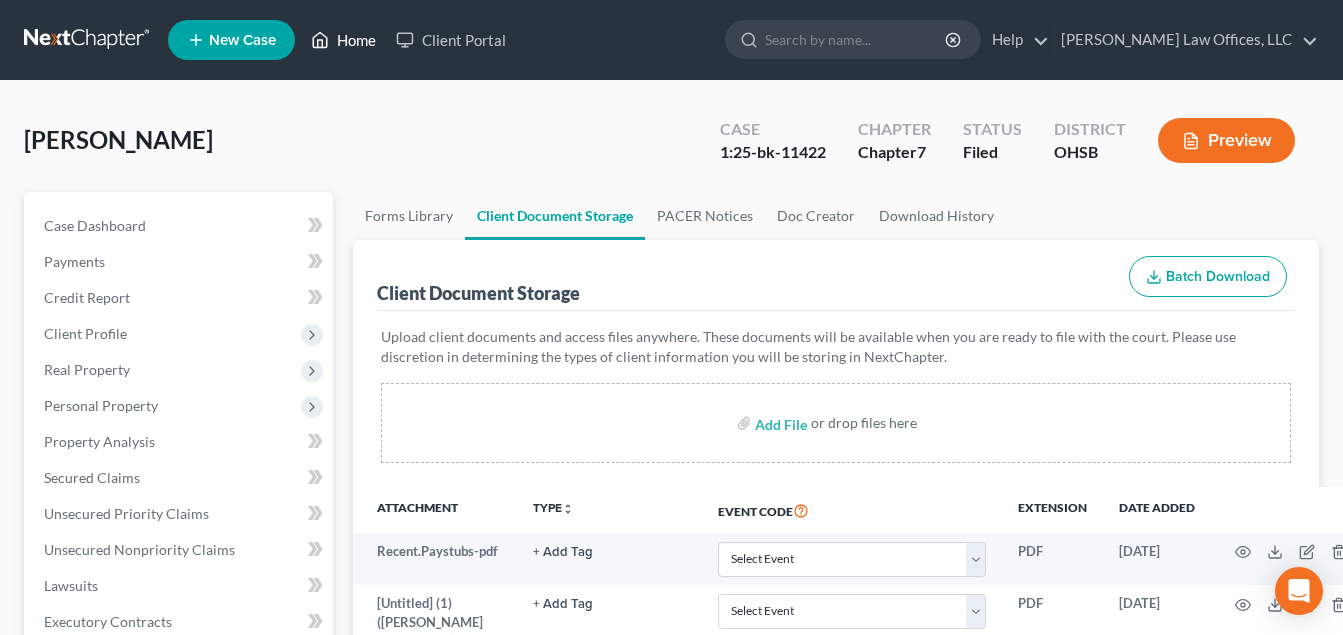 click on "Home" at bounding box center [343, 40] 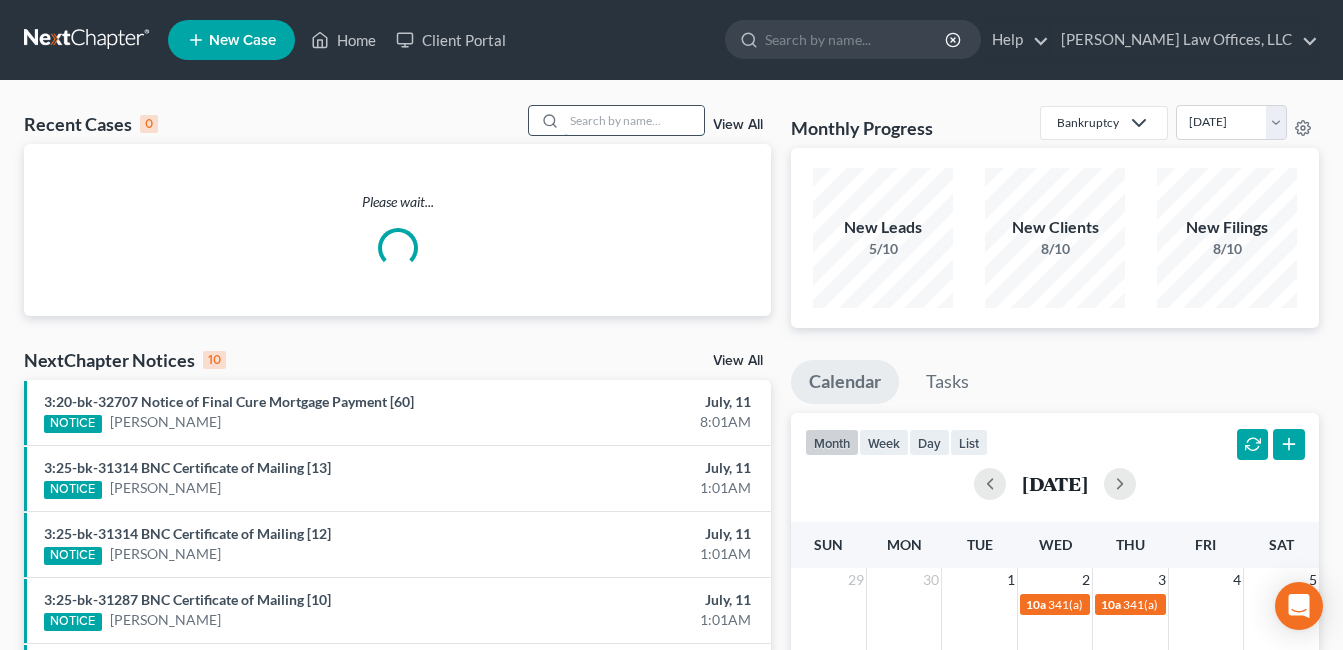 click at bounding box center [634, 120] 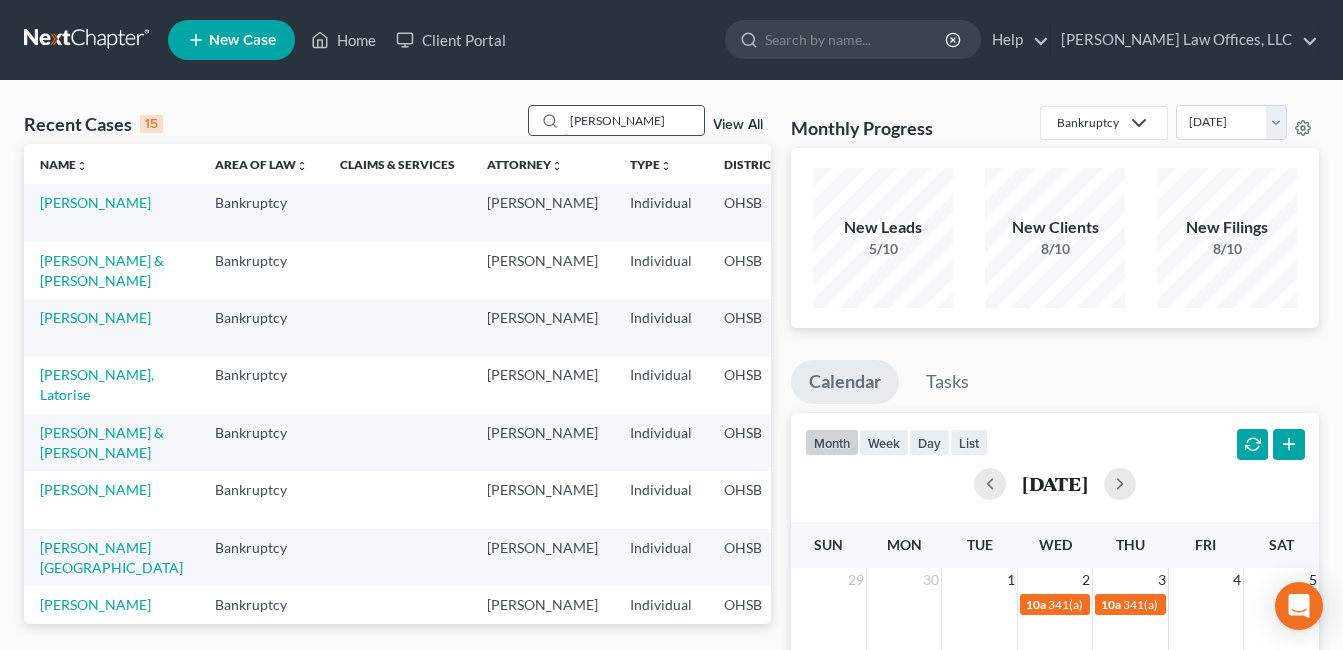 type on "taylor" 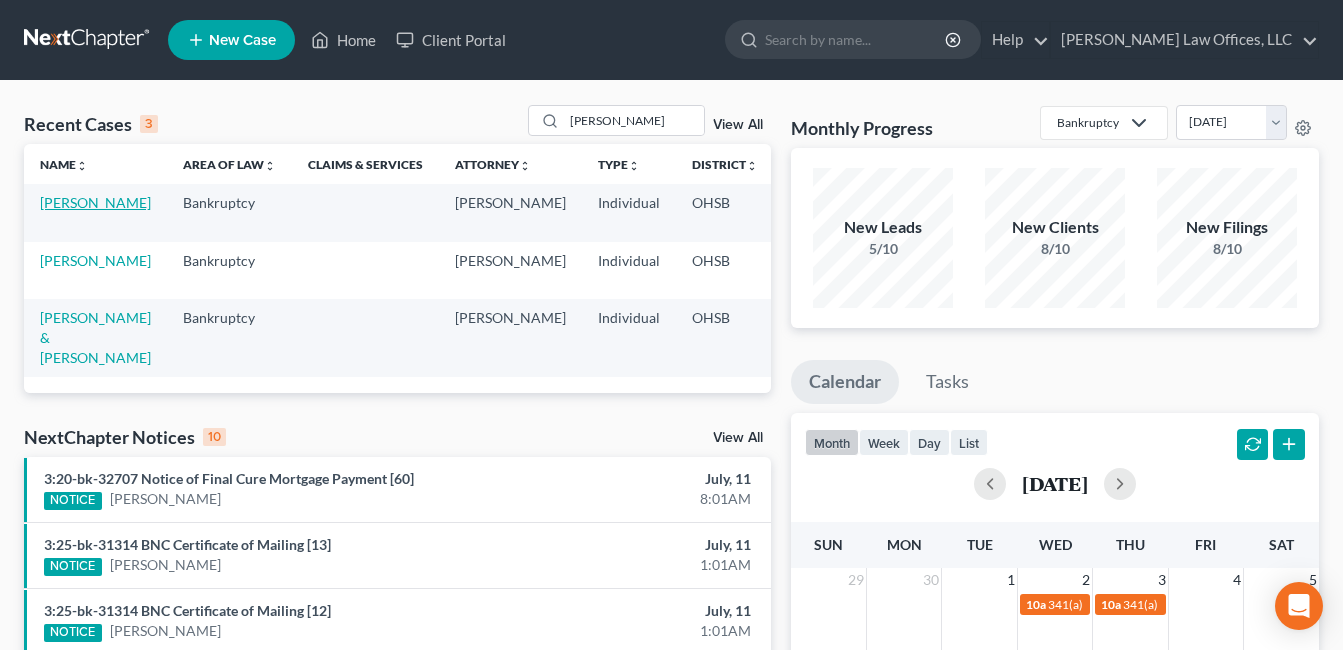 click on "Smith-Taylor, Felitia" at bounding box center (95, 202) 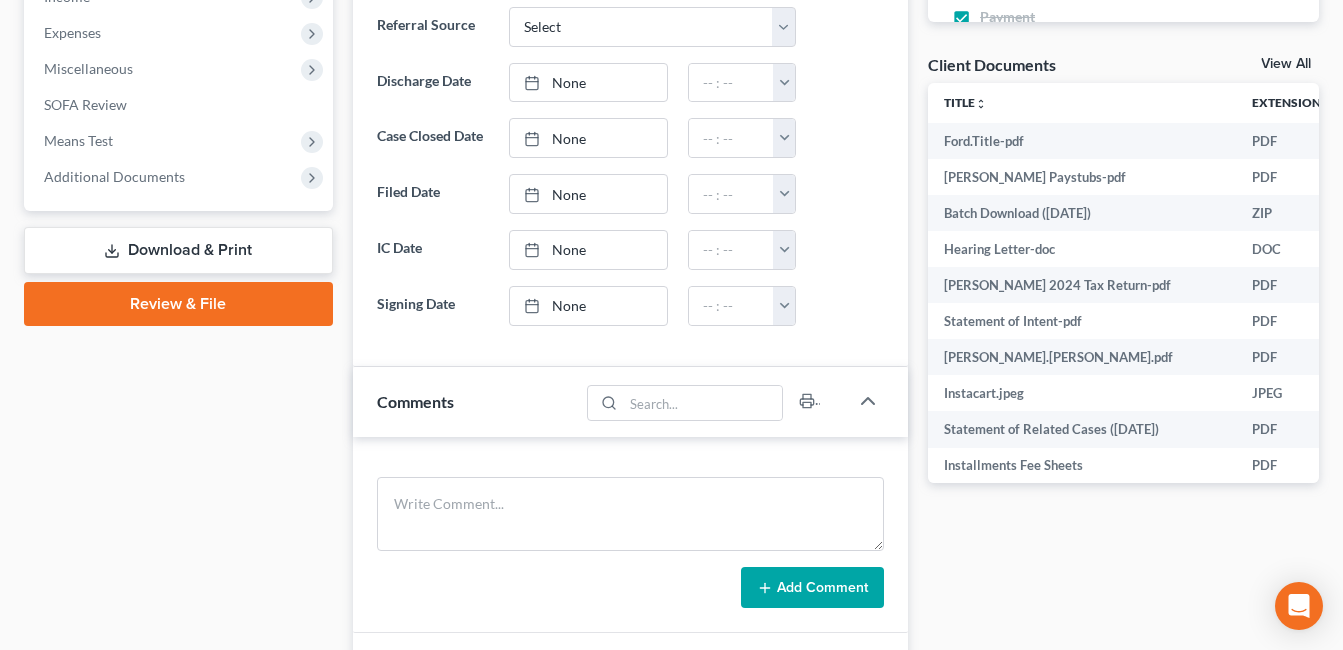 scroll, scrollTop: 700, scrollLeft: 0, axis: vertical 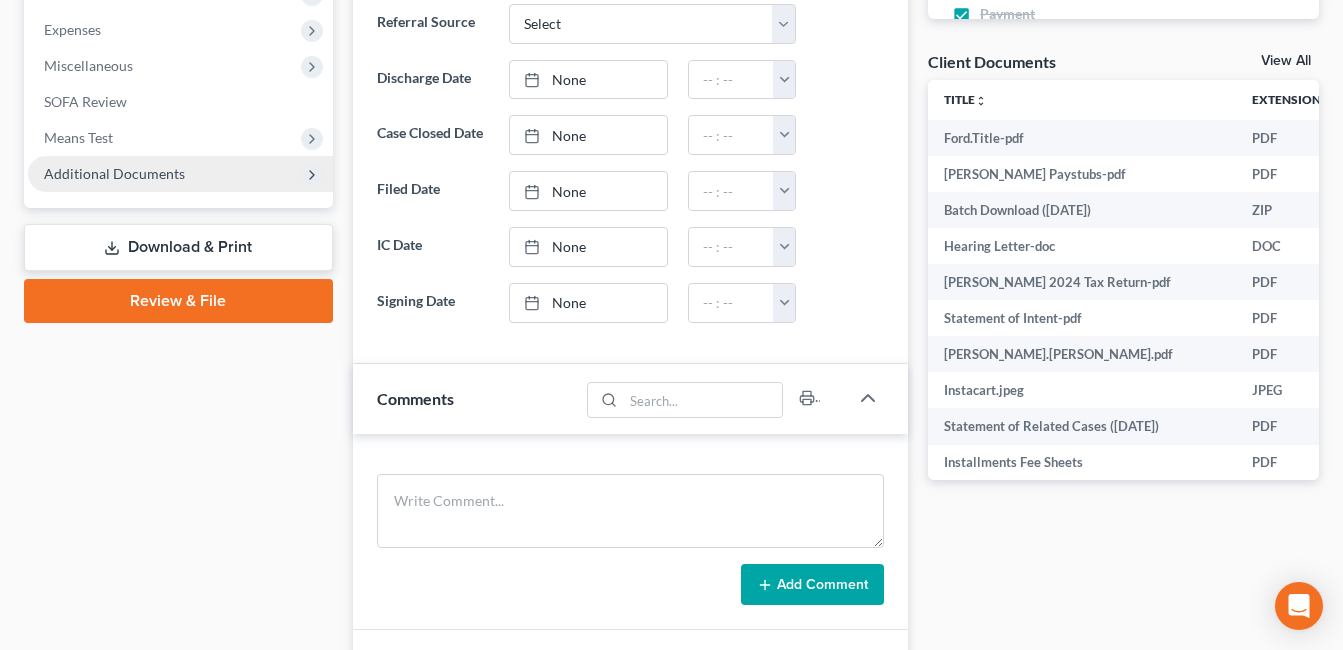 click on "Additional Documents" at bounding box center [180, 174] 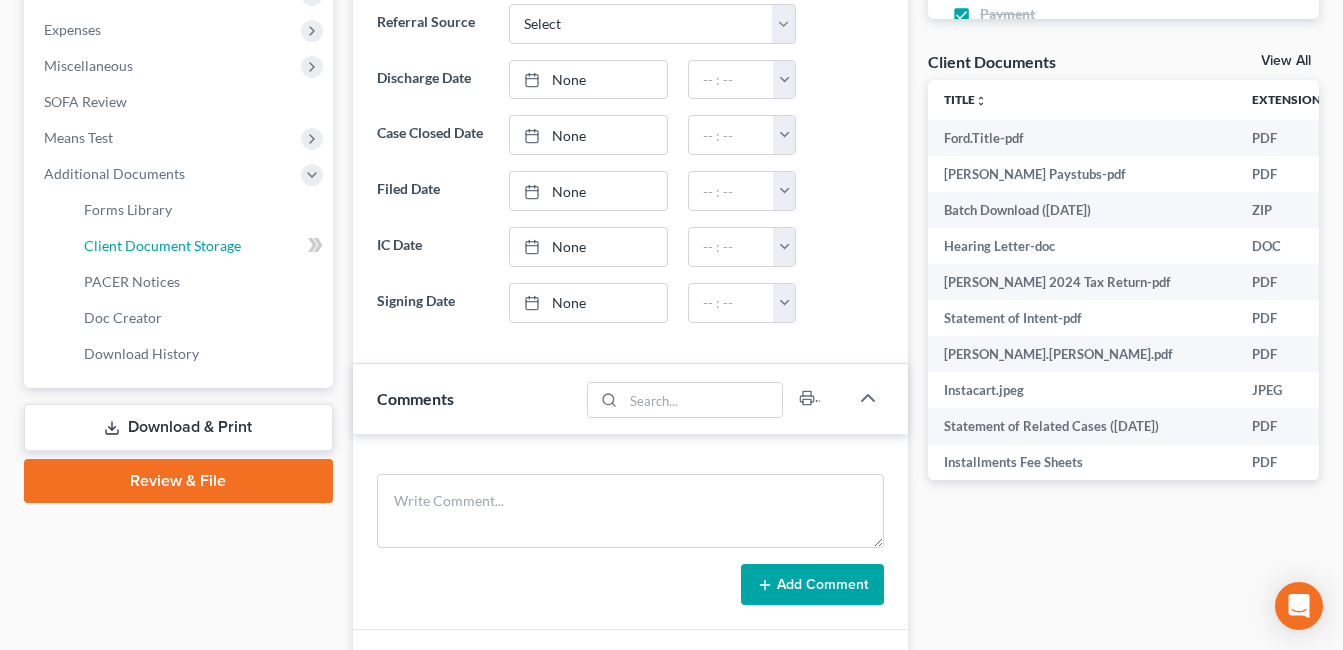 drag, startPoint x: 203, startPoint y: 240, endPoint x: 425, endPoint y: 253, distance: 222.38031 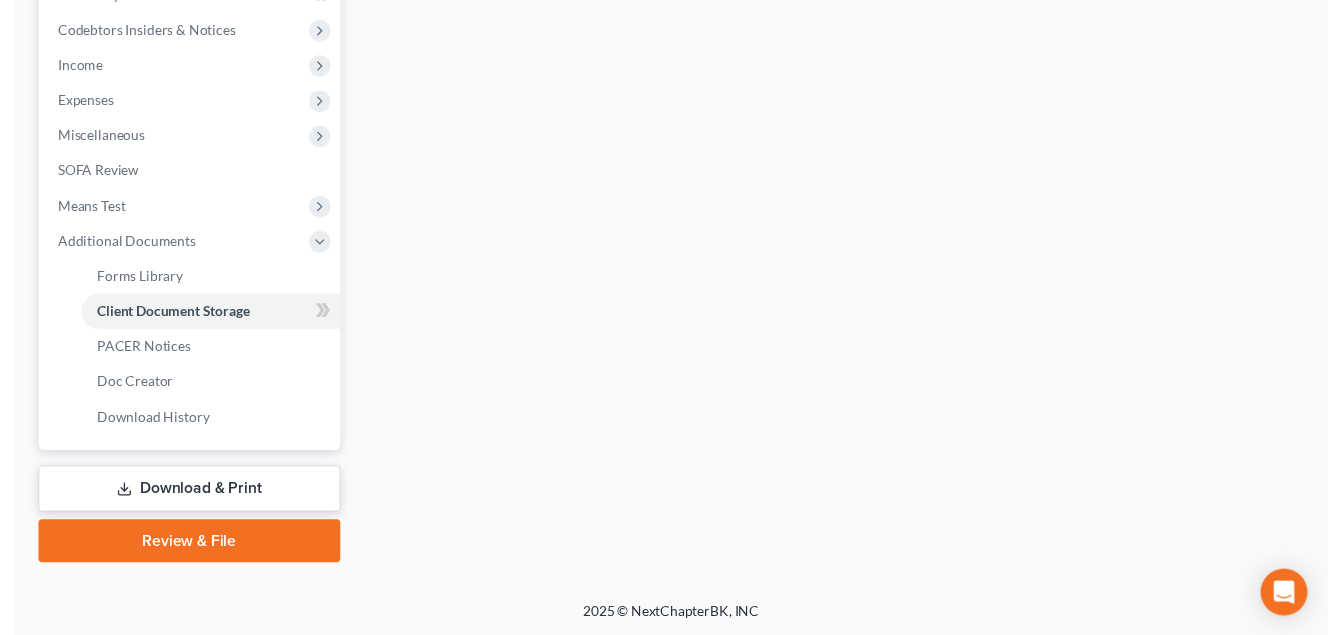 scroll, scrollTop: 527, scrollLeft: 0, axis: vertical 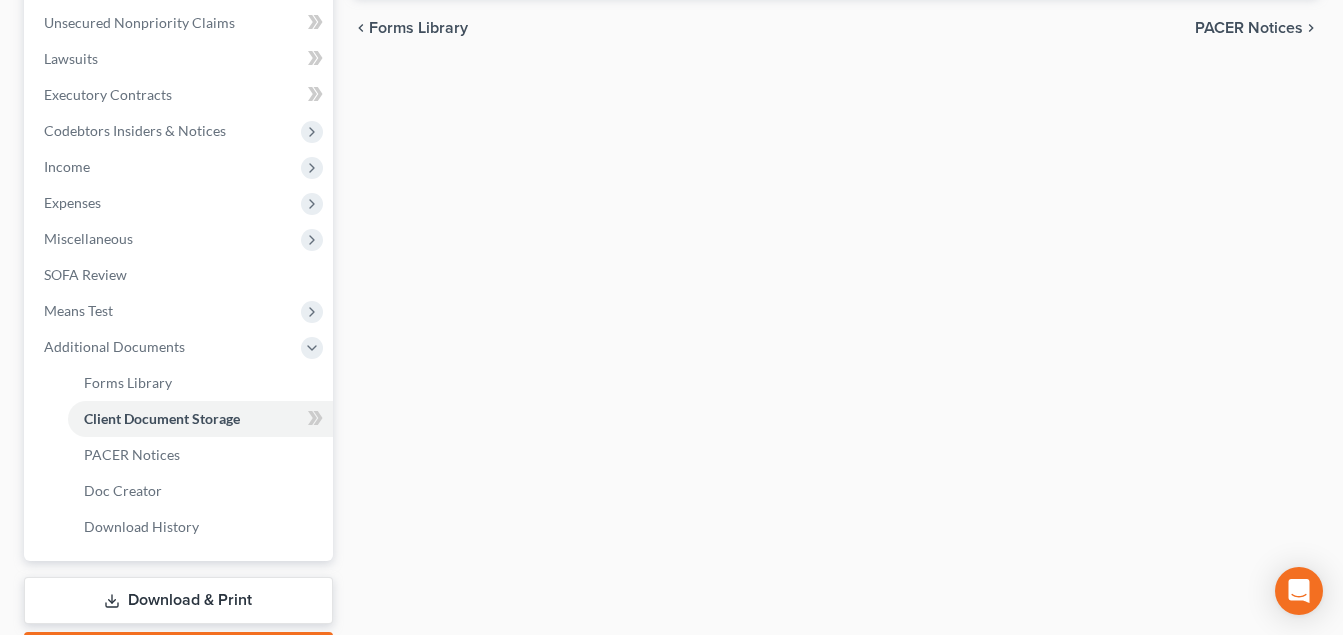 select on "7" 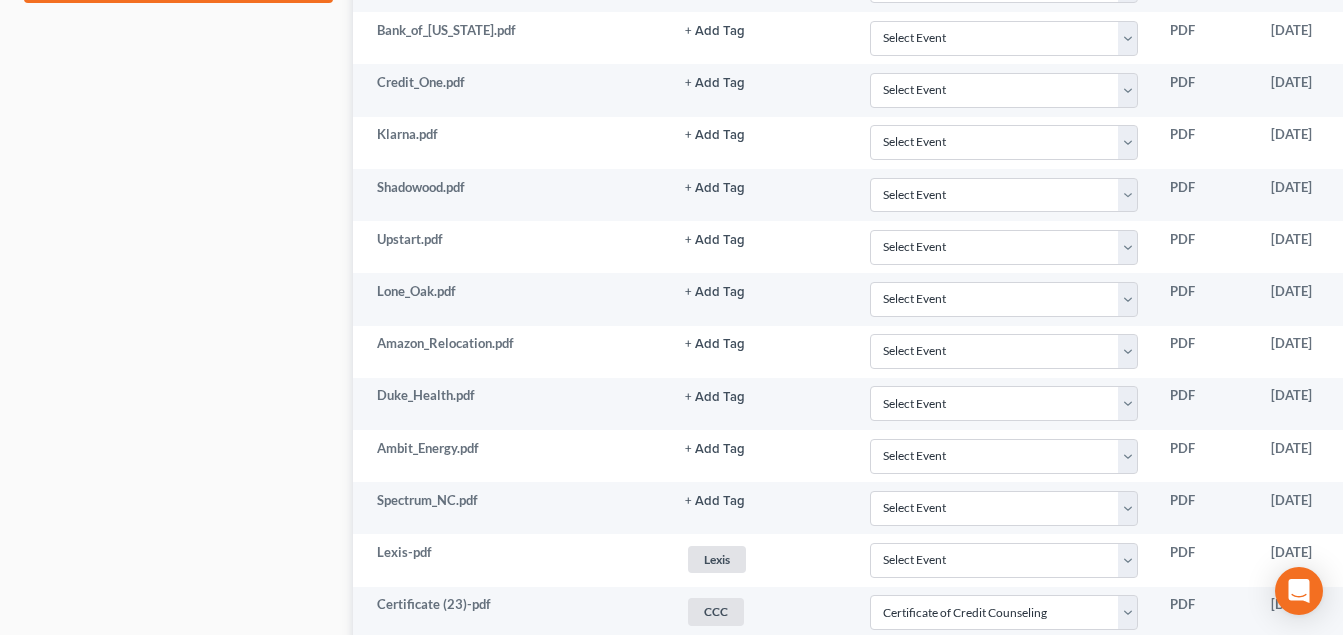scroll, scrollTop: 1400, scrollLeft: 0, axis: vertical 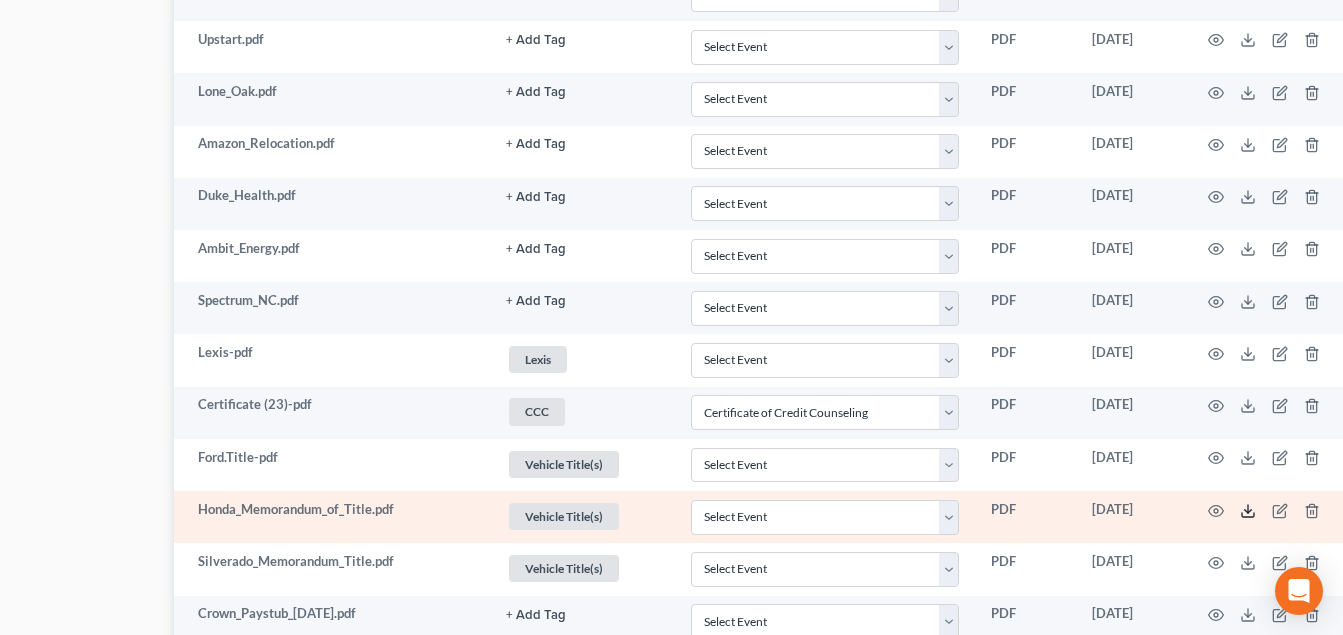 click 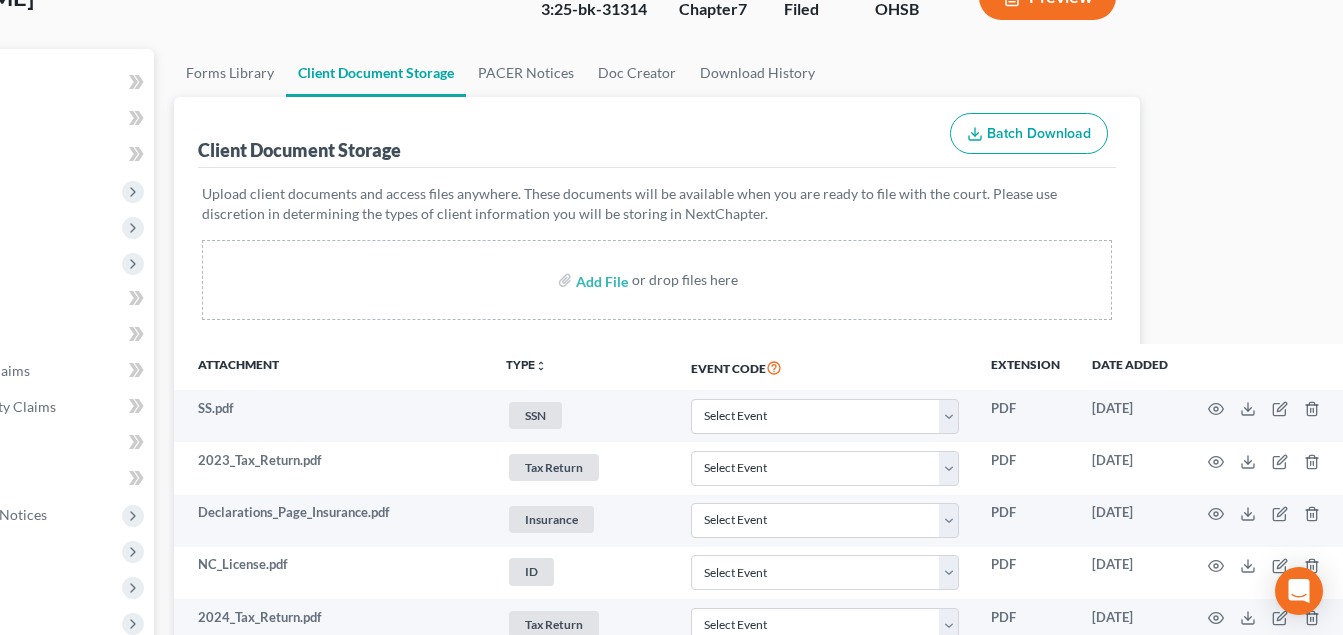 scroll, scrollTop: 0, scrollLeft: 179, axis: horizontal 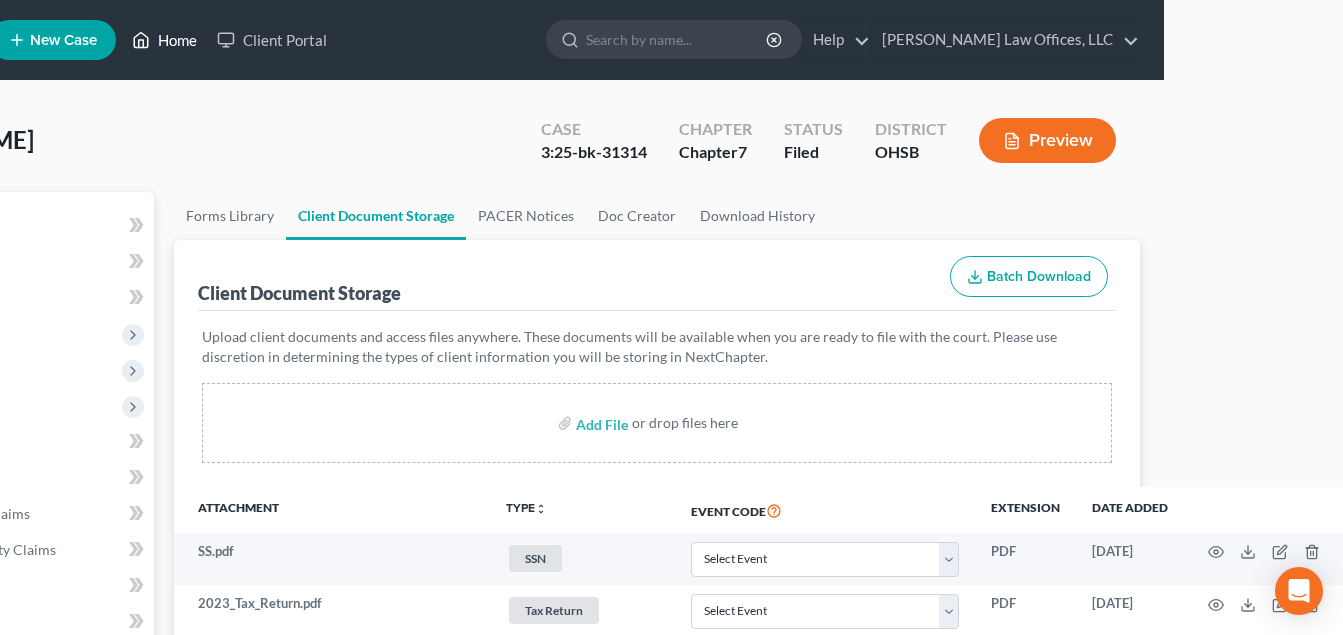 click on "Home" at bounding box center (164, 40) 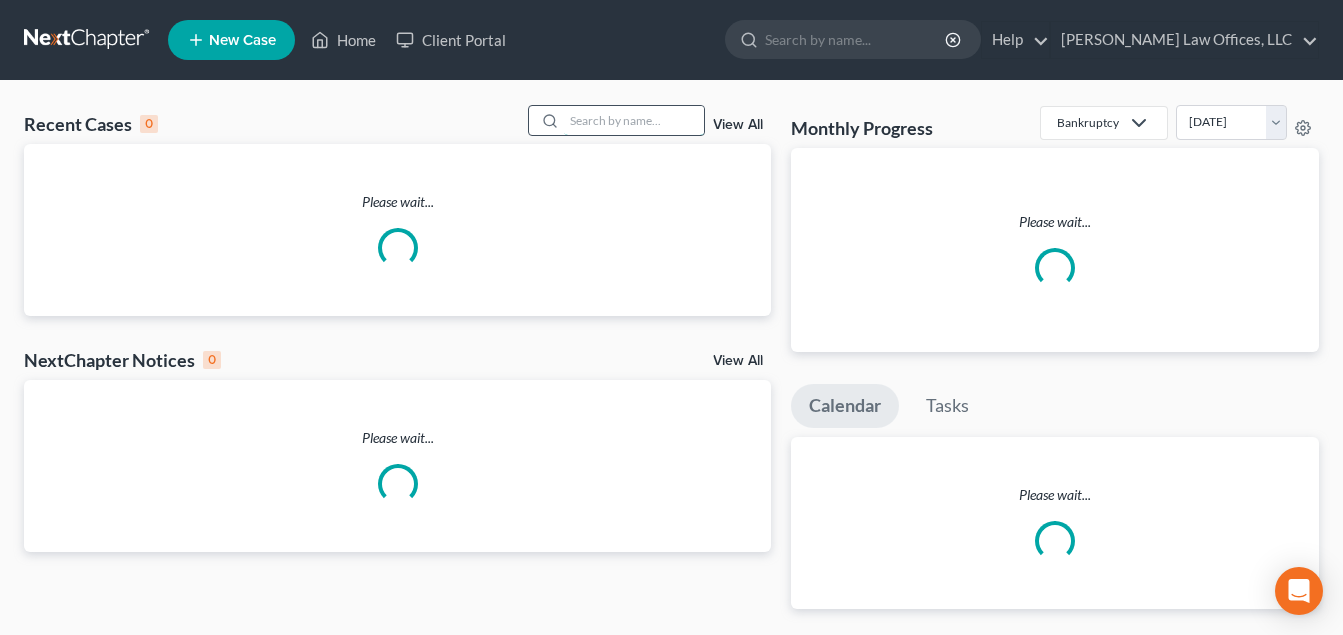 click at bounding box center (634, 120) 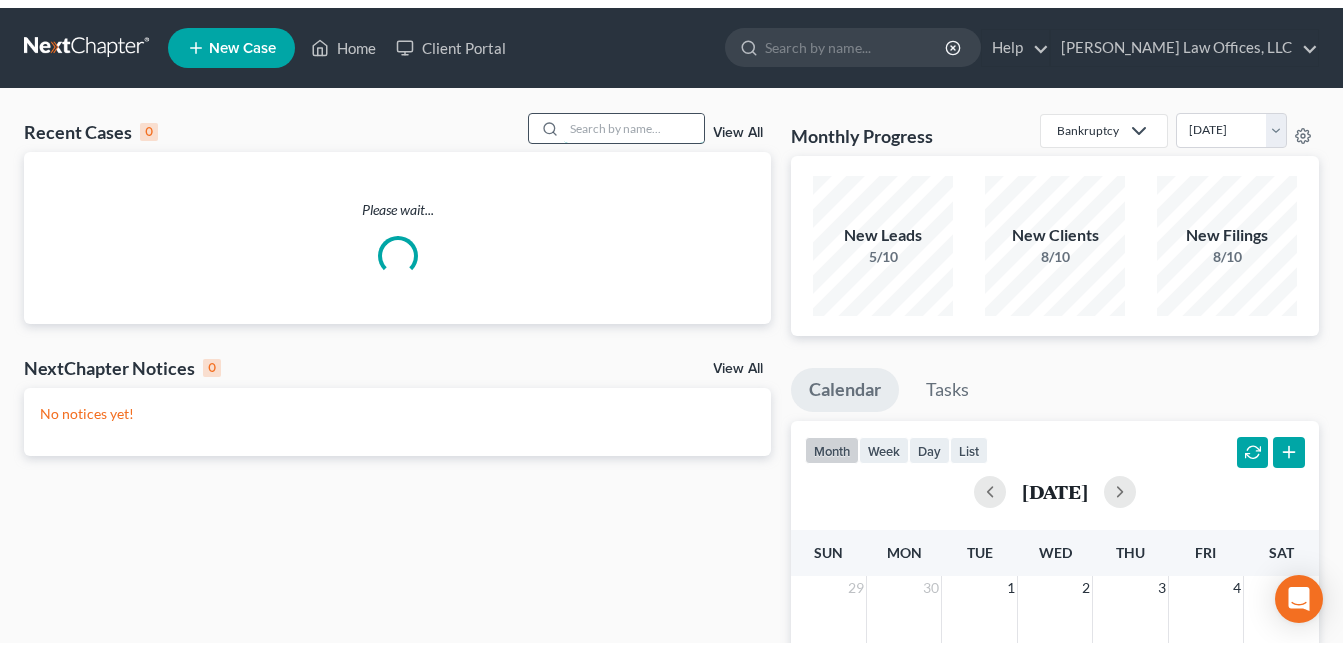 scroll, scrollTop: 0, scrollLeft: 0, axis: both 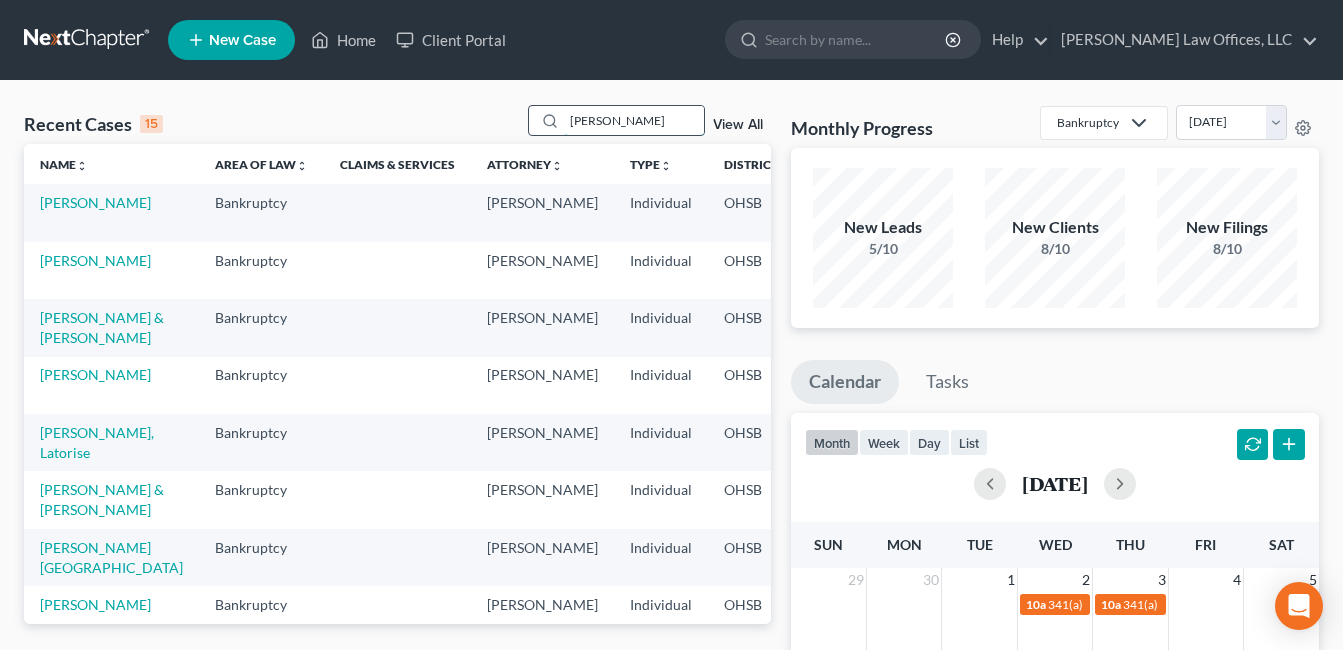 type on "mitchell" 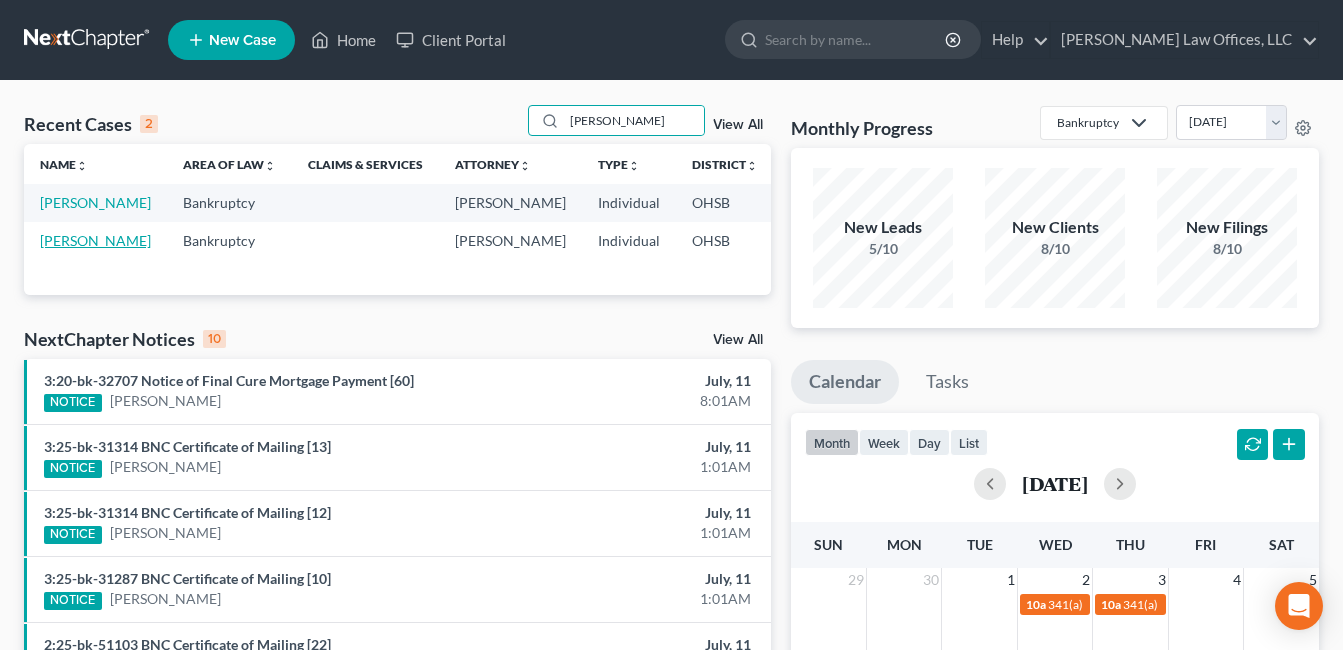 click on "Mitchell, Tracy" at bounding box center [95, 240] 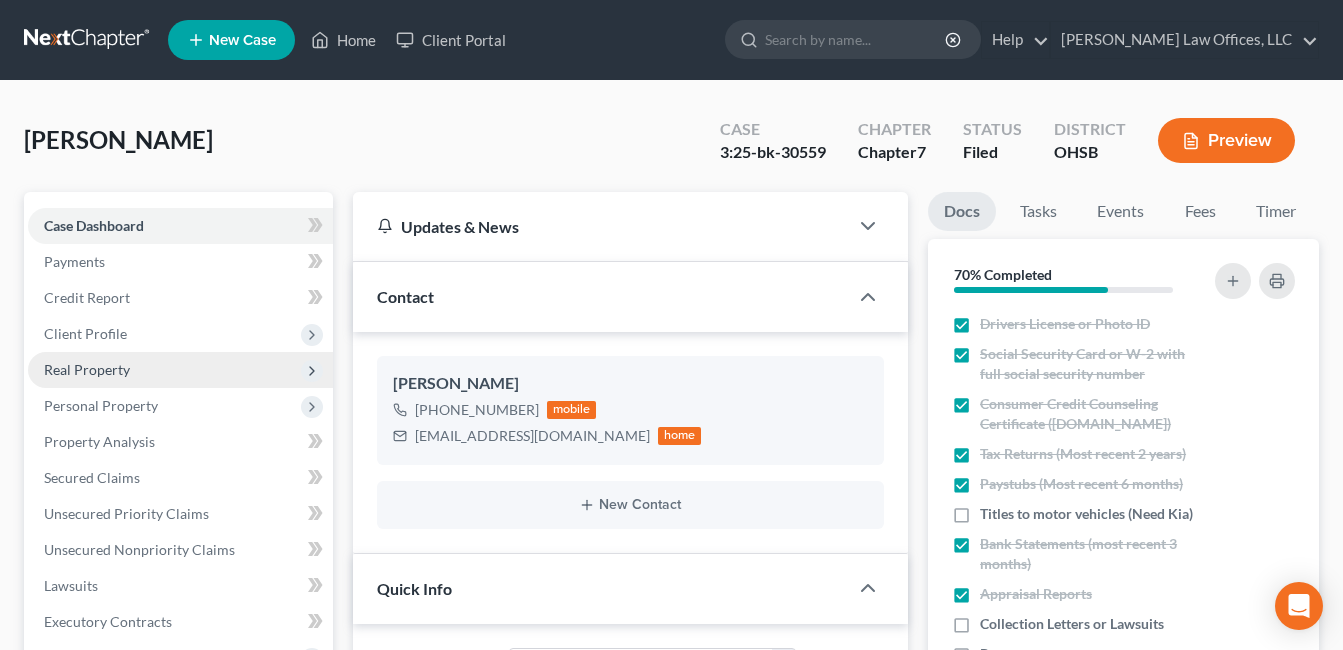 click on "Real Property" at bounding box center (87, 369) 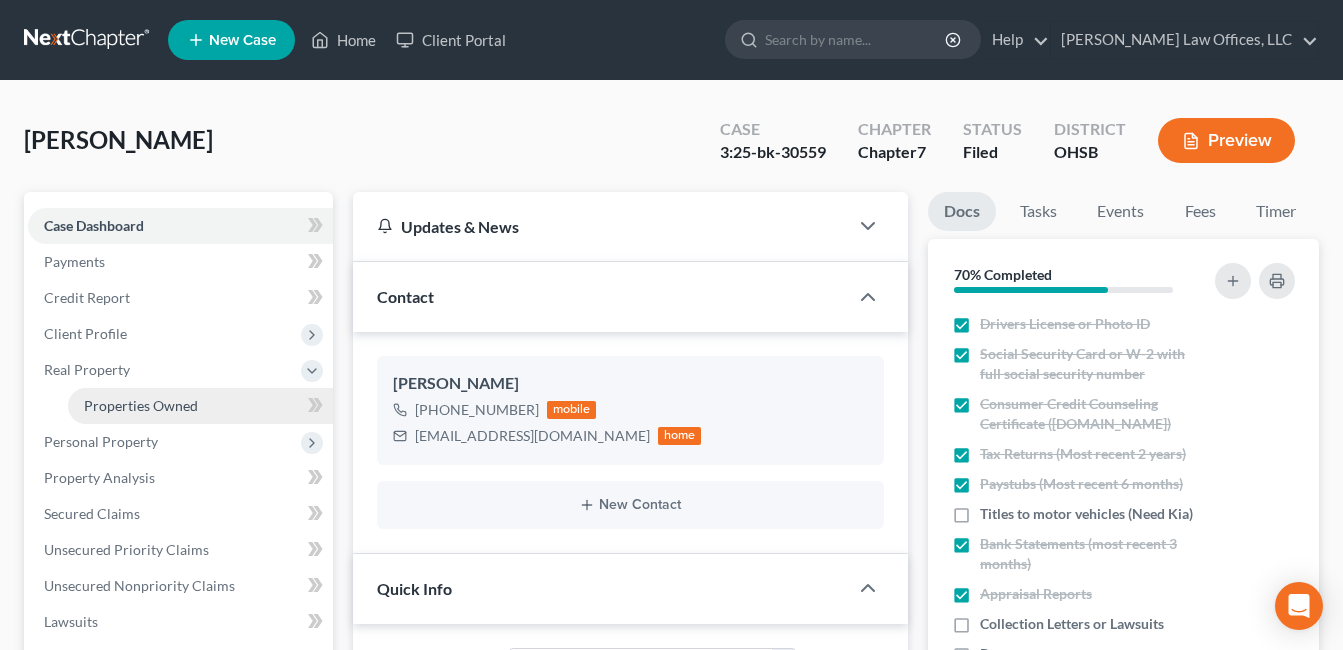 click on "Properties Owned" at bounding box center (141, 405) 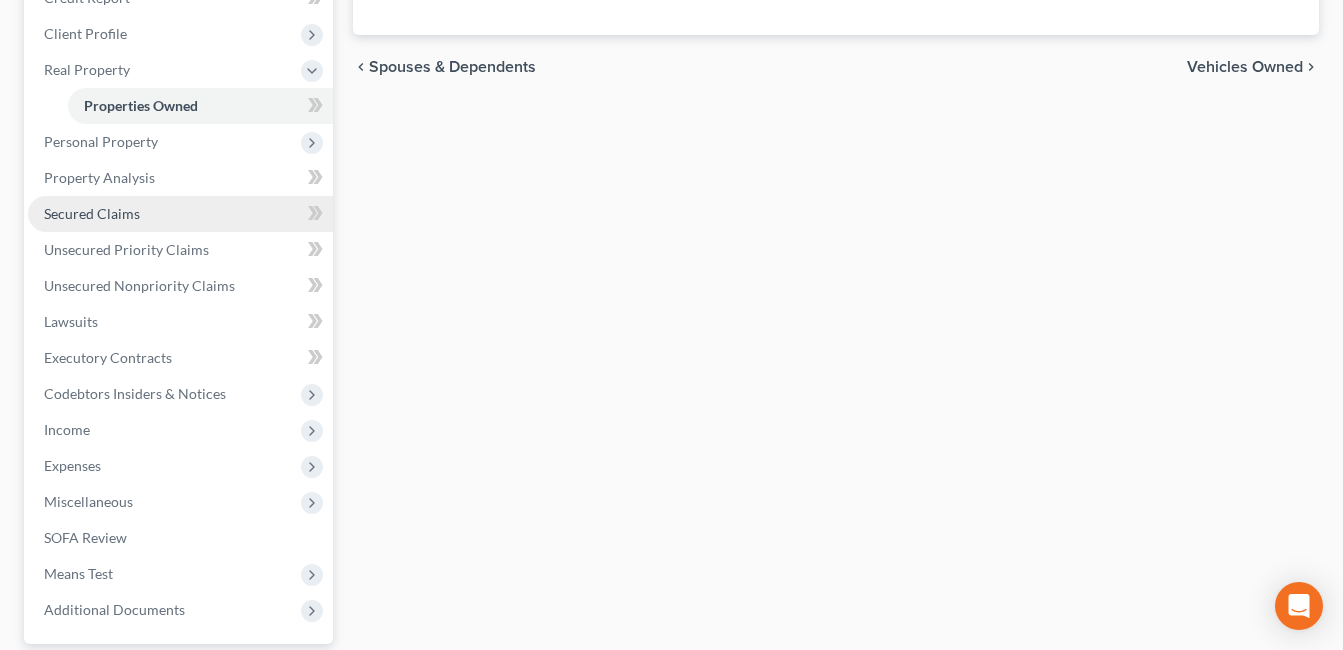 click on "Secured Claims" at bounding box center [92, 213] 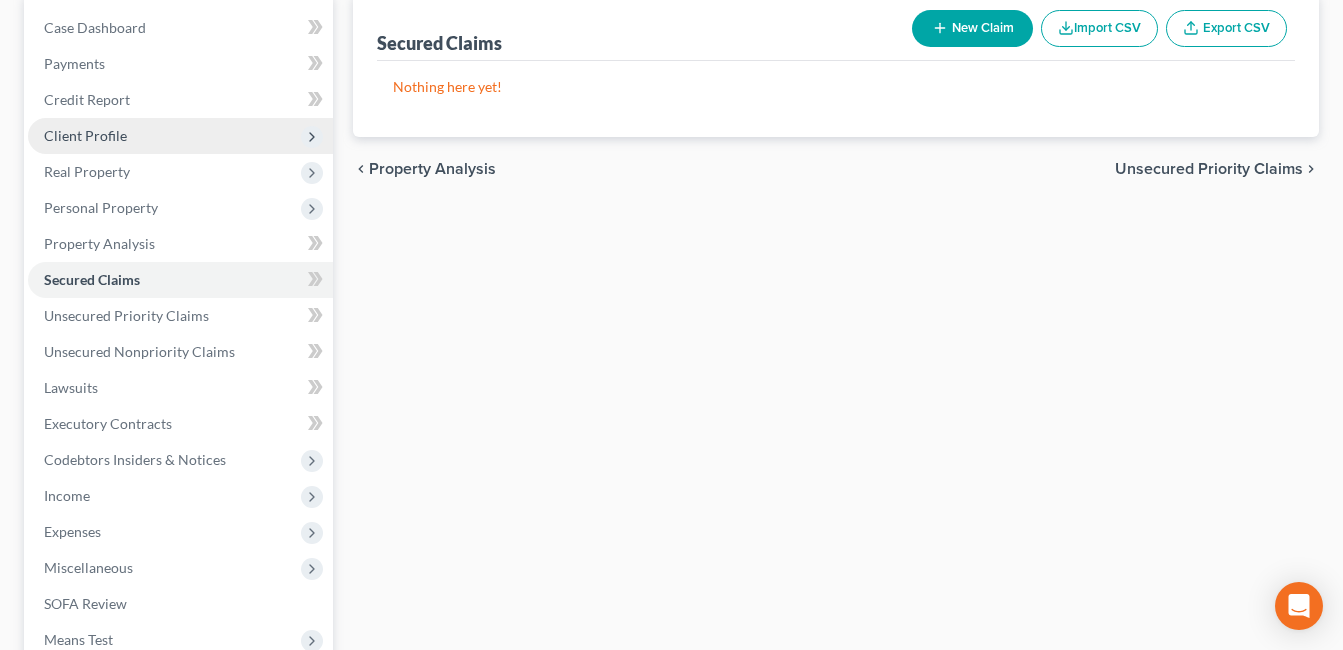 scroll, scrollTop: 0, scrollLeft: 0, axis: both 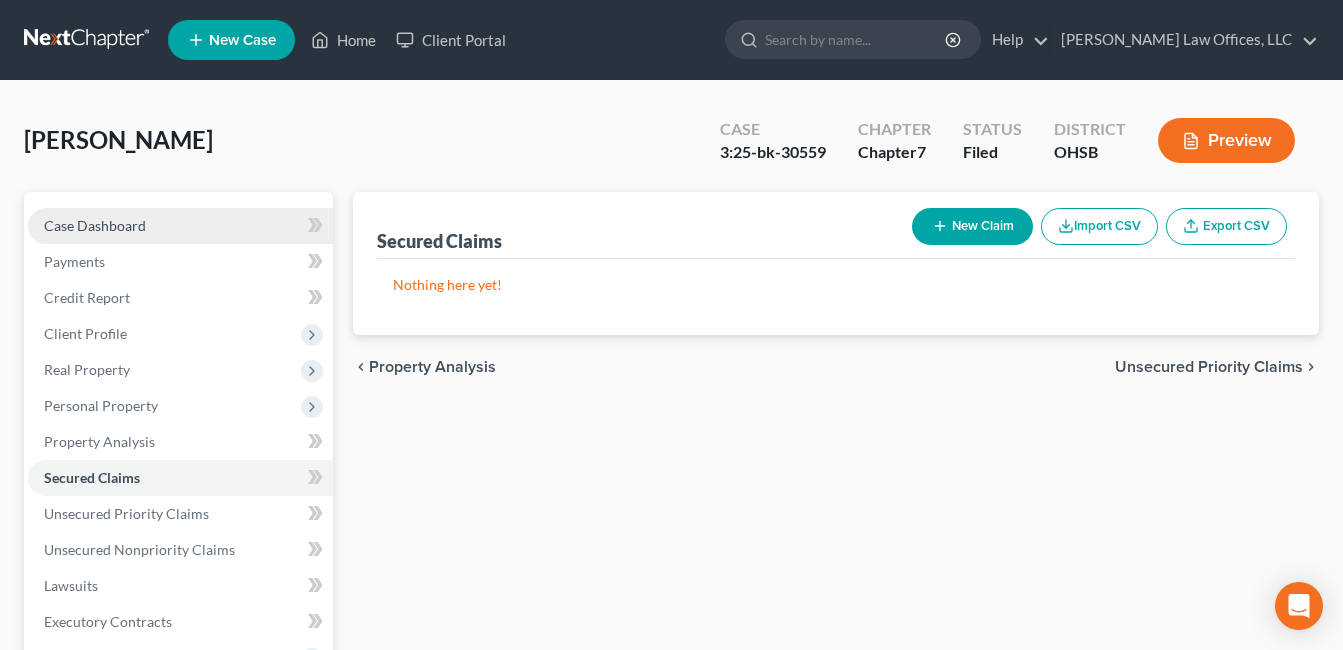 click on "Case Dashboard" at bounding box center (95, 225) 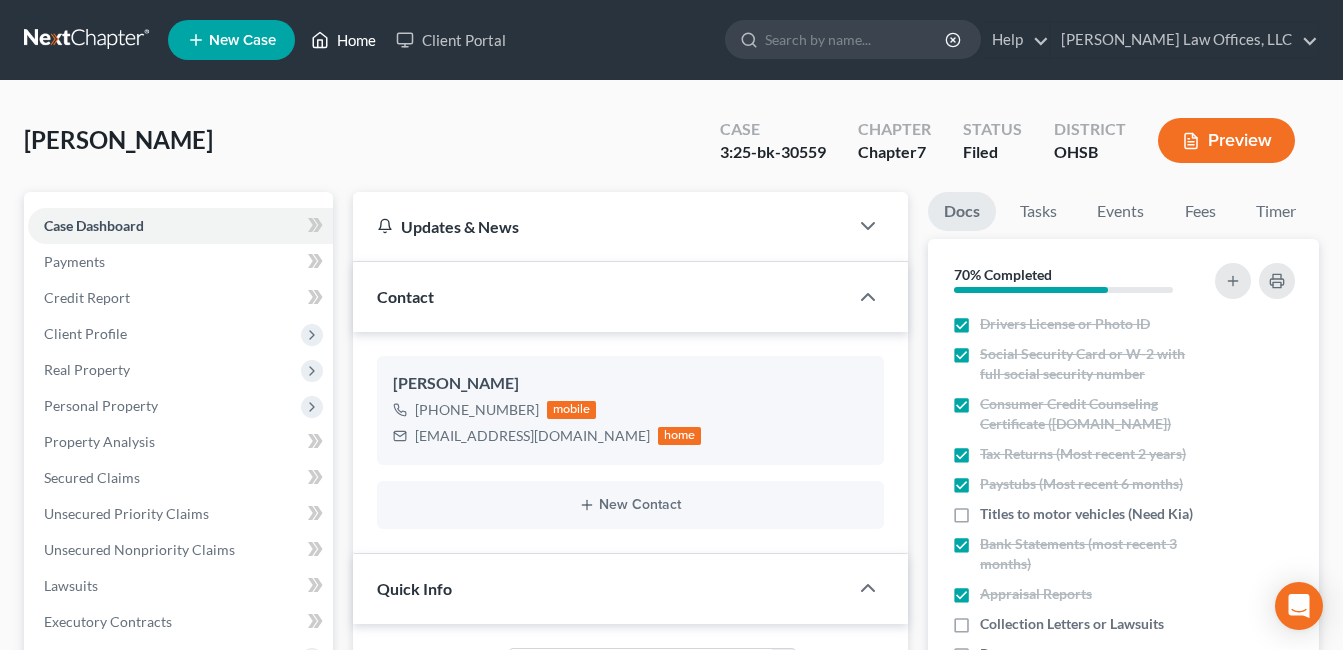 click on "Home" at bounding box center [343, 40] 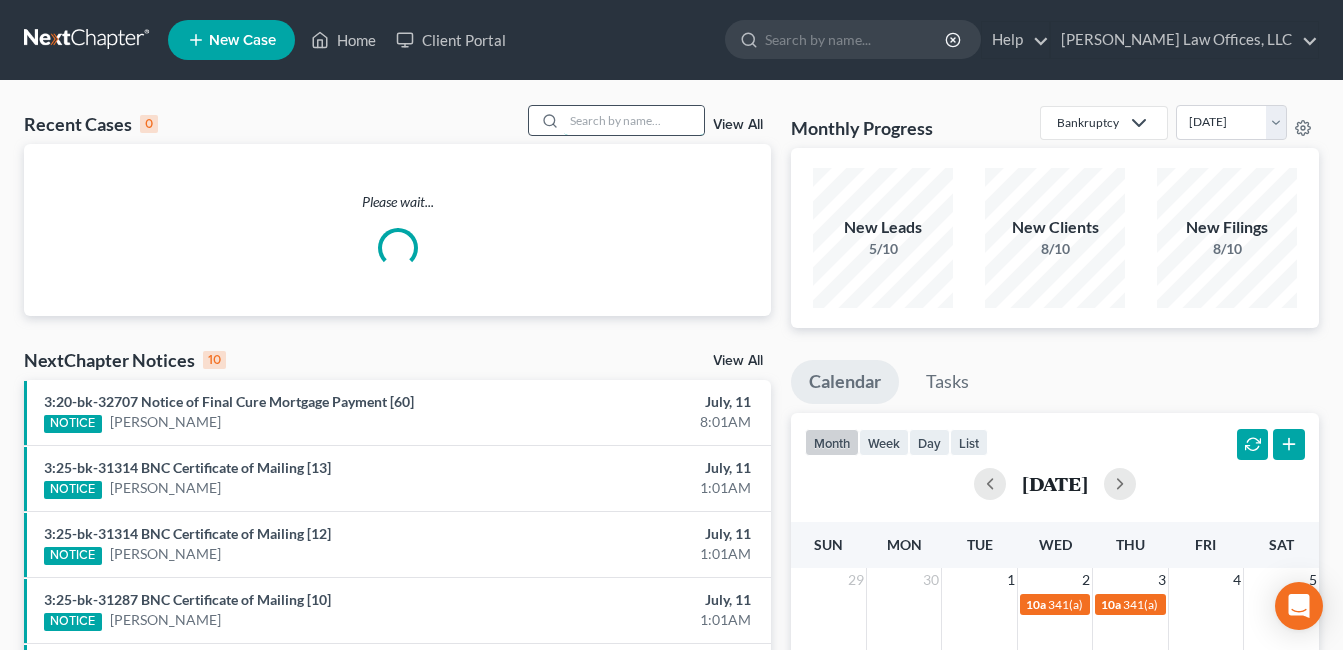 click at bounding box center (634, 120) 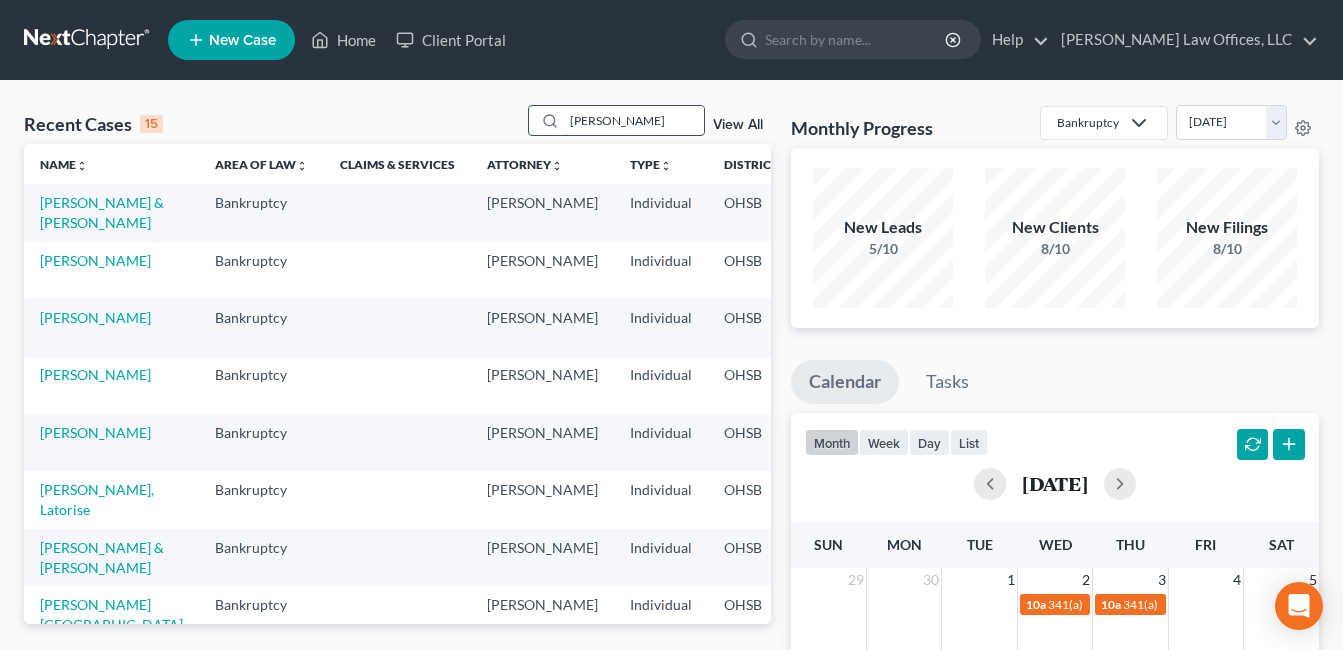 drag, startPoint x: 636, startPoint y: 117, endPoint x: 537, endPoint y: 118, distance: 99.00505 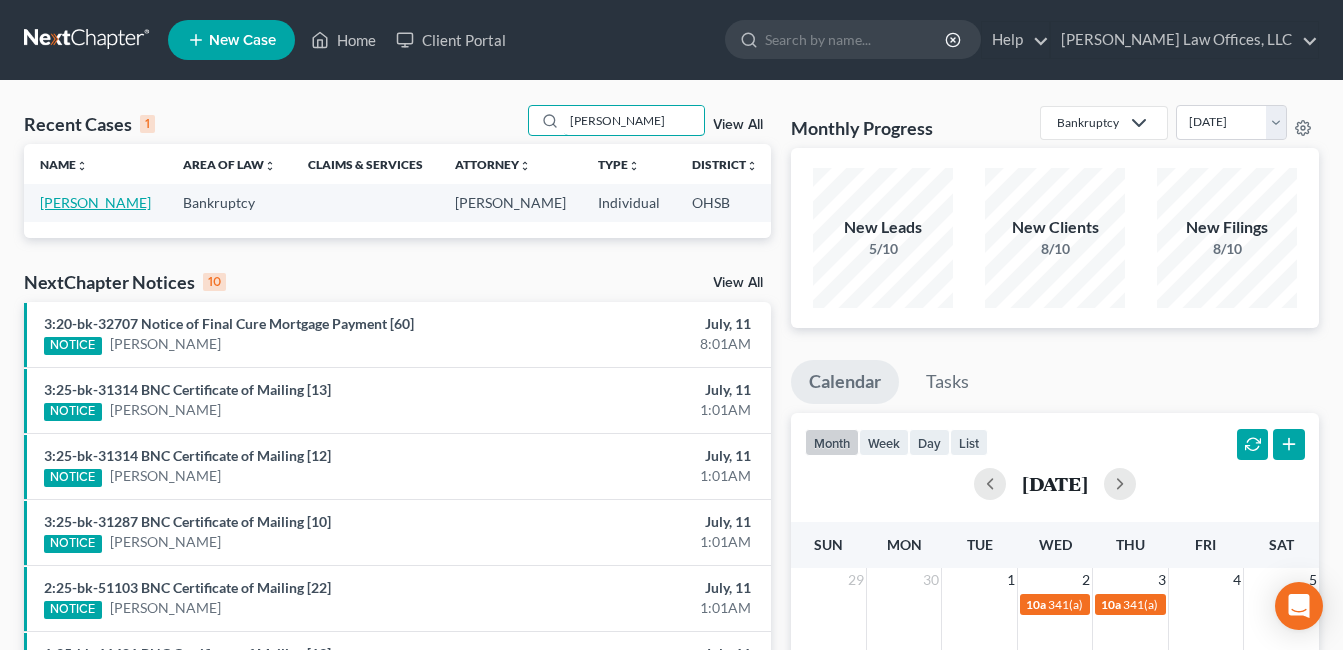 type on "carnes" 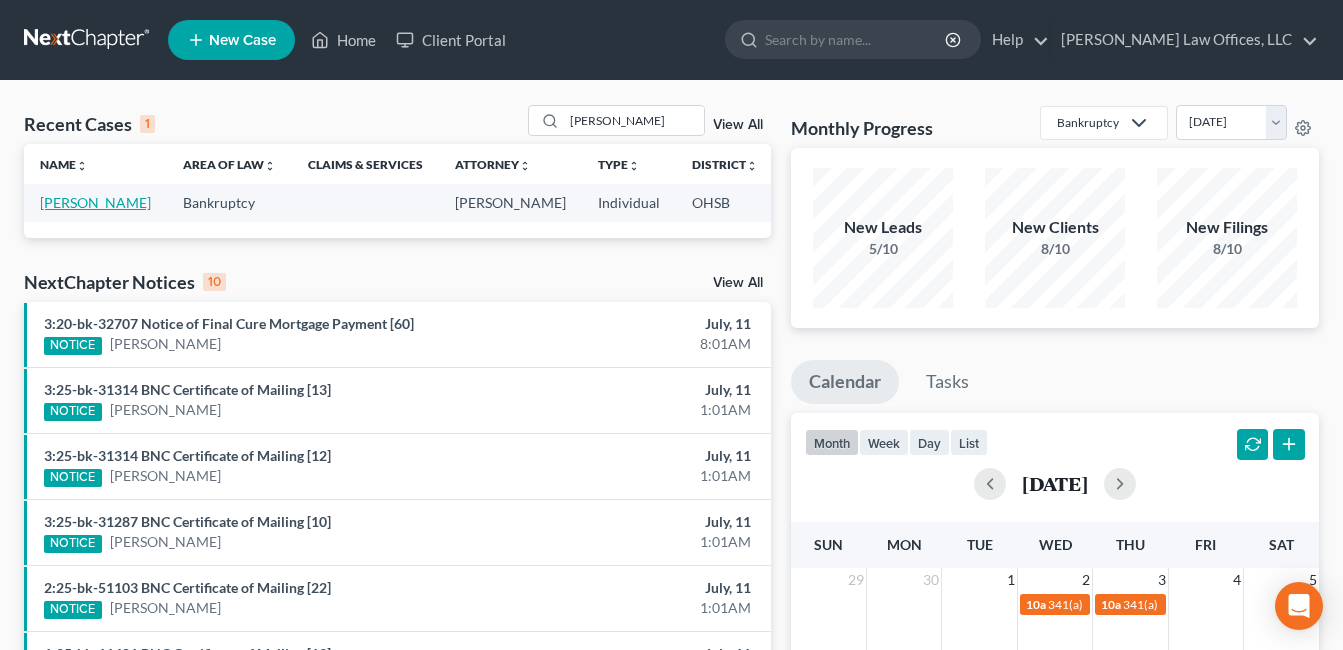 click on "[PERSON_NAME]" at bounding box center (95, 202) 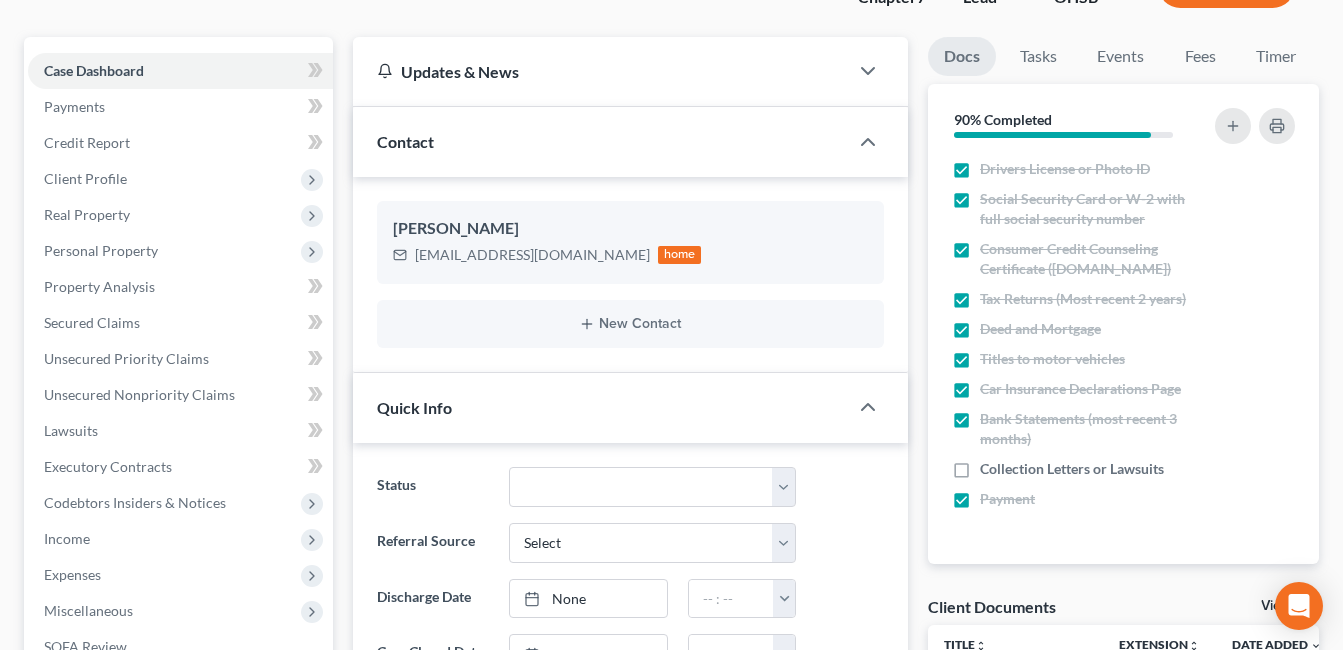 scroll, scrollTop: 200, scrollLeft: 0, axis: vertical 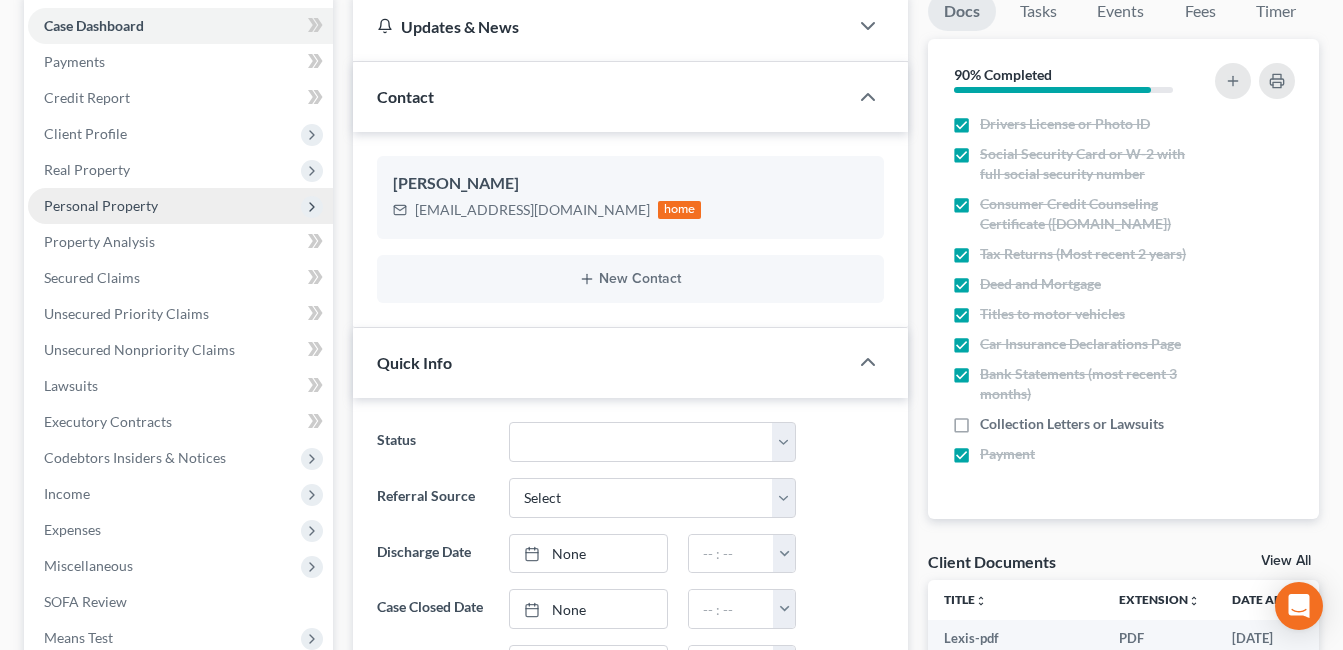 click on "Personal Property" at bounding box center [101, 205] 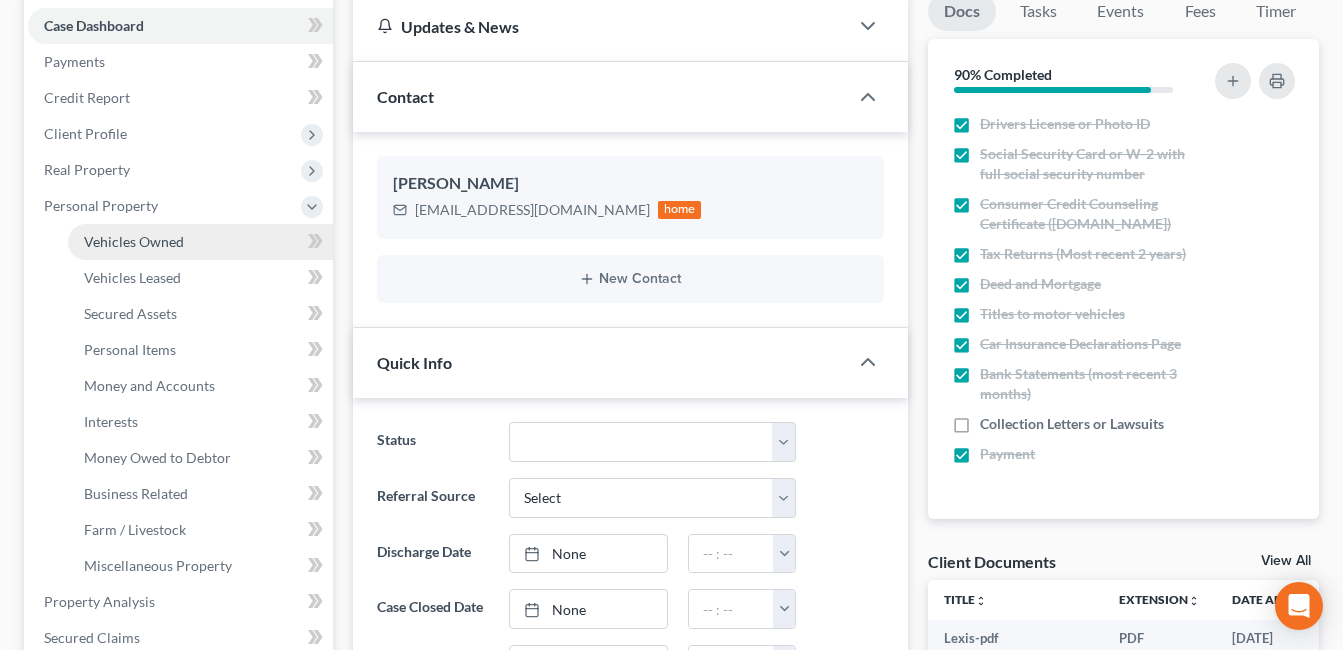 click on "Vehicles Owned" at bounding box center [134, 241] 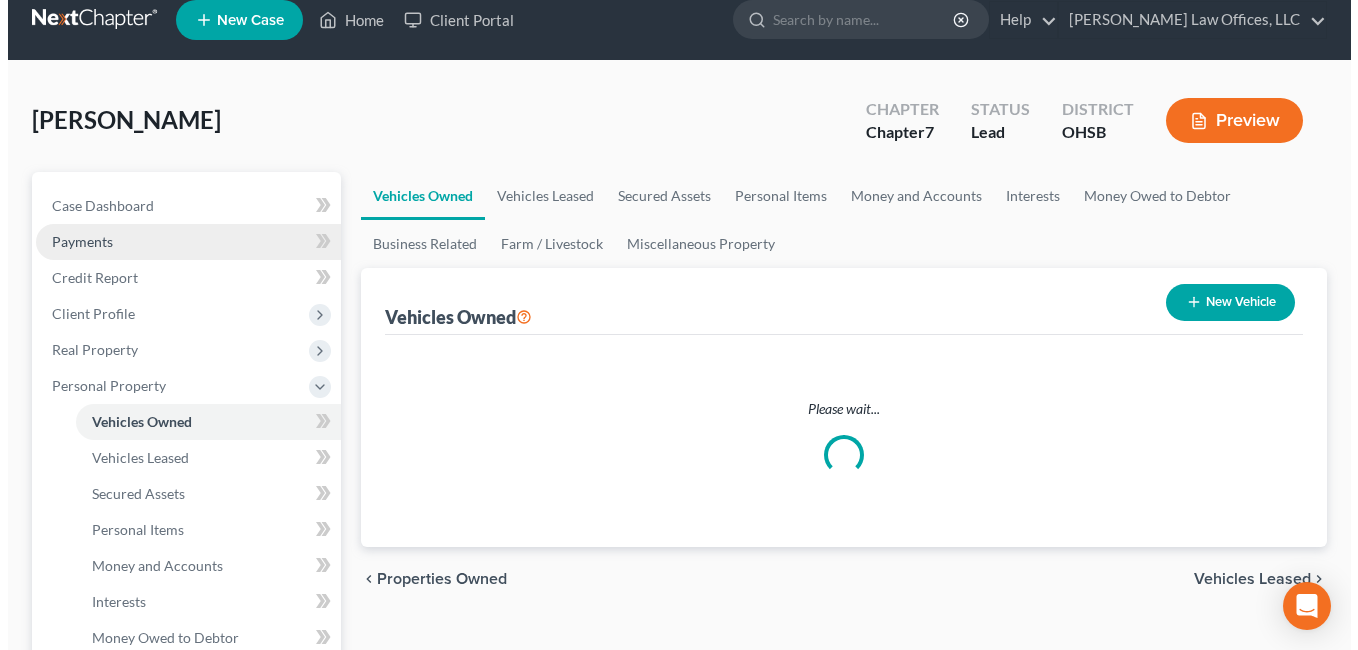 scroll, scrollTop: 0, scrollLeft: 0, axis: both 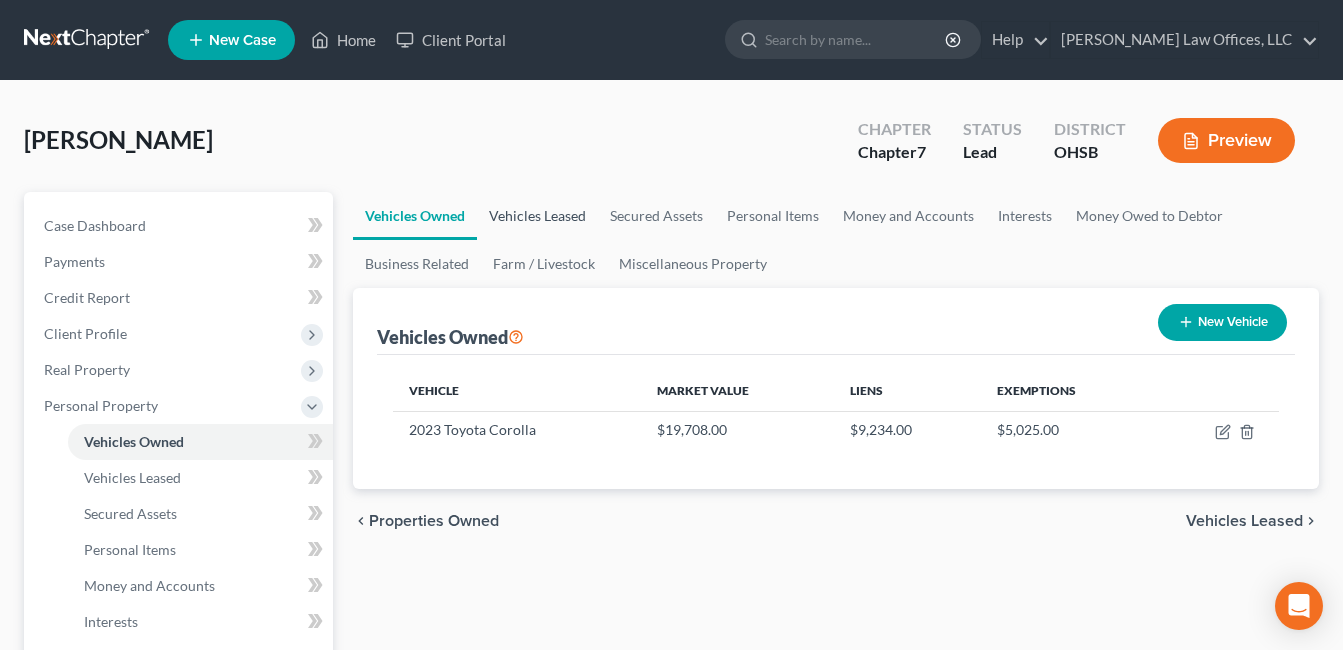 click on "Vehicles Leased" at bounding box center (537, 216) 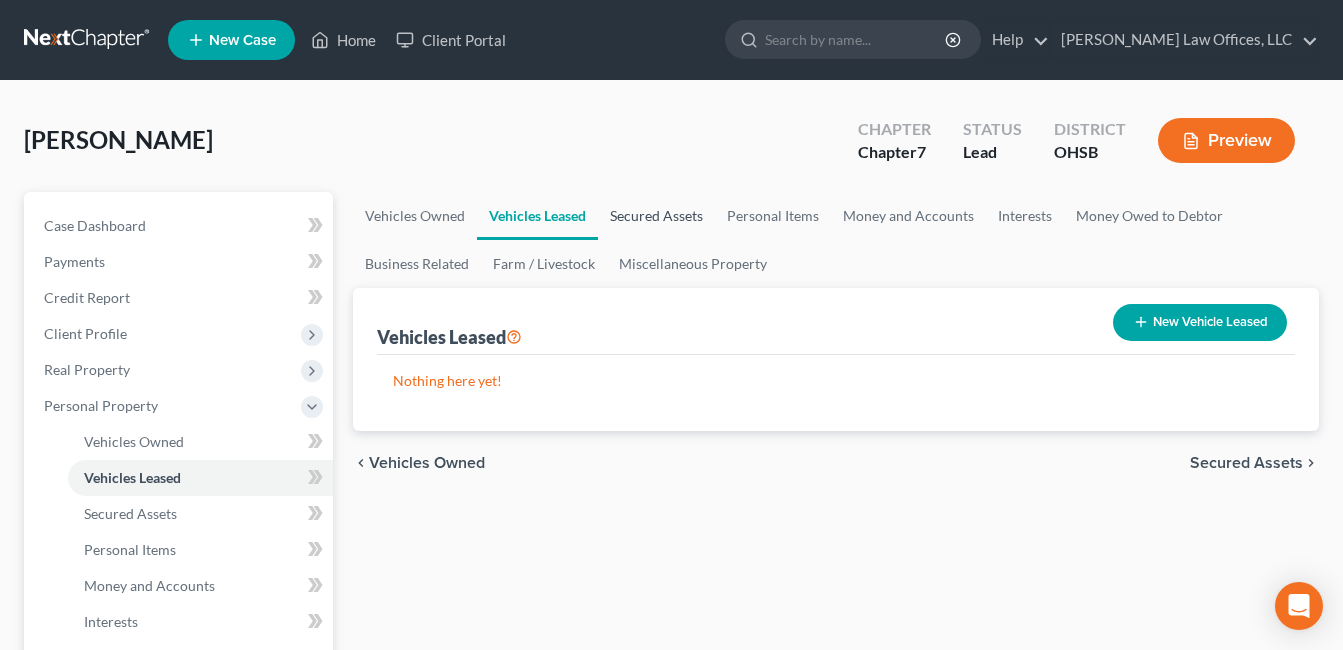 click on "Secured Assets" at bounding box center (656, 216) 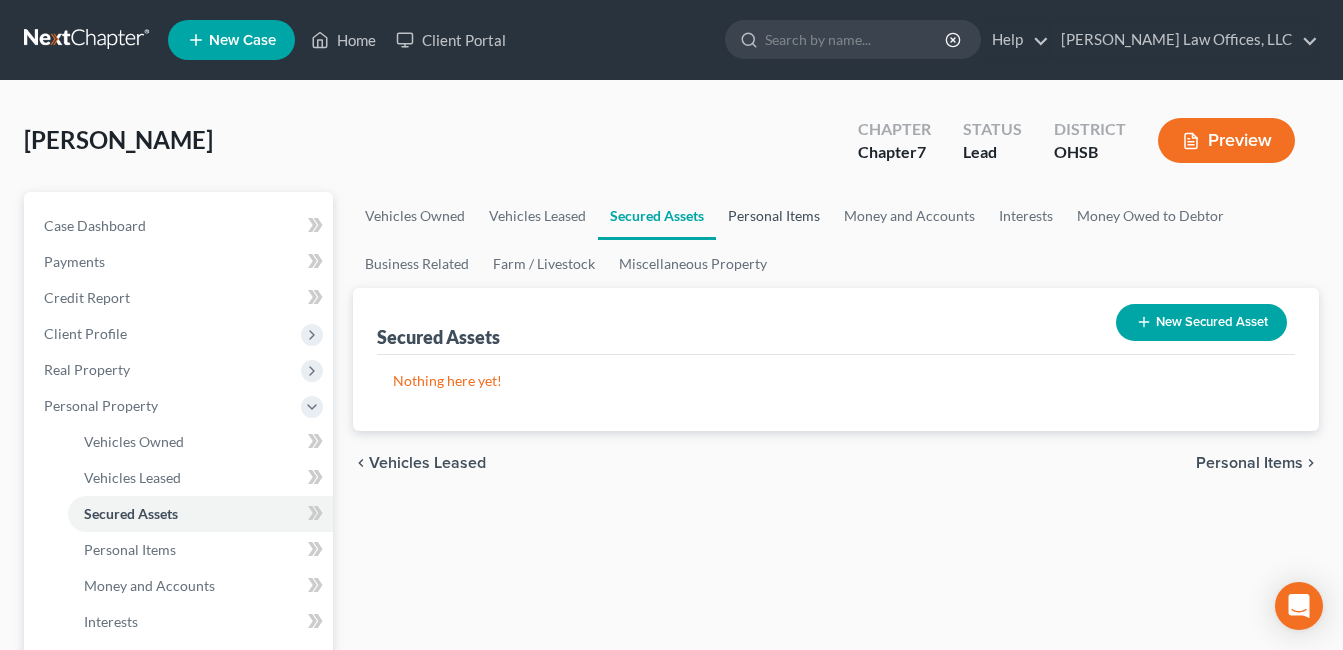 drag, startPoint x: 800, startPoint y: 209, endPoint x: 799, endPoint y: 225, distance: 16.03122 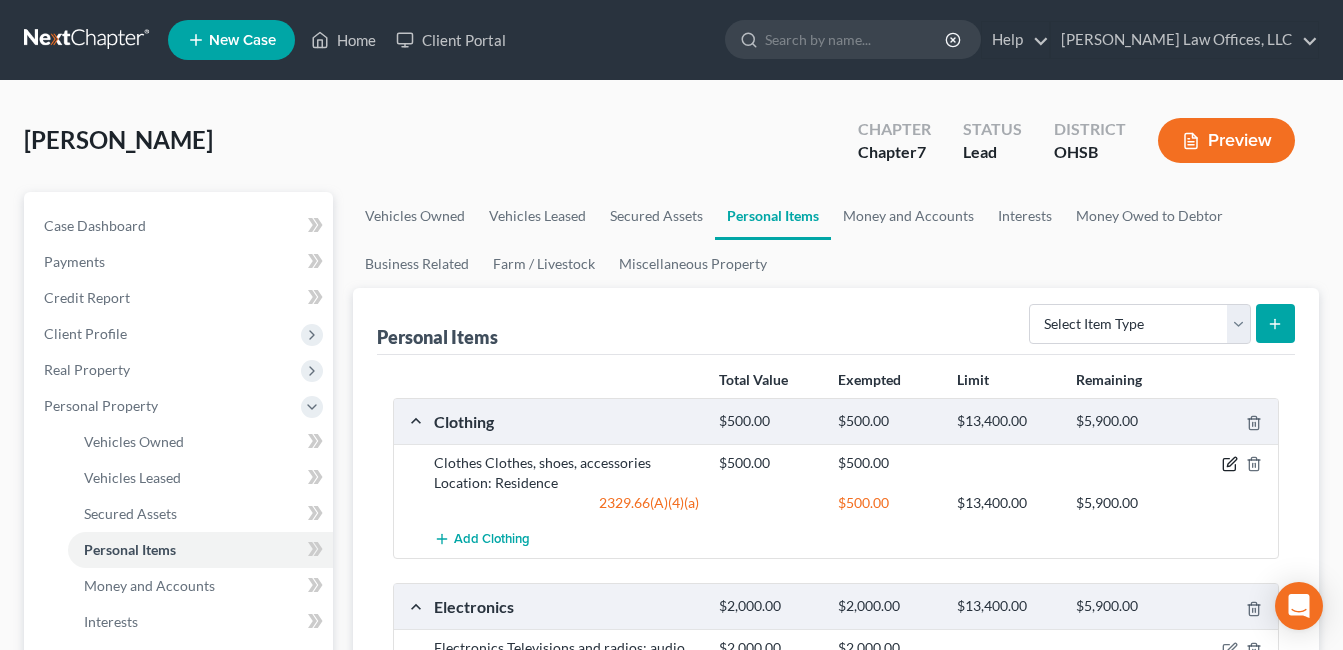 click 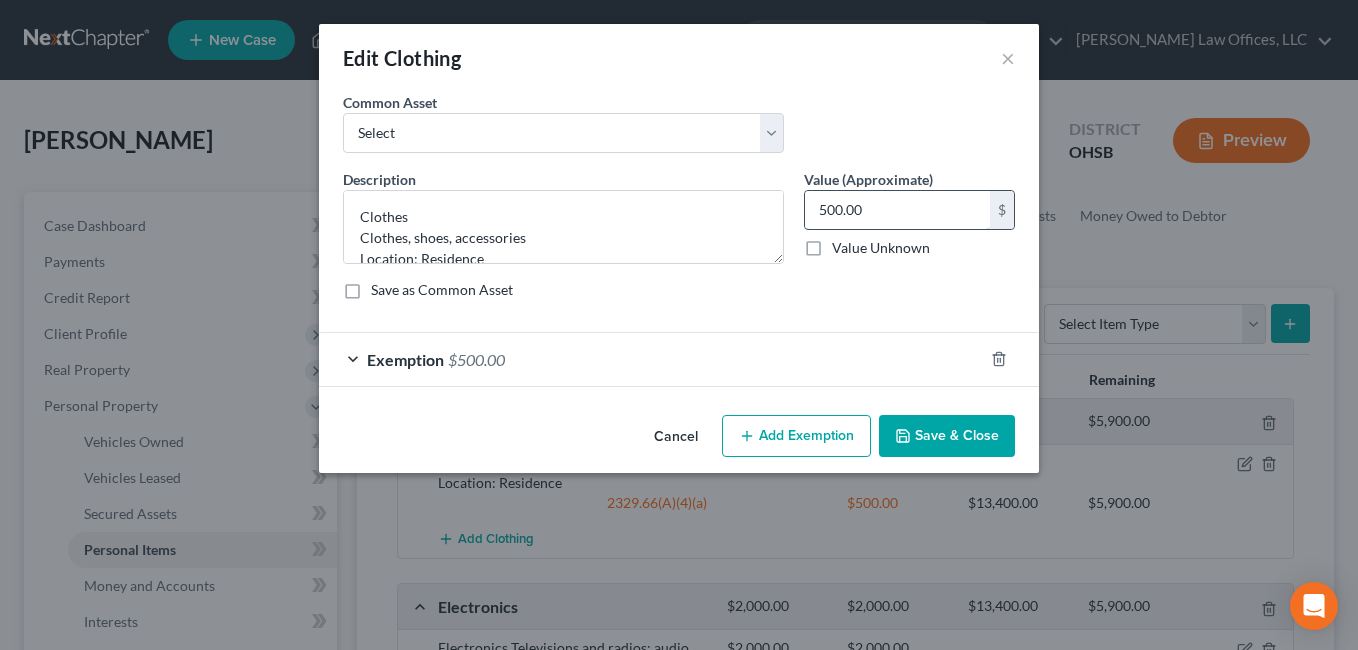 type 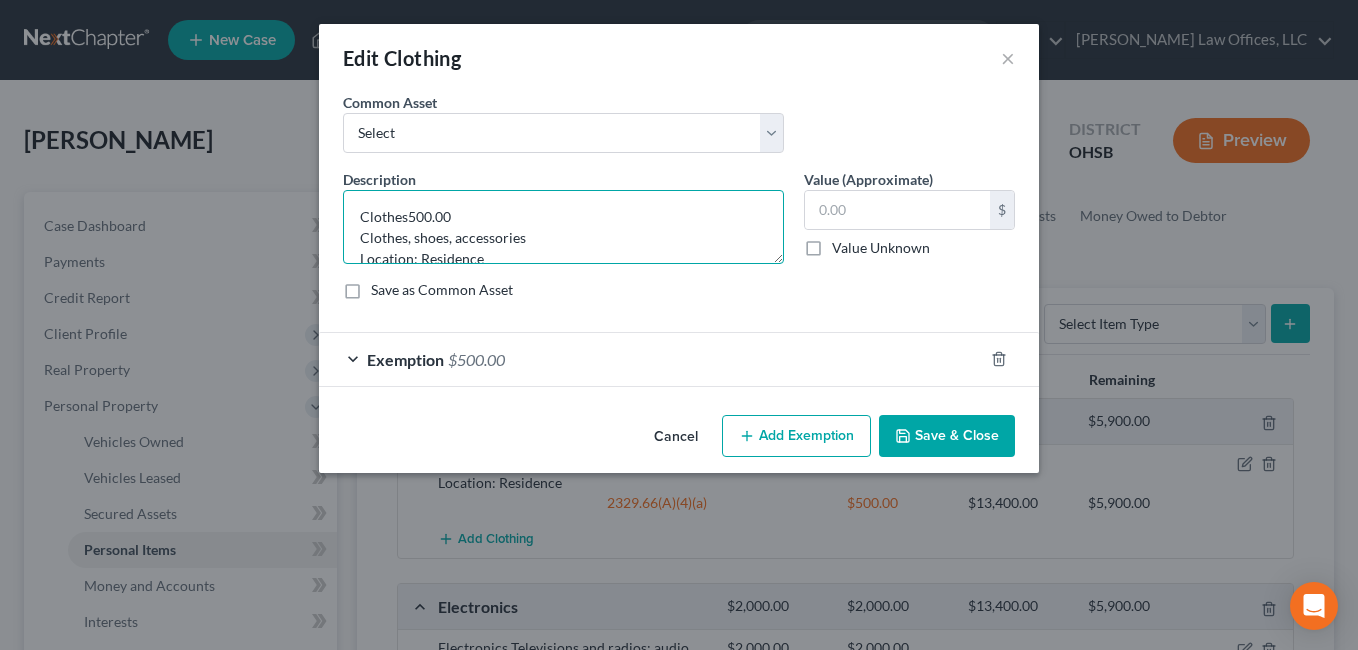 type on "Clothes
Clothes, shoes, accessories
Location: Residence" 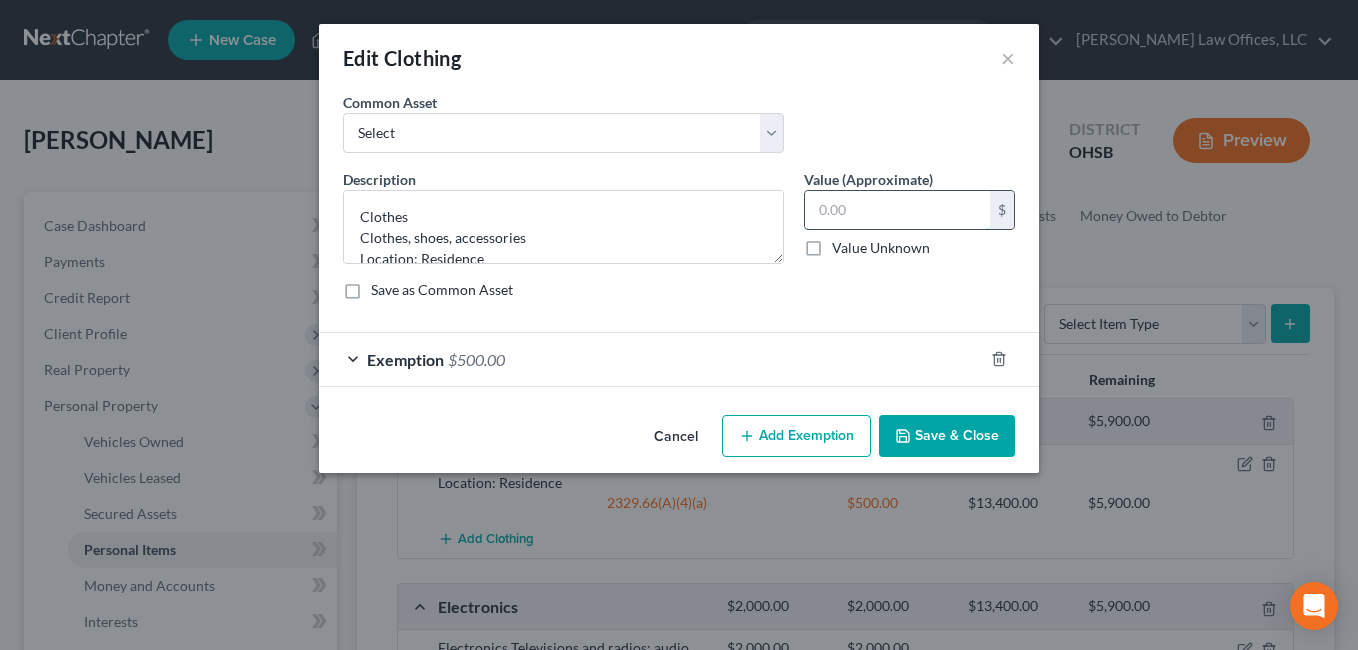 drag, startPoint x: 841, startPoint y: 210, endPoint x: 862, endPoint y: 207, distance: 21.213203 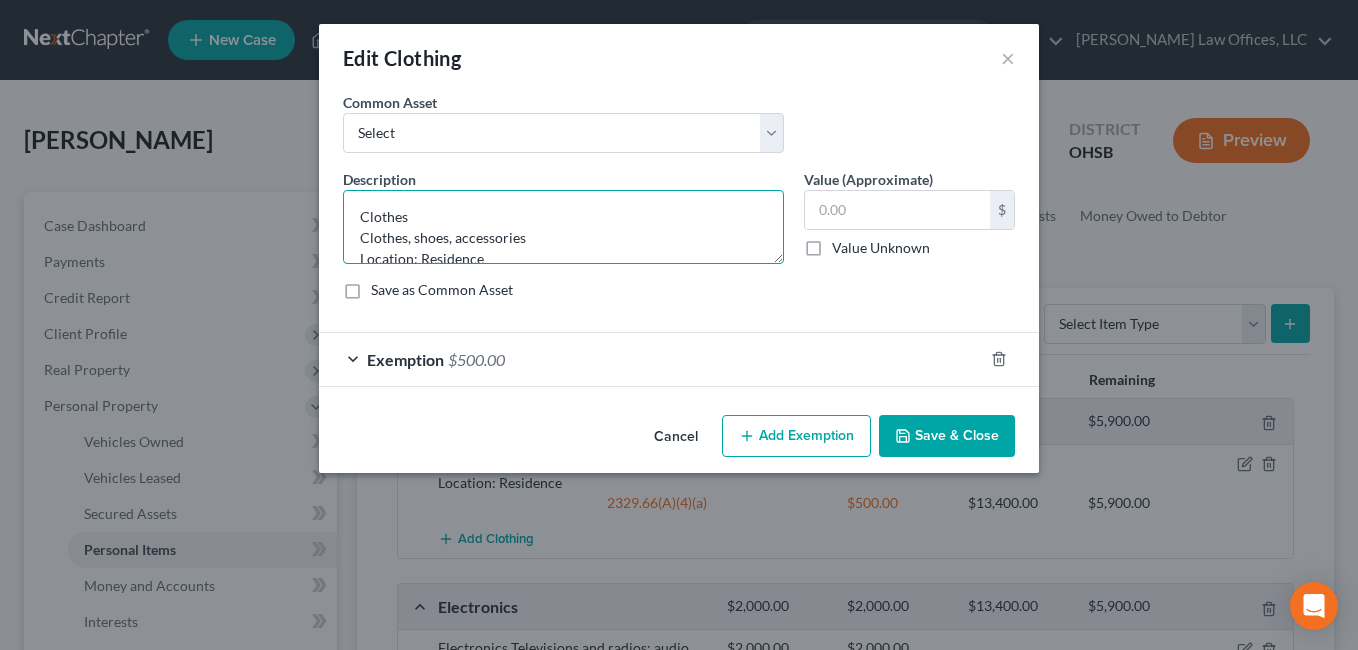 click on "Clothes
Clothes, shoes, accessories
Location: Residence" at bounding box center (563, 227) 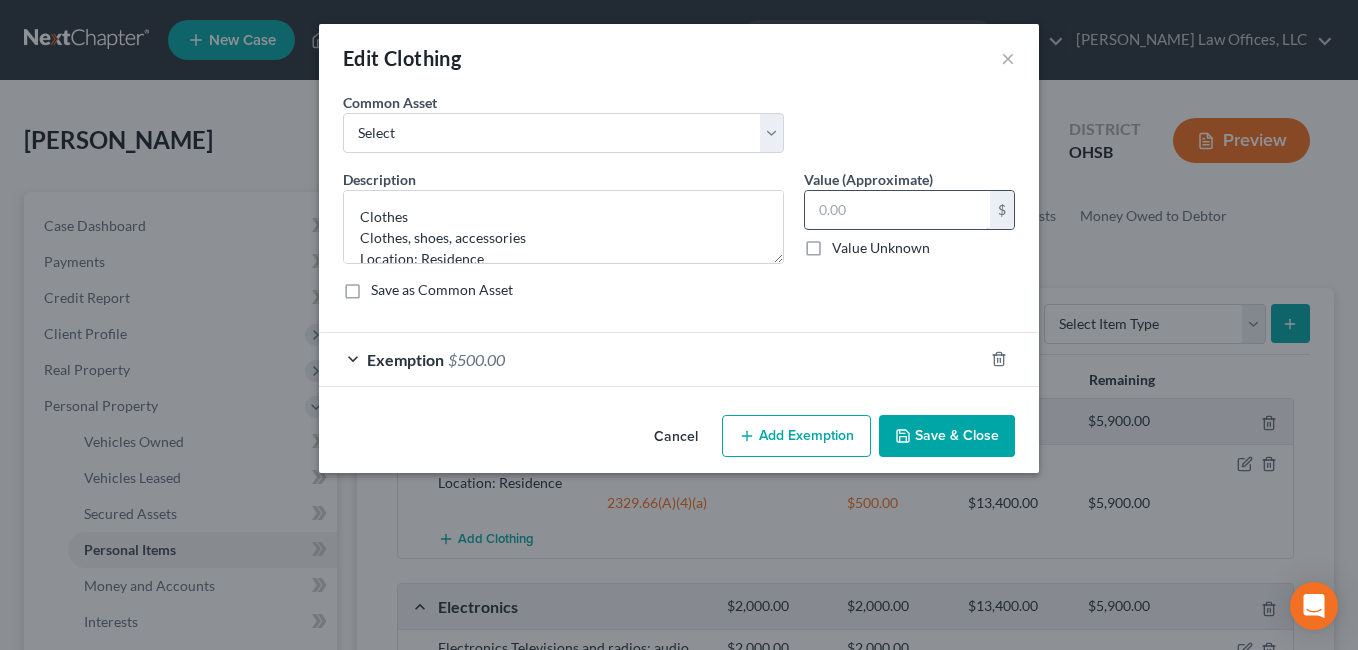 click at bounding box center (897, 210) 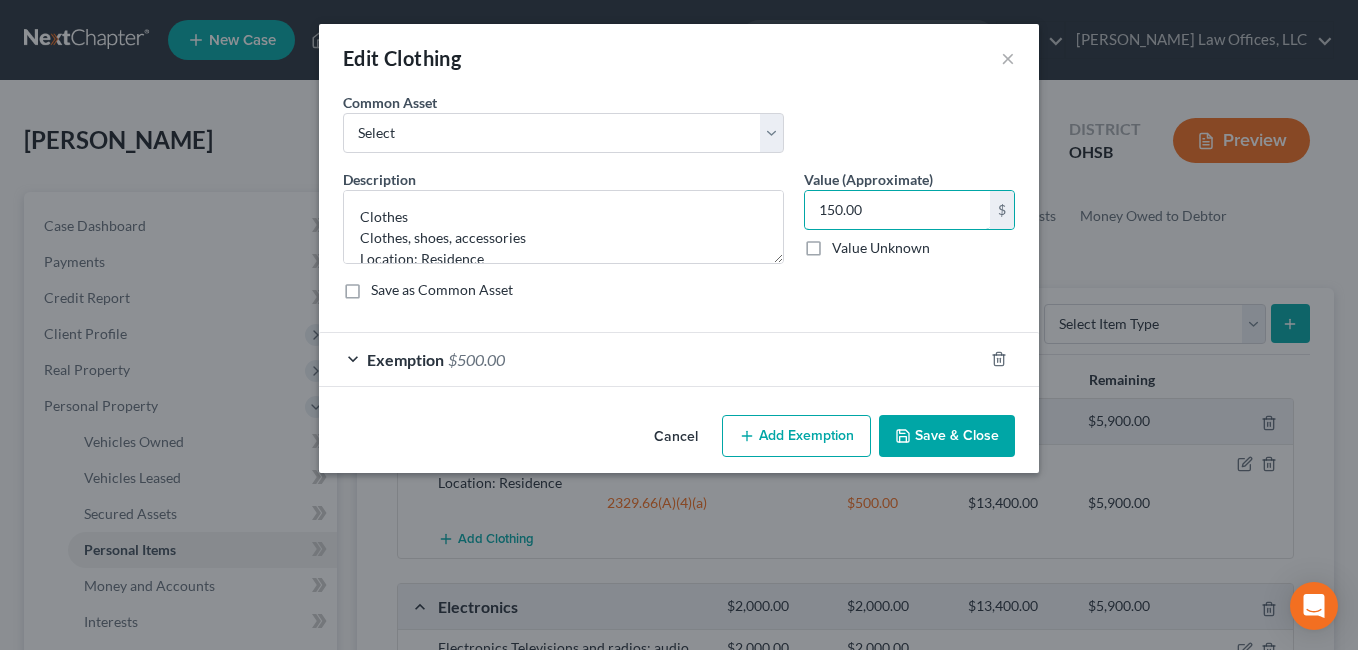 type on "150.00" 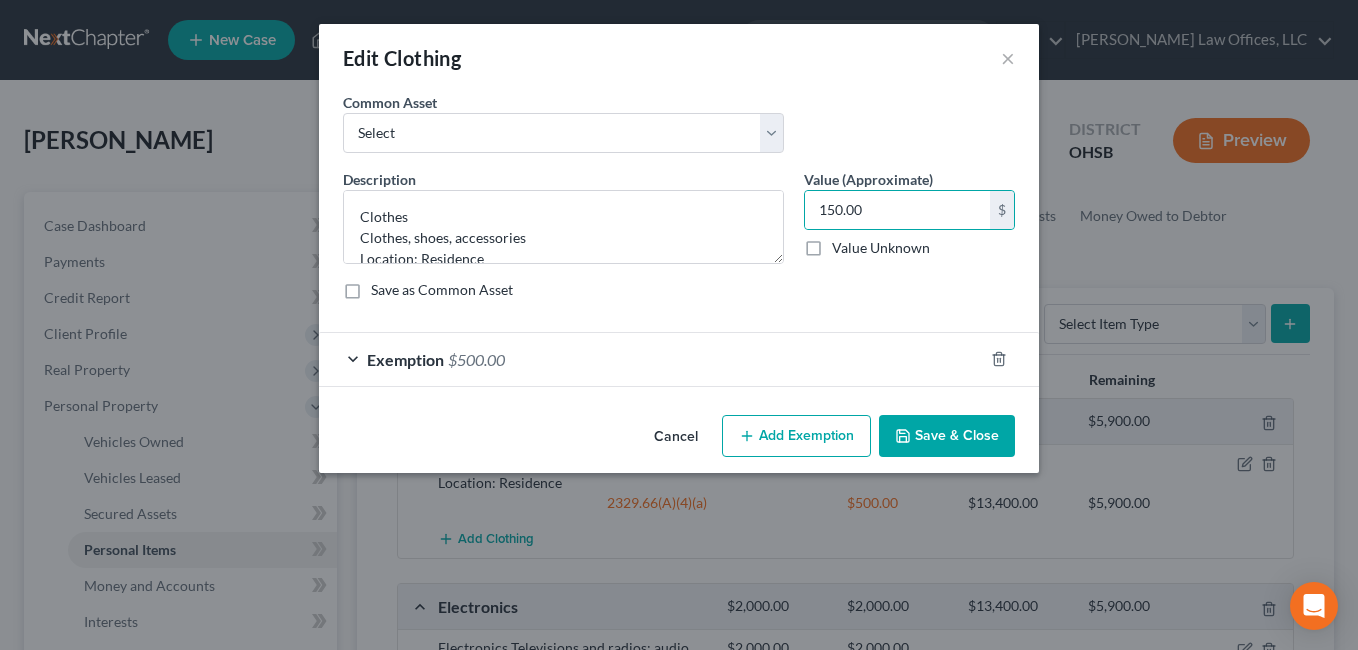 click on "Exemption $500.00" at bounding box center (651, 359) 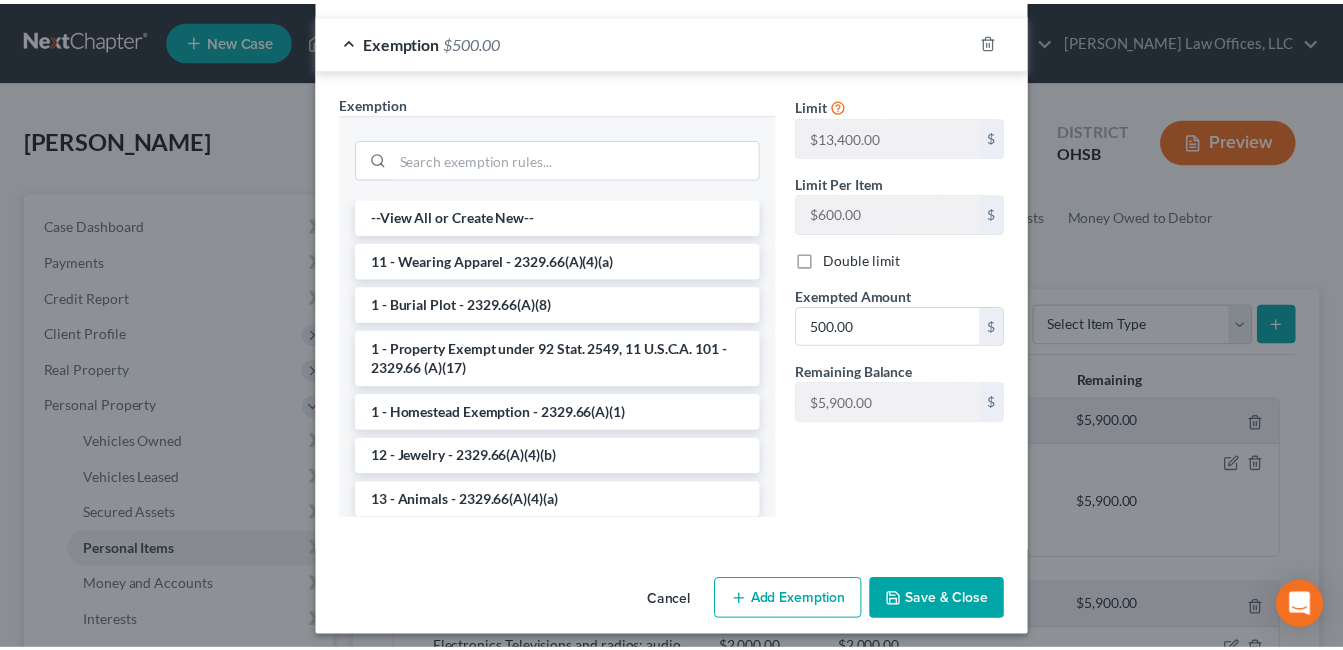 scroll, scrollTop: 329, scrollLeft: 0, axis: vertical 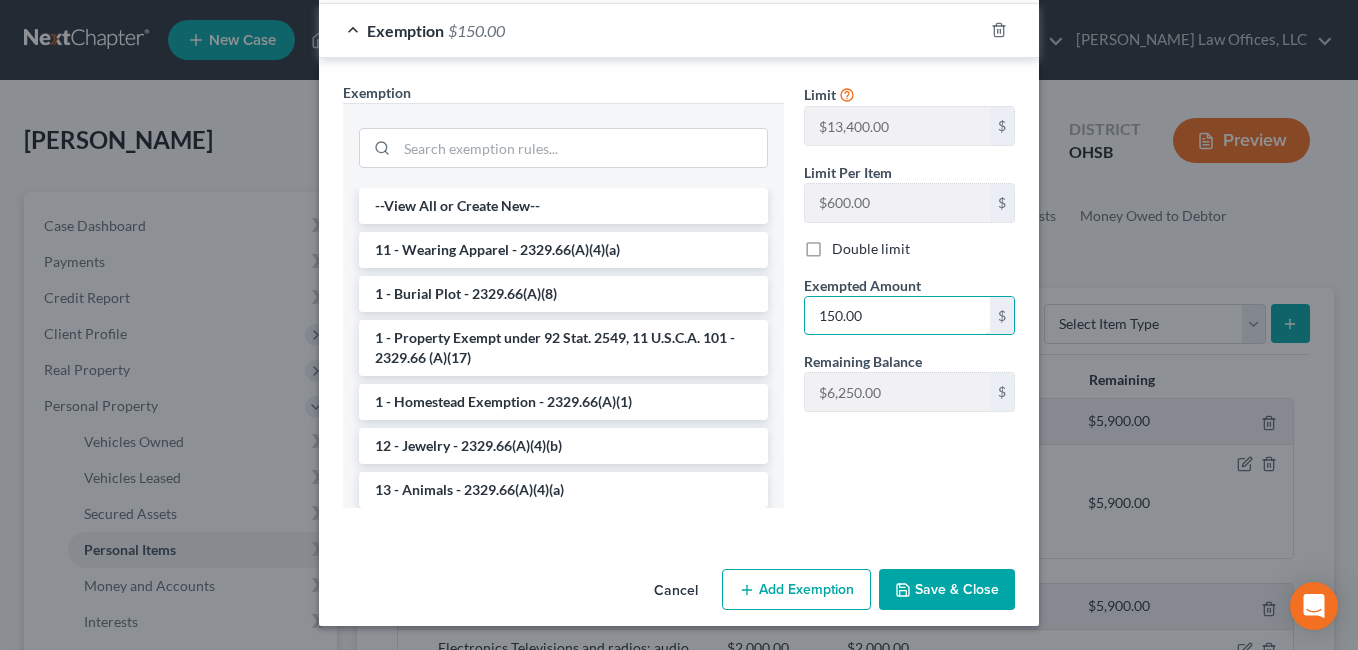 type on "150.00" 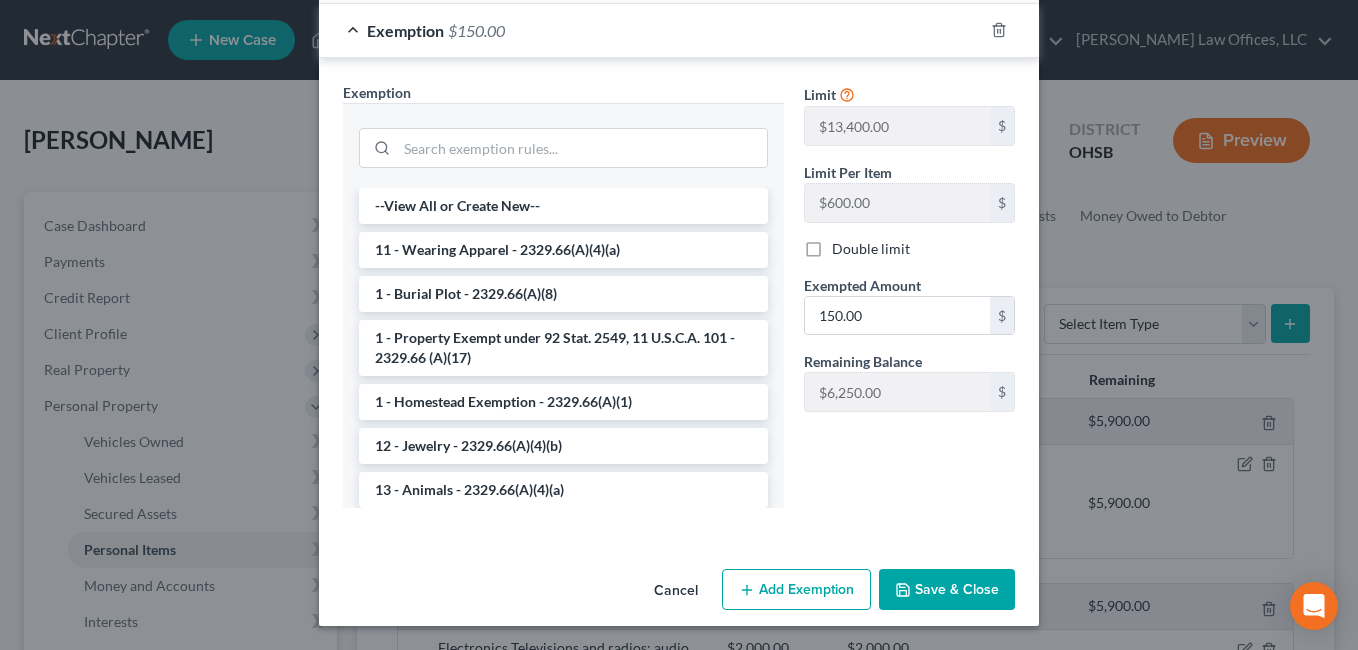 click on "Save & Close" at bounding box center [947, 590] 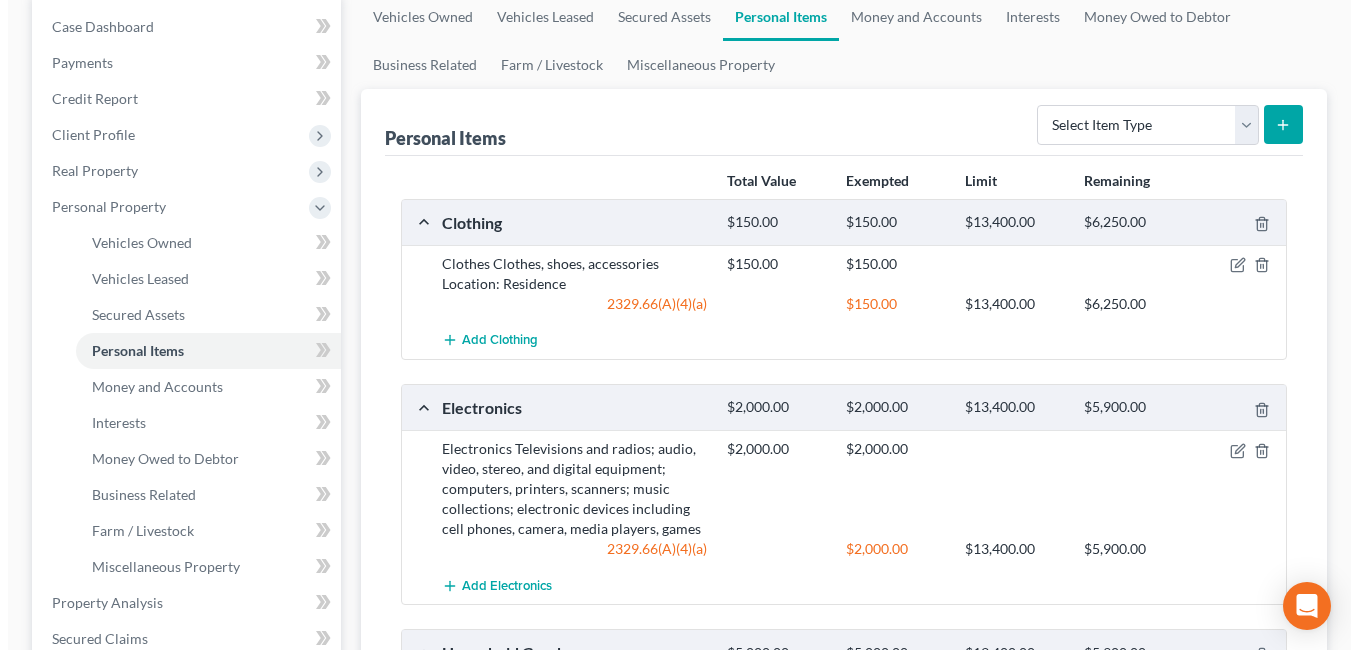 scroll, scrollTop: 200, scrollLeft: 0, axis: vertical 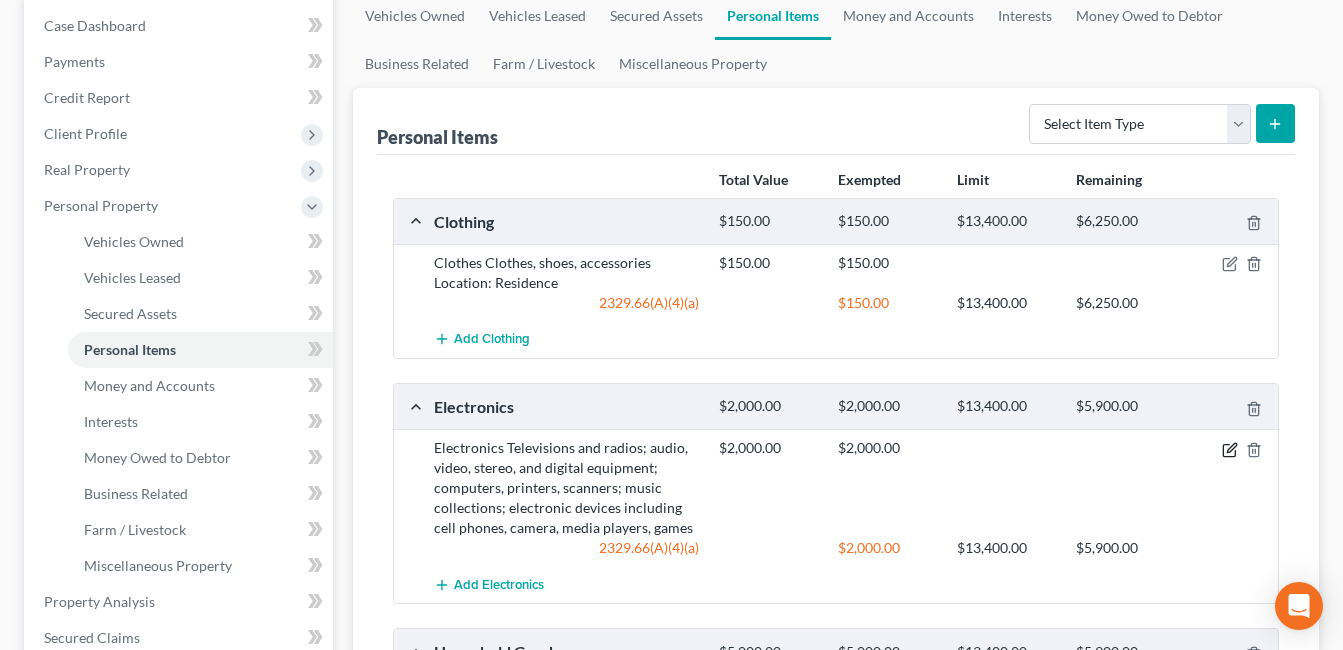 click 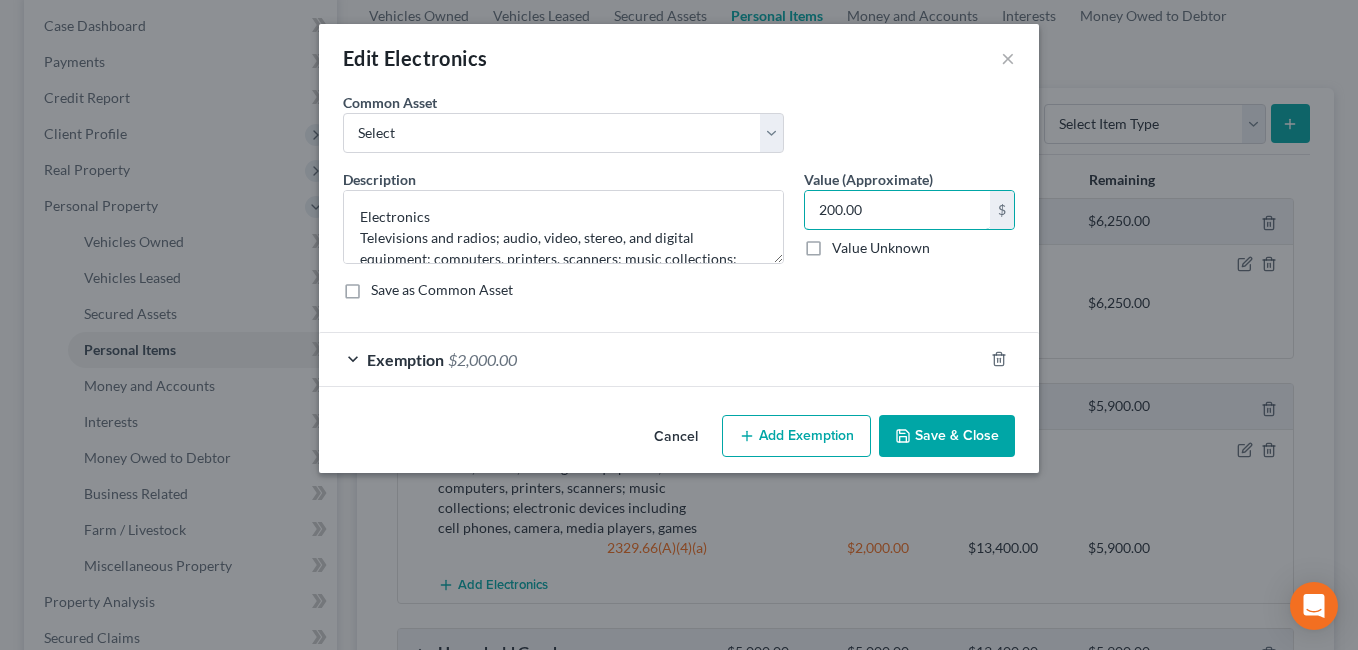 type on "200.00" 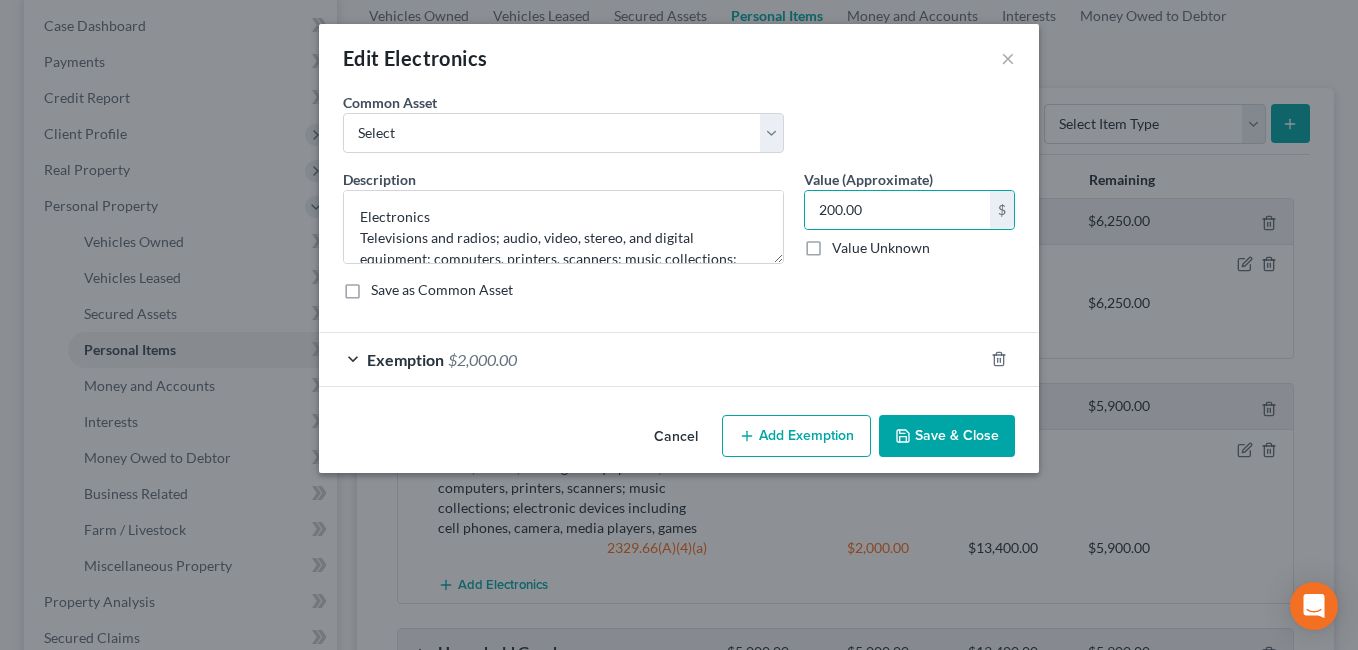 click on "Exemption $2,000.00" at bounding box center [651, 359] 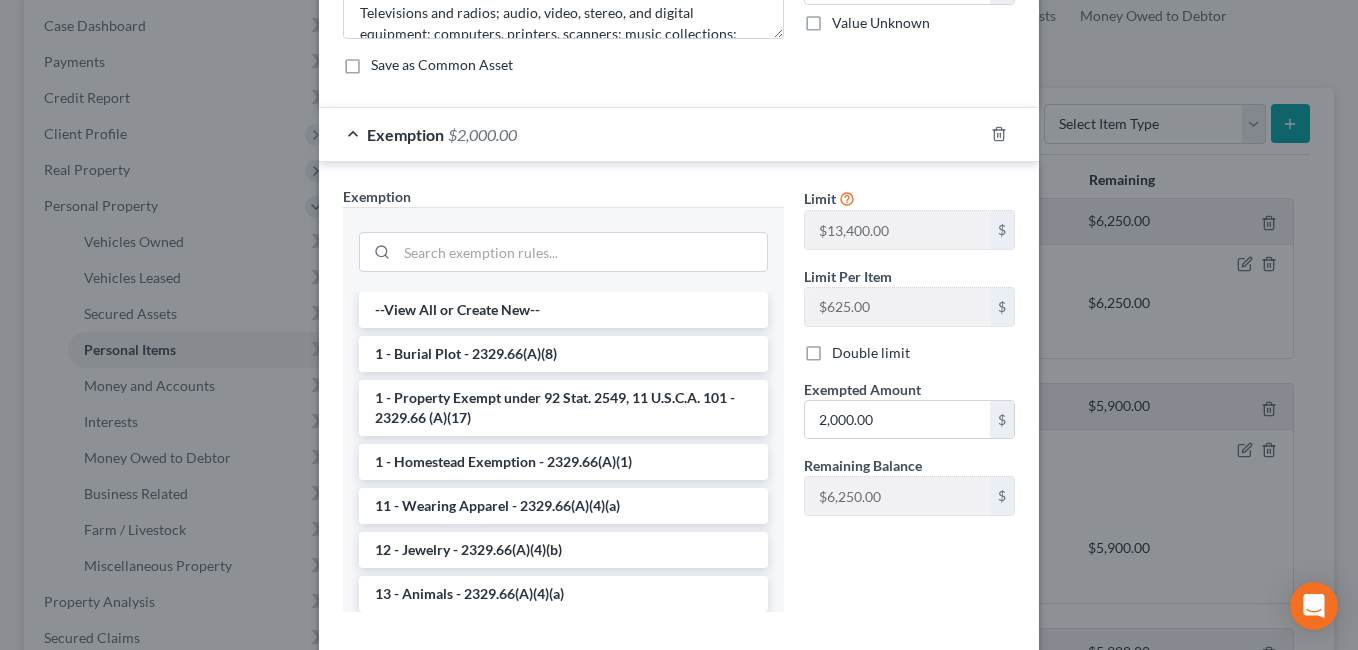scroll, scrollTop: 300, scrollLeft: 0, axis: vertical 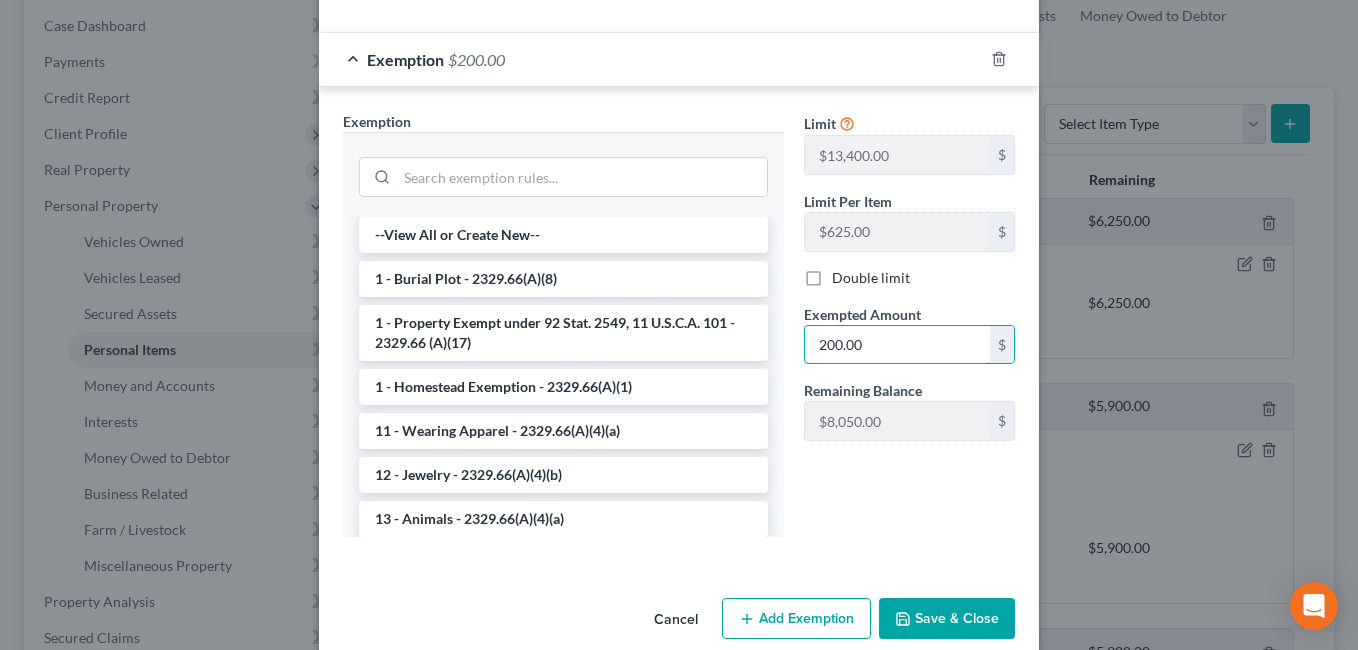 type on "200.00" 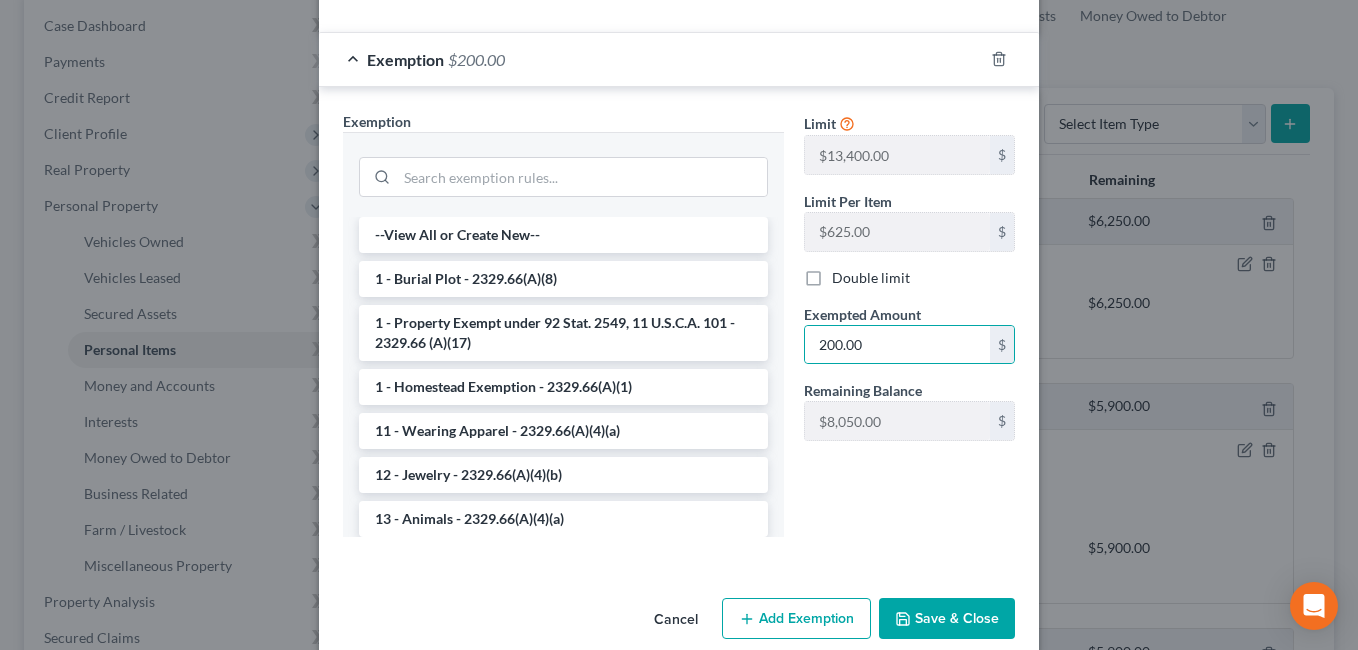 click on "Save & Close" at bounding box center (947, 619) 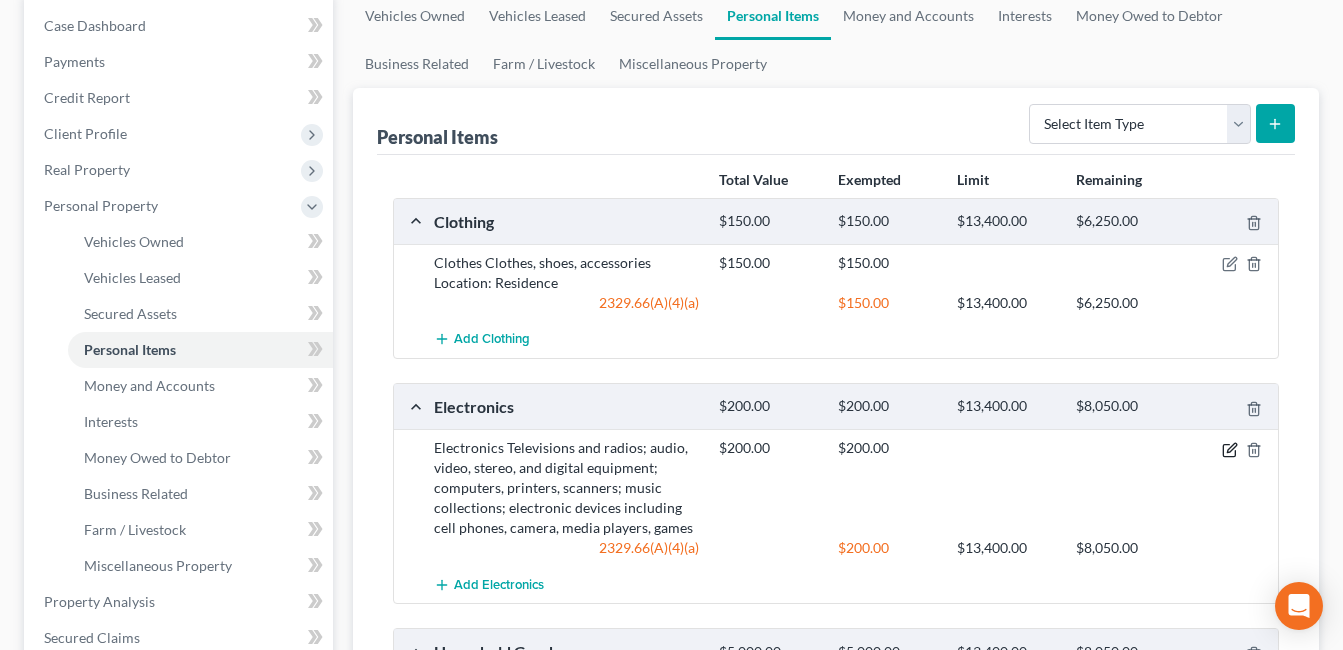 click 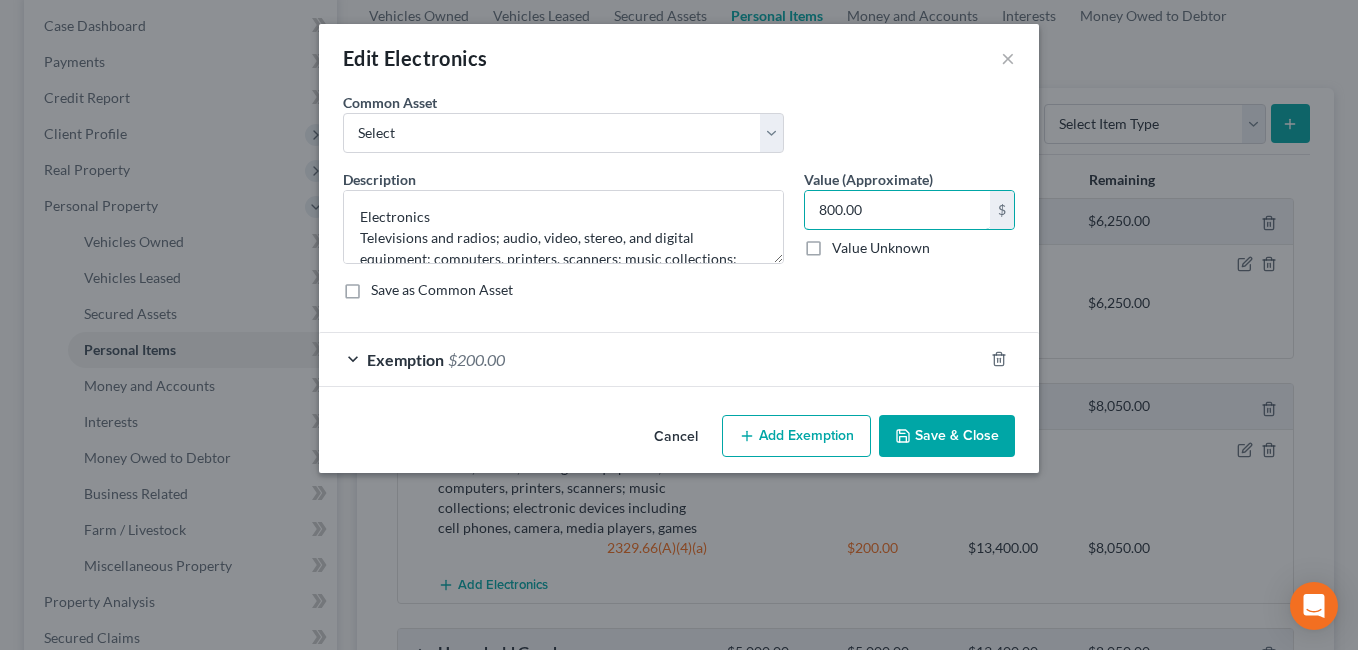 type on "800.00" 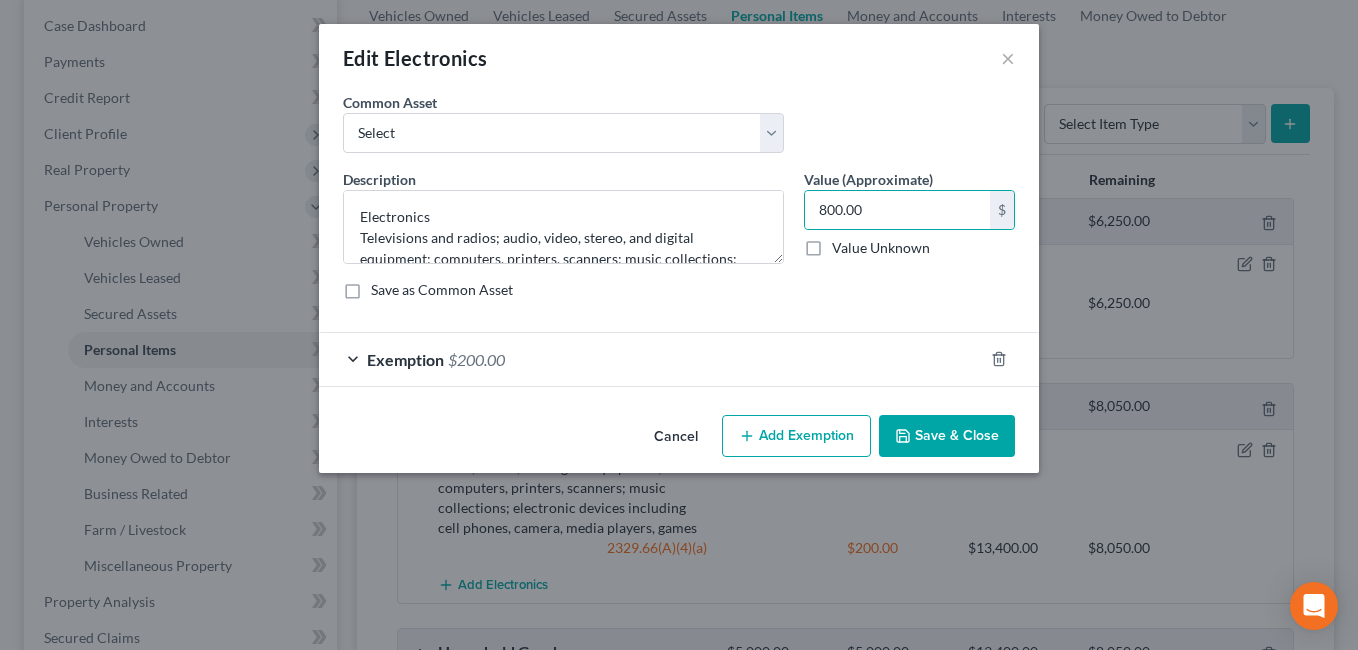 click on "Exemption $200.00" at bounding box center (651, 359) 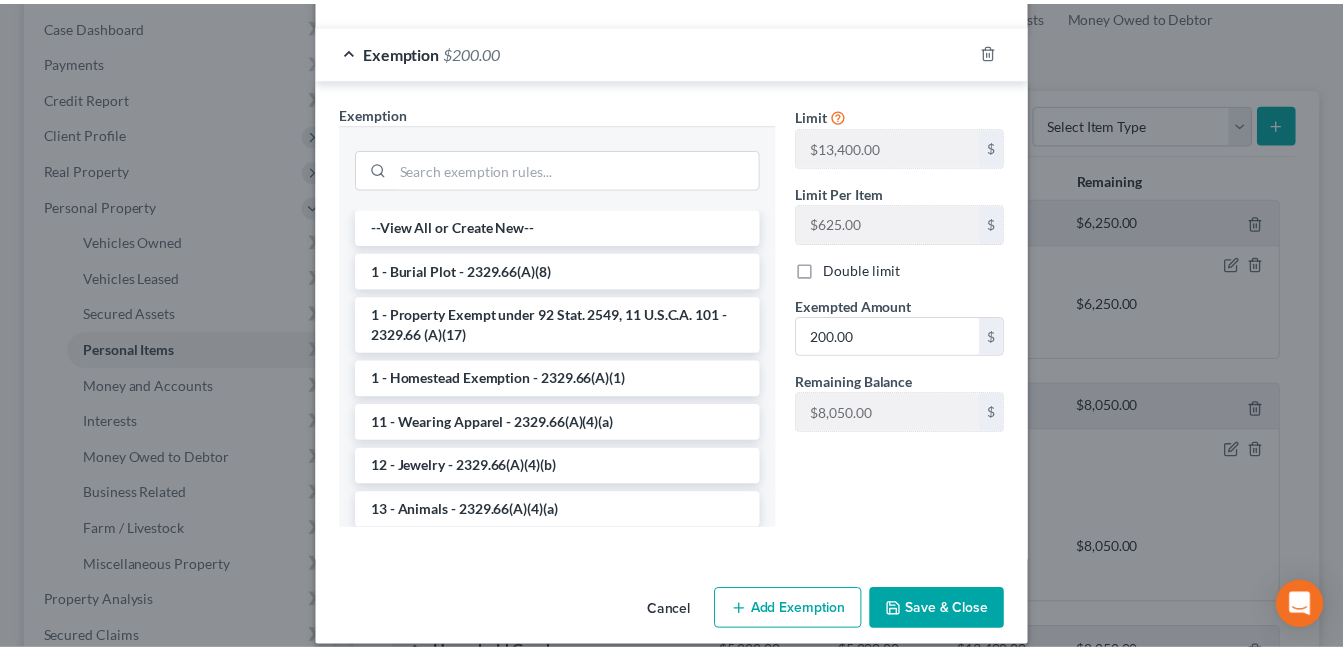 scroll, scrollTop: 329, scrollLeft: 0, axis: vertical 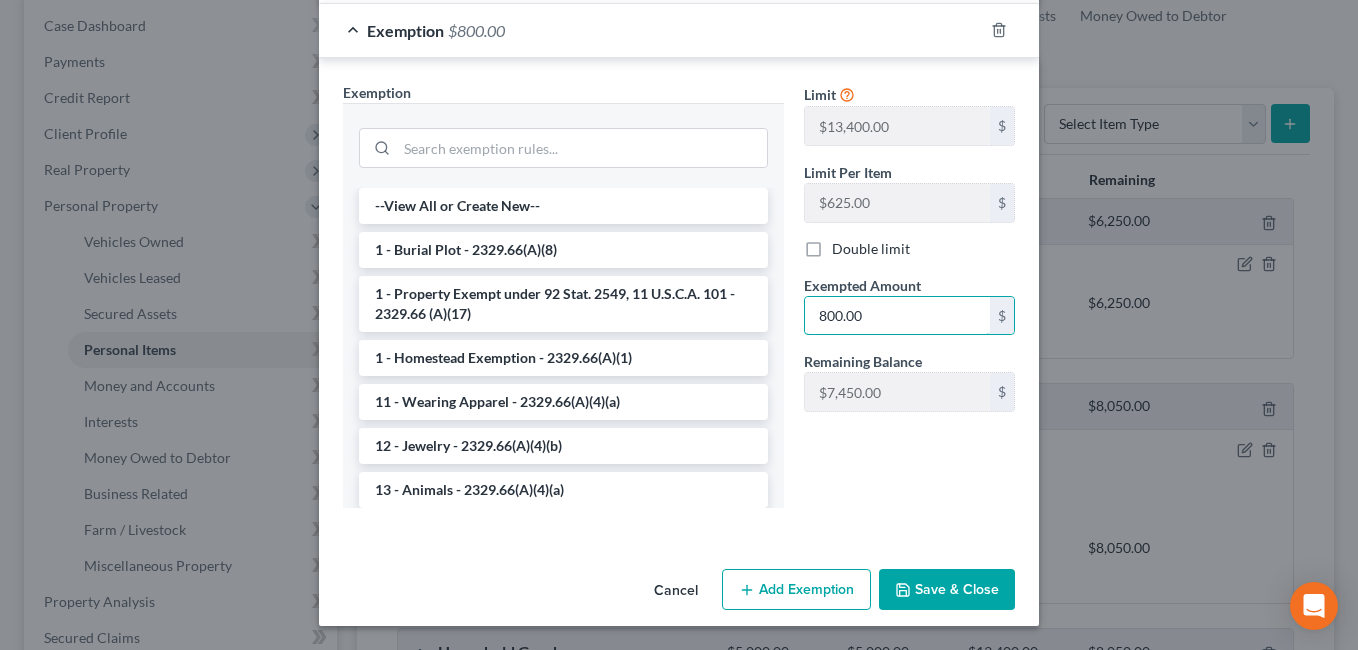 type on "800.00" 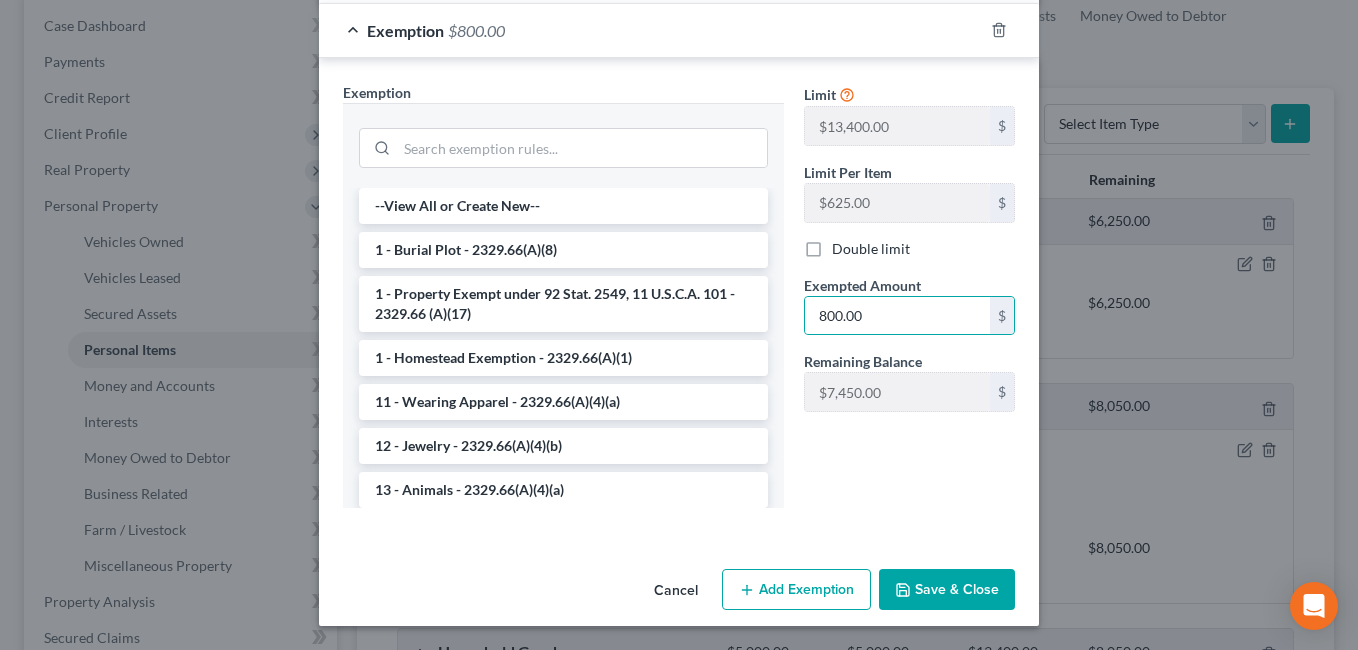click on "Save & Close" at bounding box center (947, 590) 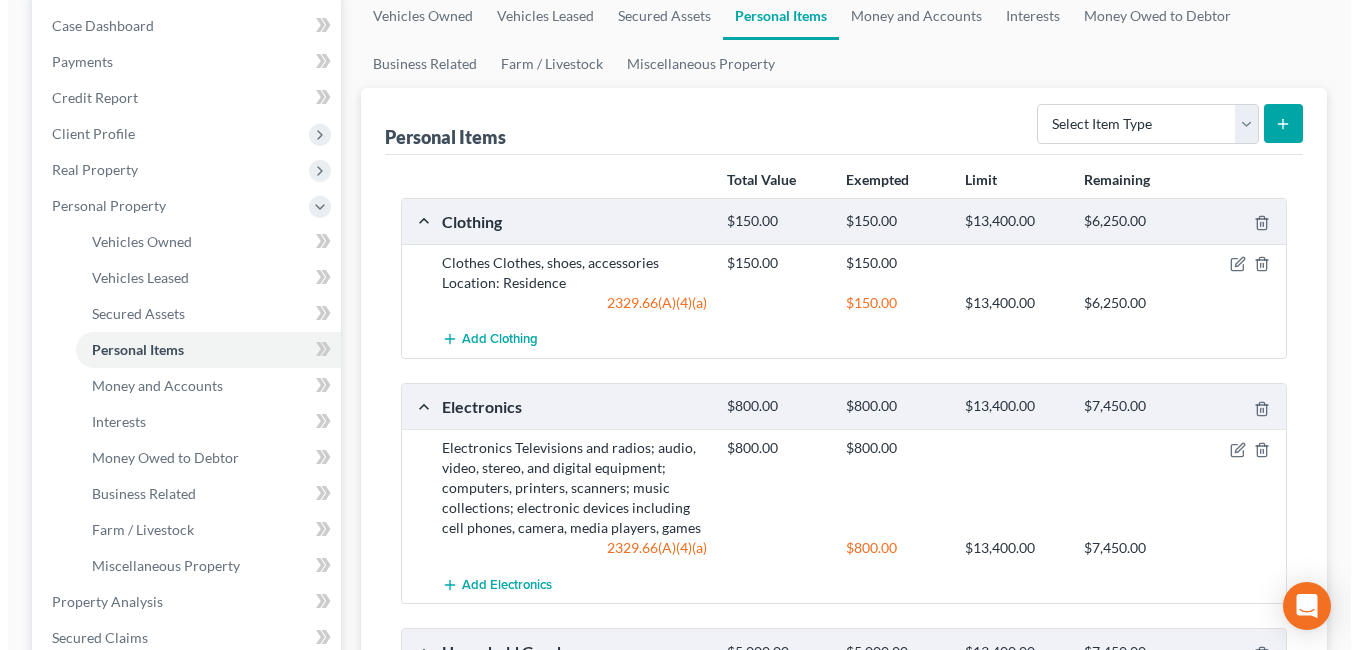 scroll, scrollTop: 400, scrollLeft: 0, axis: vertical 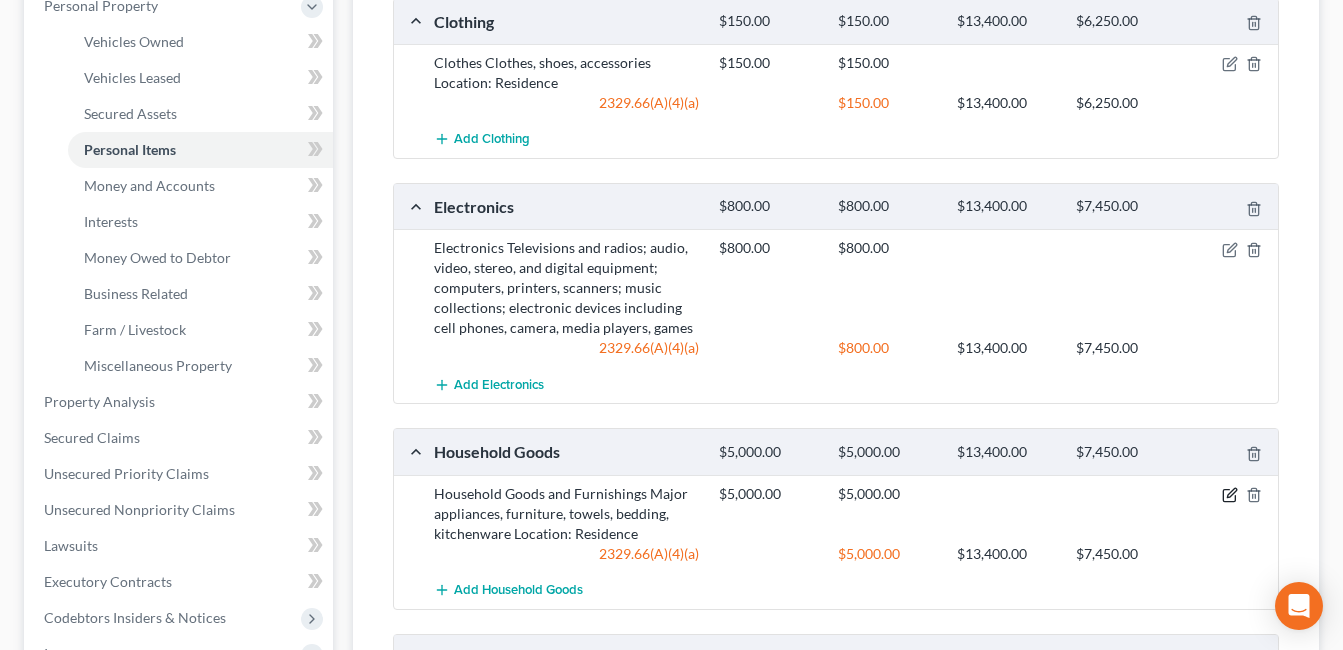 click 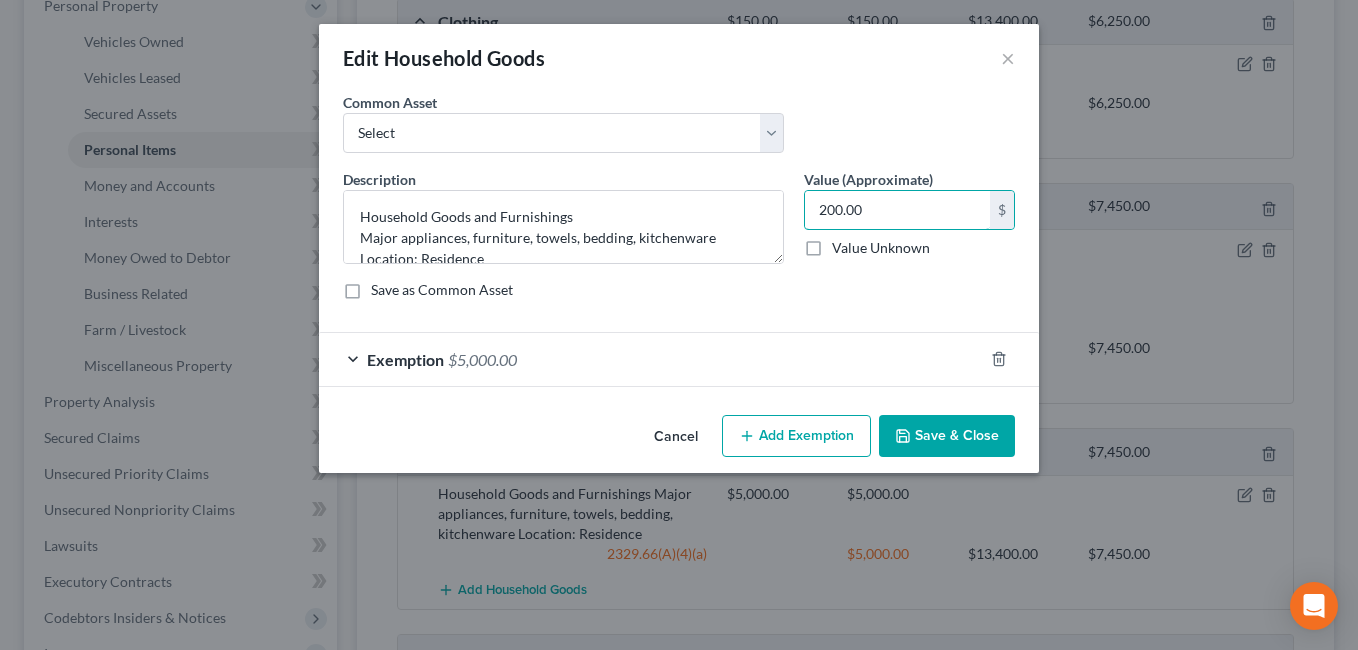 type on "200.00" 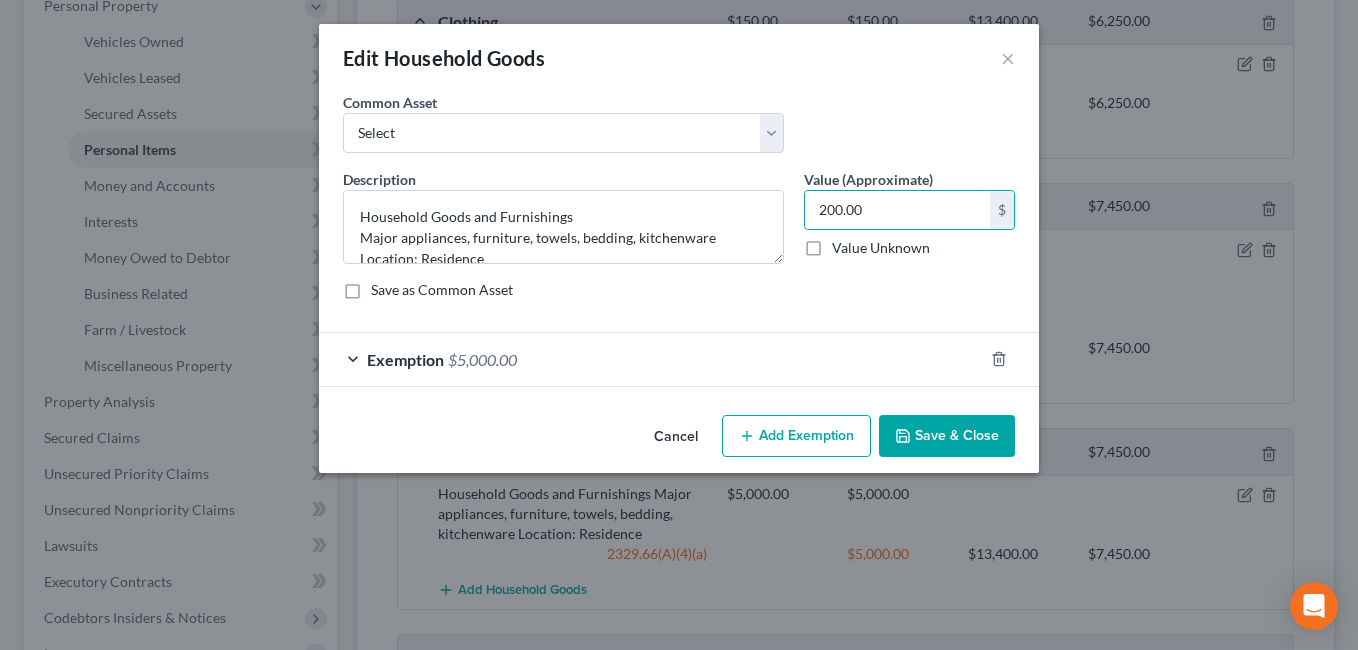 click on "Exemption $5,000.00" at bounding box center (651, 359) 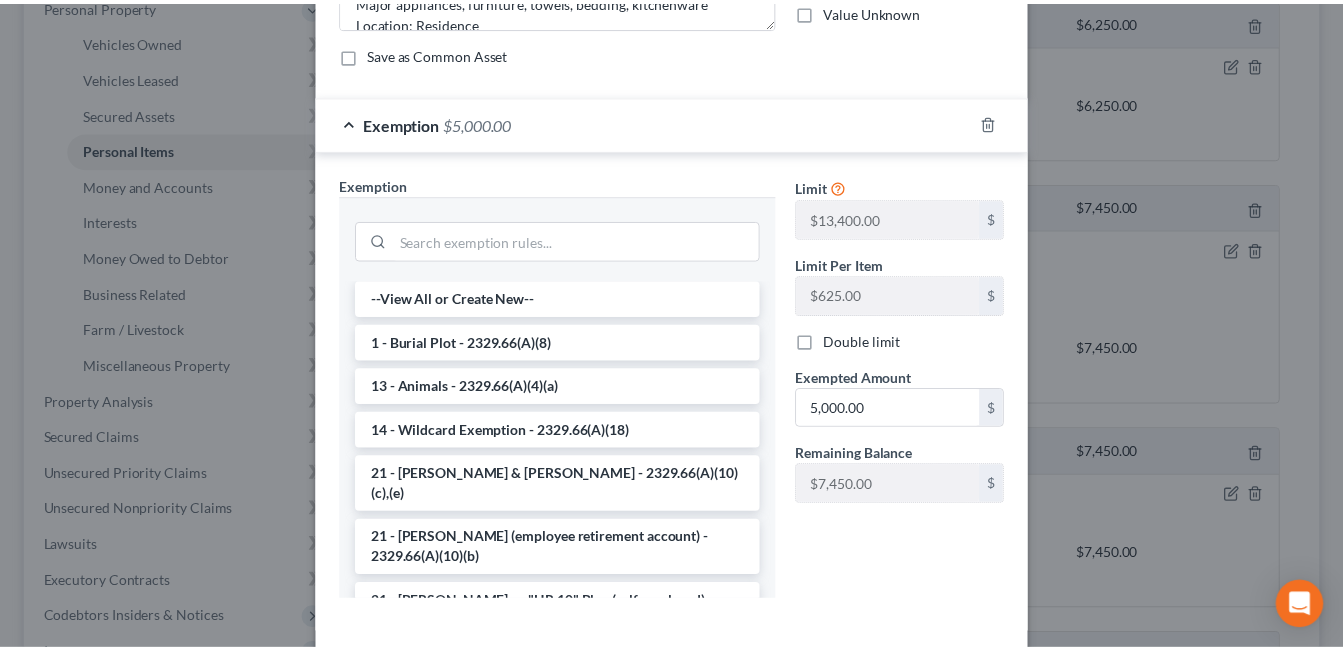 scroll, scrollTop: 300, scrollLeft: 0, axis: vertical 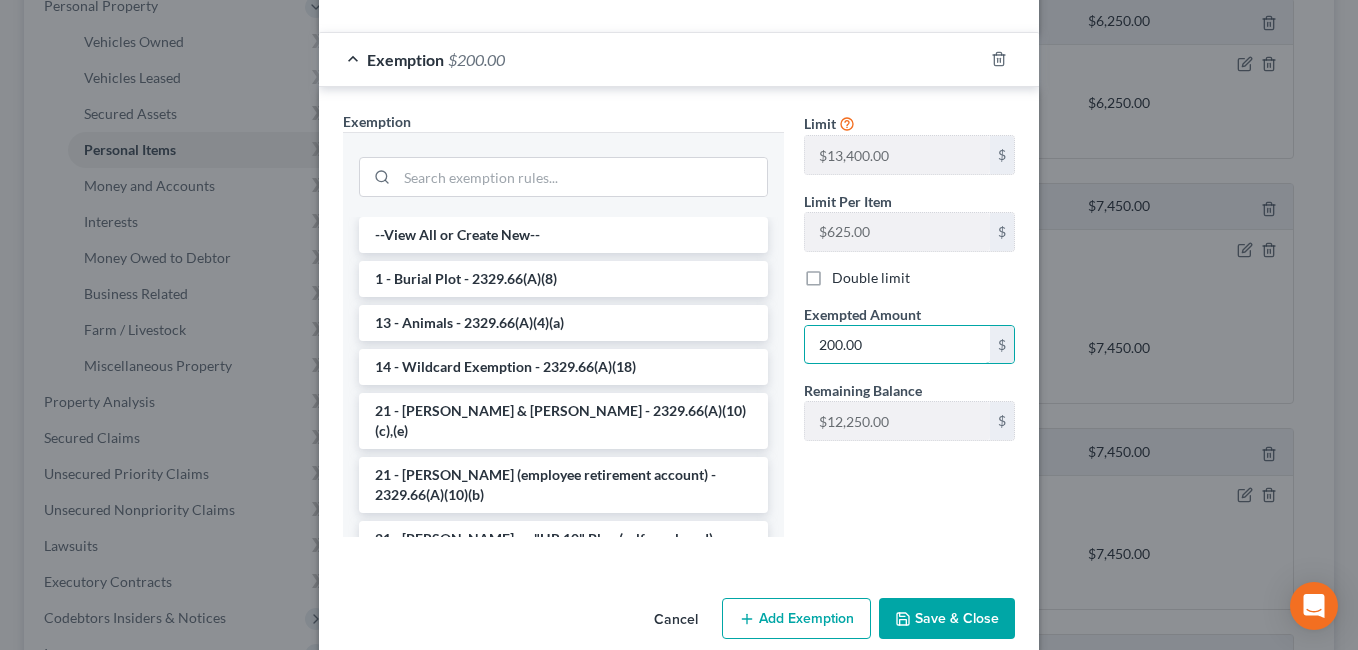 type on "200.00" 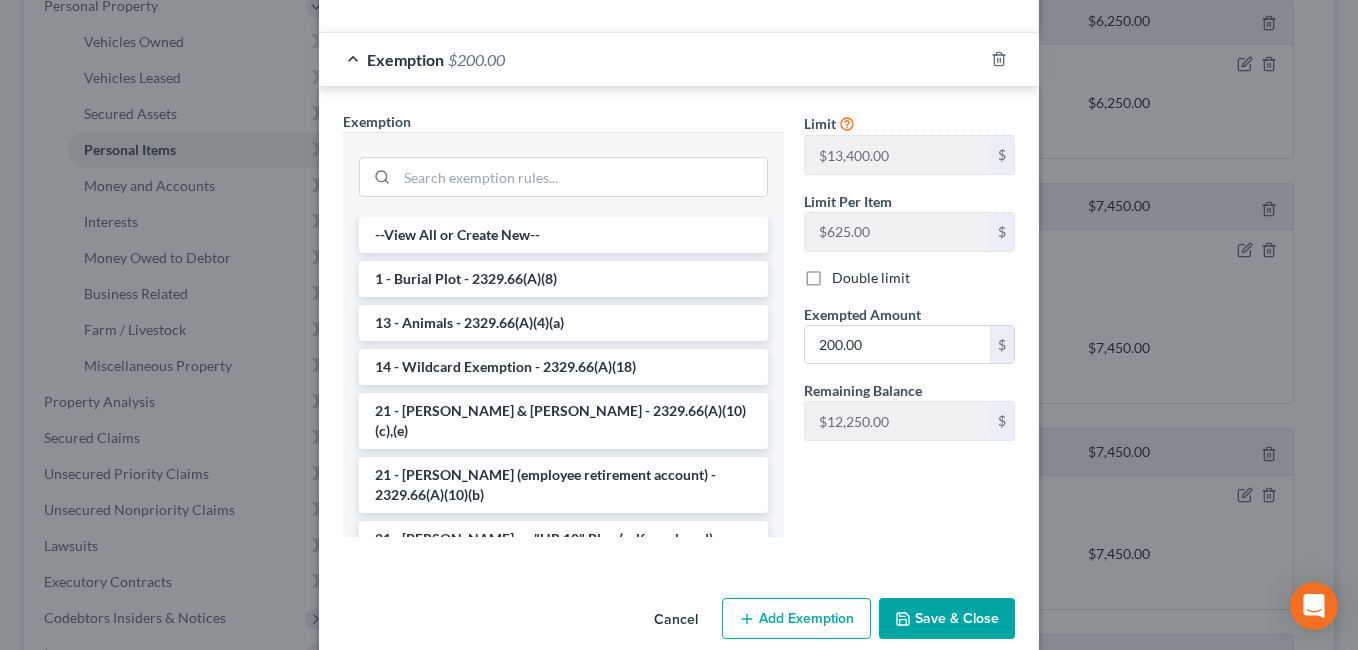 click on "Save & Close" at bounding box center [947, 619] 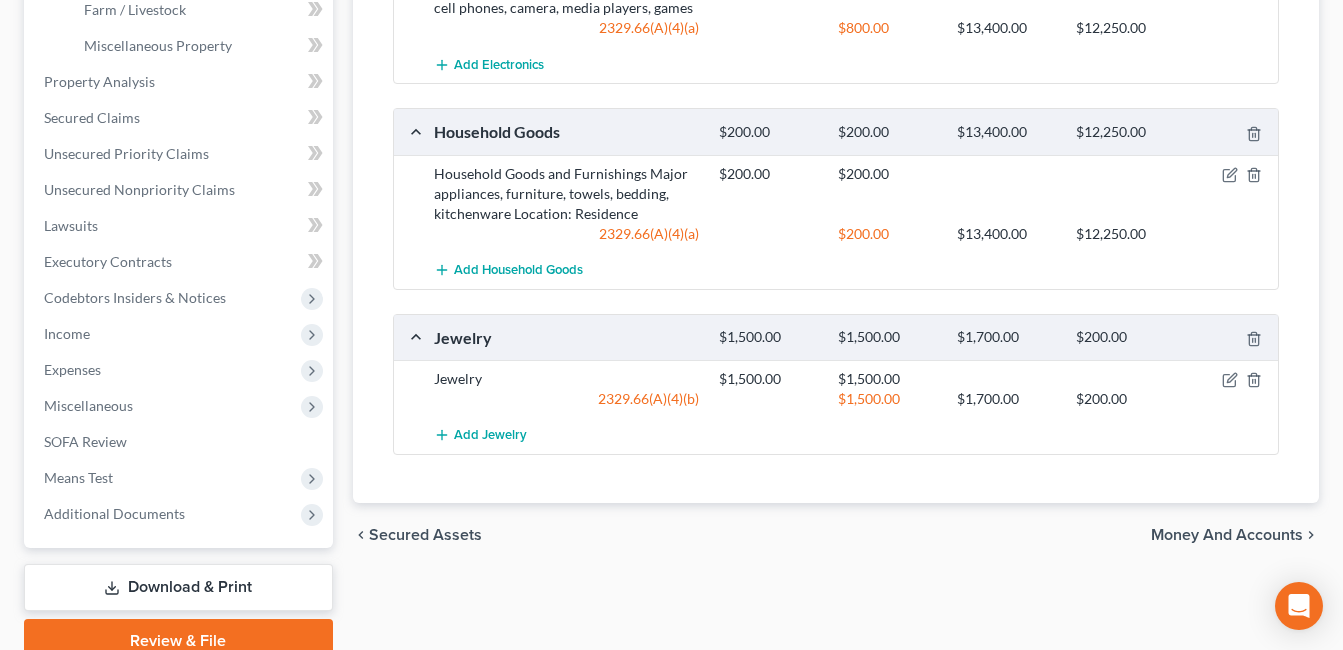 scroll, scrollTop: 800, scrollLeft: 0, axis: vertical 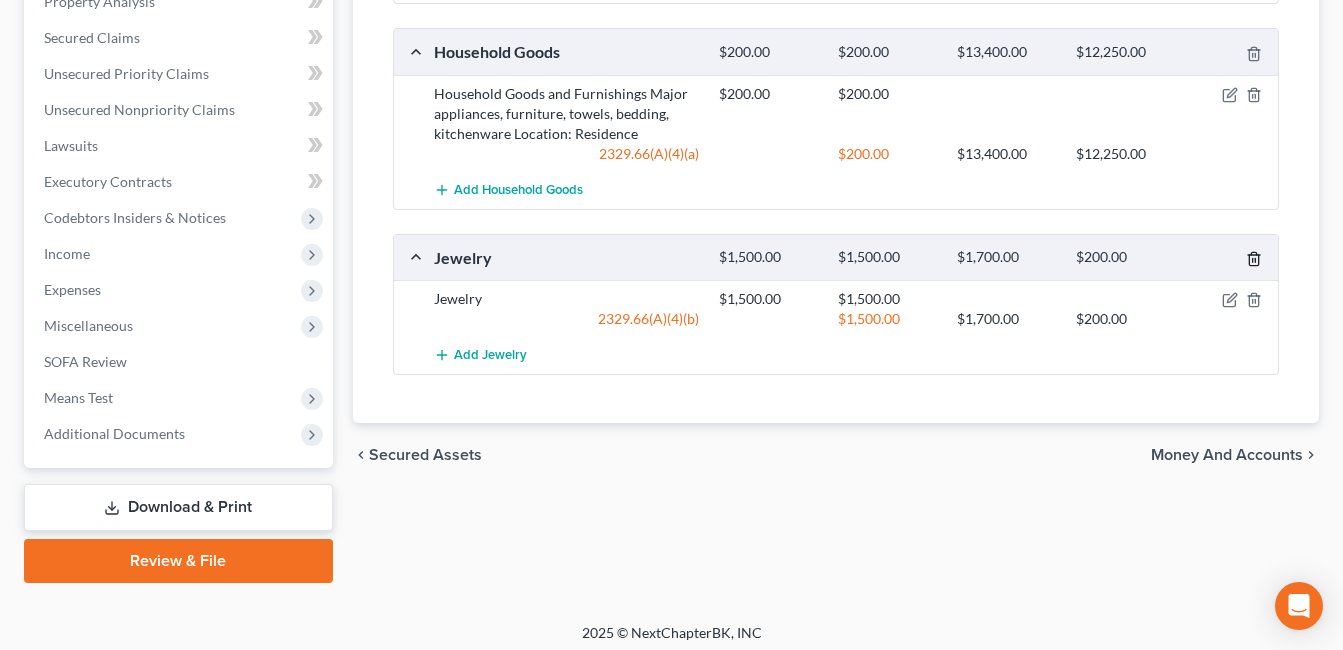 click 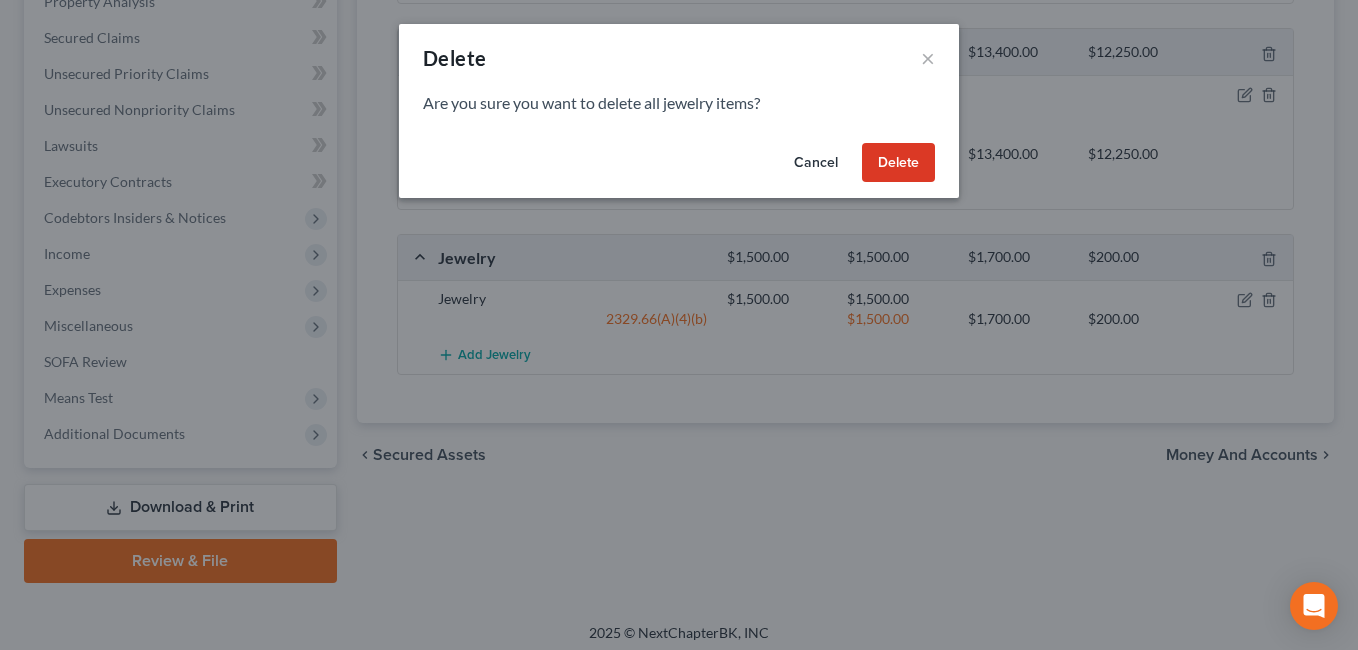 click on "Delete" at bounding box center (898, 163) 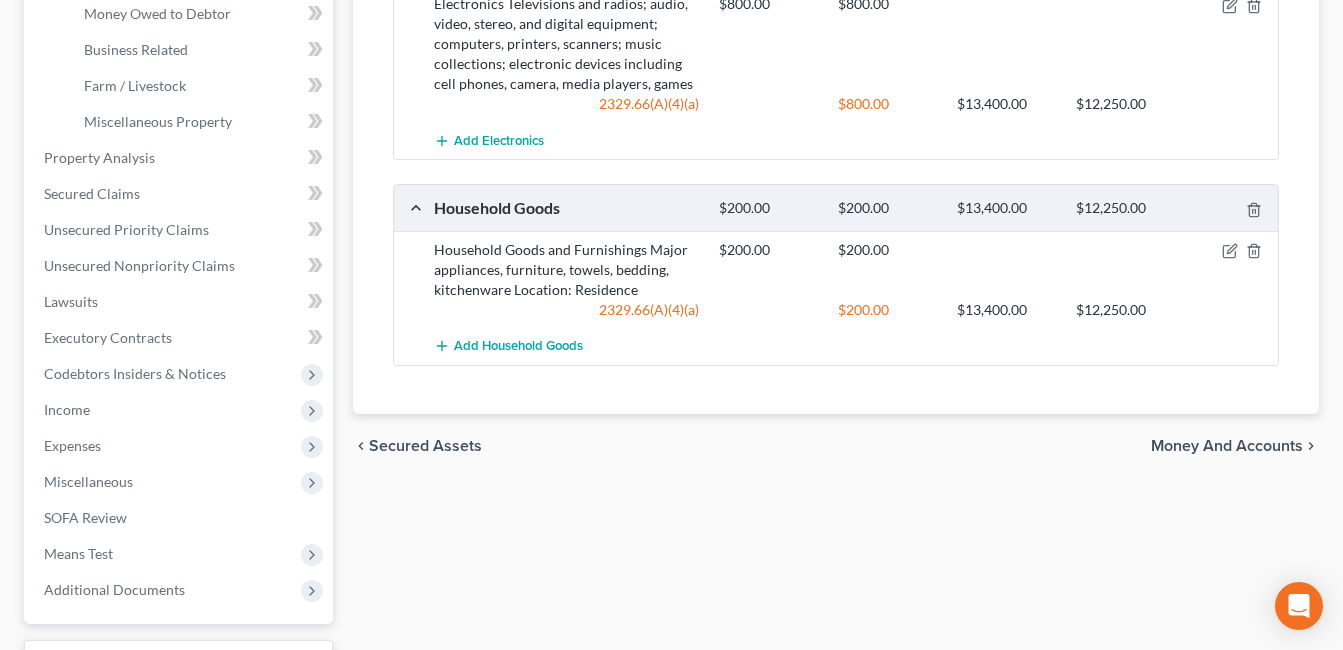 scroll, scrollTop: 0, scrollLeft: 0, axis: both 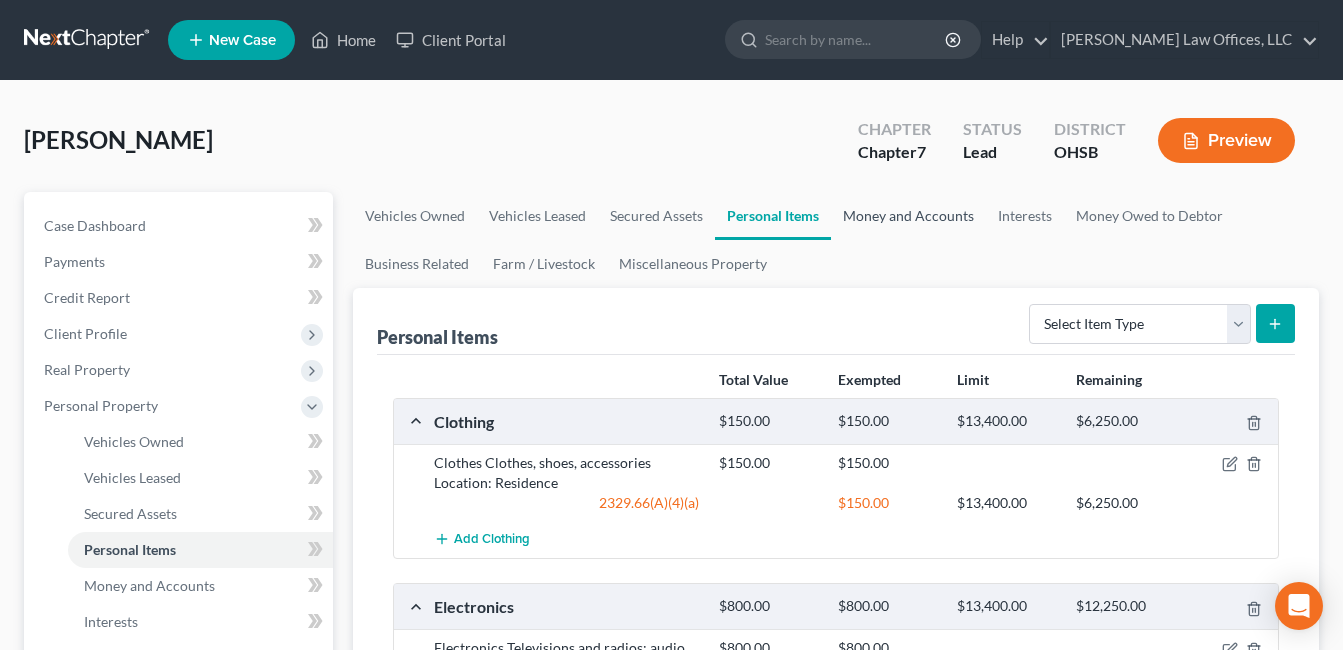 click on "Money and Accounts" at bounding box center [908, 216] 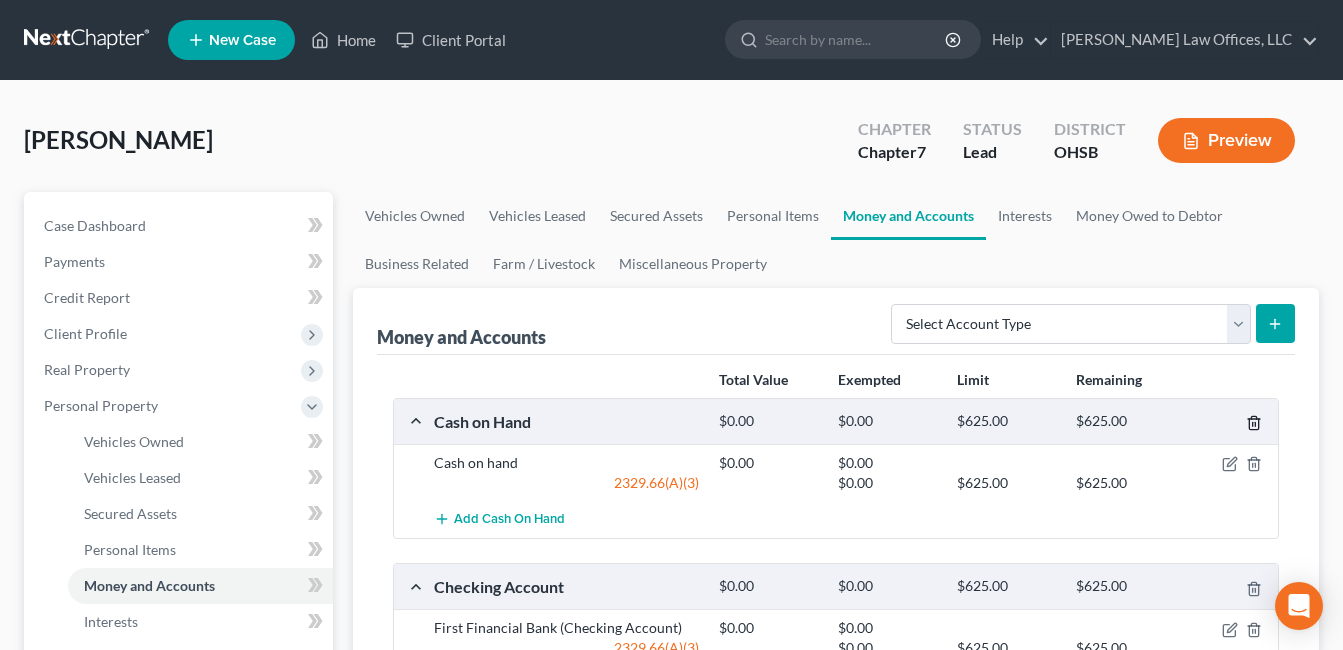 click 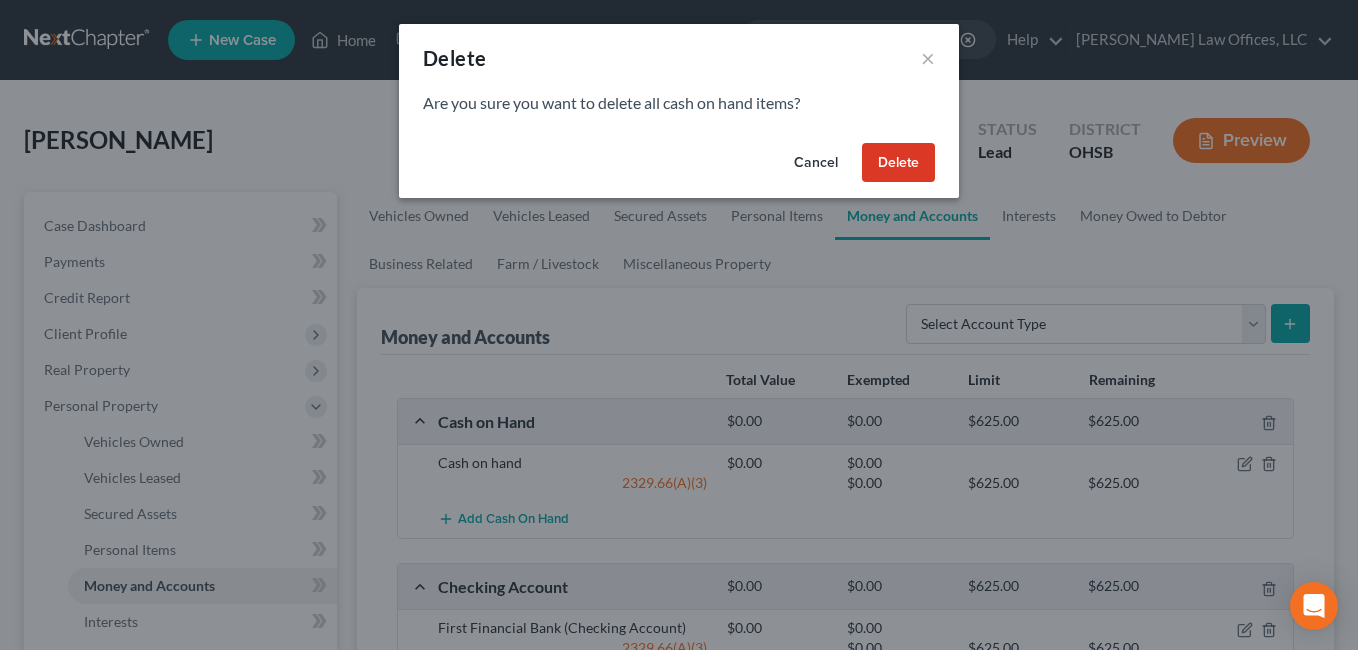 click on "Delete" at bounding box center [898, 163] 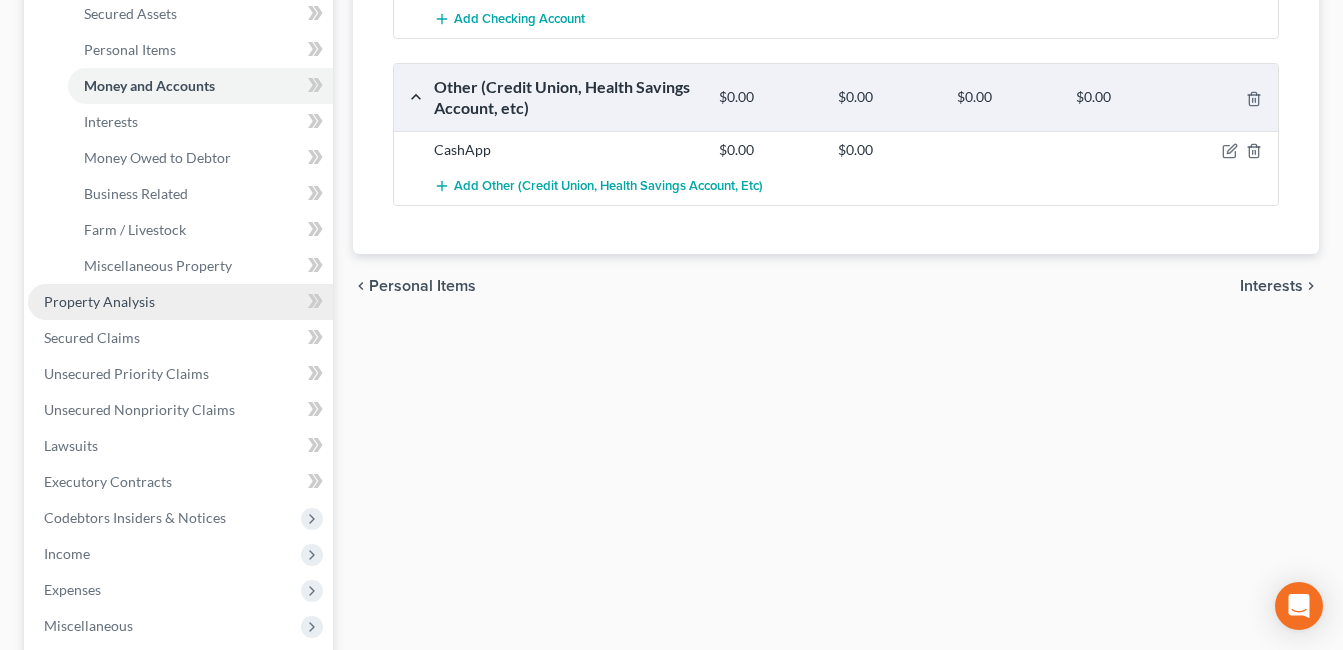 scroll, scrollTop: 300, scrollLeft: 0, axis: vertical 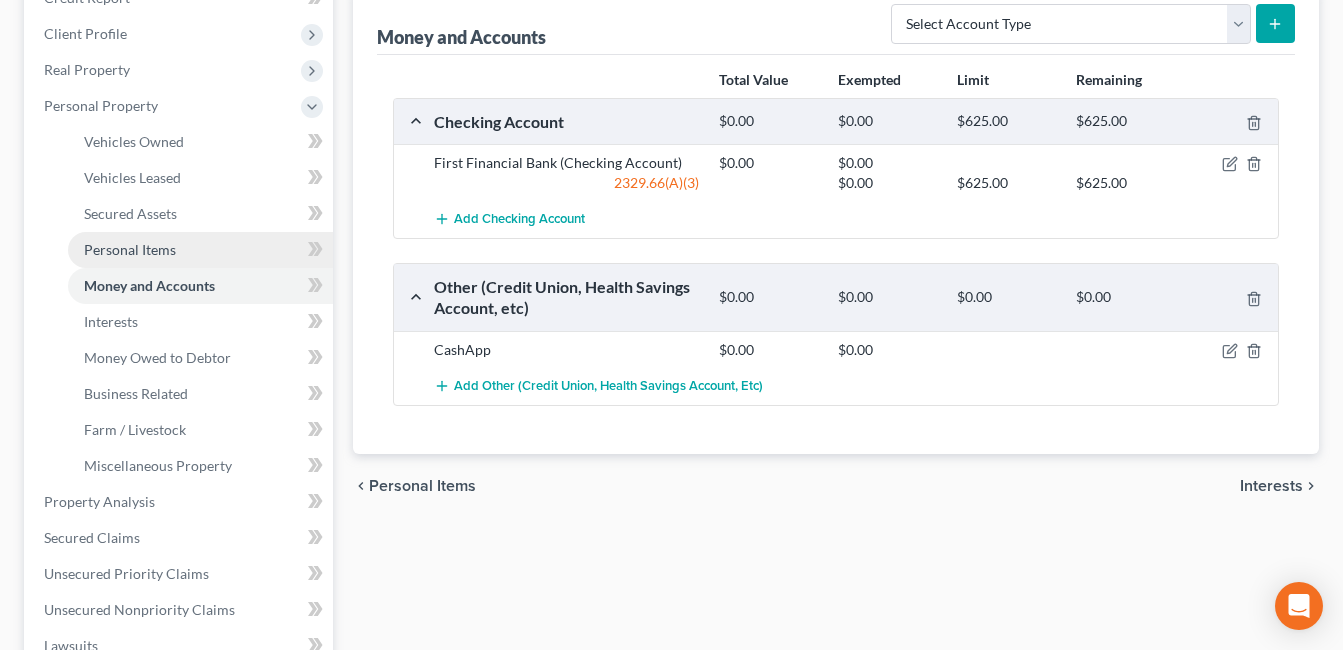 click on "Personal Items" at bounding box center [130, 249] 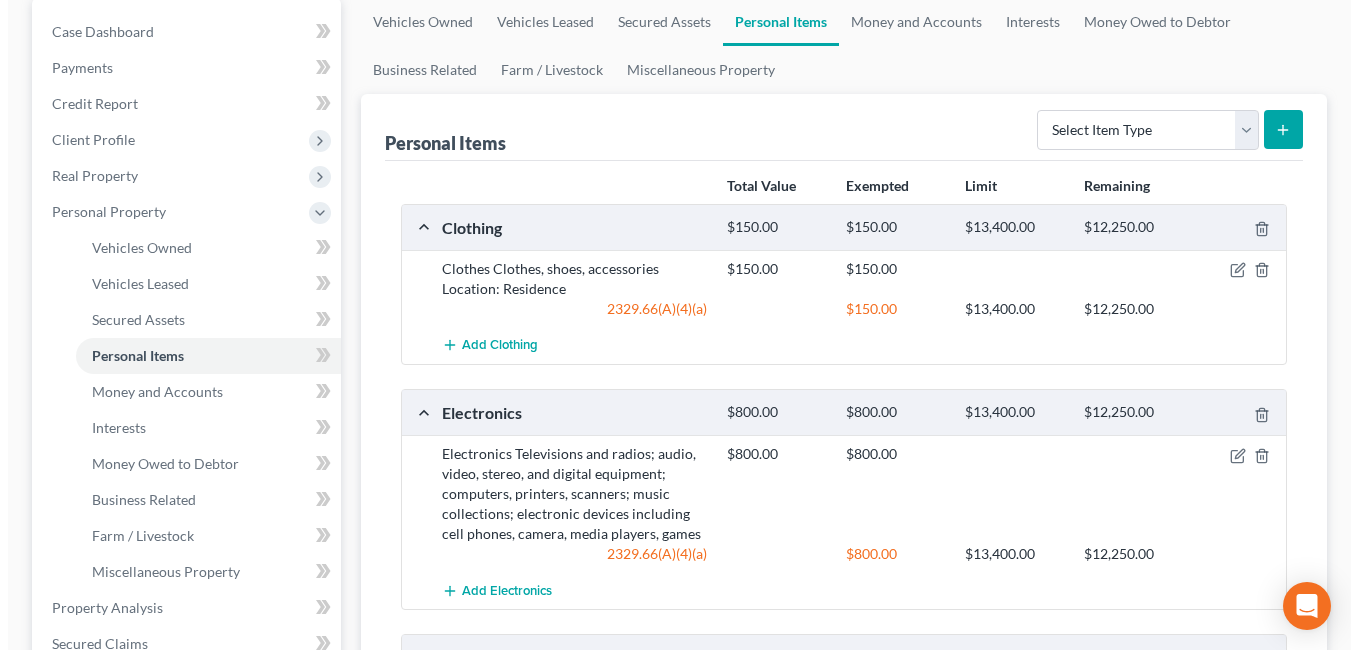 scroll, scrollTop: 200, scrollLeft: 0, axis: vertical 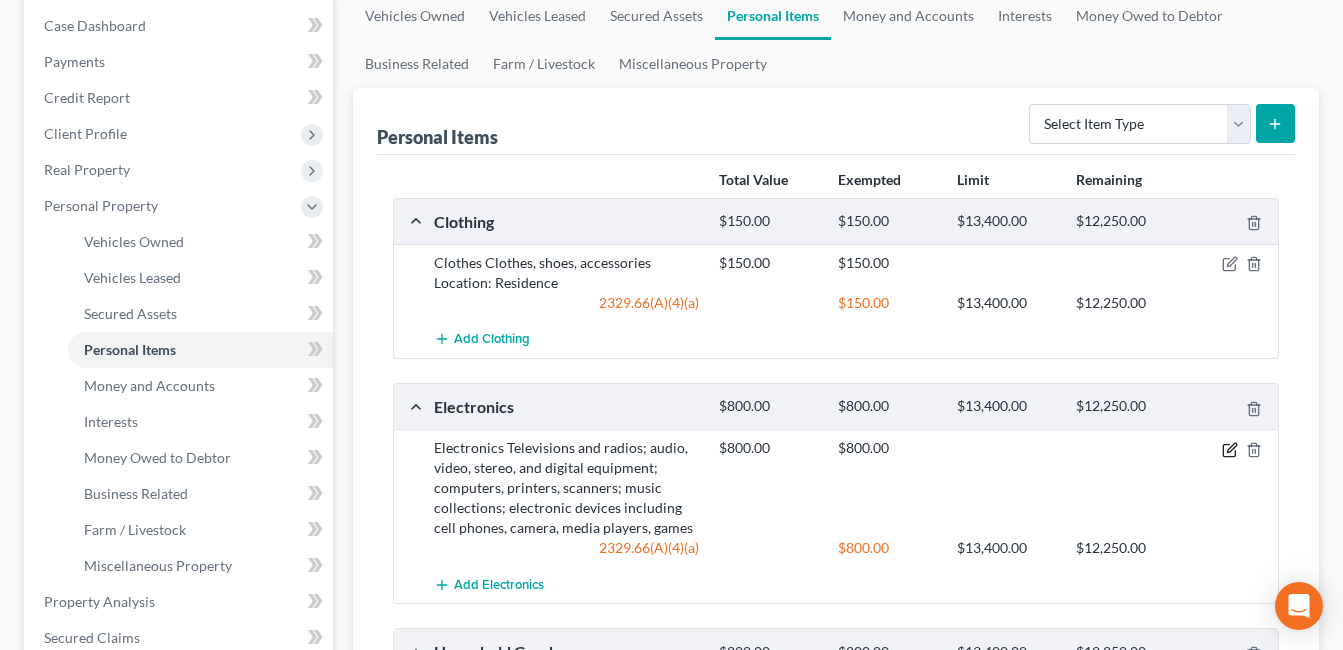 click 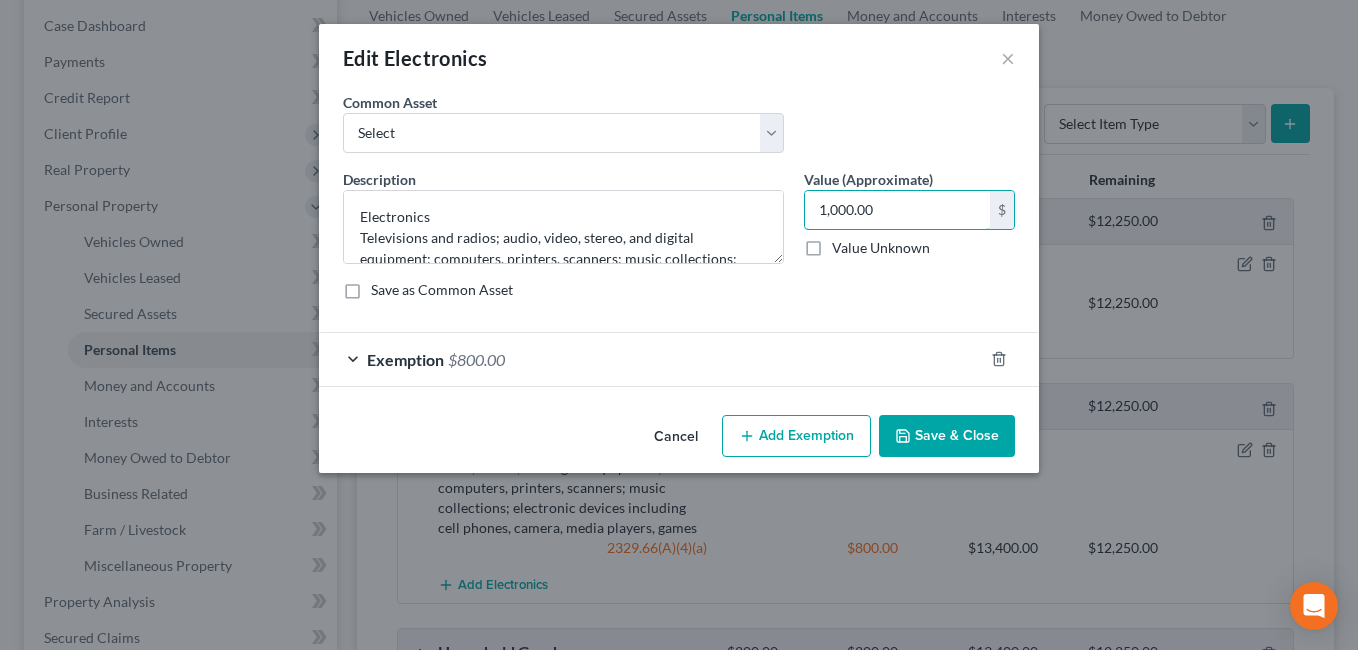 type on "1,000.00" 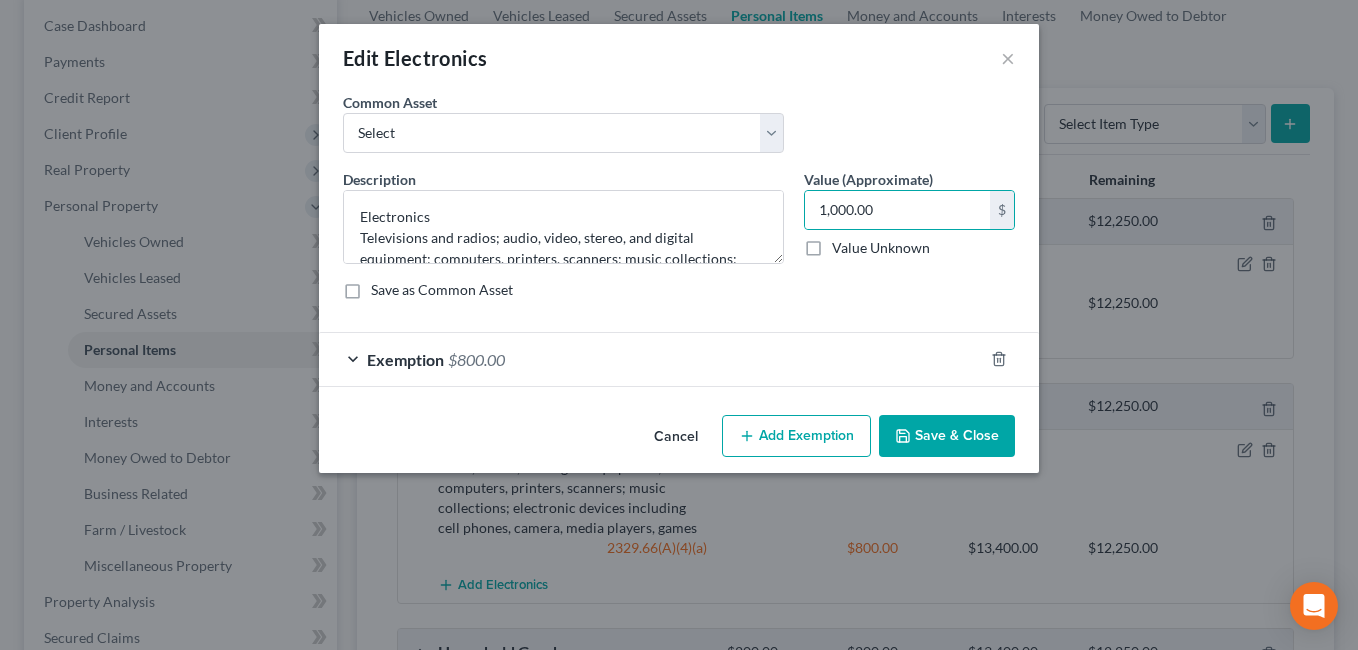 click on "Exemption $800.00" at bounding box center [651, 359] 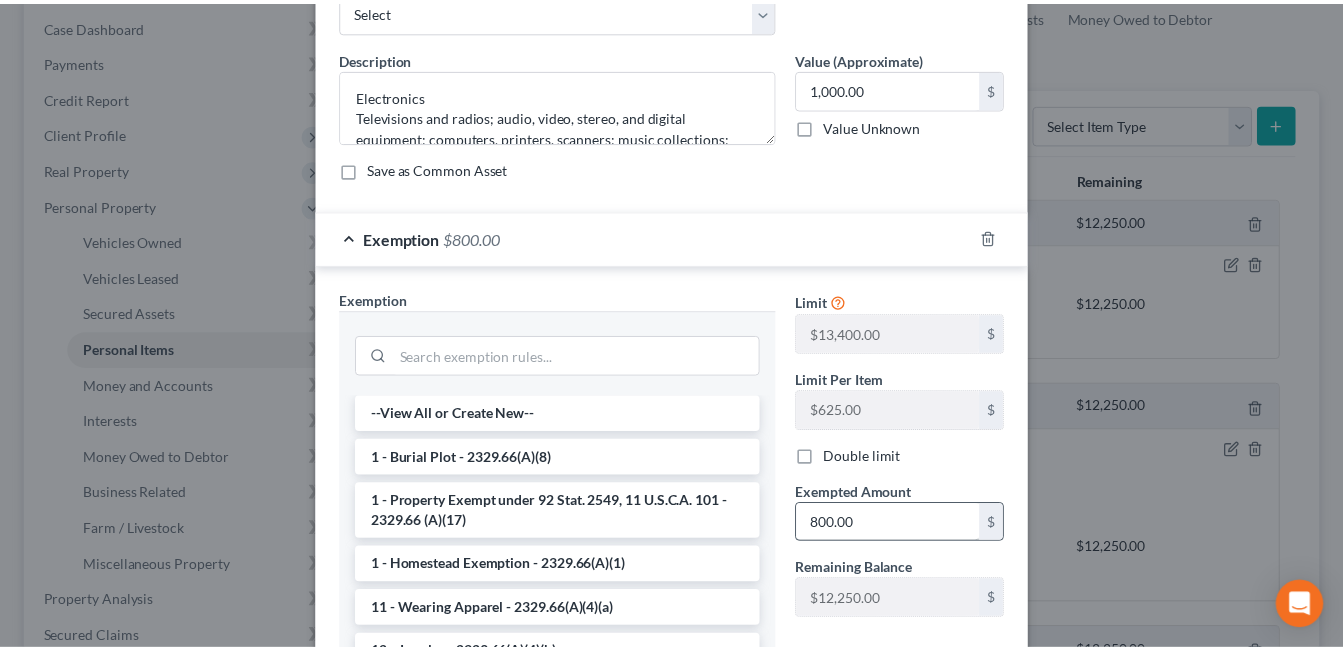 scroll, scrollTop: 300, scrollLeft: 0, axis: vertical 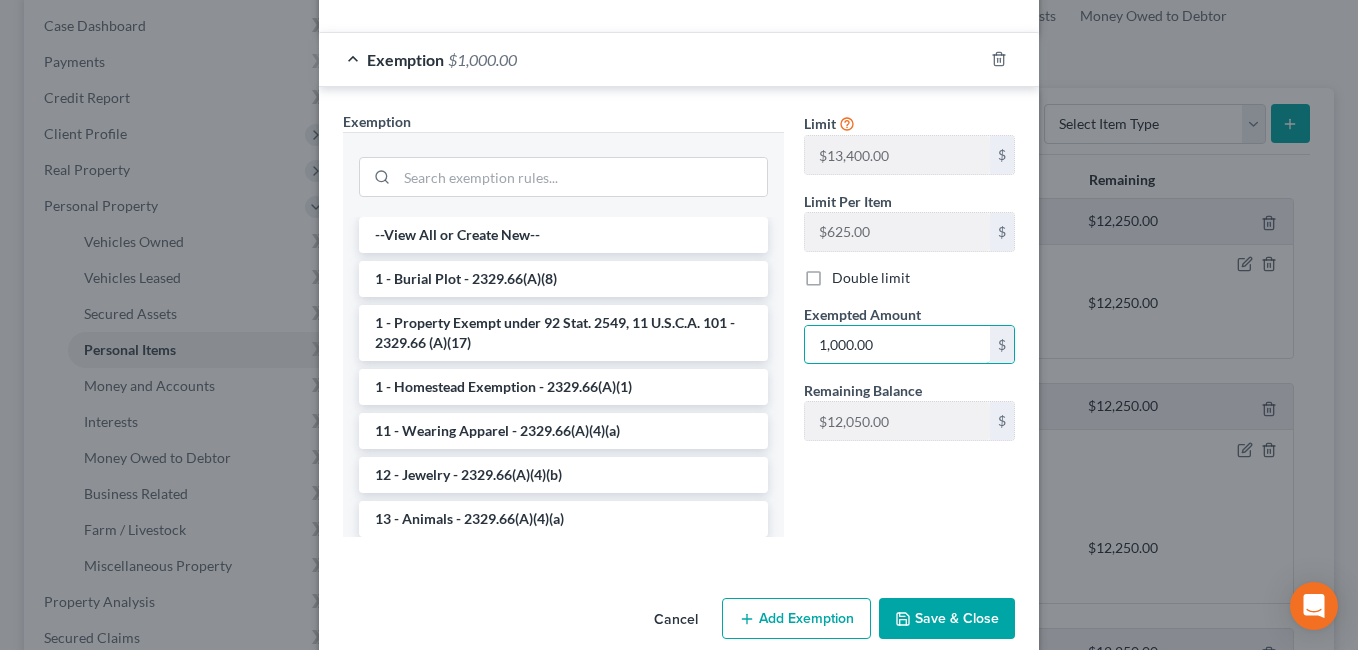 type on "1,000.00" 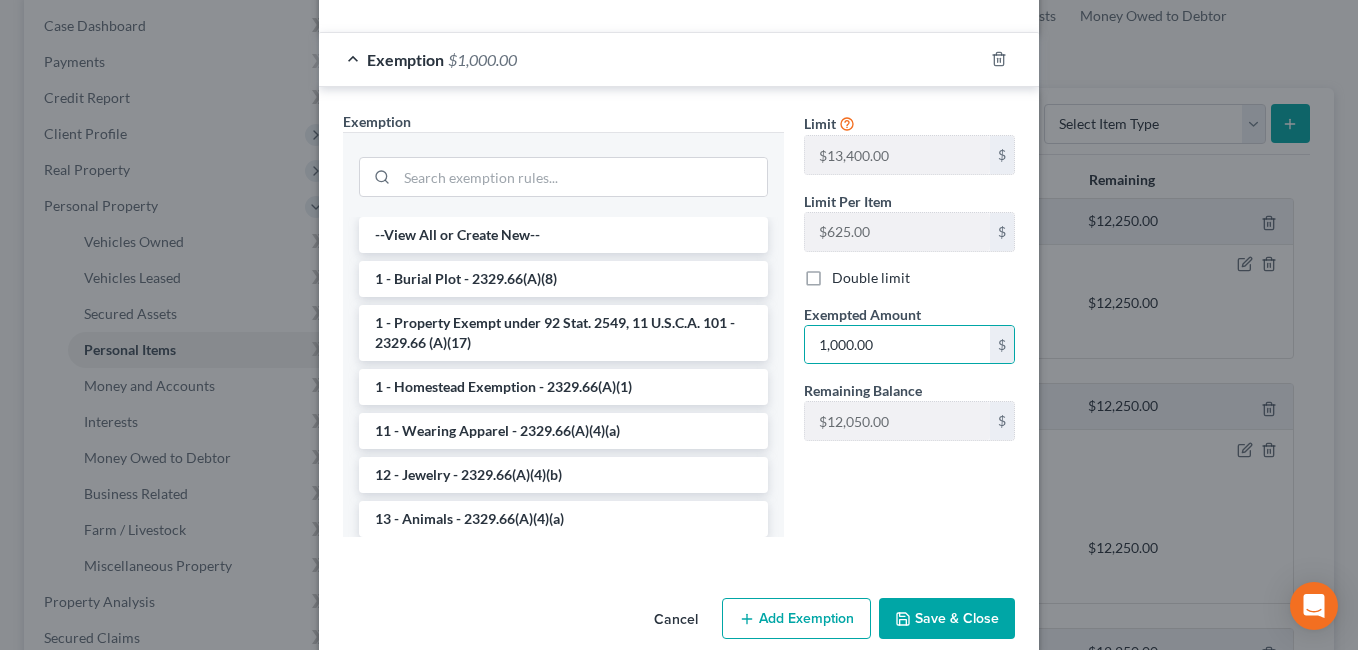 click on "Save & Close" at bounding box center (947, 619) 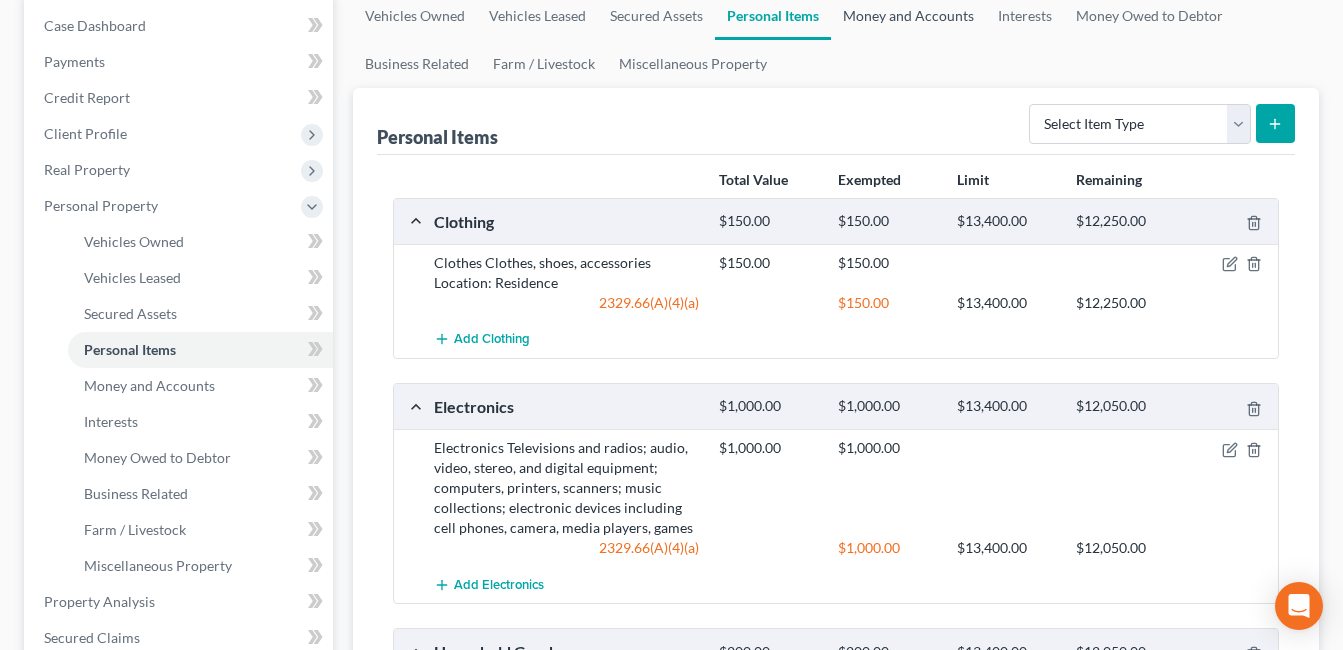 click on "Money and Accounts" at bounding box center [908, 16] 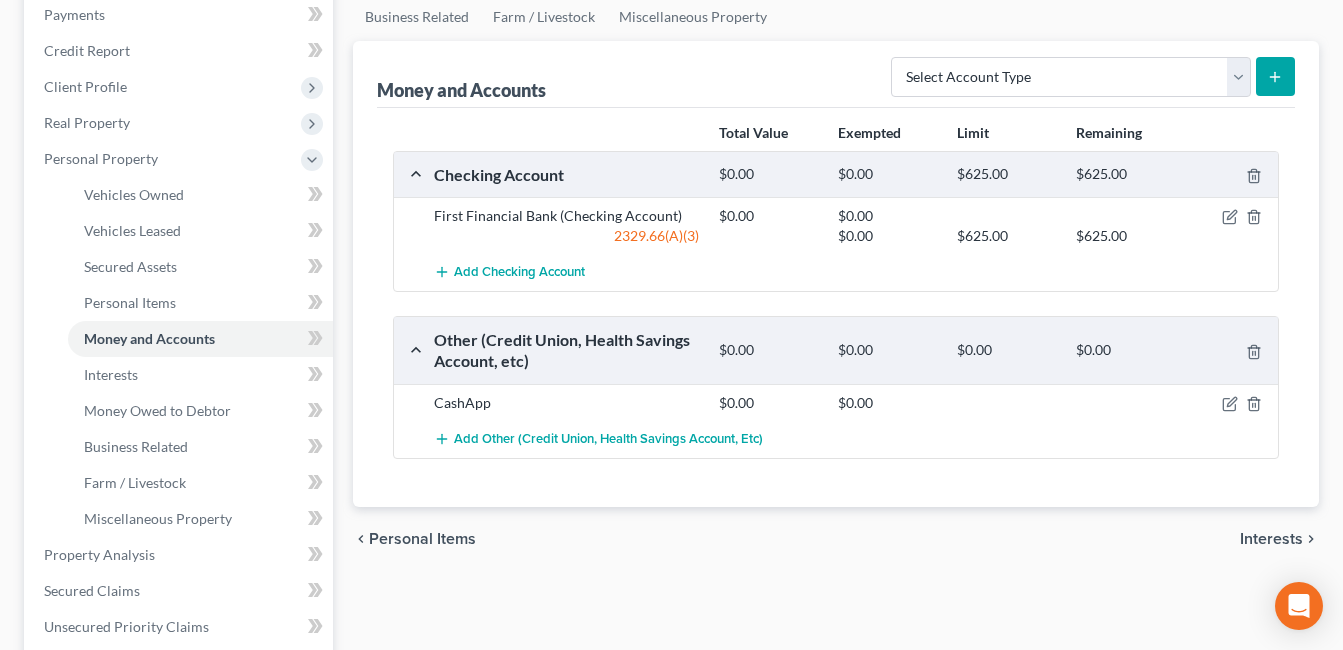 scroll, scrollTop: 200, scrollLeft: 0, axis: vertical 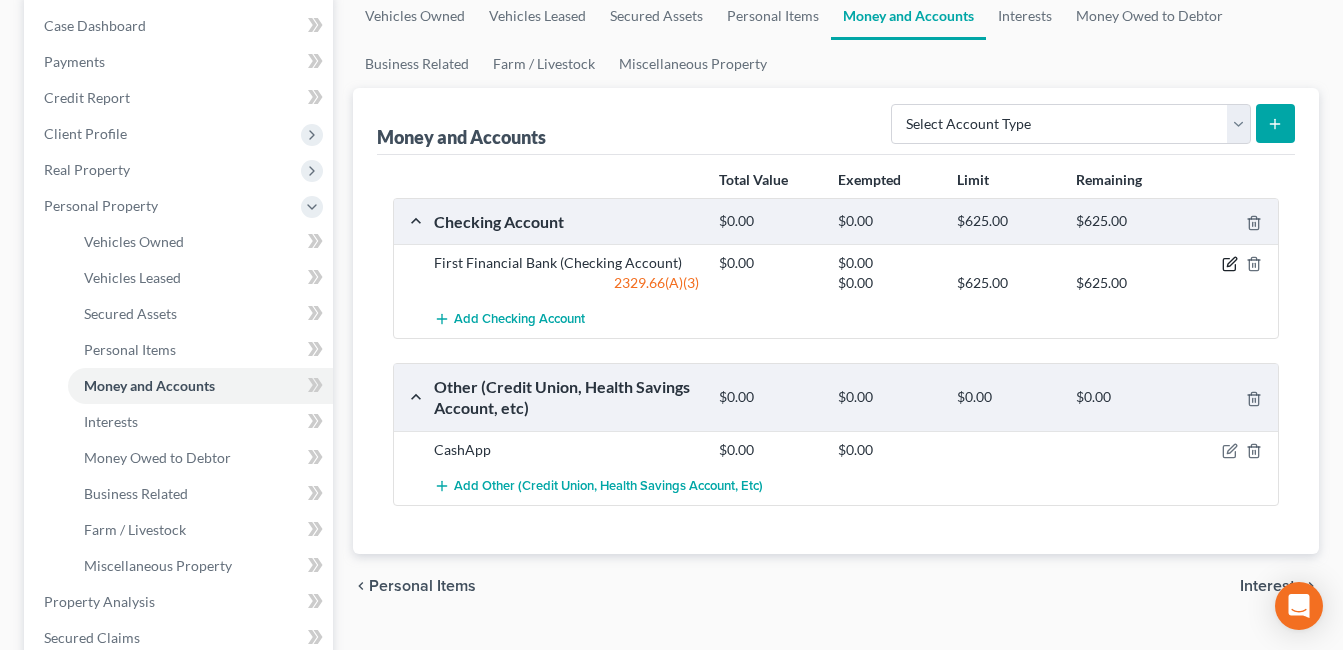 click 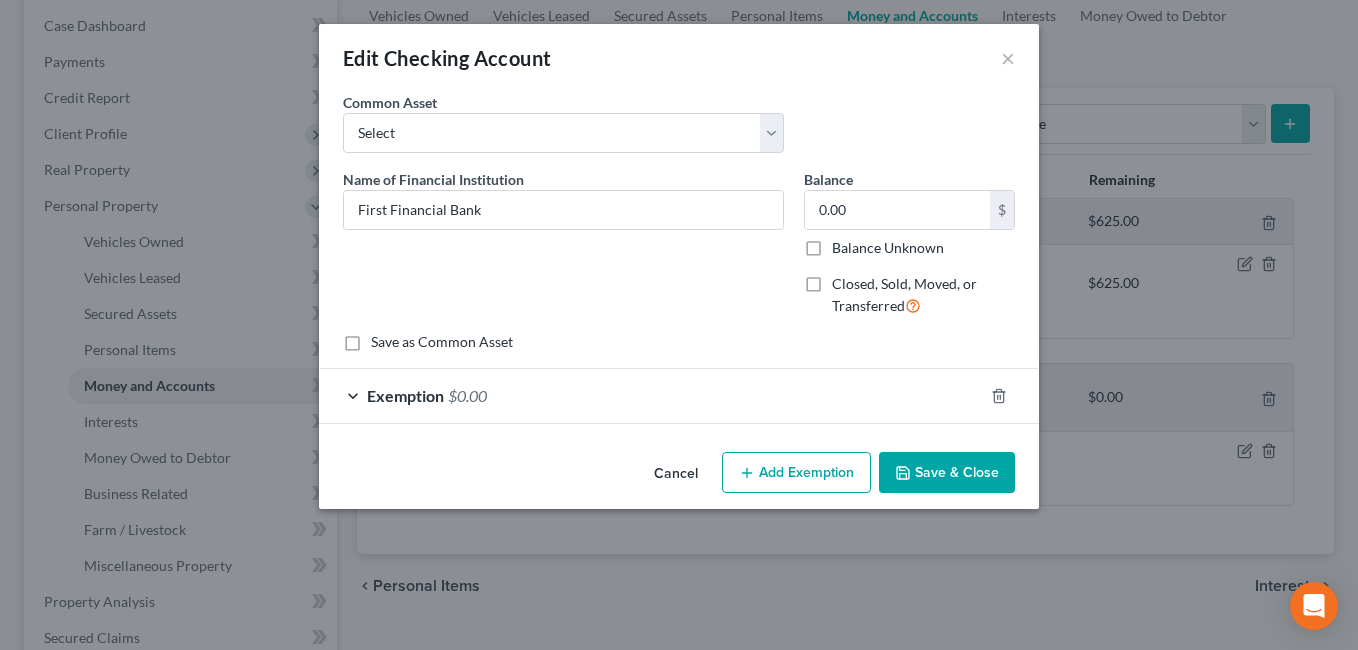 click on "Save & Close" at bounding box center (947, 473) 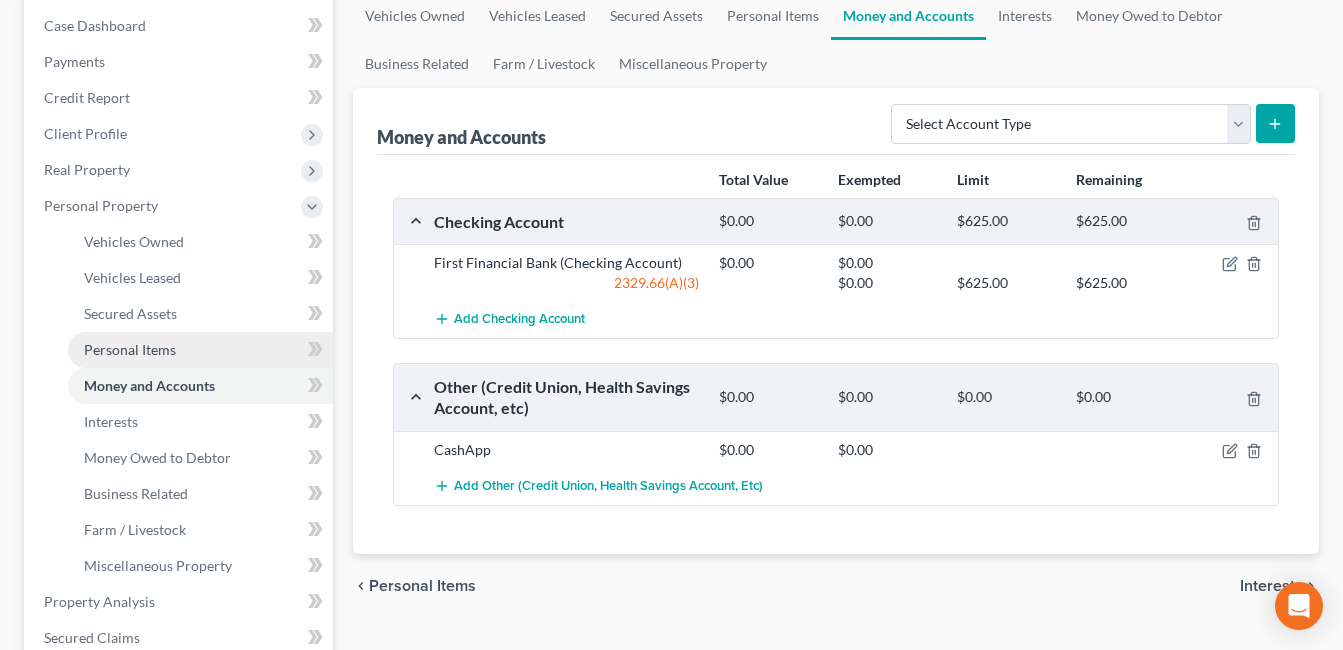 click on "Personal Items" at bounding box center (130, 349) 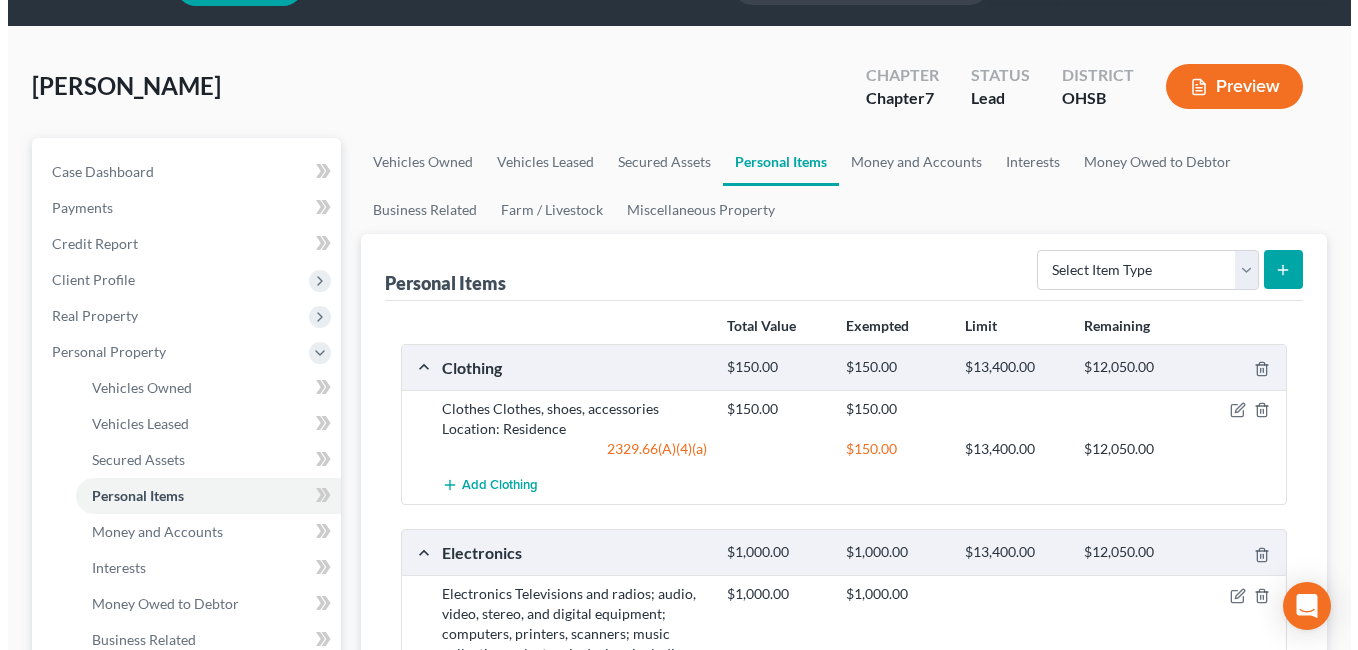 scroll, scrollTop: 200, scrollLeft: 0, axis: vertical 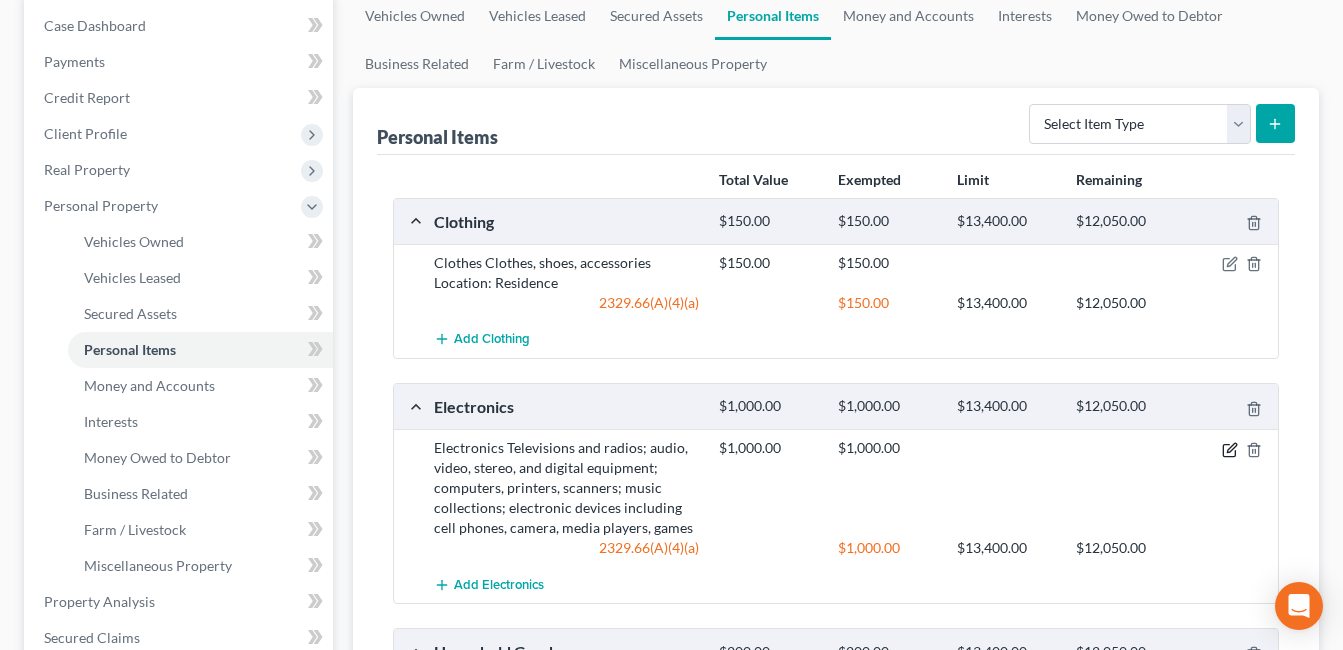 click 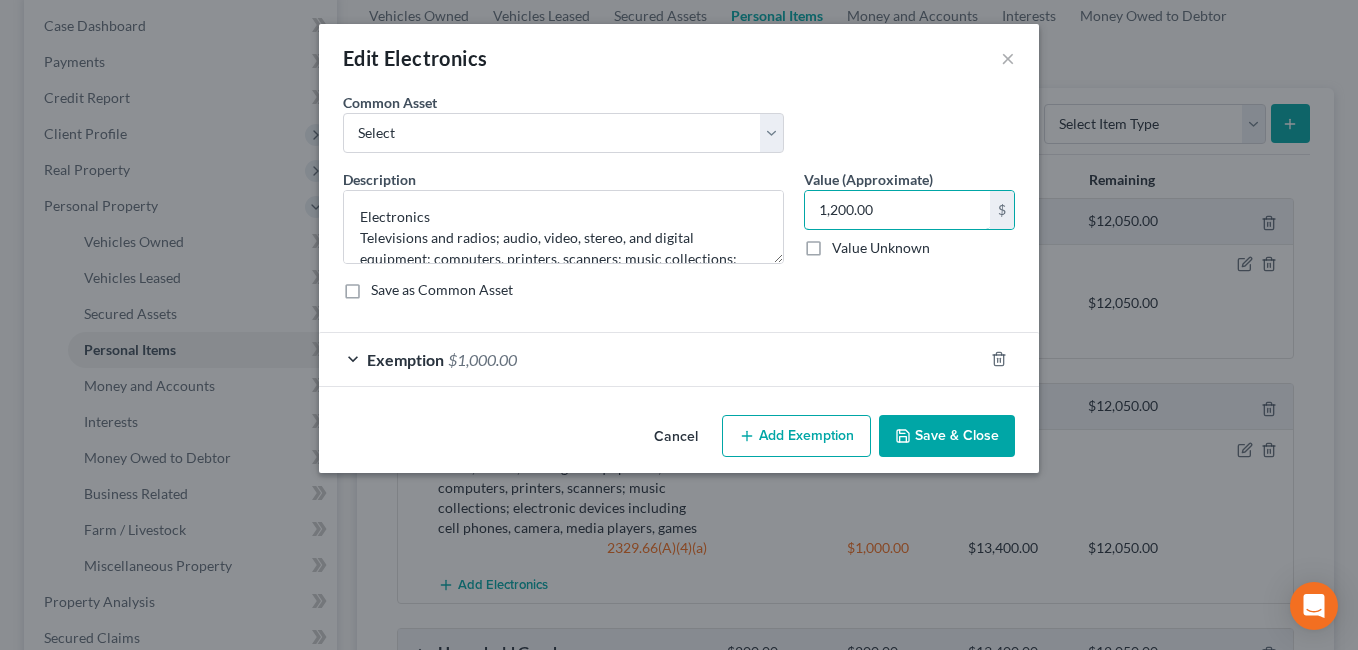 type on "1,200.00" 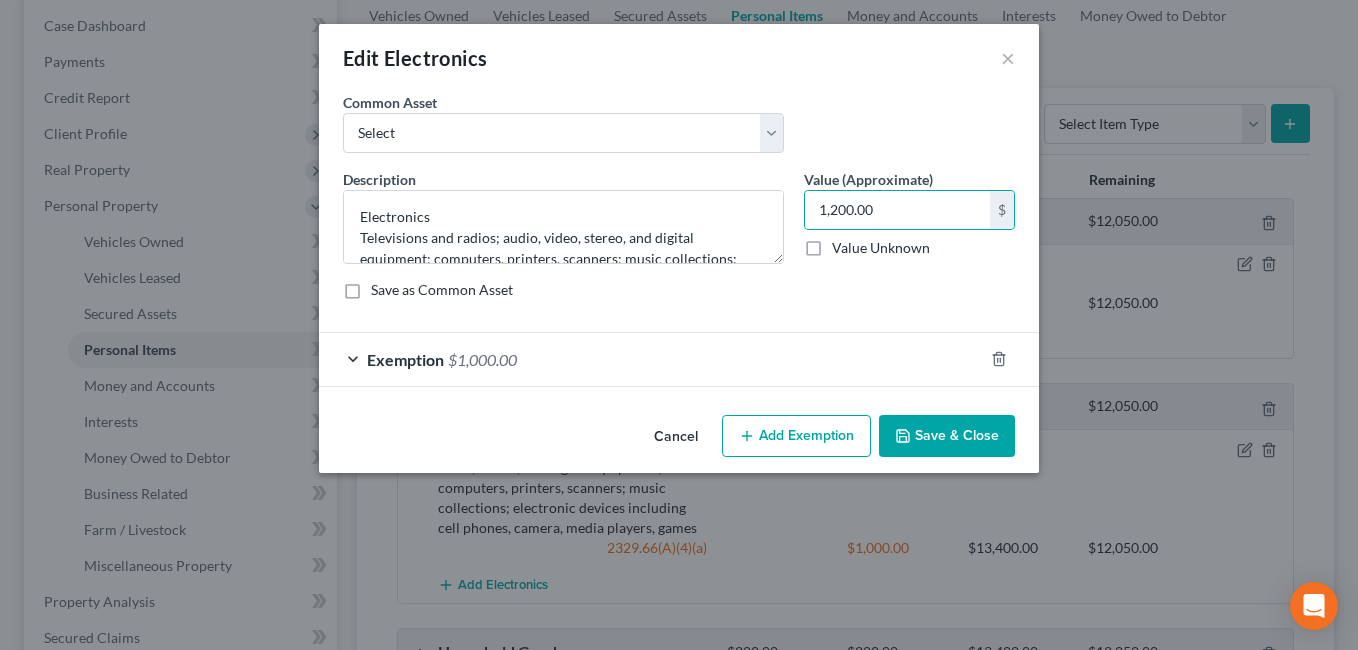 click on "Exemption $1,000.00" at bounding box center [651, 359] 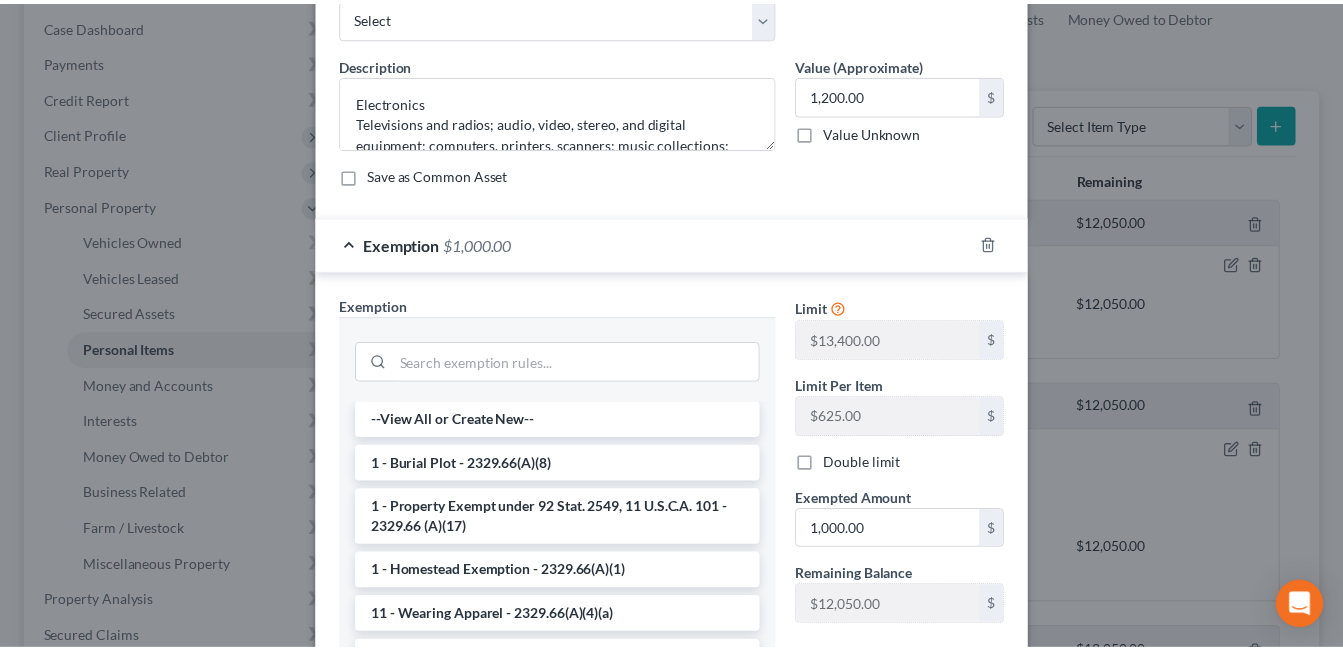 scroll, scrollTop: 329, scrollLeft: 0, axis: vertical 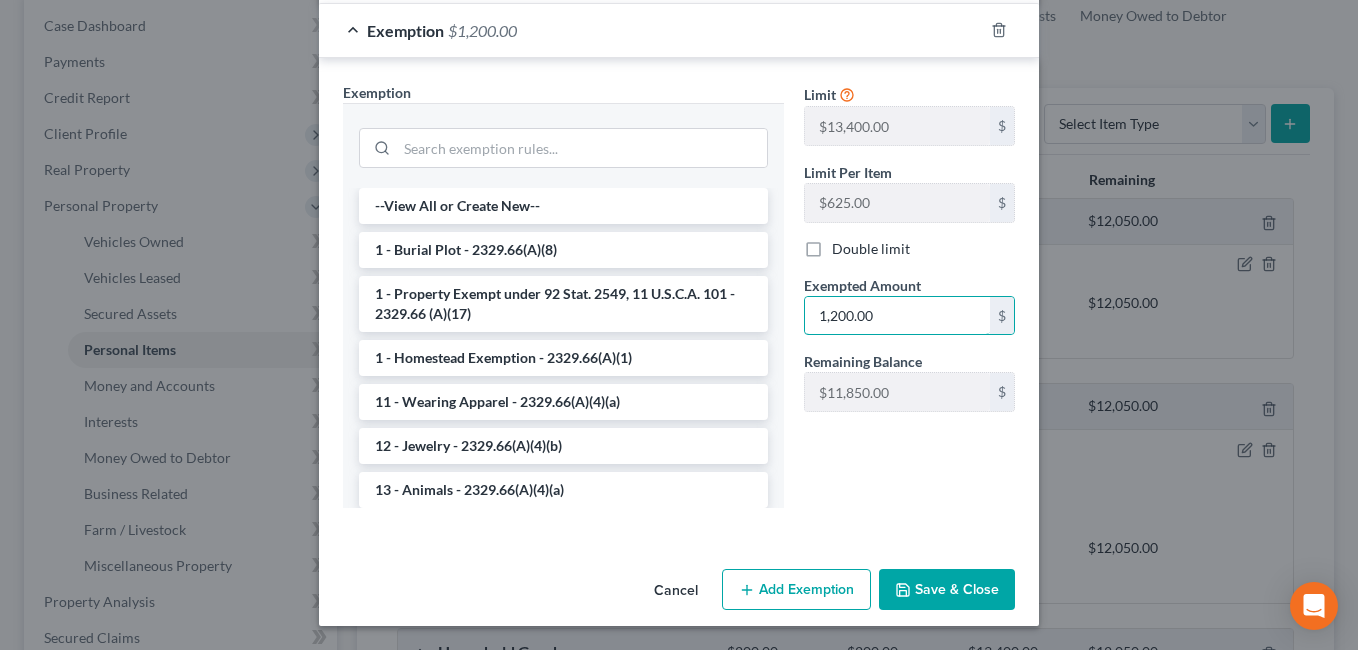 type on "1,200.00" 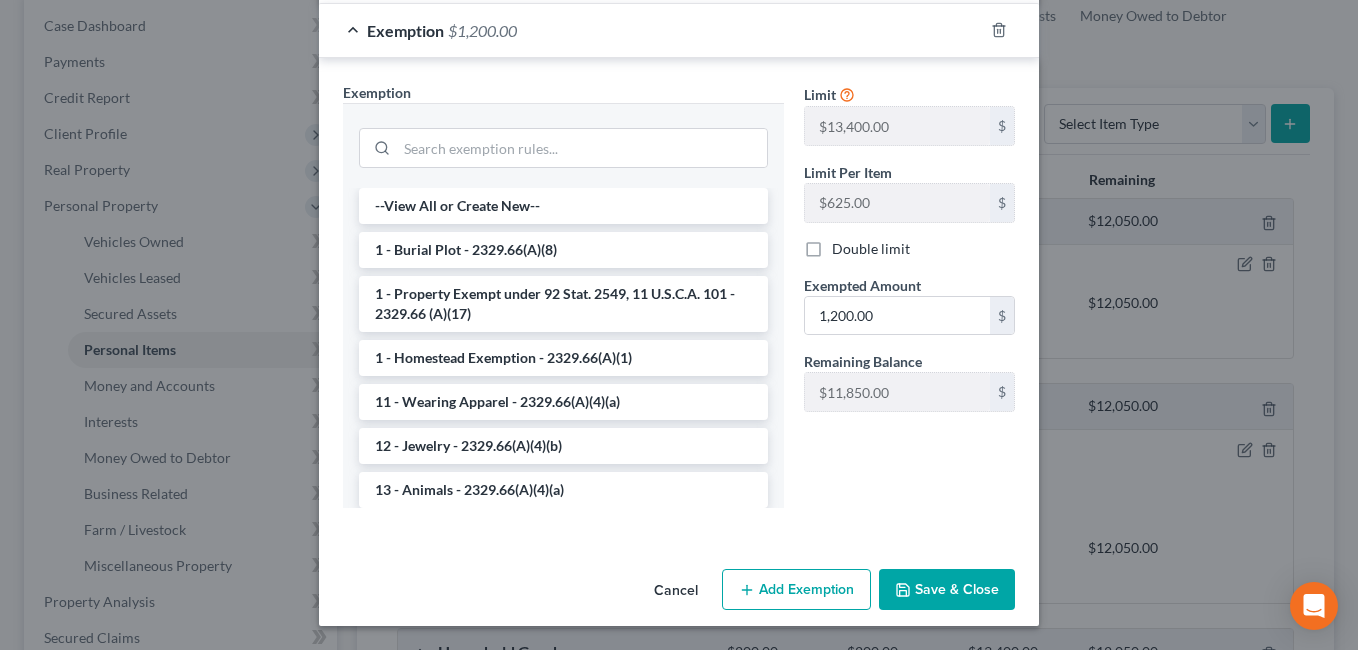 click on "Save & Close" at bounding box center (947, 590) 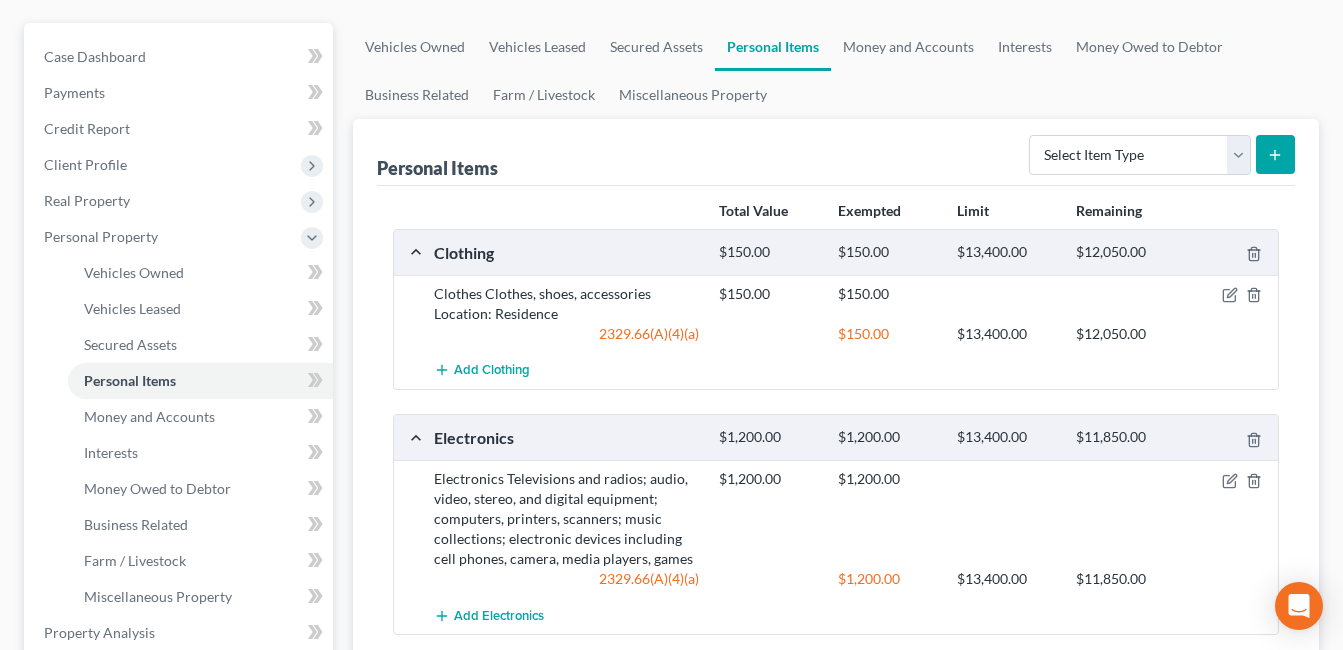 scroll, scrollTop: 0, scrollLeft: 0, axis: both 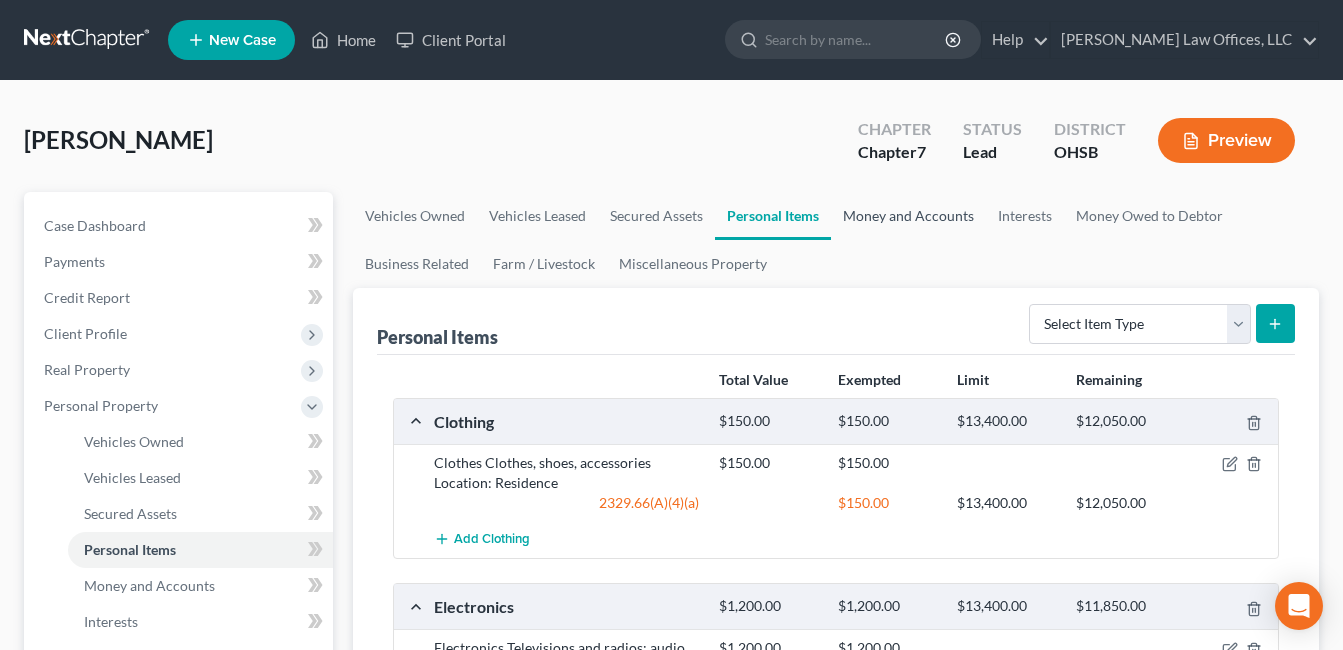 click on "Money and Accounts" at bounding box center (908, 216) 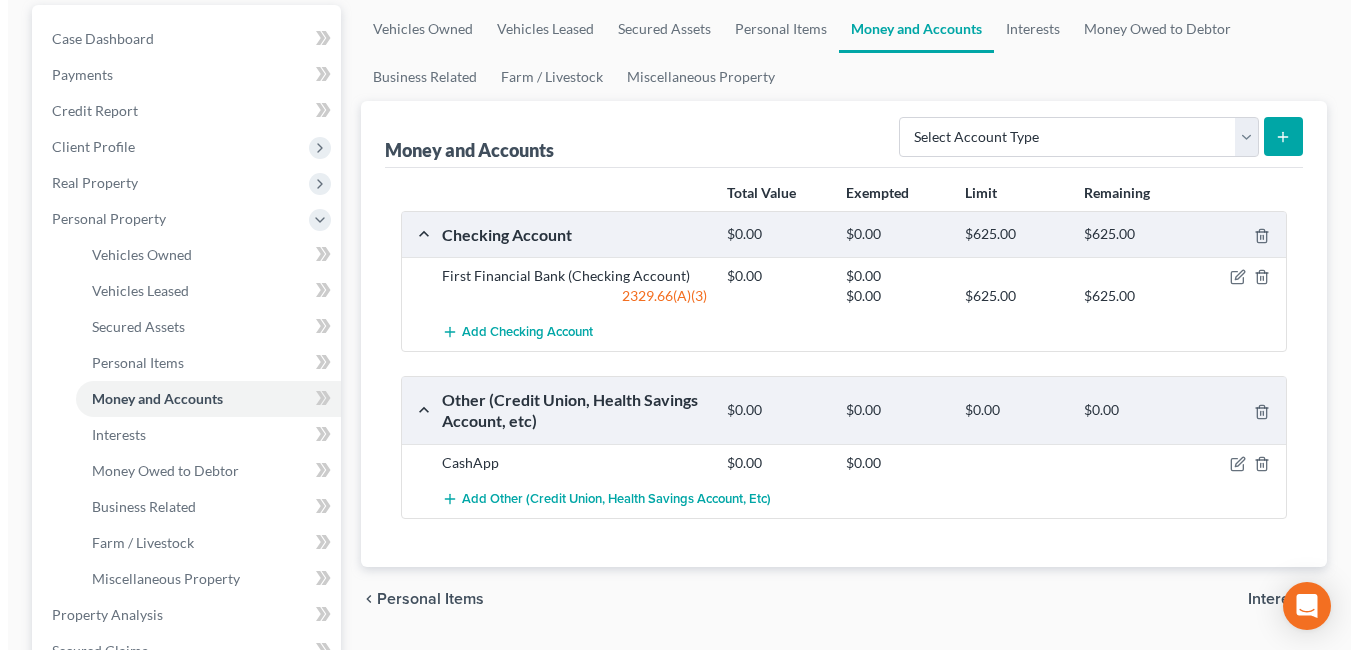 scroll, scrollTop: 200, scrollLeft: 0, axis: vertical 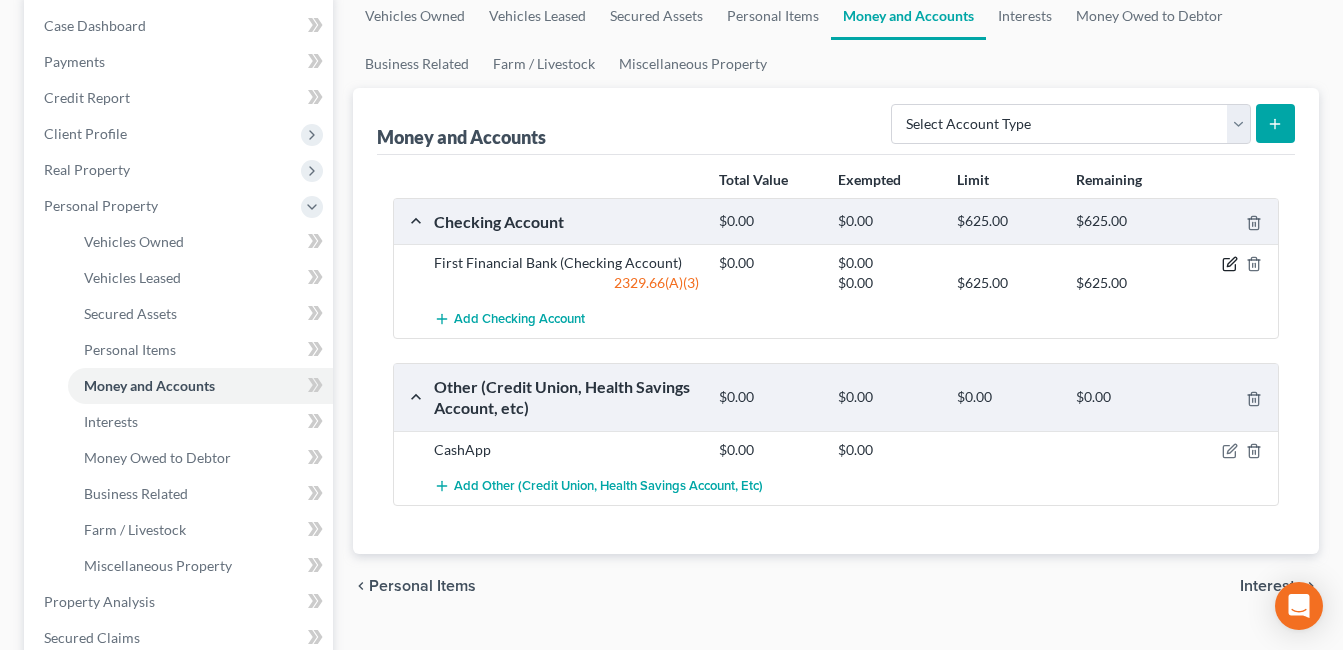 click 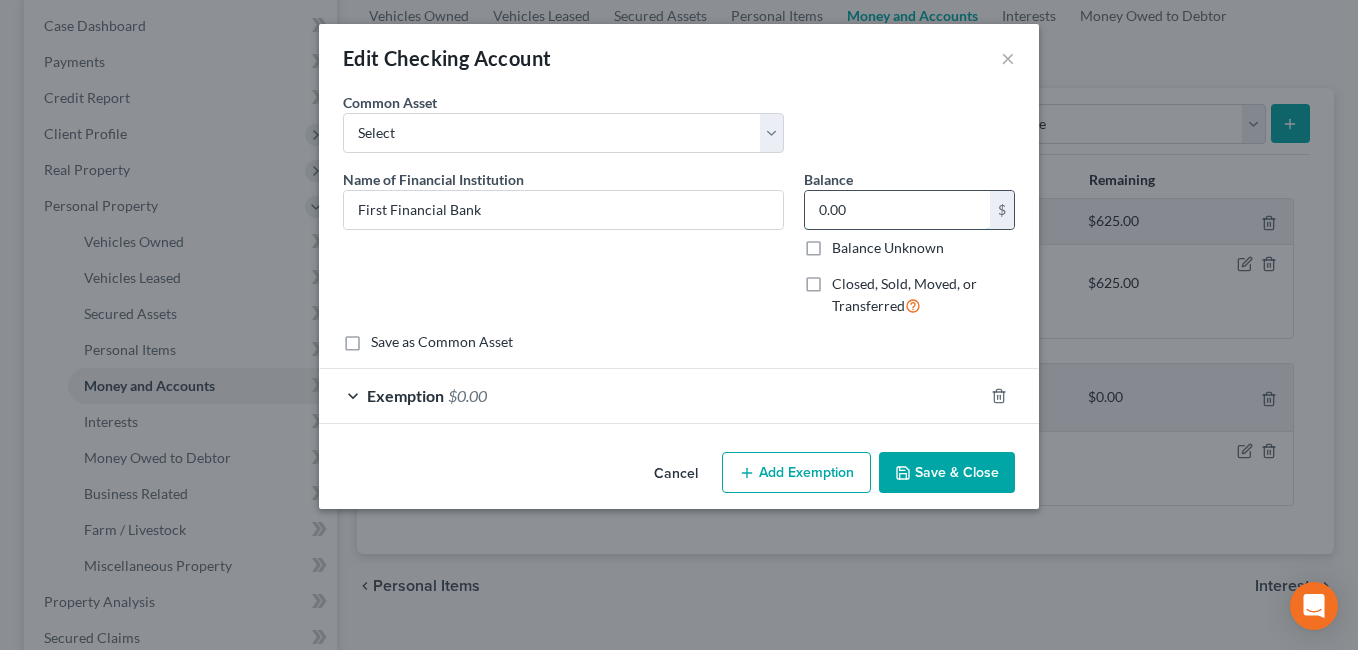 type 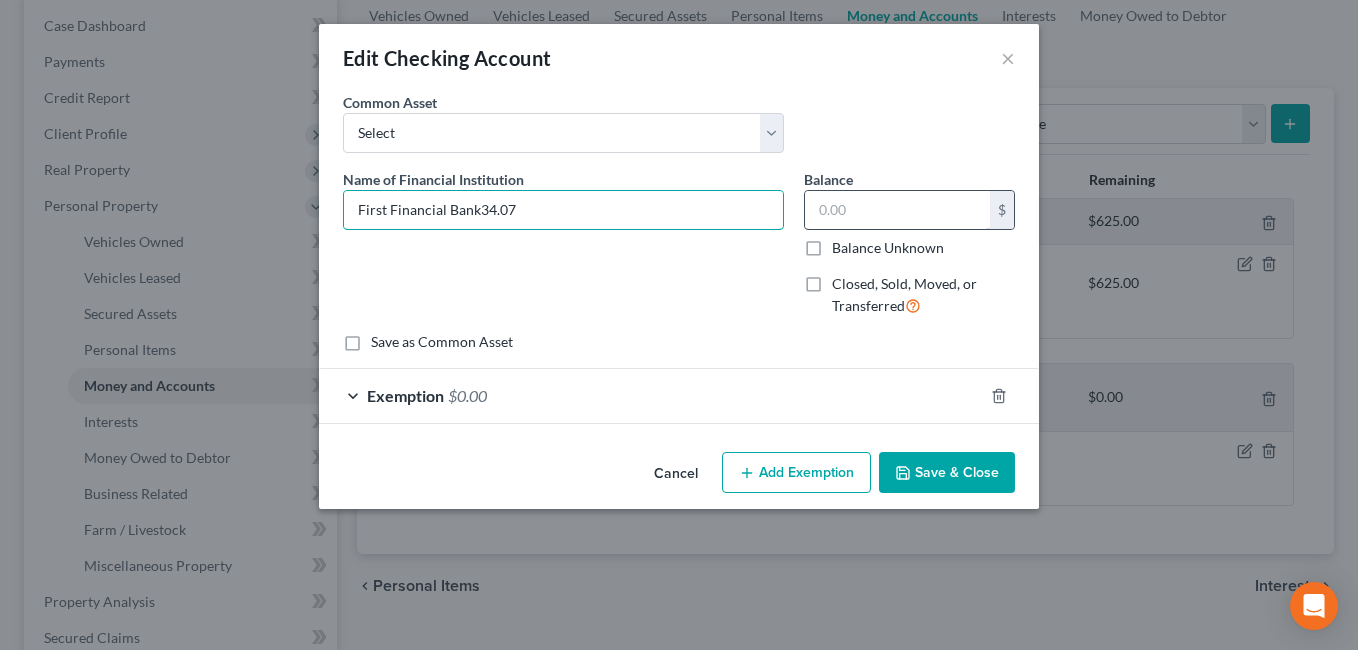 type on "First Financial Bank34.07" 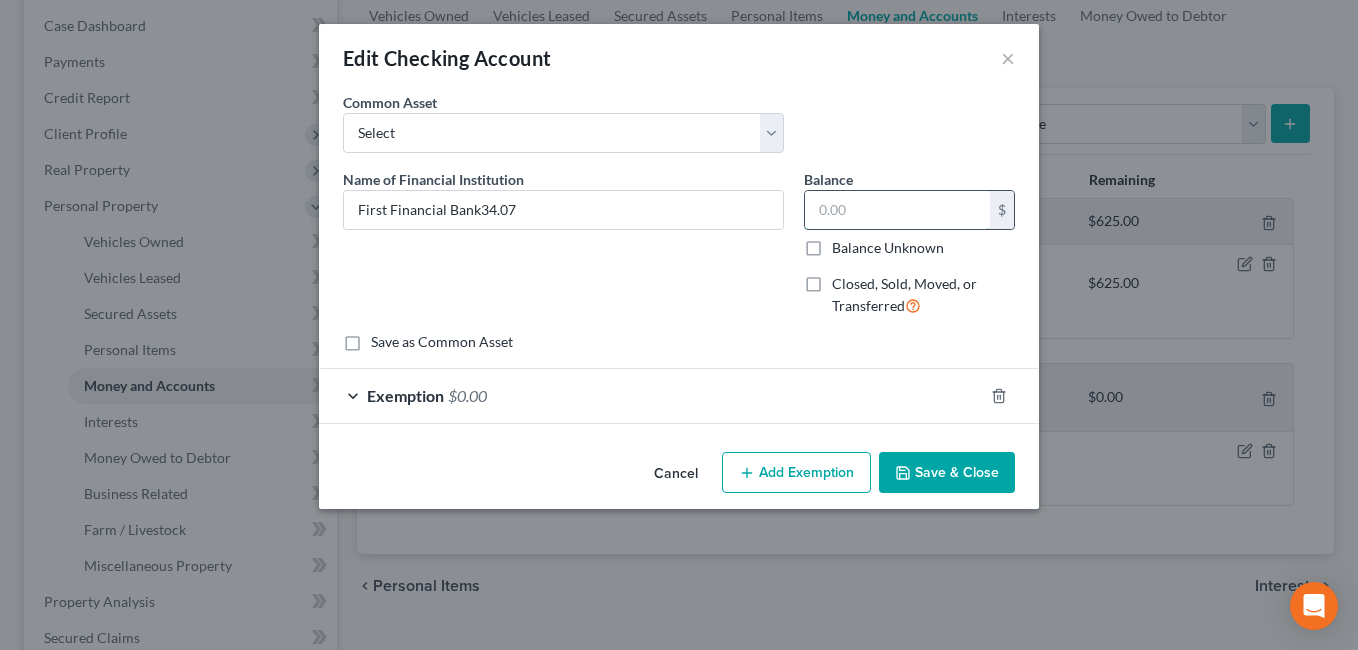 click at bounding box center (897, 210) 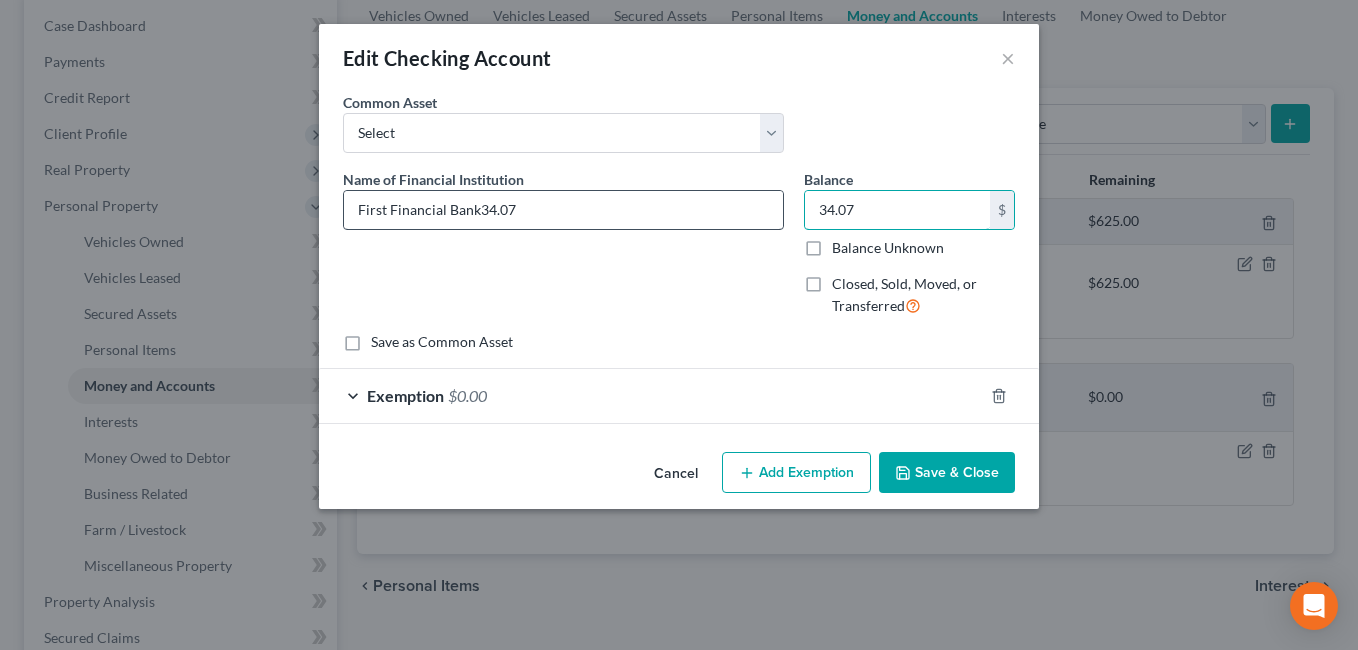 type on "34.07" 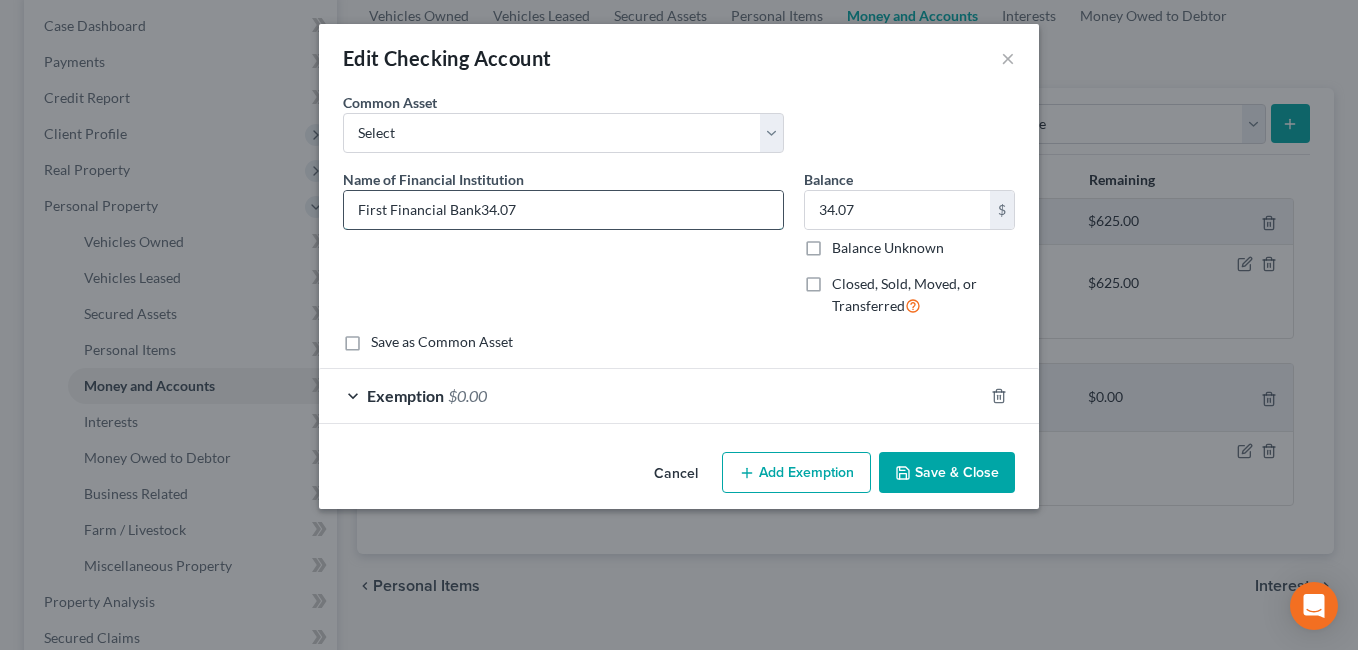 click on "First Financial Bank34.07" at bounding box center (563, 210) 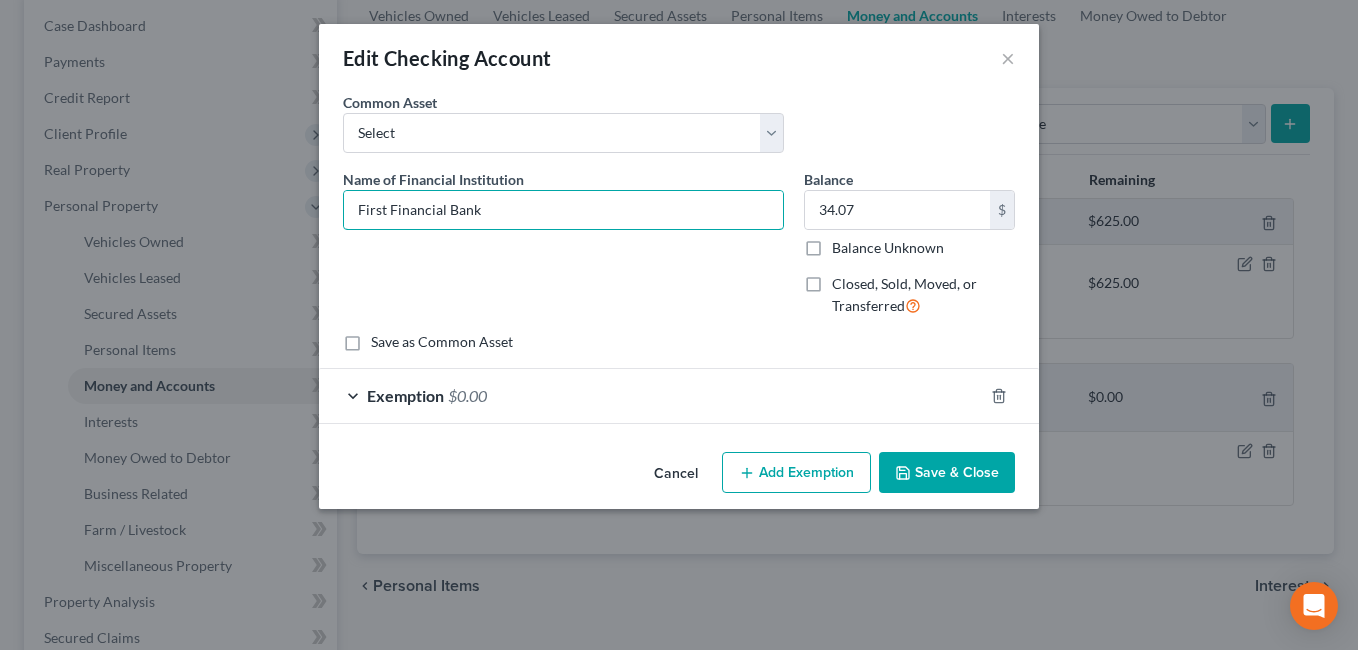 type on "First Financial Bank" 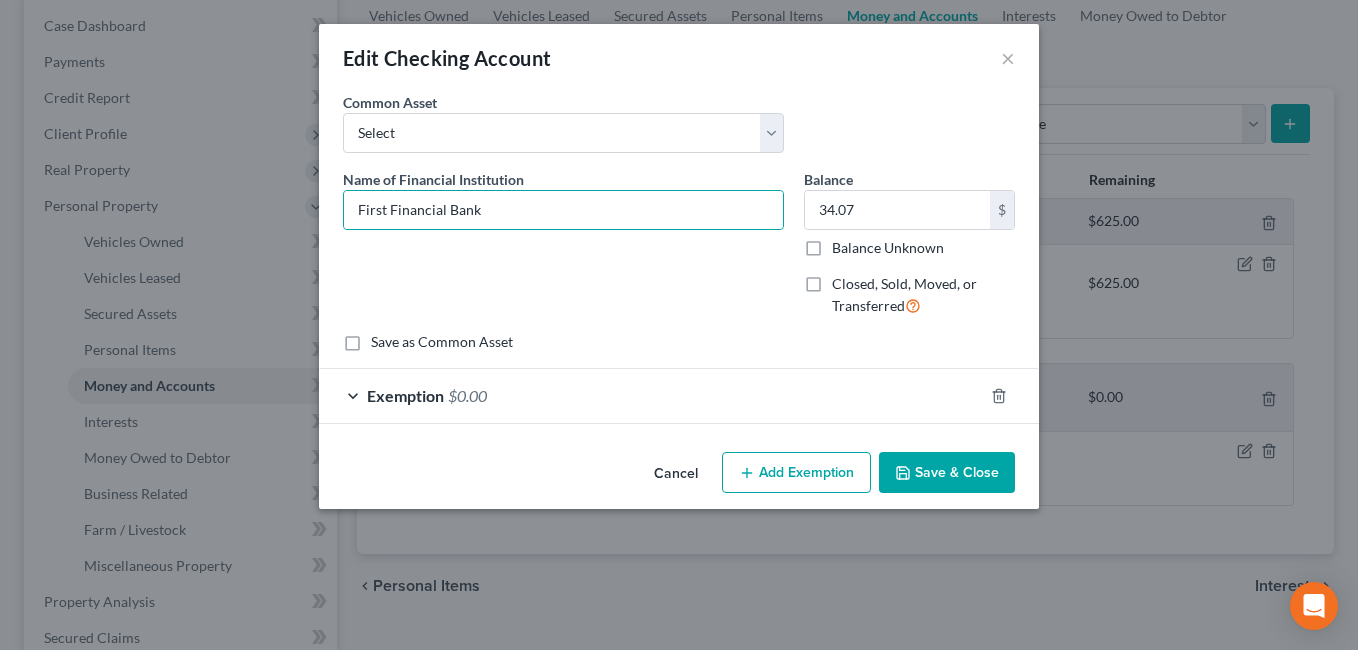 click on "Exemption $0.00" at bounding box center (651, 395) 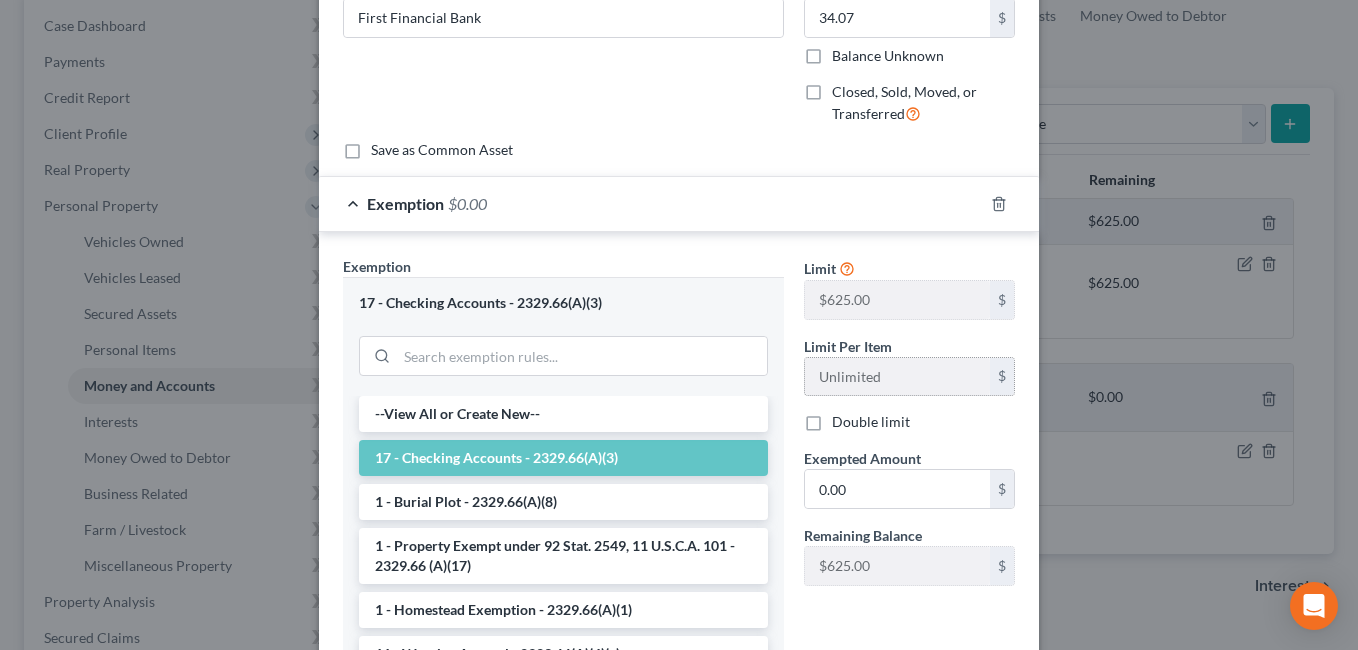 scroll, scrollTop: 200, scrollLeft: 0, axis: vertical 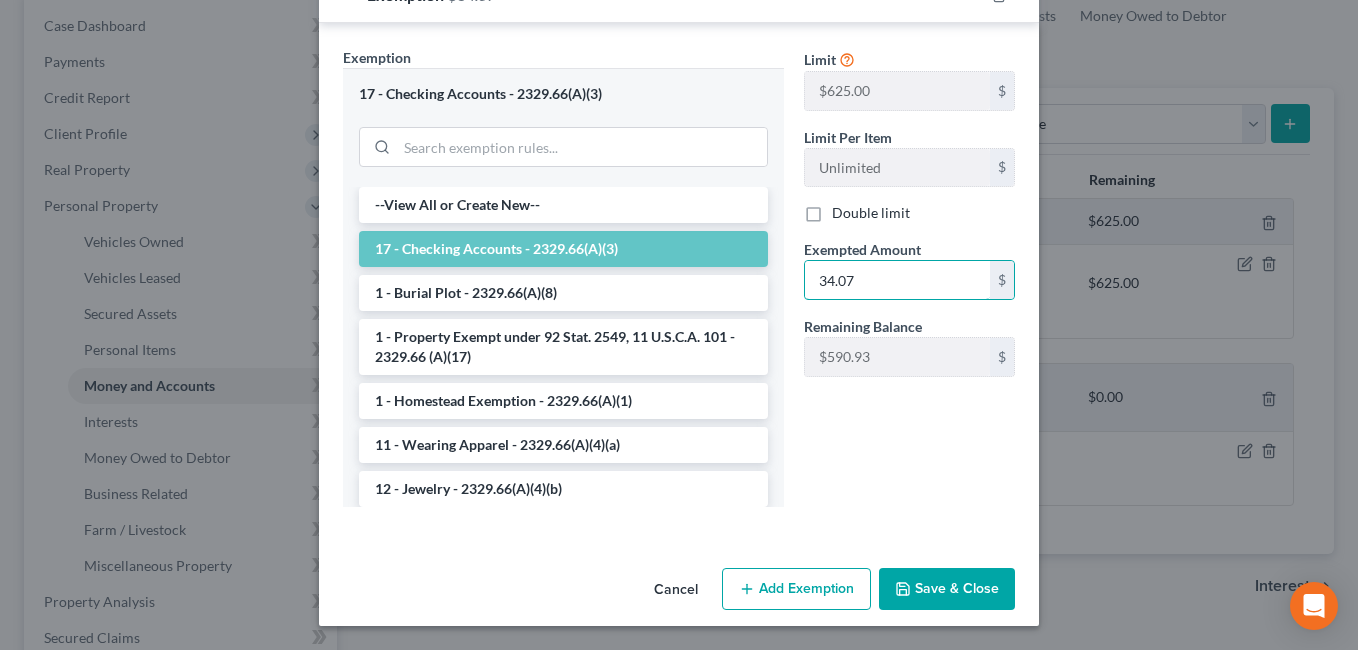 type on "34.07" 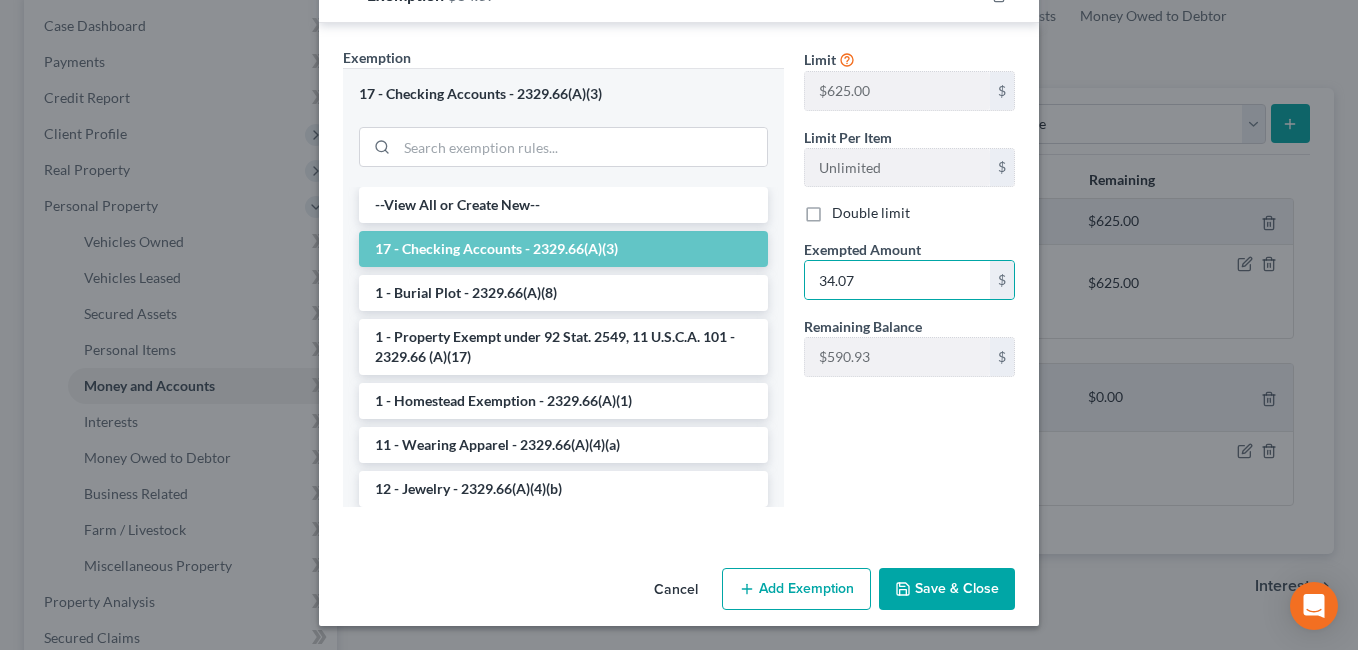 click on "Save & Close" at bounding box center [947, 589] 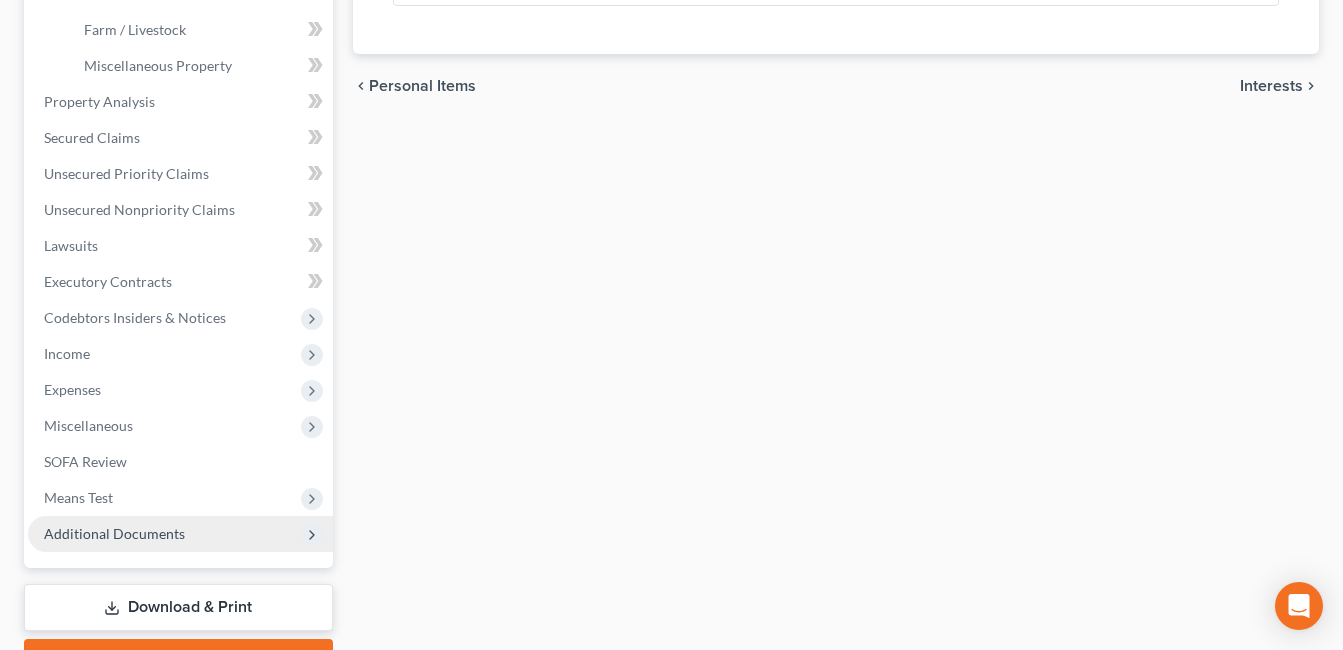 click on "Additional Documents" at bounding box center [114, 533] 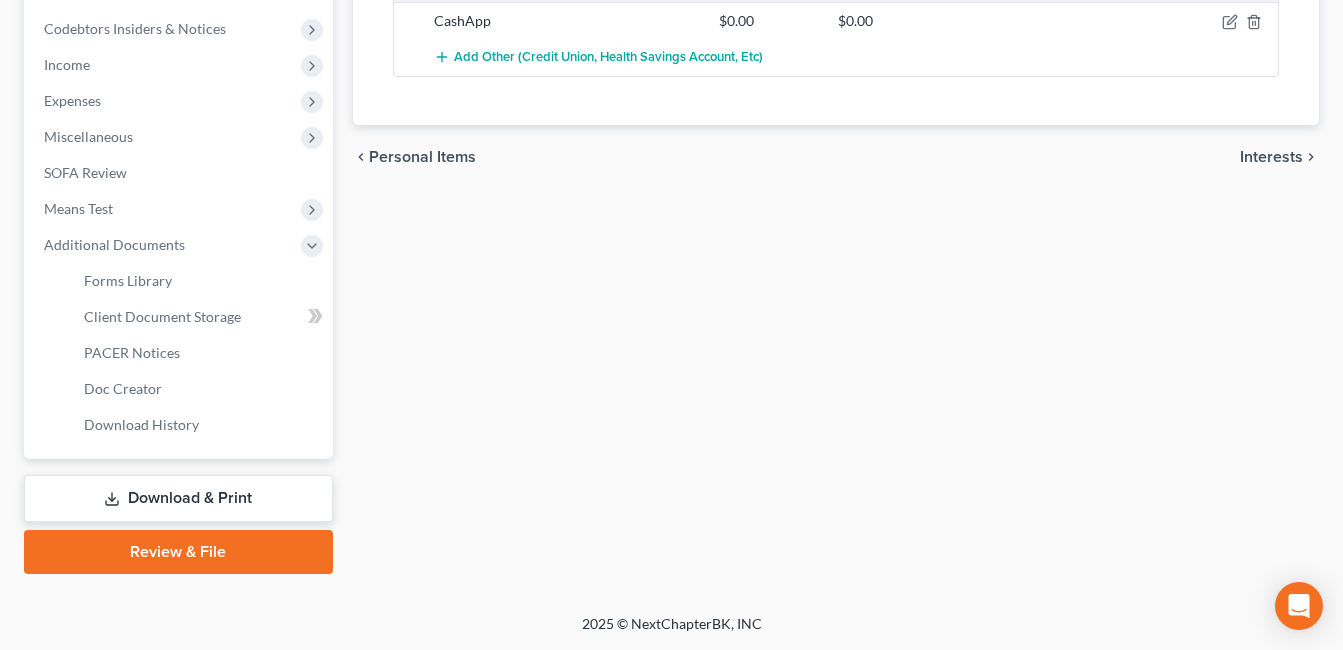 scroll, scrollTop: 629, scrollLeft: 0, axis: vertical 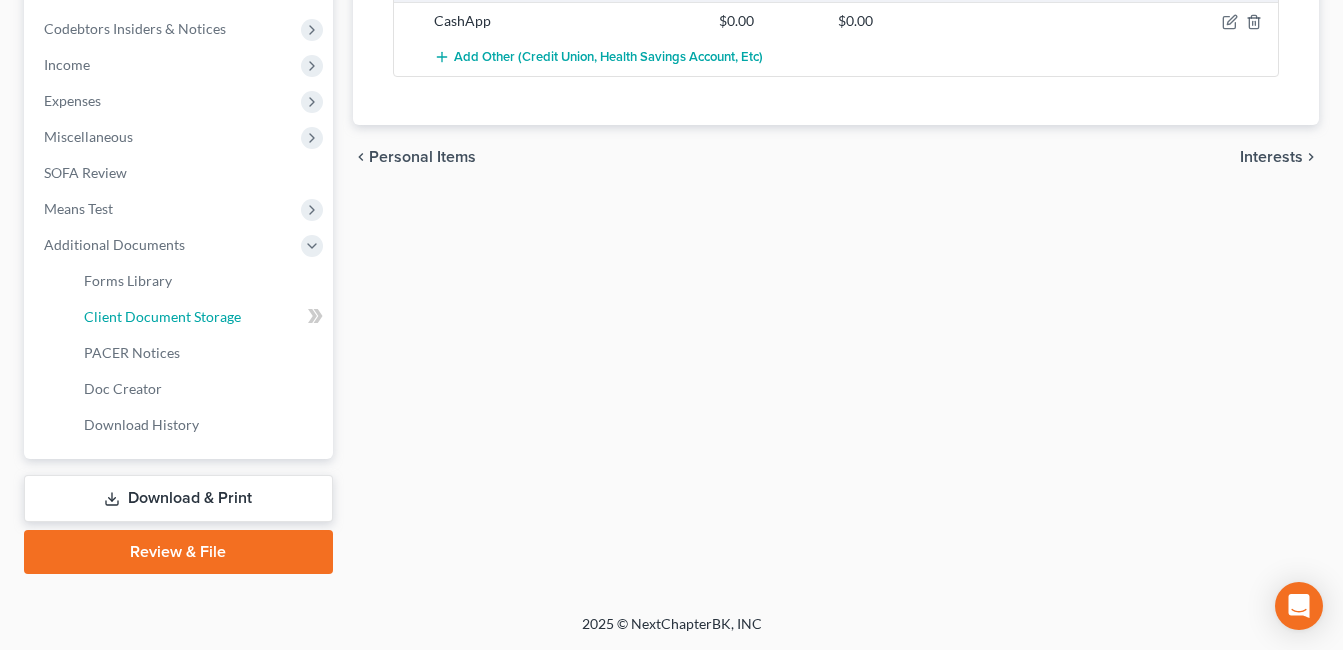 click on "Client Document Storage" at bounding box center [200, 317] 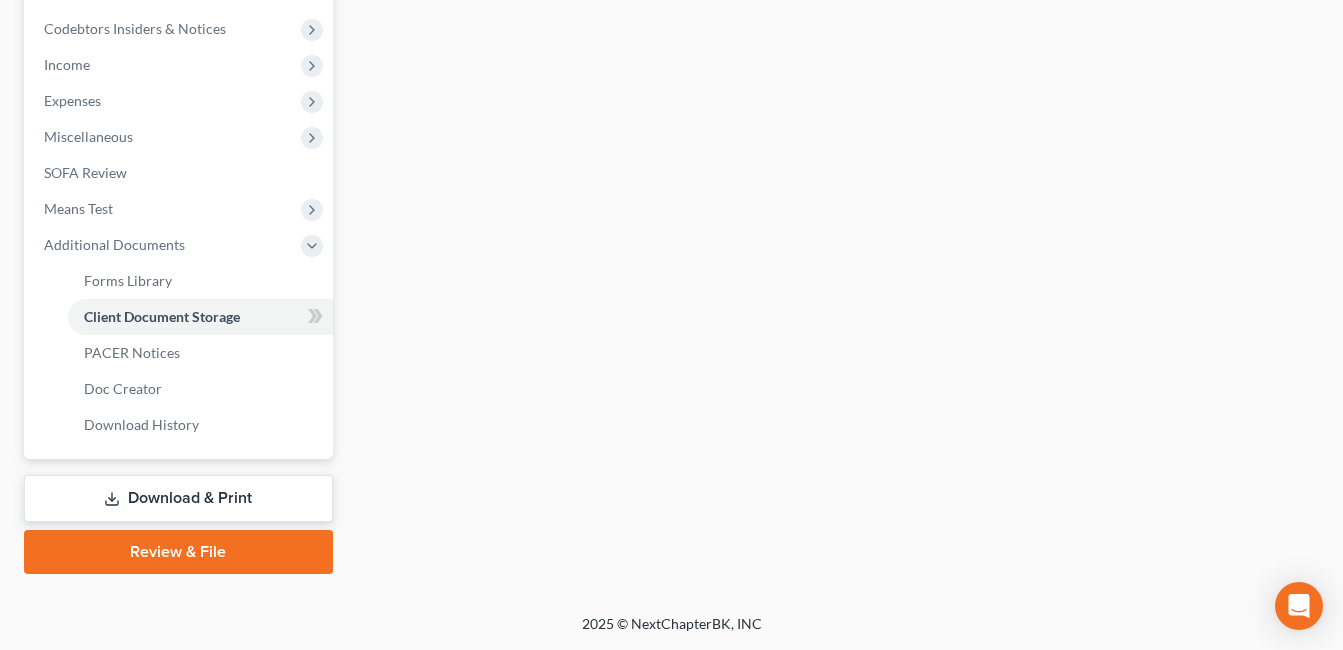 scroll, scrollTop: 627, scrollLeft: 0, axis: vertical 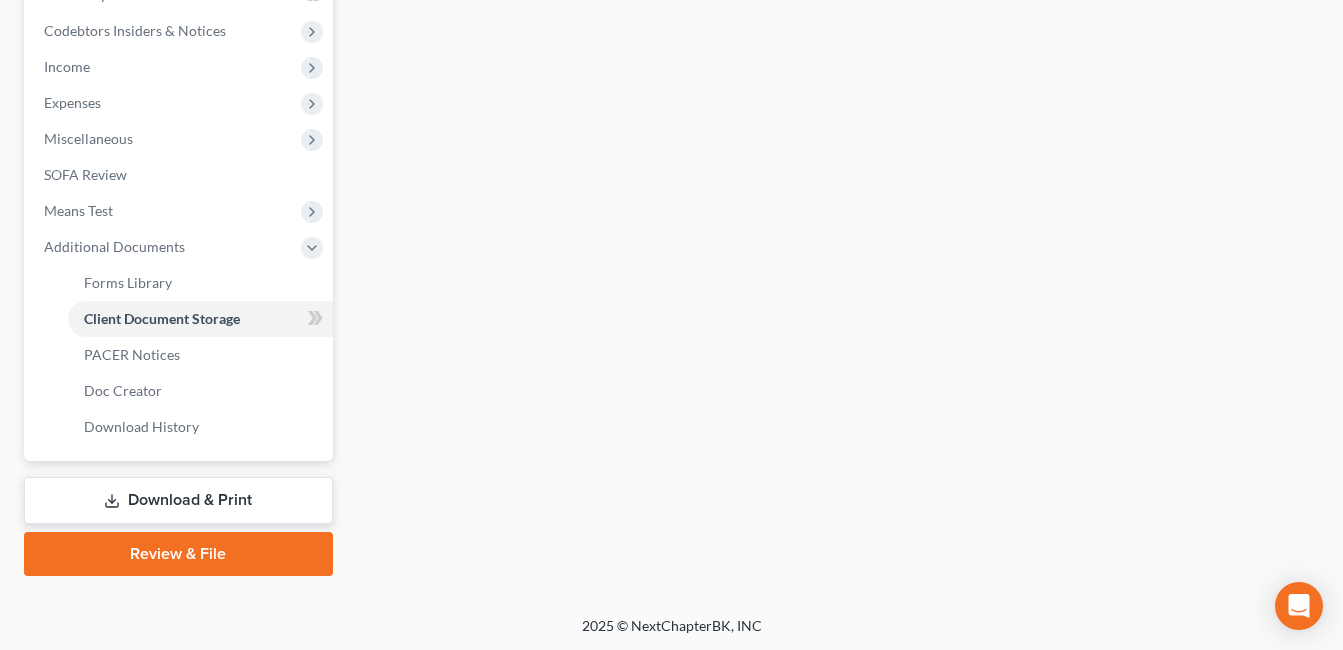 select on "7" 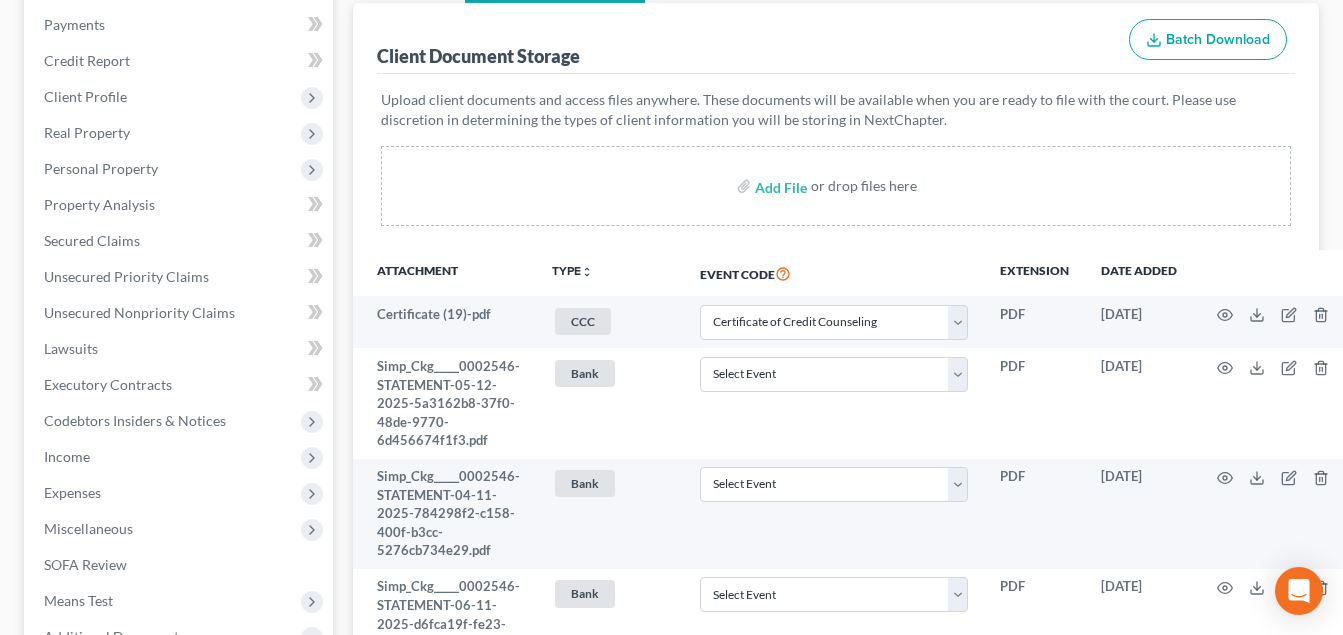 scroll, scrollTop: 300, scrollLeft: 0, axis: vertical 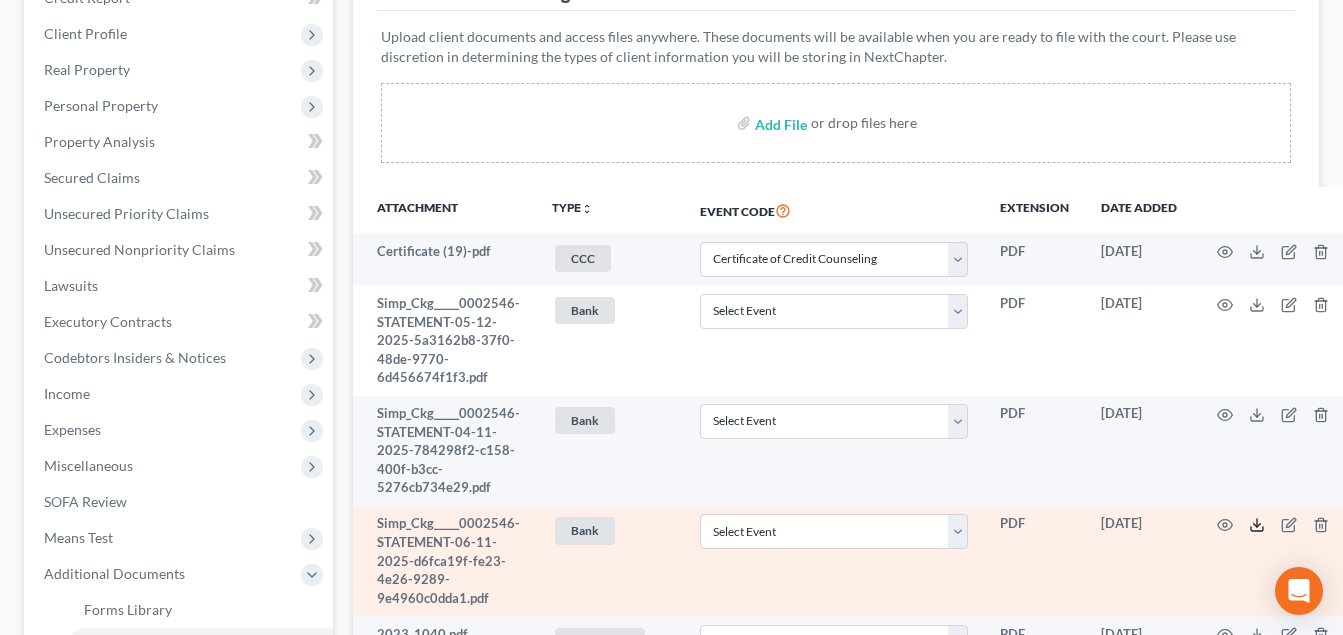 click 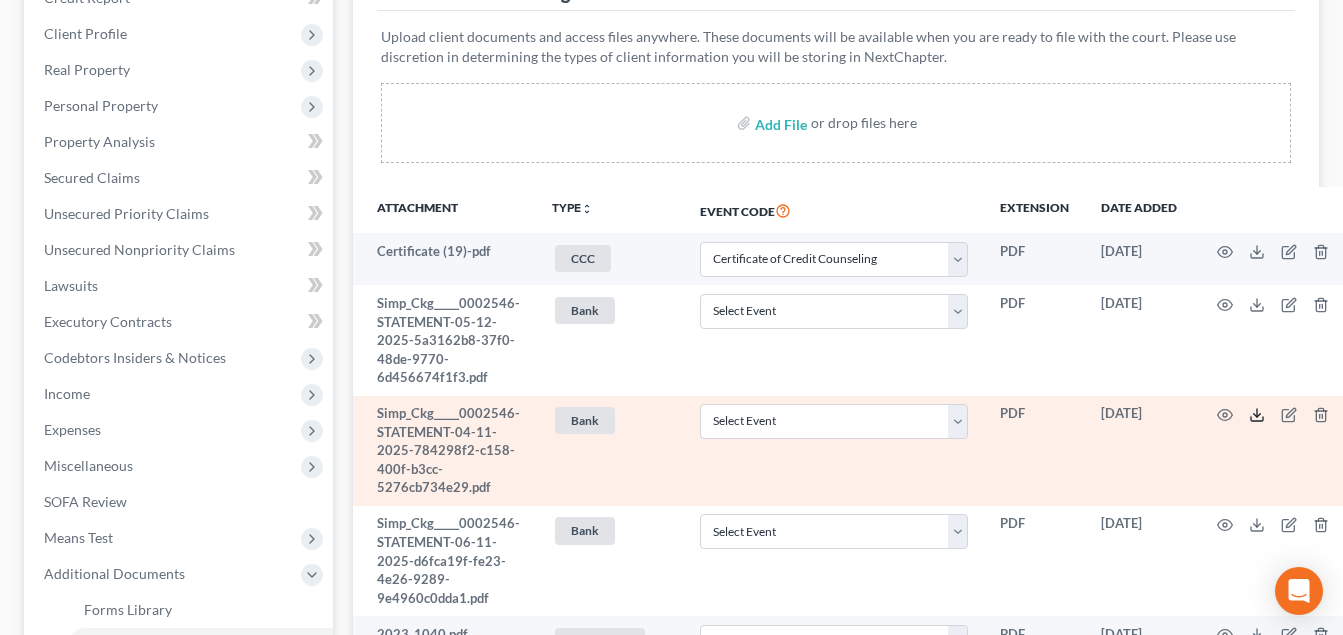 click 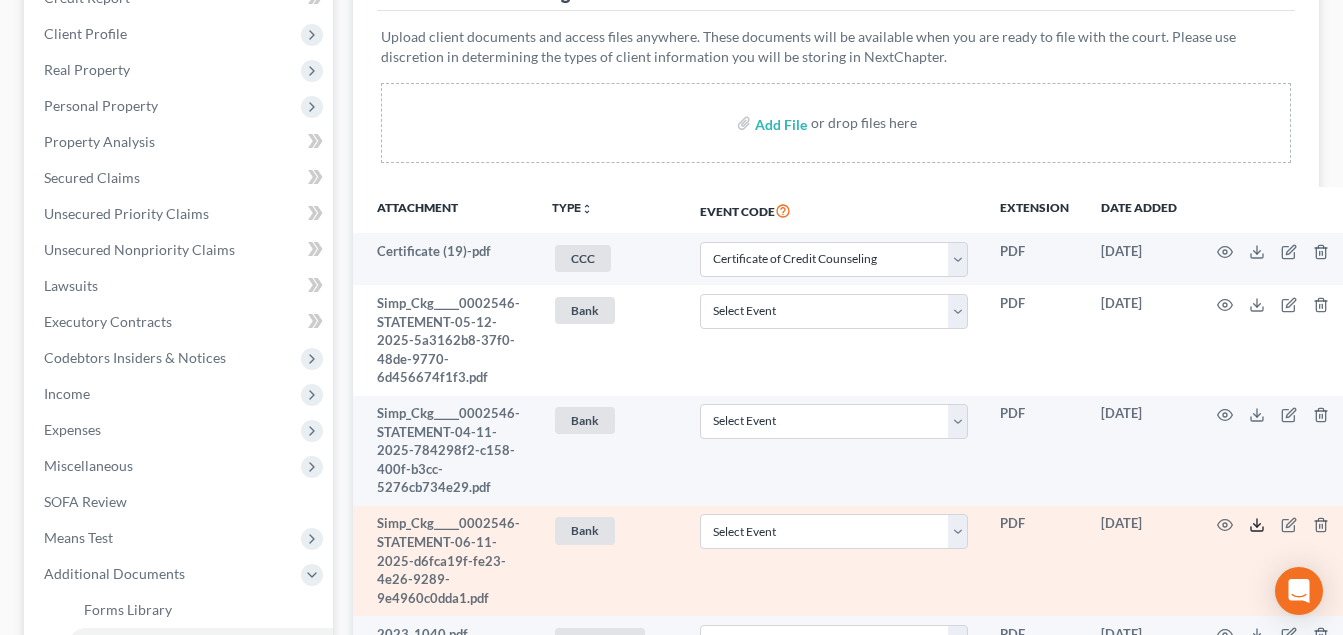 click 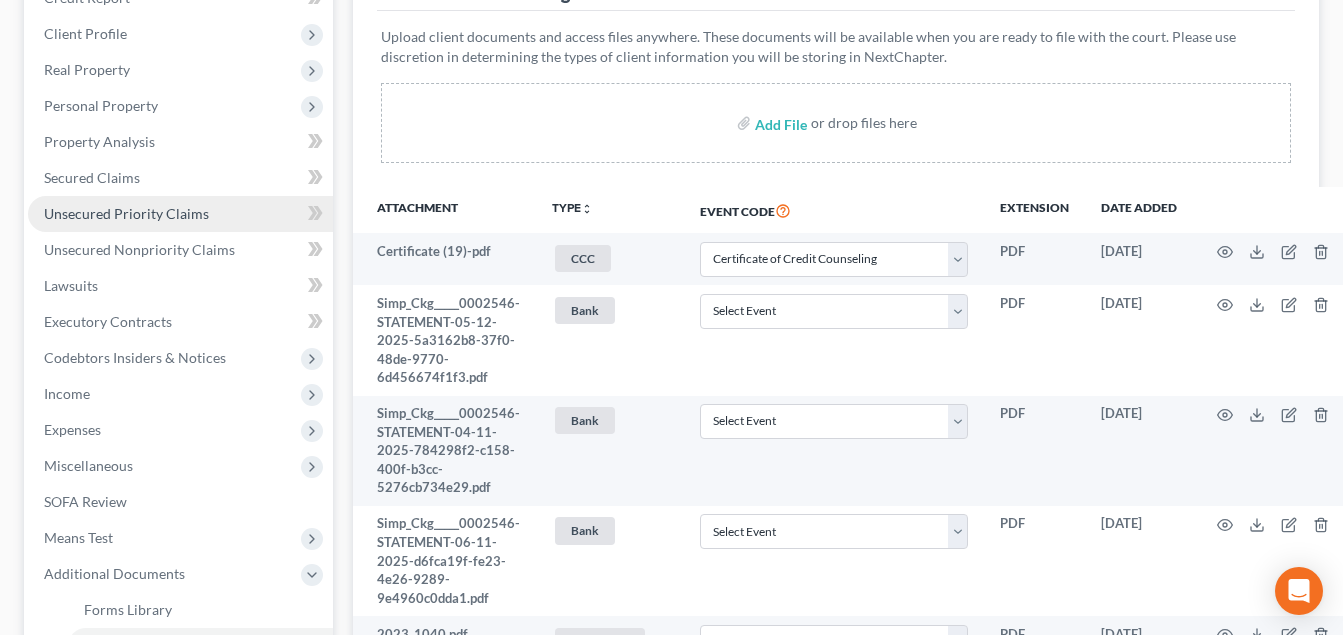 click on "Unsecured Priority Claims" at bounding box center [126, 213] 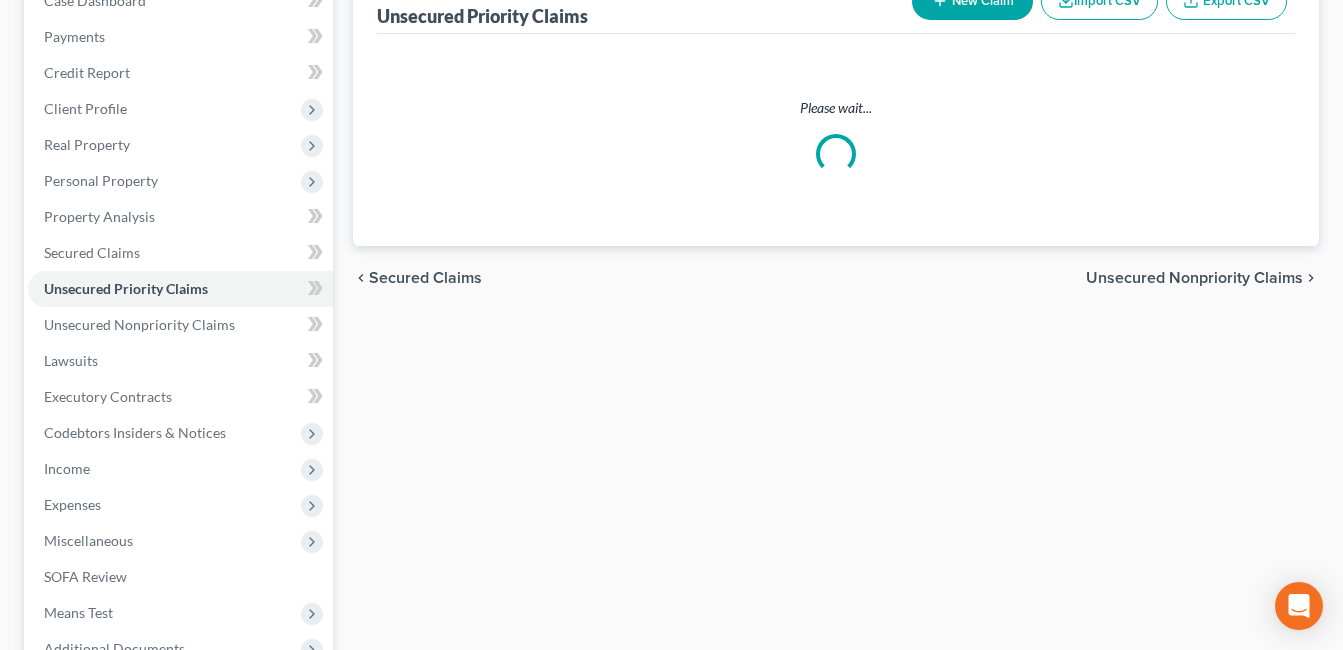 scroll, scrollTop: 0, scrollLeft: 0, axis: both 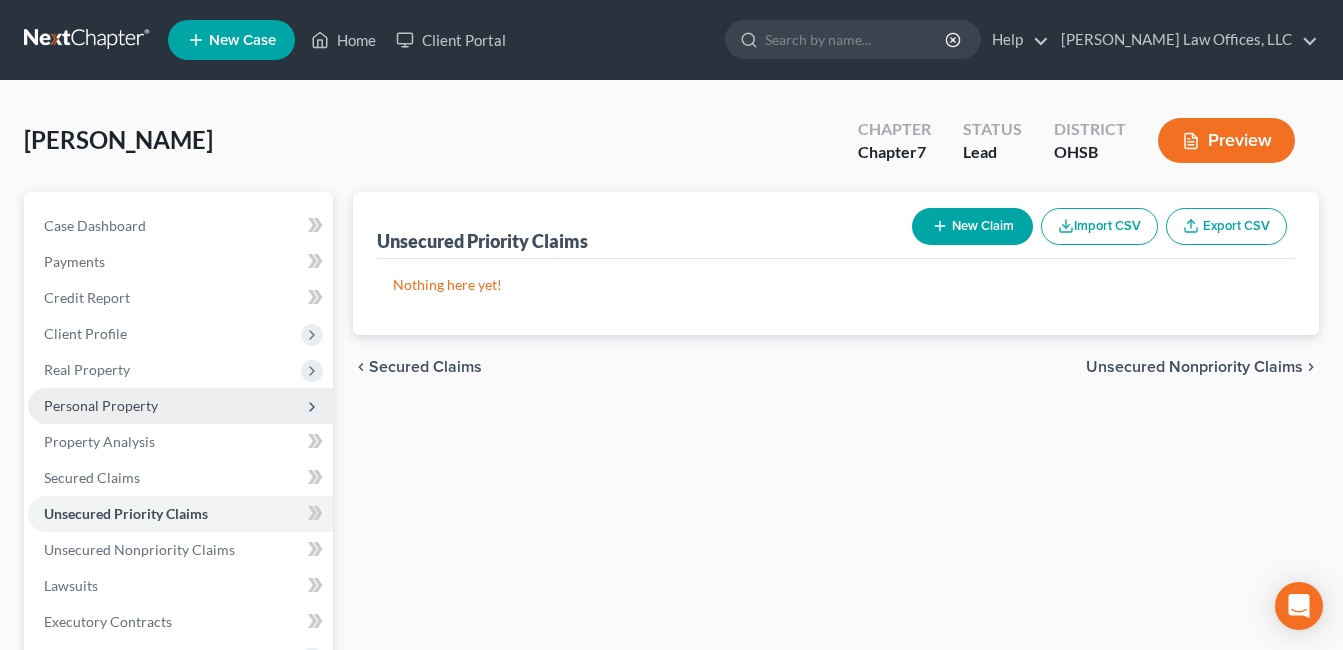 click on "Personal Property" at bounding box center (180, 406) 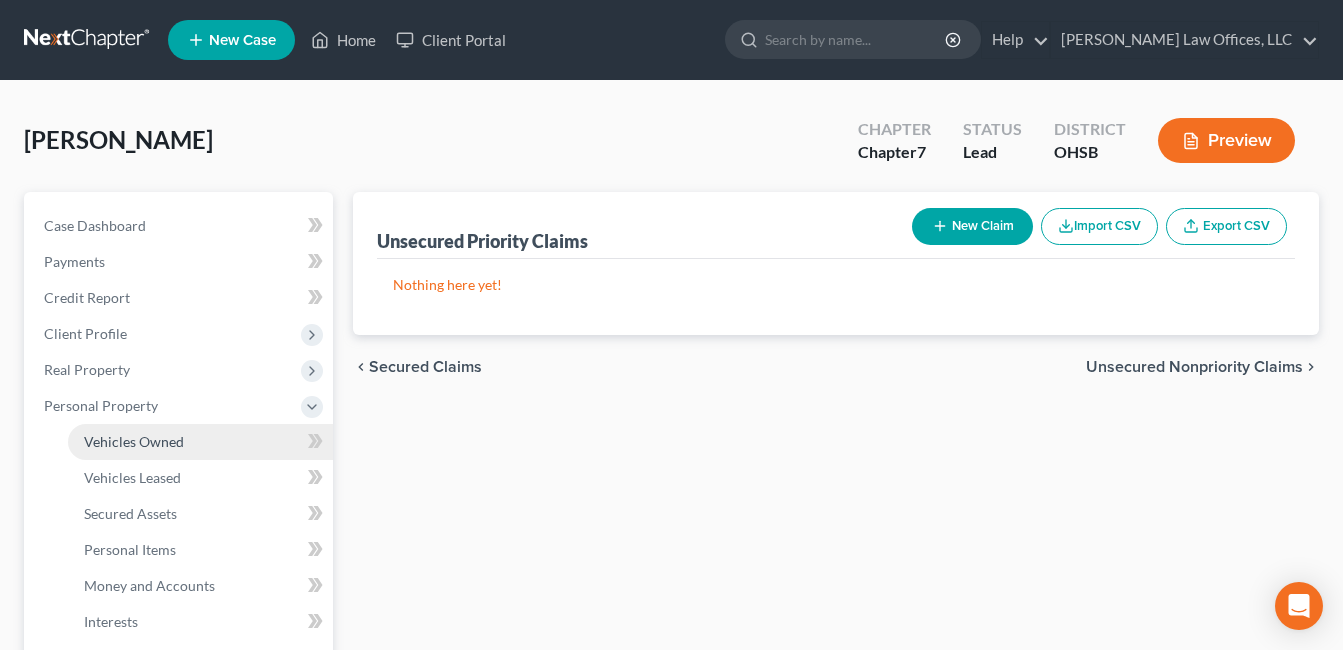 click on "Vehicles Owned" at bounding box center (134, 441) 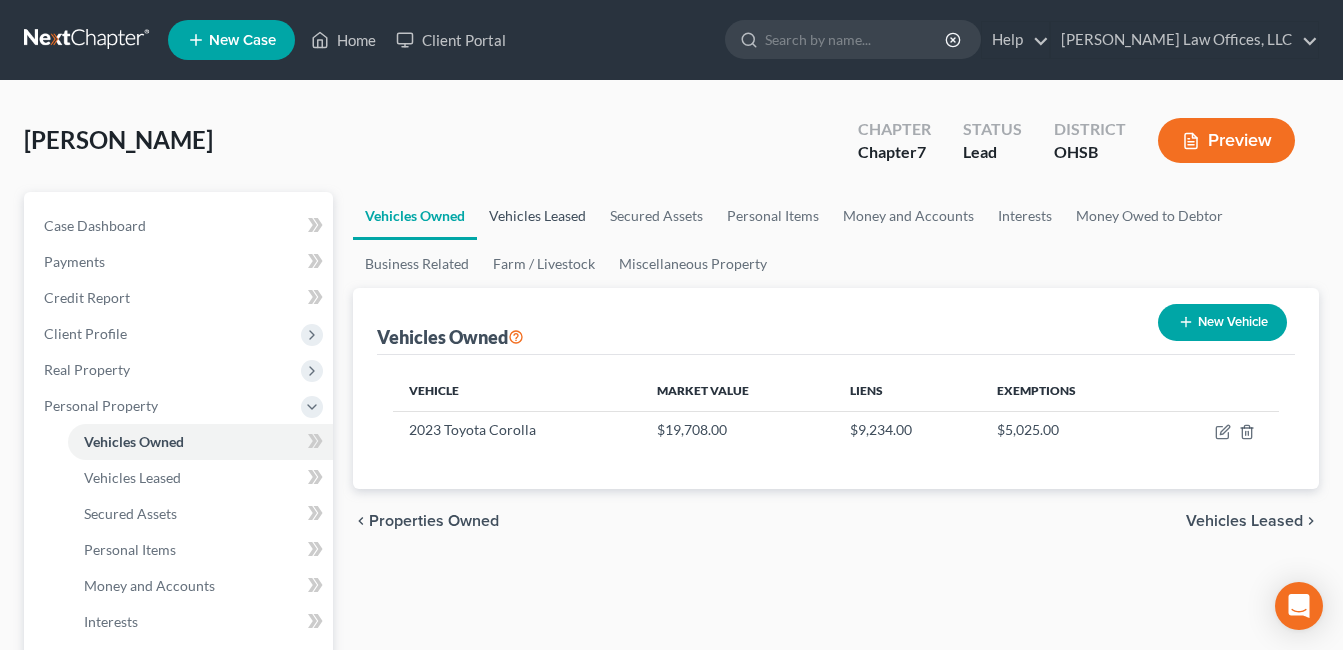 click on "Vehicles Leased" at bounding box center [537, 216] 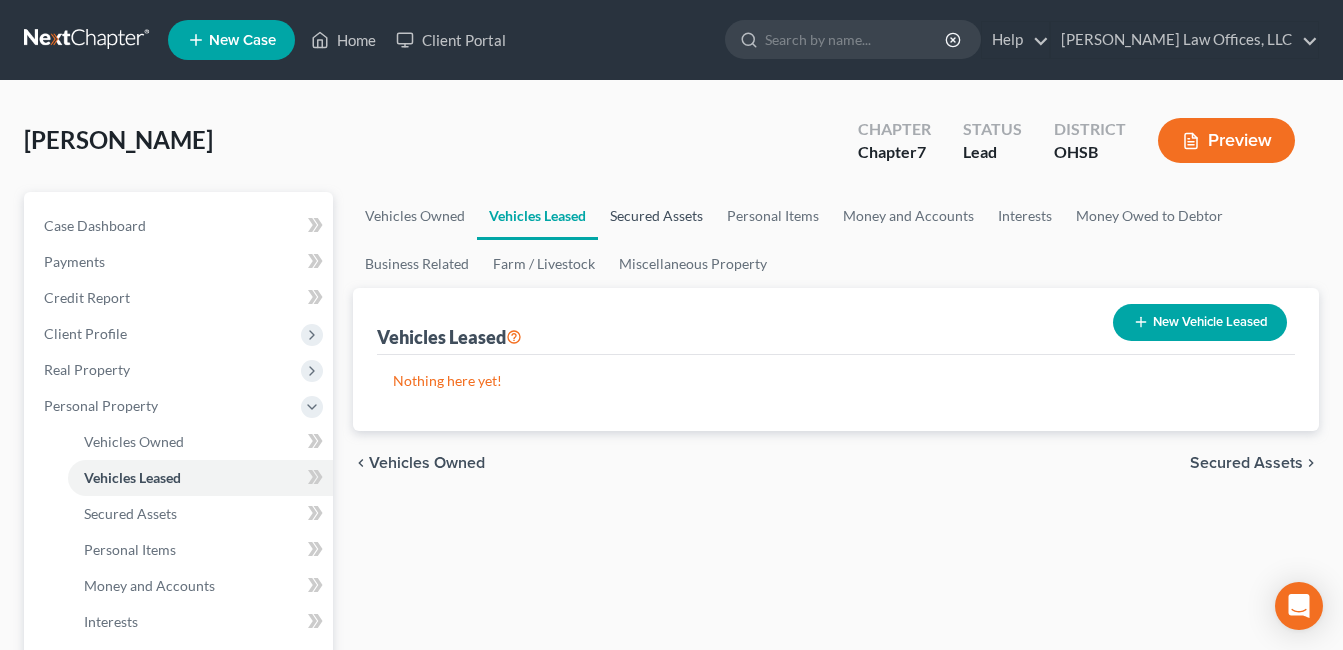 click on "Secured Assets" at bounding box center [656, 216] 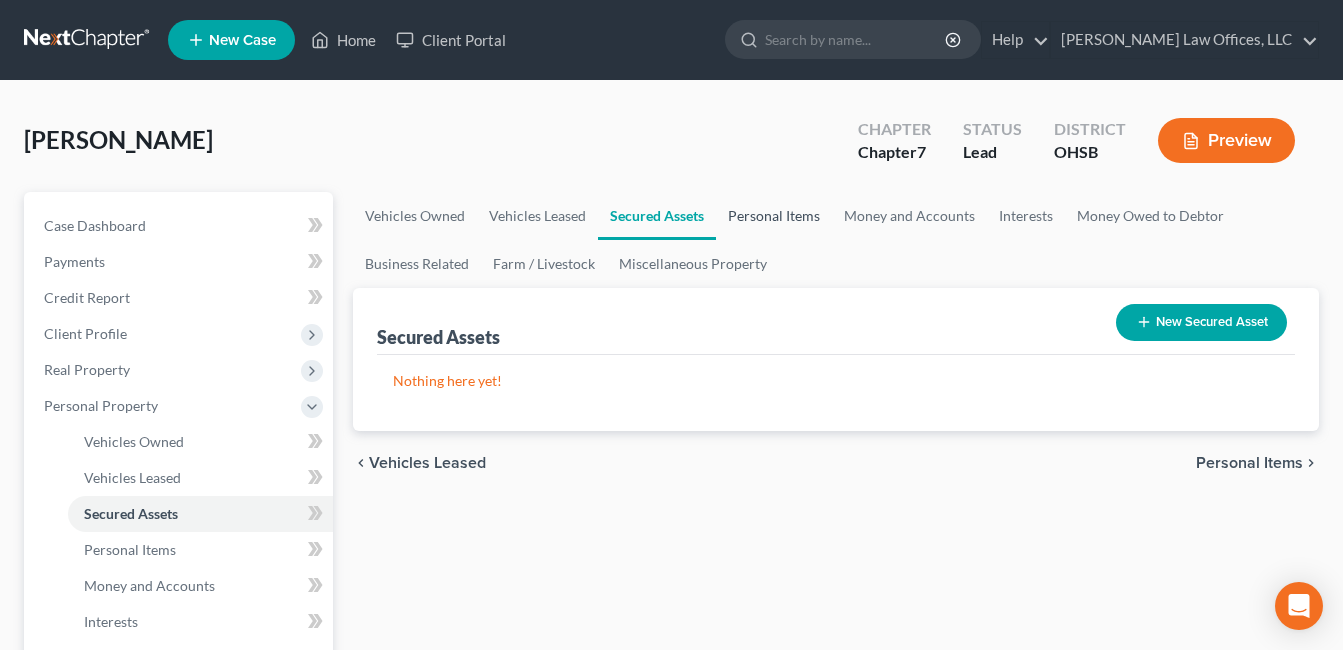 click on "Personal Items" at bounding box center (774, 216) 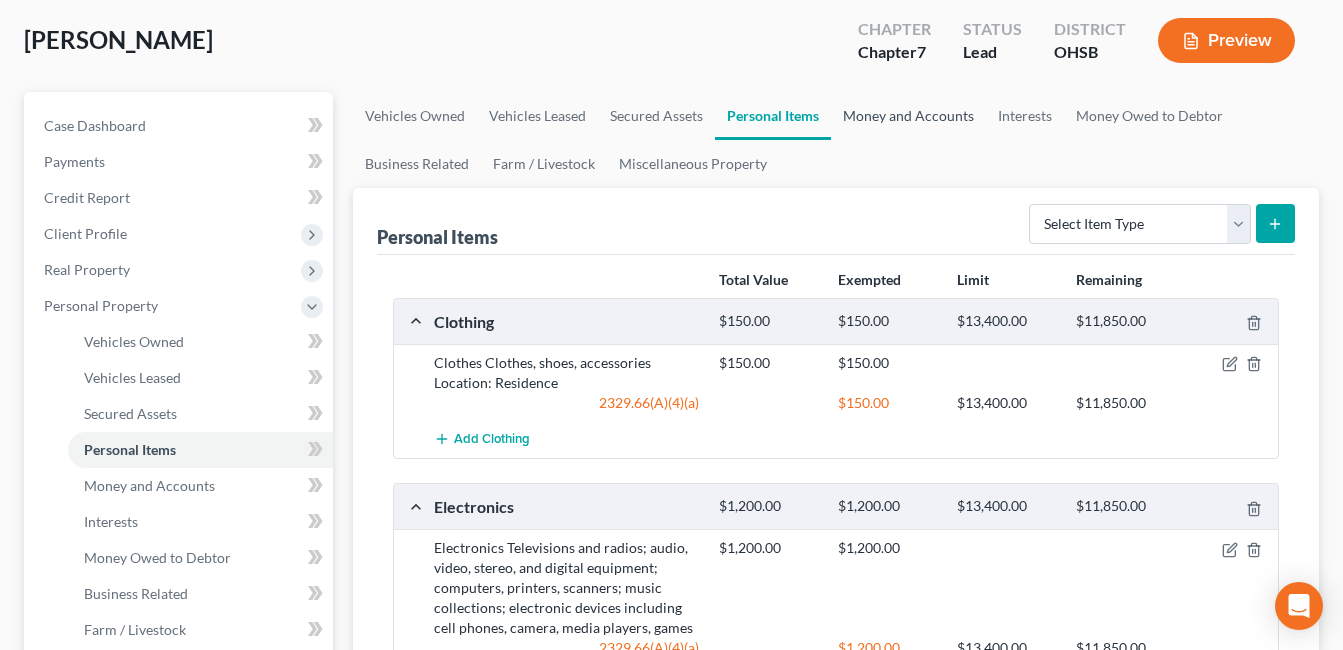 click on "Money and Accounts" at bounding box center [908, 116] 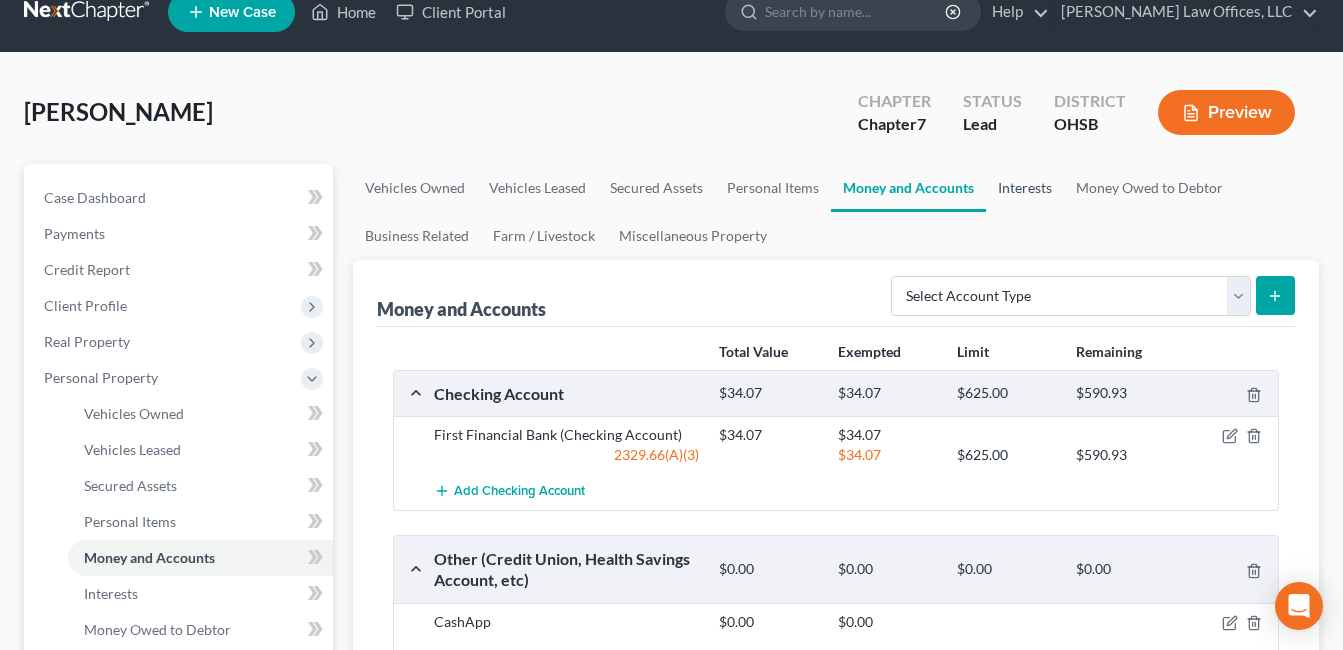 scroll, scrollTop: 0, scrollLeft: 0, axis: both 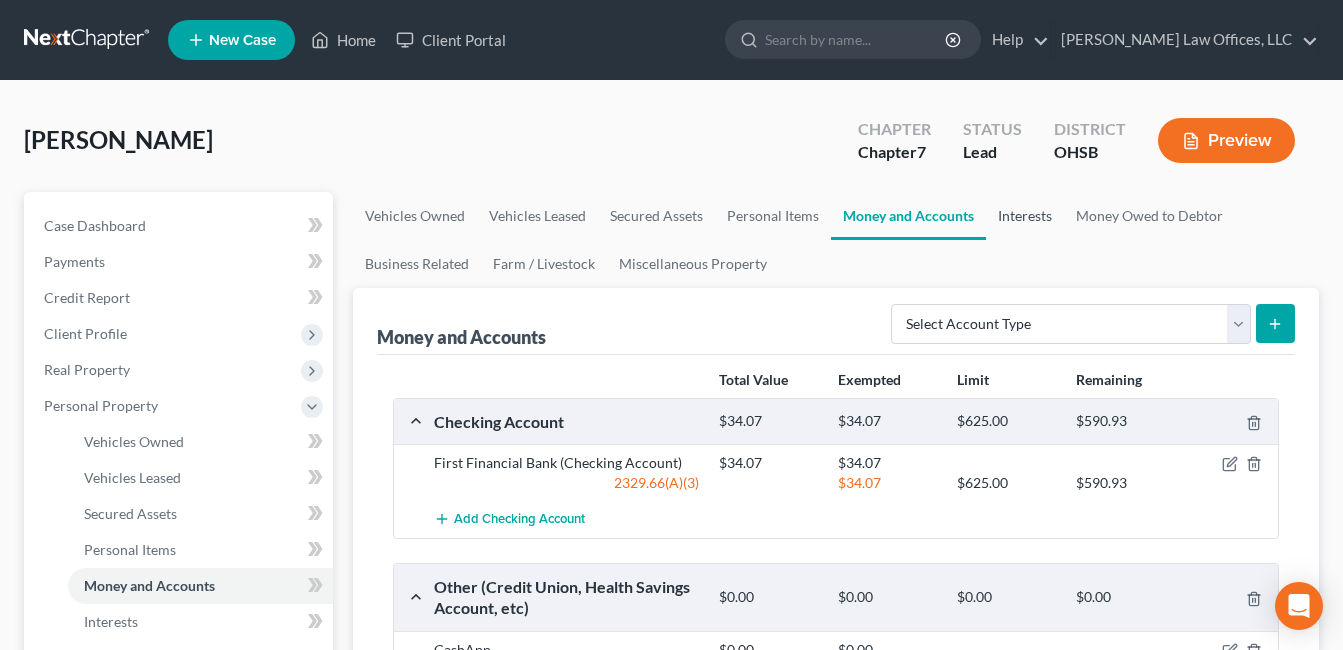 click on "Interests" at bounding box center (1025, 216) 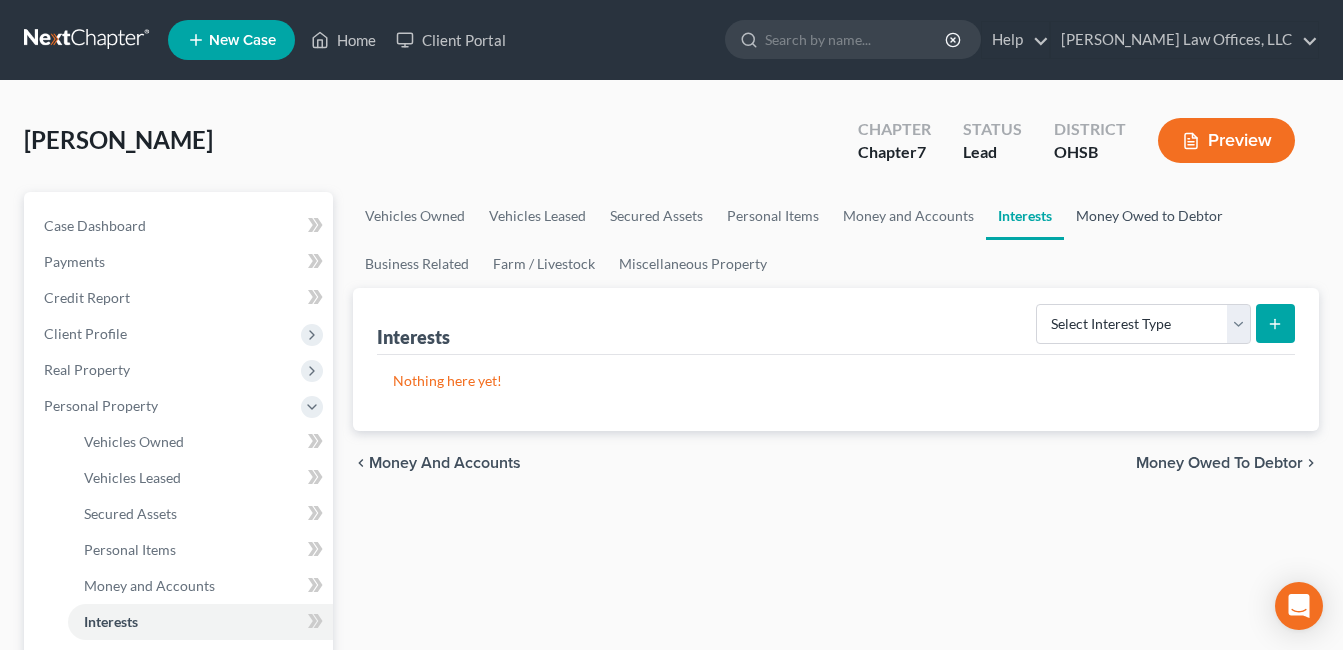click on "Money Owed to Debtor" at bounding box center [1149, 216] 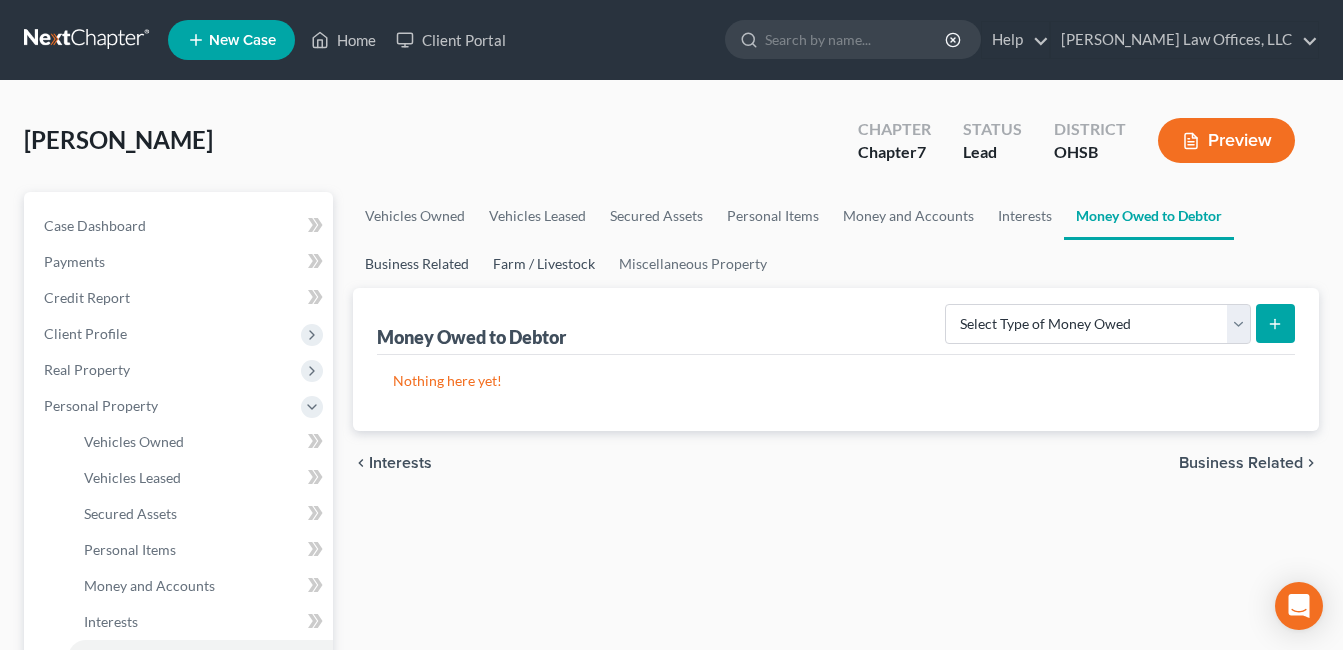 drag, startPoint x: 425, startPoint y: 268, endPoint x: 555, endPoint y: 248, distance: 131.52946 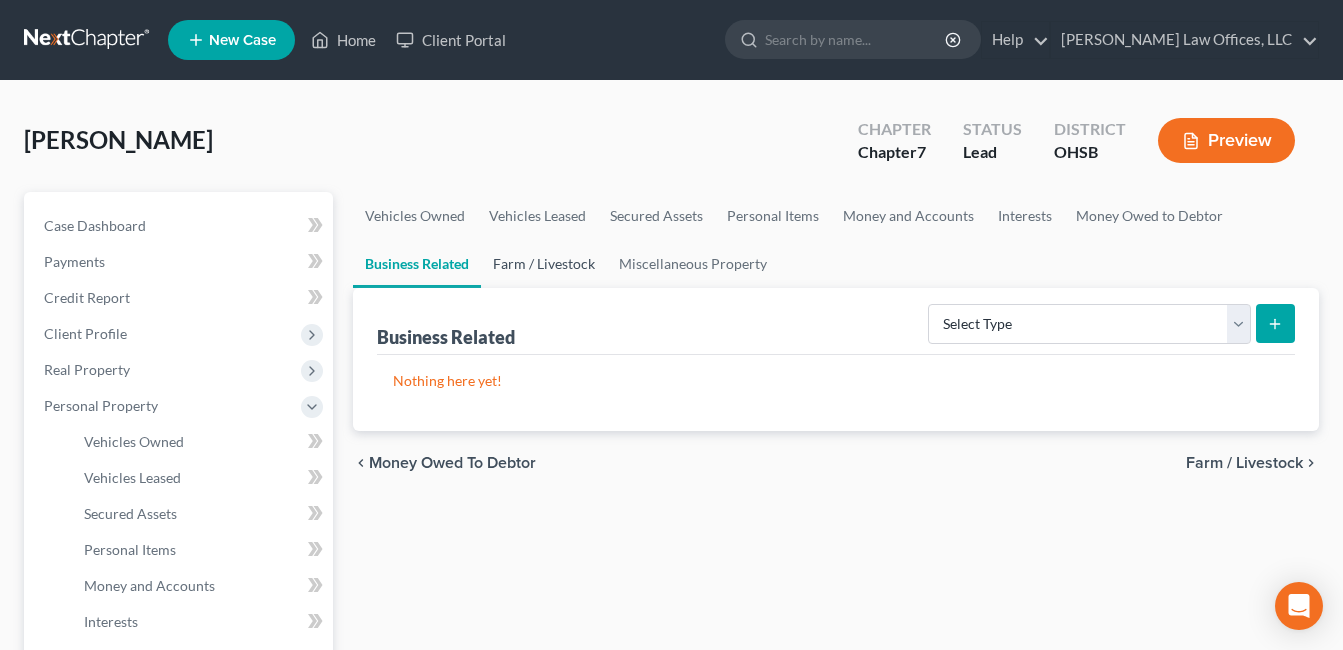 click on "Farm / Livestock" at bounding box center [544, 264] 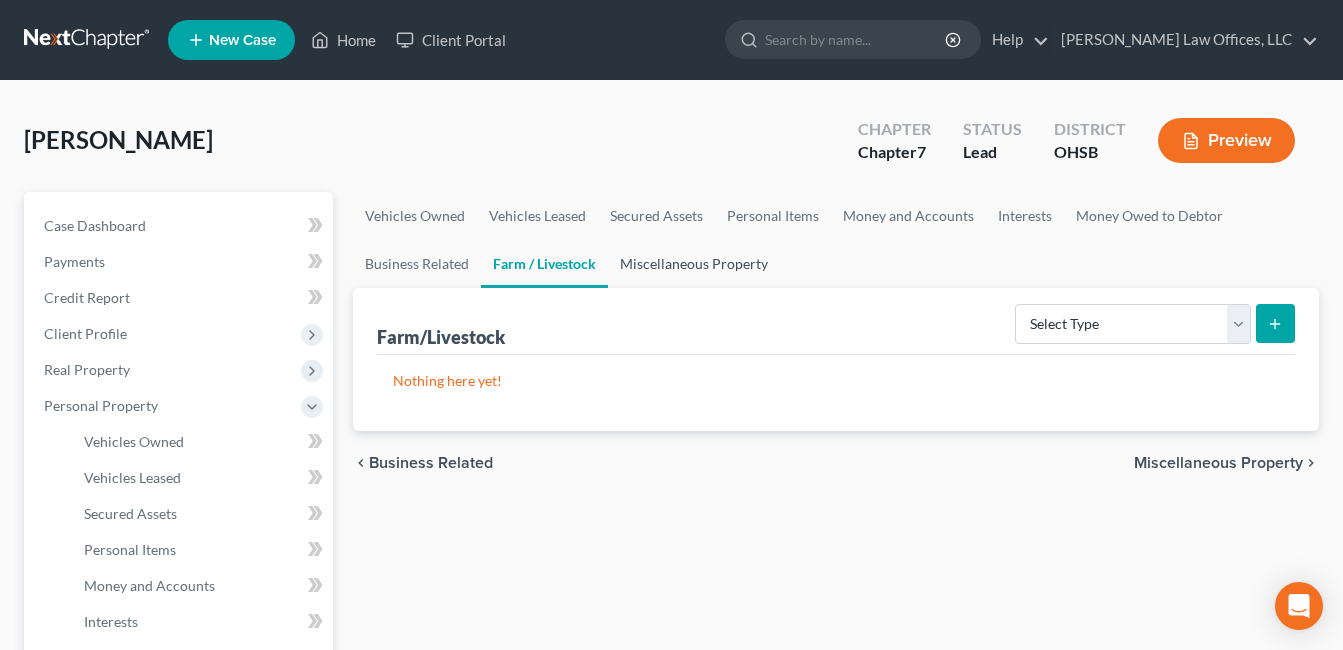 click on "Miscellaneous Property" at bounding box center (694, 264) 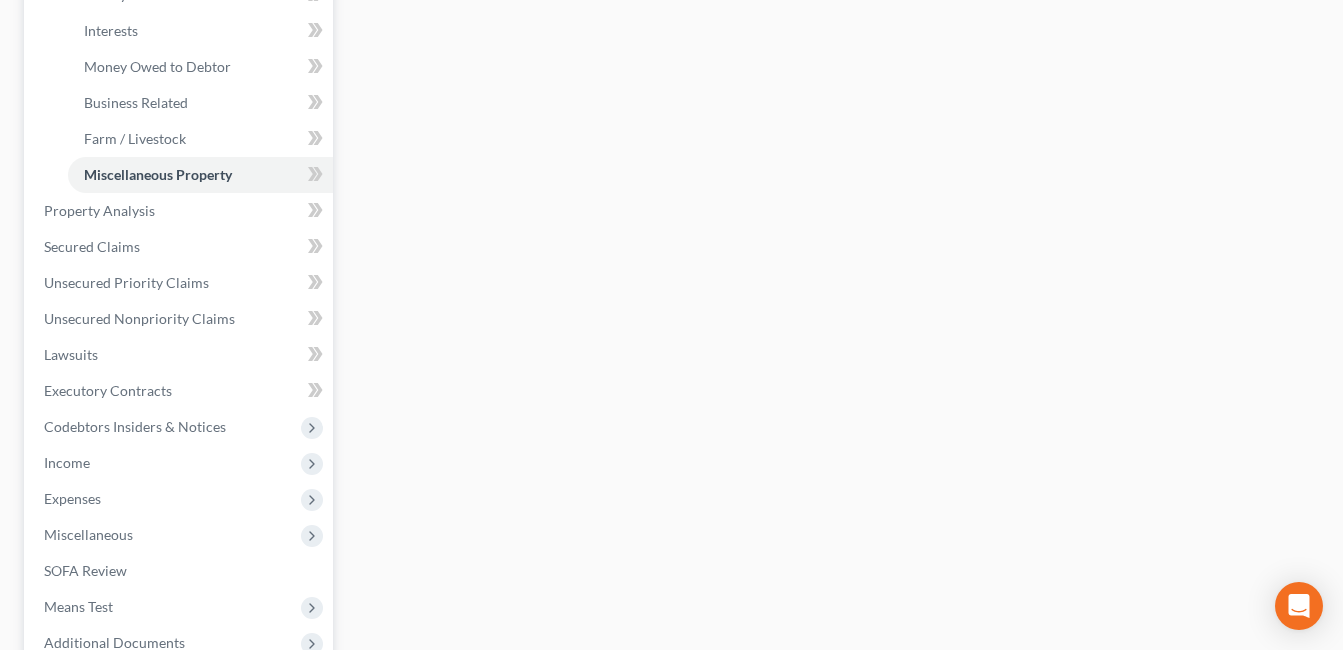 scroll, scrollTop: 600, scrollLeft: 0, axis: vertical 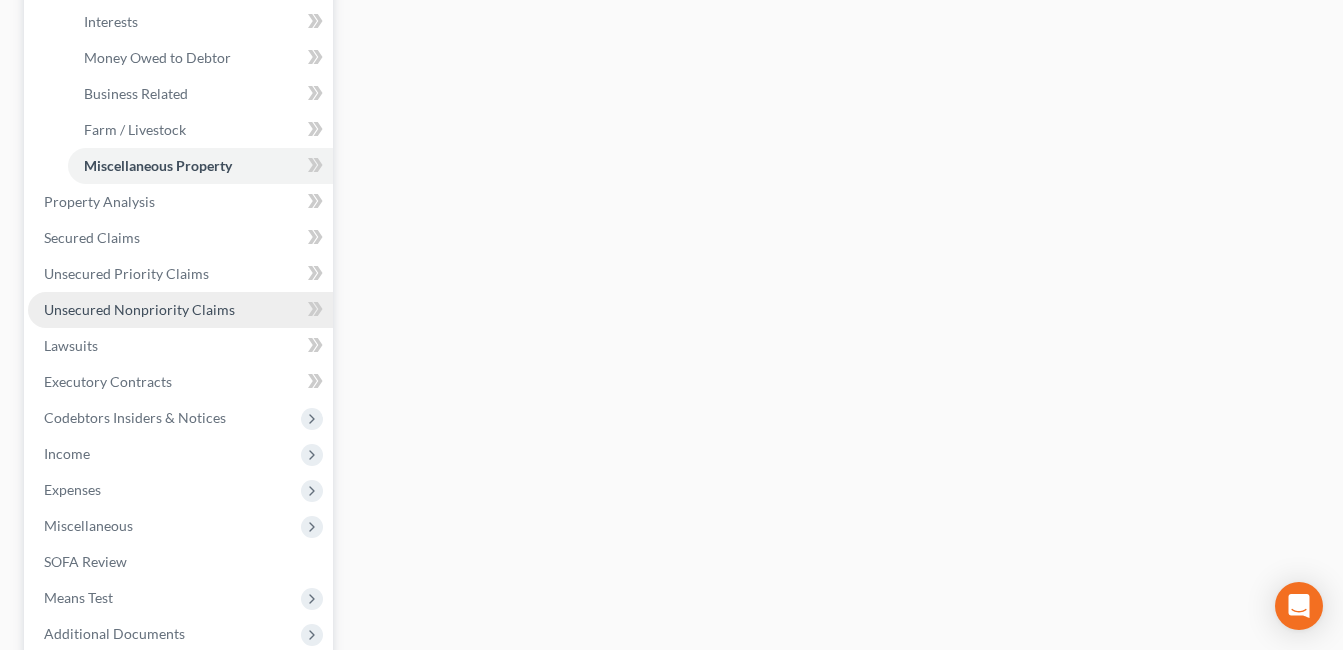 click on "Unsecured Nonpriority Claims" at bounding box center (139, 309) 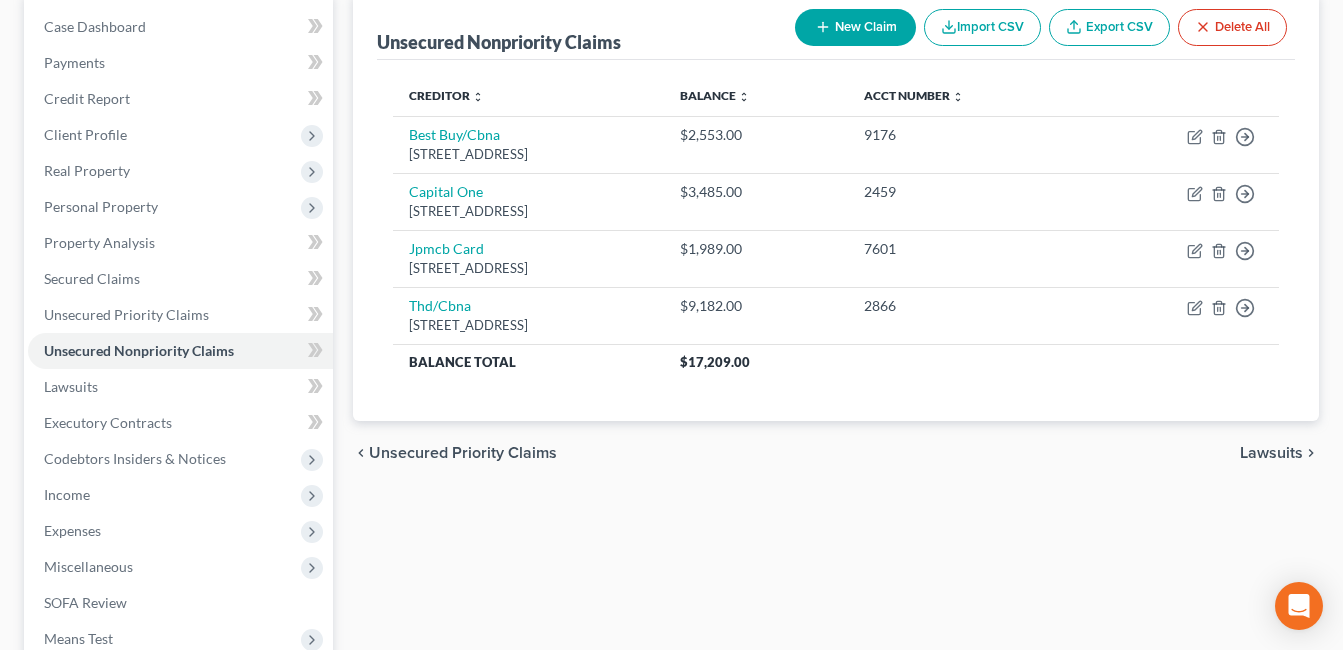 scroll, scrollTop: 200, scrollLeft: 0, axis: vertical 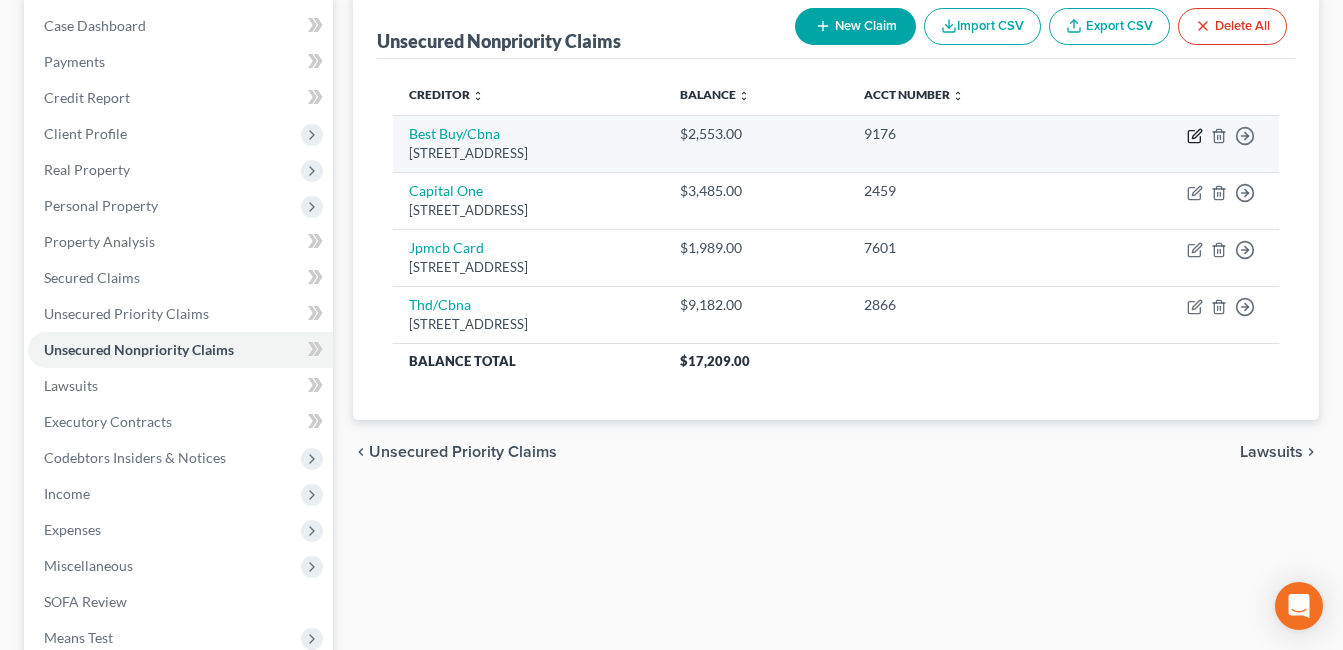 click 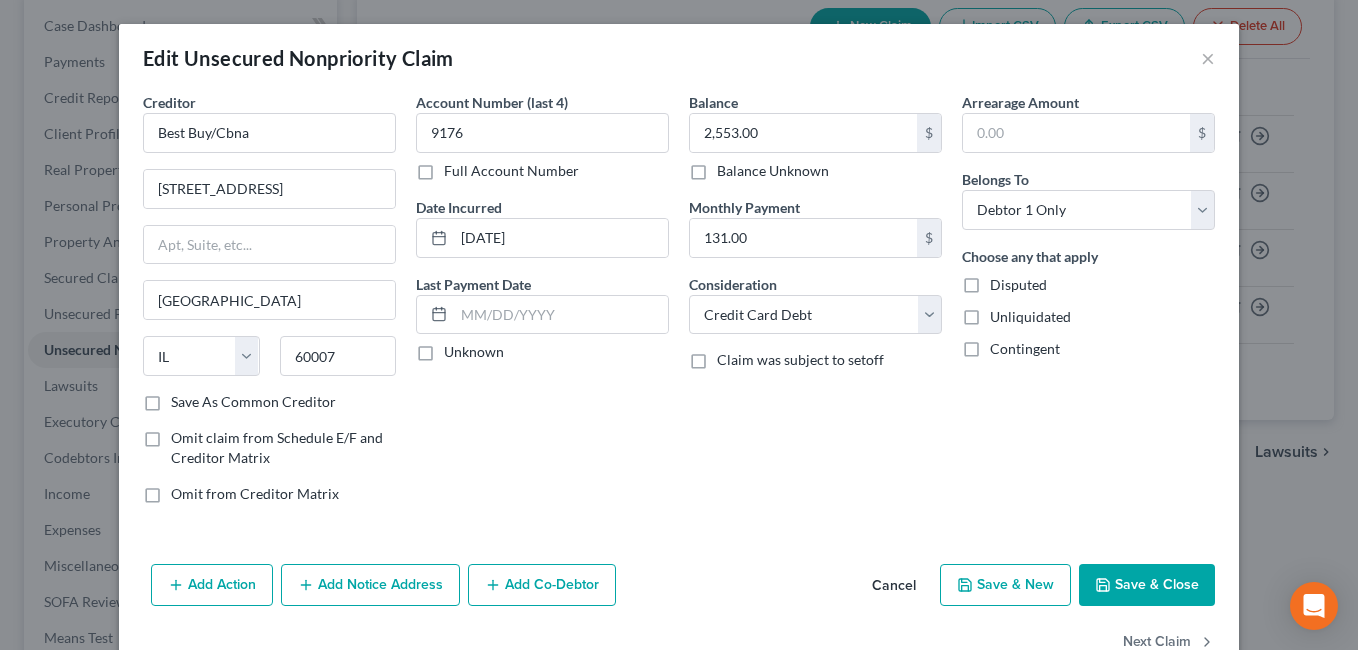 click on "Save & Close" at bounding box center [1147, 585] 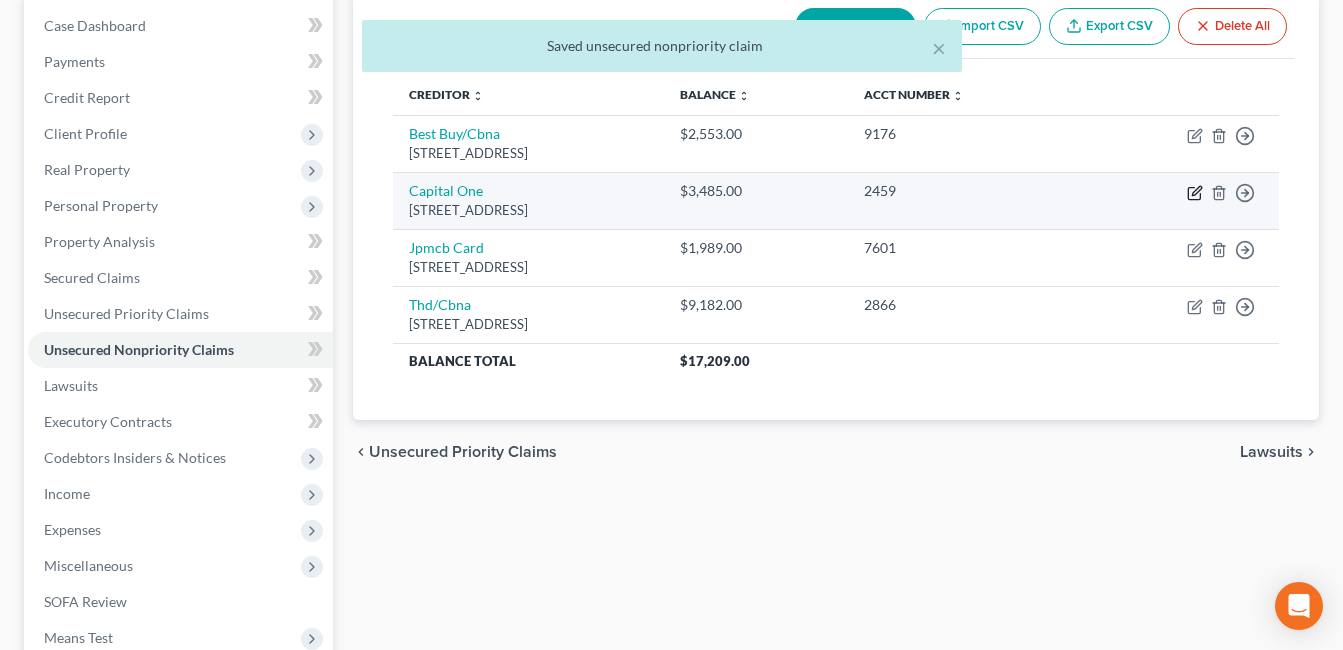 click 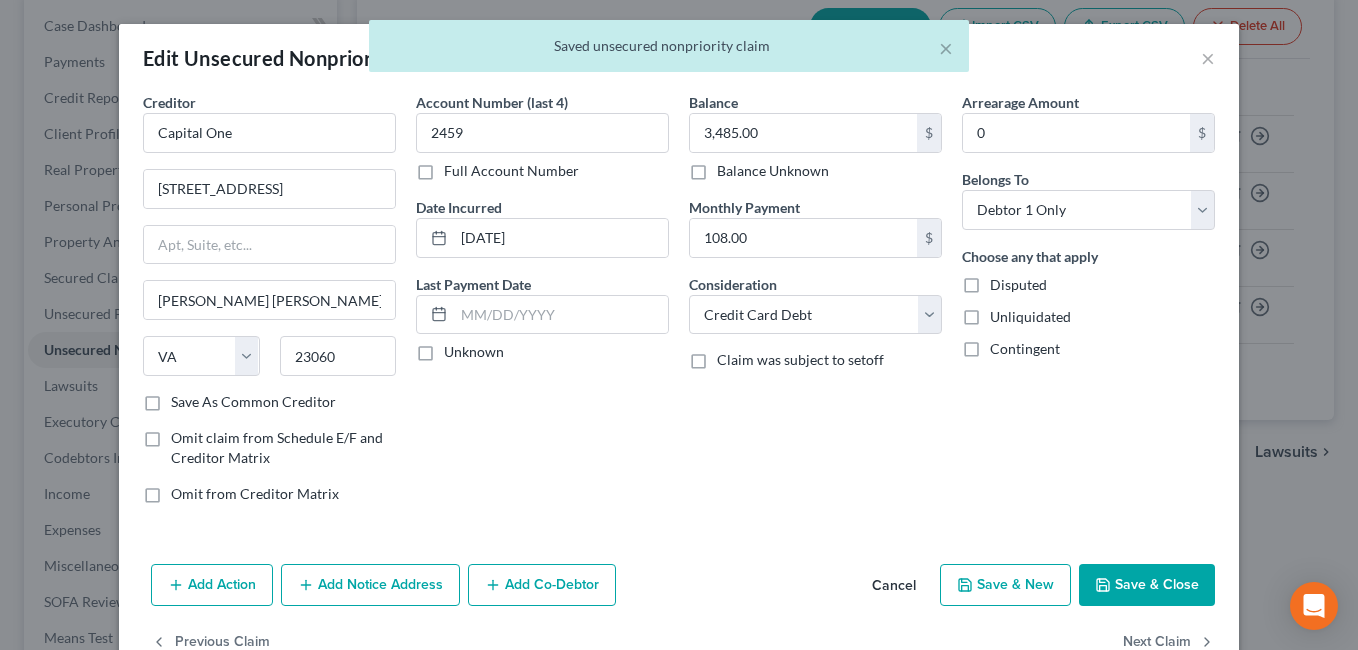 click on "×                     Saved unsecured nonpriority claim" at bounding box center (669, 51) 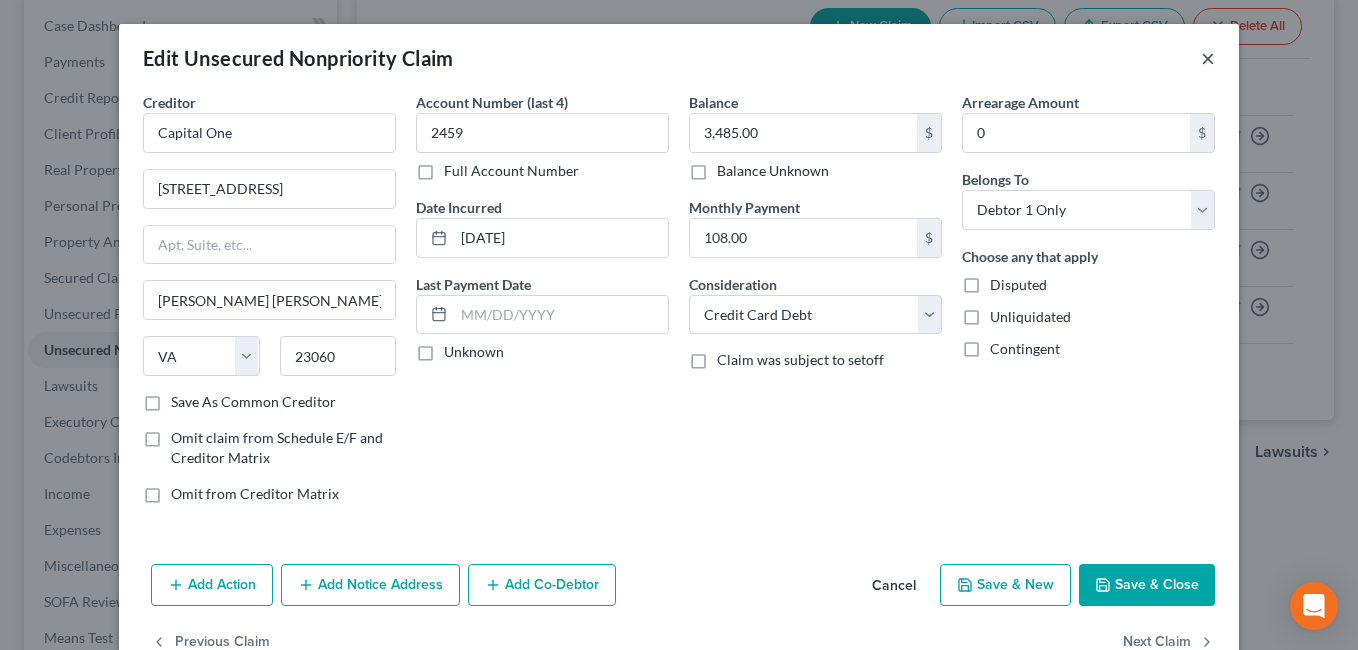 click on "×" at bounding box center [1208, 58] 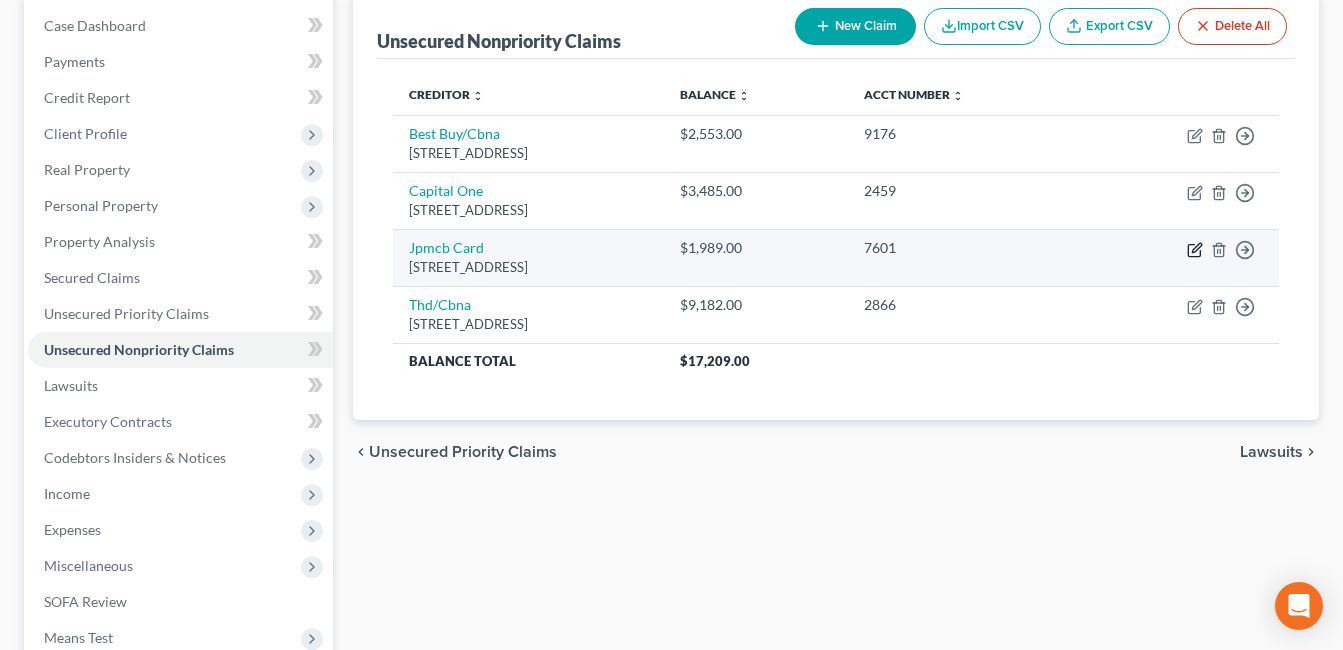 click 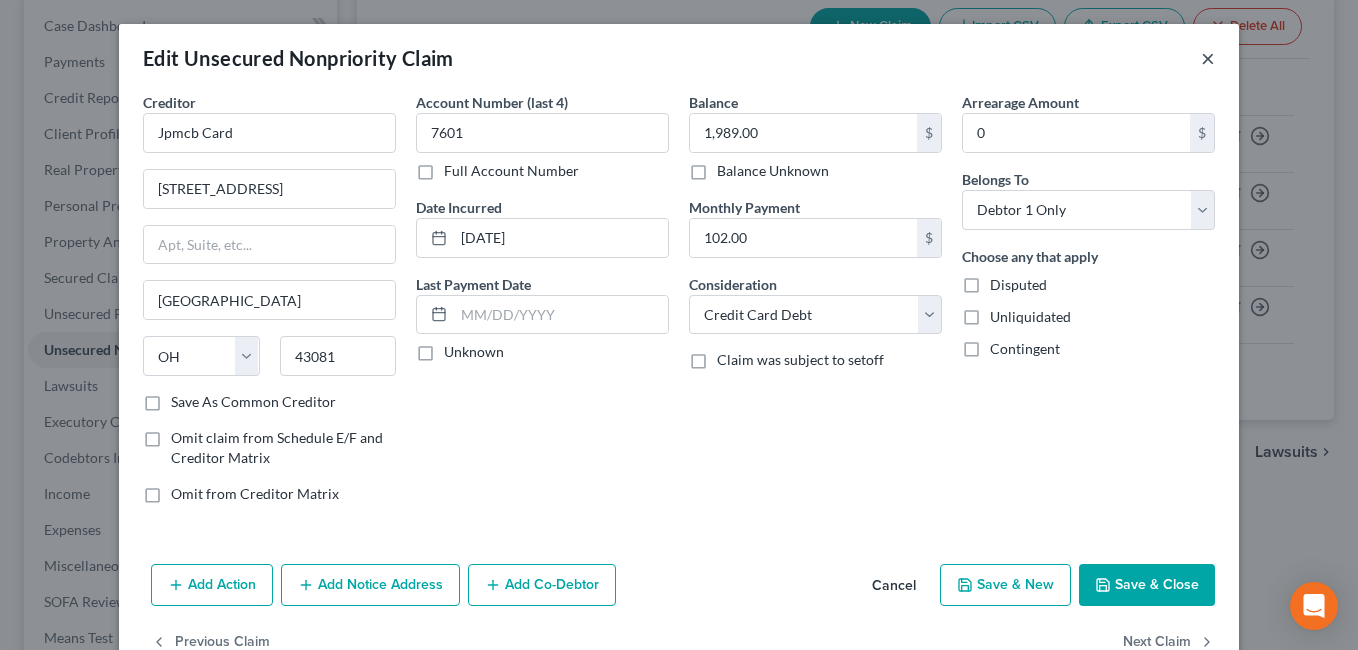 click on "×" at bounding box center (1208, 58) 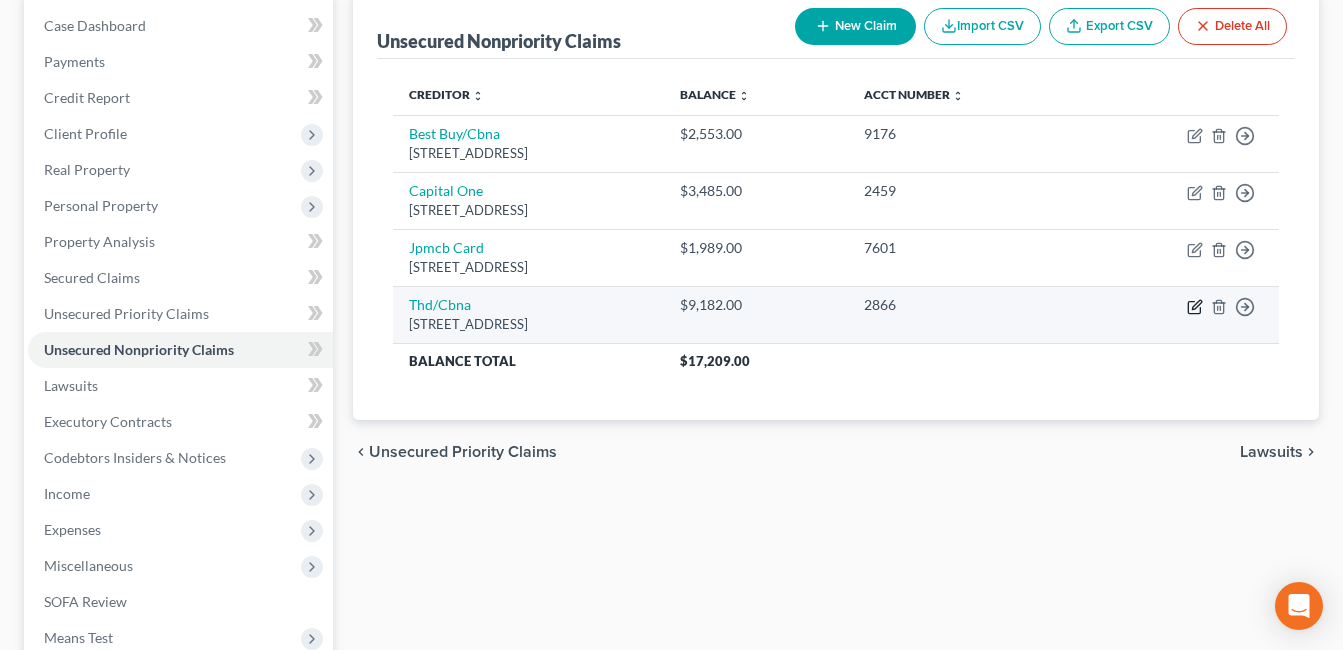click 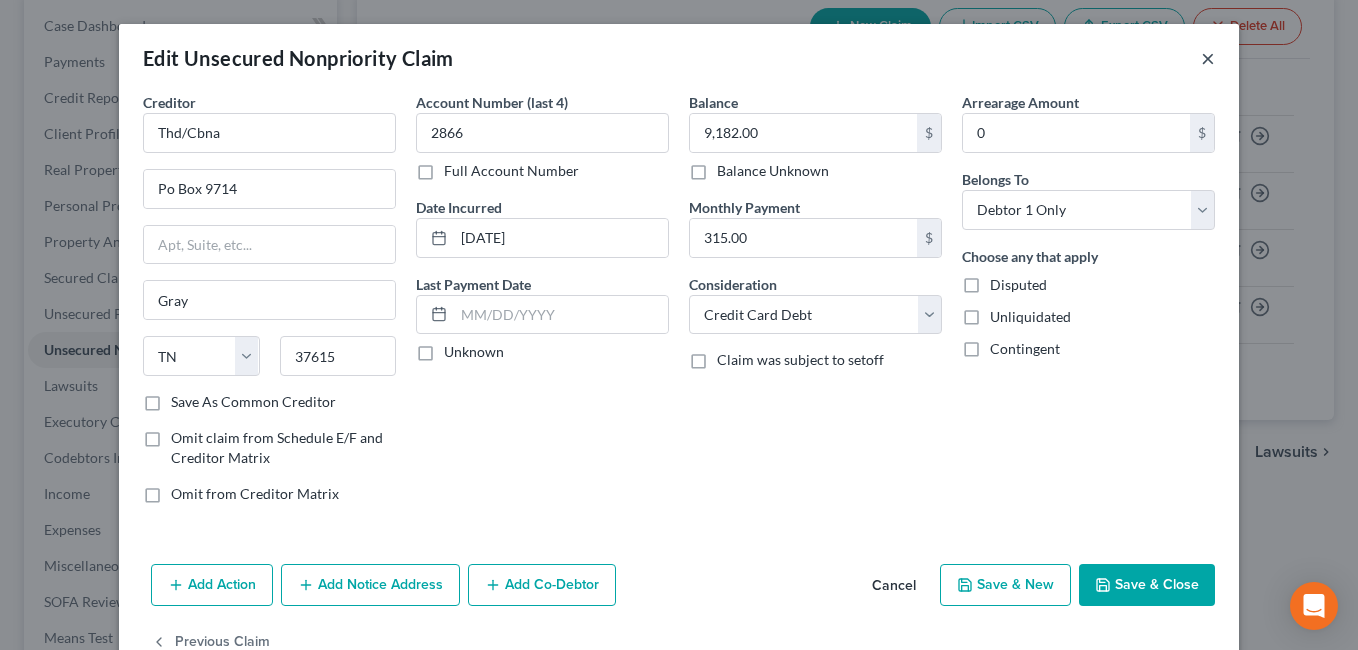click on "×" at bounding box center (1208, 58) 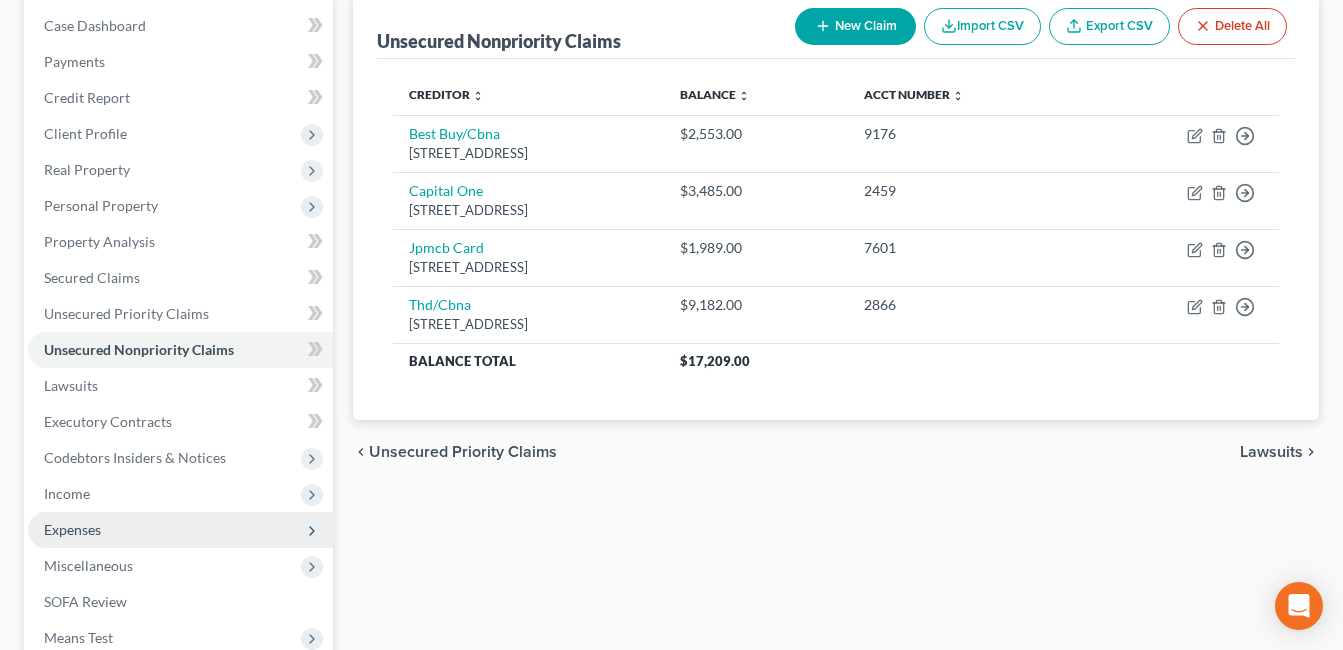 click on "Expenses" at bounding box center [72, 529] 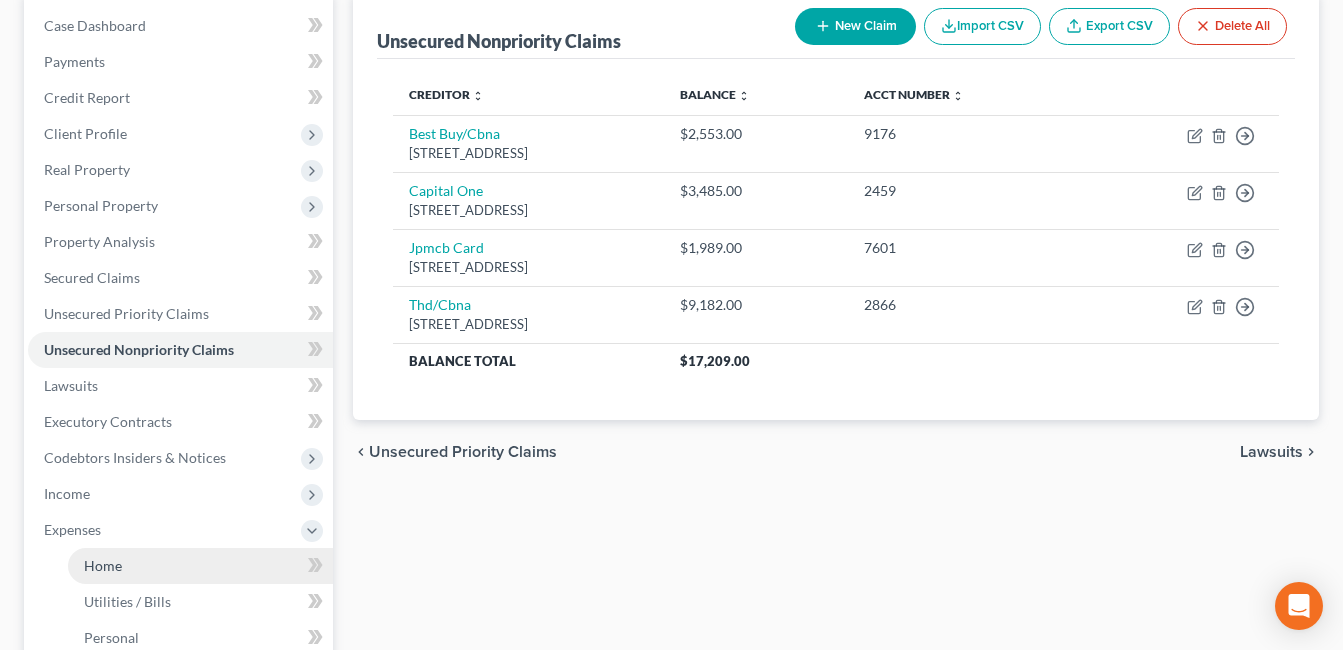 click on "Home" at bounding box center (200, 566) 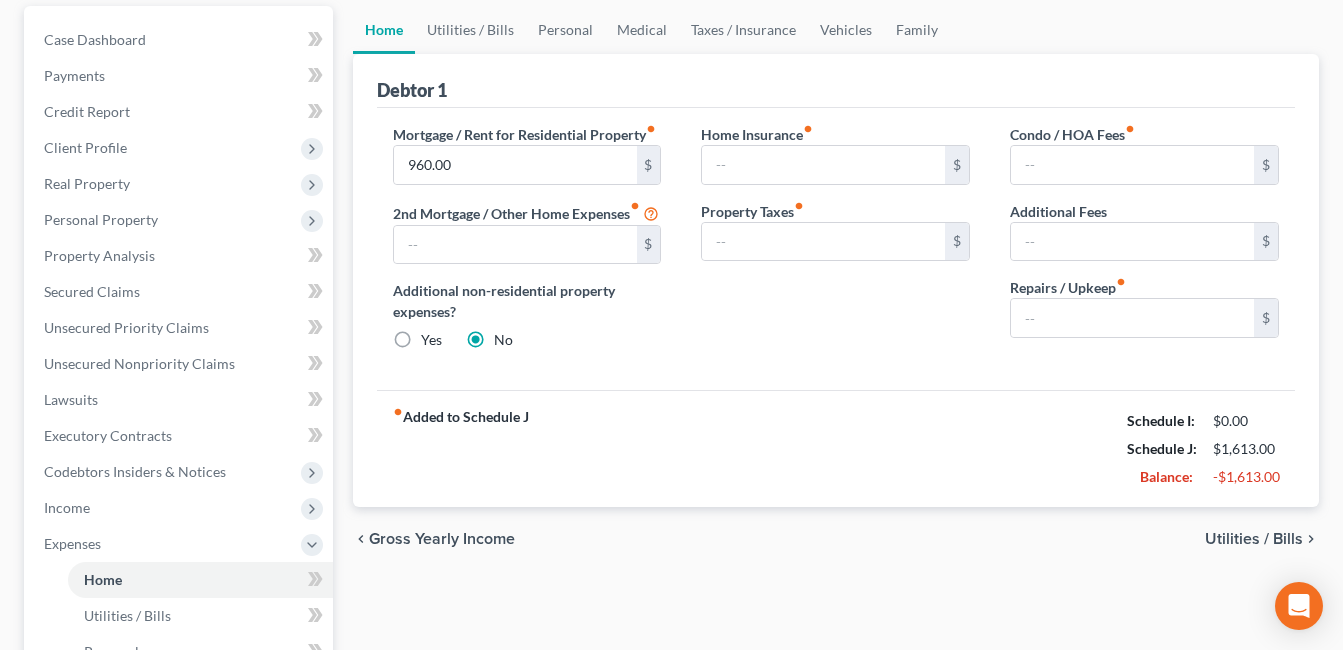 scroll, scrollTop: 200, scrollLeft: 0, axis: vertical 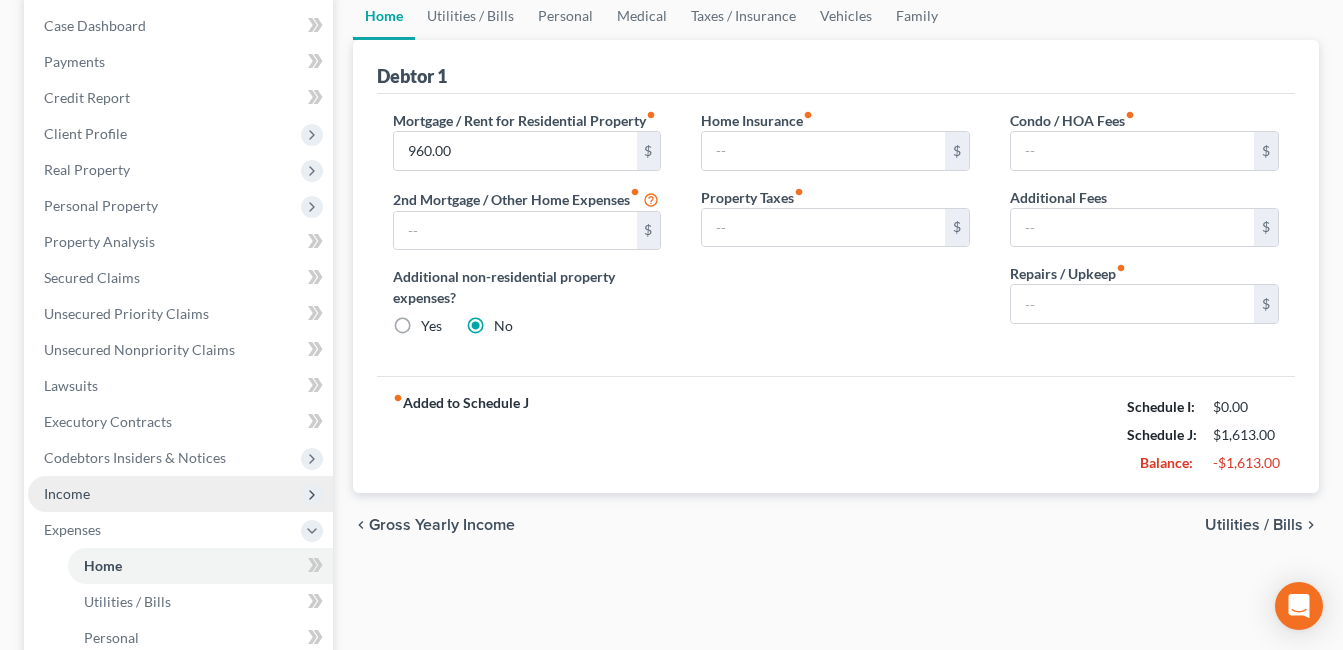 click on "Income" at bounding box center [180, 494] 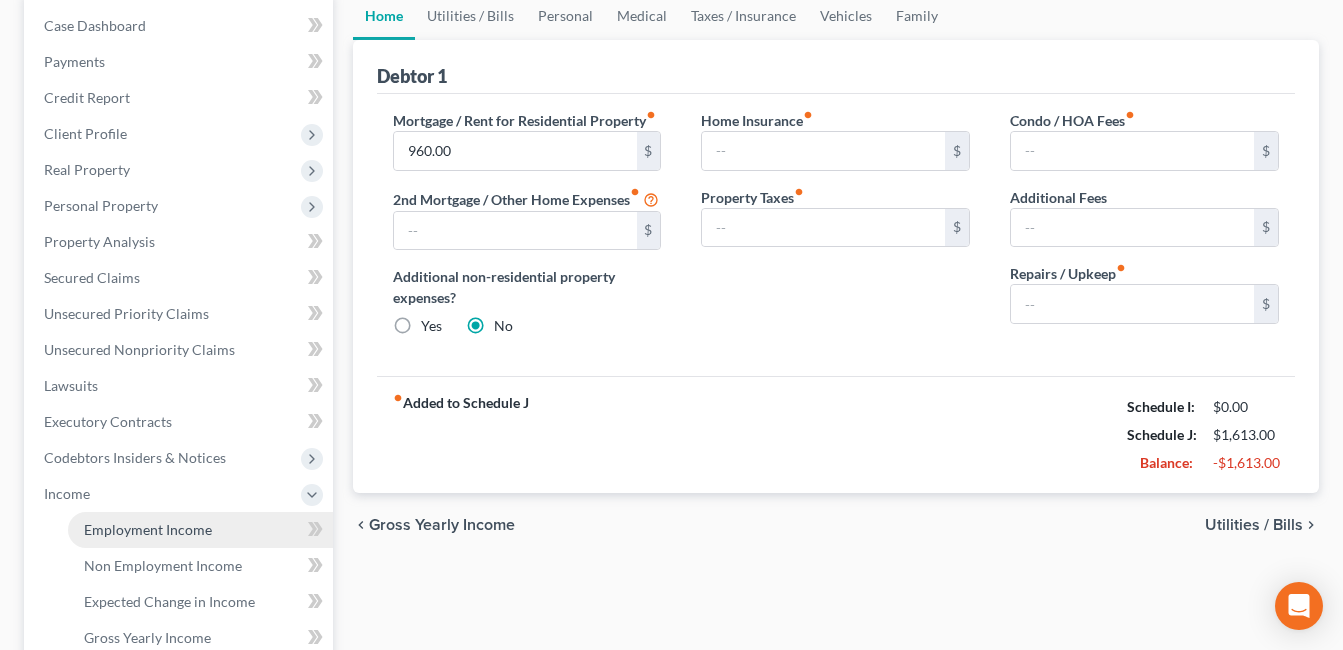 click on "Employment Income" at bounding box center (148, 529) 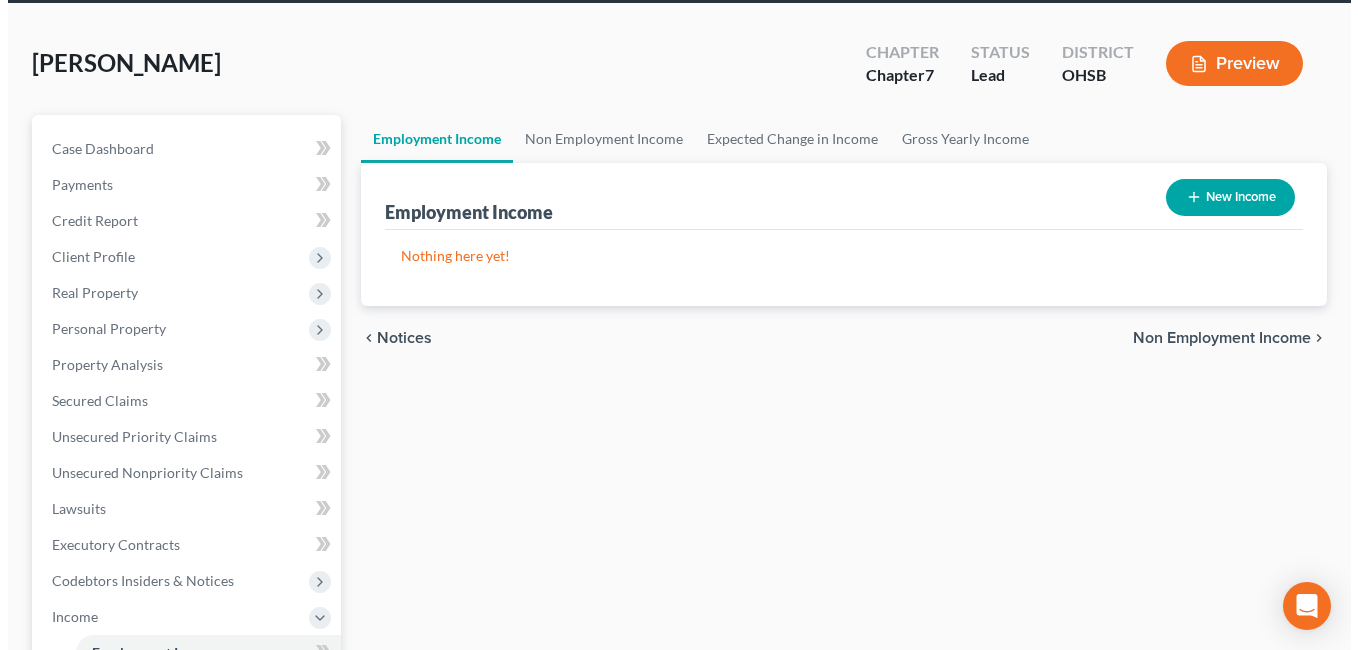 scroll, scrollTop: 0, scrollLeft: 0, axis: both 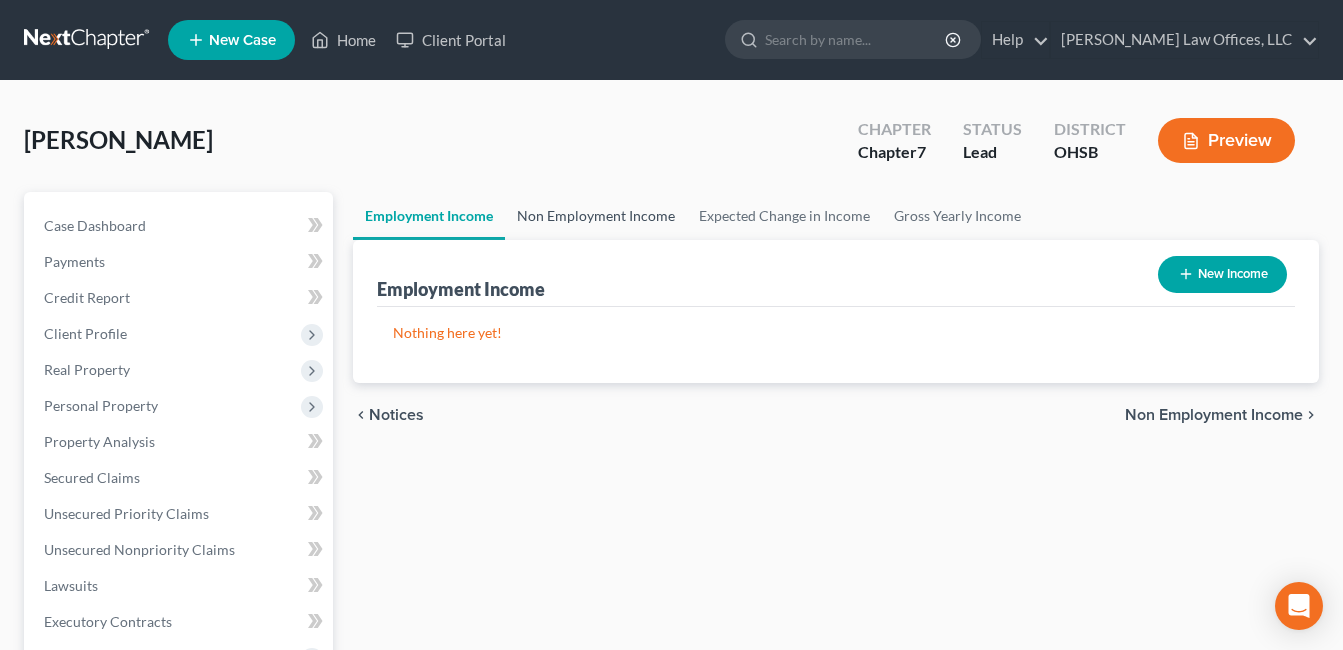 click on "Non Employment Income" at bounding box center [596, 216] 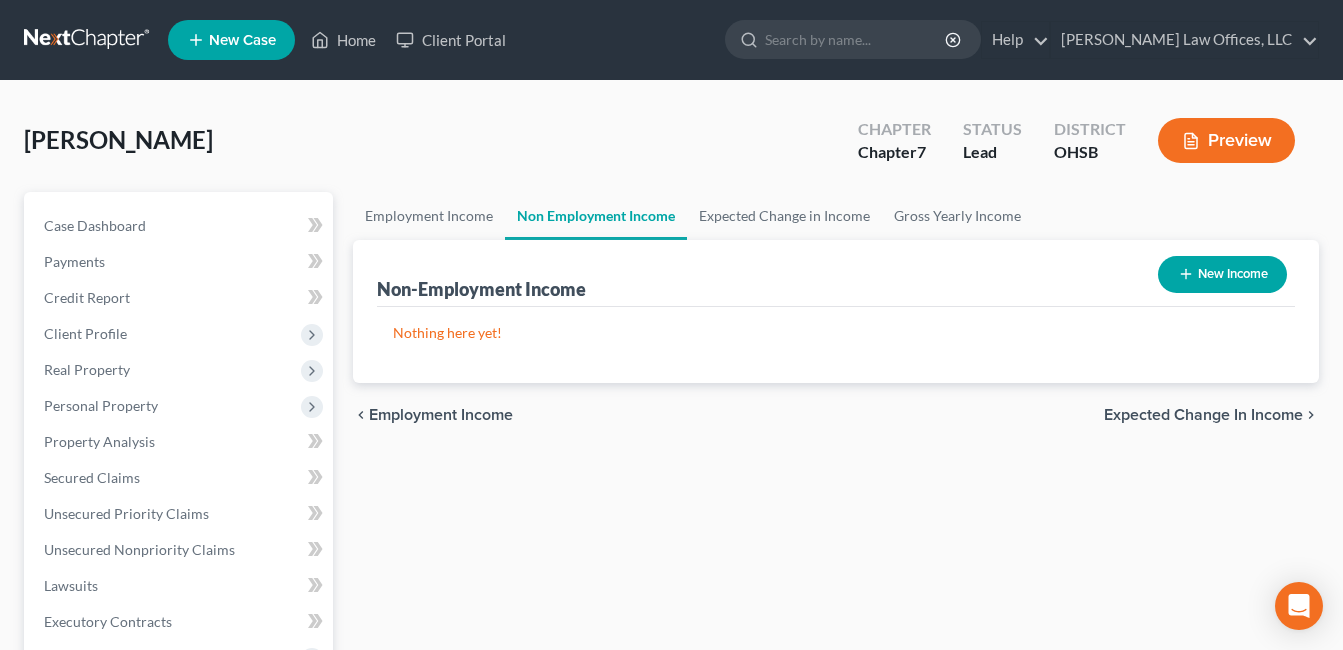 click on "New Income" at bounding box center [1222, 274] 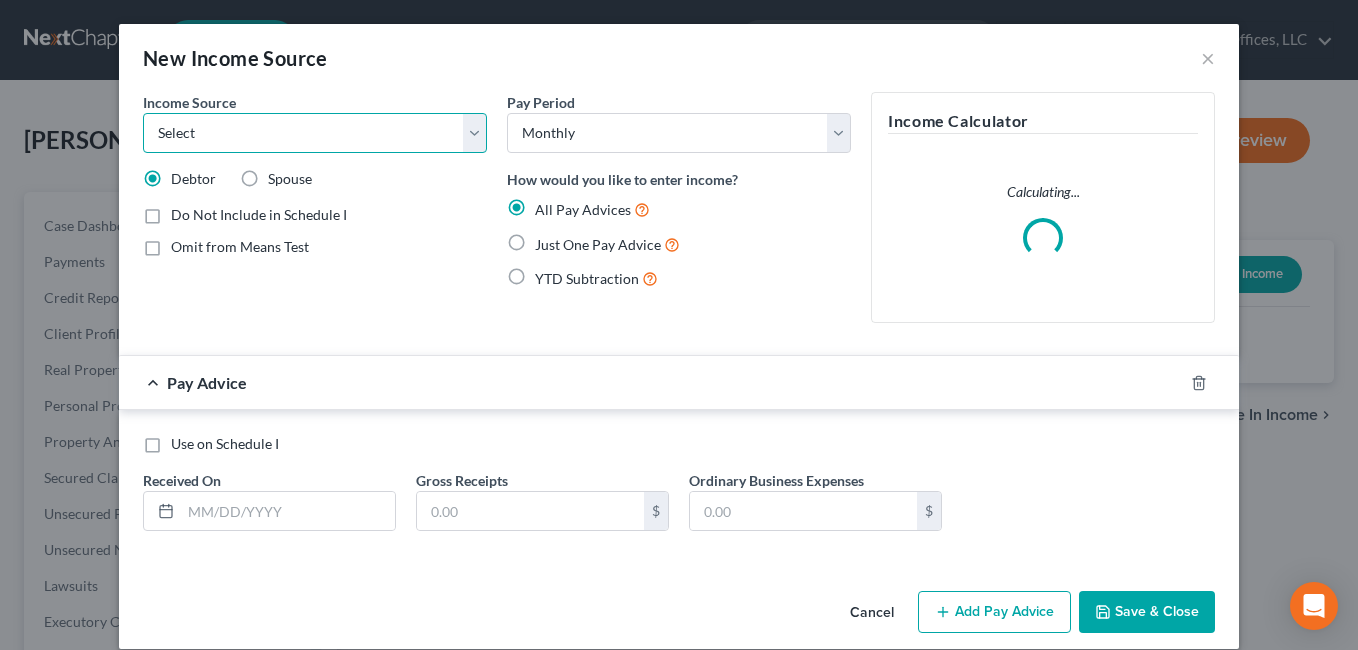 drag, startPoint x: 463, startPoint y: 132, endPoint x: 444, endPoint y: 143, distance: 21.954498 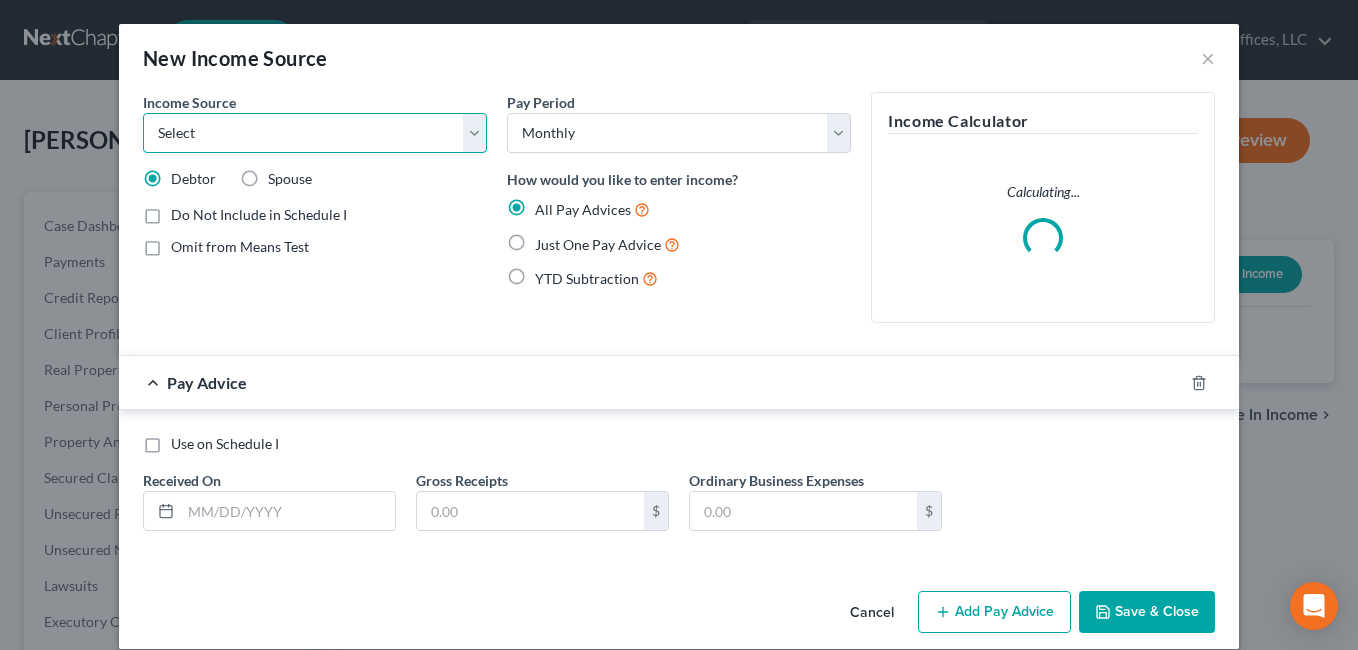 click on "Select Unemployment Disability (from employer) Pension Retirement Social Security / Social Security Disability Other Government Assistance Interests, Dividends or Royalties Child / Family Support Contributions to Household Property / Rental Business, Professional or Farm Alimony / Maintenance Payments Military Disability Benefits Other Monthly Income" at bounding box center (315, 133) 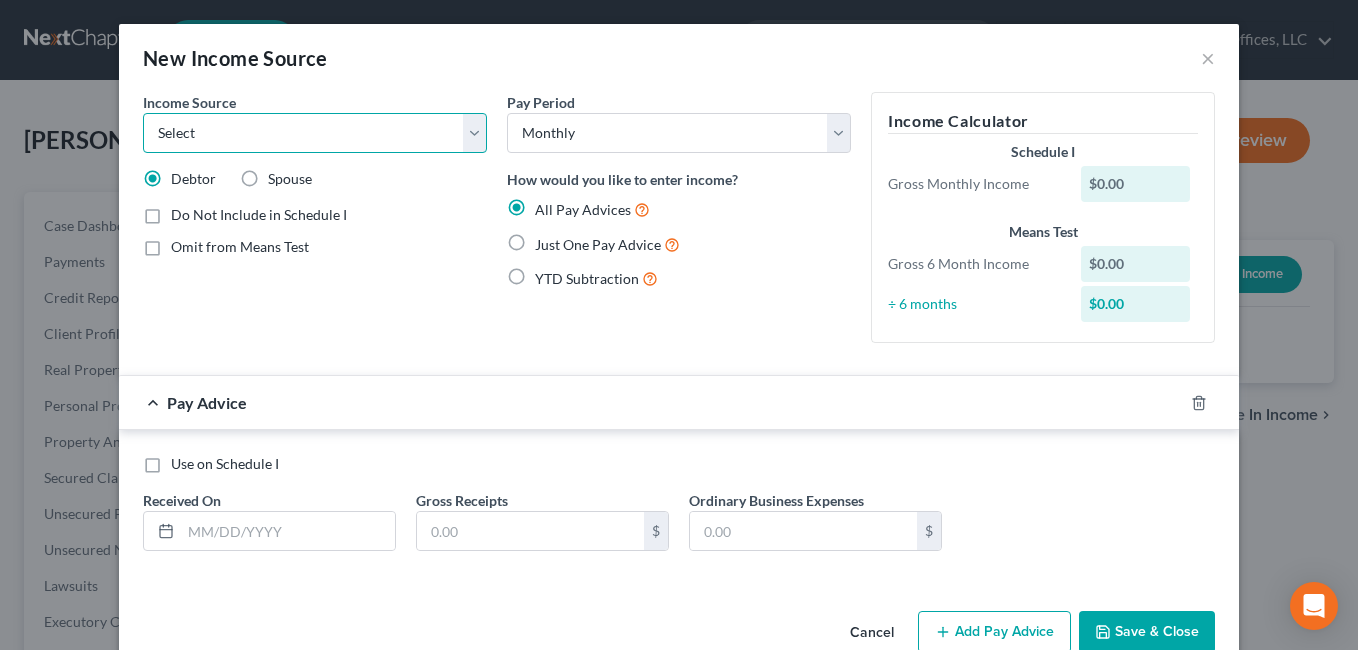 select on "5" 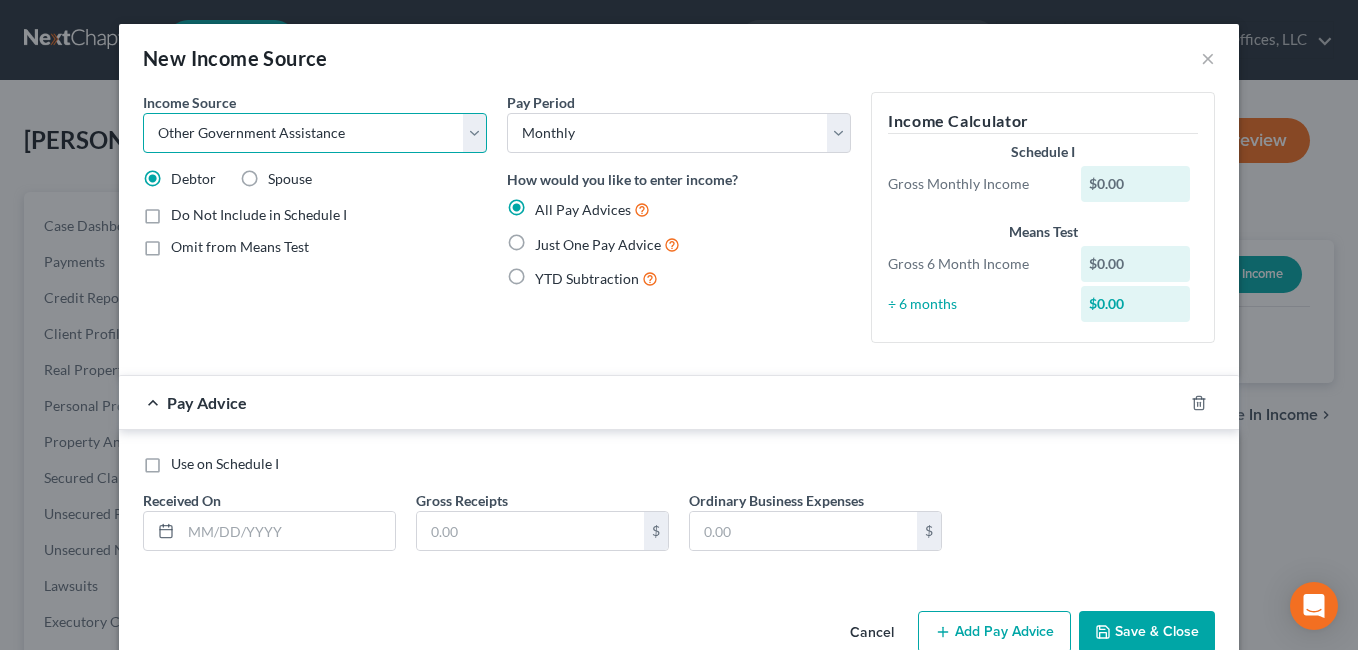 click on "Select Unemployment Disability (from employer) Pension Retirement Social Security / Social Security Disability Other Government Assistance Interests, Dividends or Royalties Child / Family Support Contributions to Household Property / Rental Business, Professional or Farm Alimony / Maintenance Payments Military Disability Benefits Other Monthly Income" at bounding box center (315, 133) 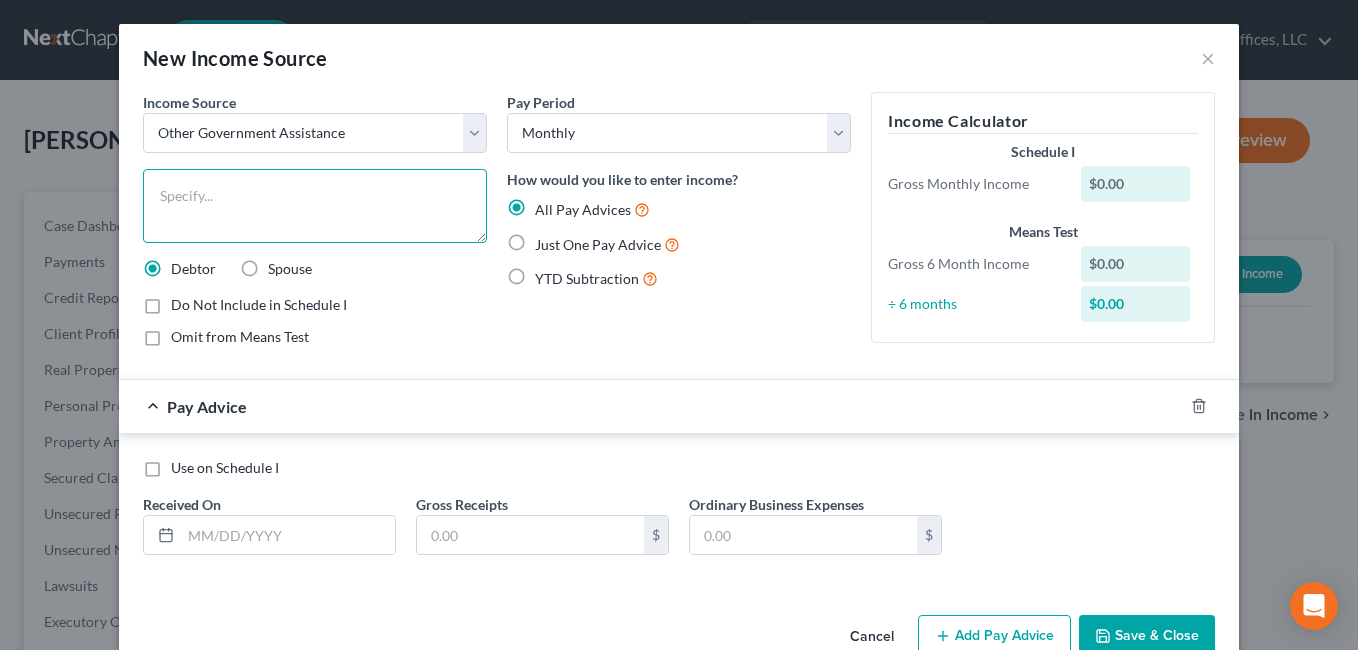 click at bounding box center (315, 206) 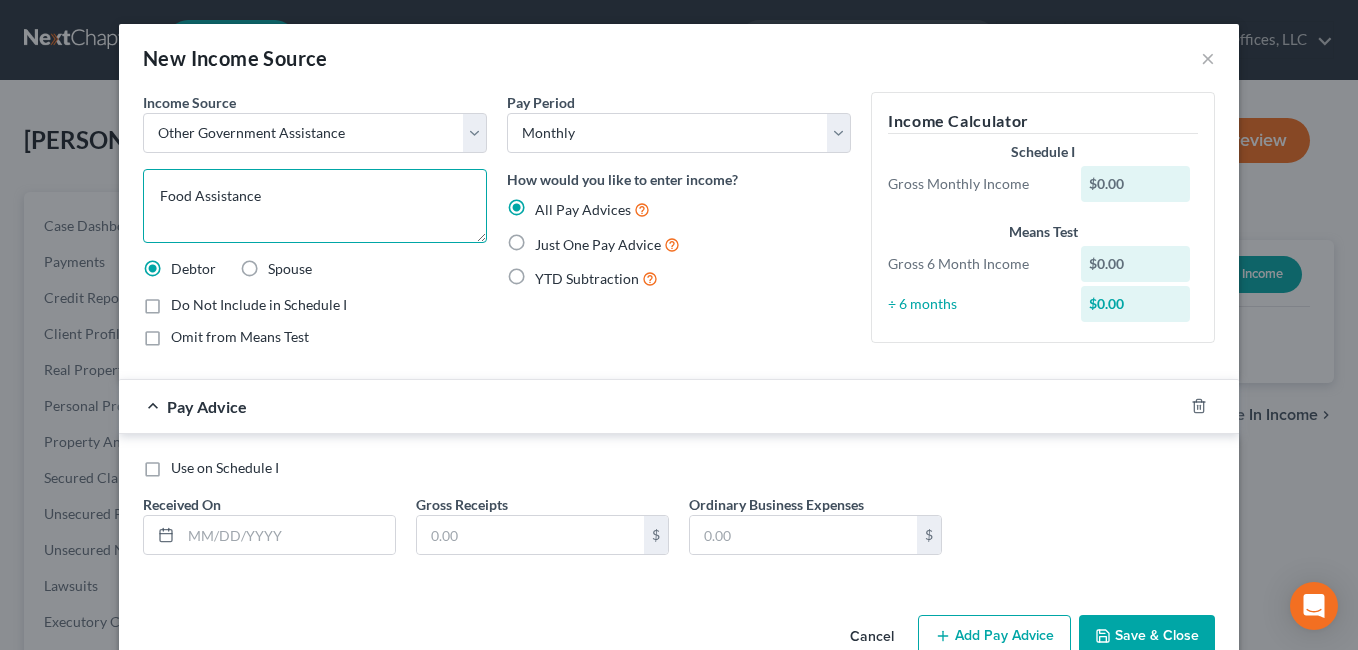 type on "Food Assistance" 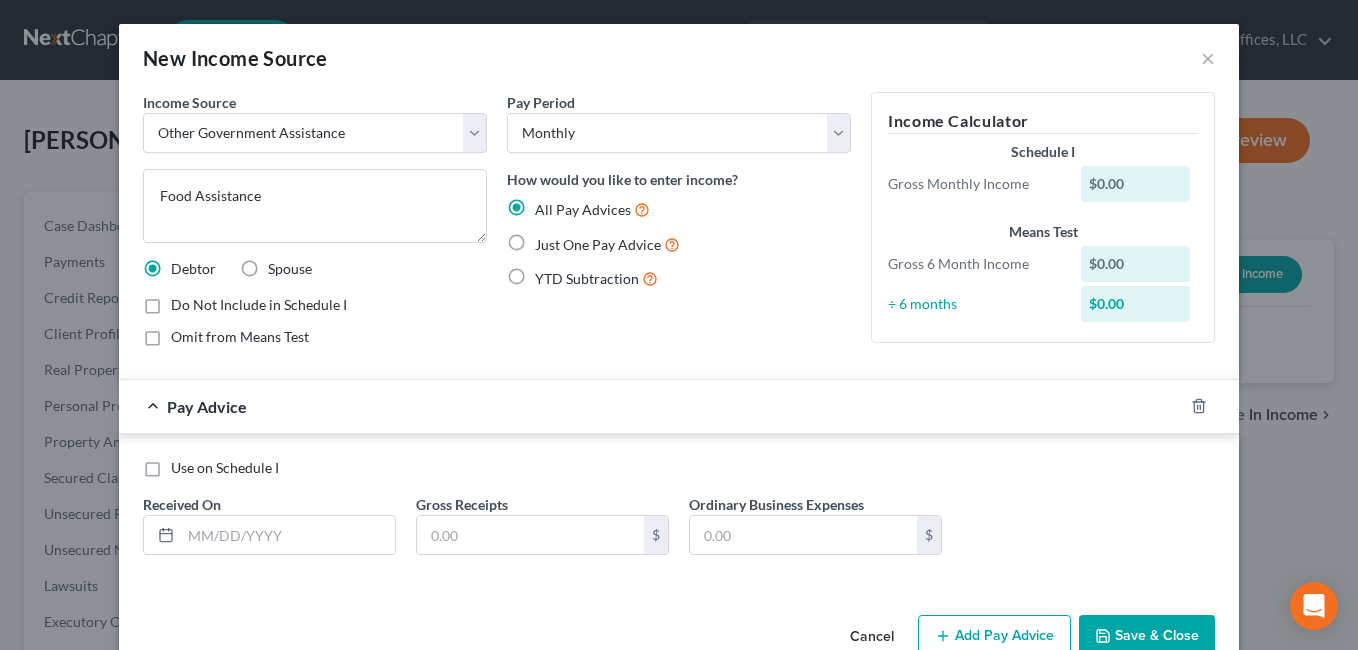 click on "Just One Pay Advice" at bounding box center [607, 244] 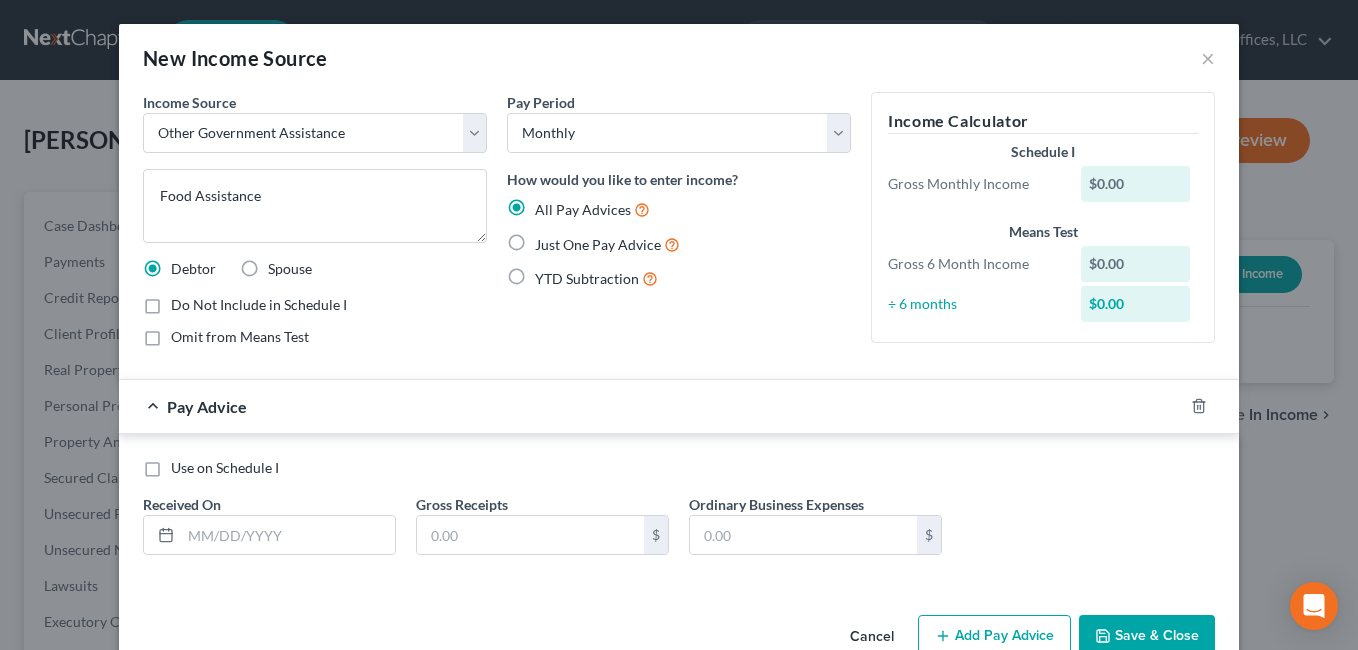 click on "Just One Pay Advice" at bounding box center [549, 239] 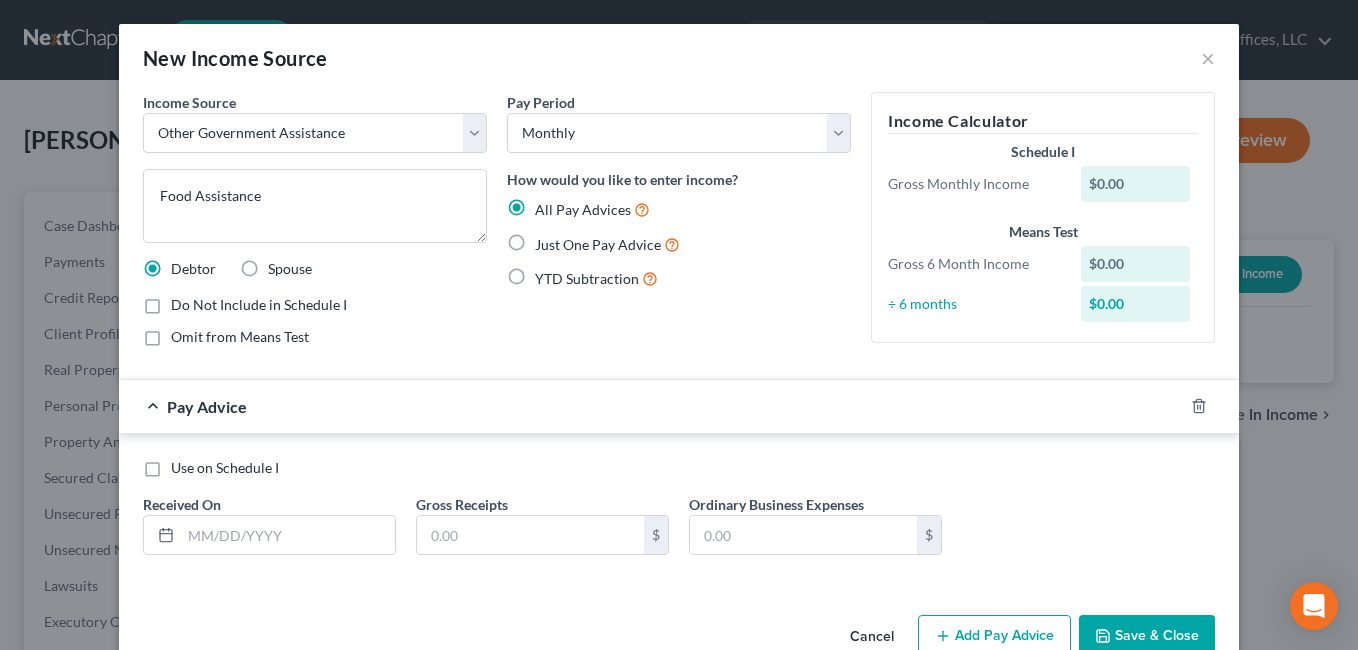 radio on "true" 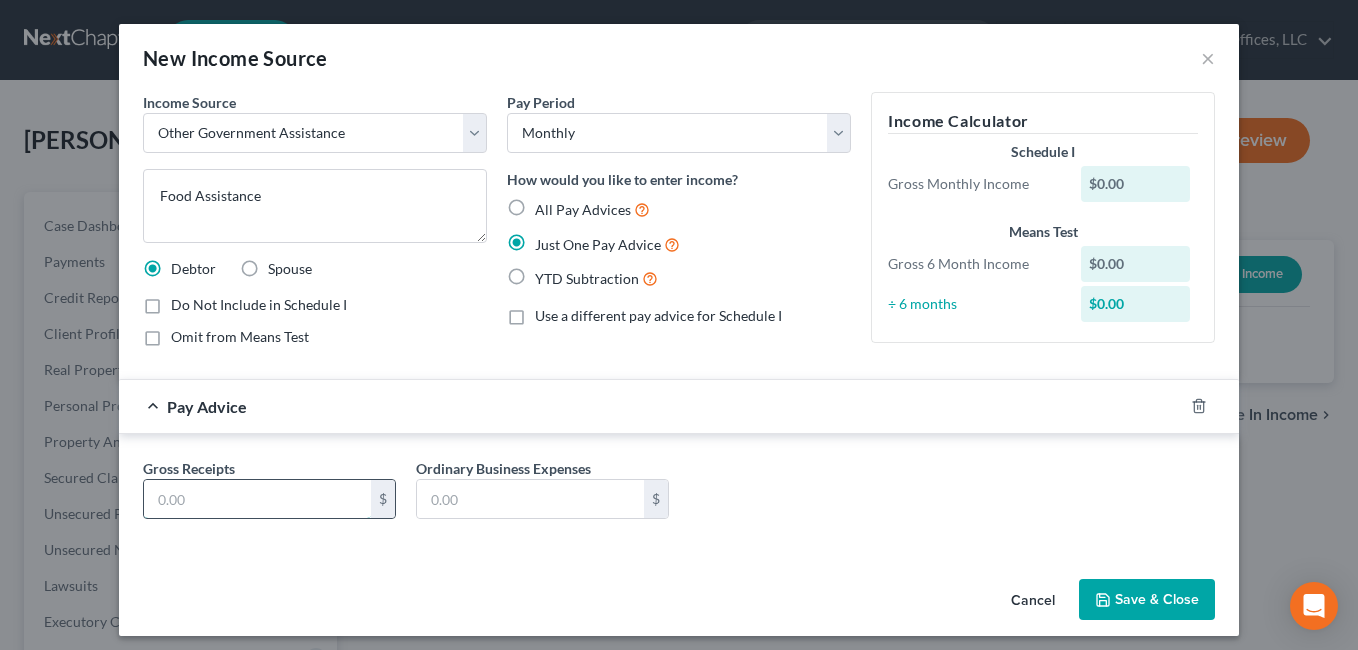 drag, startPoint x: 220, startPoint y: 508, endPoint x: 229, endPoint y: 494, distance: 16.643316 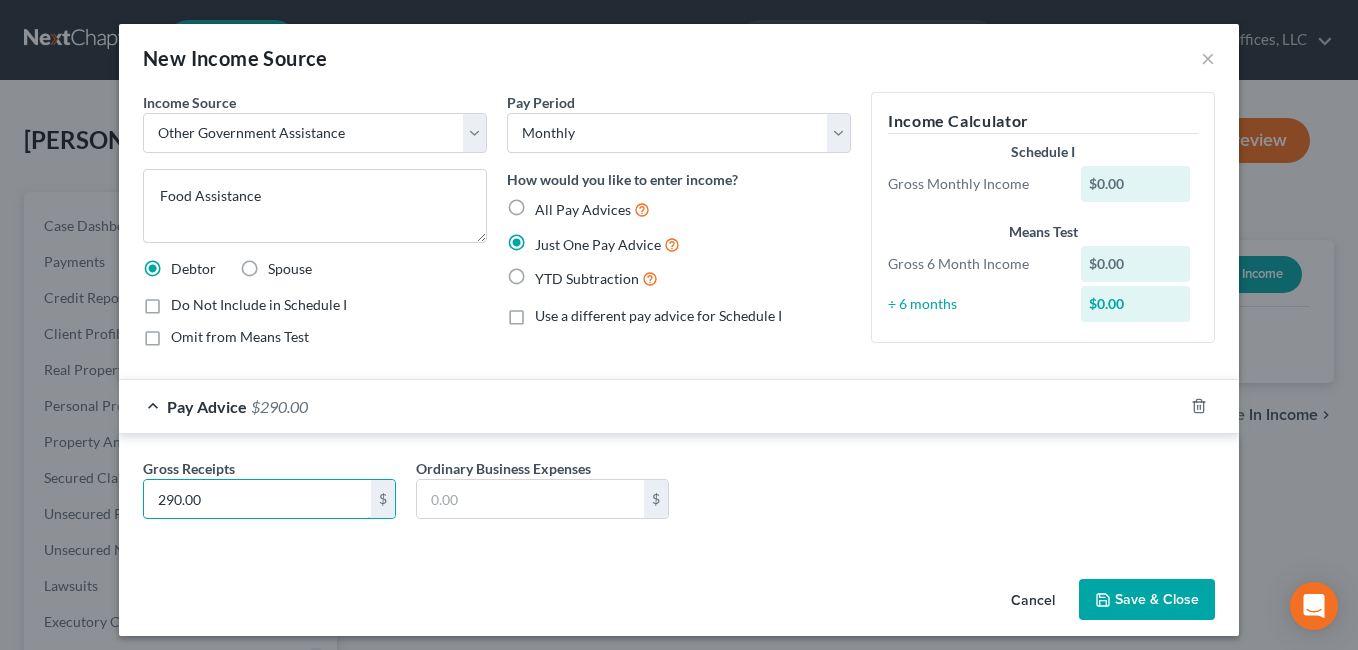 type on "290.00" 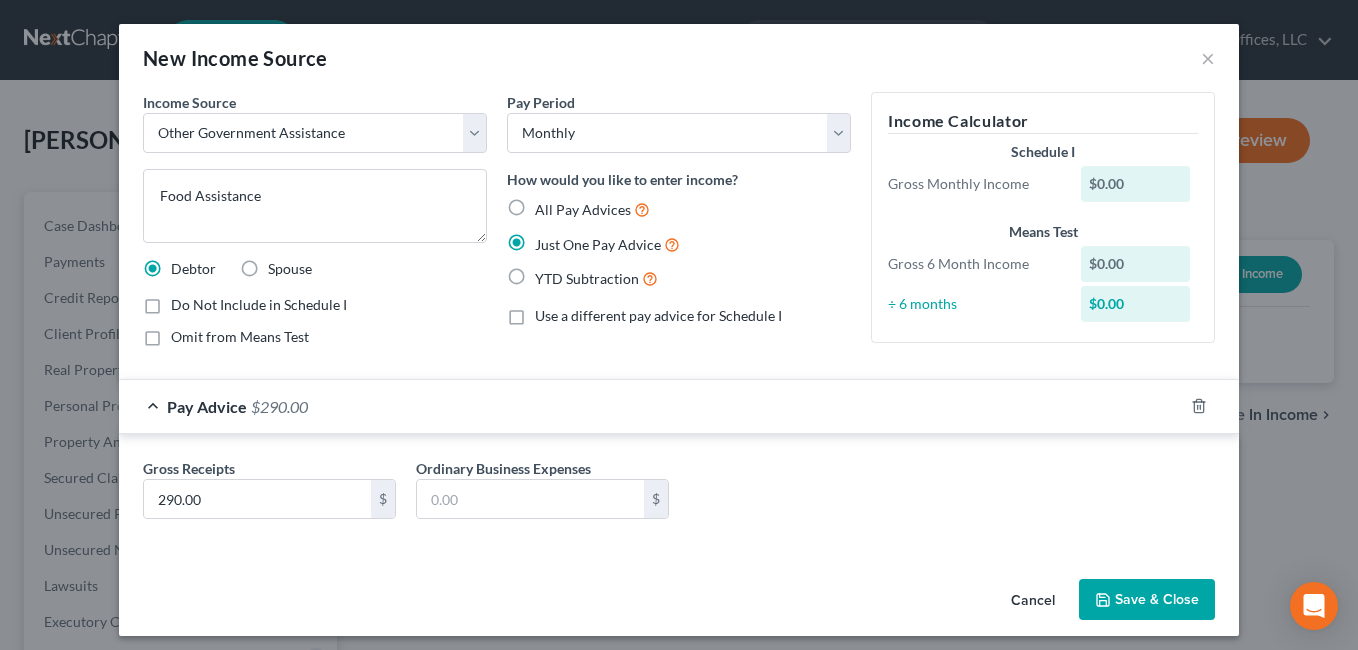 click on "Save & Close" at bounding box center [1147, 600] 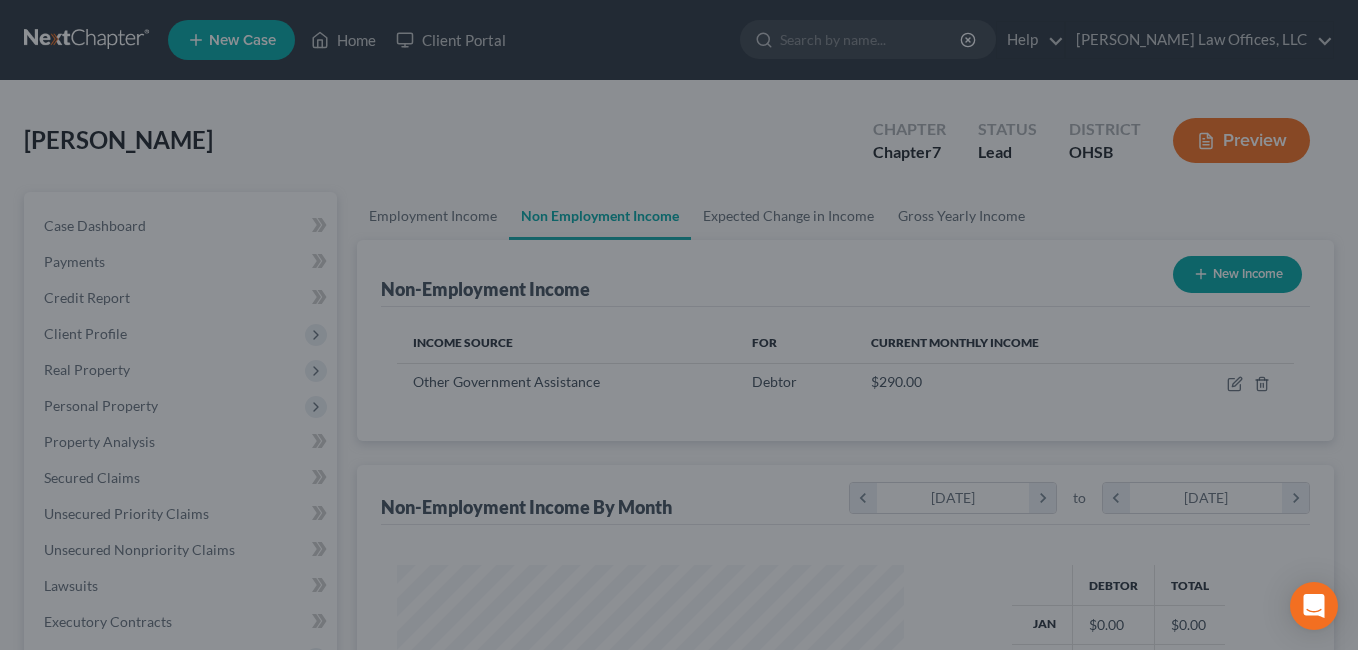 scroll, scrollTop: 999642, scrollLeft: 999453, axis: both 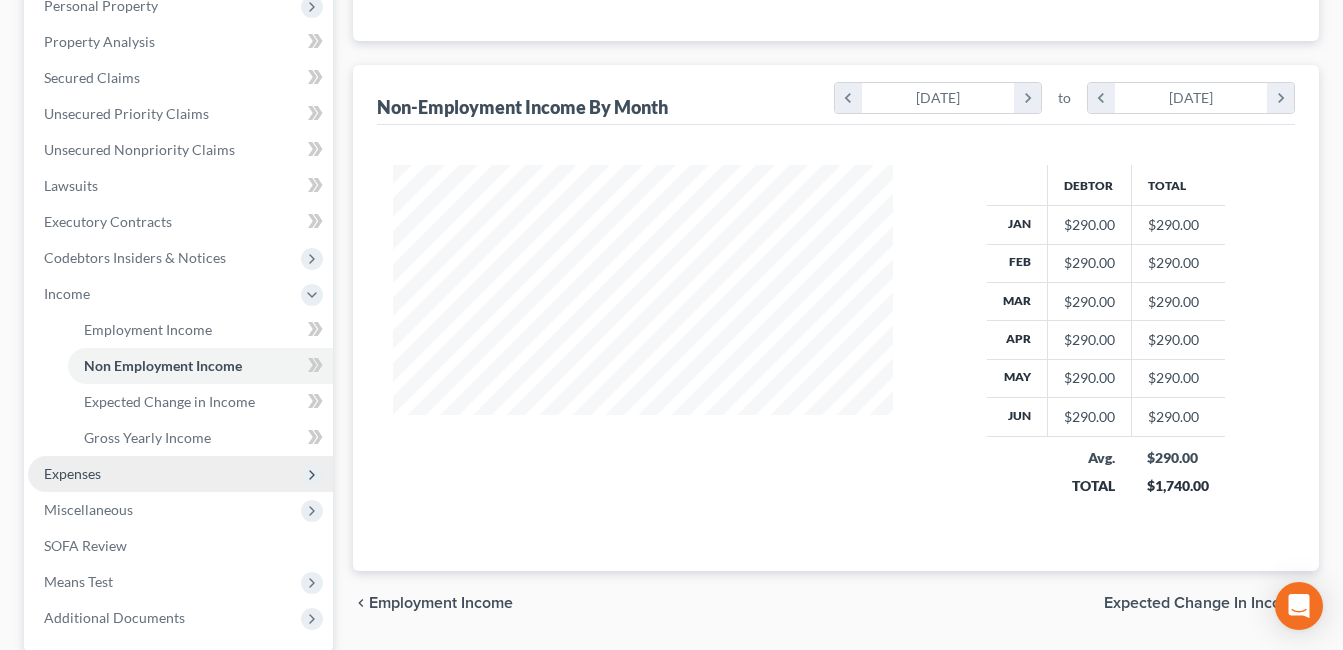 click on "Expenses" at bounding box center [180, 474] 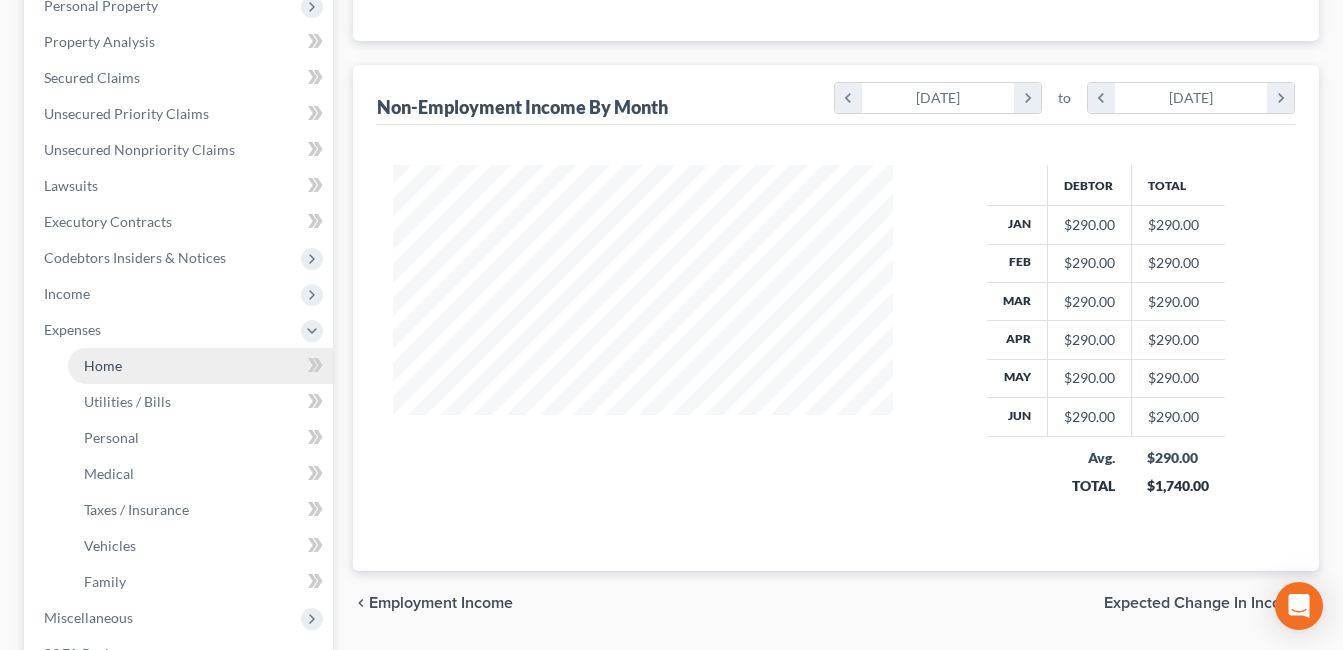 click on "Home" at bounding box center [103, 365] 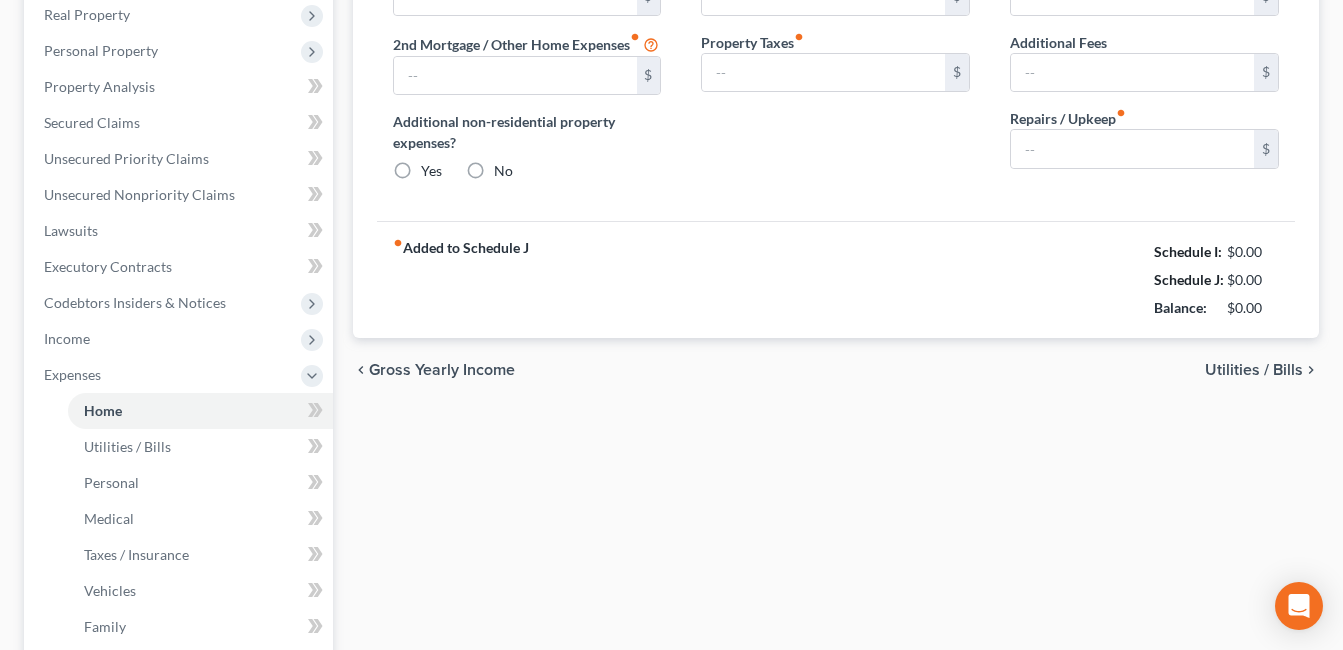 type on "960.00" 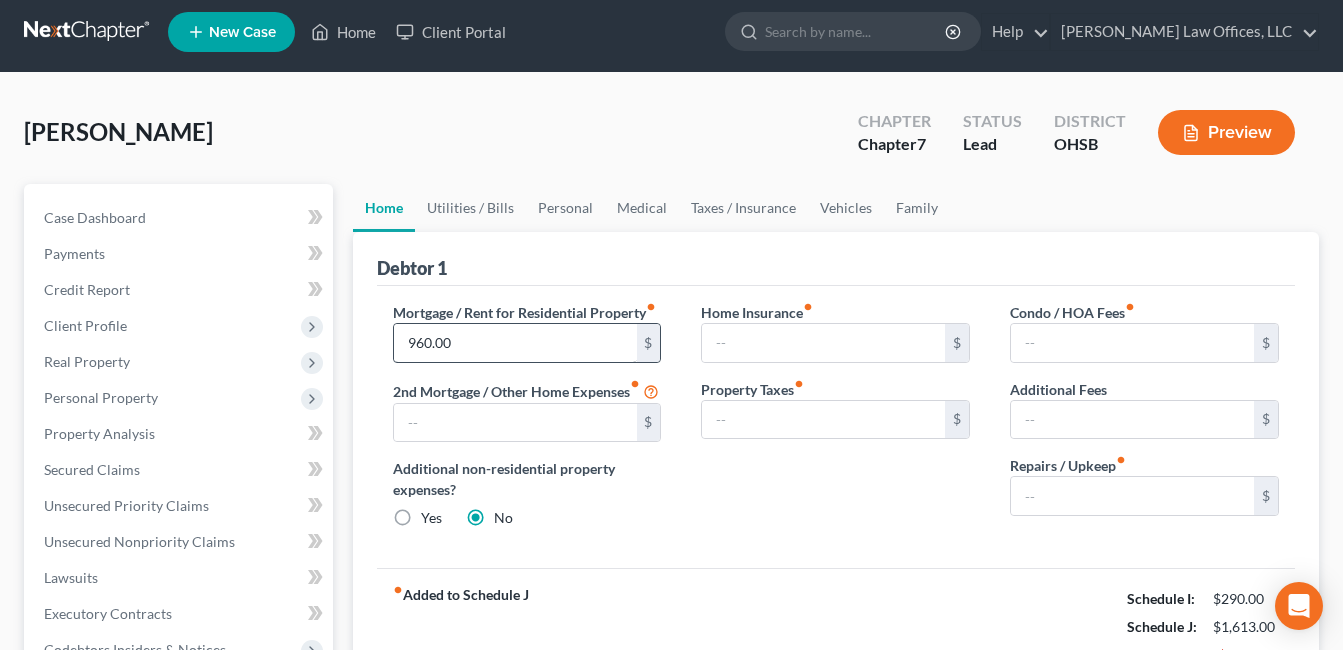 scroll, scrollTop: 0, scrollLeft: 0, axis: both 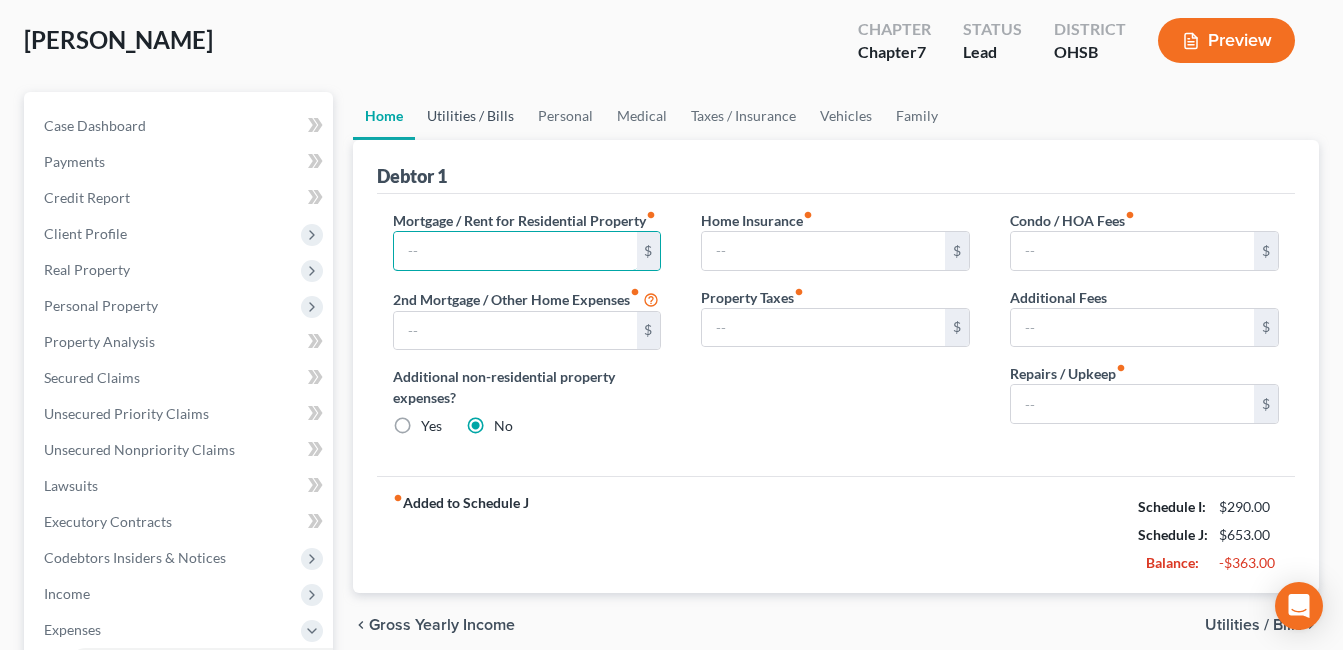type 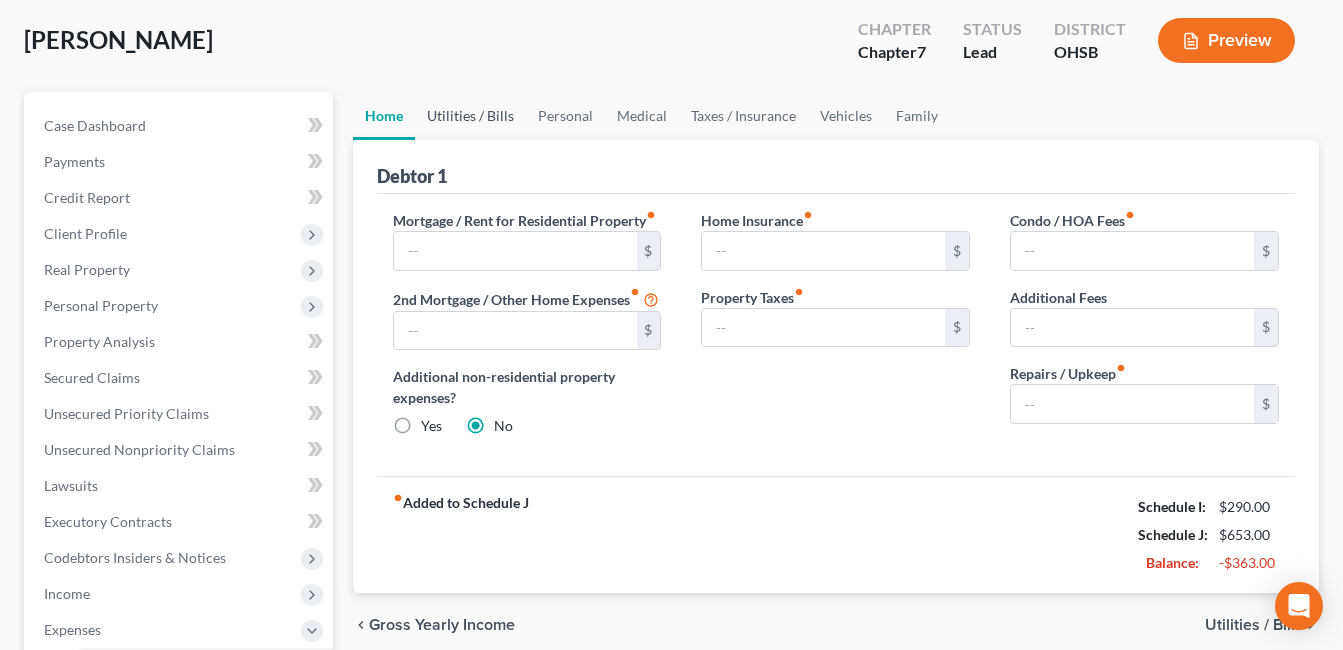click on "Utilities / Bills" at bounding box center (470, 116) 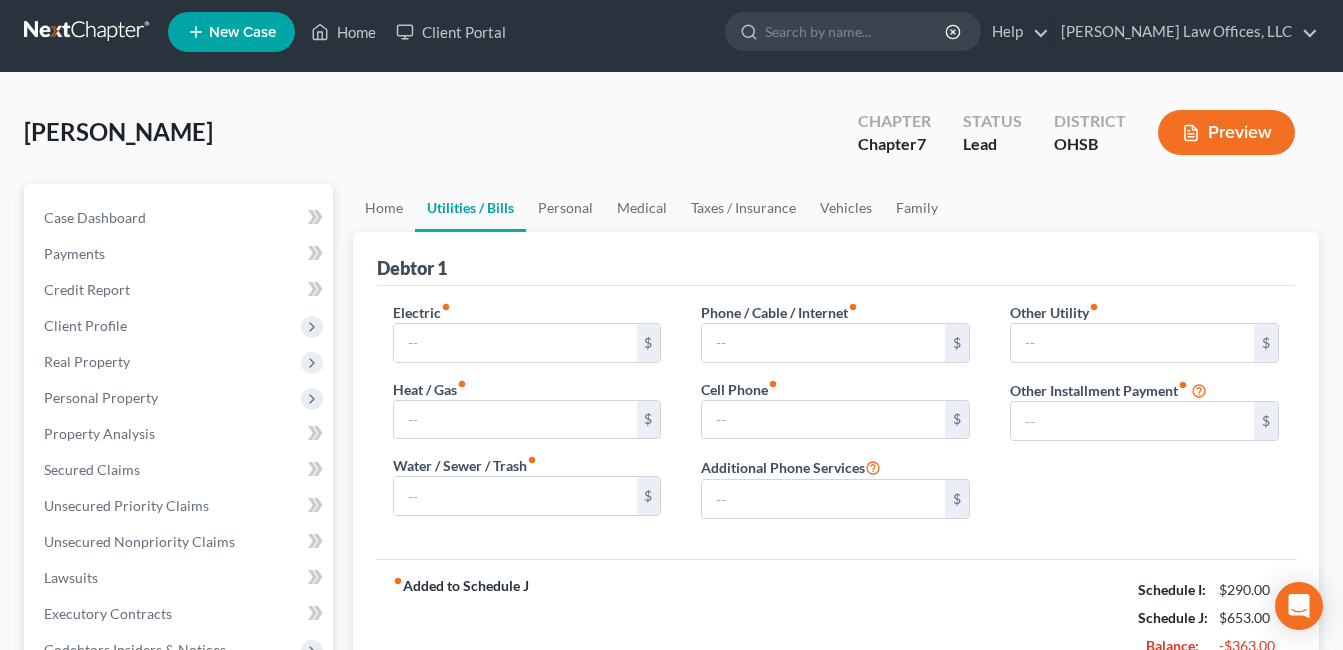scroll, scrollTop: 0, scrollLeft: 0, axis: both 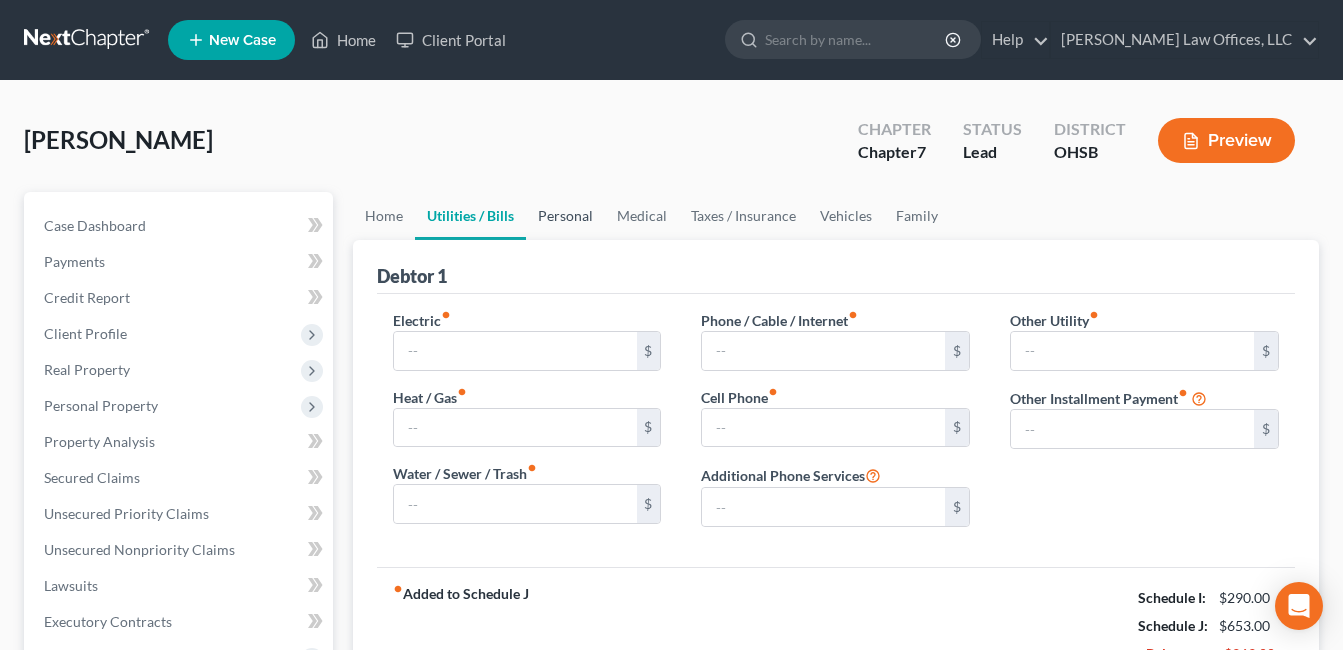 click on "Personal" at bounding box center [565, 216] 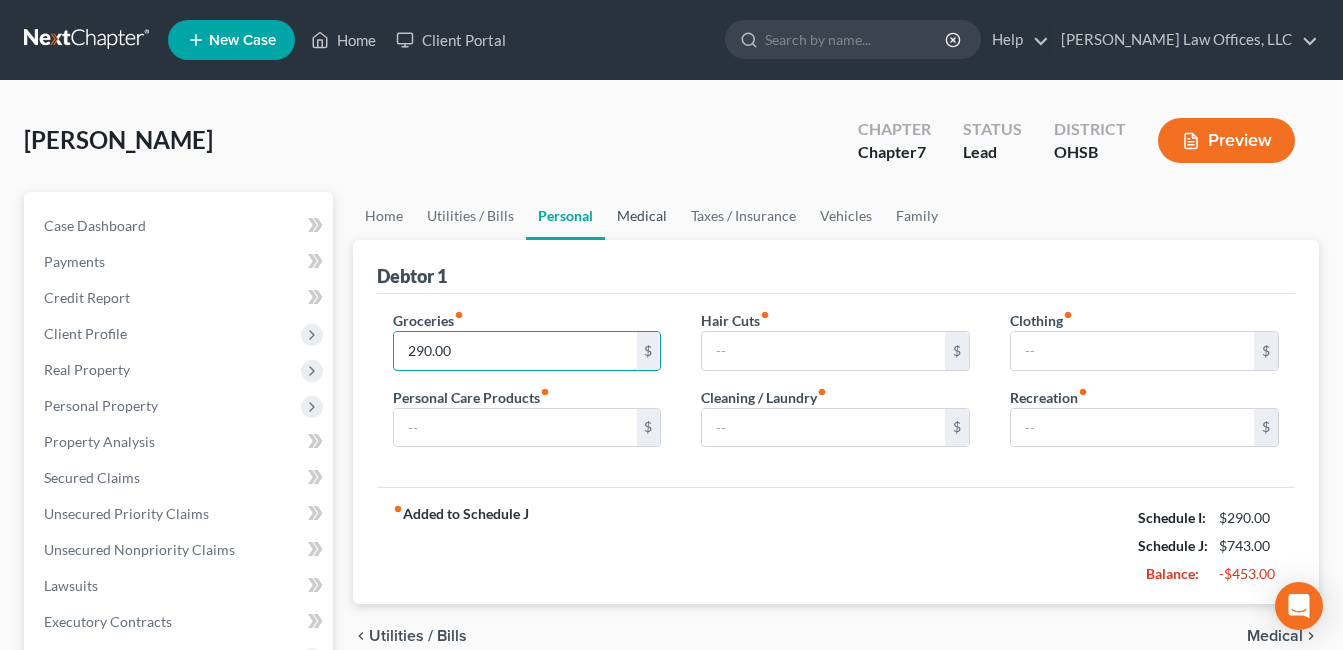 type on "290.00" 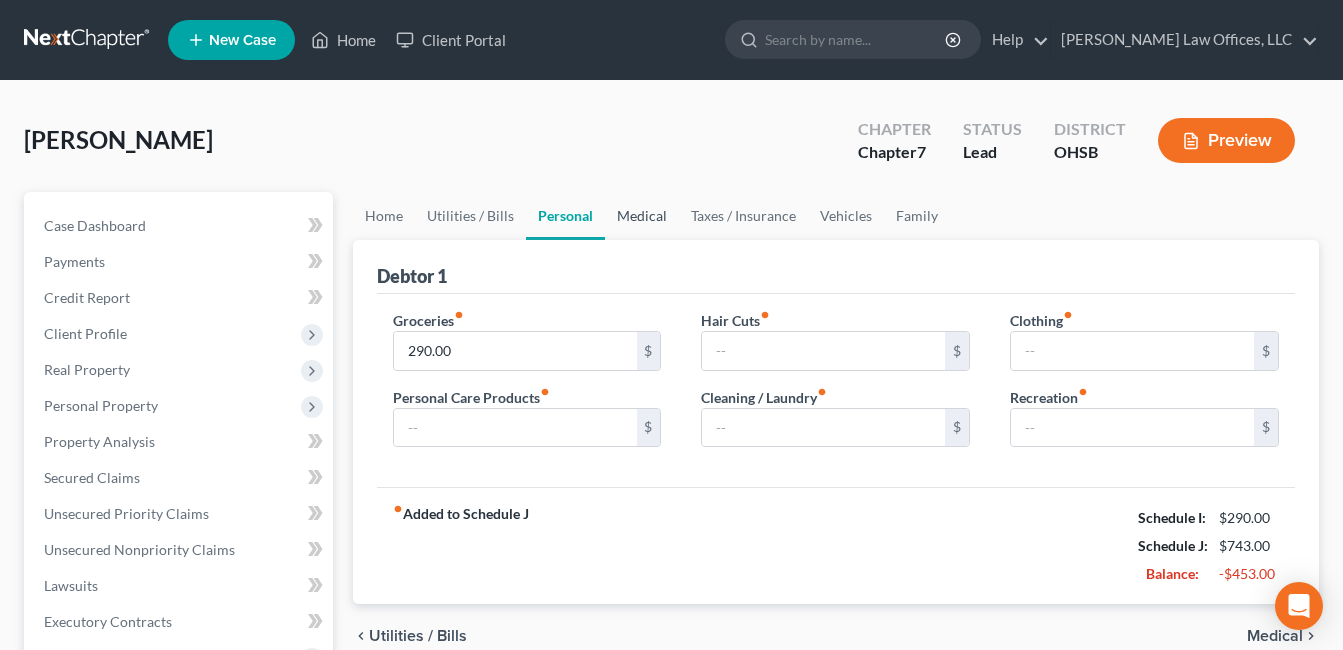 click on "Medical" at bounding box center (642, 216) 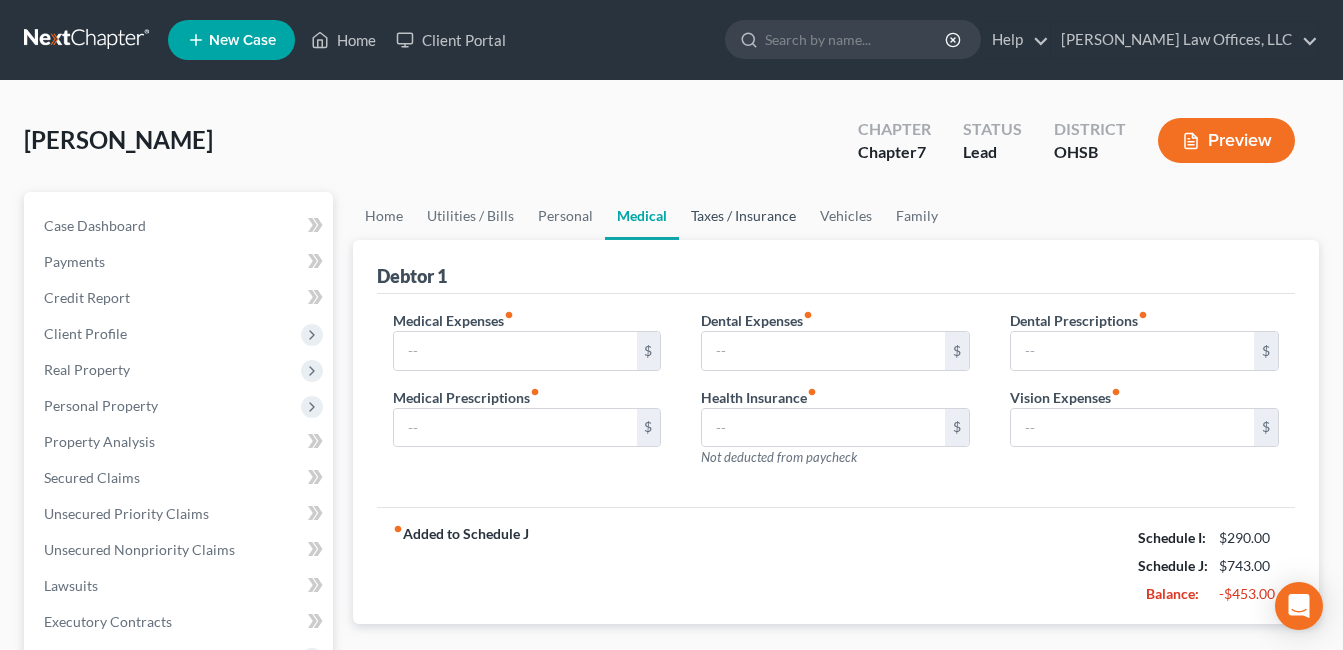 click on "Taxes / Insurance" at bounding box center (743, 216) 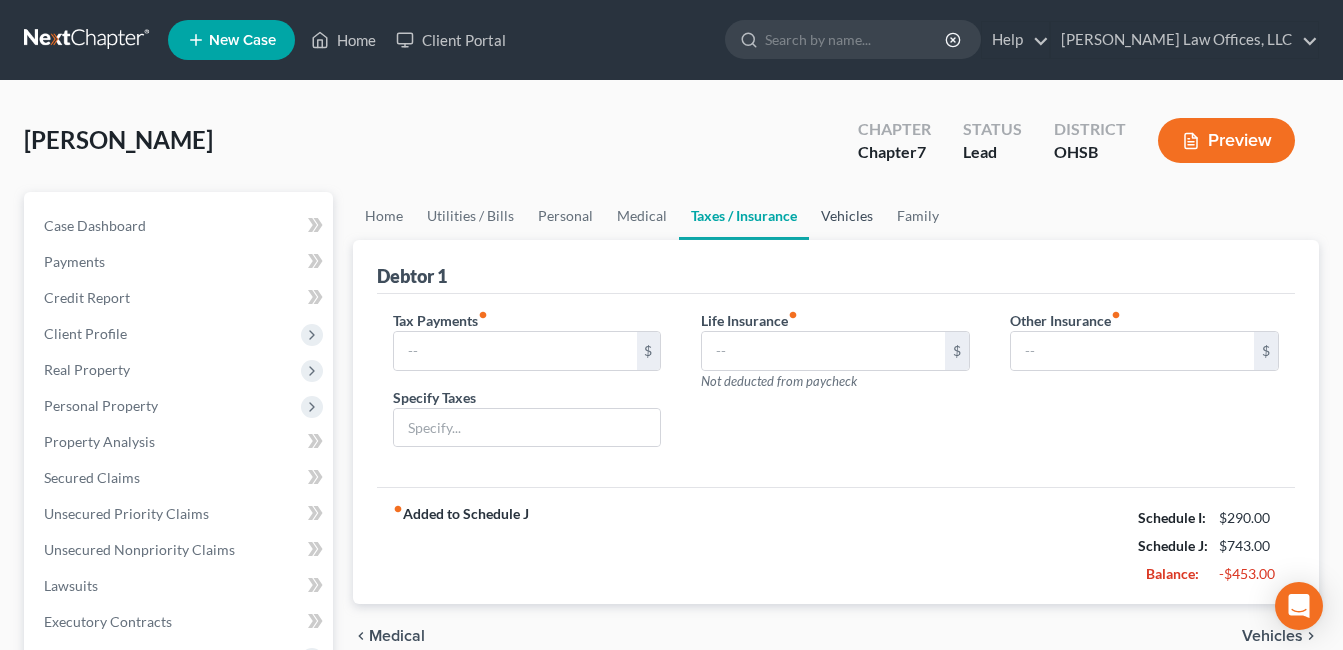 click on "Vehicles" at bounding box center (847, 216) 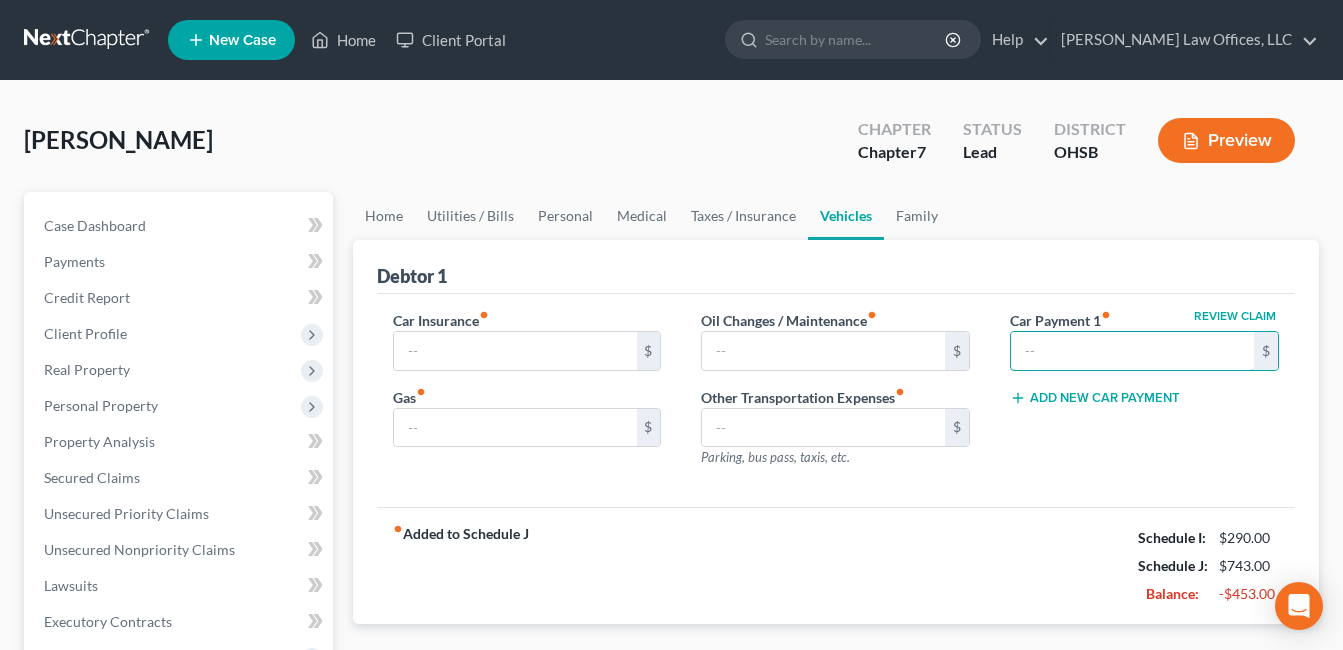 type 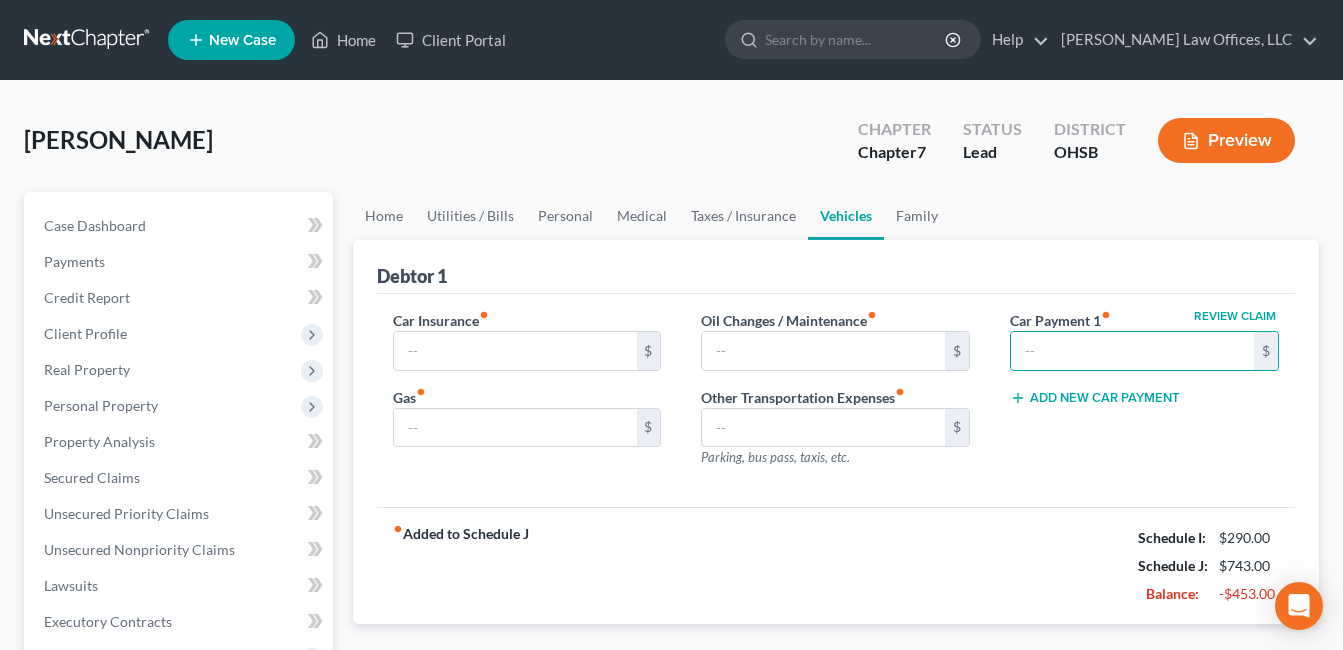 click on "Review Claim Car Payment 1  fiber_manual_record $ Add New Car Payment" at bounding box center (1144, 397) 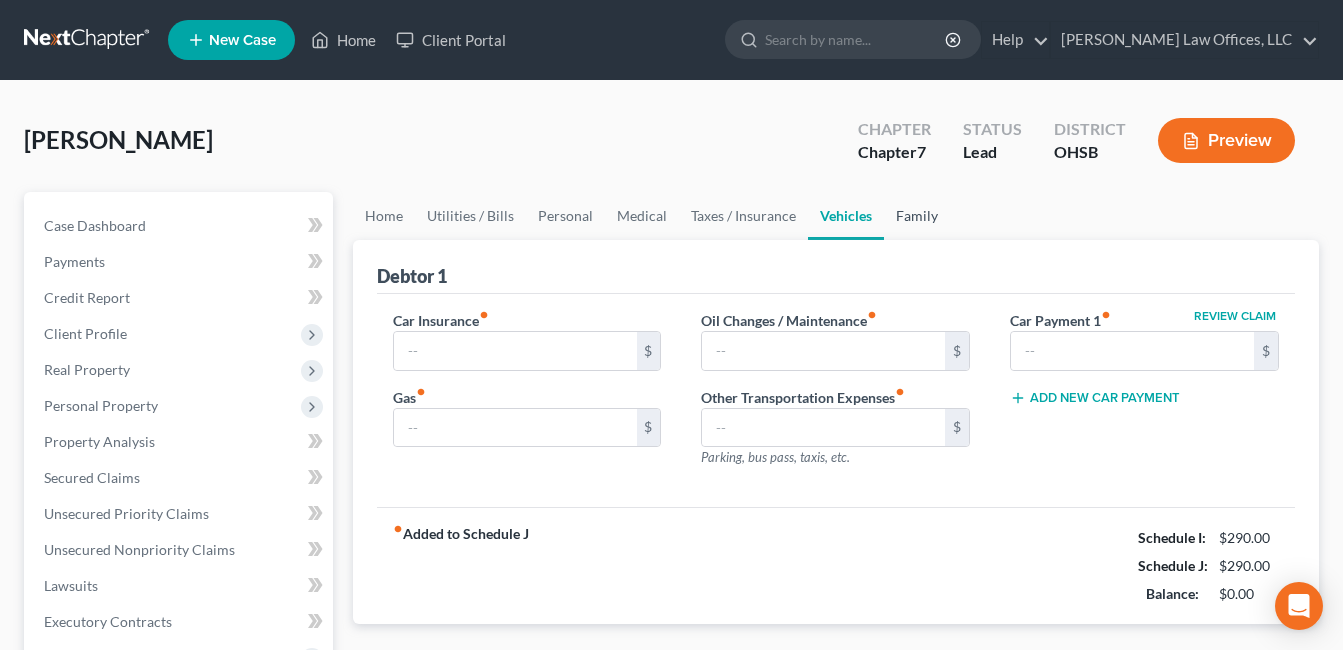 click on "Family" at bounding box center (917, 216) 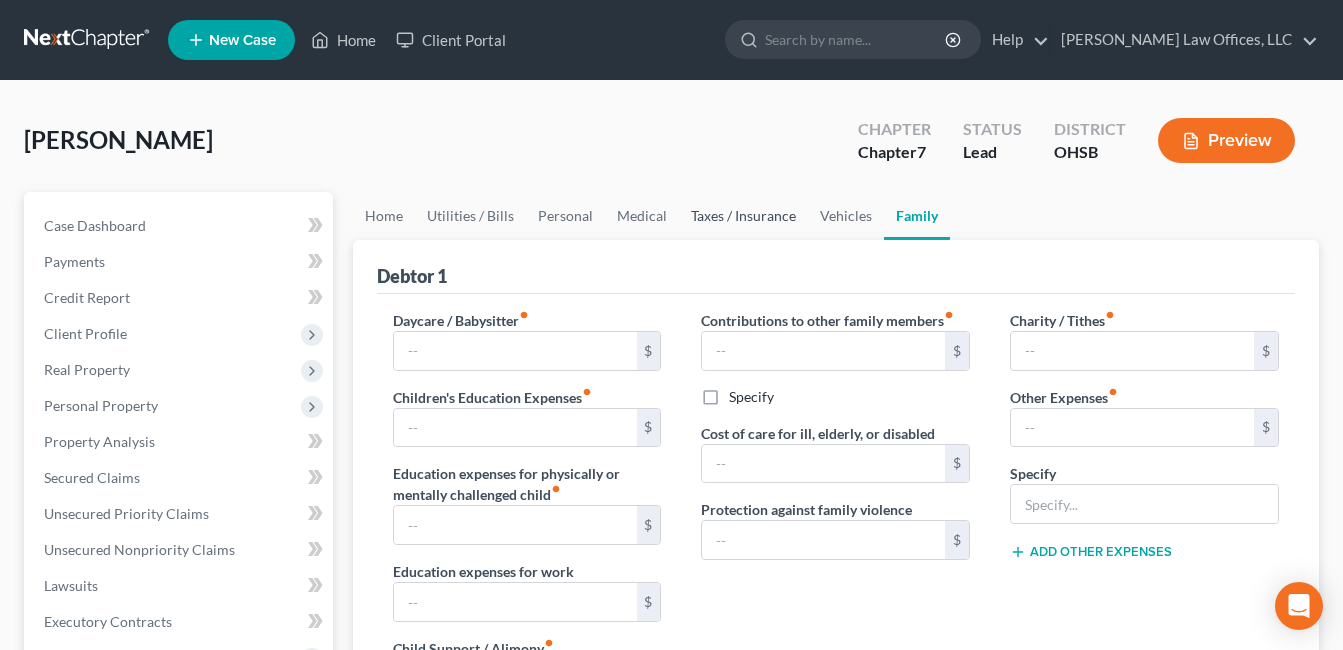 click on "Taxes / Insurance" at bounding box center (743, 216) 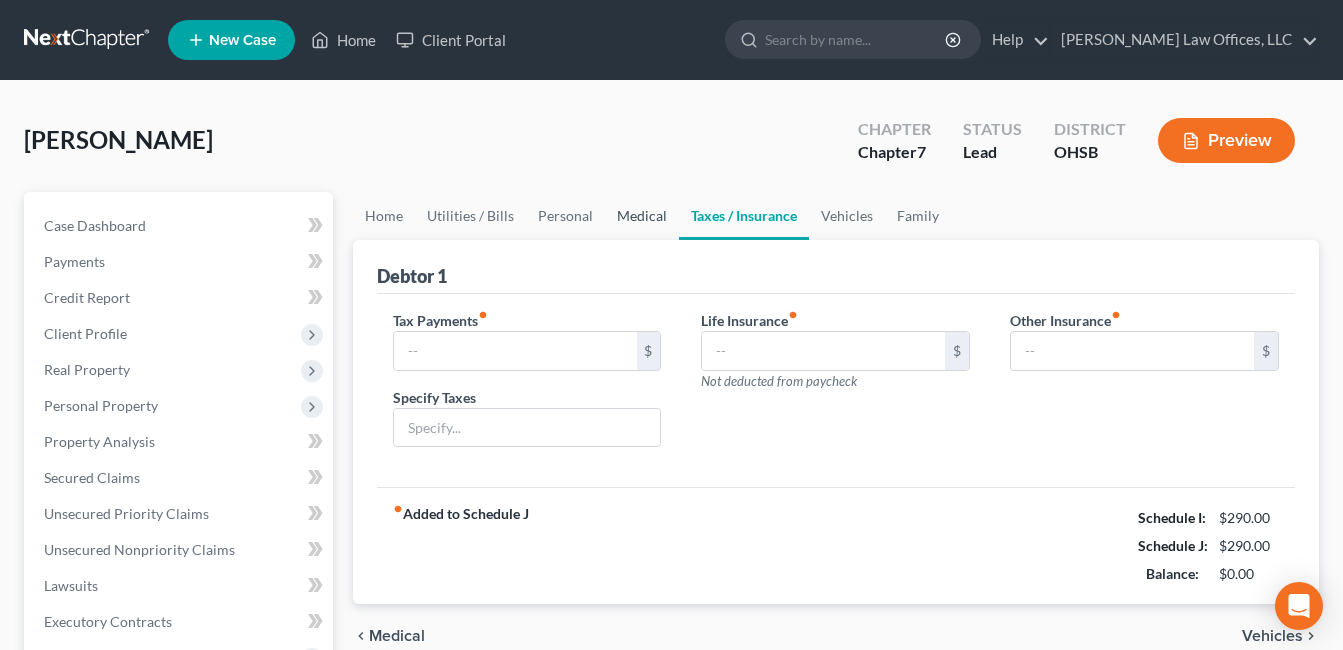 click on "Medical" at bounding box center [642, 216] 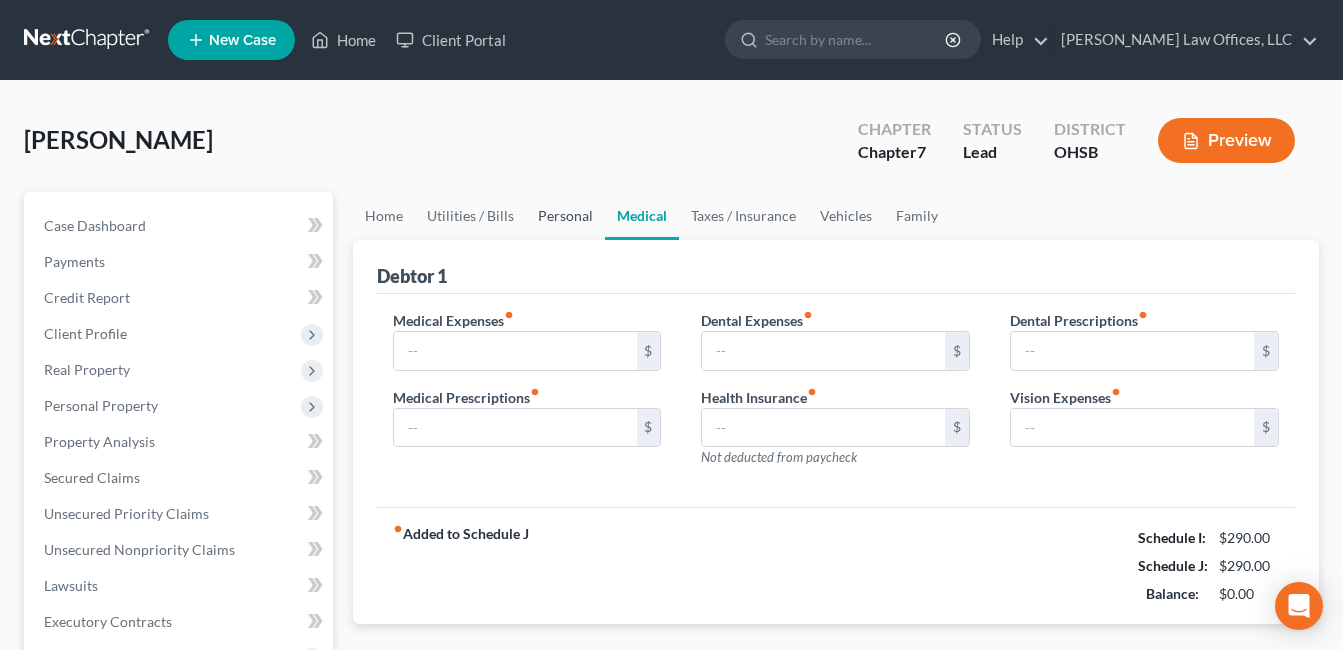 click on "Personal" at bounding box center [565, 216] 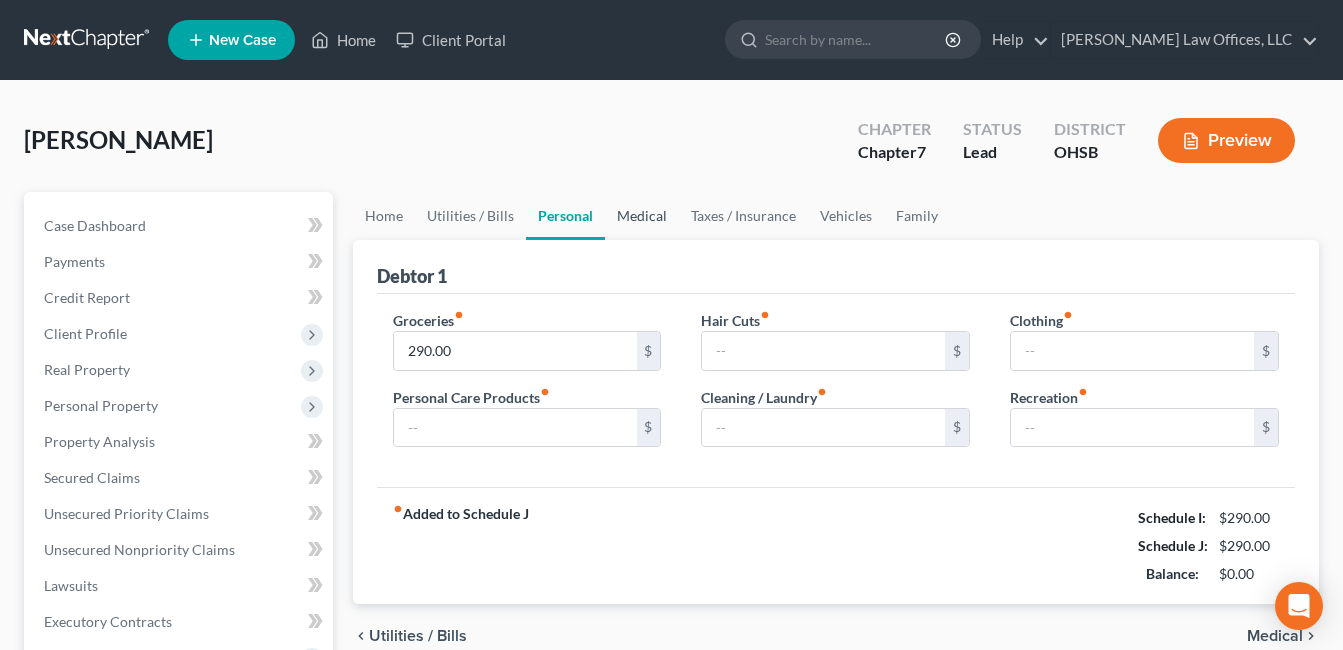 click on "Medical" at bounding box center [642, 216] 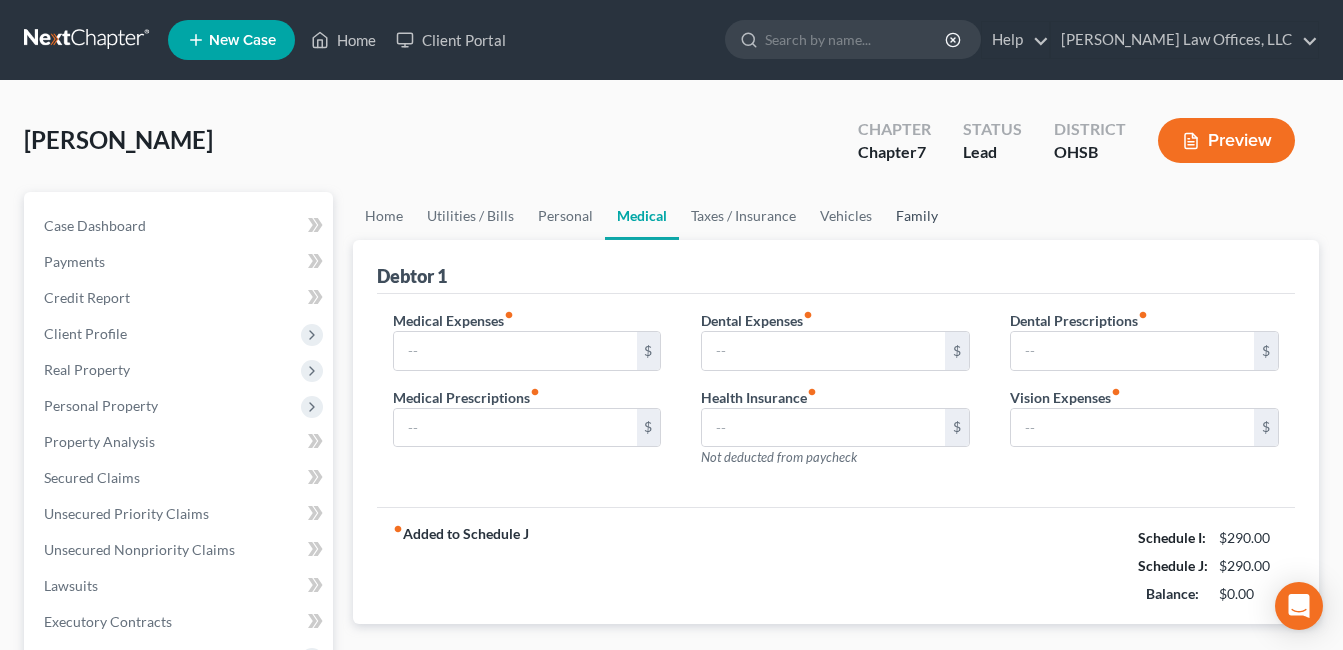 click on "Family" at bounding box center (917, 216) 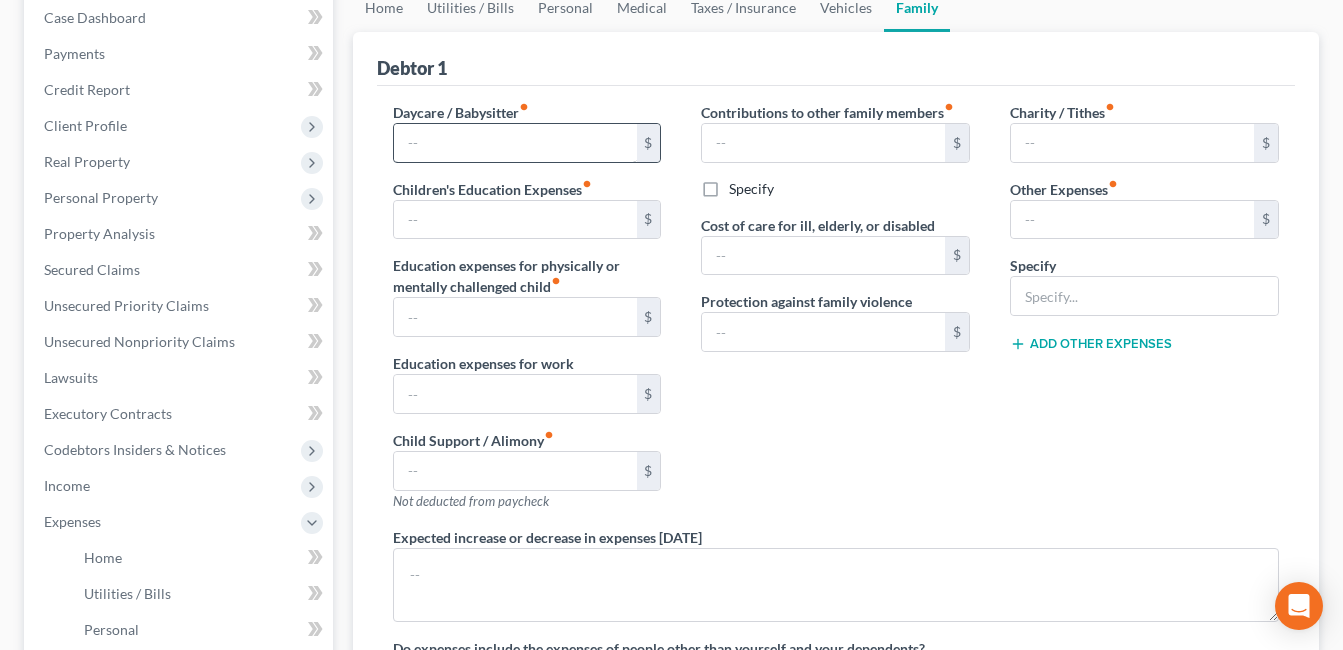 scroll, scrollTop: 0, scrollLeft: 0, axis: both 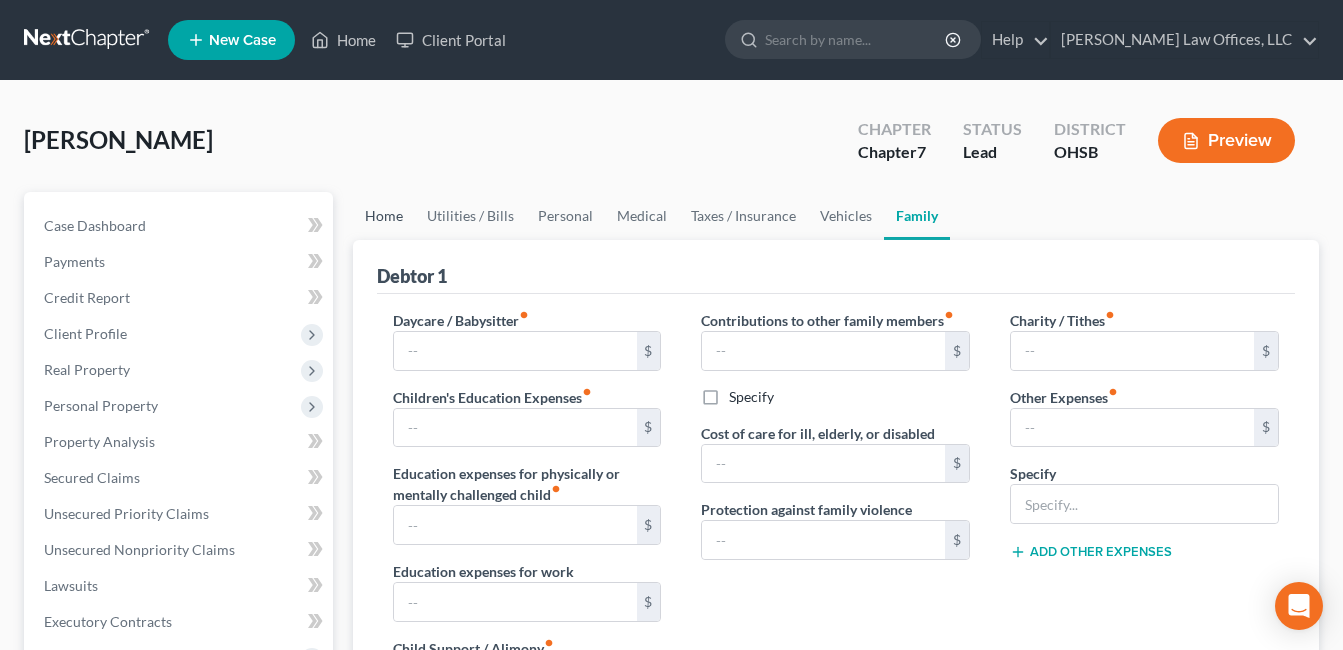 click on "Home" at bounding box center [384, 216] 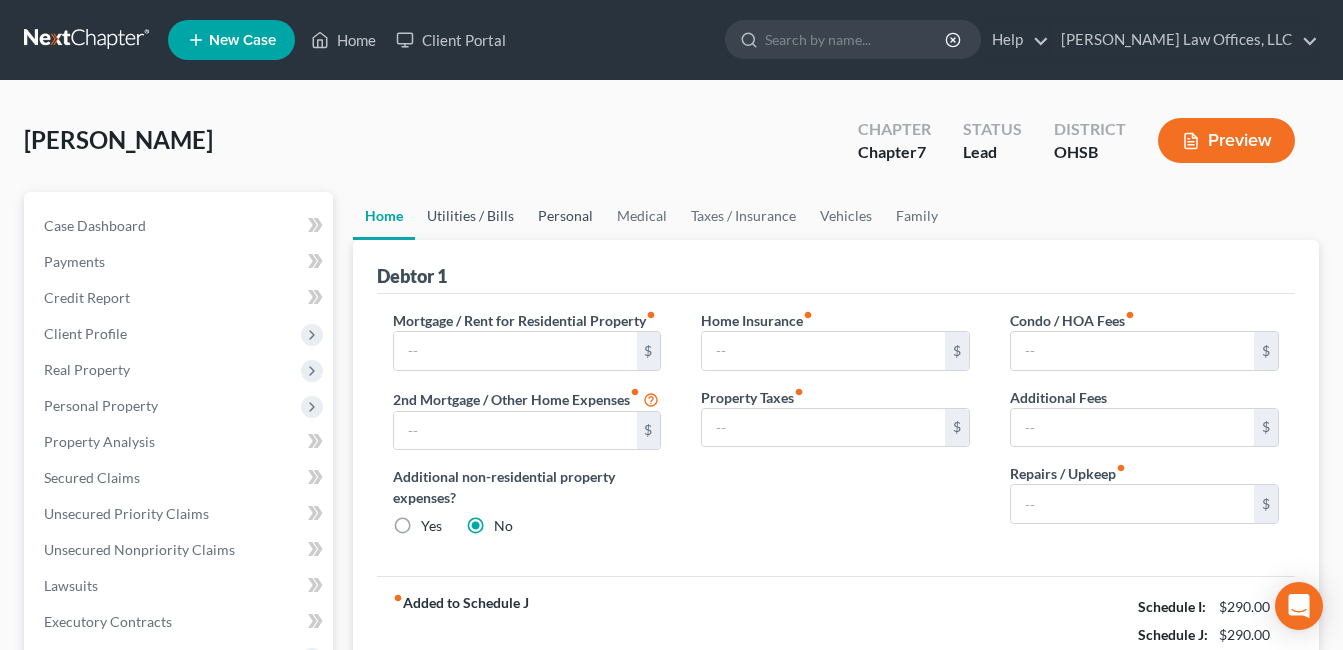click on "Utilities / Bills" at bounding box center (470, 216) 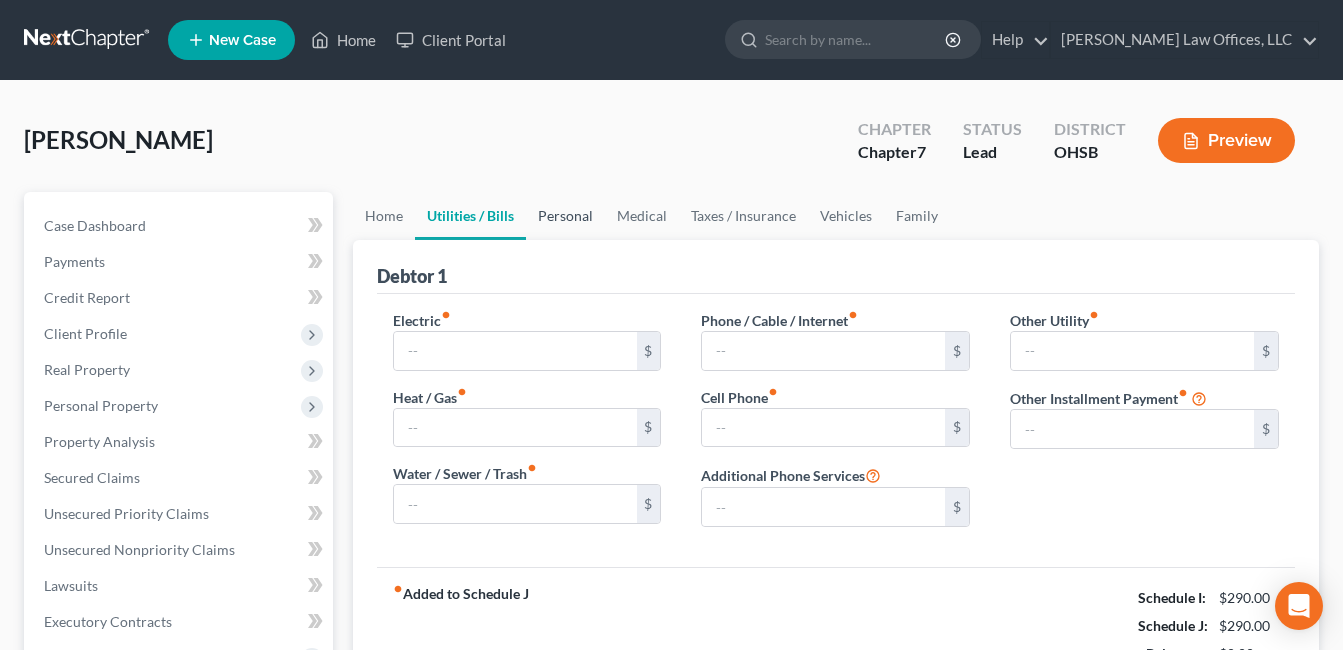 click on "Personal" at bounding box center (565, 216) 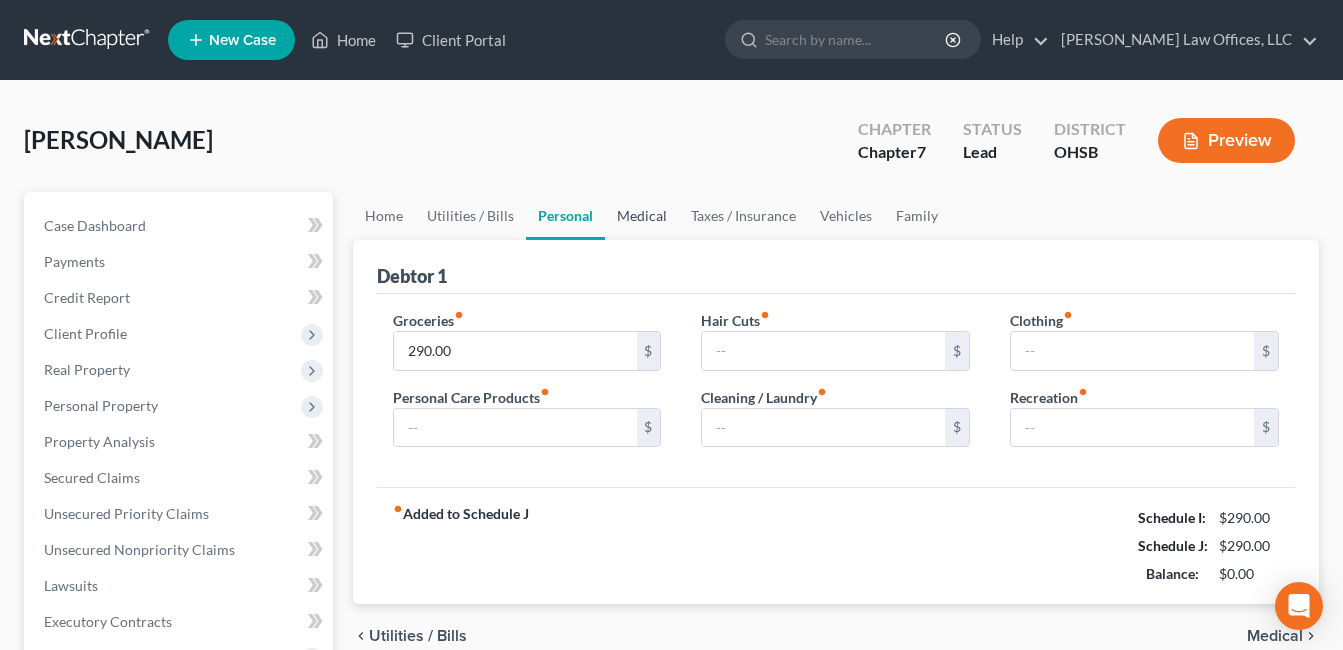 click on "Medical" at bounding box center (642, 216) 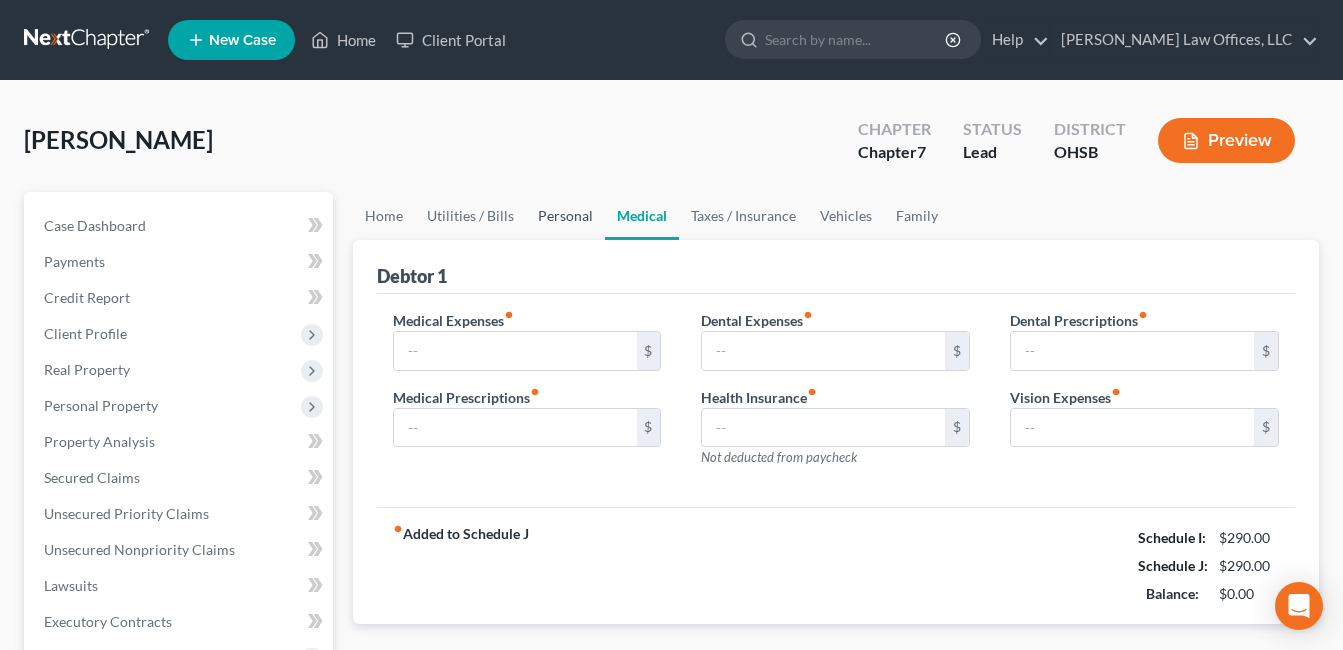click on "Personal" at bounding box center [565, 216] 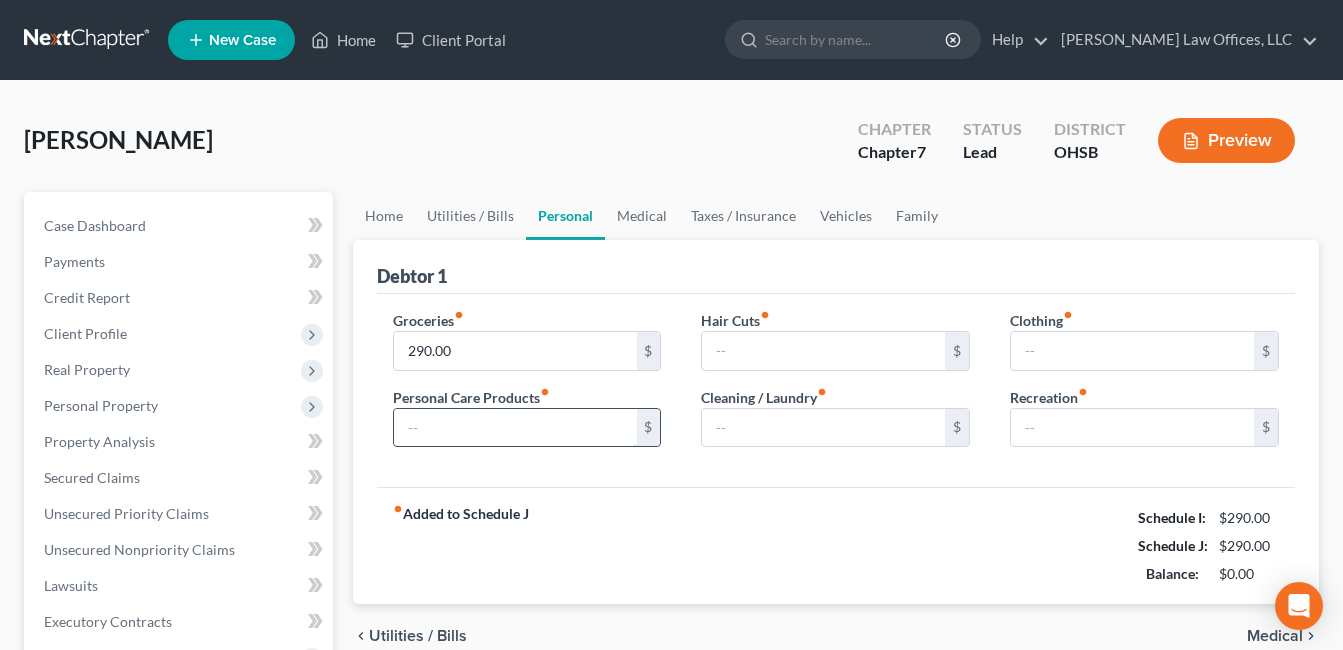 click at bounding box center [515, 428] 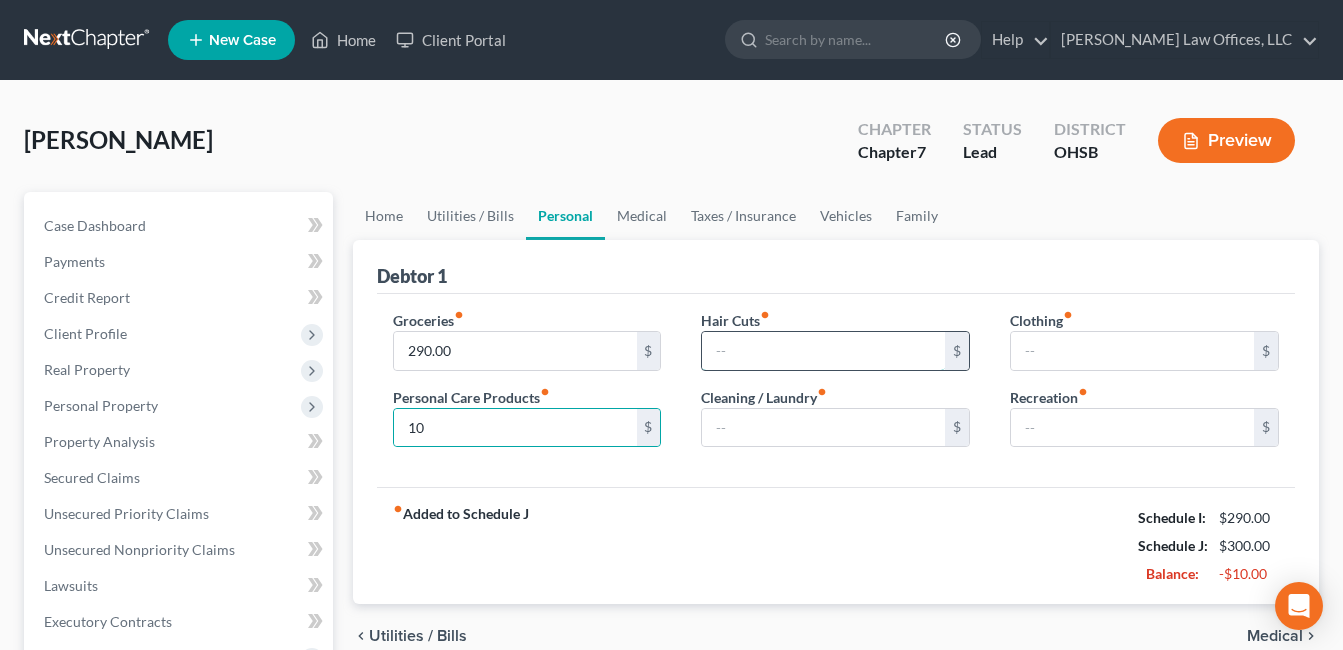 click at bounding box center (823, 351) 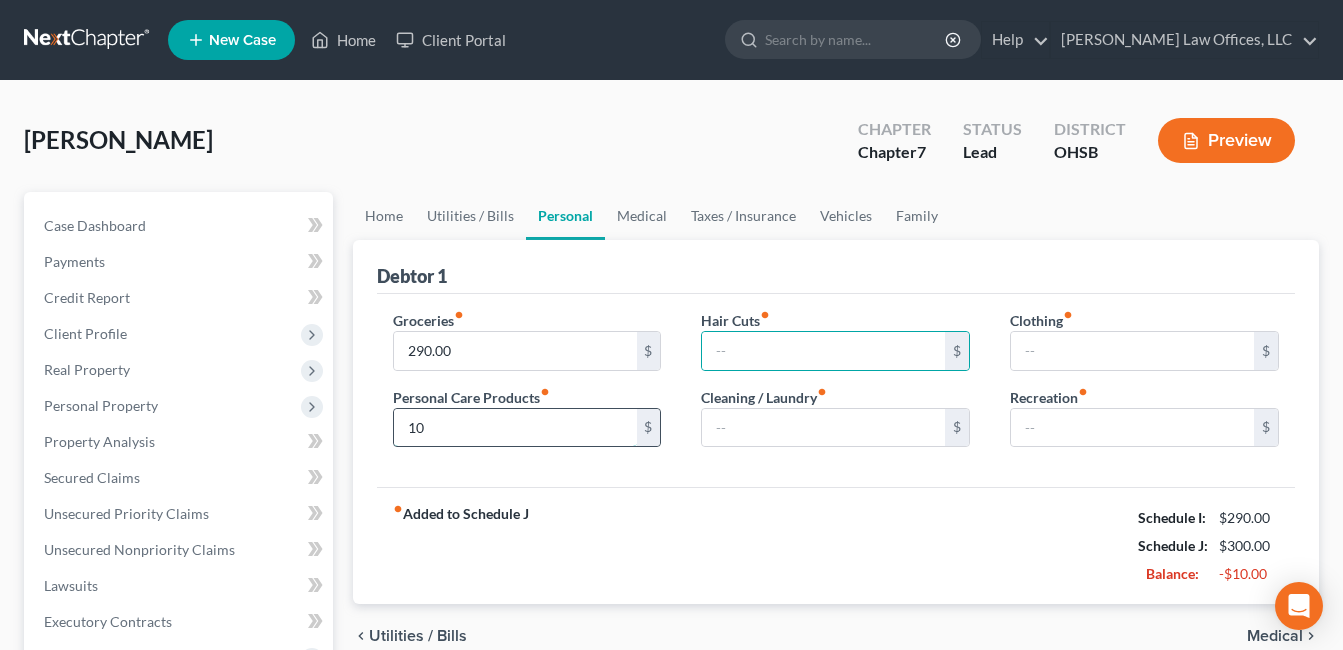 drag, startPoint x: 507, startPoint y: 418, endPoint x: 496, endPoint y: 413, distance: 12.083046 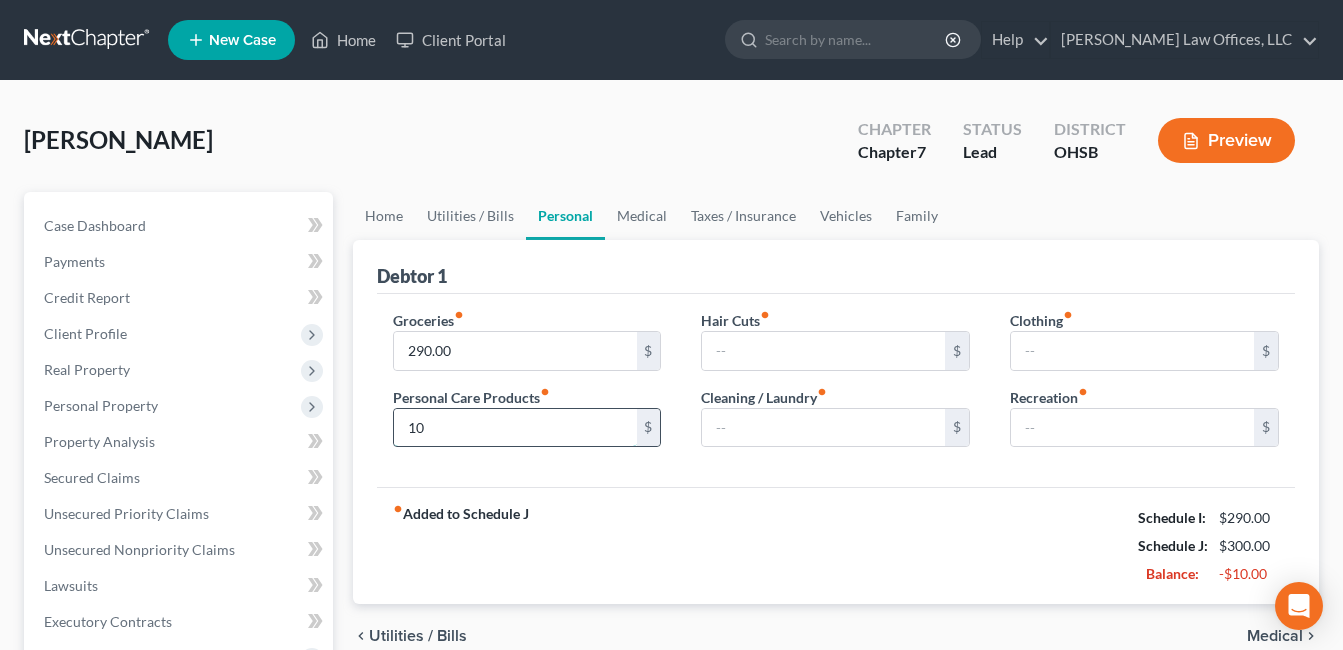 click on "10" at bounding box center [515, 428] 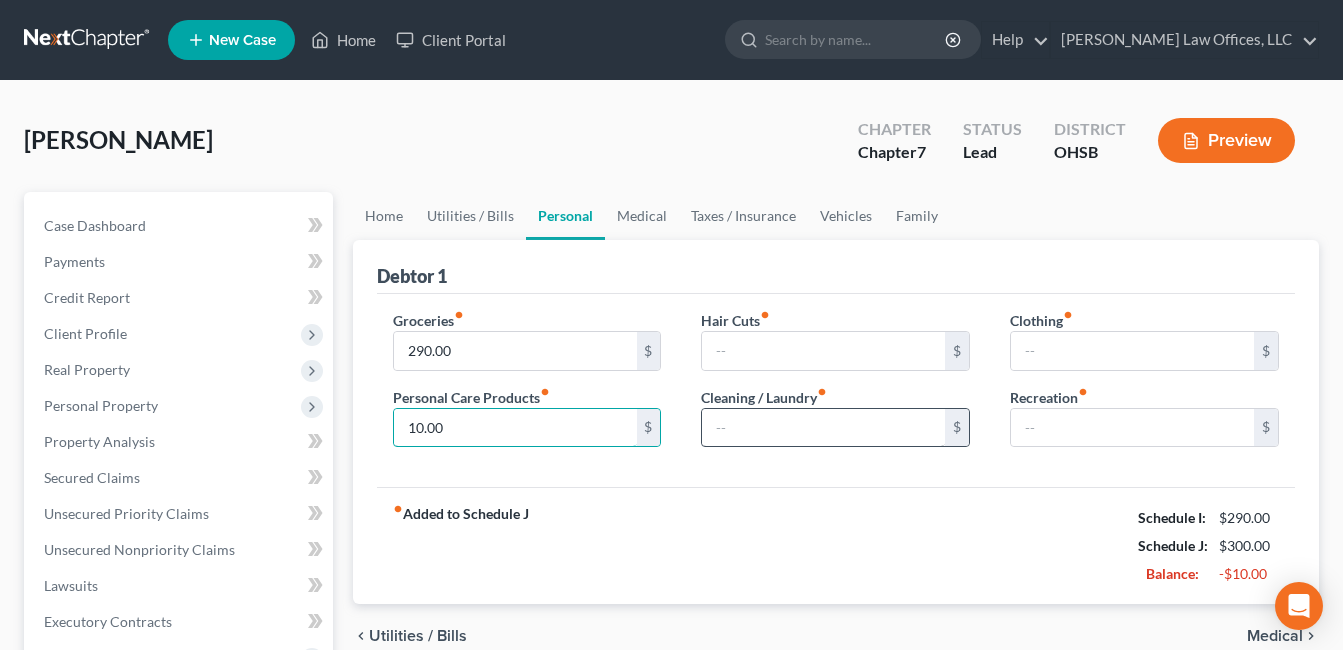 type on "10.00" 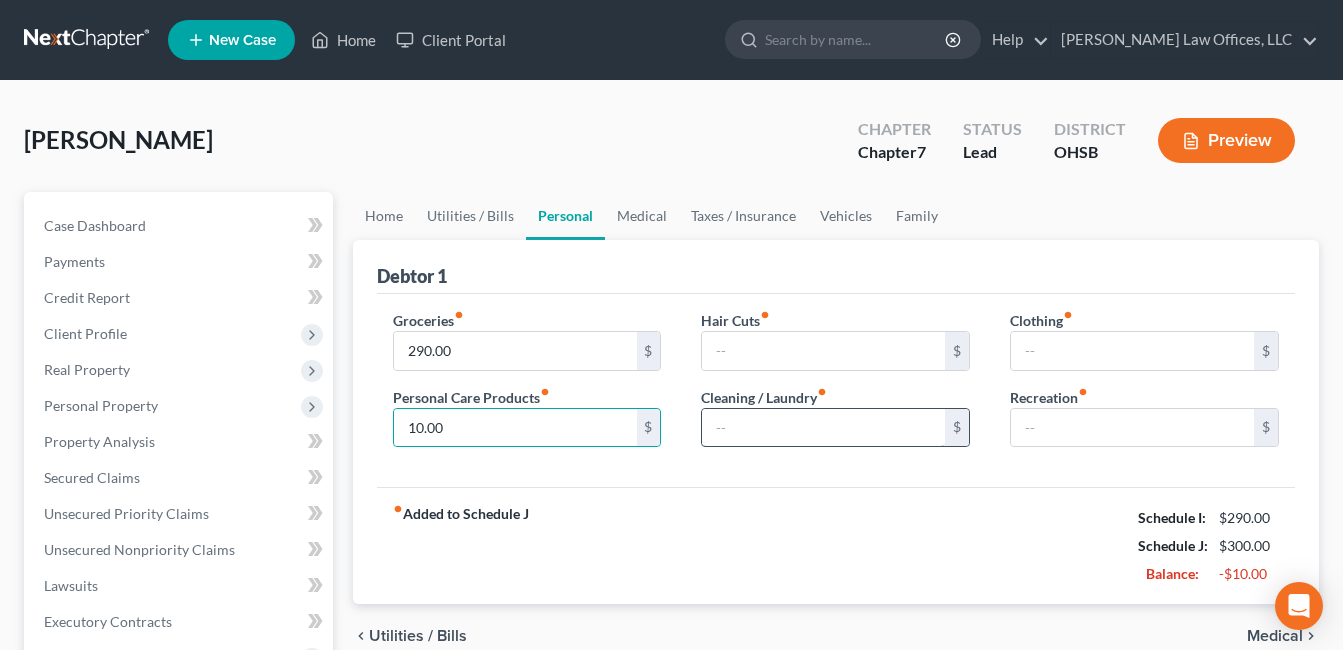 click at bounding box center (823, 428) 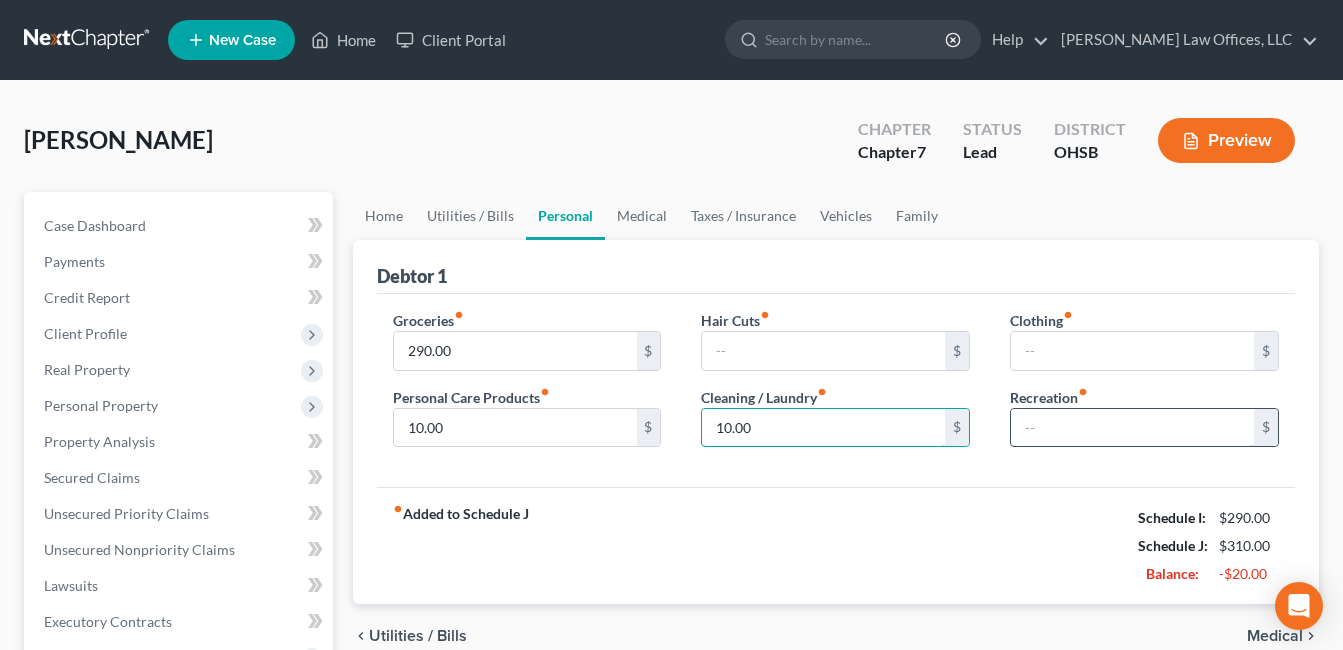type on "10.00" 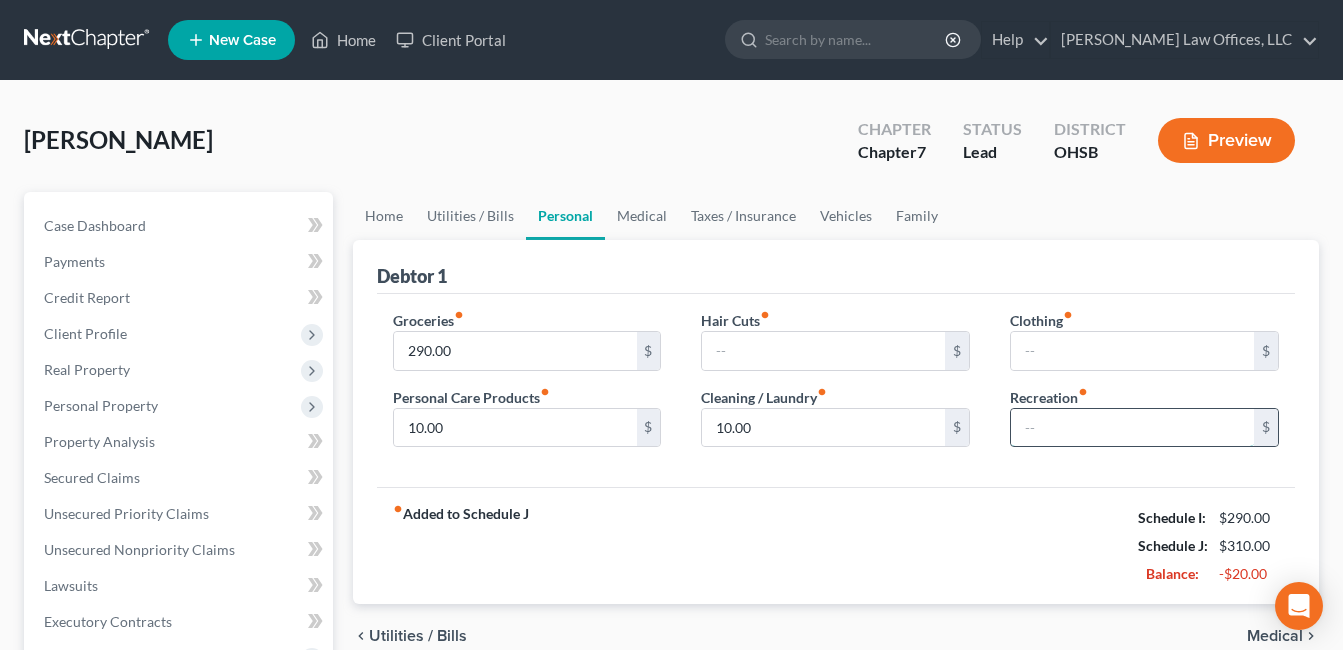 click at bounding box center (1132, 428) 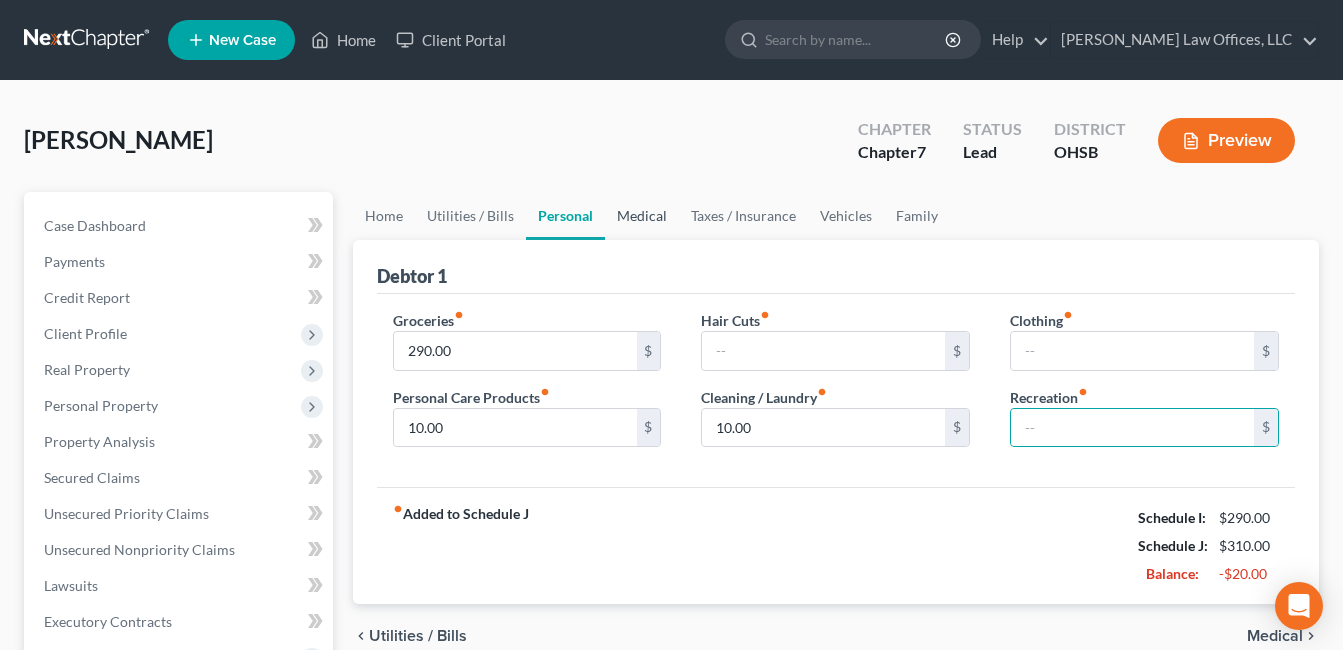 click on "Medical" at bounding box center (642, 216) 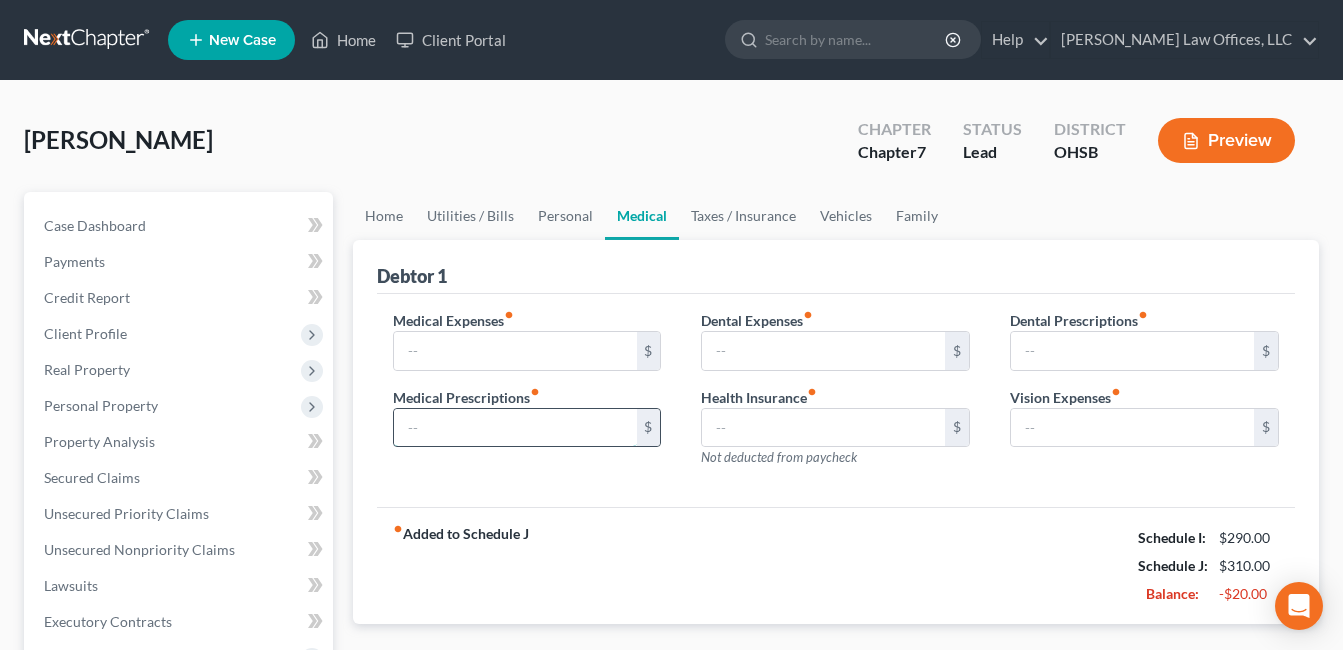 click at bounding box center (515, 428) 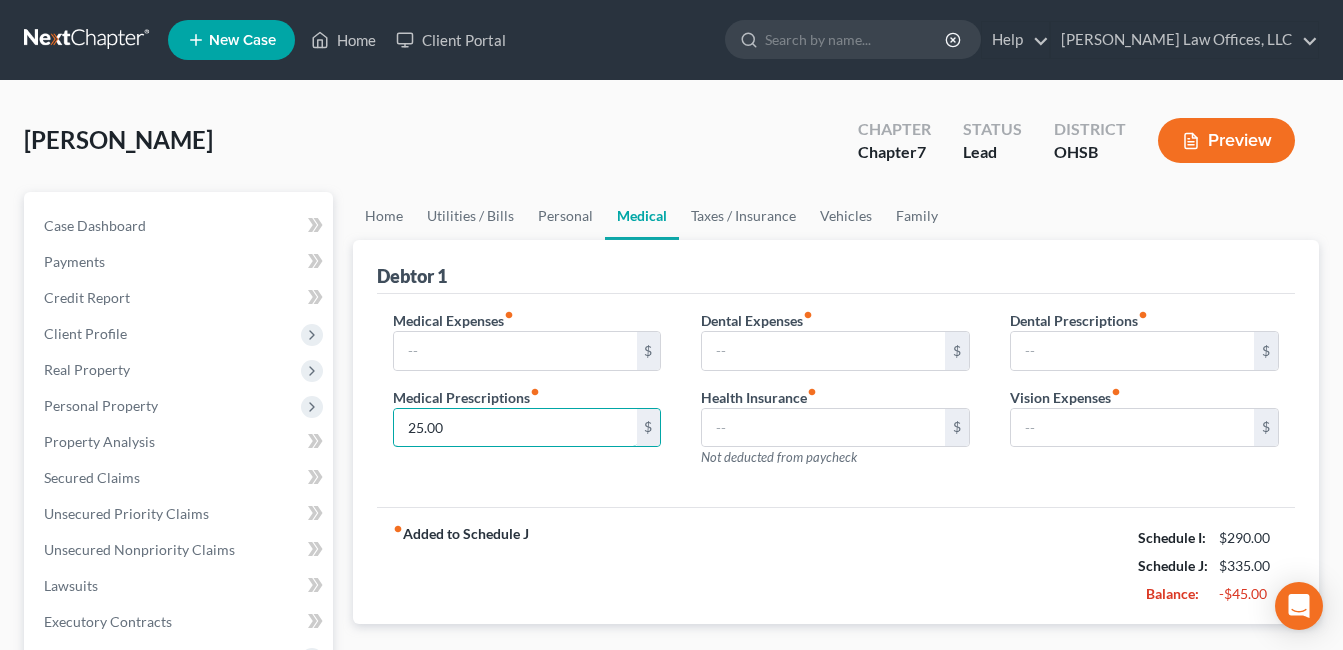 type on "25.00" 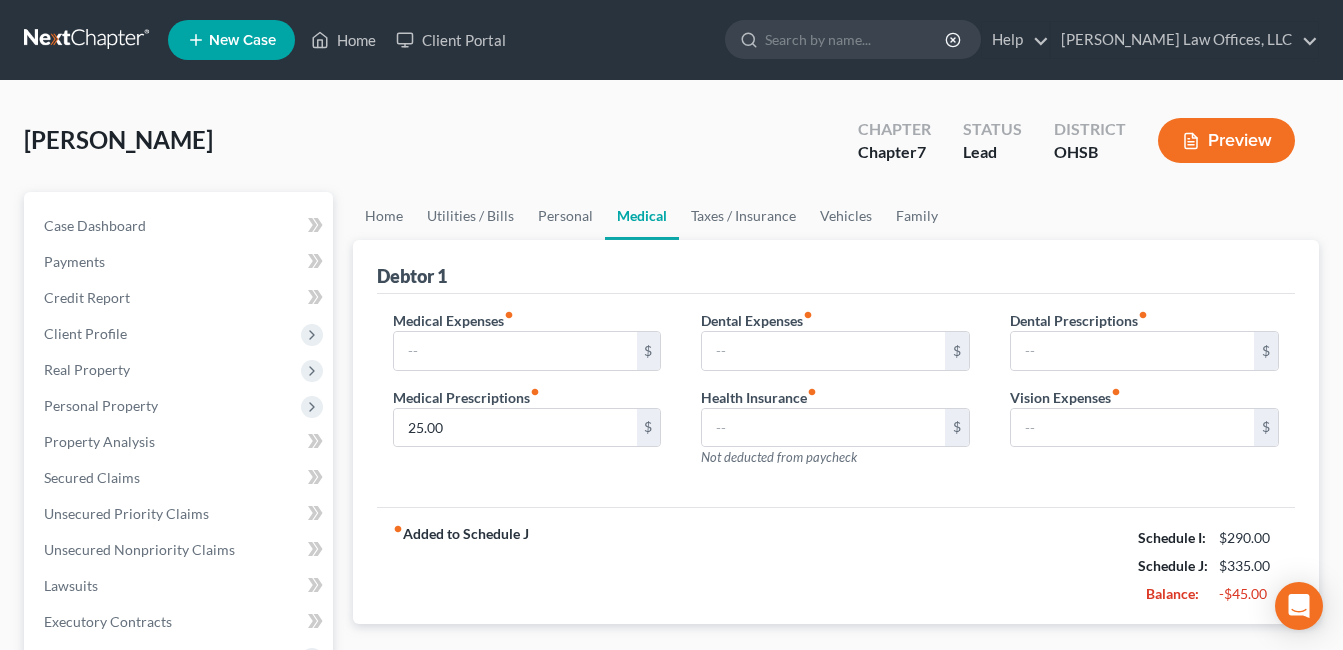 click on "Dental Expenses  fiber_manual_record $ Health Insurance  fiber_manual_record $ Not deducted from paycheck" at bounding box center [835, 397] 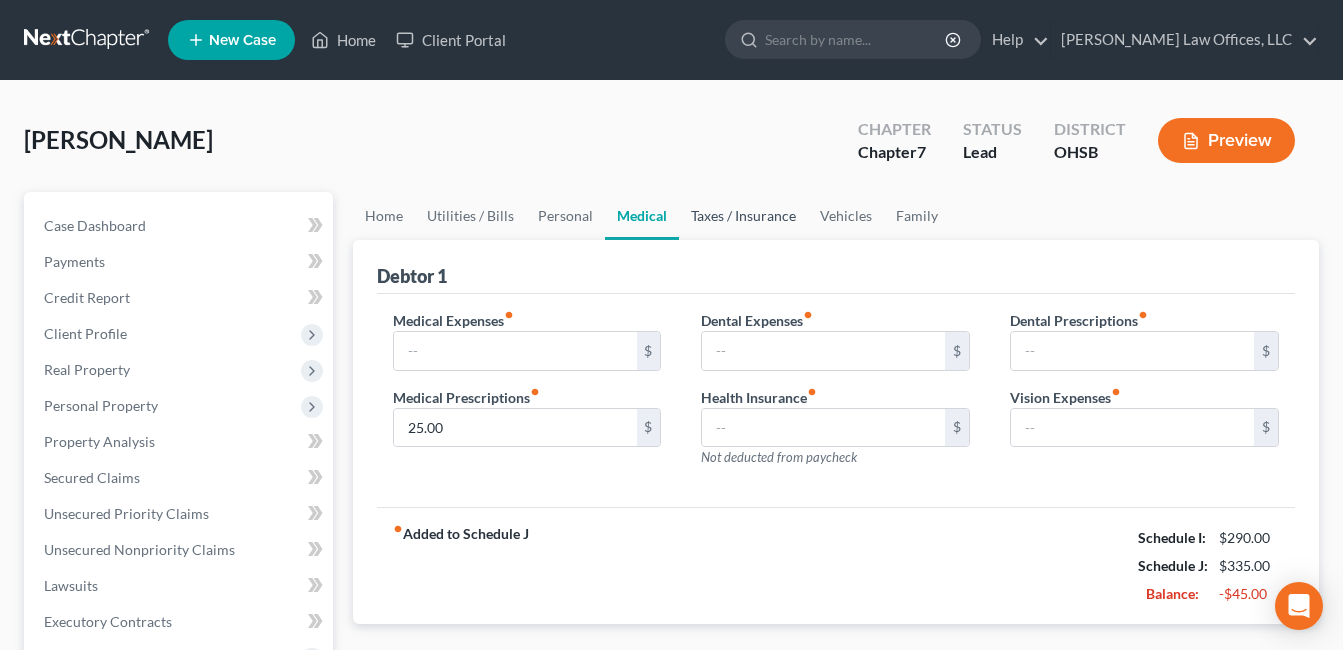click on "Taxes / Insurance" at bounding box center [743, 216] 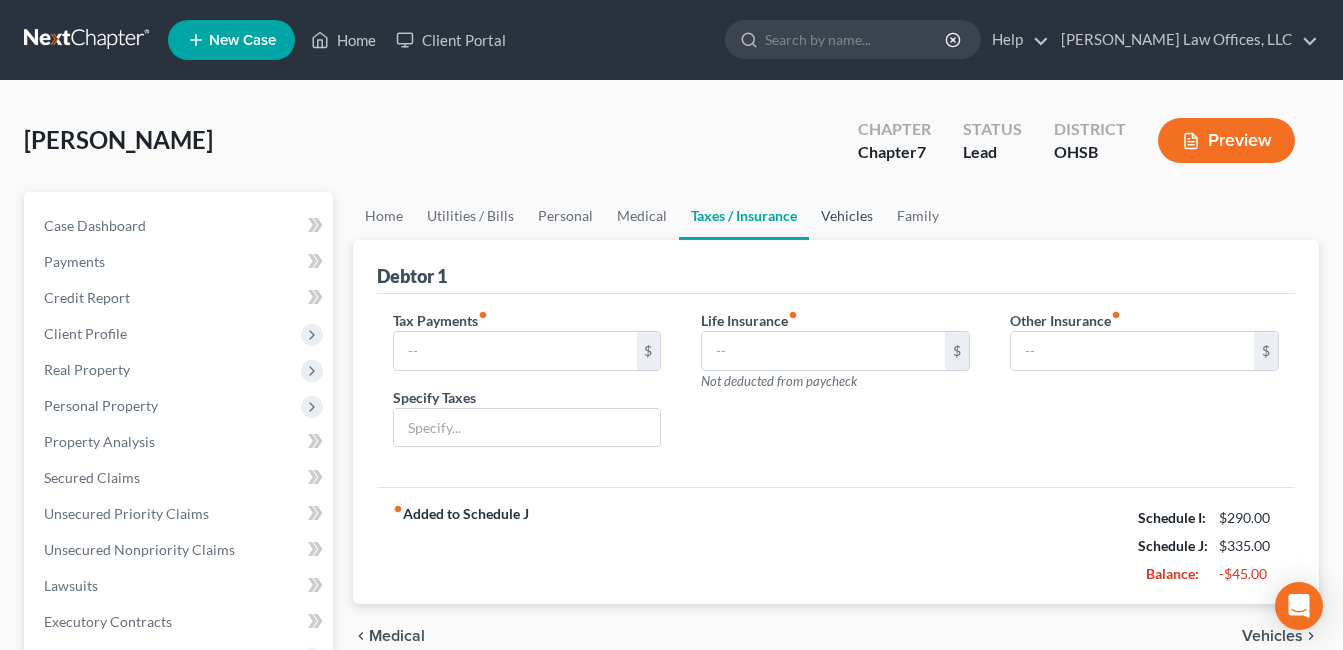 click on "Vehicles" at bounding box center (847, 216) 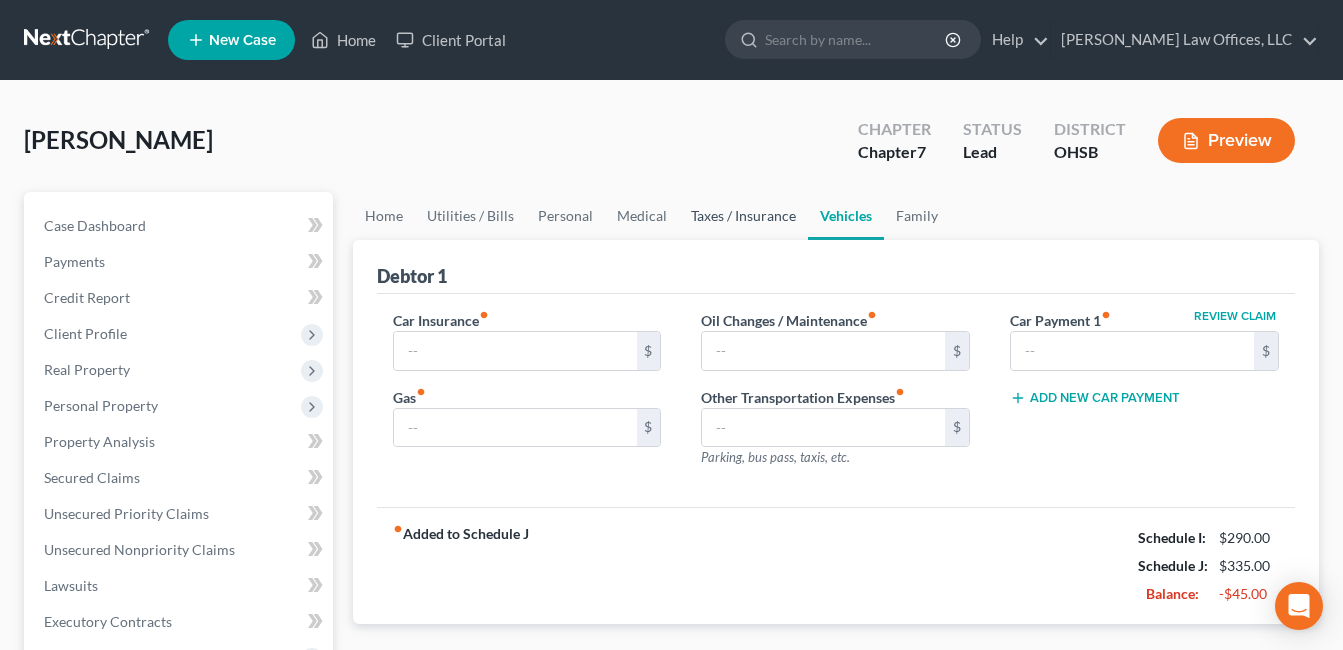 click on "Taxes / Insurance" at bounding box center [743, 216] 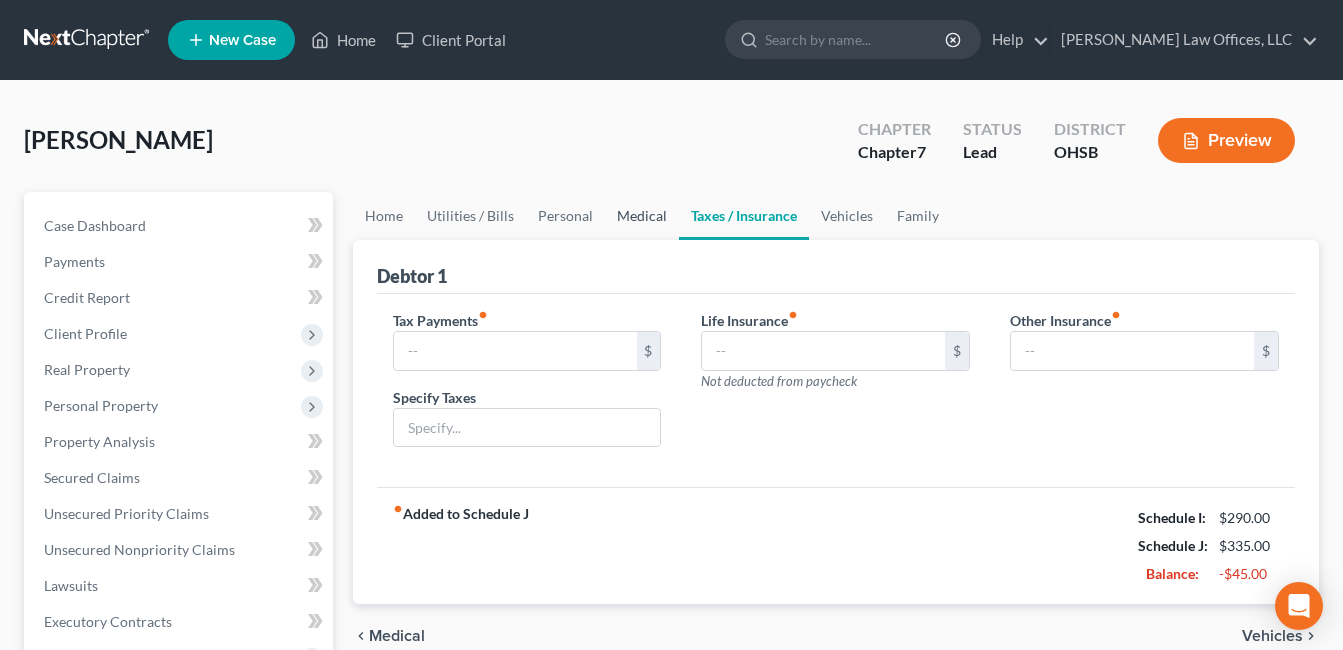click on "Medical" at bounding box center [642, 216] 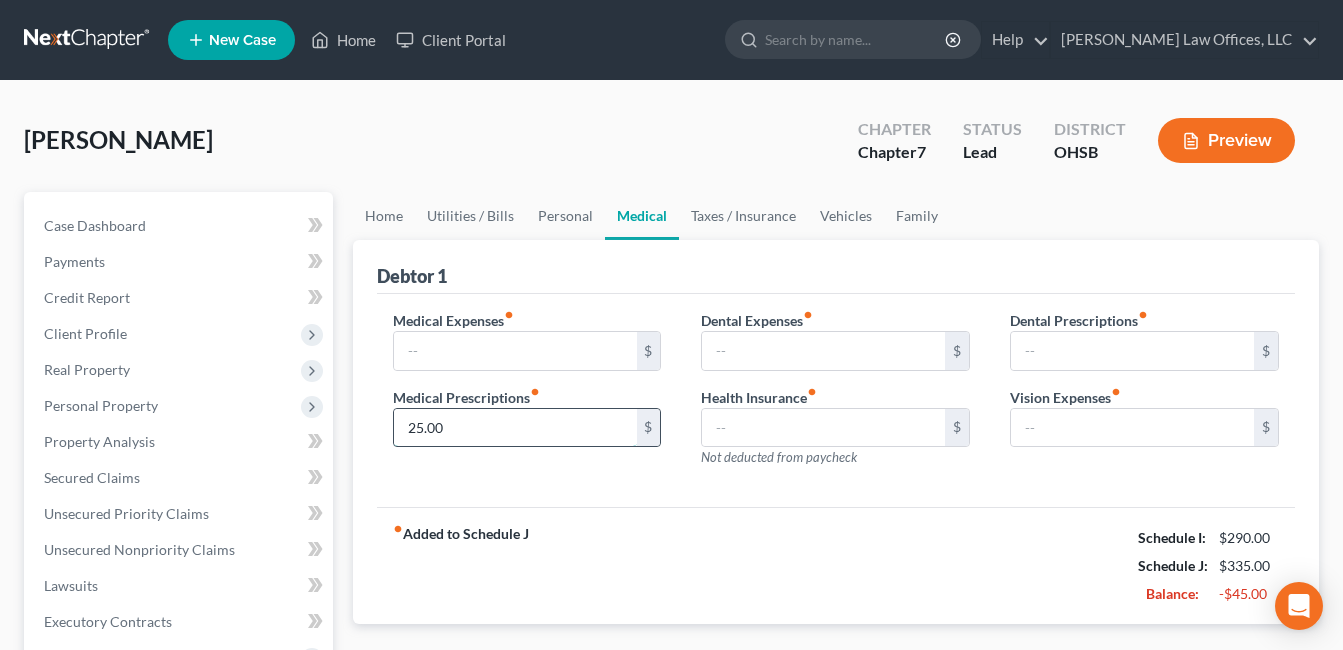 click on "25.00" at bounding box center [515, 428] 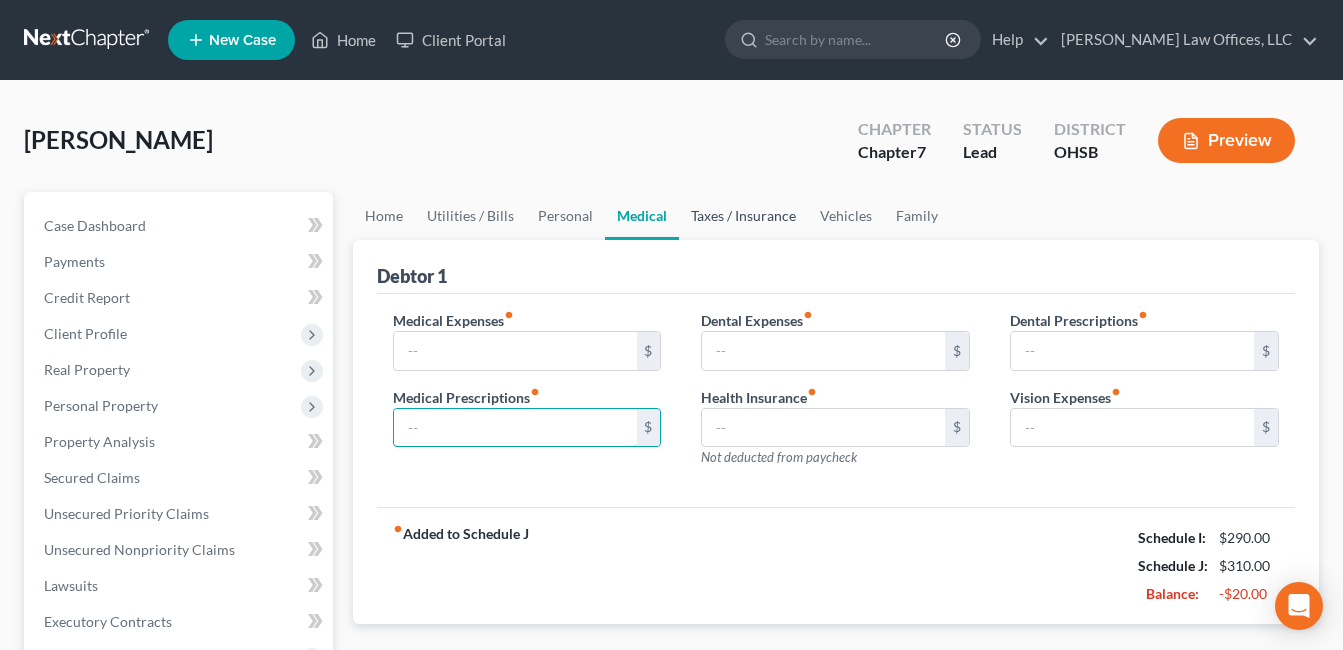 type 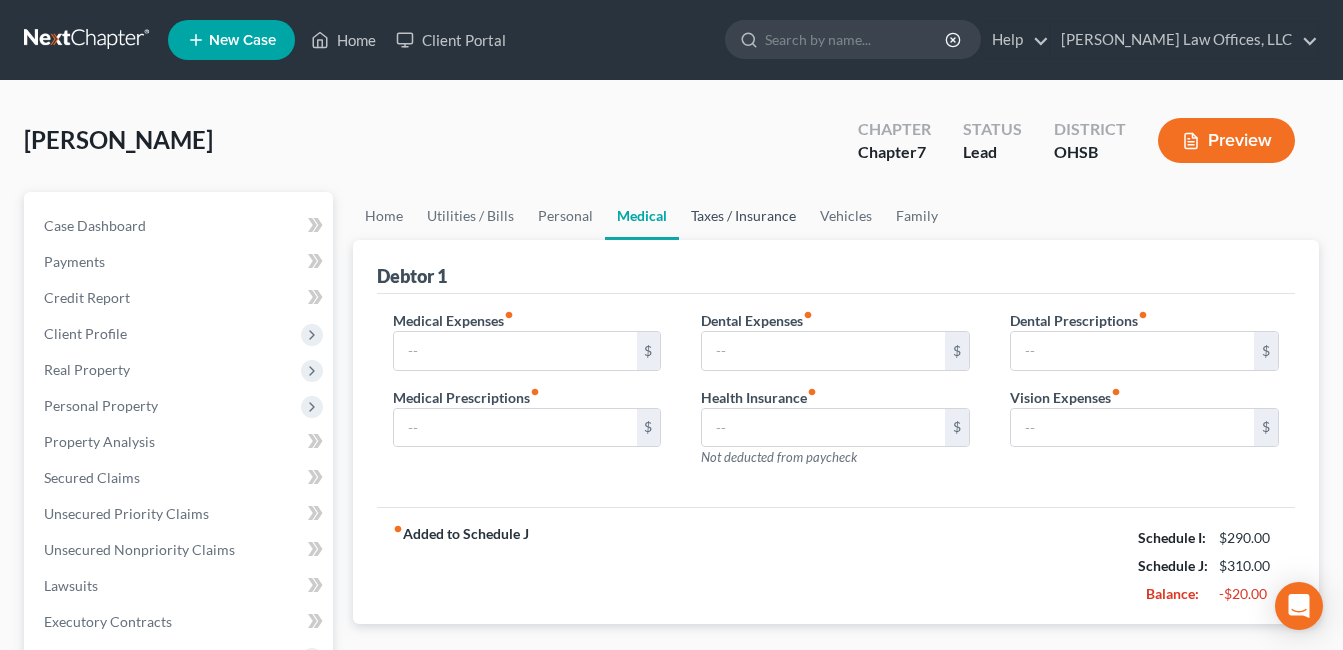 click on "Taxes / Insurance" at bounding box center [743, 216] 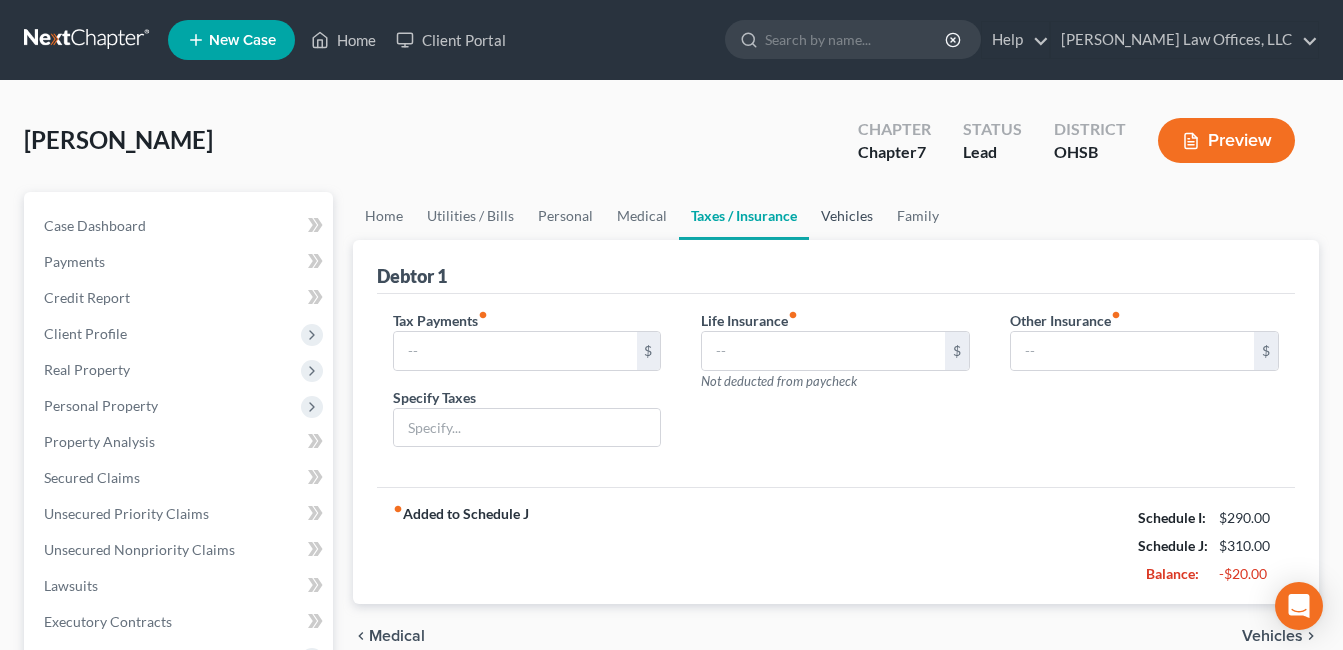 click on "Vehicles" at bounding box center [847, 216] 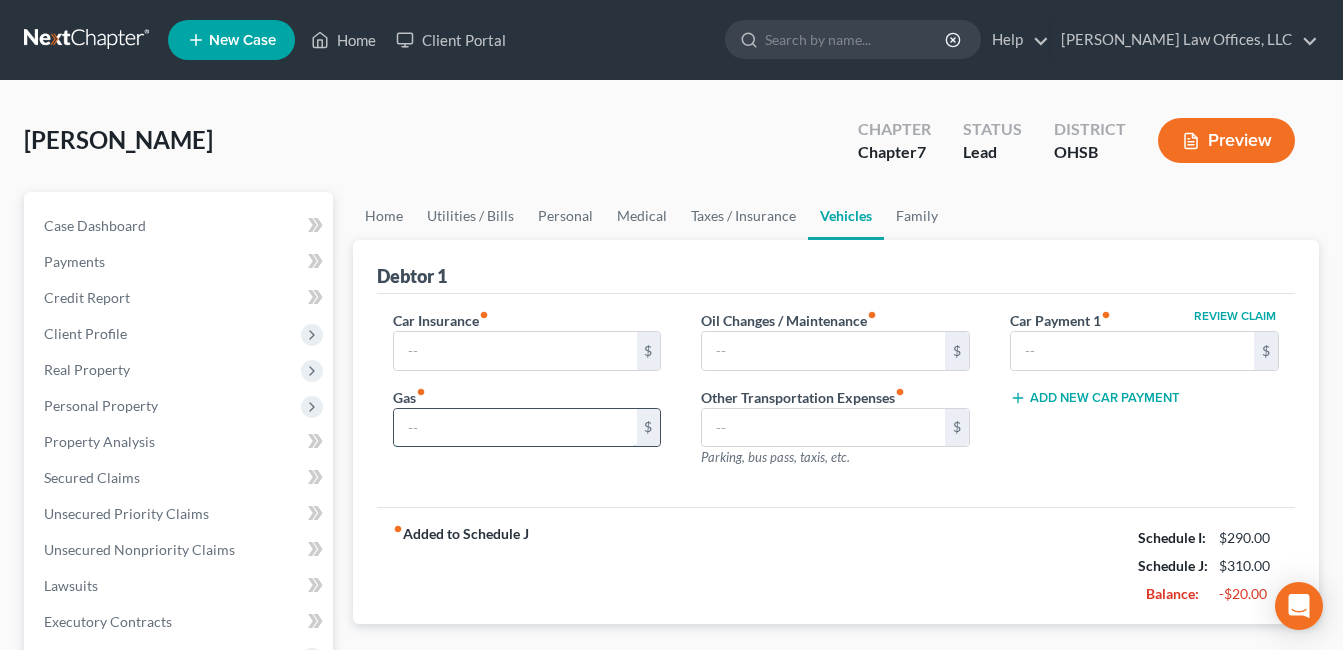 click at bounding box center [515, 428] 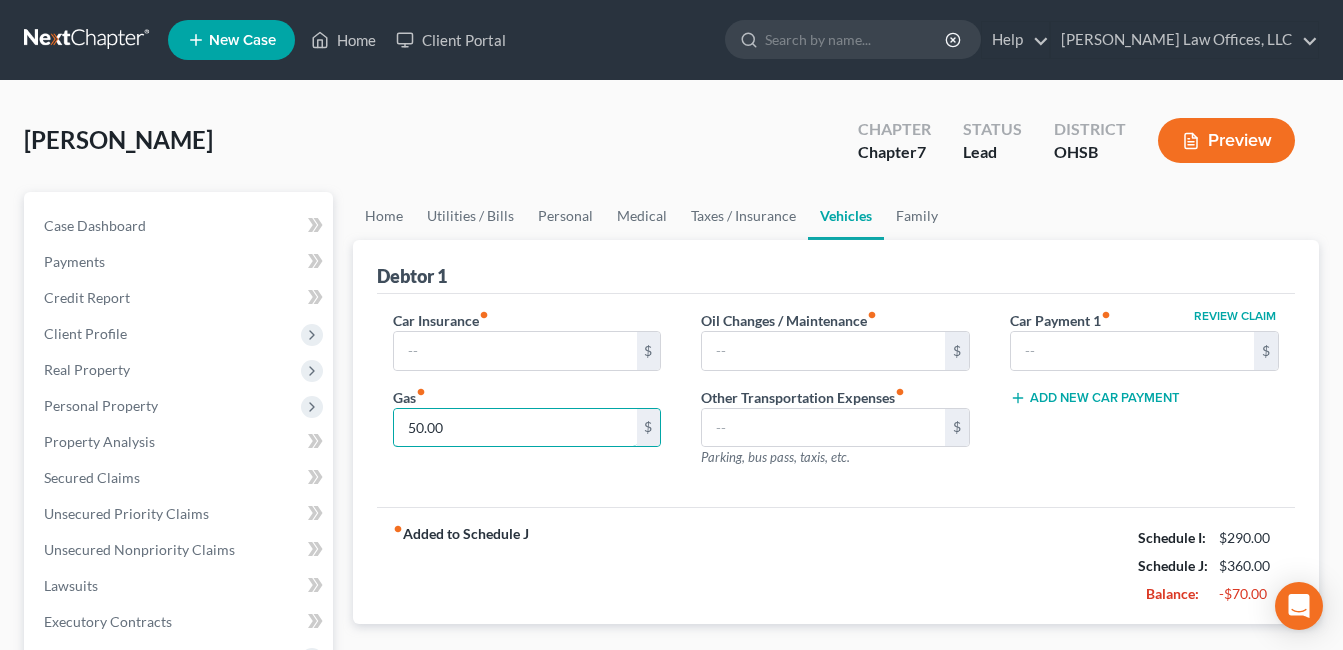type on "50.00" 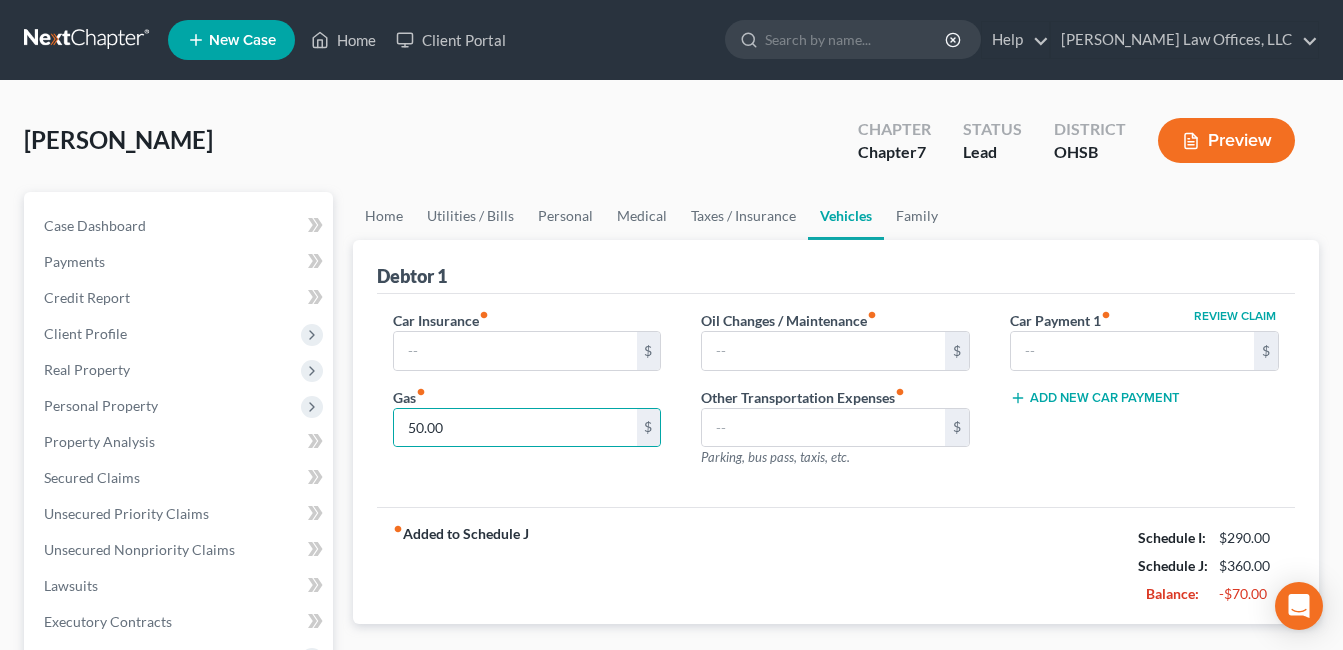 click on "Oil Changes / Maintenance  fiber_manual_record $ Other Transportation Expenses  fiber_manual_record $ Parking, bus pass, taxis, etc." at bounding box center [835, 397] 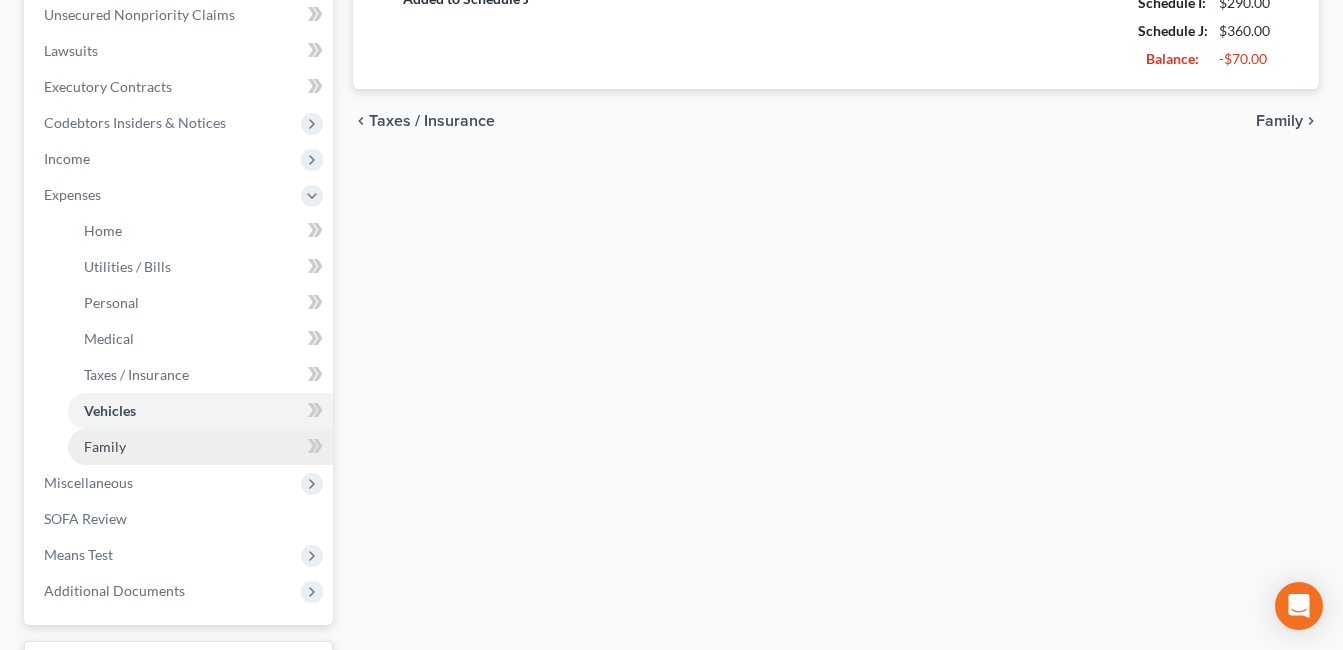 scroll, scrollTop: 500, scrollLeft: 0, axis: vertical 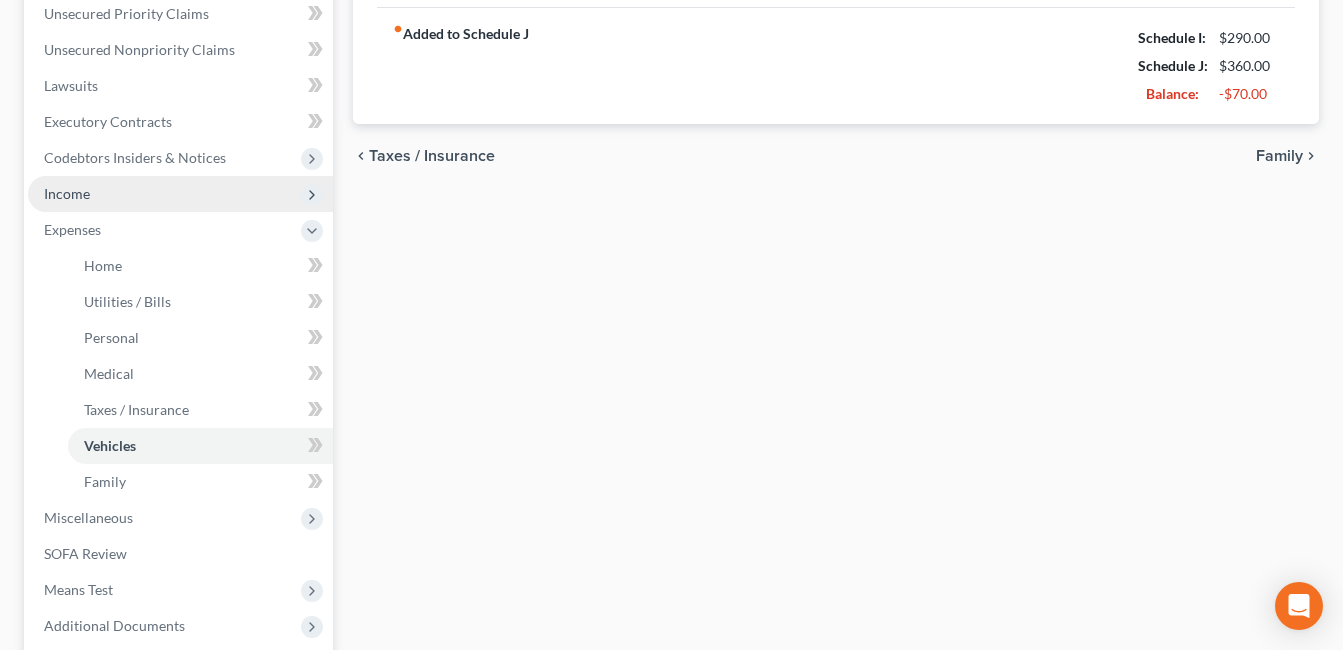 click on "Income" at bounding box center [180, 194] 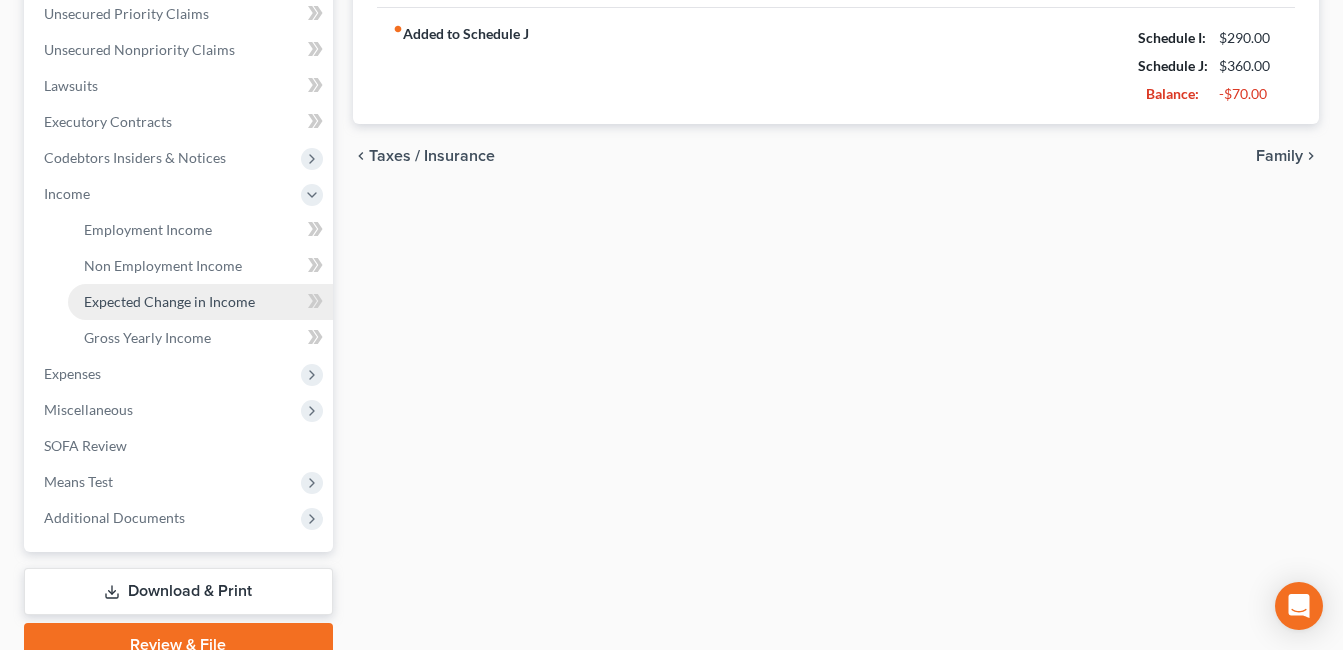 click on "Expected Change in Income" at bounding box center (169, 301) 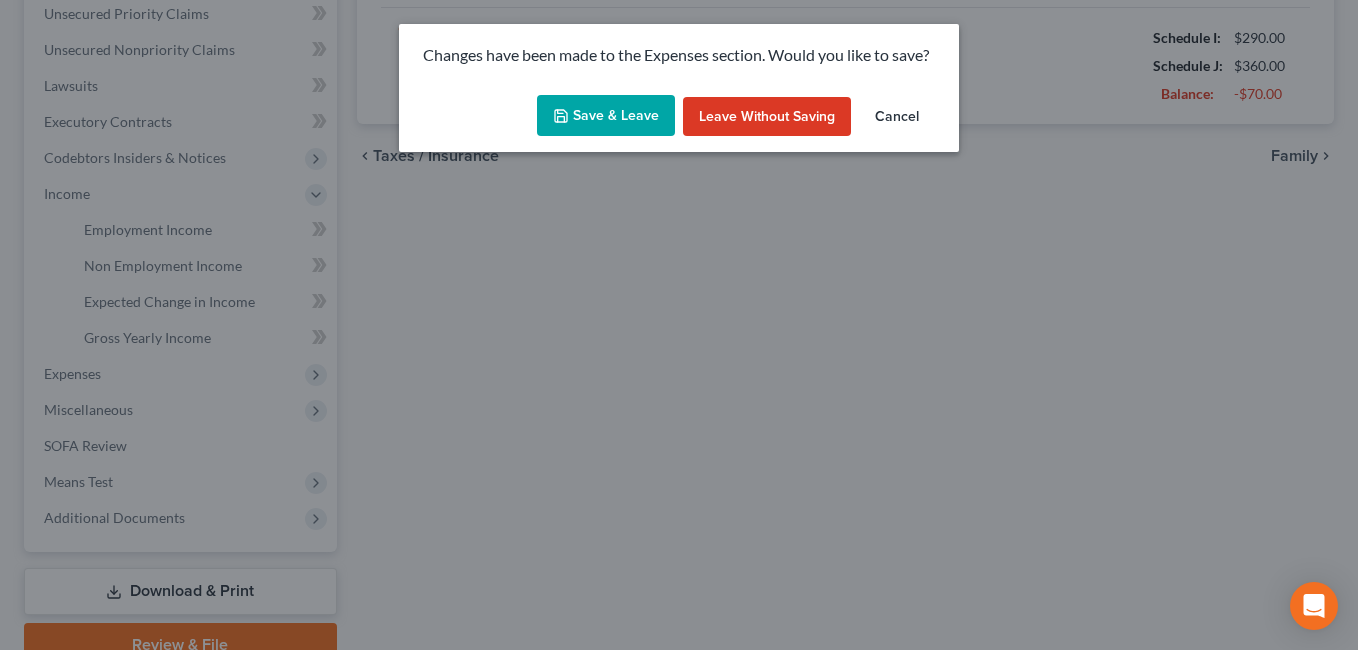 click on "Save & Leave" at bounding box center [606, 116] 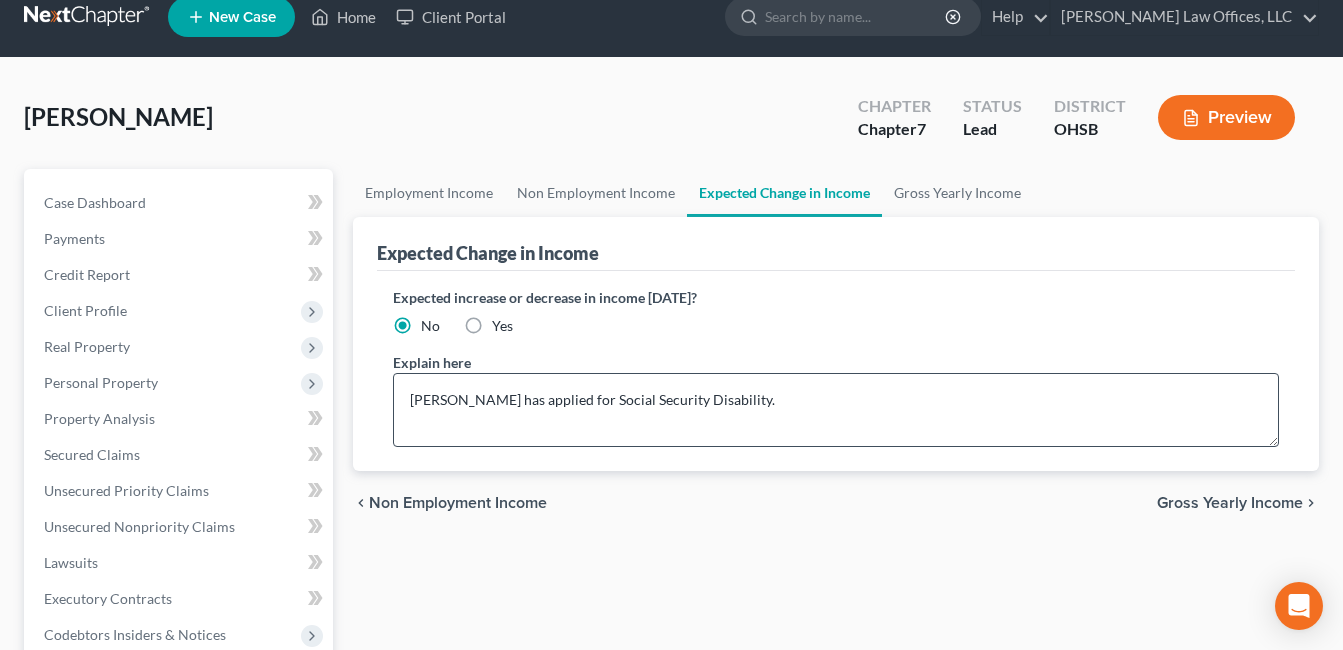 scroll, scrollTop: 0, scrollLeft: 0, axis: both 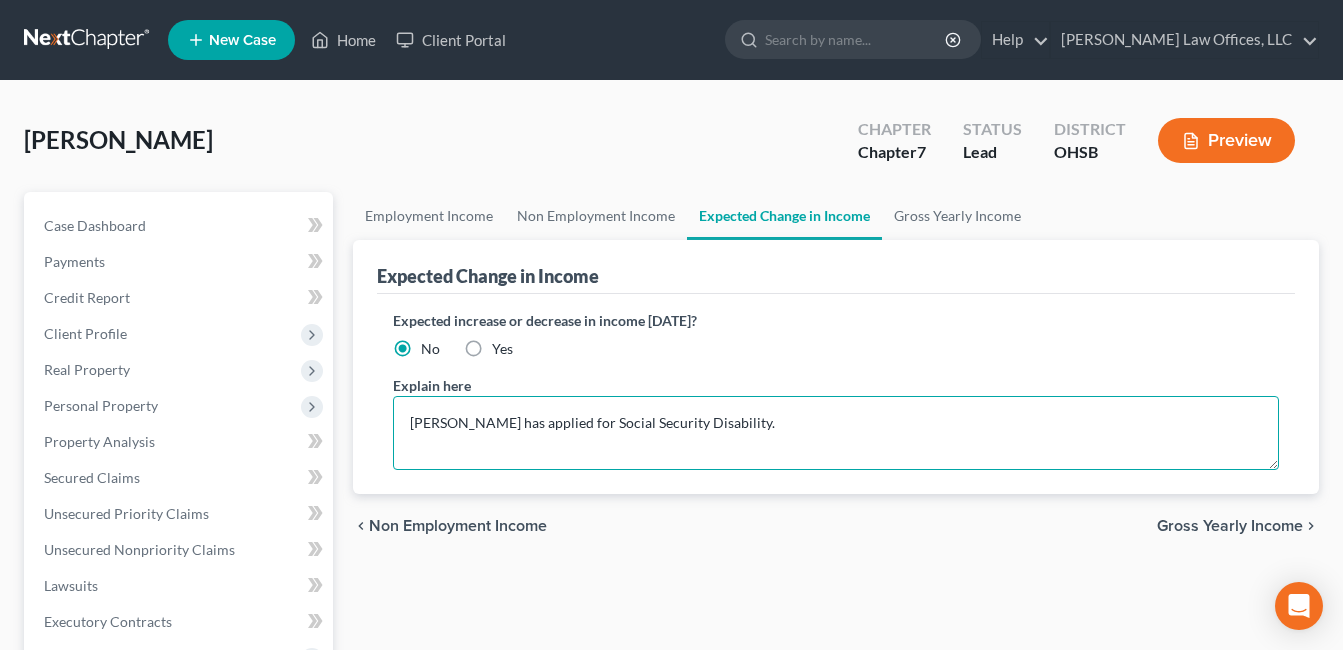 click on "Debor has applied for Social Security Disability." at bounding box center [836, 433] 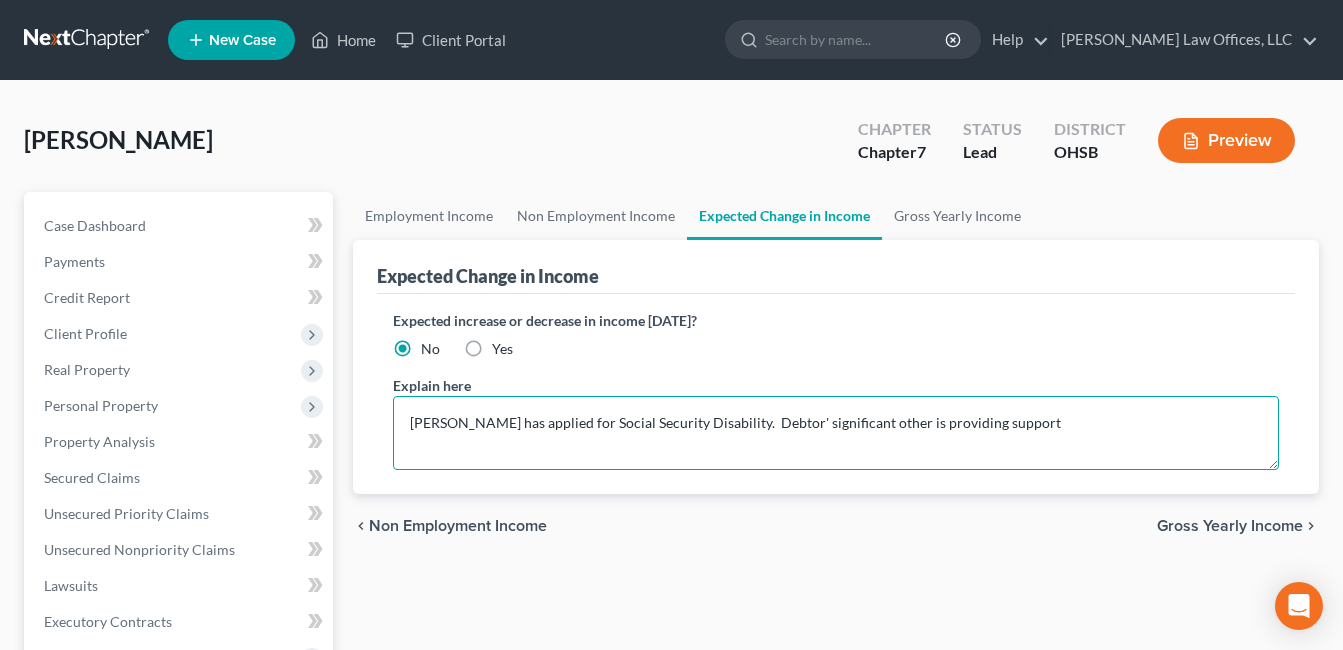 drag, startPoint x: 749, startPoint y: 425, endPoint x: 758, endPoint y: 377, distance: 48.83646 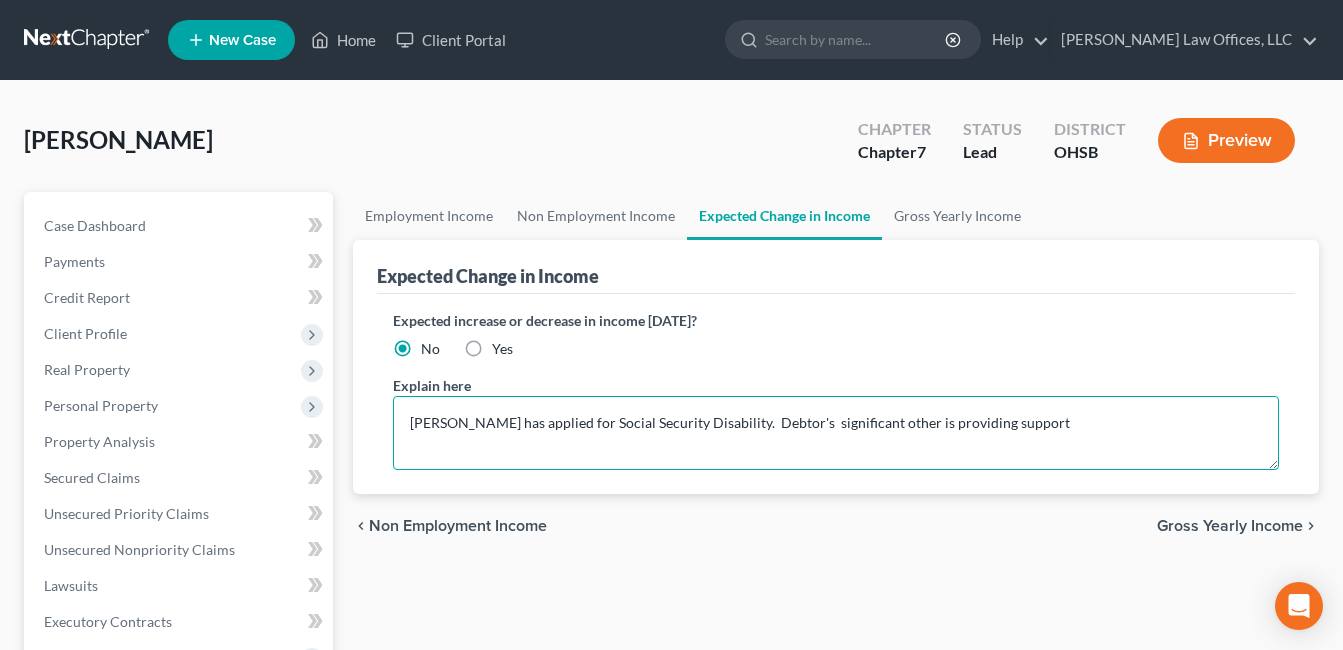 drag, startPoint x: 994, startPoint y: 420, endPoint x: 1048, endPoint y: 392, distance: 60.827625 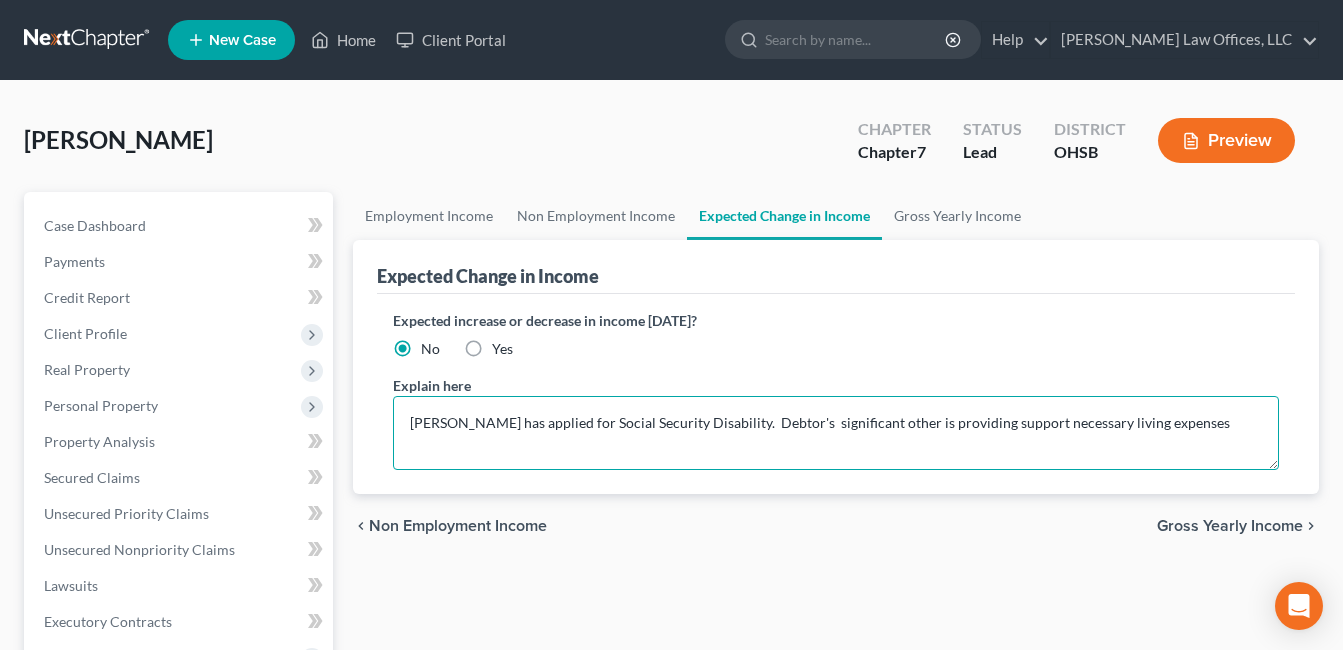 click on "Debor has applied for Social Security Disability.  Debtor's  significant other is providing support necessary living expenses" at bounding box center [836, 433] 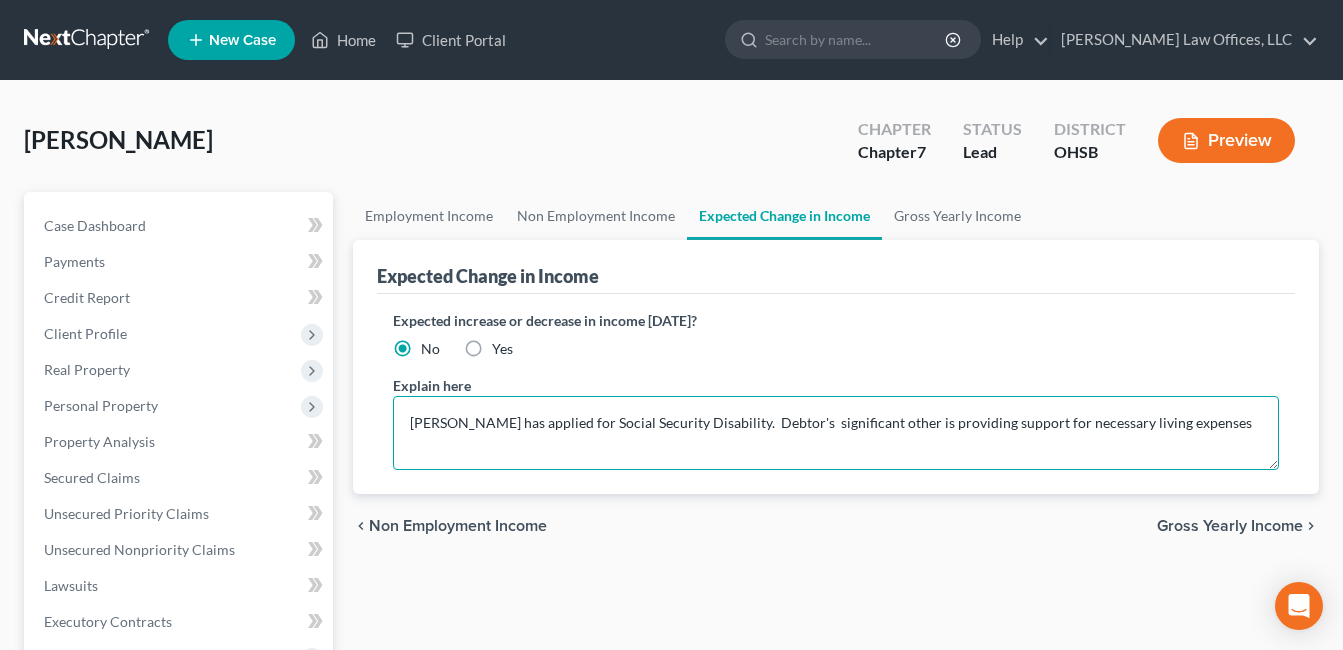 drag, startPoint x: 1169, startPoint y: 425, endPoint x: 1173, endPoint y: 383, distance: 42.190044 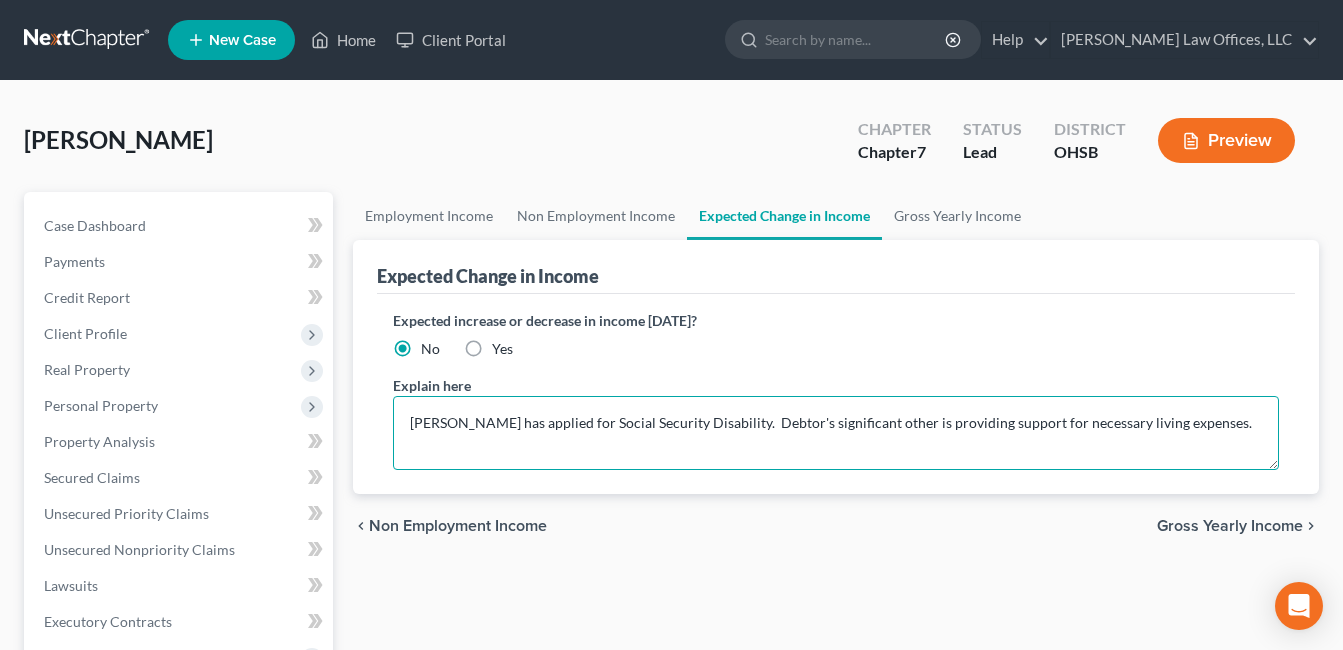 drag, startPoint x: 1172, startPoint y: 421, endPoint x: 713, endPoint y: 426, distance: 459.02722 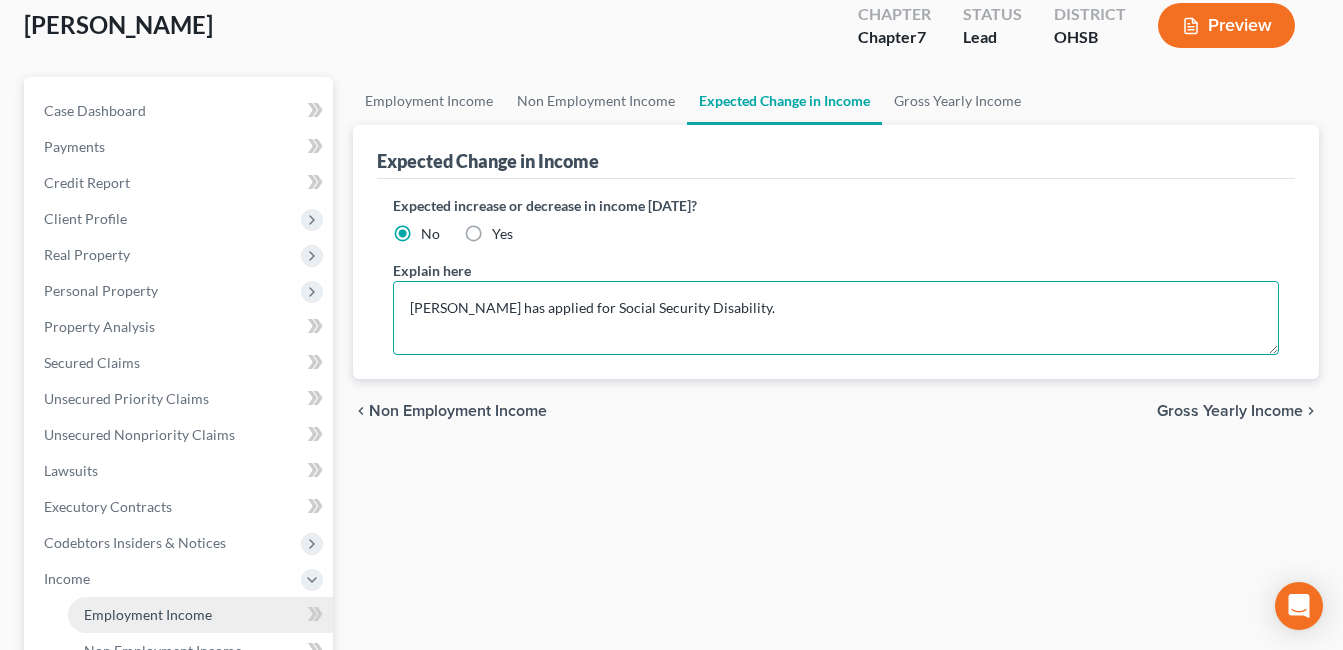 scroll, scrollTop: 300, scrollLeft: 0, axis: vertical 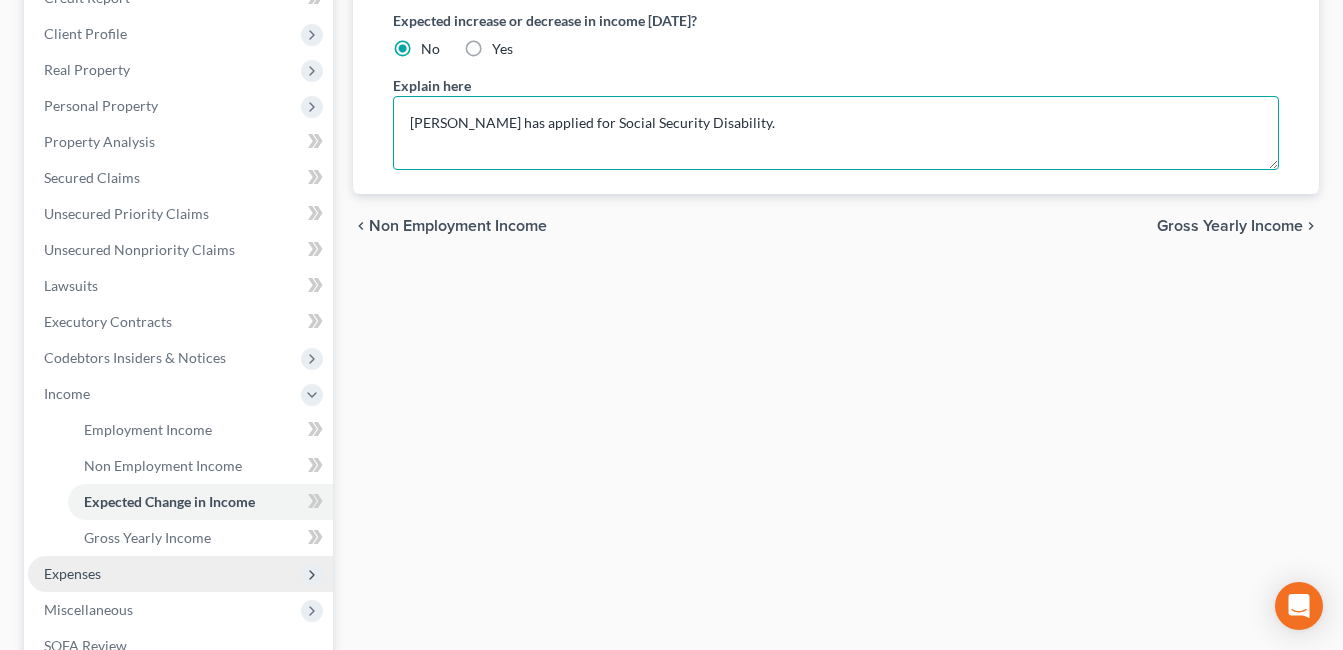 type on "Debor has applied for Social Security Disability." 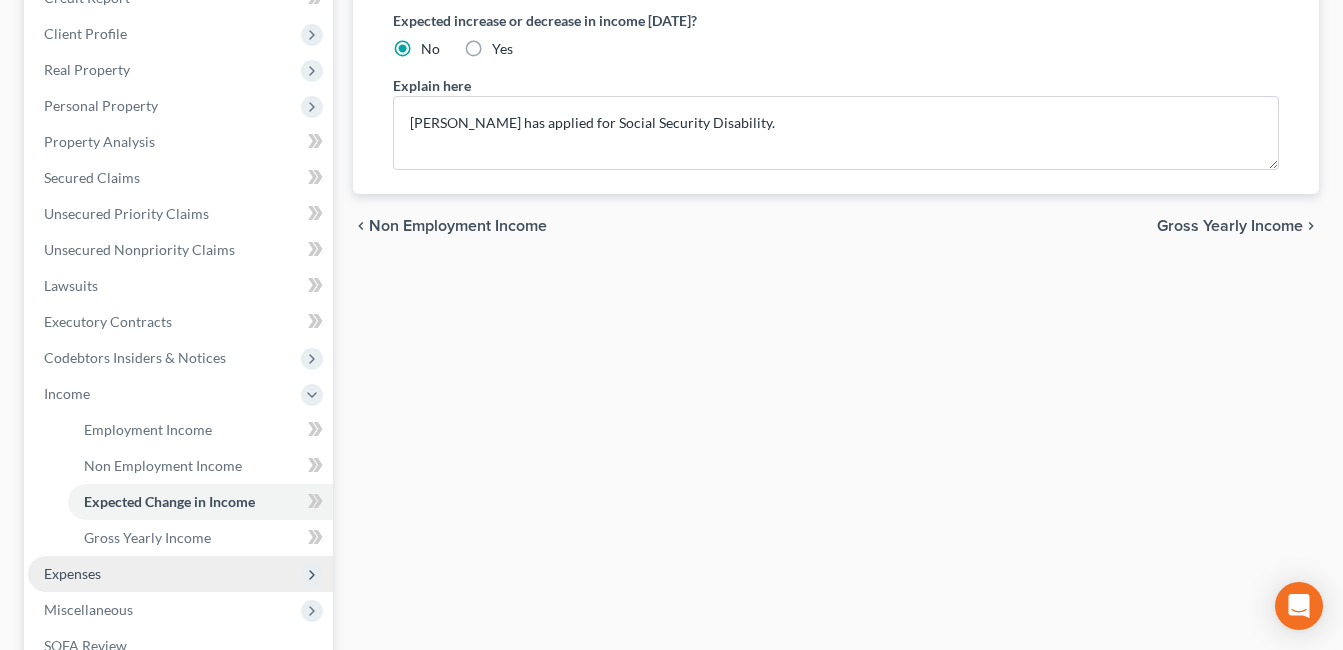 click on "Expenses" at bounding box center (180, 574) 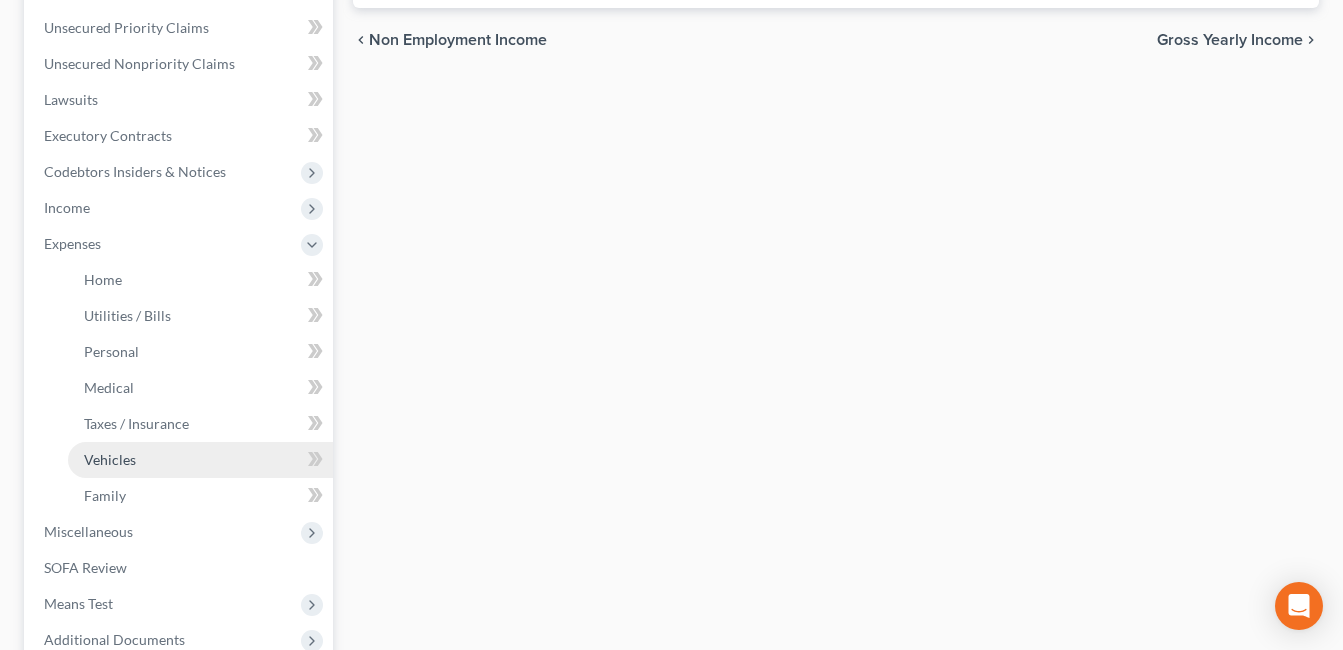 scroll, scrollTop: 500, scrollLeft: 0, axis: vertical 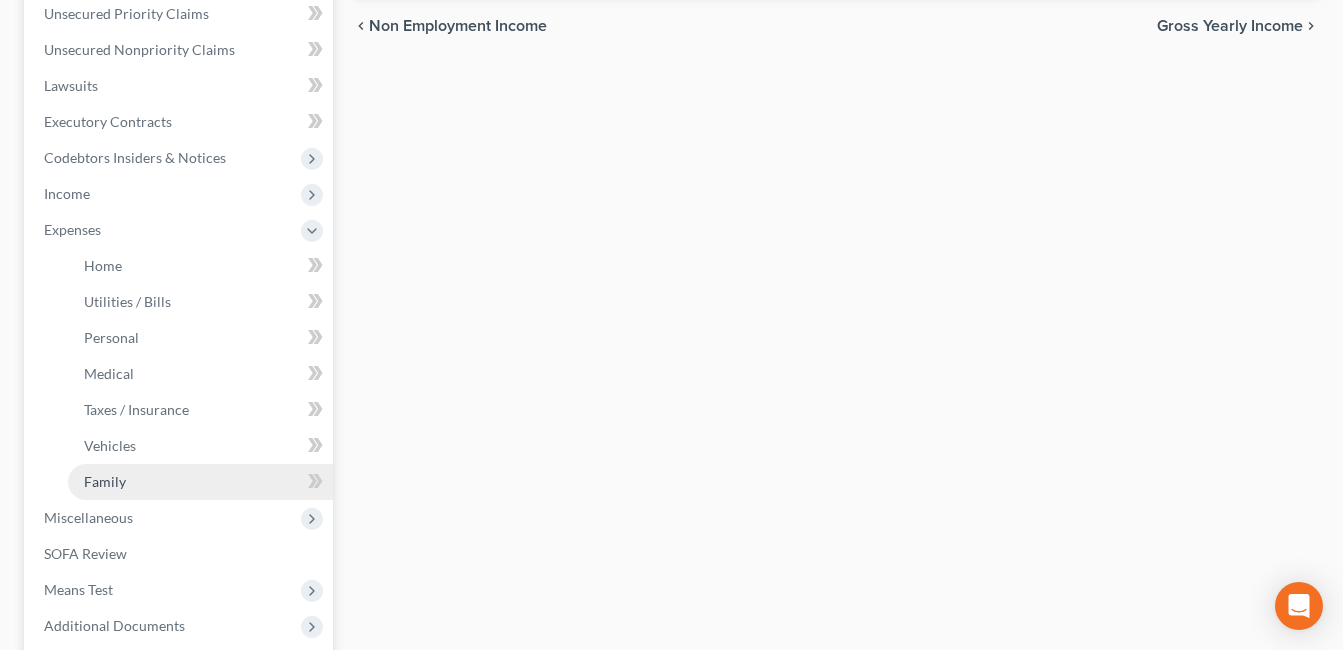 click on "Family" at bounding box center (105, 481) 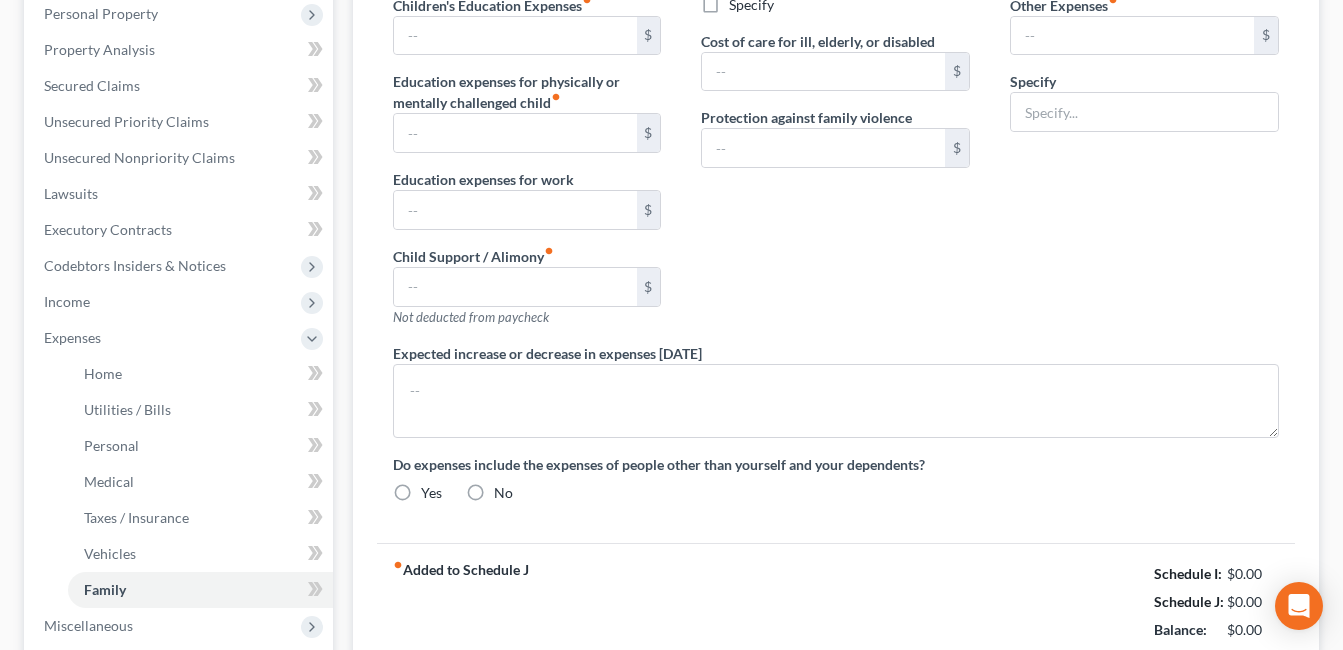 radio on "true" 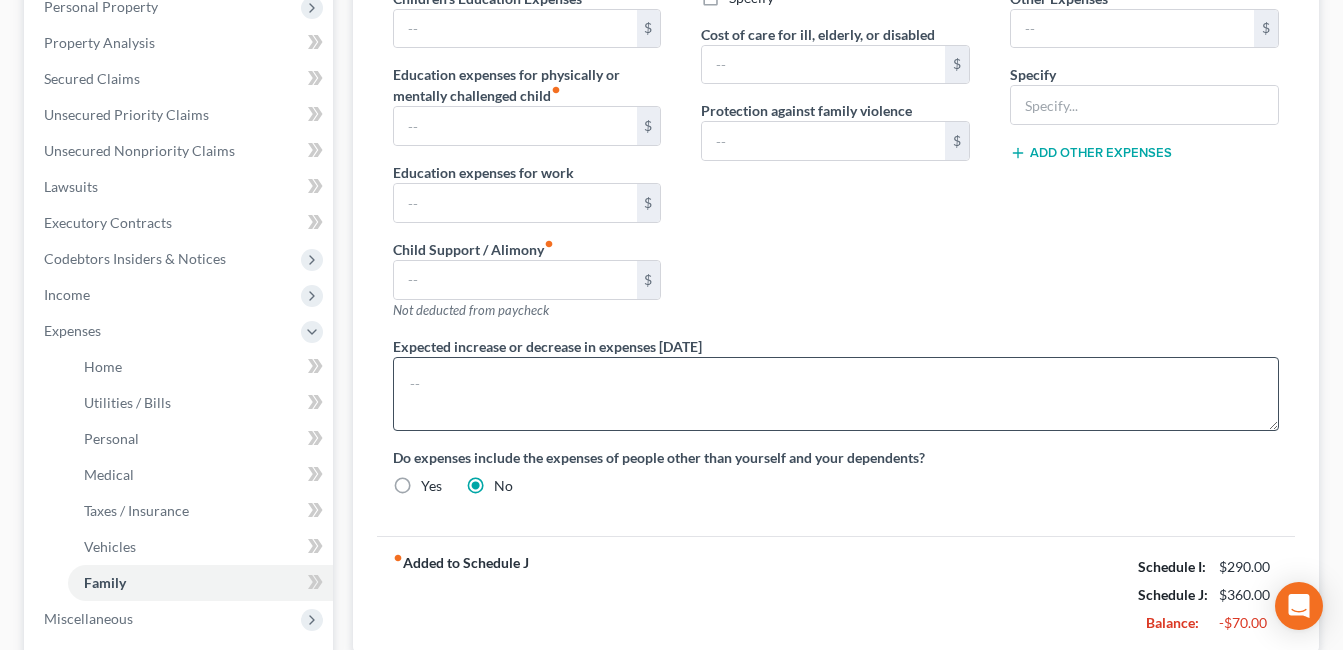 scroll, scrollTop: 400, scrollLeft: 0, axis: vertical 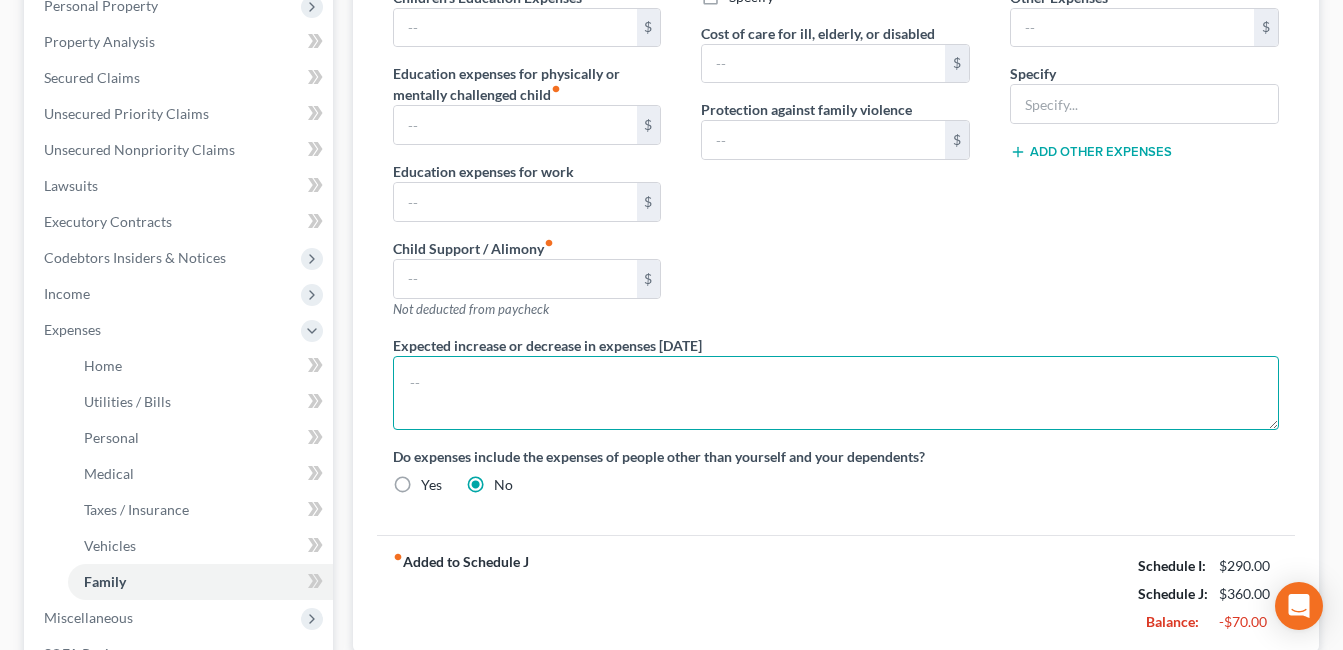 paste on "Debtor's significant other is providing support for necessary living expenses." 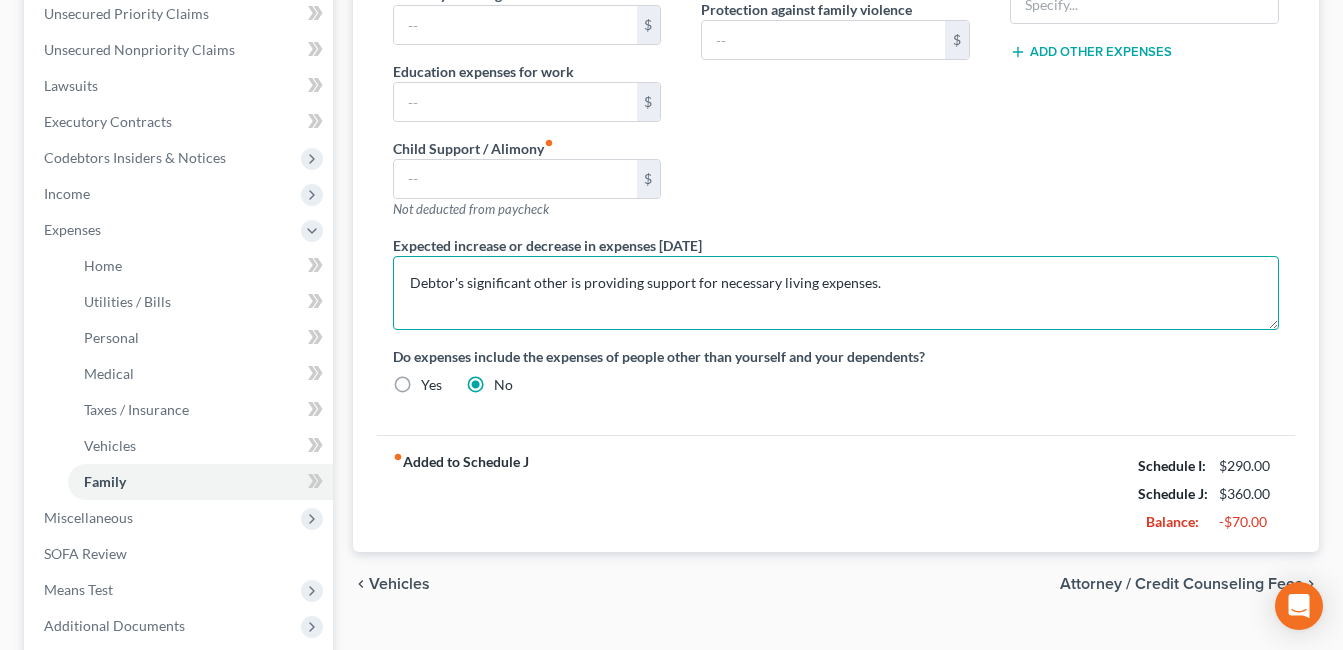 scroll, scrollTop: 700, scrollLeft: 0, axis: vertical 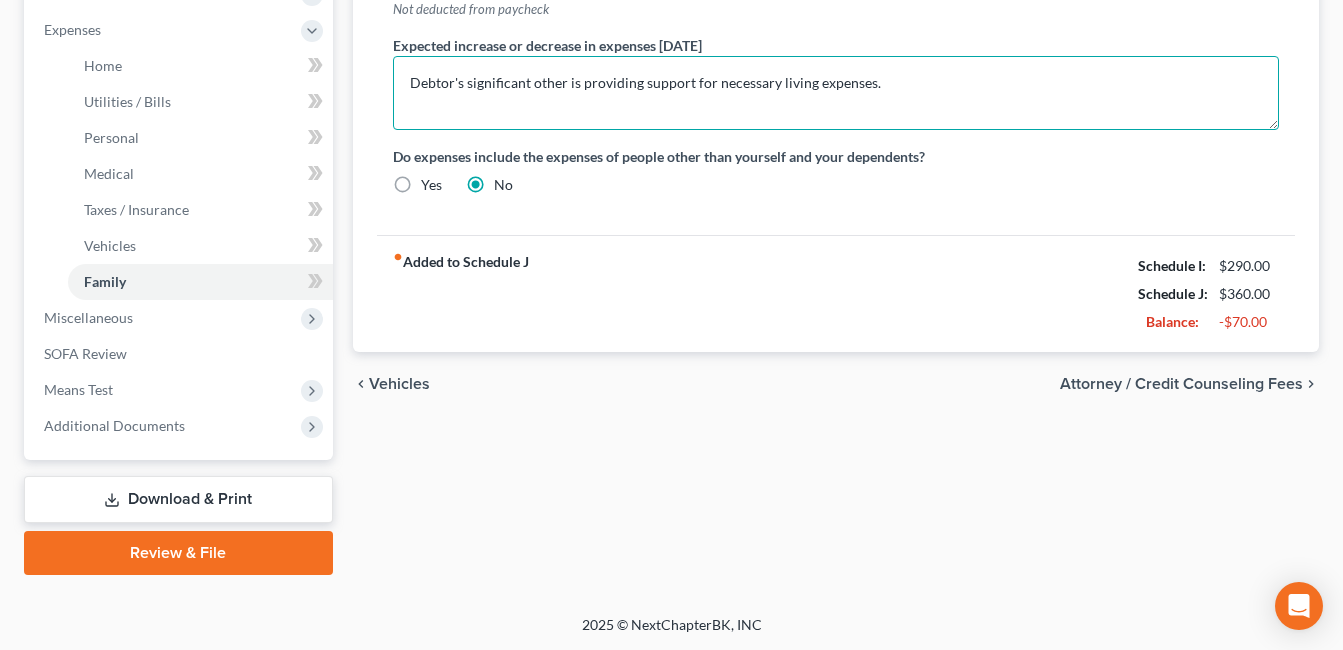 type on "Debtor's significant other is providing support for necessary living expenses." 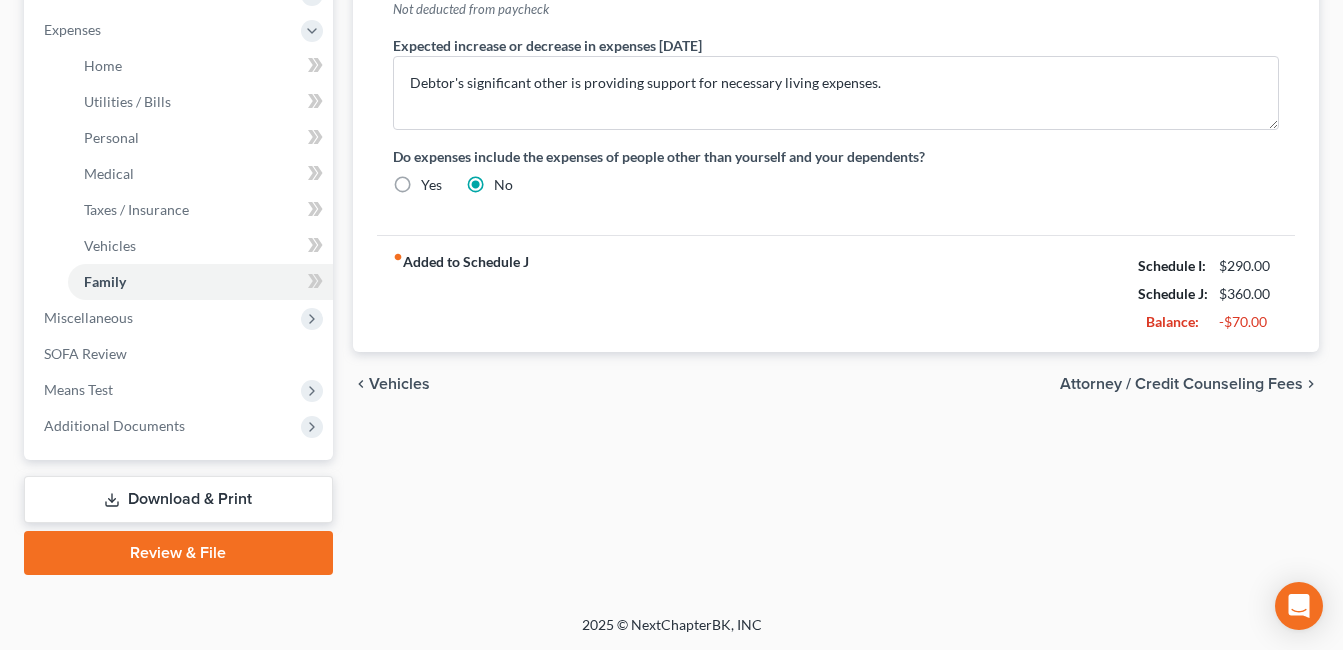 click on "Home
Utilities / Bills
Personal
Medical
Taxes / Insurance
Vehicles
Family
Debtor 1 Daycare / Babysitter  fiber_manual_record $ Children's Education Expenses  fiber_manual_record $ Education expenses for physically or mentally challenged child  fiber_manual_record $ Education expenses for work $ Child Support / Alimony  fiber_manual_record $ Not deducted from paycheck Contributions to other family members  fiber_manual_record $ Specify Cost of care for ill, elderly, or disabled $ Protection against family violence $ Charity / Tithes  fiber_manual_record $ Other Expenses  fiber_manual_record $ Specify Add Other Expenses Expected increase or decrease in expenses within one year Debtor's significant other is providing support for necessary living expenses. Do expenses include the expenses of people other than yourself and your dependents? Yes No fiber_manual_record  Added to Schedule J Schedule I: $290.00 Schedule J: $360.00 Balance:" at bounding box center (836, 33) 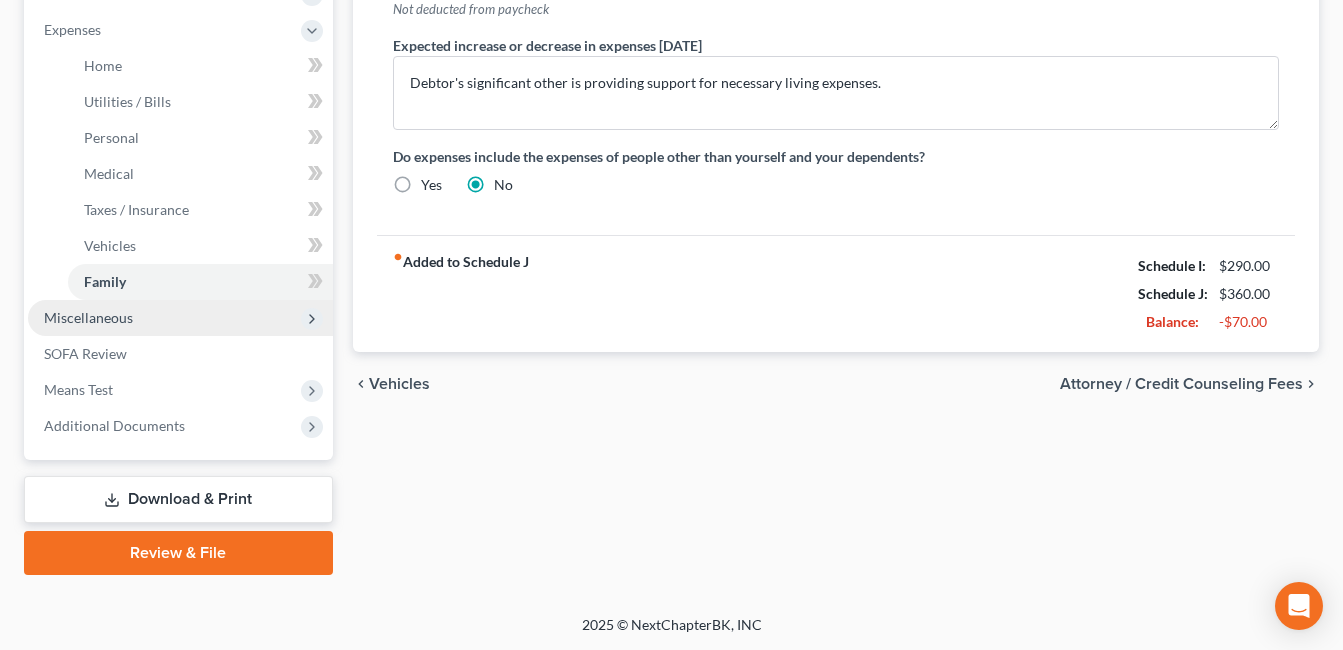 click on "Miscellaneous" at bounding box center (180, 318) 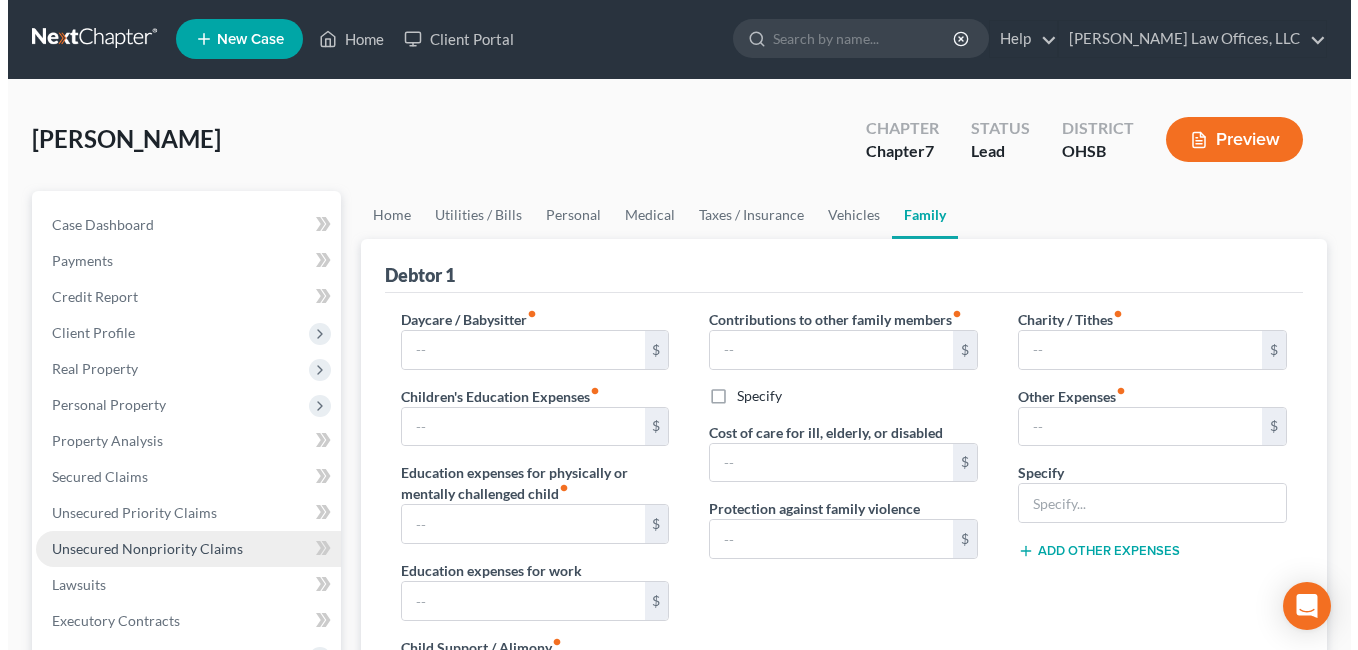 scroll, scrollTop: 0, scrollLeft: 0, axis: both 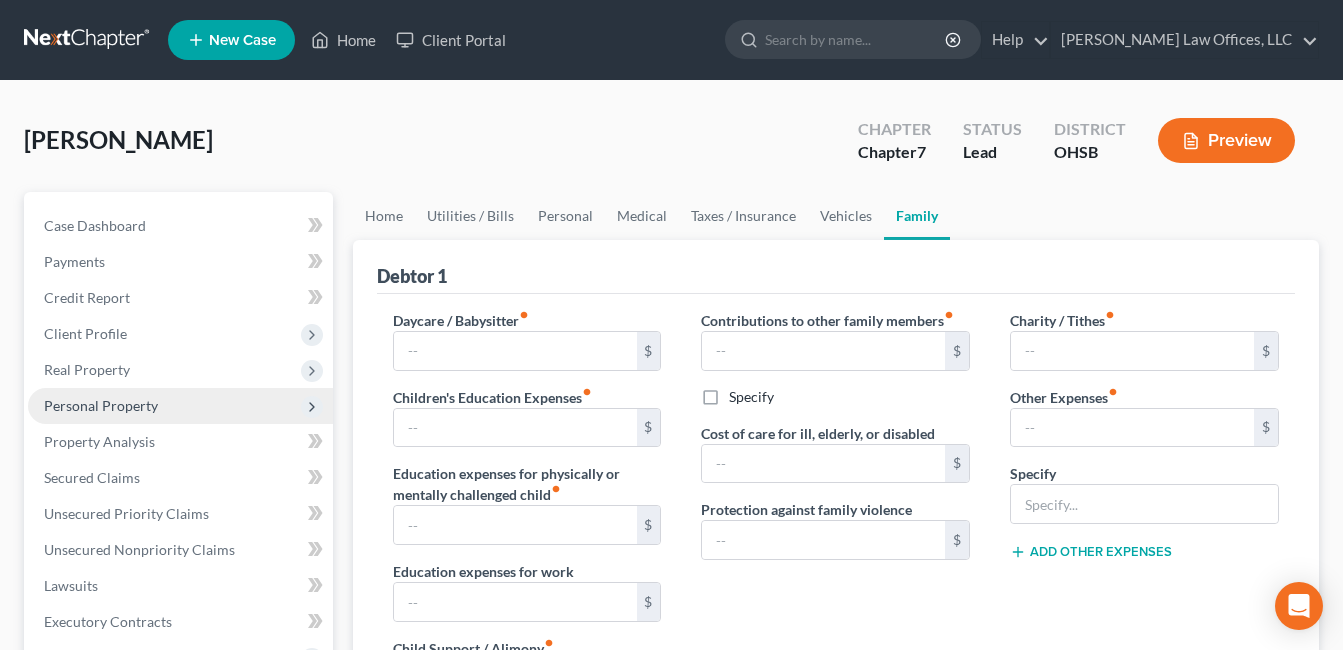 drag, startPoint x: 132, startPoint y: 395, endPoint x: 219, endPoint y: 391, distance: 87.0919 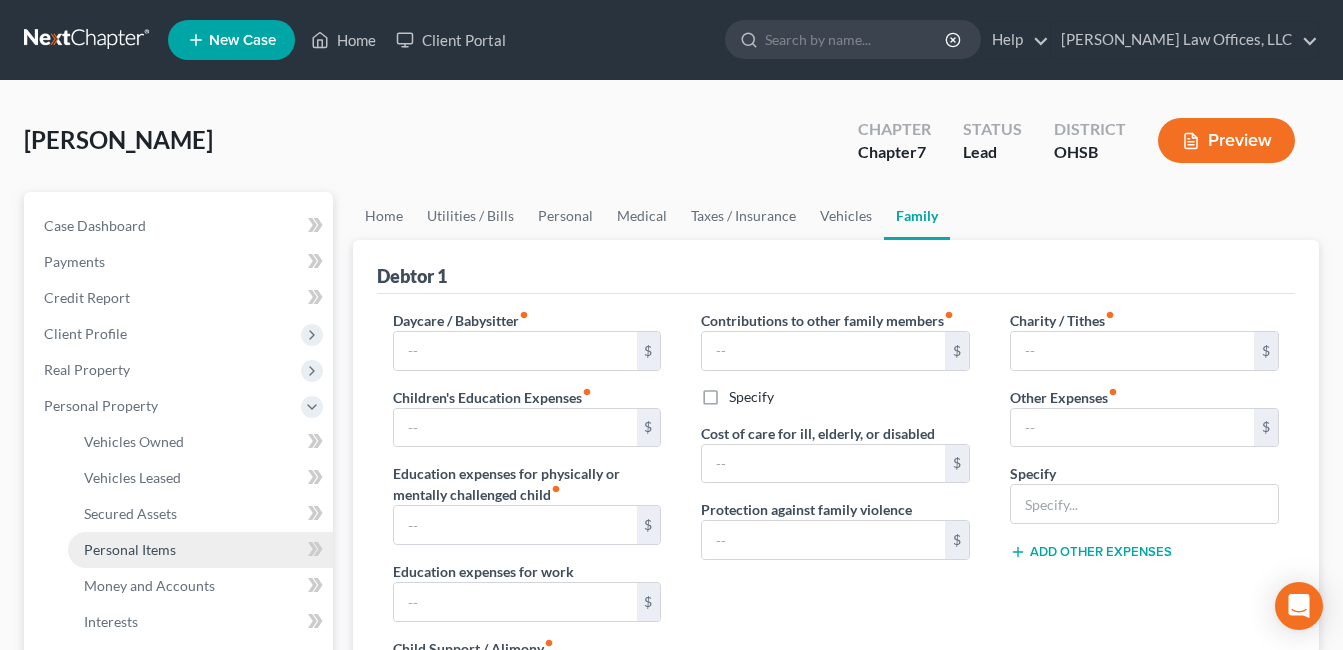 click on "Personal Items" at bounding box center (130, 549) 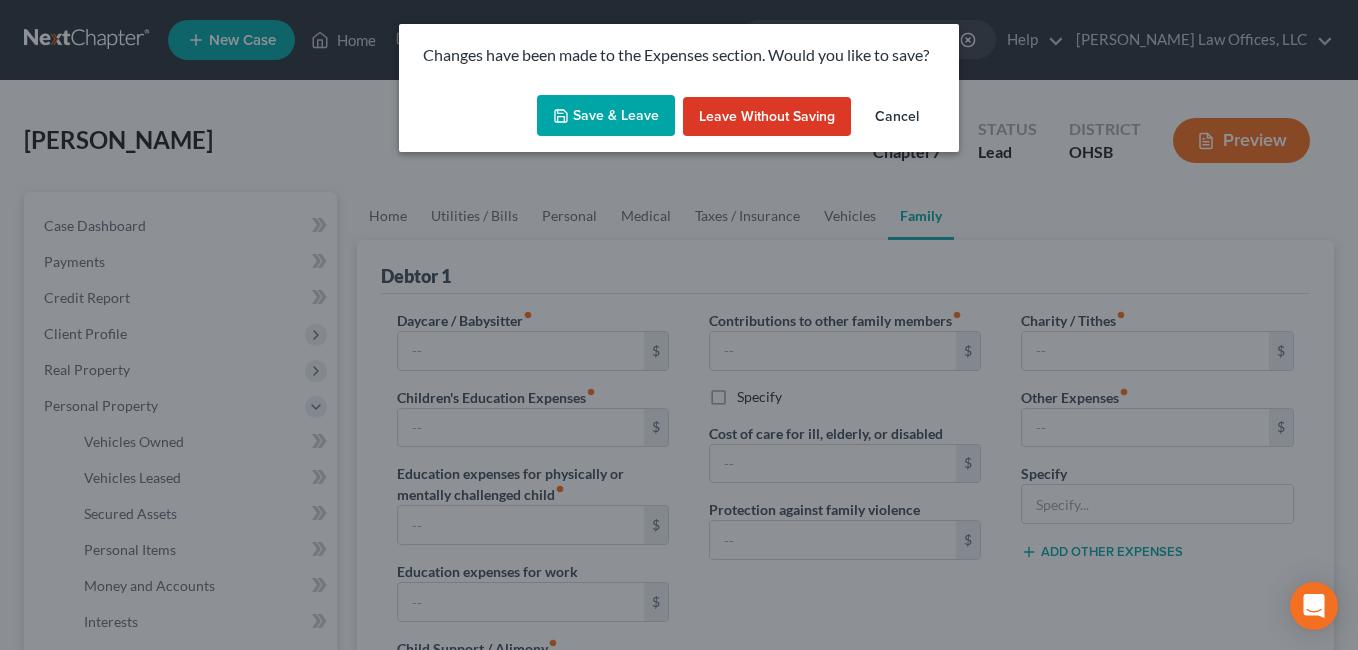 click on "Save & Leave" at bounding box center [606, 116] 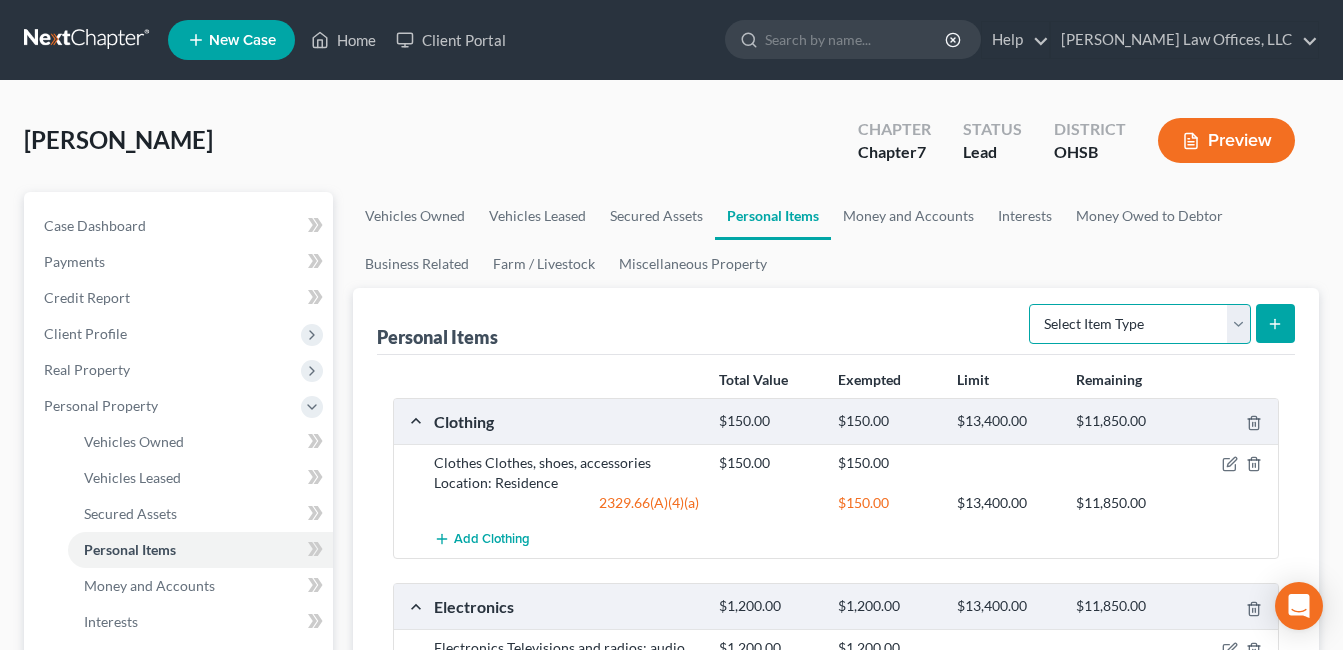 click on "Select Item Type Clothing Collectibles Of Value Electronics Firearms Household Goods Jewelry Other Pet(s) Sports & Hobby Equipment" at bounding box center [1140, 324] 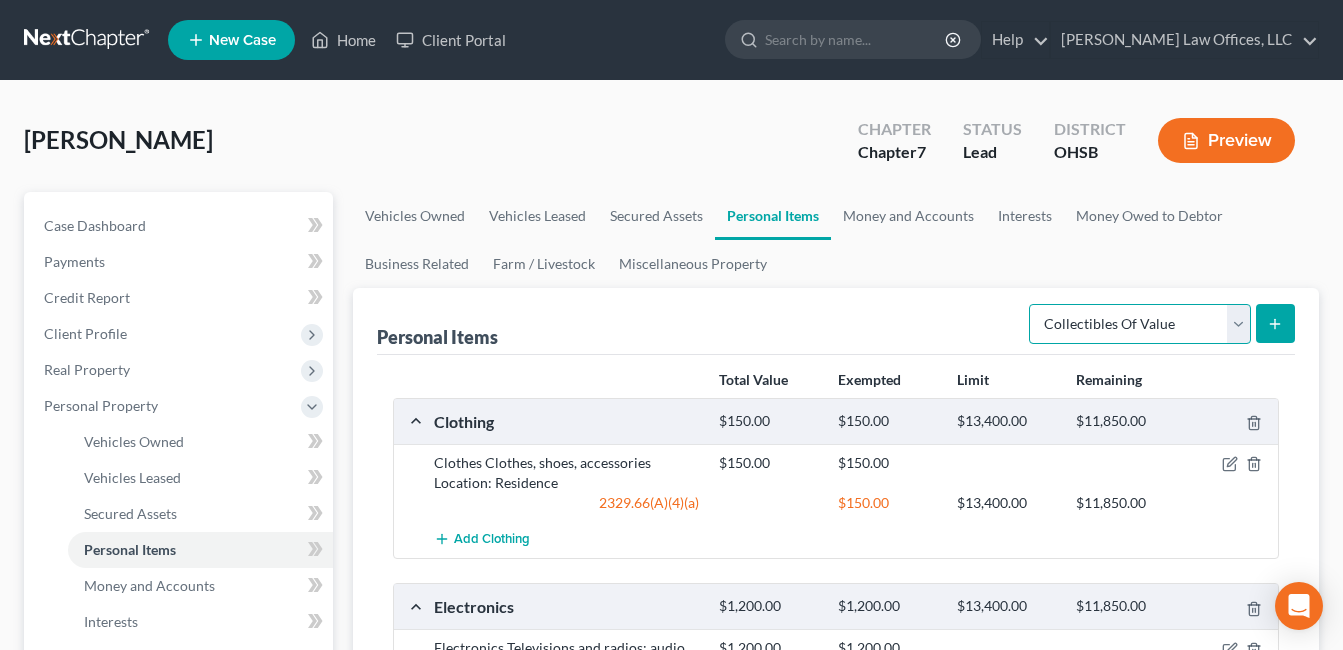 click on "Select Item Type Clothing Collectibles Of Value Electronics Firearms Household Goods Jewelry Other Pet(s) Sports & Hobby Equipment" at bounding box center (1140, 324) 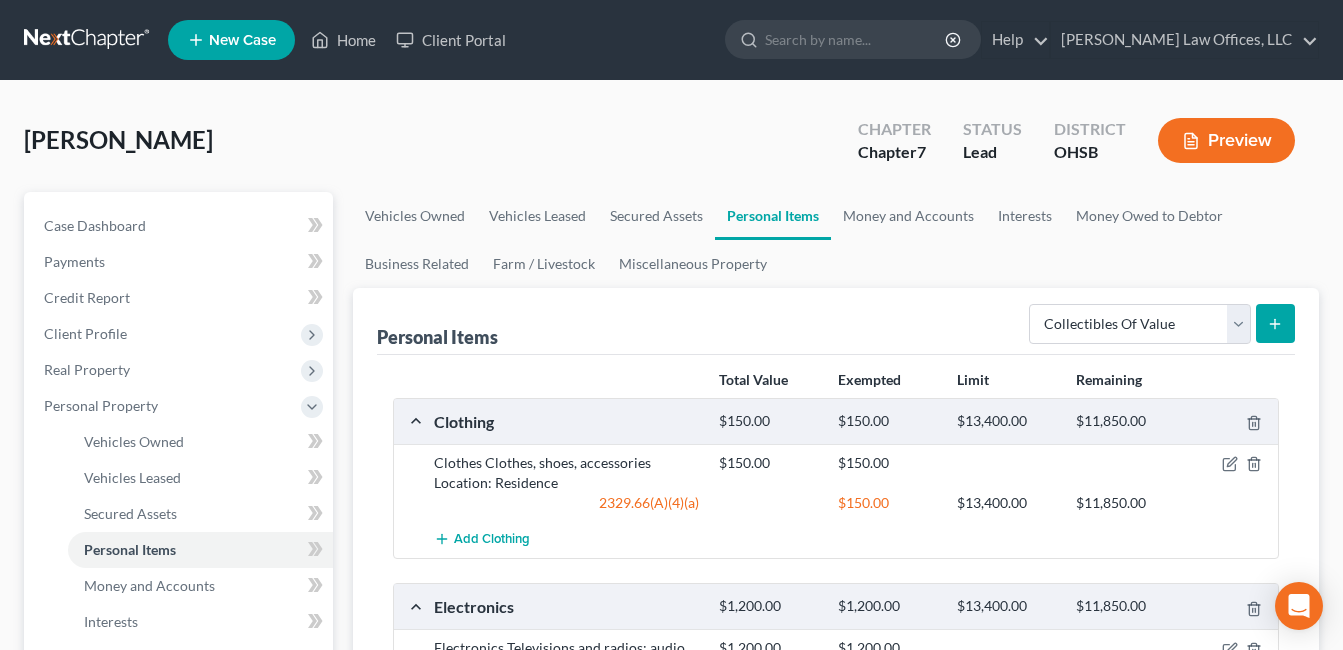 click 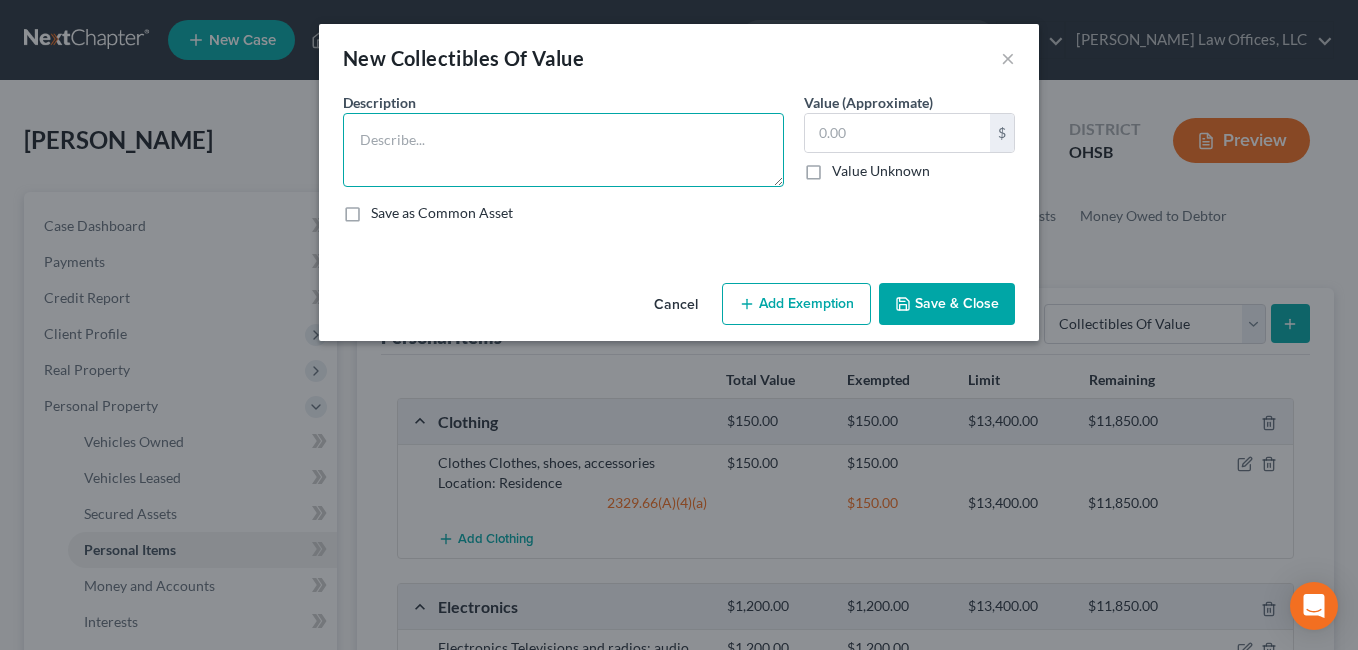 click at bounding box center (563, 150) 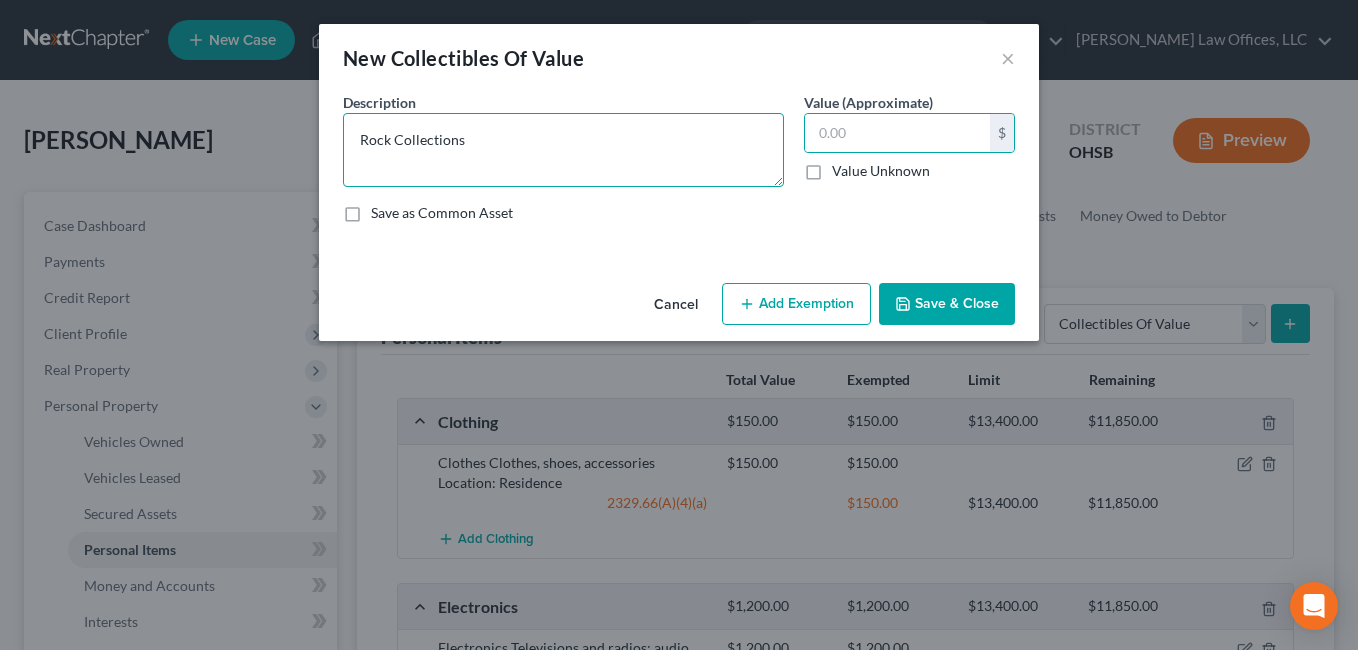 click on "Rock Collections" at bounding box center (563, 150) 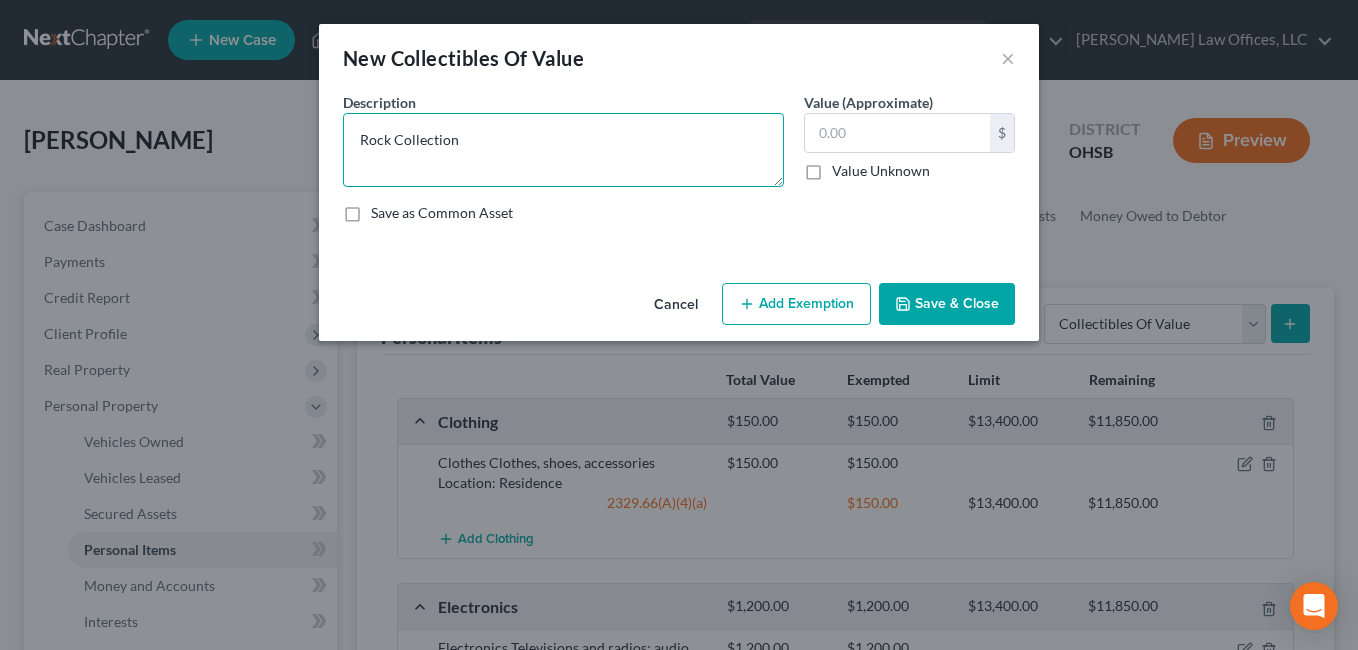 type on "Rock Collection" 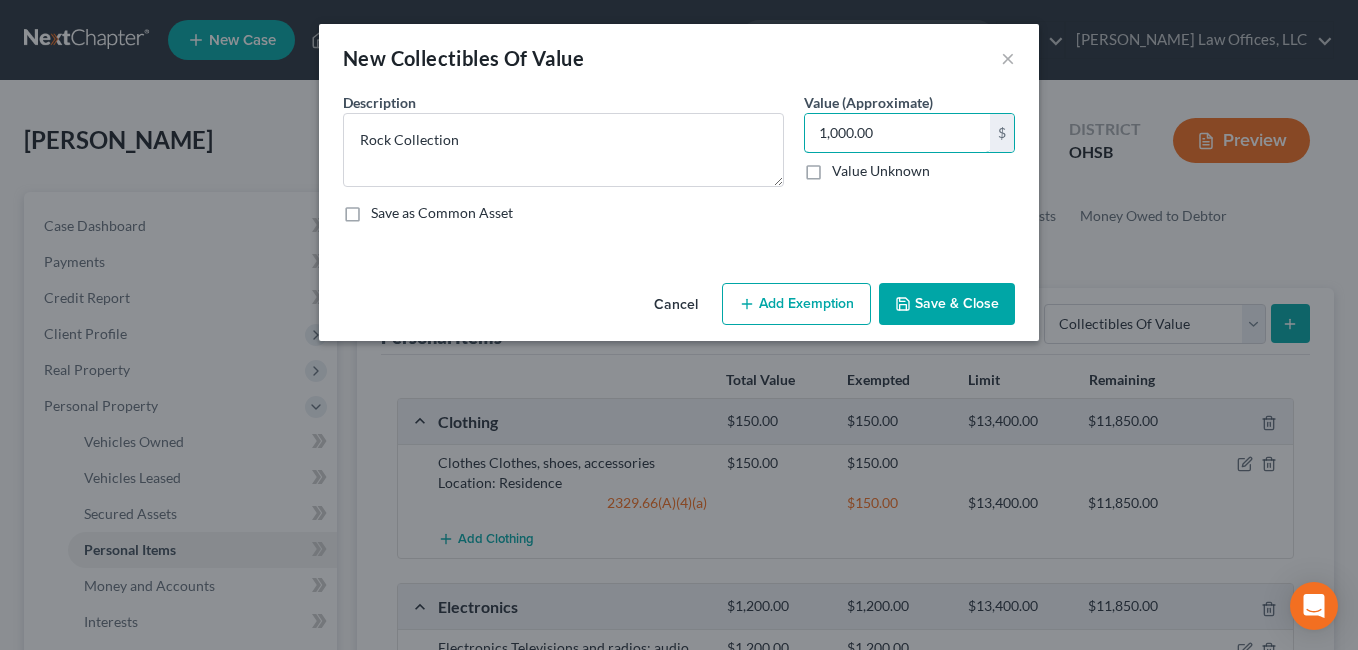 type on "1,000.00" 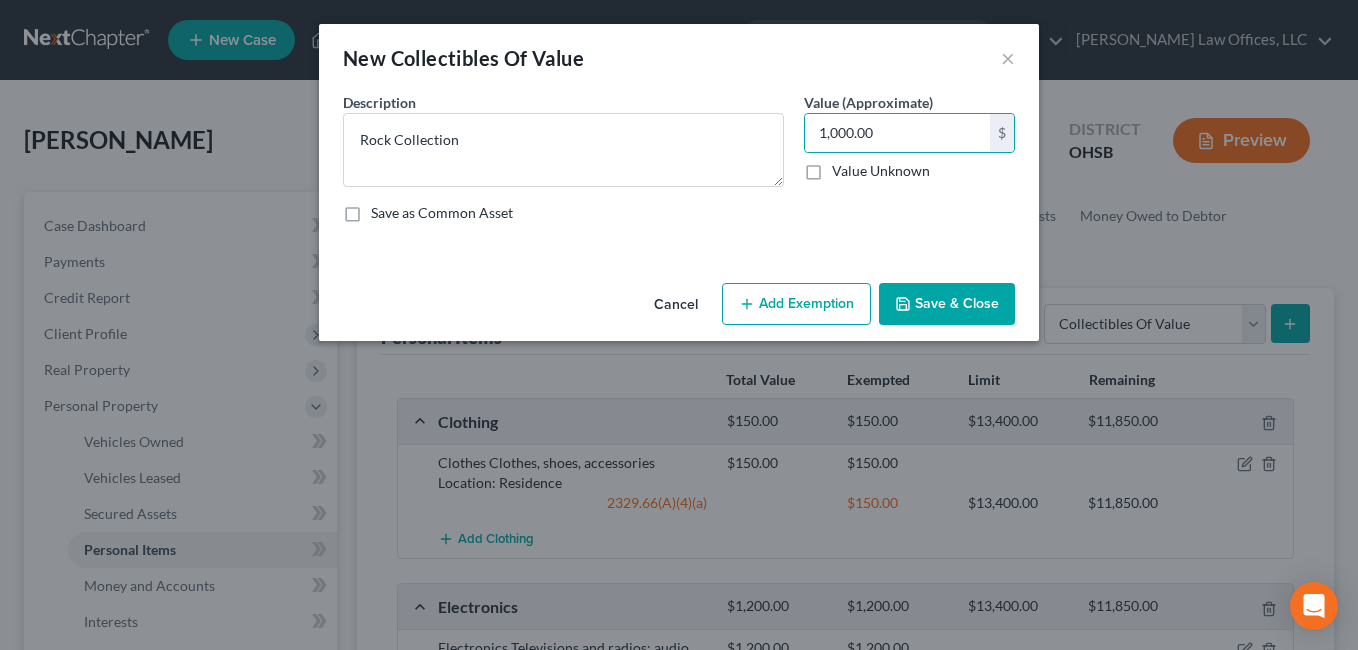 click on "Add Exemption" at bounding box center [796, 304] 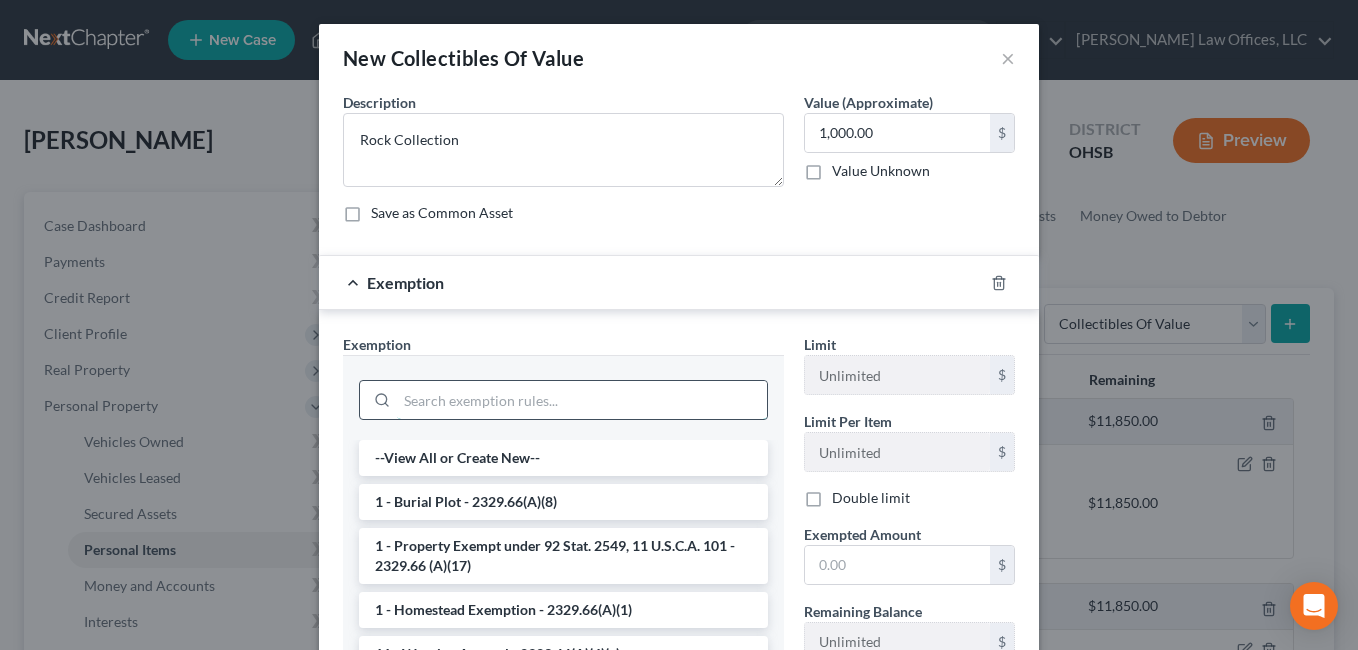 click at bounding box center [582, 400] 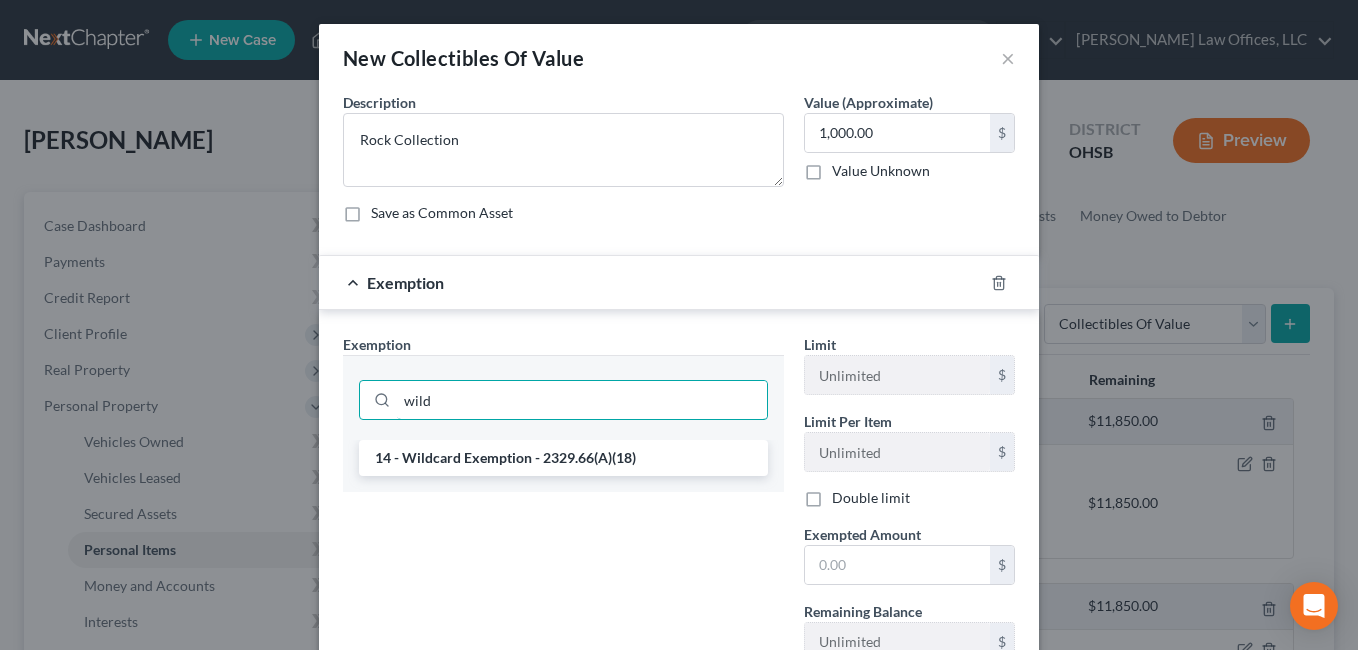 type on "wild" 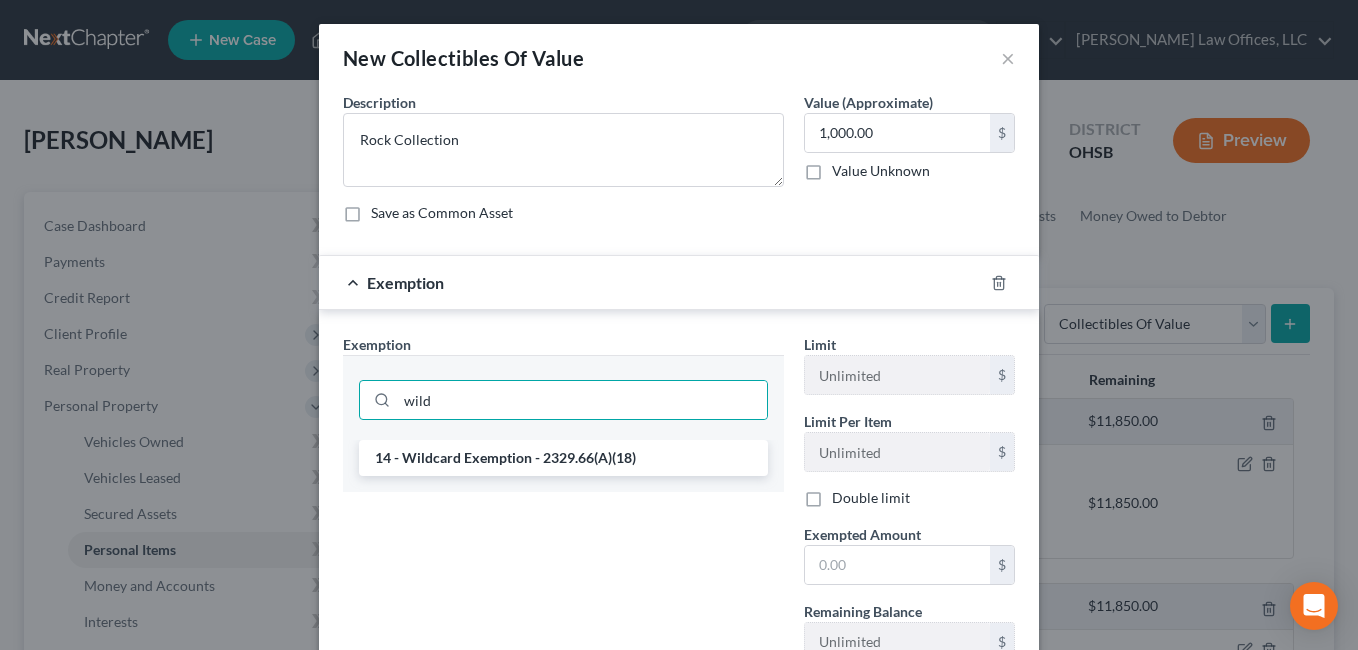 click on "14 - Wildcard Exemption  - 2329.66(A)(18)" at bounding box center [563, 458] 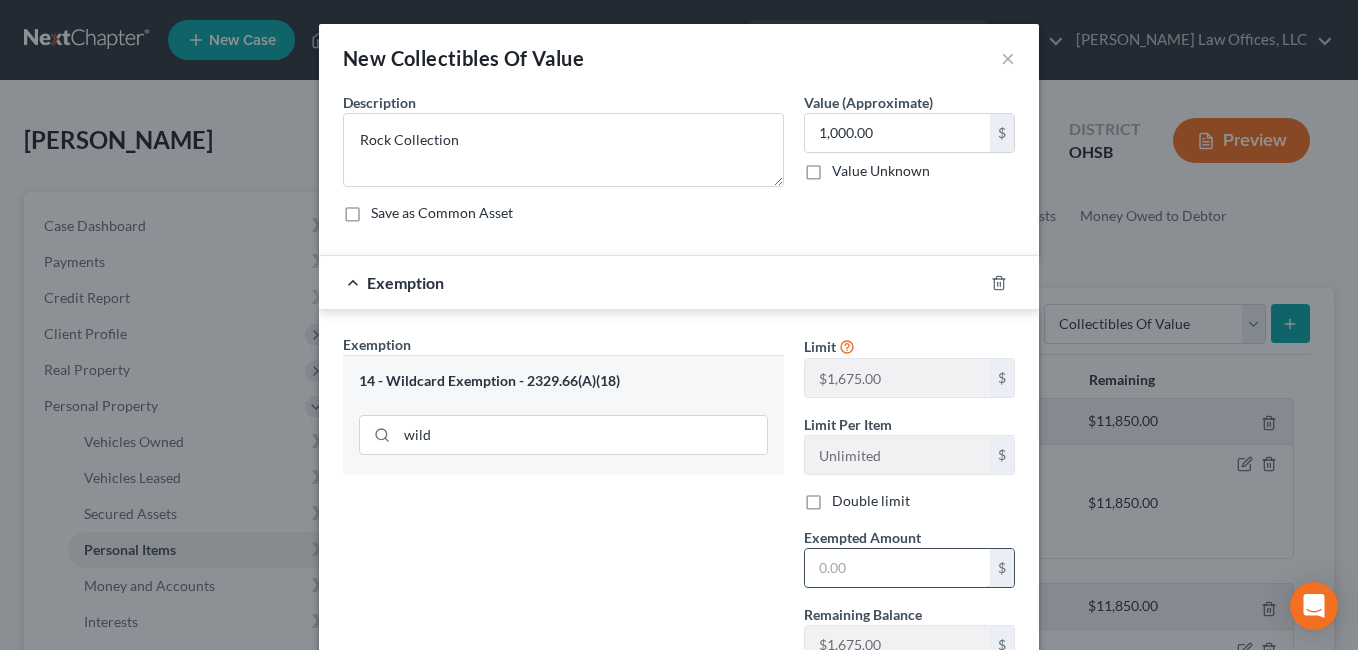 click at bounding box center [897, 568] 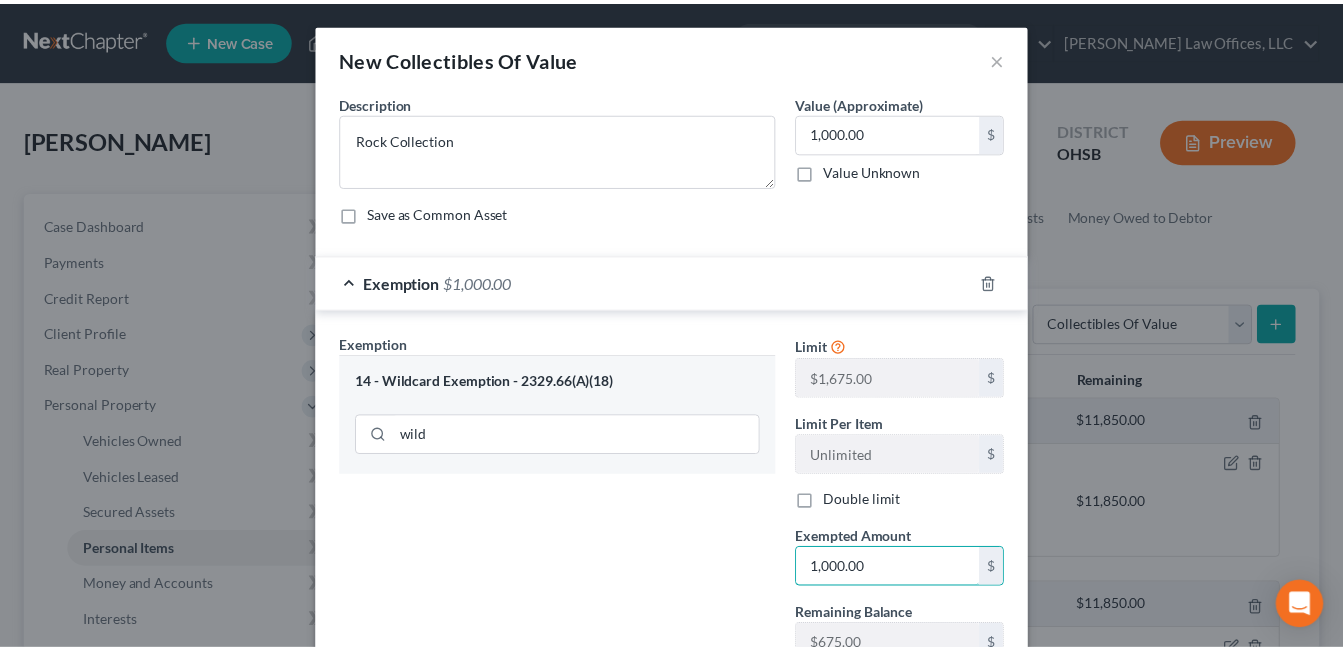scroll, scrollTop: 157, scrollLeft: 0, axis: vertical 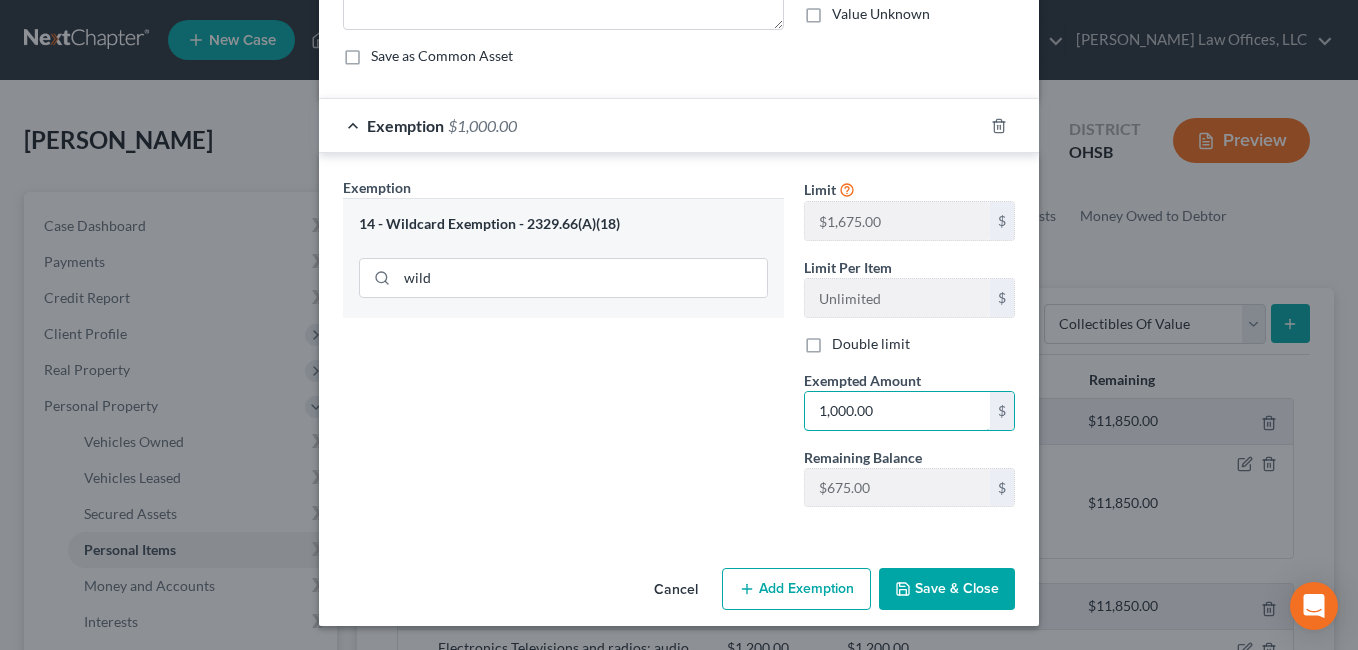 type on "1,000.00" 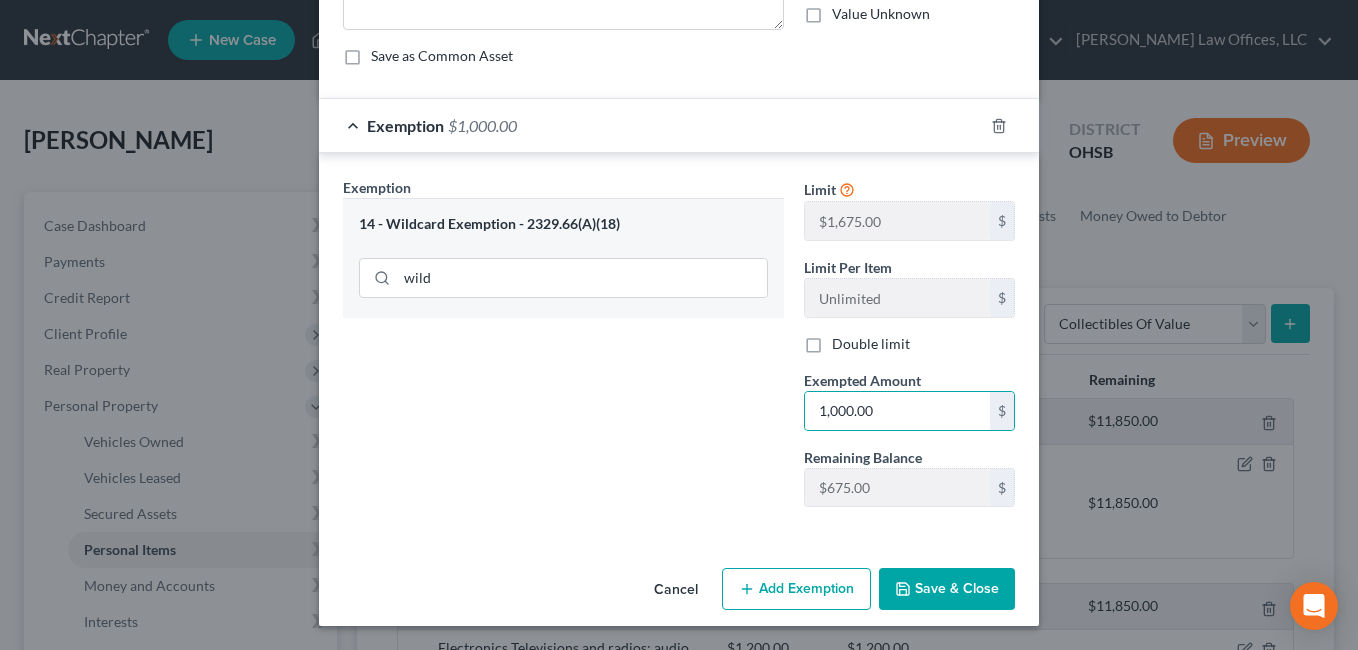 click on "Save & Close" at bounding box center [947, 589] 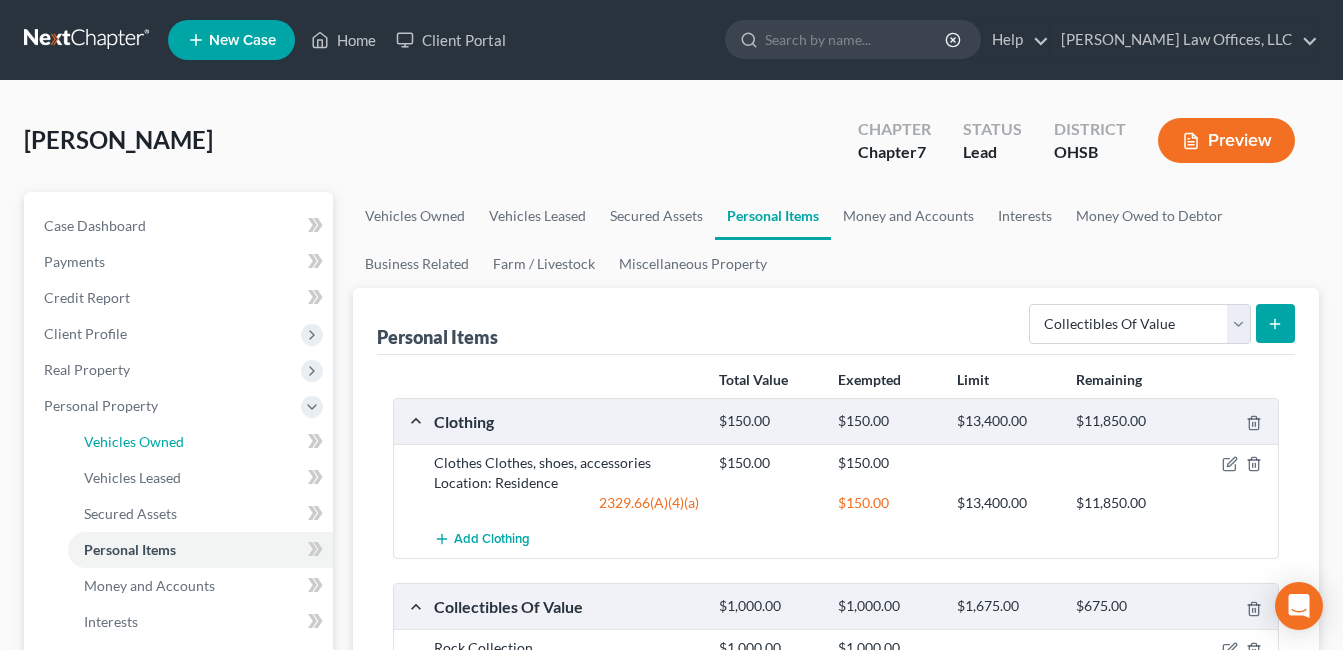 drag, startPoint x: 153, startPoint y: 446, endPoint x: 432, endPoint y: 402, distance: 282.4482 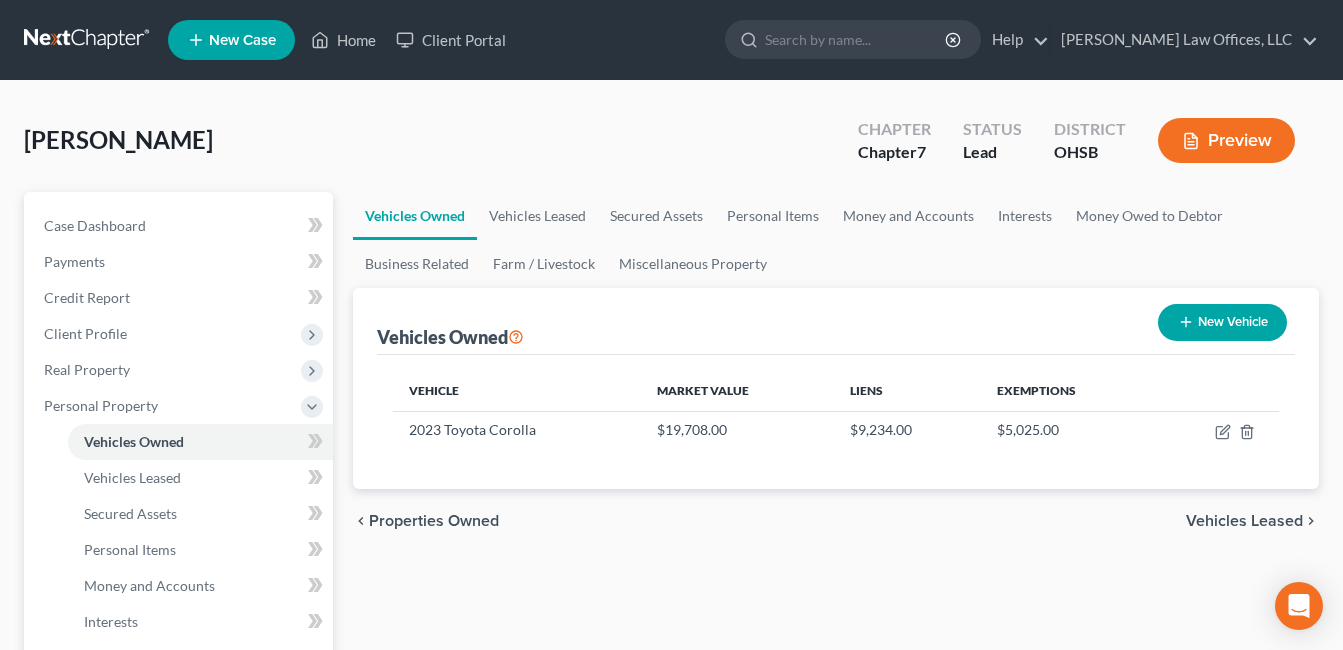 click on "chevron_left
Properties Owned
Vehicles Leased
chevron_right" at bounding box center [836, 521] 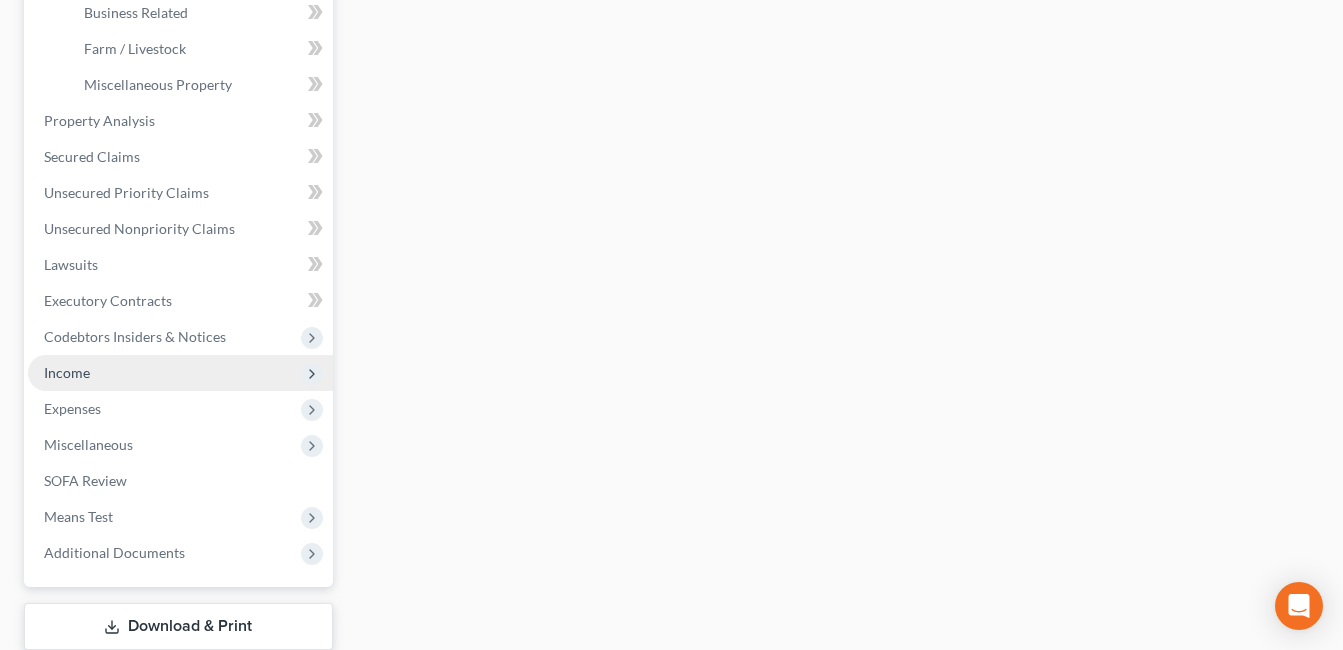 scroll, scrollTop: 700, scrollLeft: 0, axis: vertical 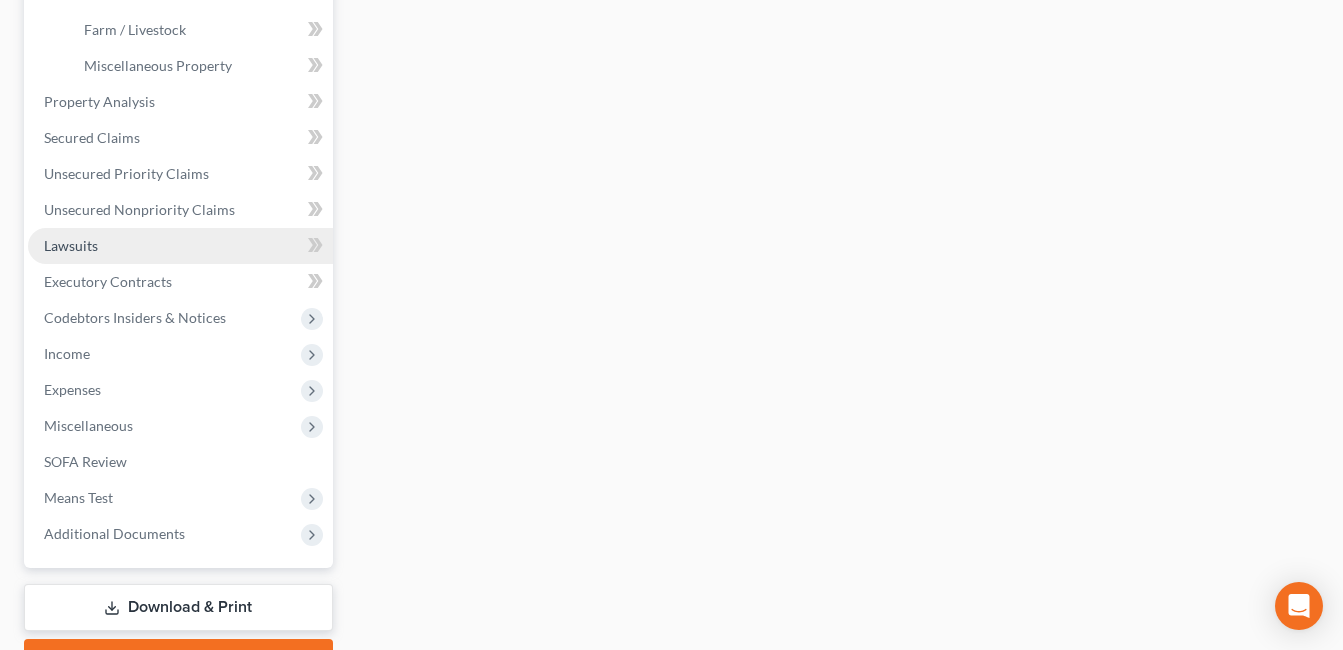 click on "Lawsuits" at bounding box center (180, 246) 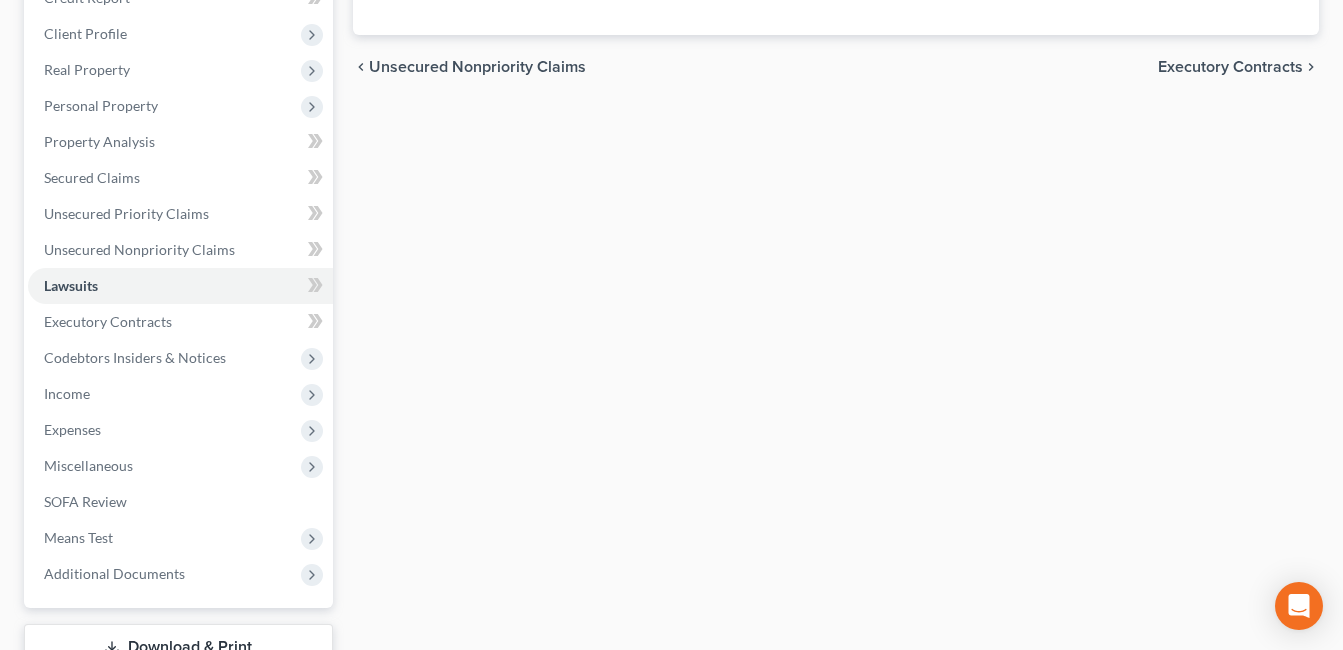 scroll, scrollTop: 449, scrollLeft: 0, axis: vertical 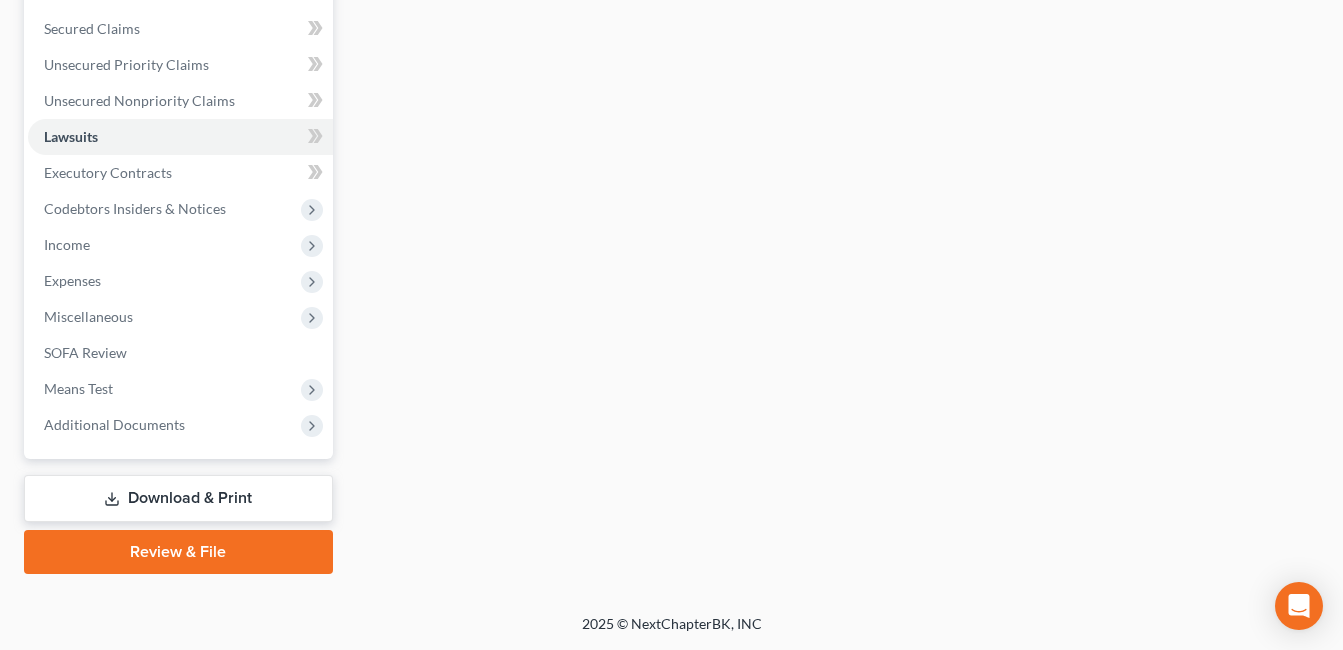 click on "Download & Print" at bounding box center [178, 498] 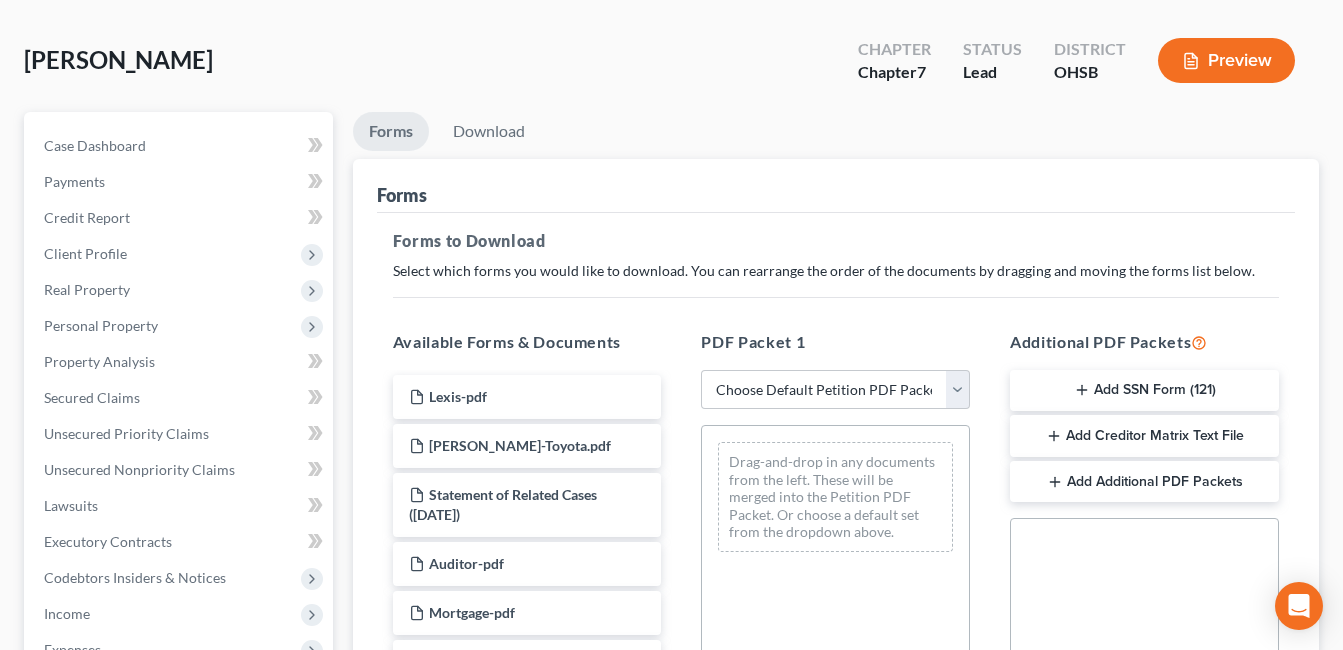 scroll, scrollTop: 0, scrollLeft: 0, axis: both 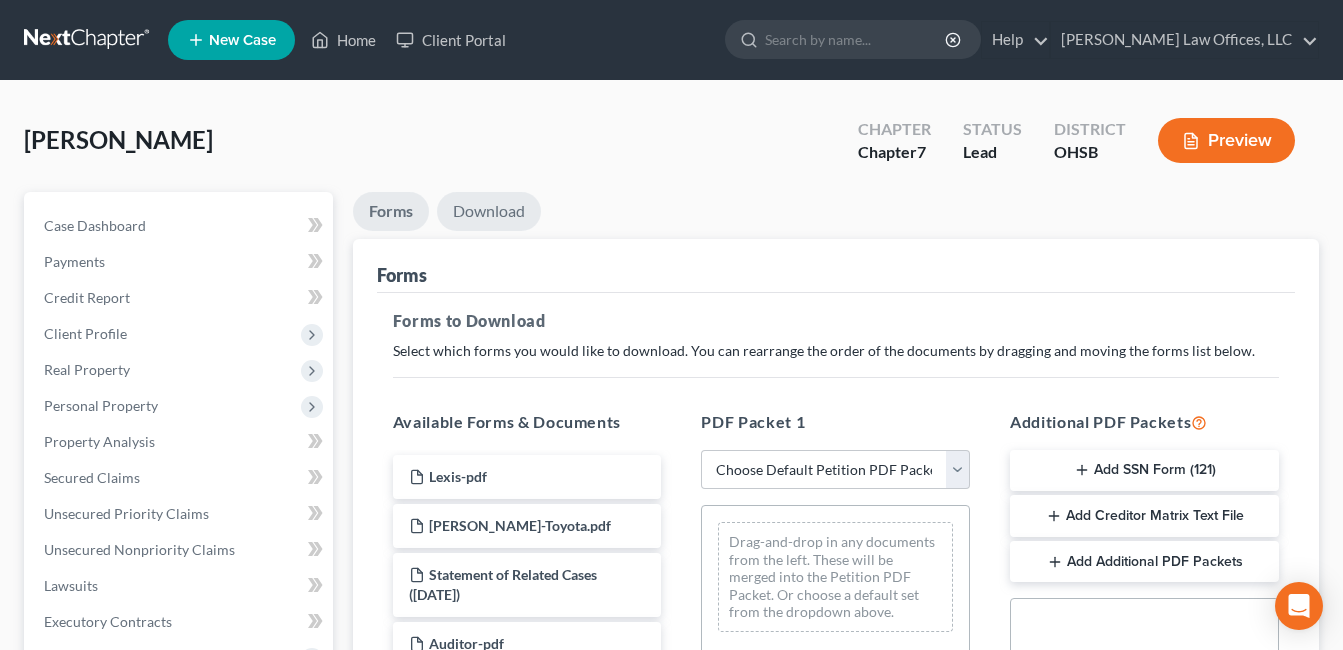 click on "Download" at bounding box center [489, 211] 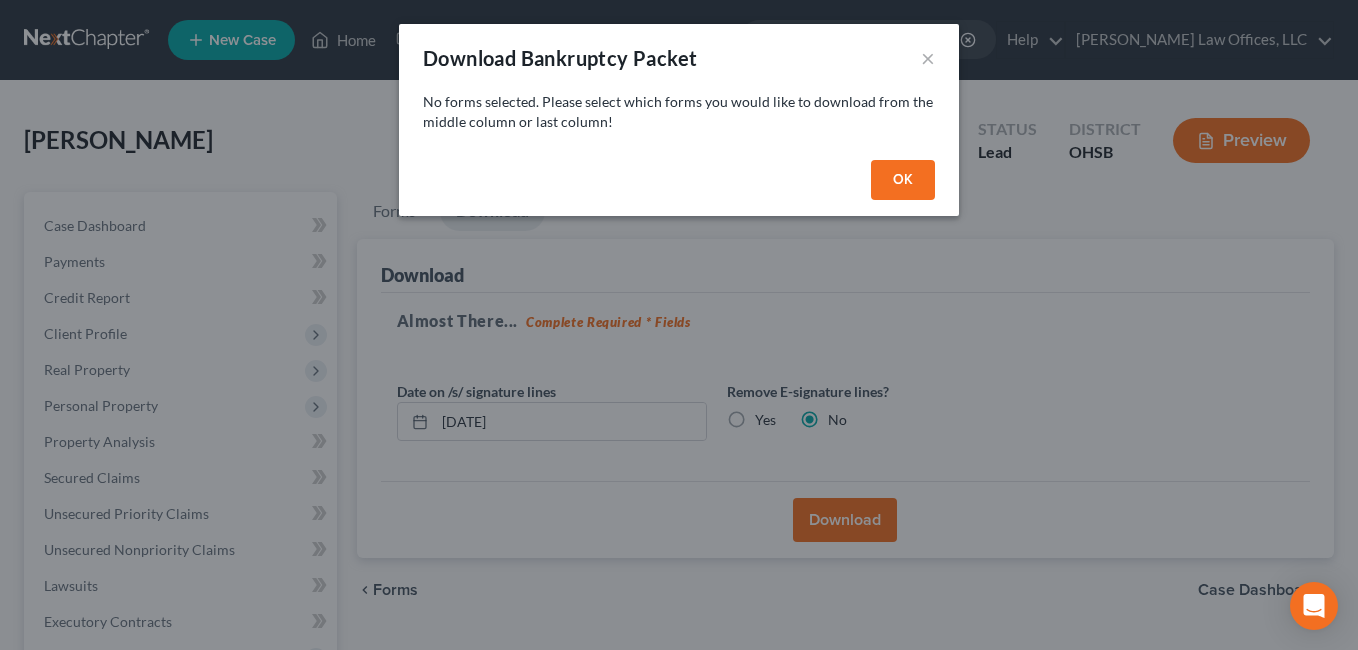 click on "OK" at bounding box center (903, 180) 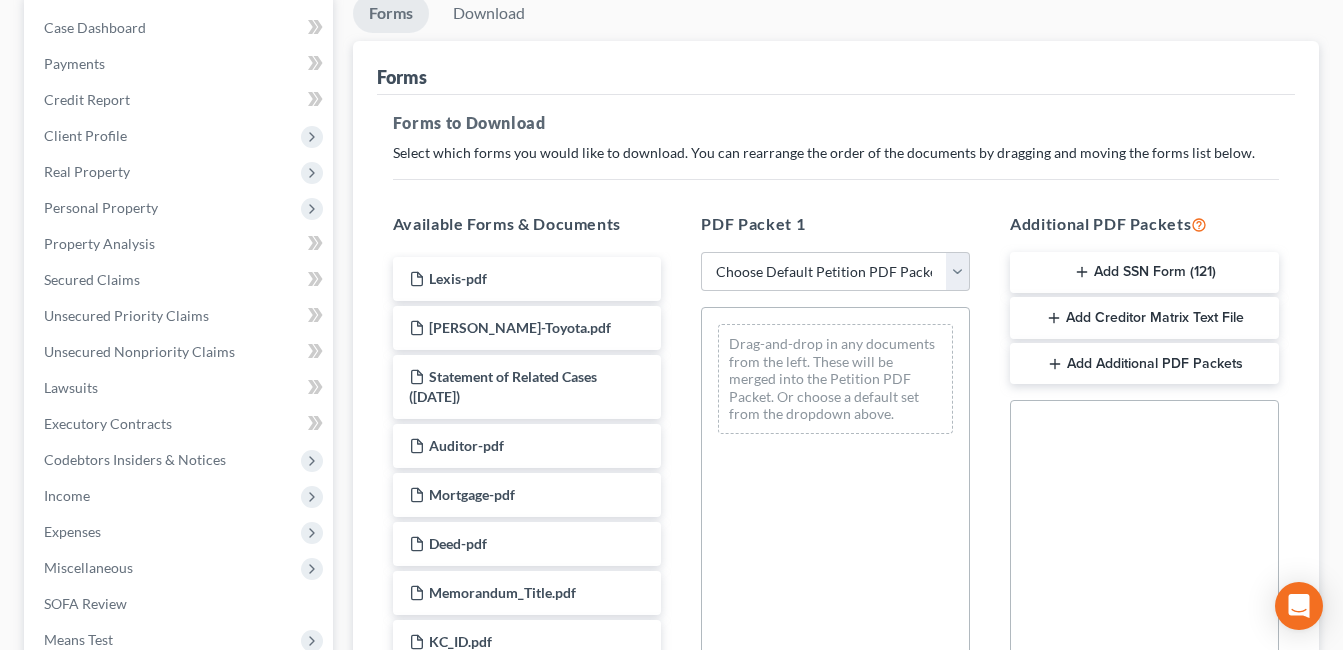 scroll, scrollTop: 200, scrollLeft: 0, axis: vertical 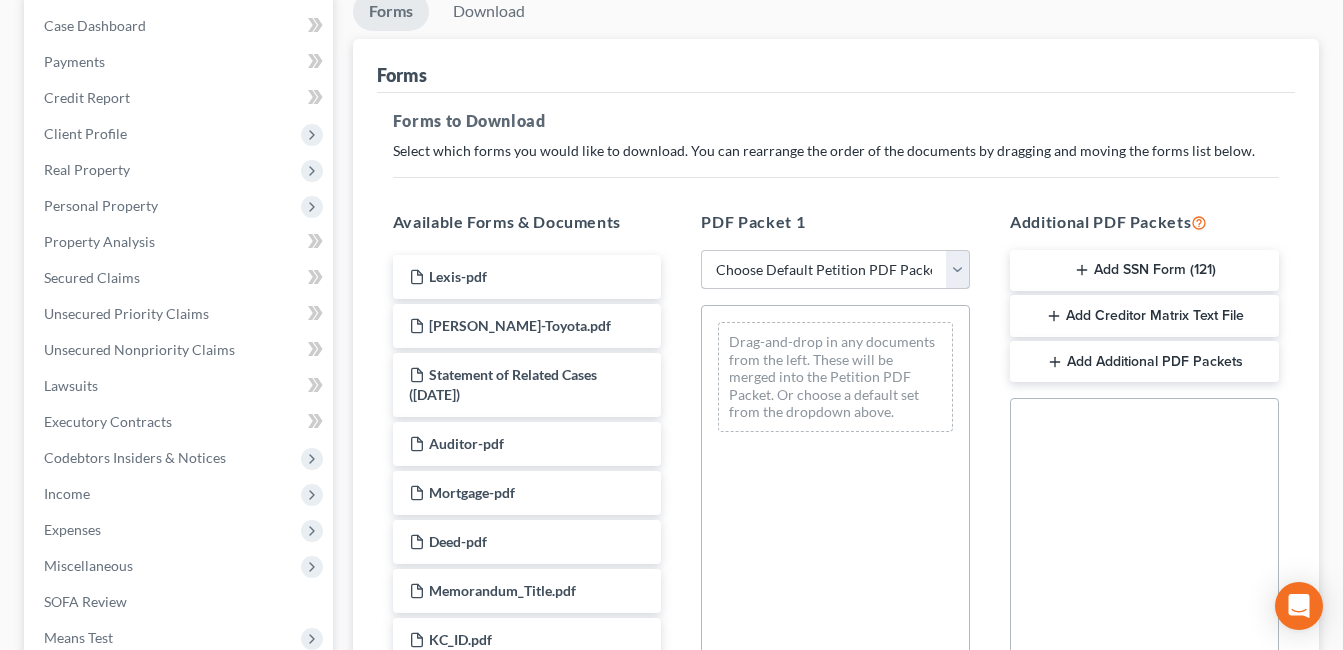 drag, startPoint x: 958, startPoint y: 264, endPoint x: 918, endPoint y: 291, distance: 48.259712 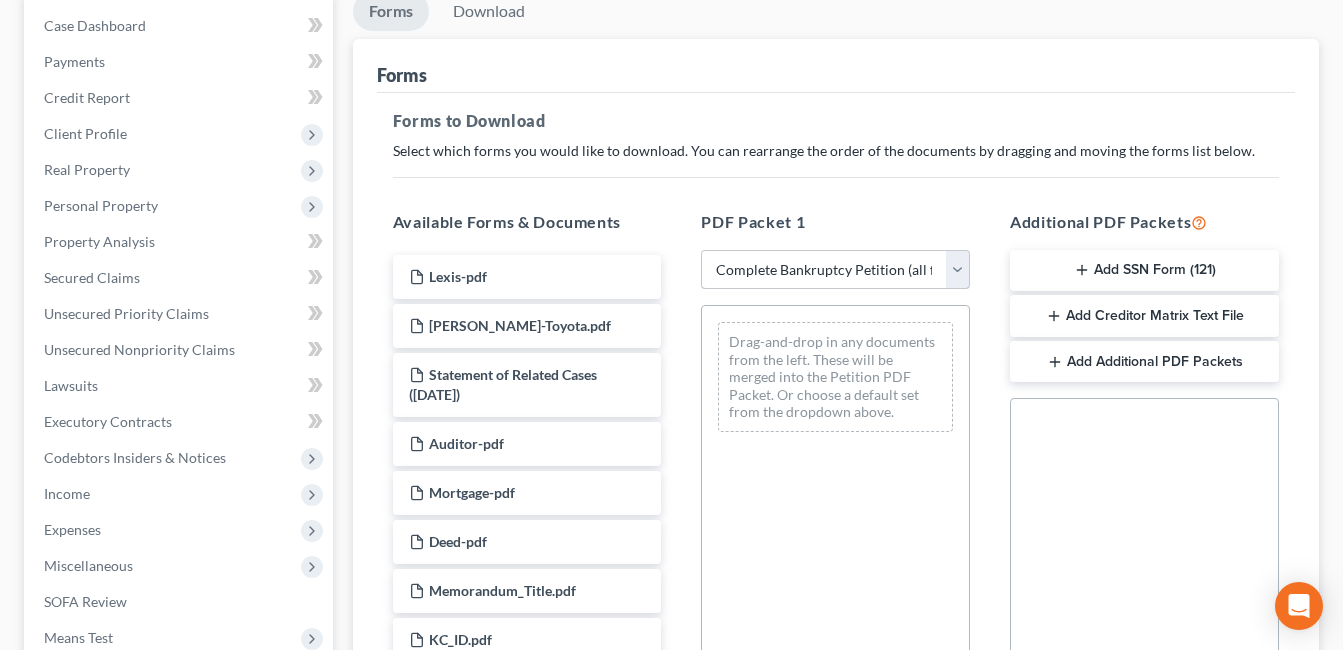 click on "Choose Default Petition PDF Packet Complete Bankruptcy Petition (all forms and schedules) Emergency Filing Forms (Petition and Creditor List Only) Amended Forms Signature Pages Only" at bounding box center [835, 270] 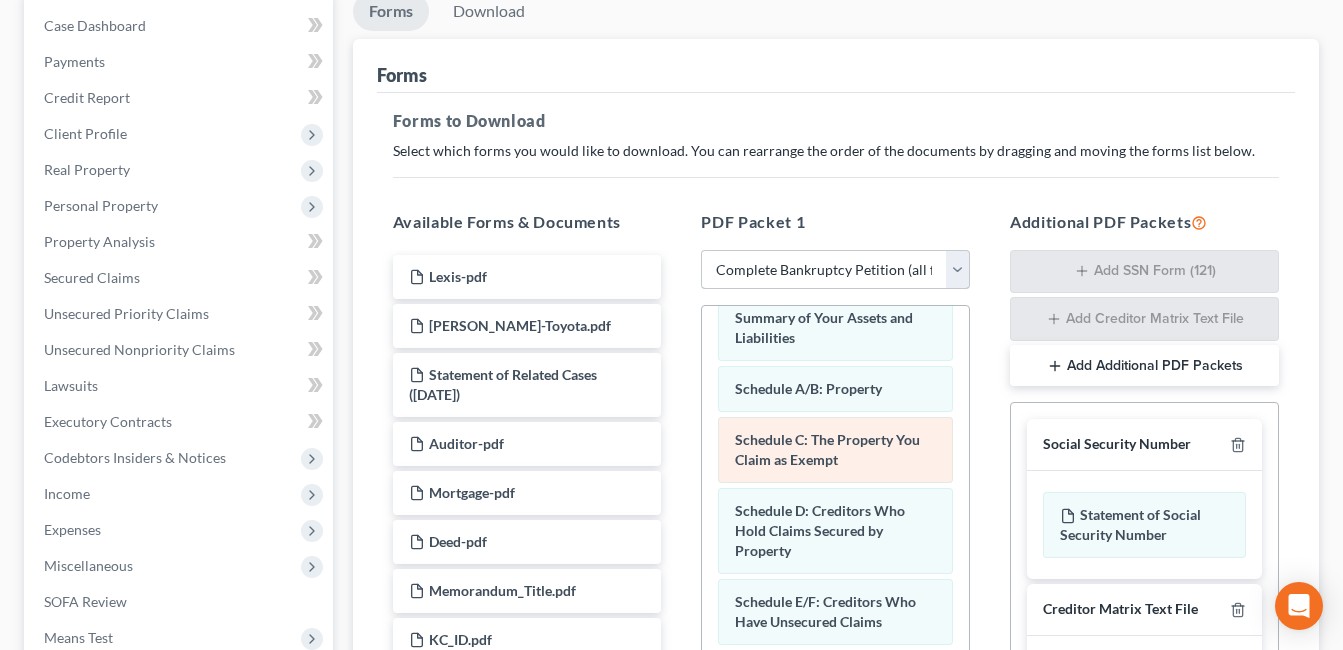 scroll, scrollTop: 0, scrollLeft: 0, axis: both 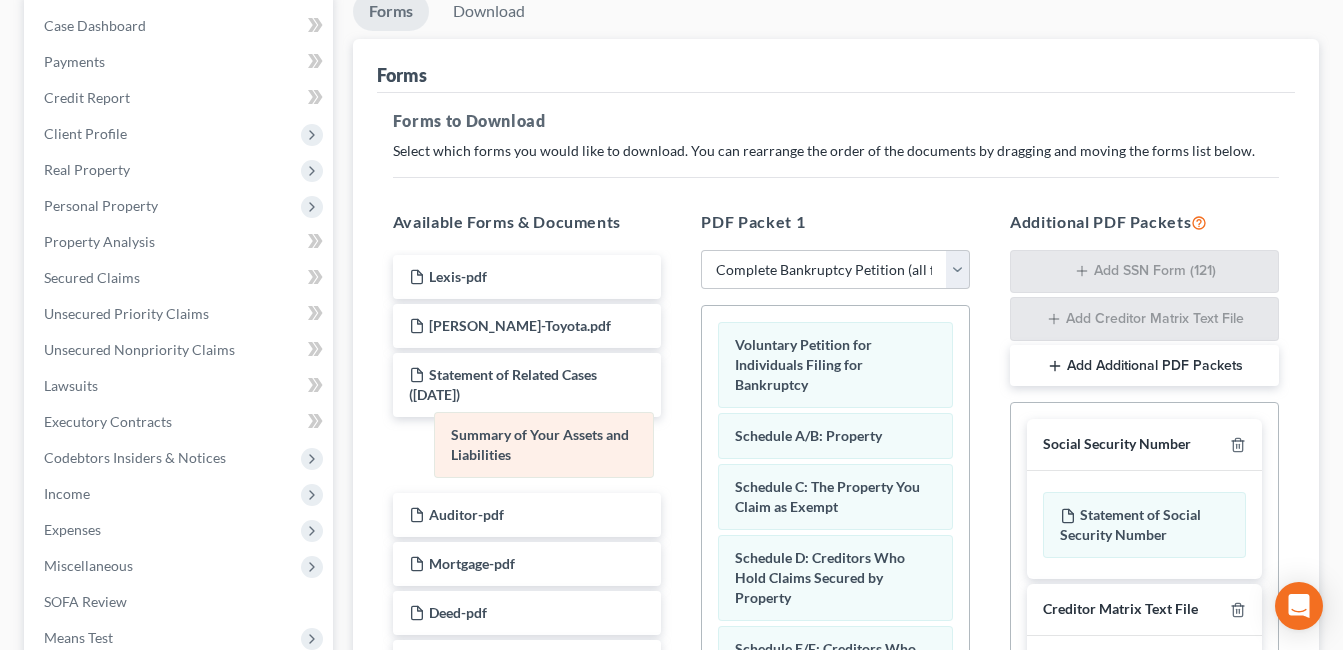 drag, startPoint x: 847, startPoint y: 433, endPoint x: 563, endPoint y: 432, distance: 284.00177 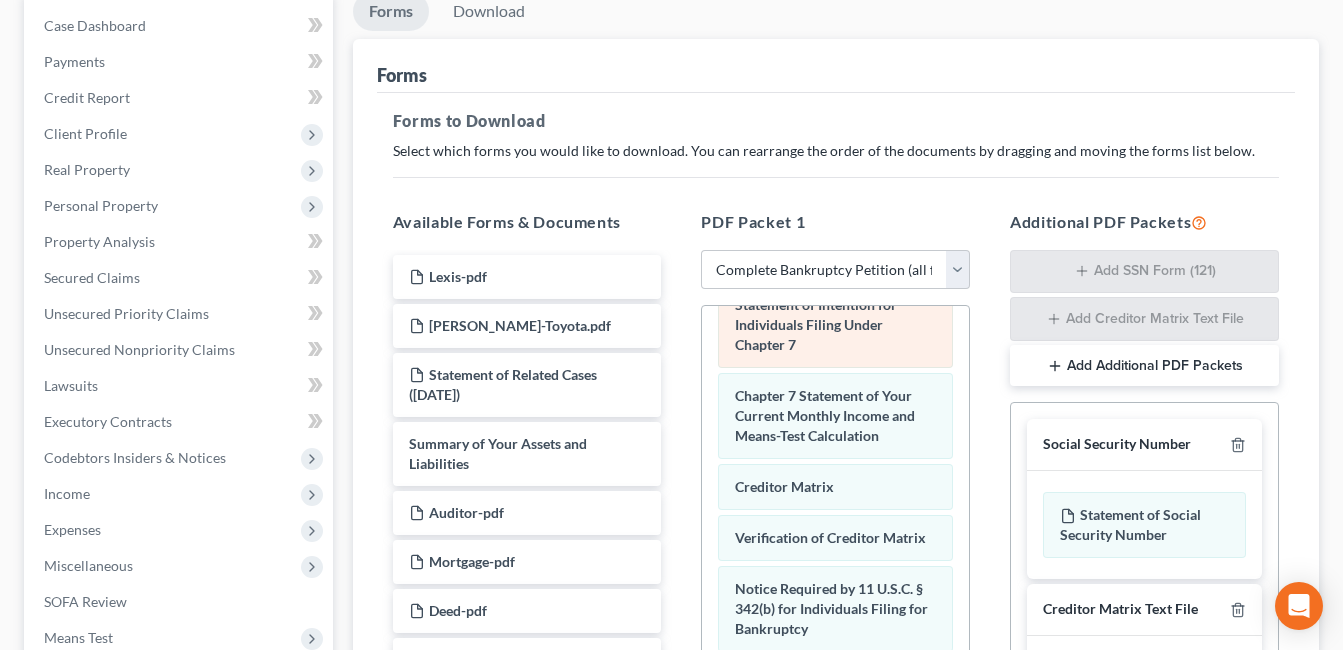 scroll, scrollTop: 841, scrollLeft: 0, axis: vertical 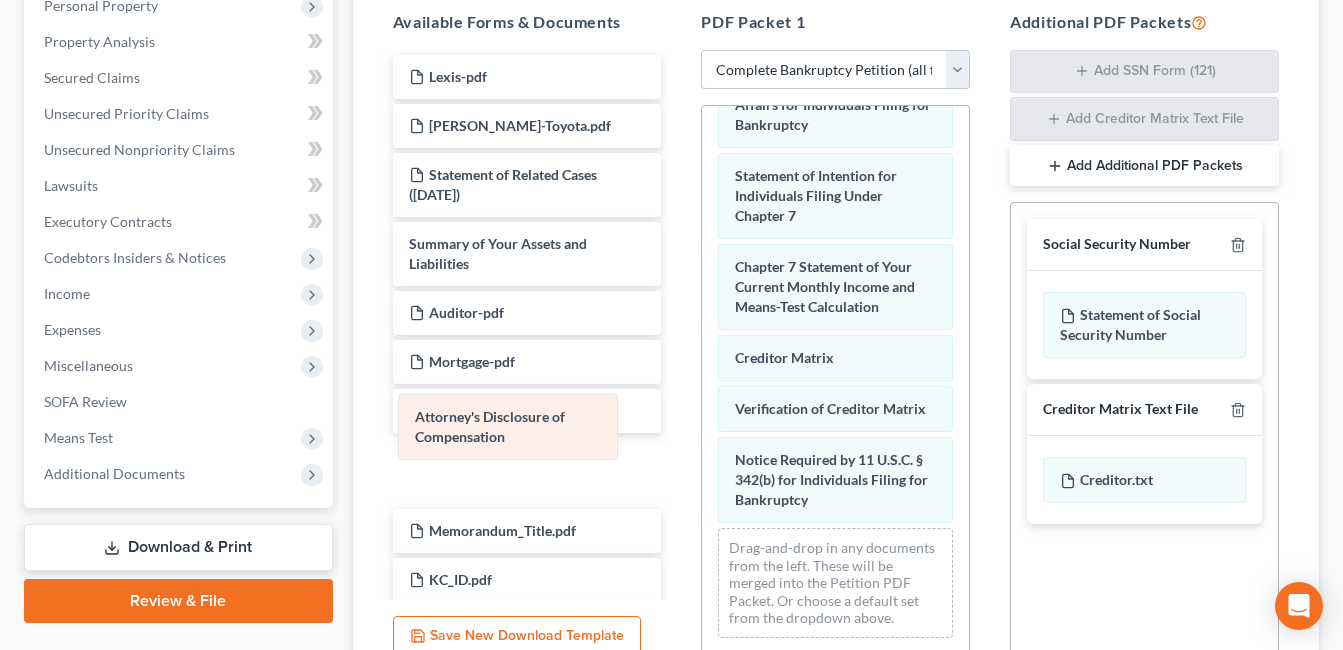 drag, startPoint x: 874, startPoint y: 481, endPoint x: 554, endPoint y: 418, distance: 326.1426 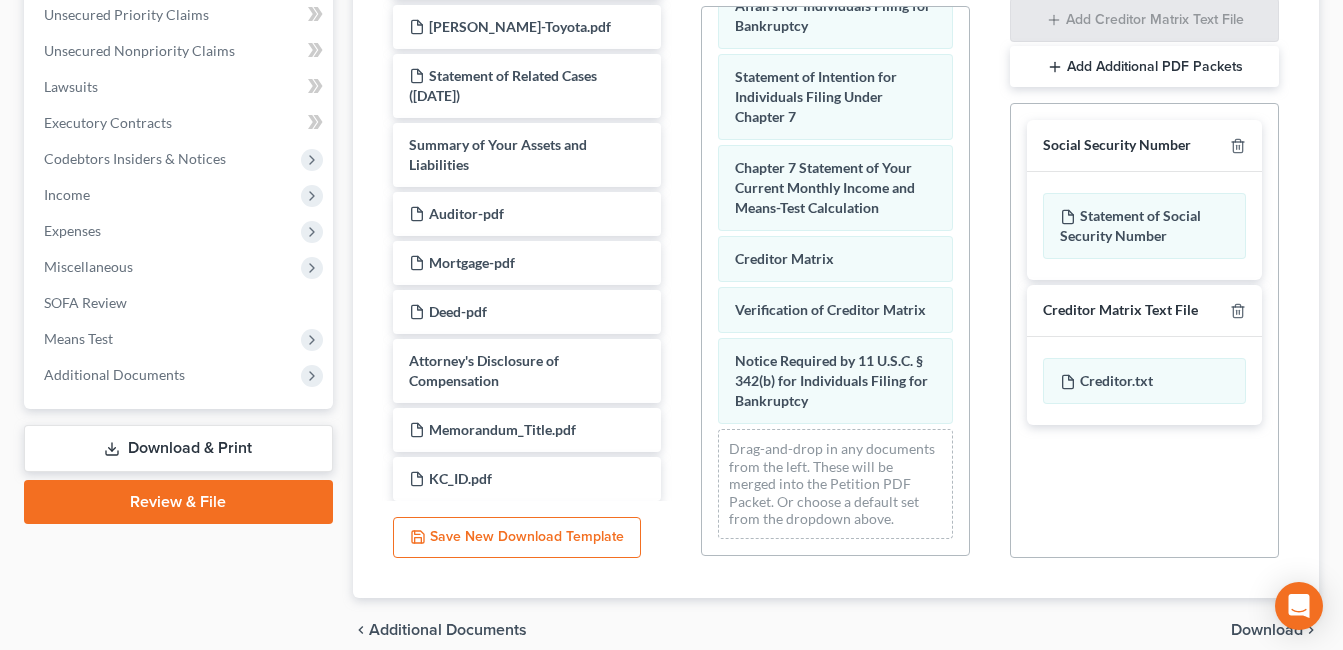scroll, scrollTop: 587, scrollLeft: 0, axis: vertical 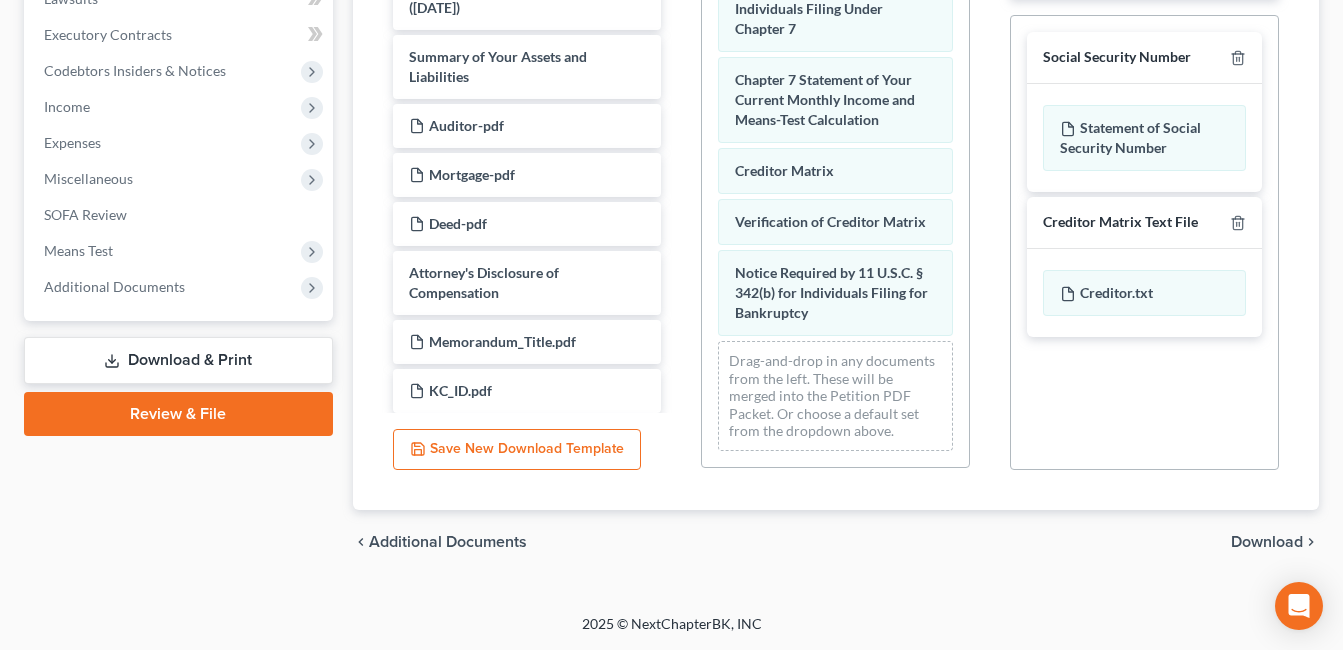 click on "Download" at bounding box center (1267, 542) 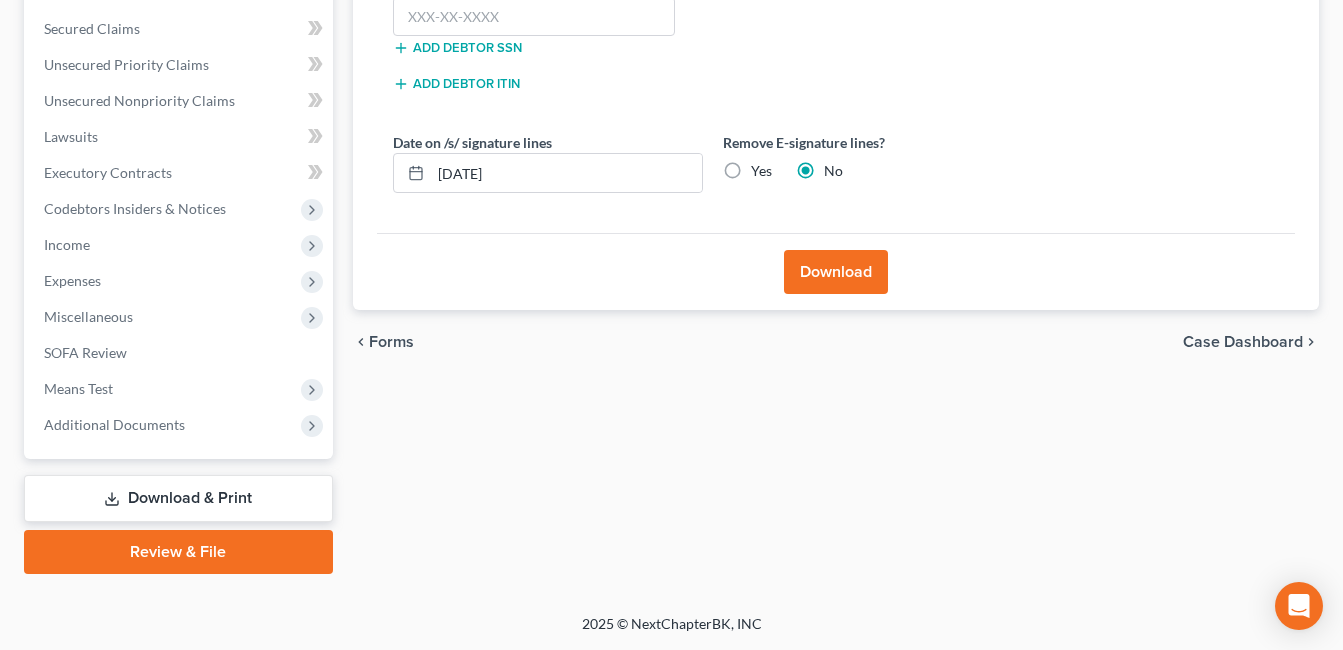 scroll, scrollTop: 449, scrollLeft: 0, axis: vertical 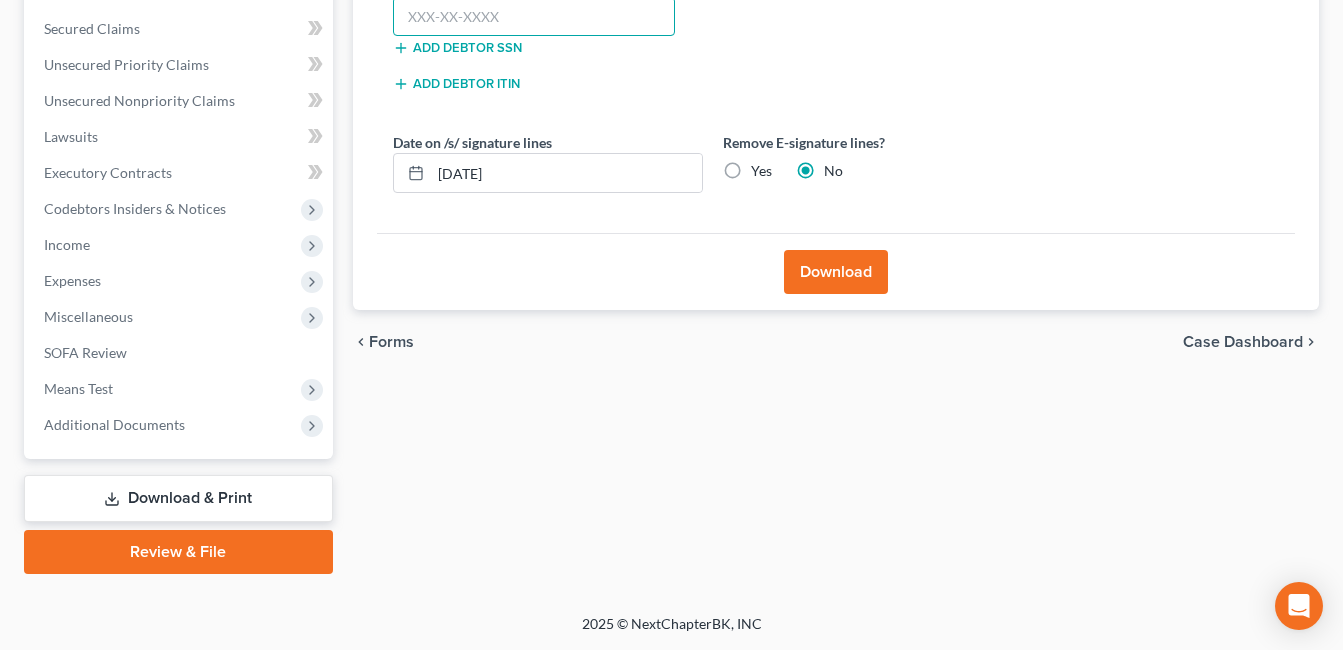 click at bounding box center (534, 17) 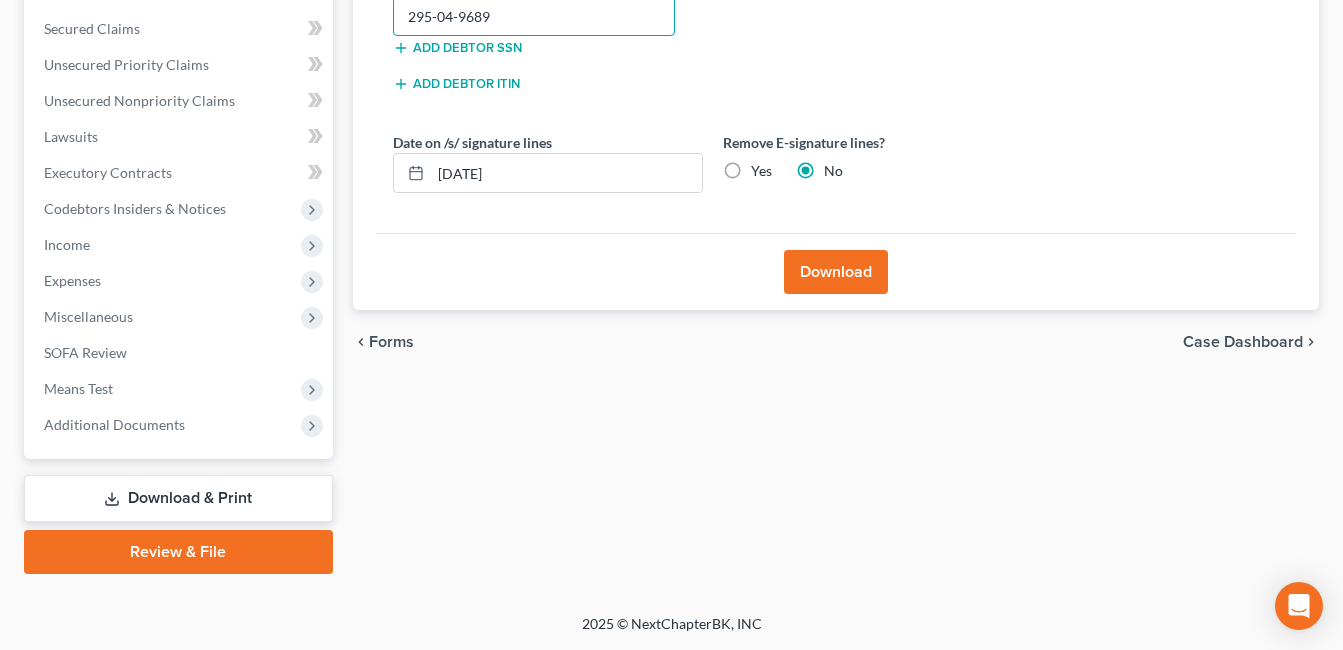 type on "295-04-9689" 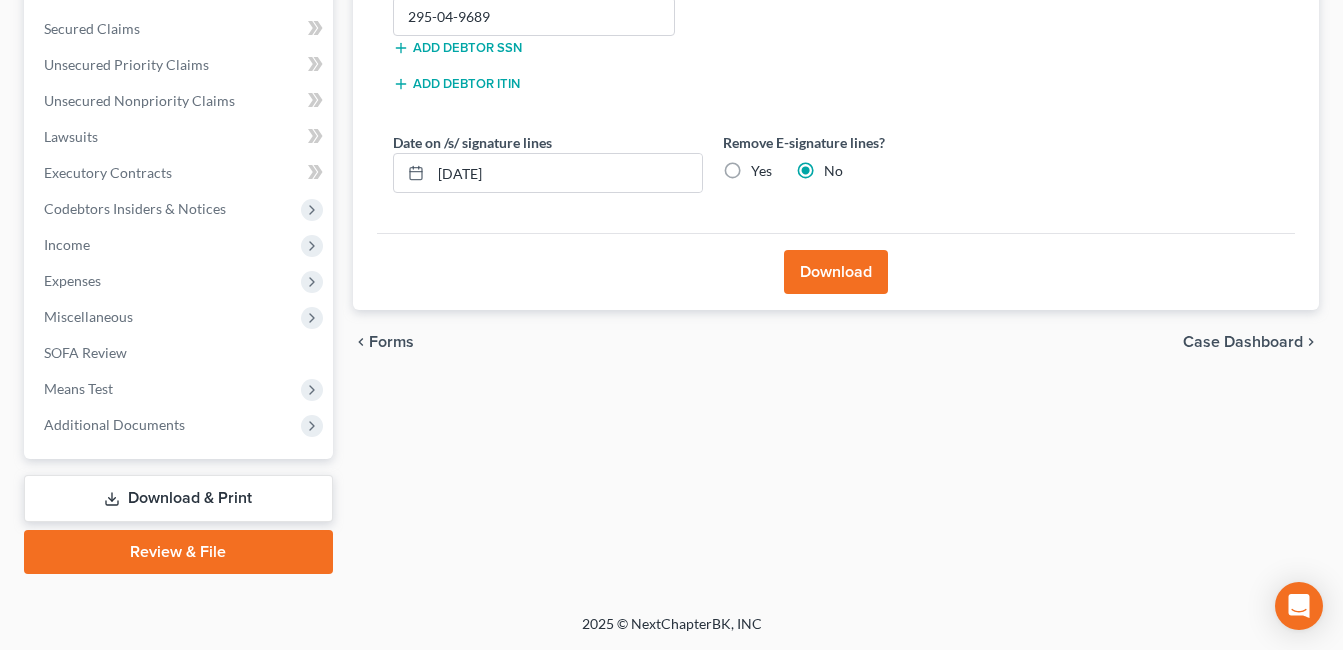 click on "Download" at bounding box center [836, 272] 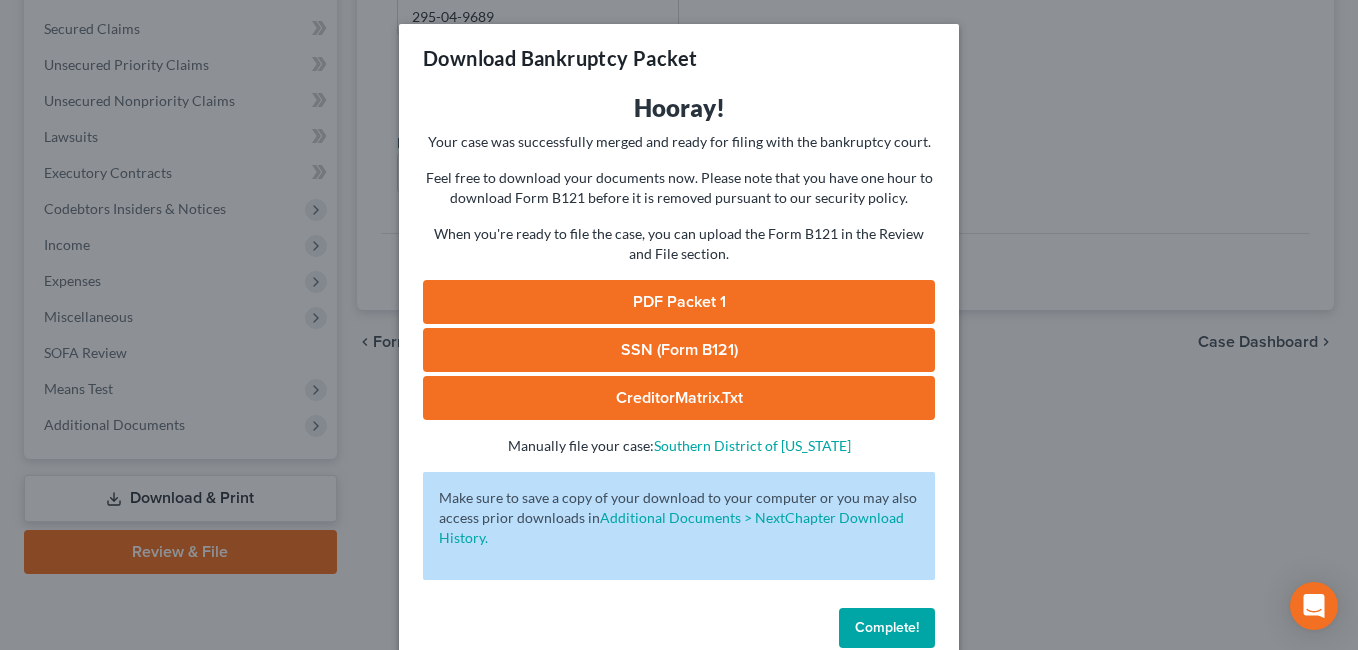 click on "PDF Packet 1" at bounding box center [679, 302] 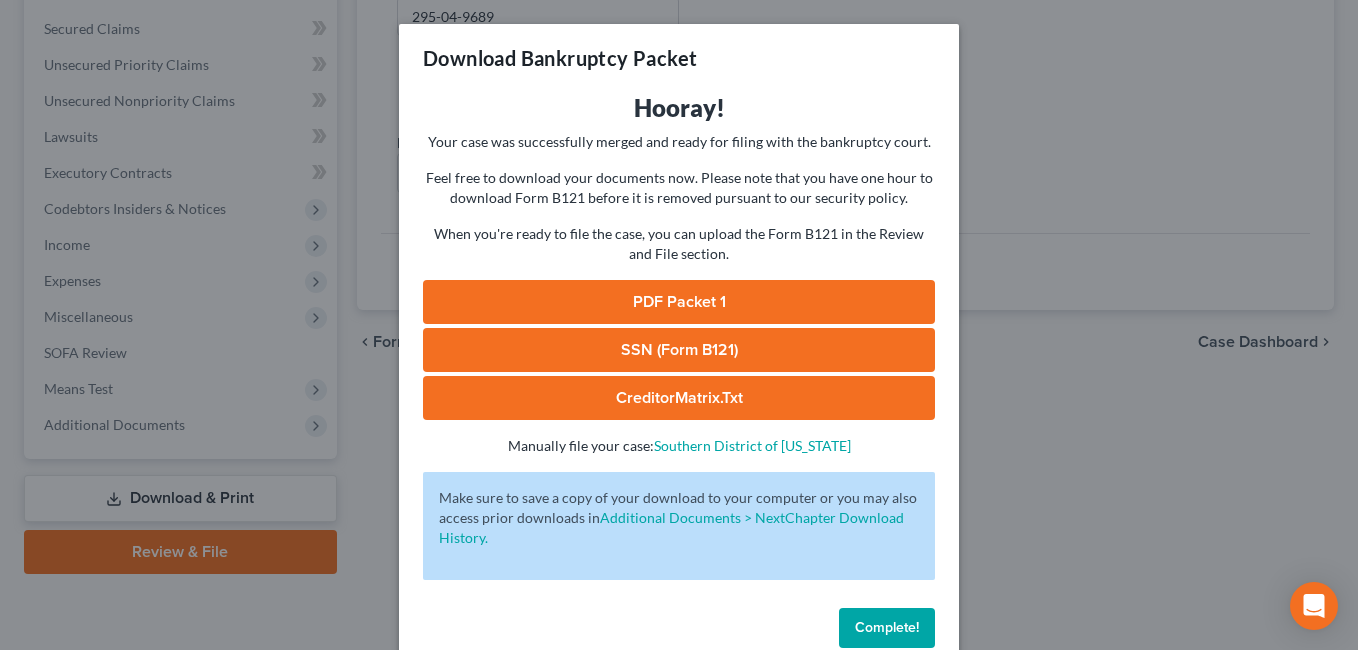 click on "Complete!" at bounding box center [887, 627] 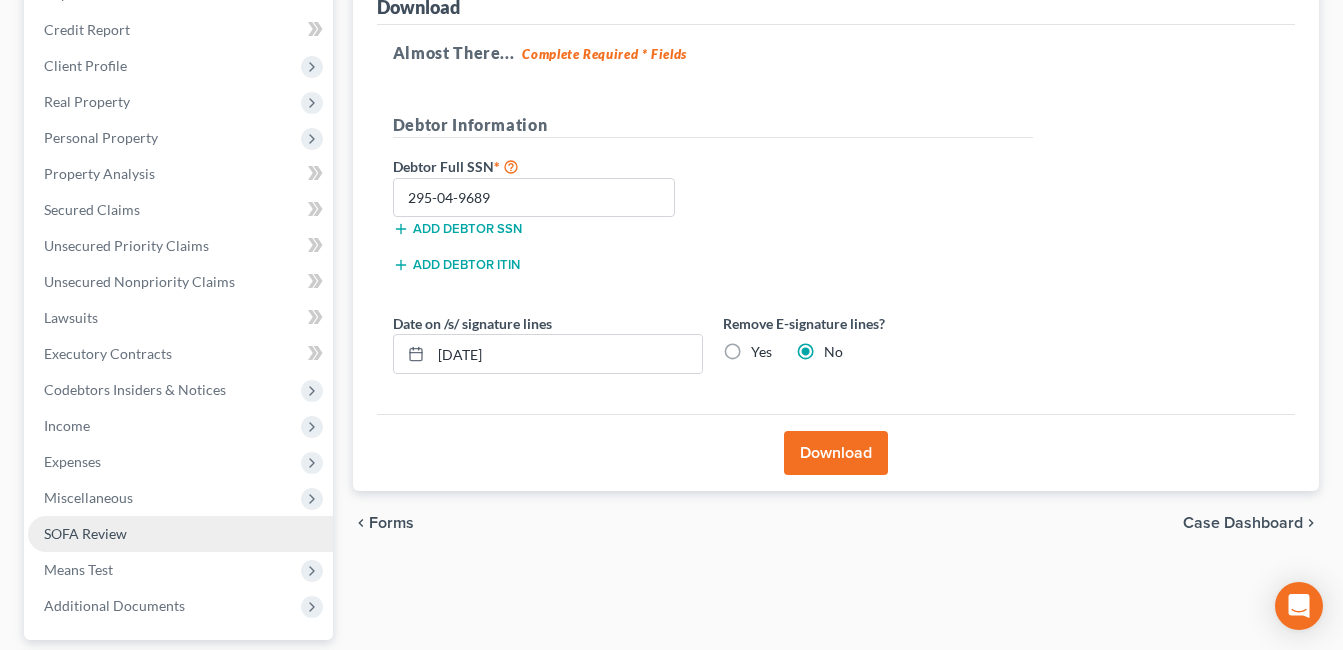 scroll, scrollTop: 249, scrollLeft: 0, axis: vertical 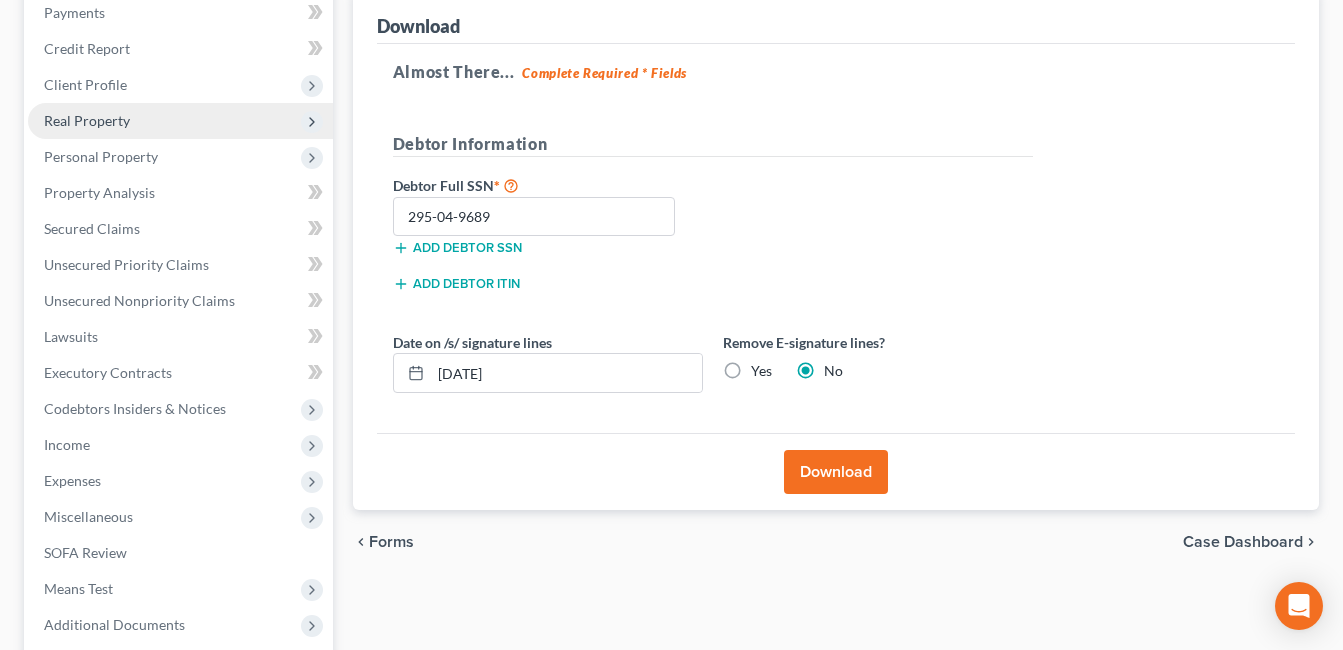 click on "Real Property" at bounding box center [180, 121] 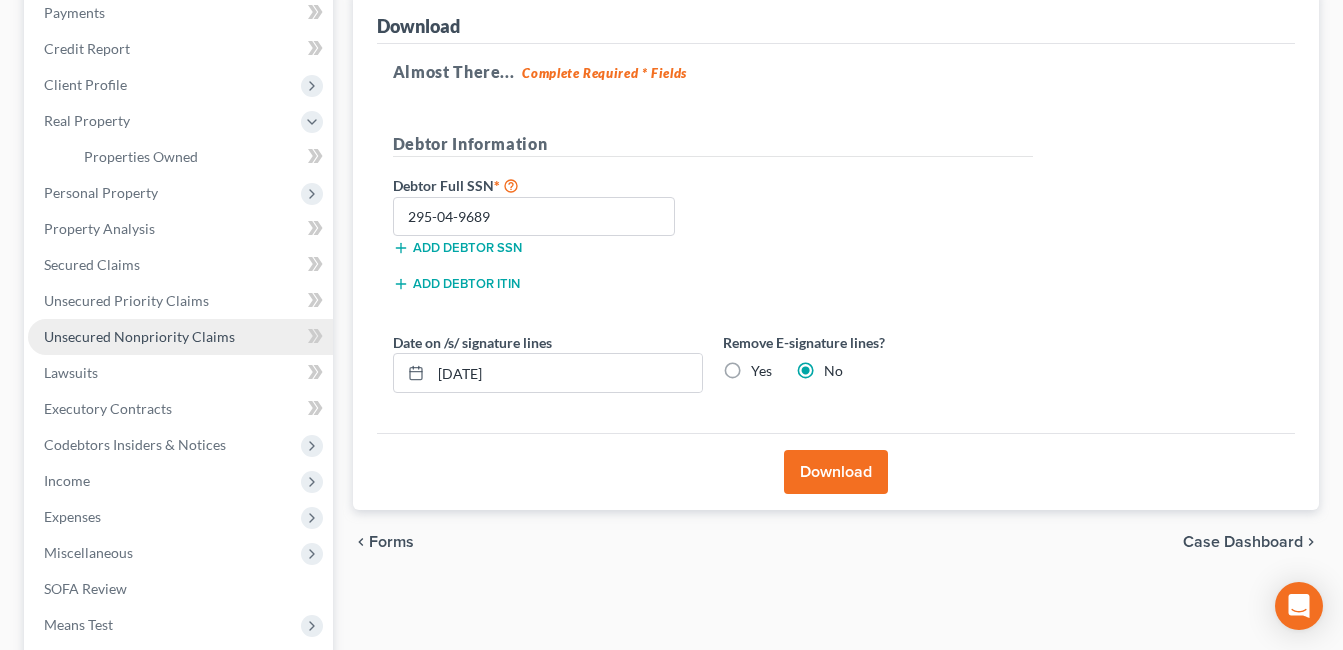 click on "Unsecured Nonpriority Claims" at bounding box center [139, 336] 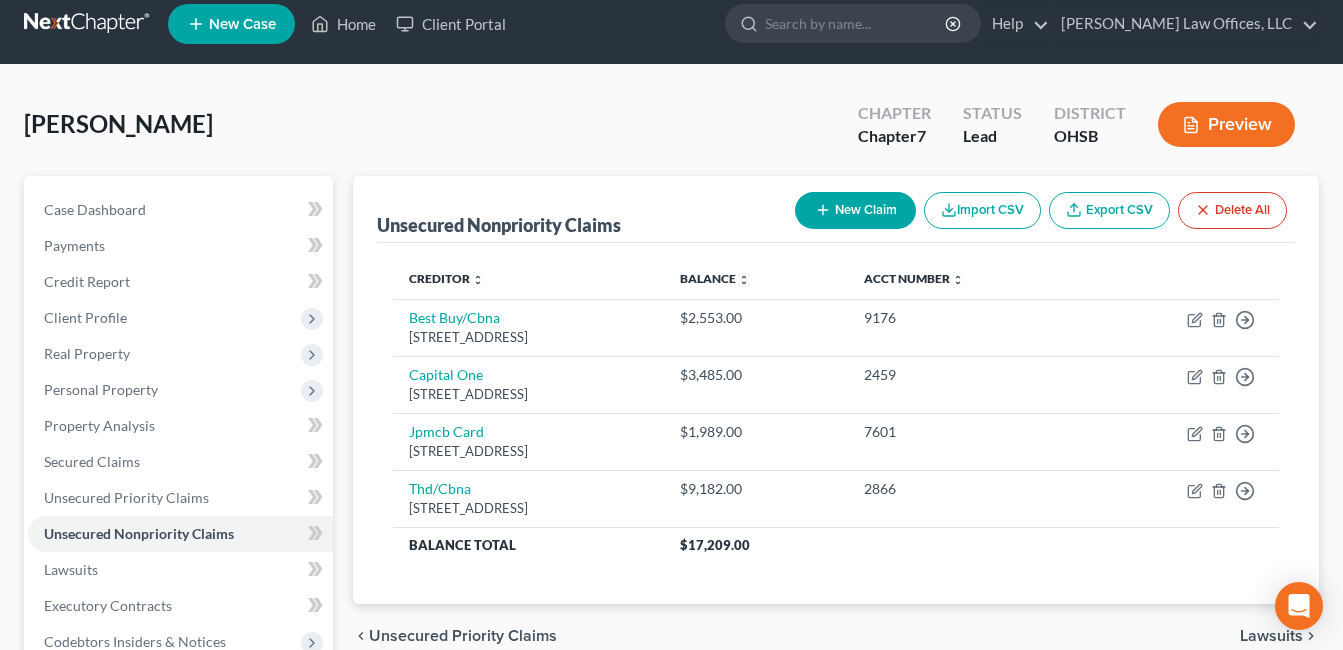 scroll, scrollTop: 0, scrollLeft: 0, axis: both 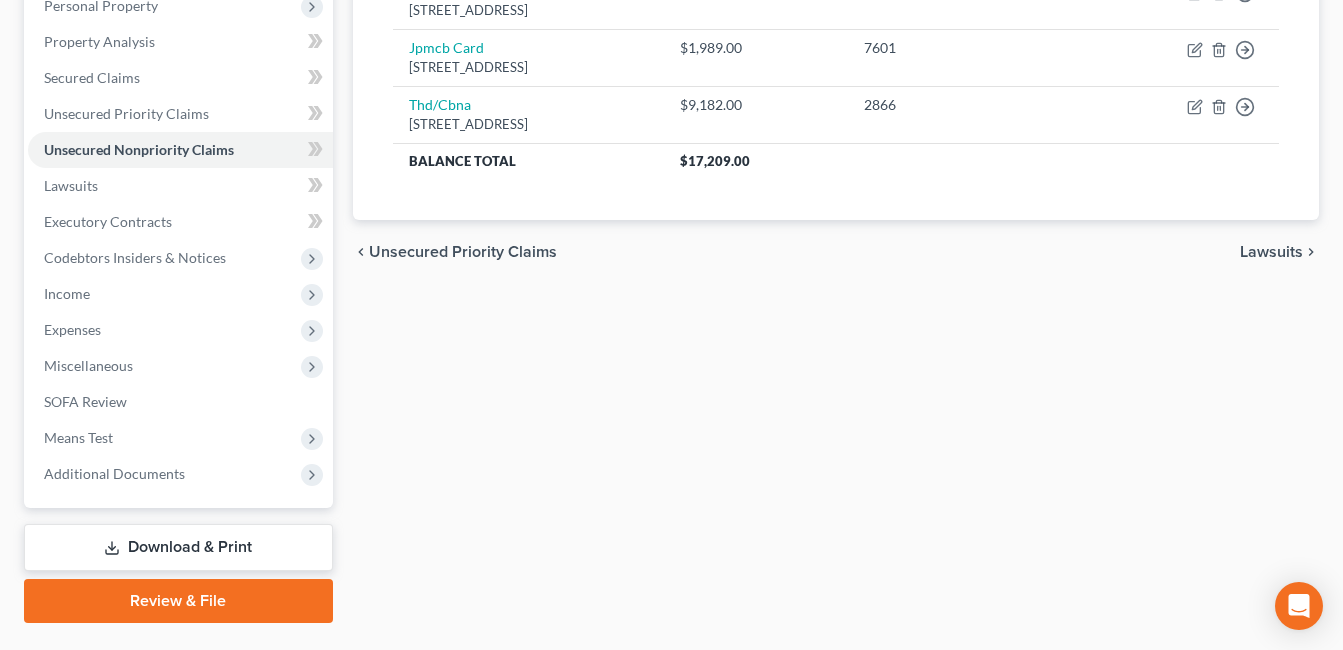 click on "Unsecured Nonpriority Claims New Claim
Import CSV
Export CSV Delete All
Creditor  expand_more   expand_less   unfold_more Balance  expand_more   expand_less   unfold_more Acct Number  expand_more   expand_less   unfold_more Best Buy/Cbna 50 Northwest Point Road, Elk Grove Village, IL 60007 $2,553.00 9176 Move to D Move to E Move to G Move to Notice Only Capital One 11013 W Broad St, Glen Allen, VA 23060 $3,485.00 2459 Move to D Move to E Move to G Move to Notice Only Jpmcb Card 800 Brooksedge Blvd, Westerville, OH 43081 $1,989.00 7601 Move to D Move to E Move to G Move to Notice Only Thd/Cbna Po Box 9714, Gray, TN 37615 $9,182.00 2866 Move to D Move to E Move to G Move to Notice Only Balance Total $17,209.00
Previous
1
Next
chevron_left
Unsecured Priority Claims
Lawsuits
chevron_right" at bounding box center [836, 207] 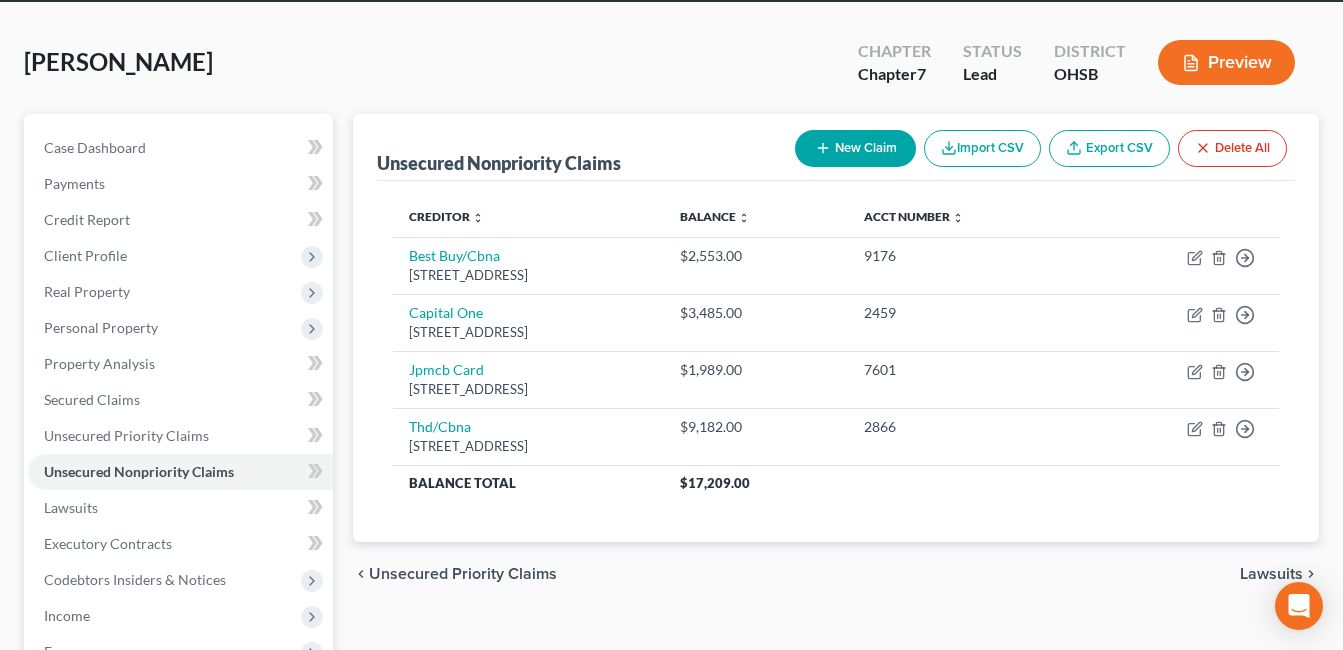 scroll, scrollTop: 0, scrollLeft: 0, axis: both 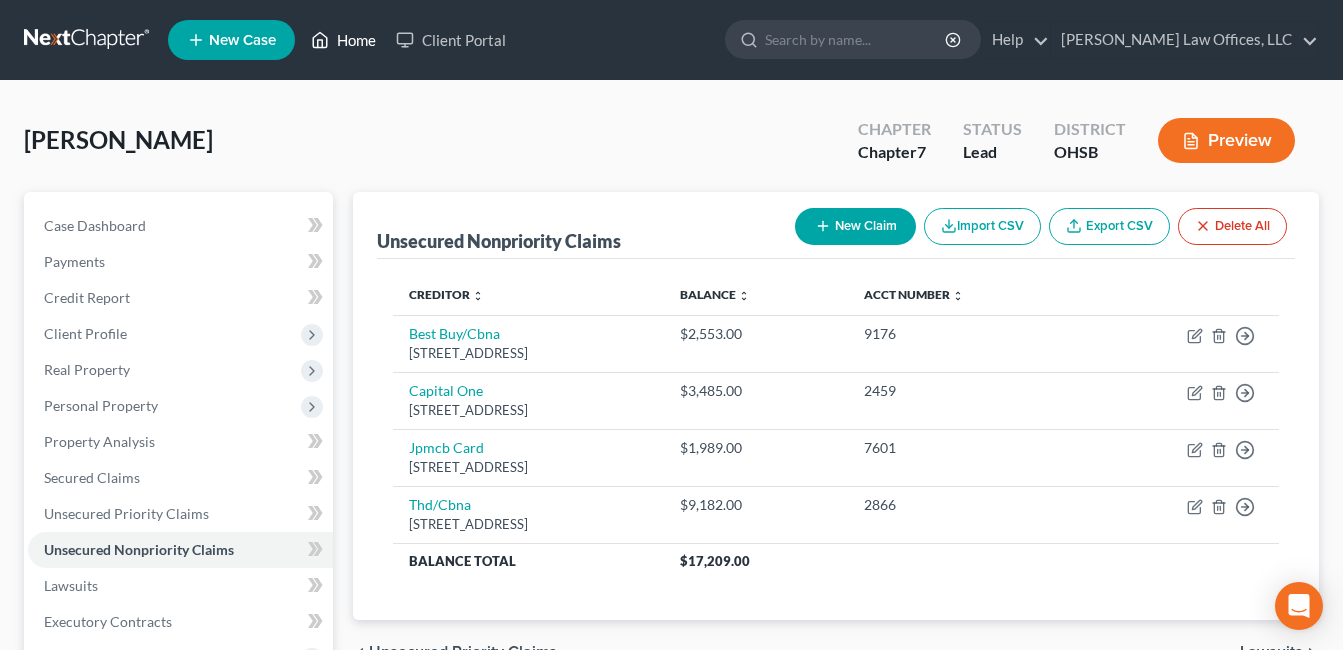 click on "Home" at bounding box center [343, 40] 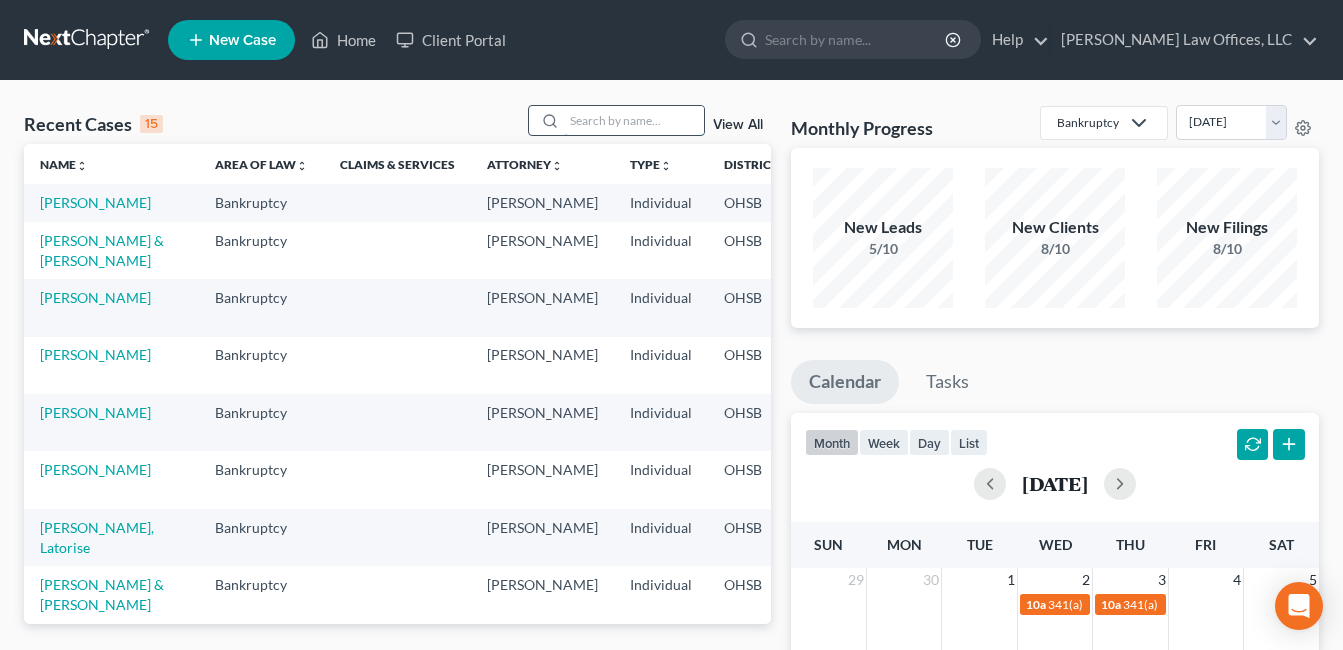 click at bounding box center (634, 120) 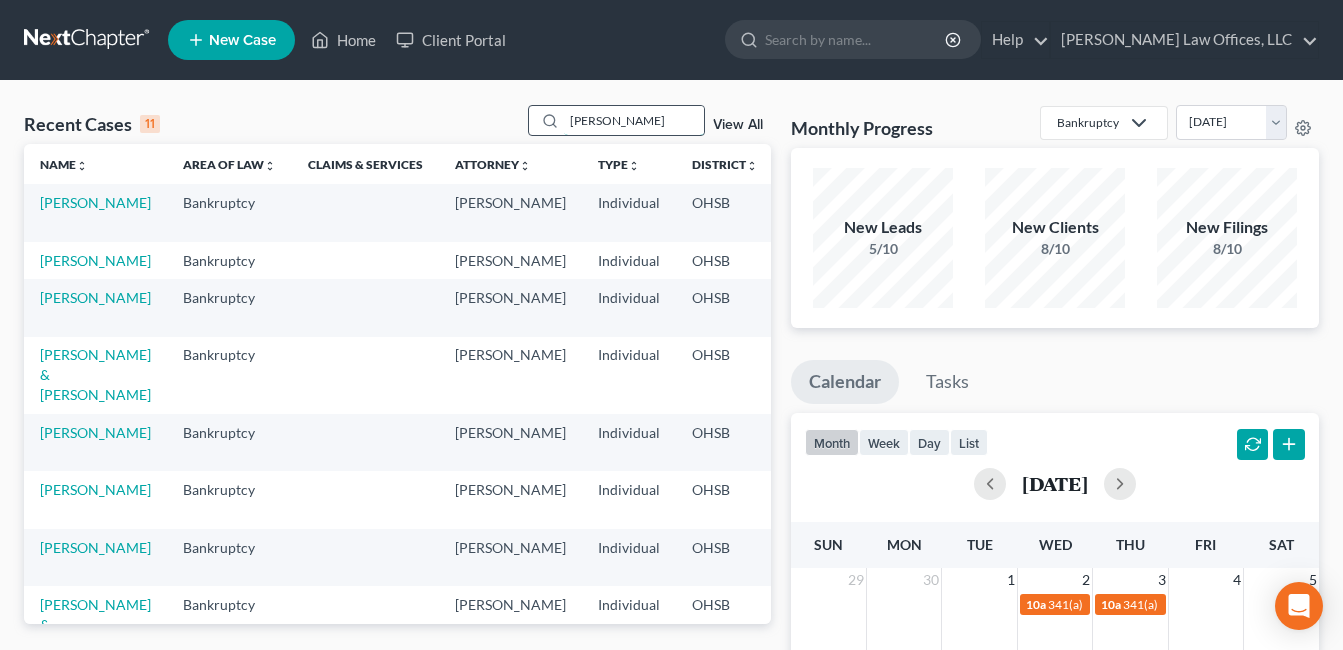 type on "robinson" 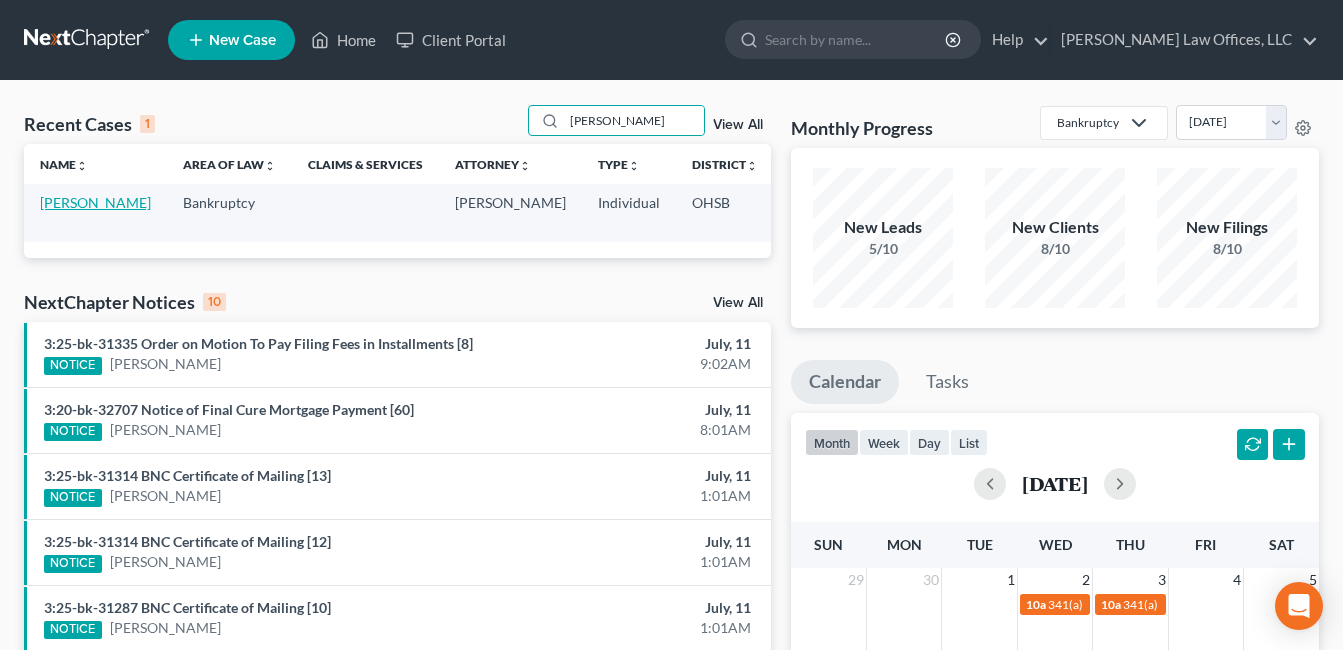 click on "Robinson, Mary" at bounding box center (95, 202) 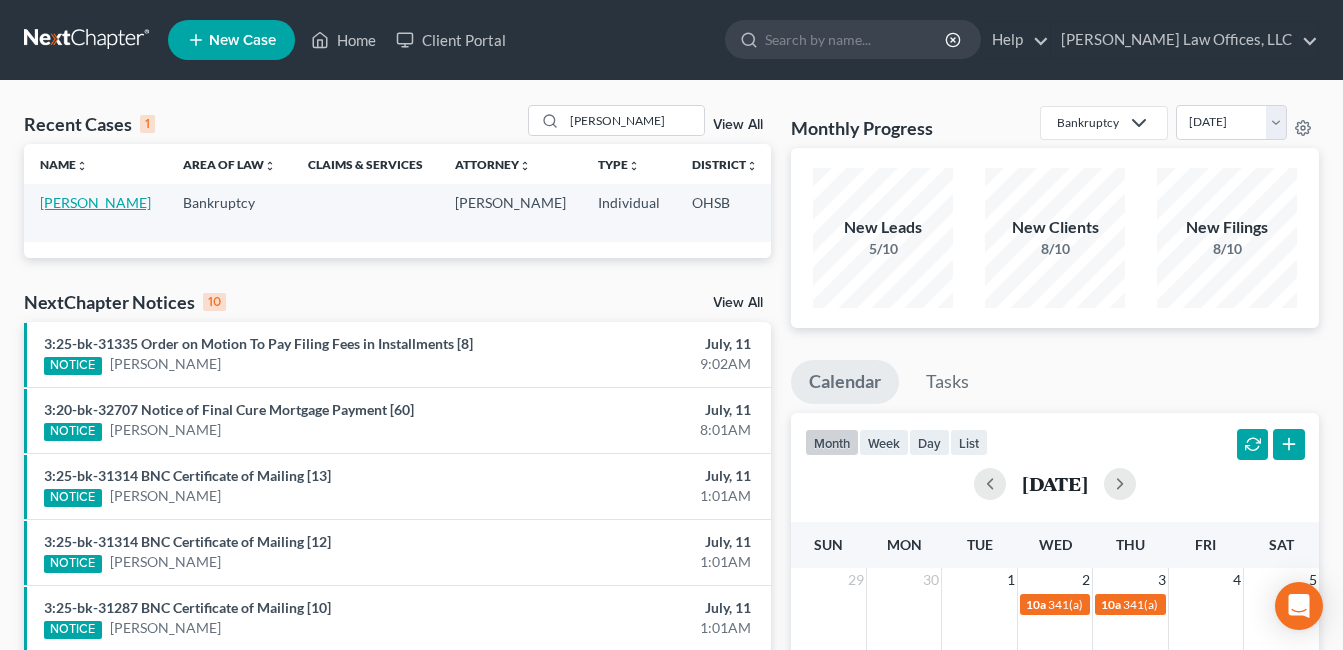 select on "0" 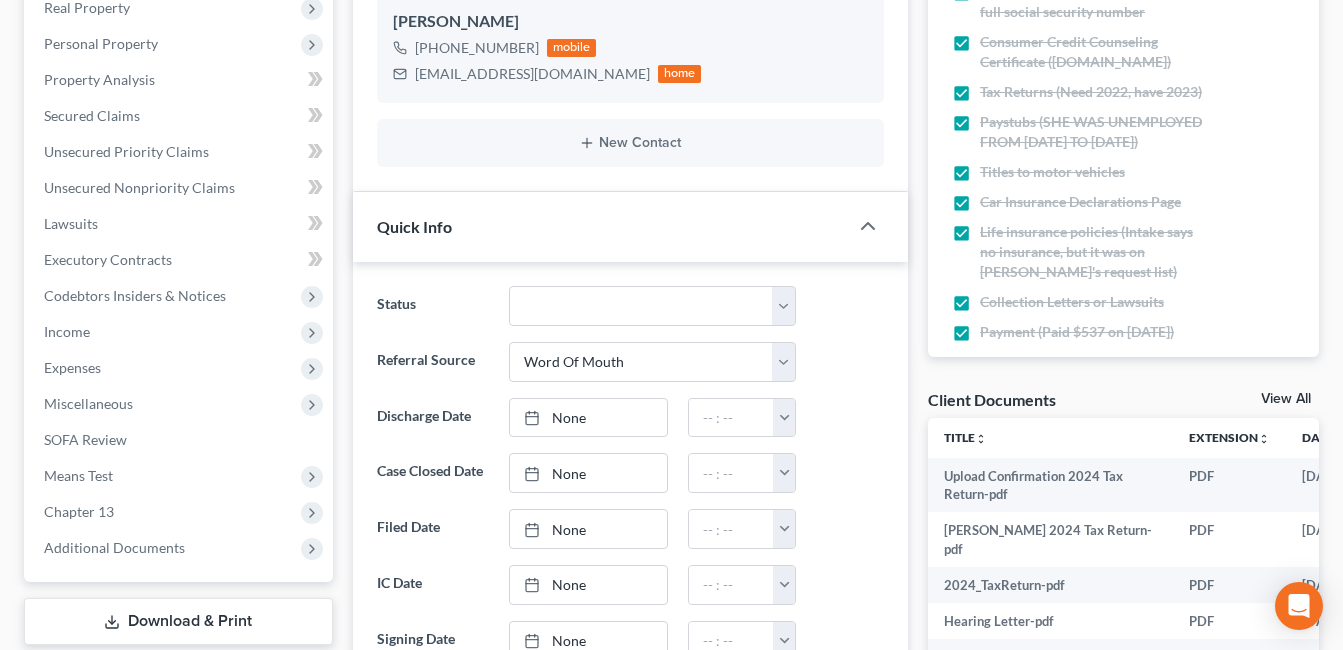 scroll, scrollTop: 400, scrollLeft: 0, axis: vertical 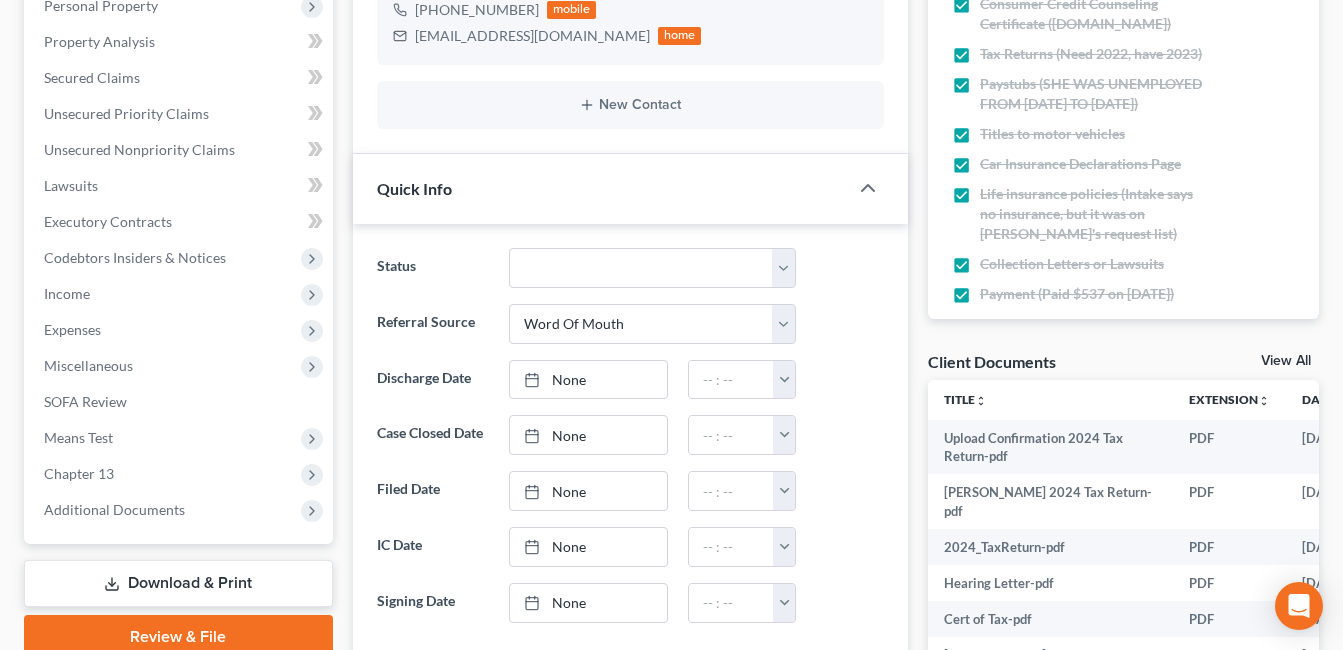 click on "Additional Documents" at bounding box center (180, 510) 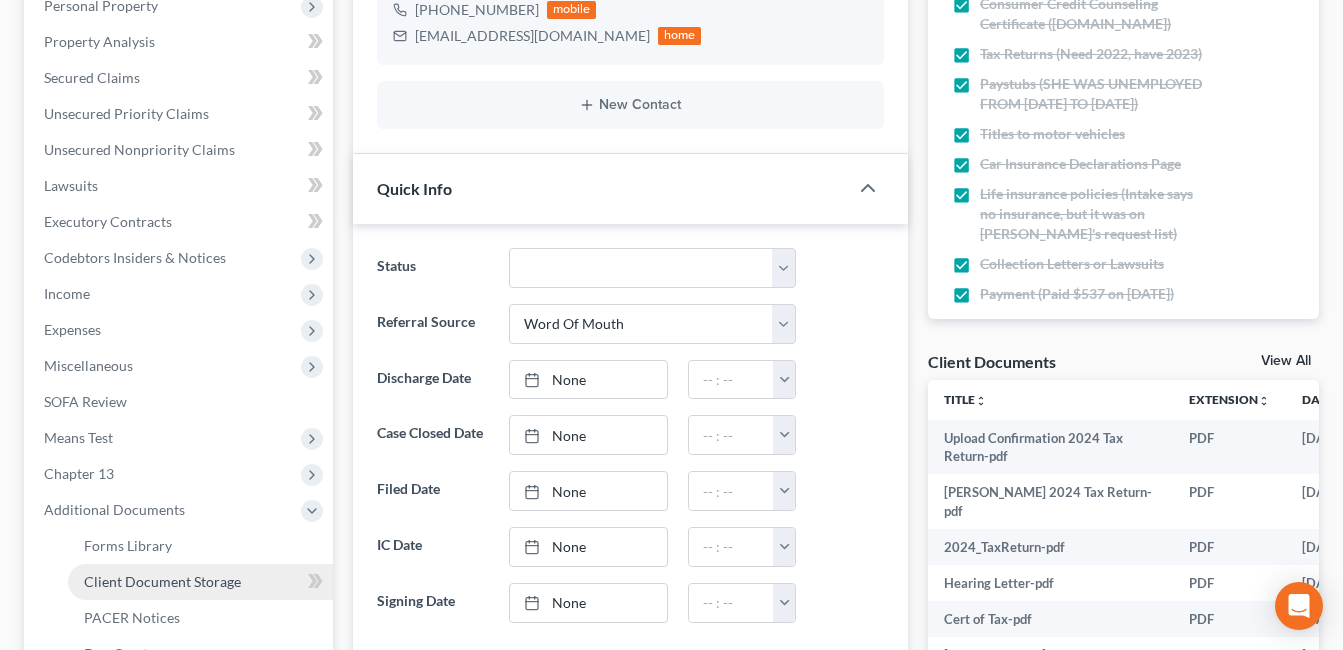 click on "Client Document Storage" at bounding box center [200, 582] 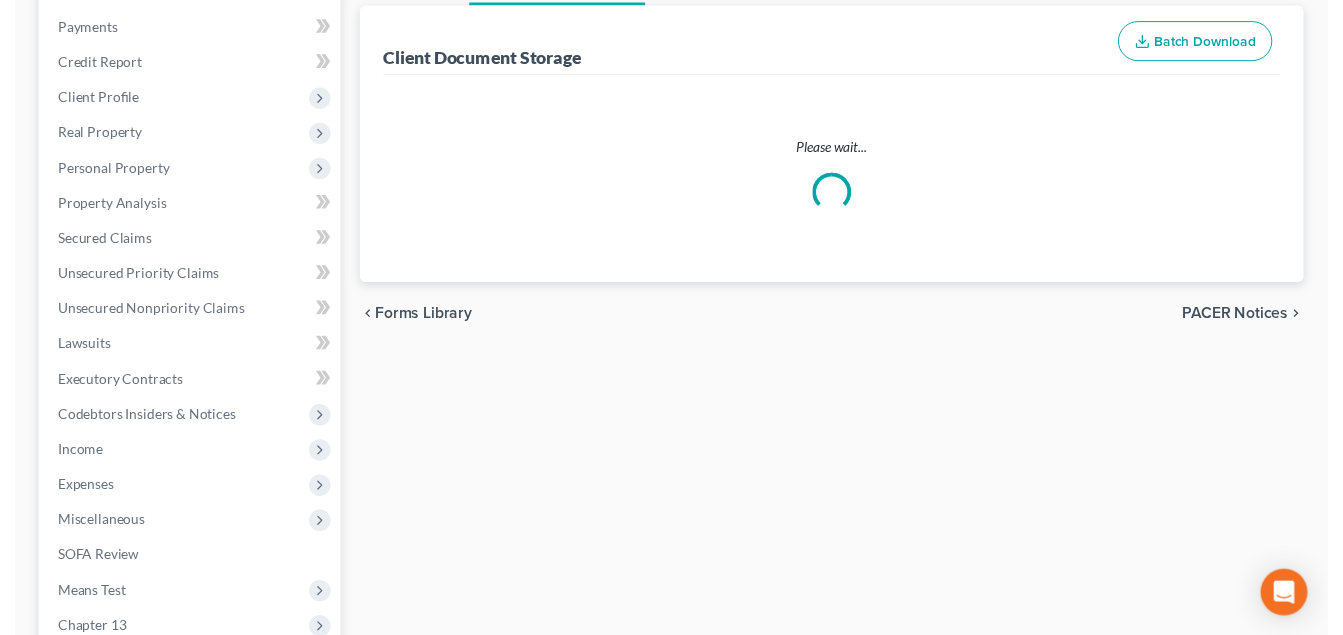 scroll, scrollTop: 0, scrollLeft: 0, axis: both 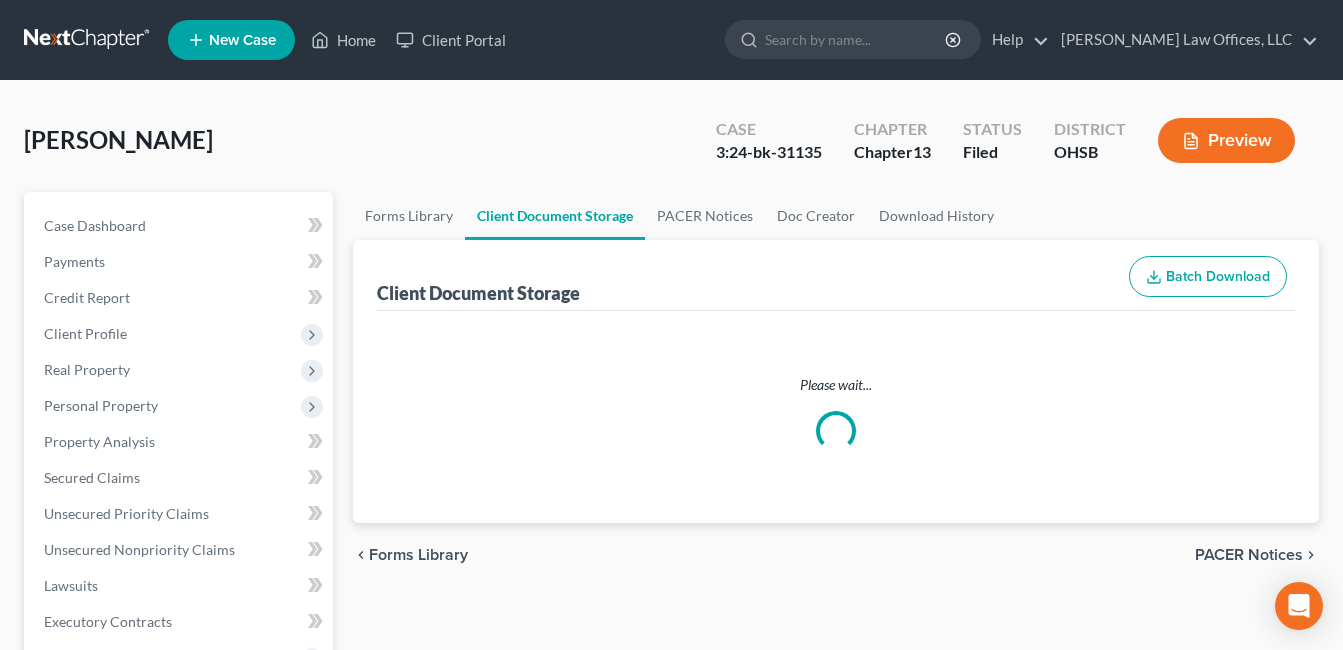 select on "7" 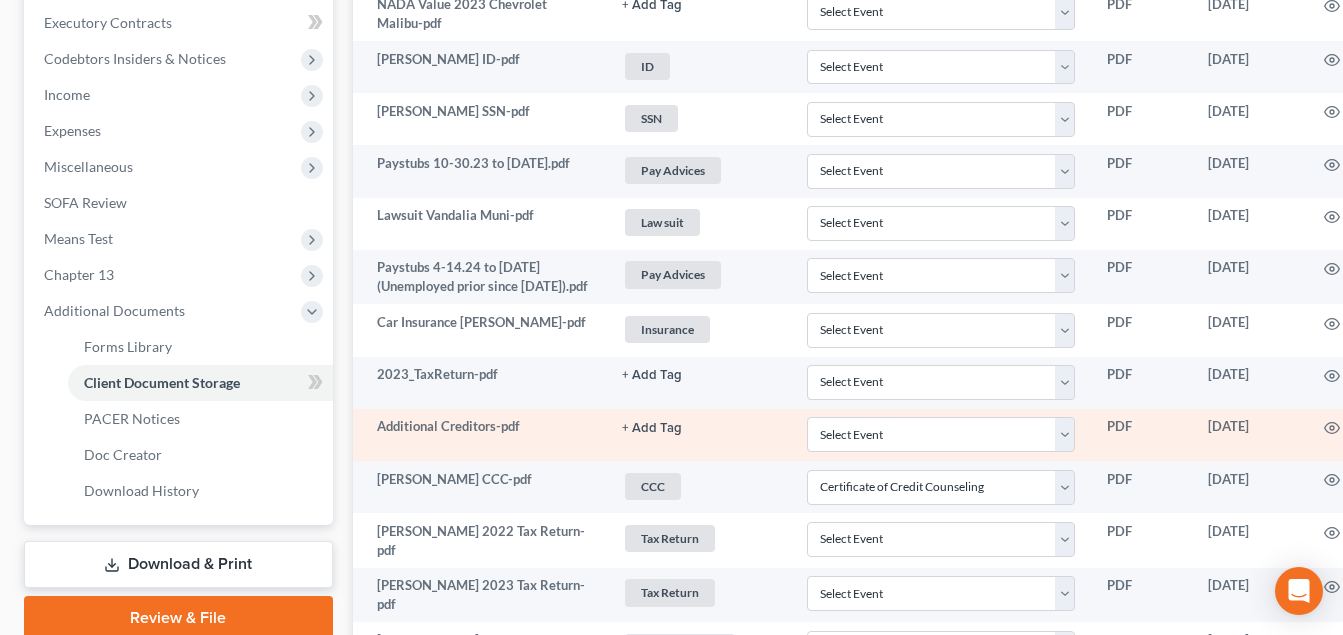 scroll, scrollTop: 600, scrollLeft: 0, axis: vertical 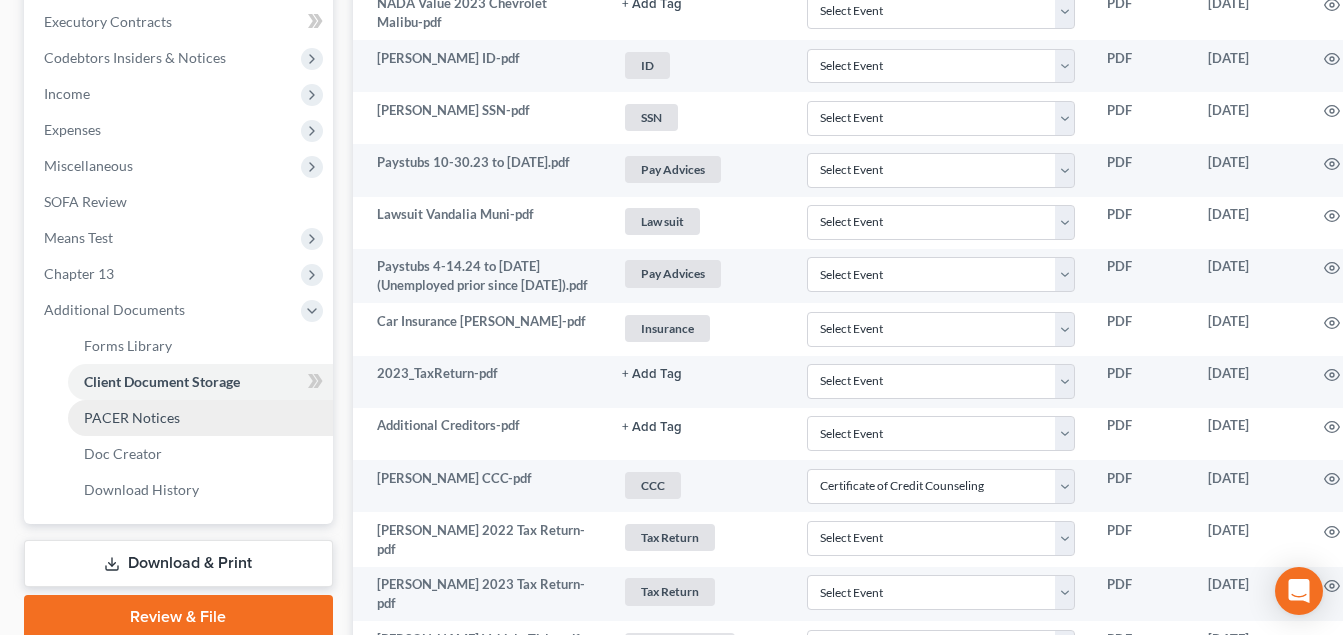 click on "PACER Notices" at bounding box center [200, 418] 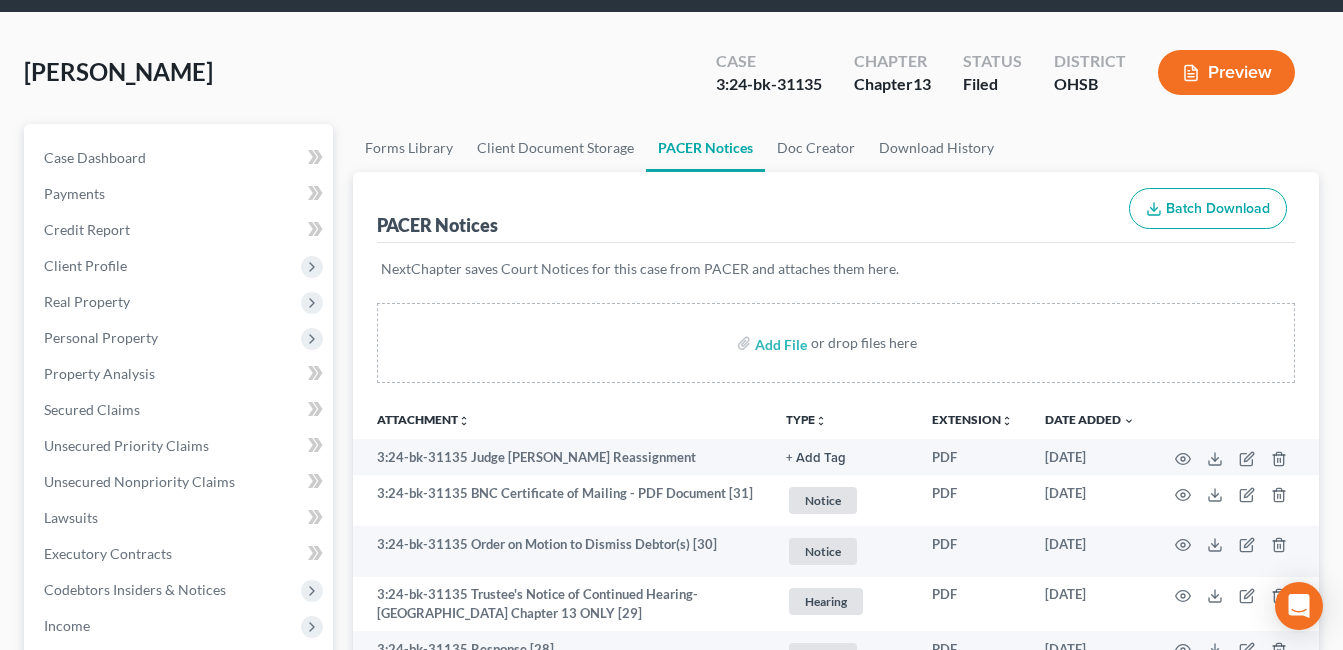 scroll, scrollTop: 200, scrollLeft: 0, axis: vertical 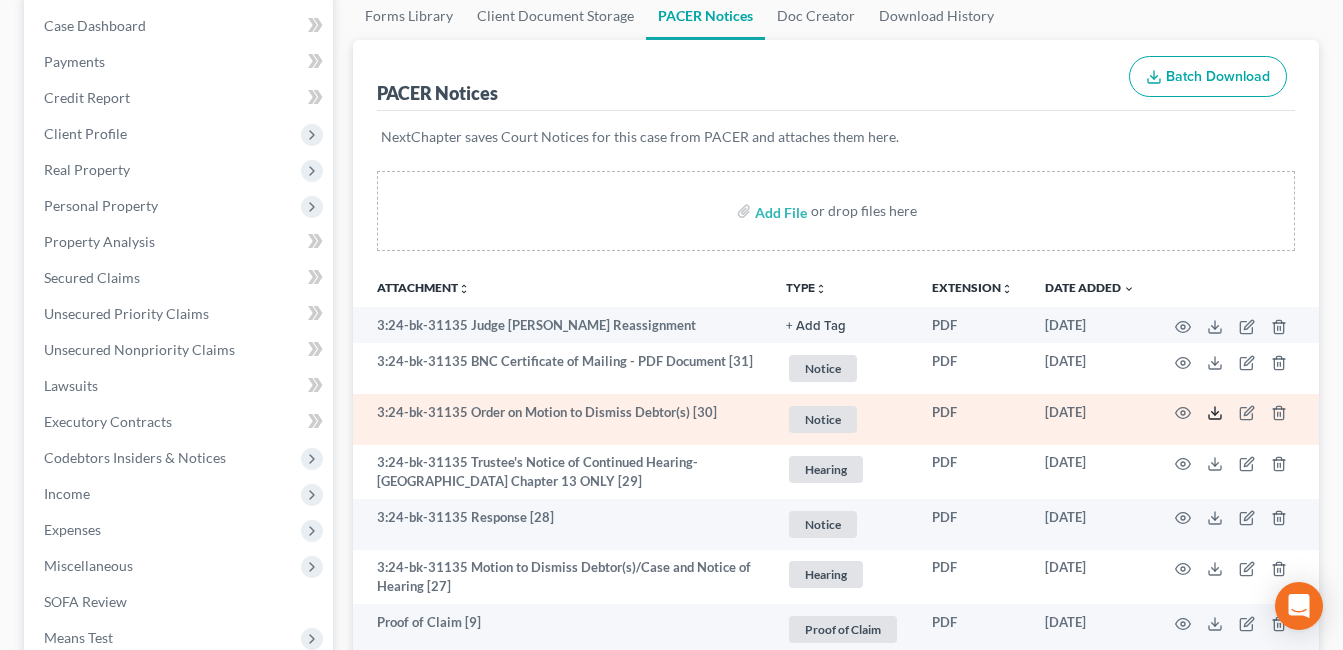 click 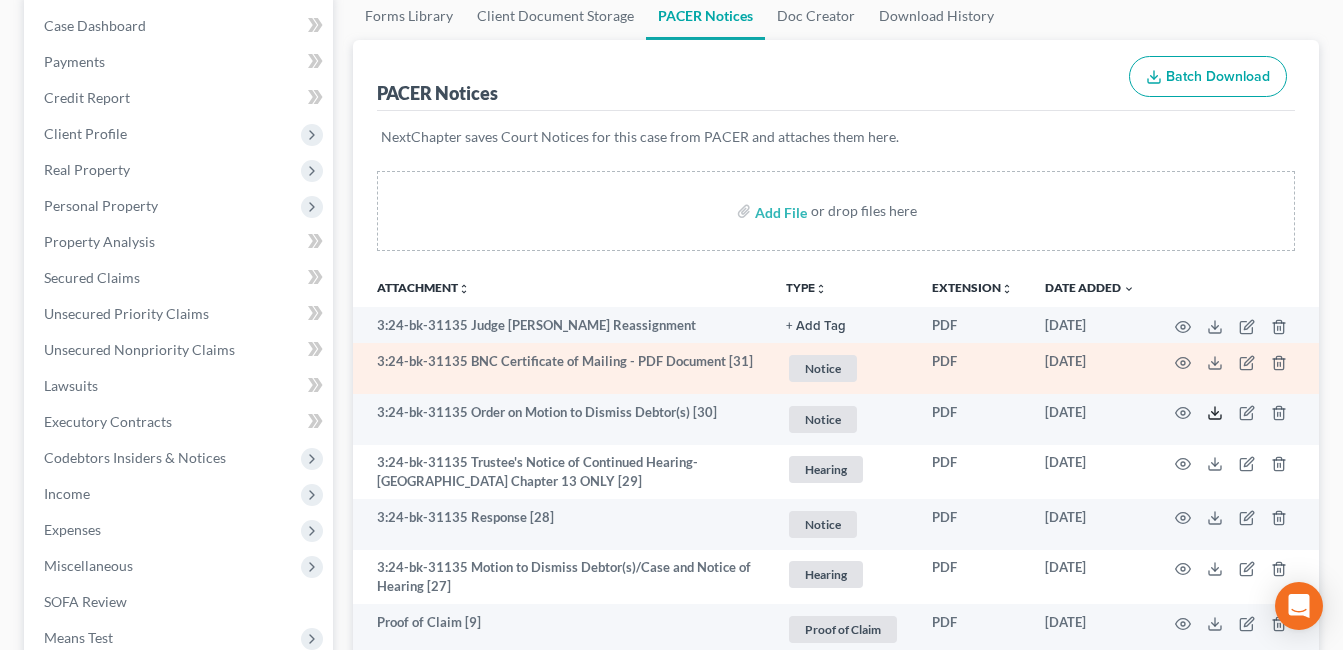 scroll, scrollTop: 0, scrollLeft: 0, axis: both 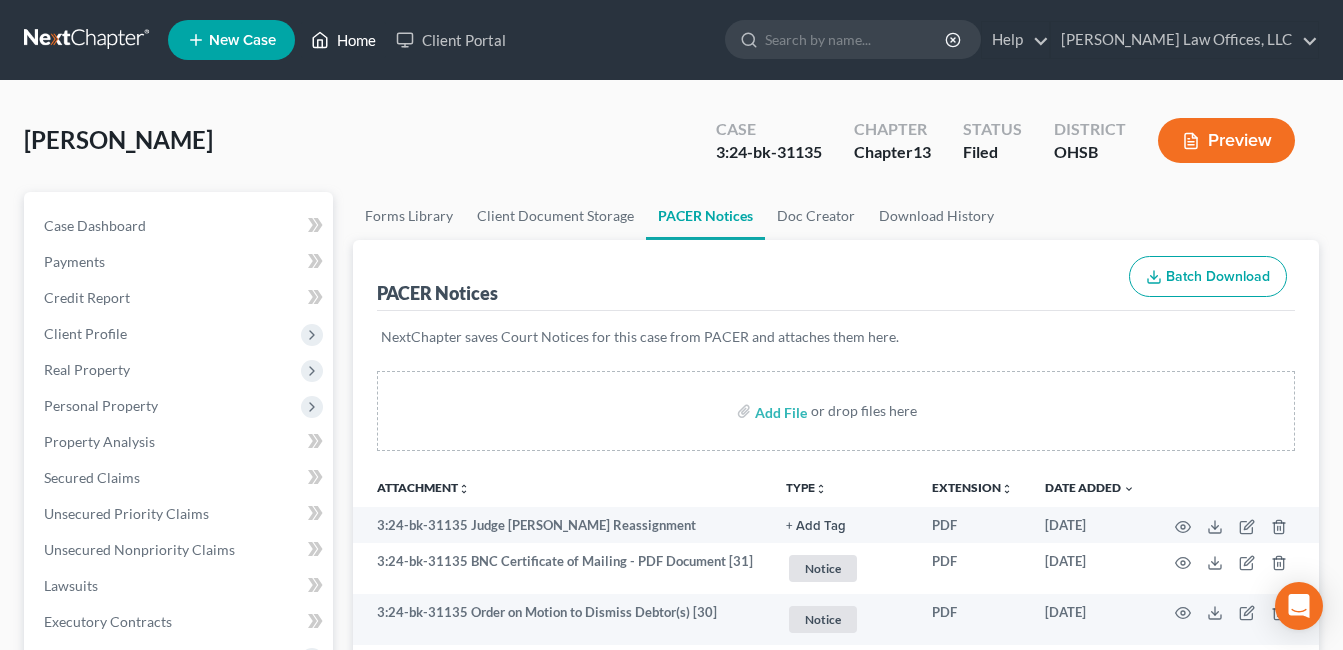 click on "Home" at bounding box center (343, 40) 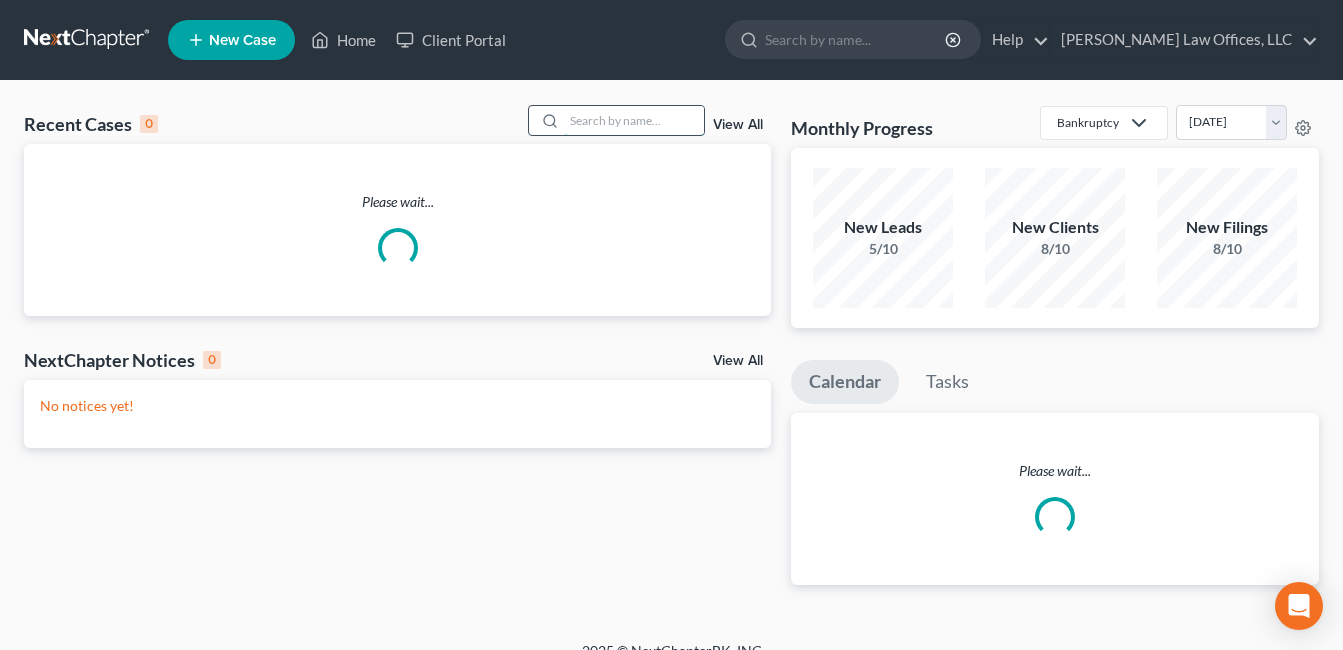 click at bounding box center [634, 120] 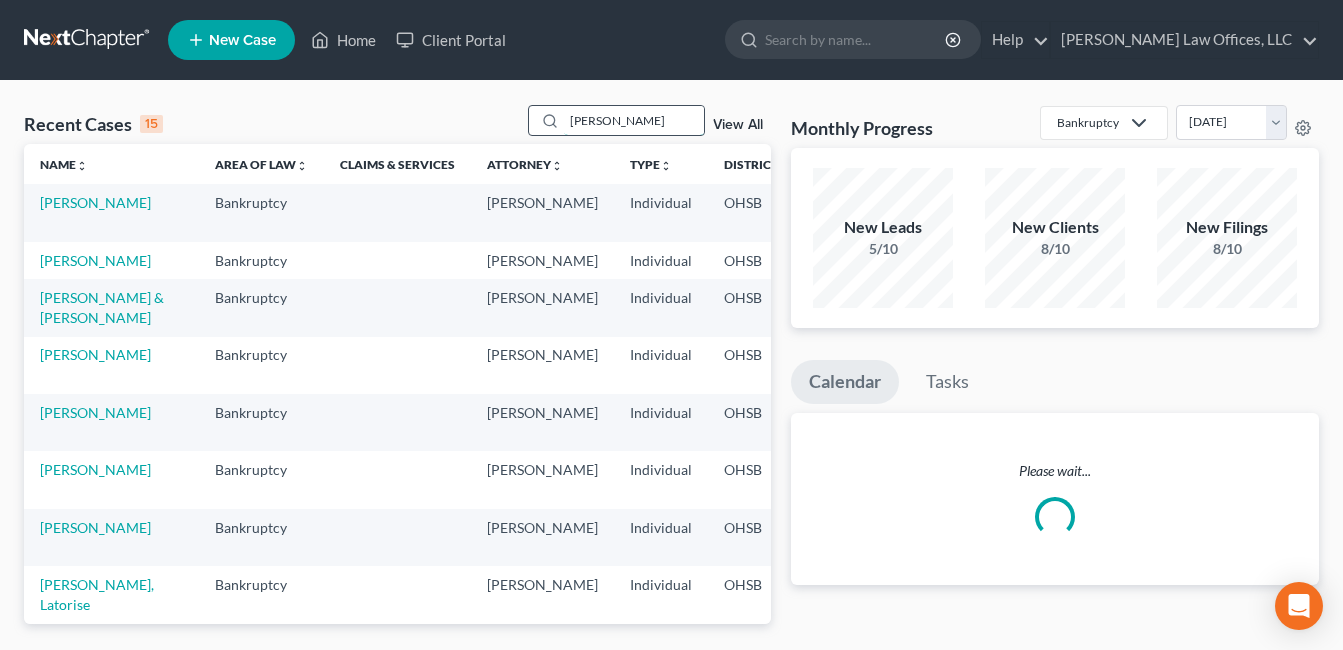 type on "harper" 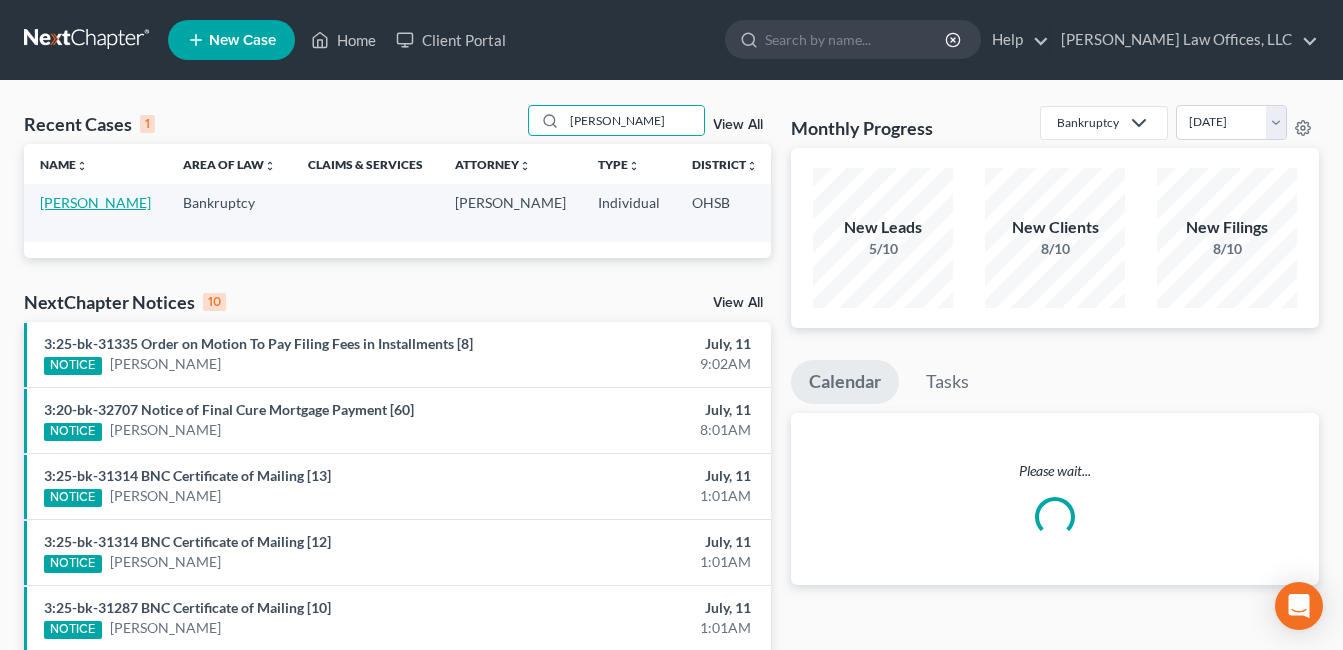 click on "[PERSON_NAME]" at bounding box center [95, 202] 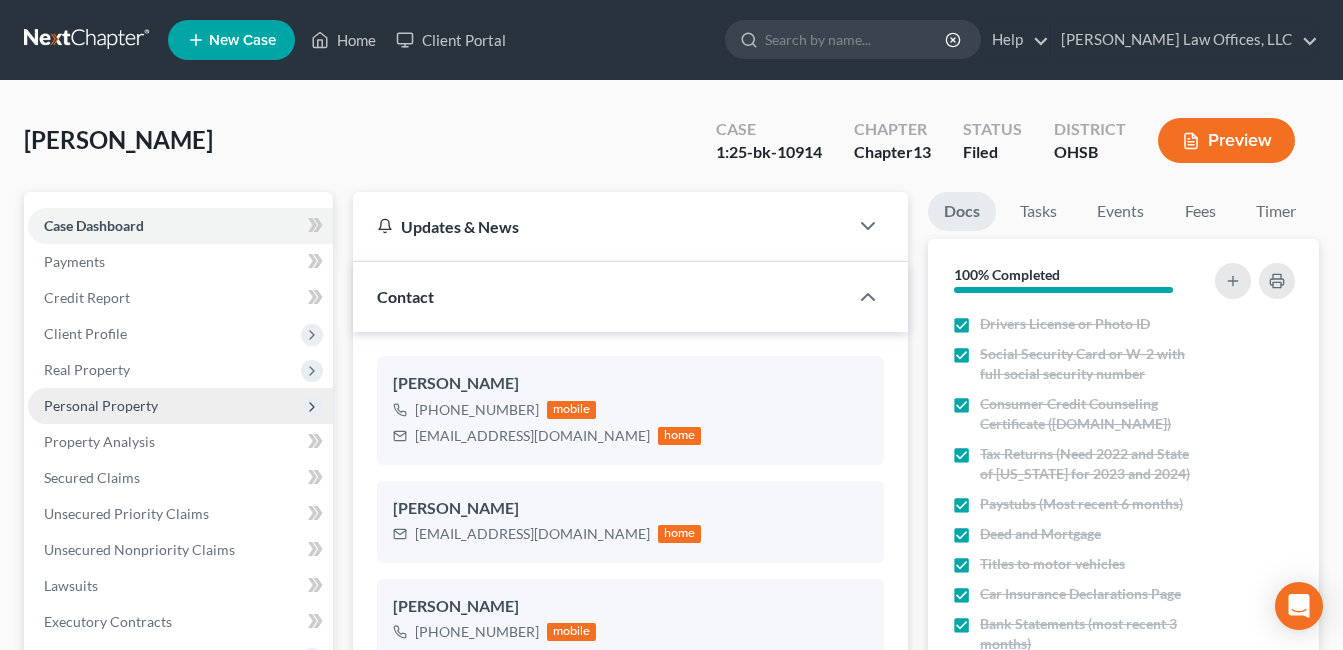 click on "Personal Property" at bounding box center [101, 405] 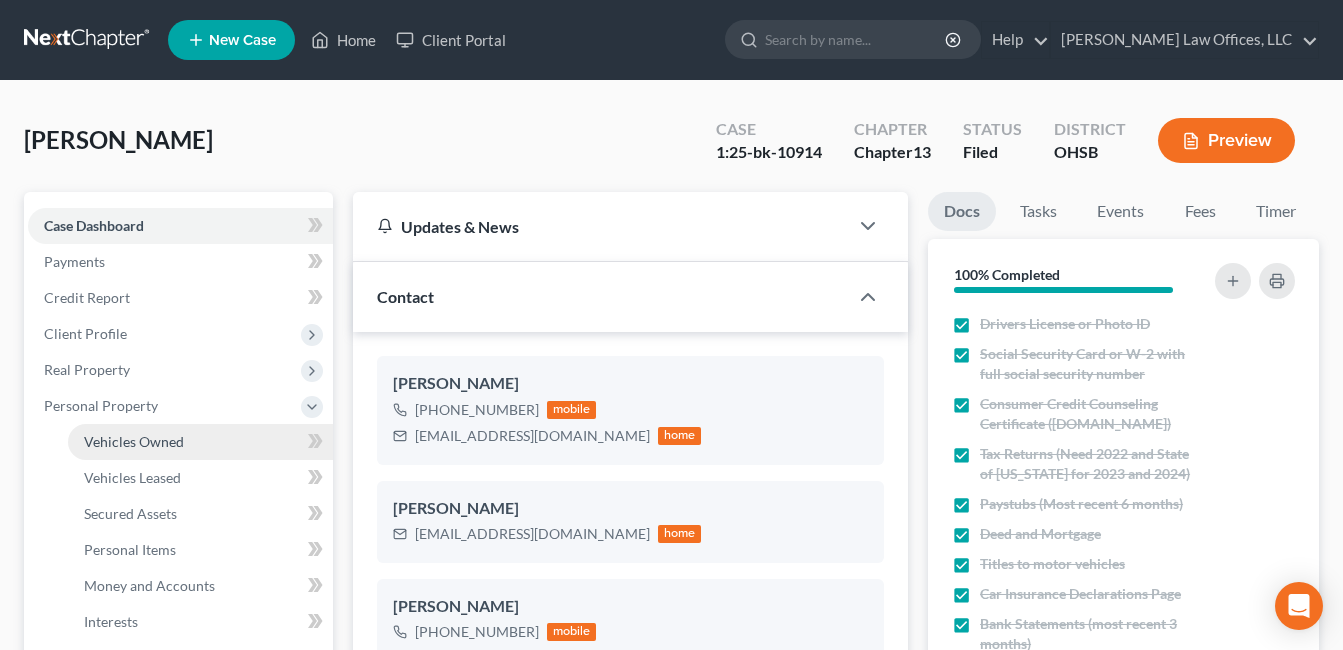 click on "Vehicles Owned" at bounding box center [134, 441] 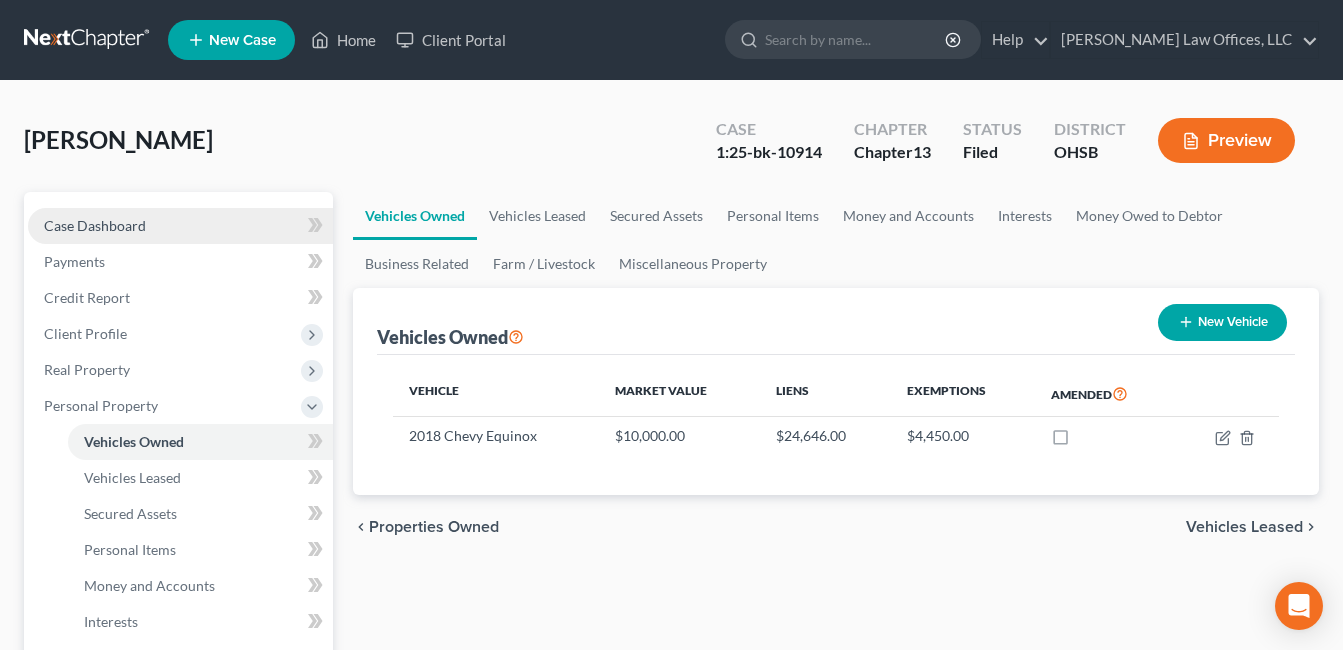 click on "Case Dashboard" at bounding box center (180, 226) 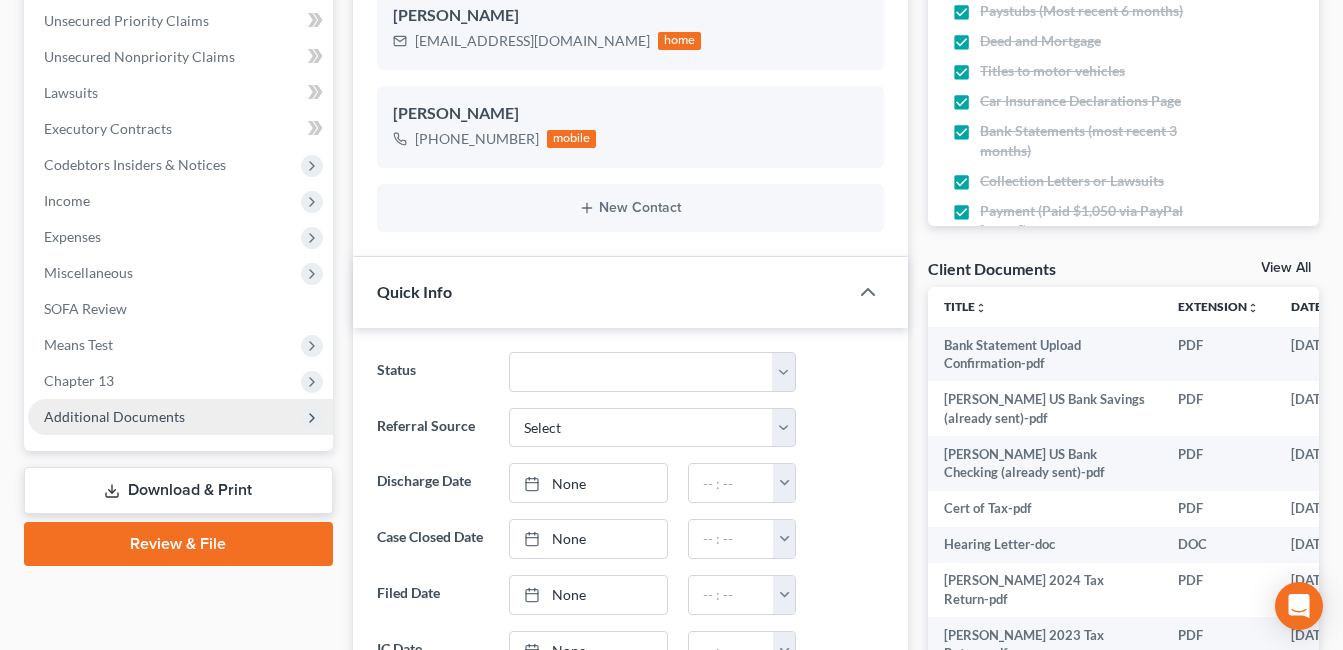 scroll, scrollTop: 500, scrollLeft: 0, axis: vertical 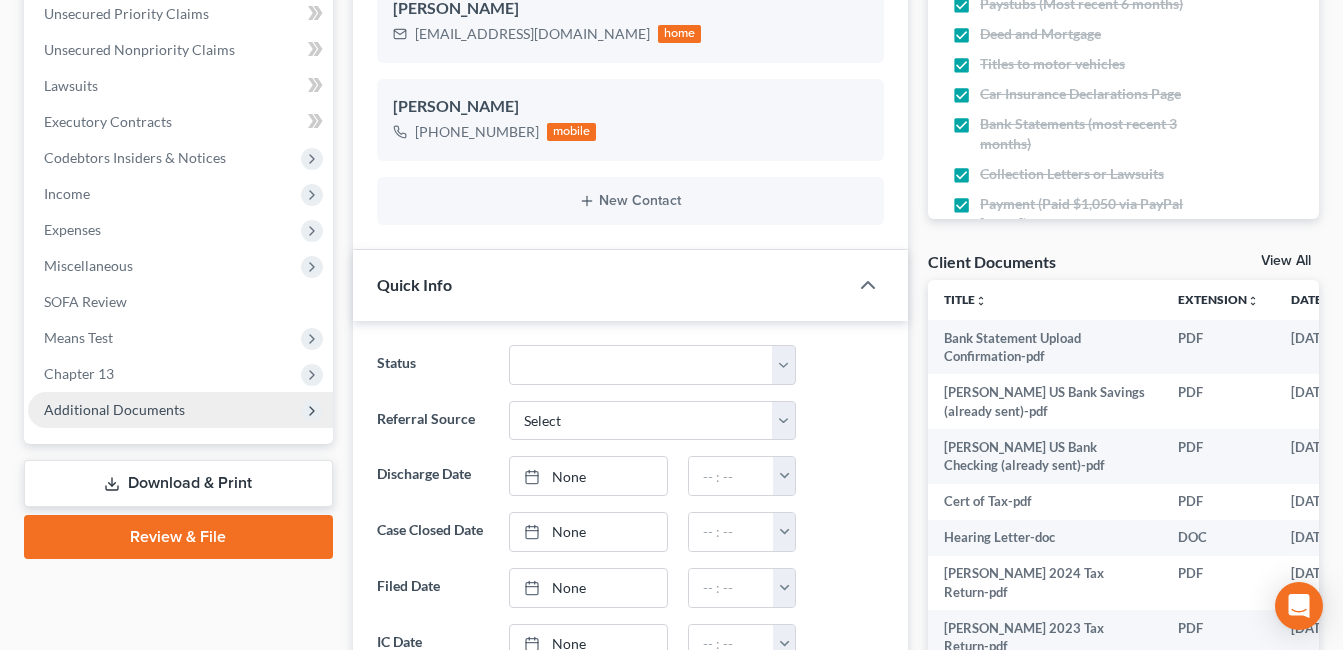 click on "Additional Documents" at bounding box center [114, 409] 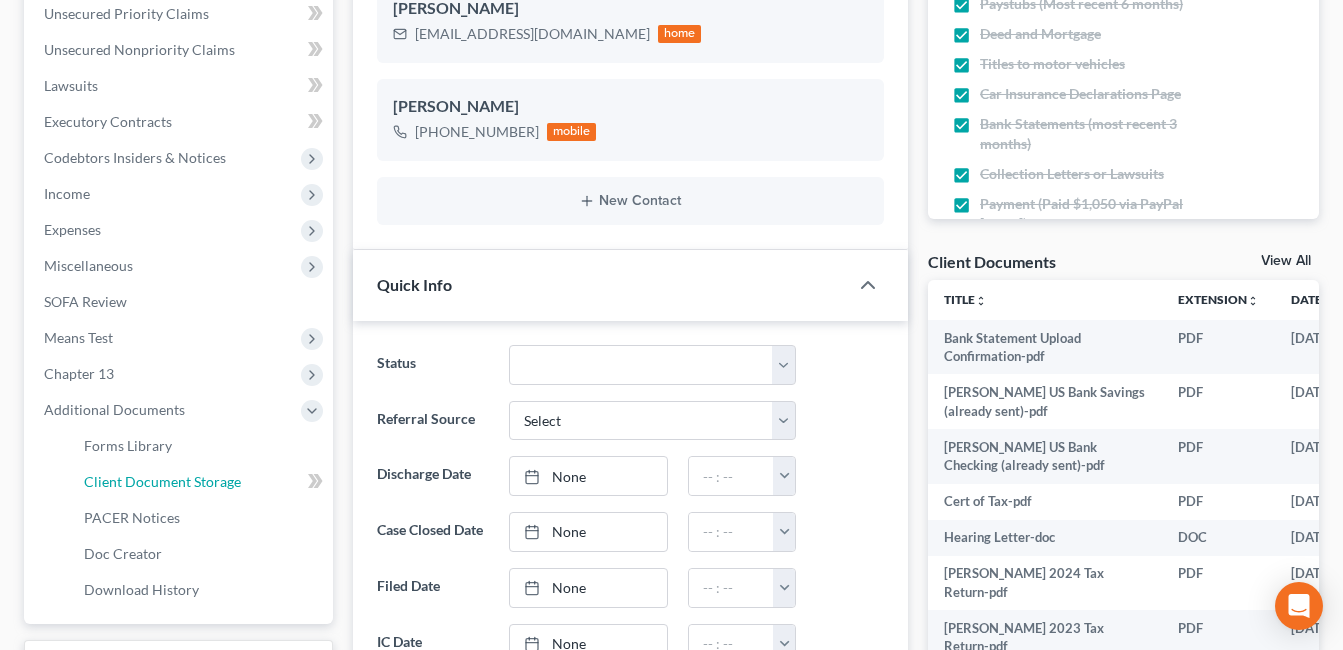 click on "Client Document Storage" at bounding box center (162, 481) 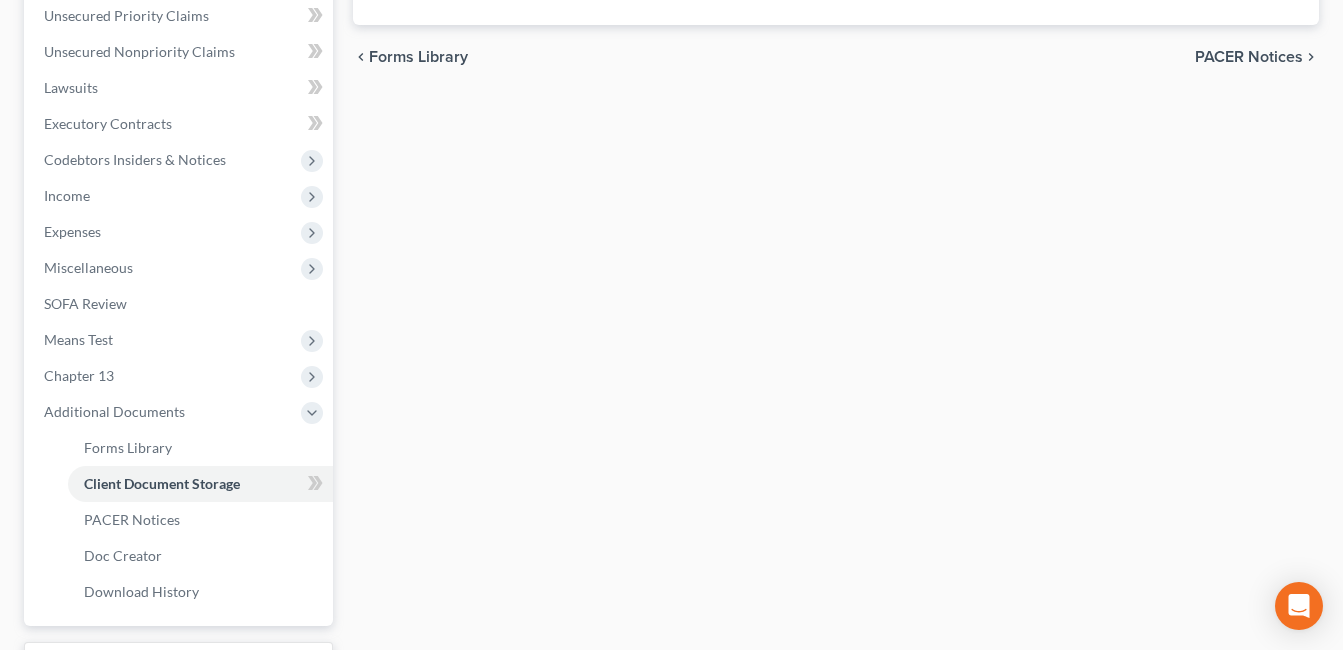 scroll, scrollTop: 398, scrollLeft: 0, axis: vertical 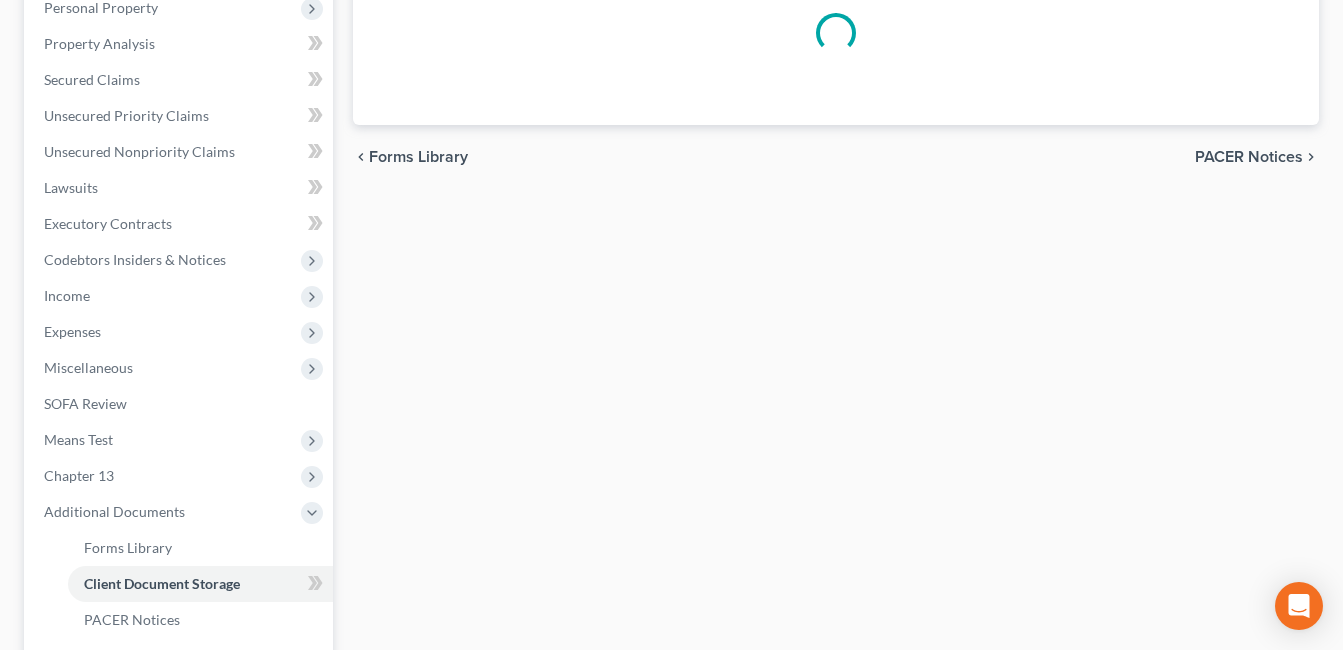 select on "7" 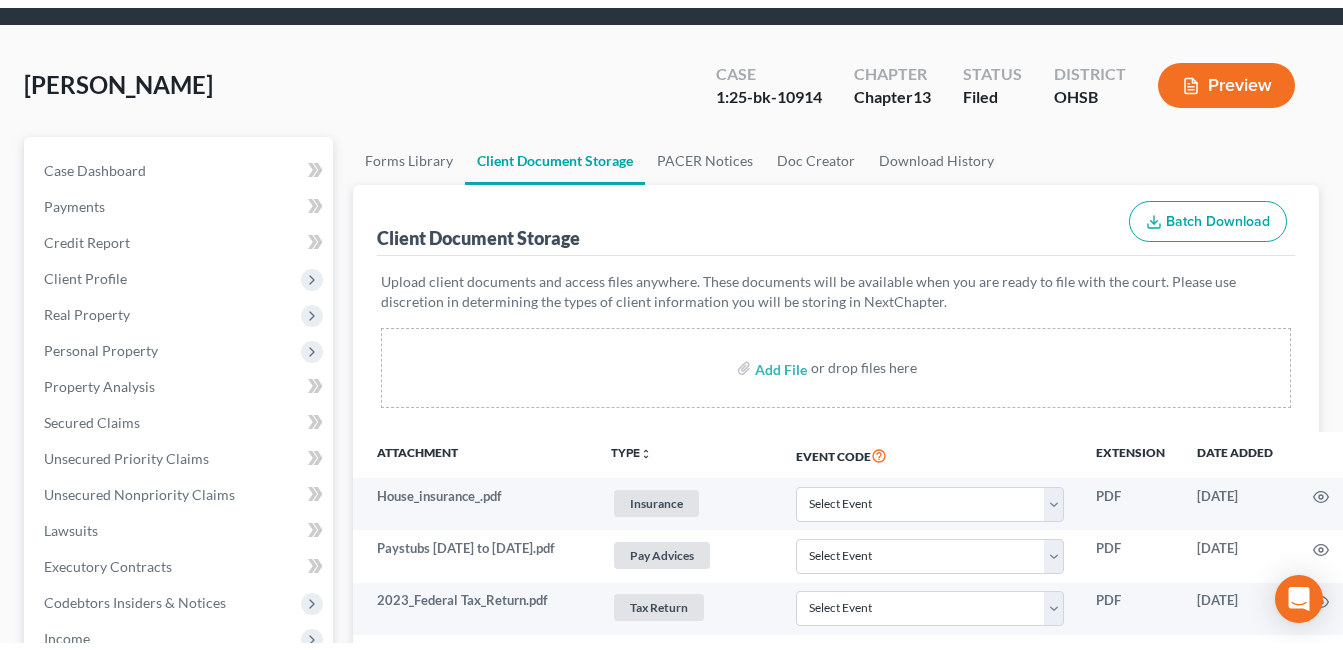 scroll, scrollTop: 0, scrollLeft: 0, axis: both 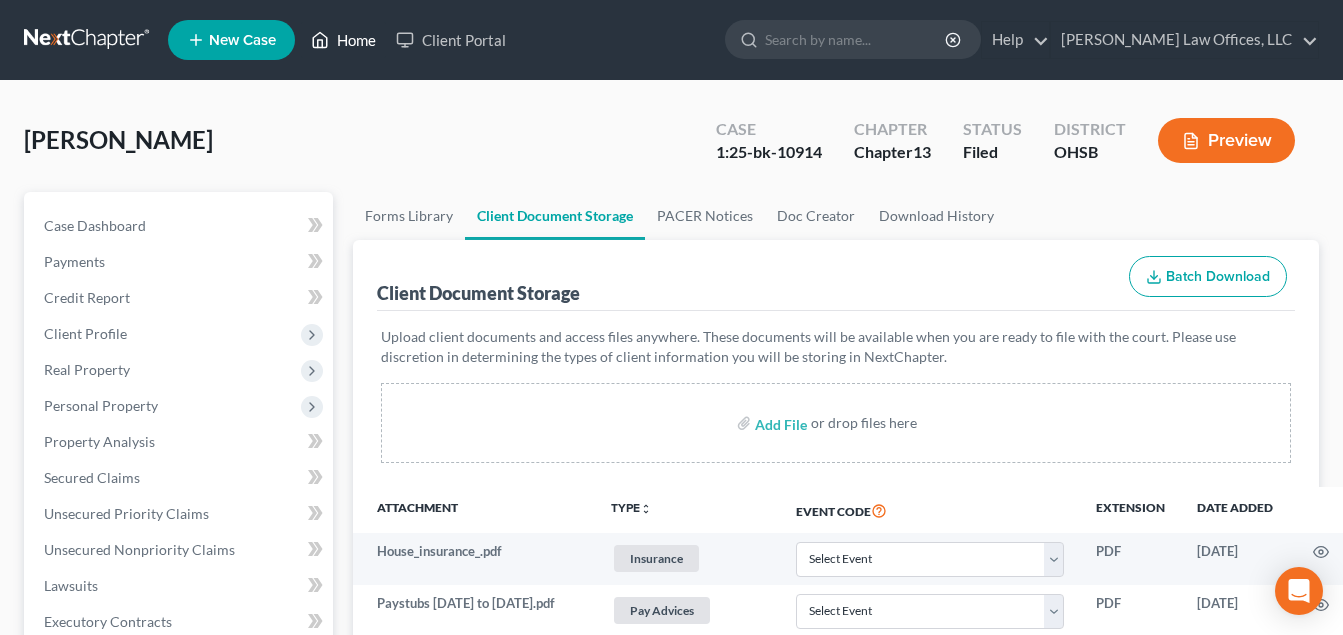 click on "Home" at bounding box center (343, 40) 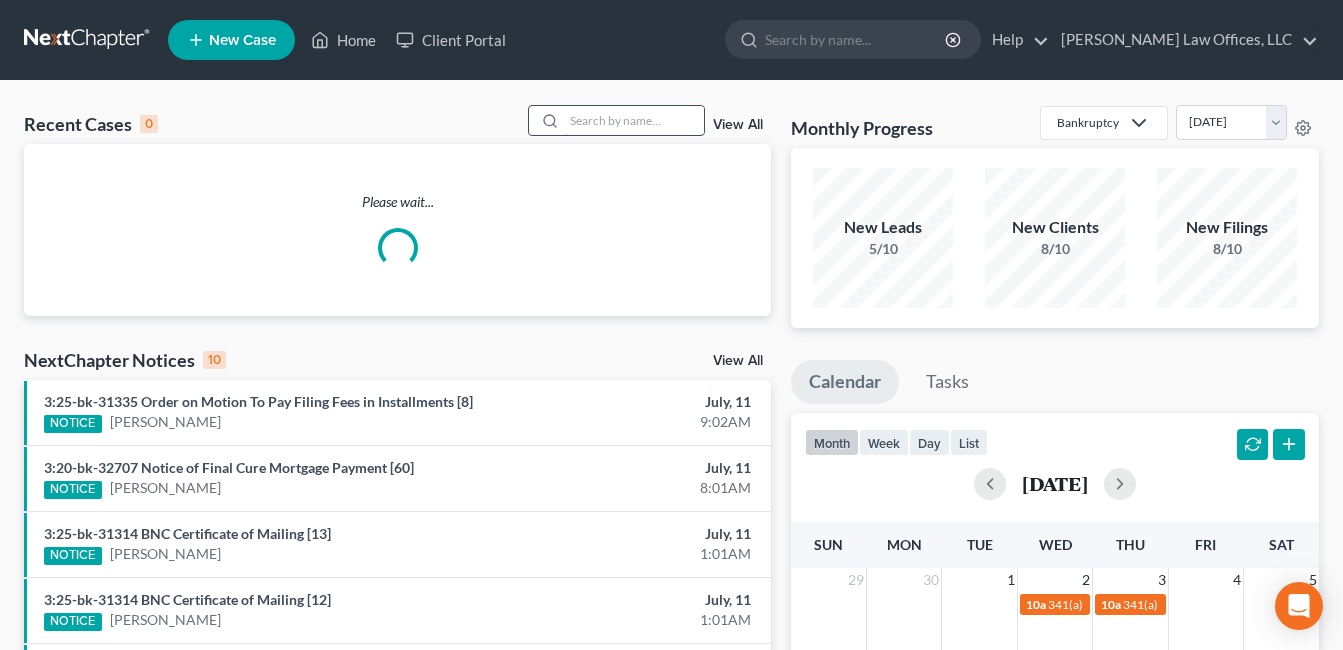 click at bounding box center [634, 120] 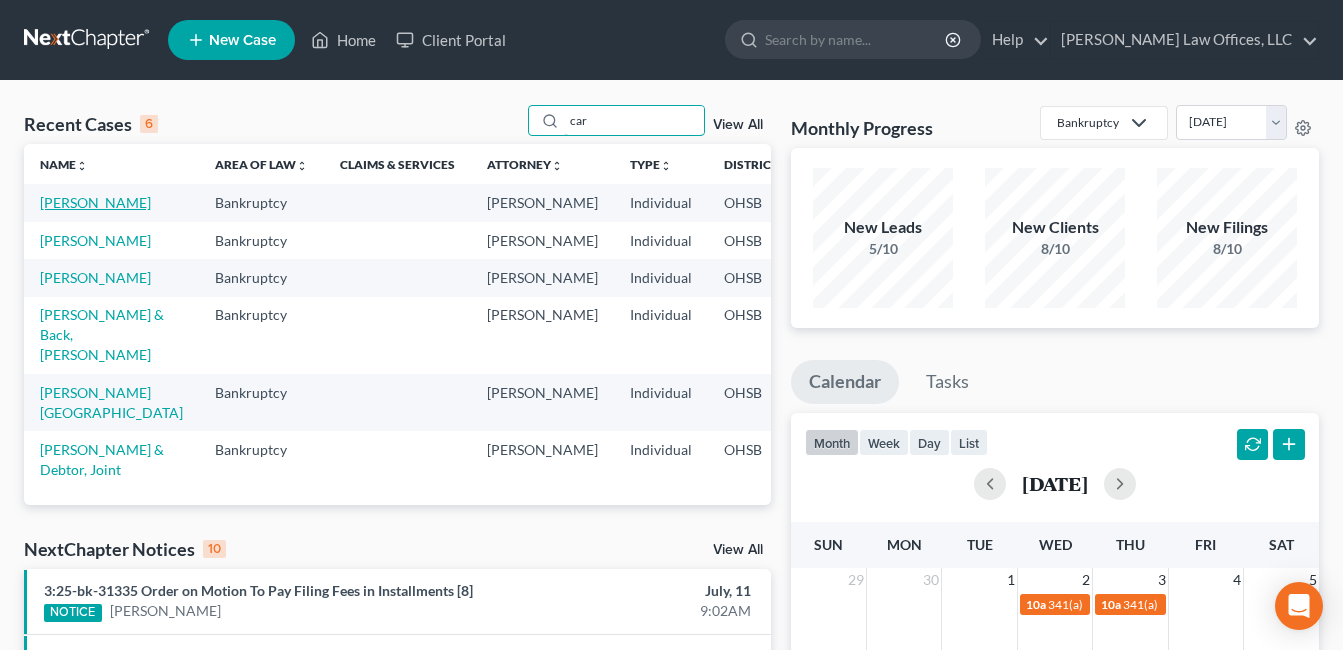 type on "car" 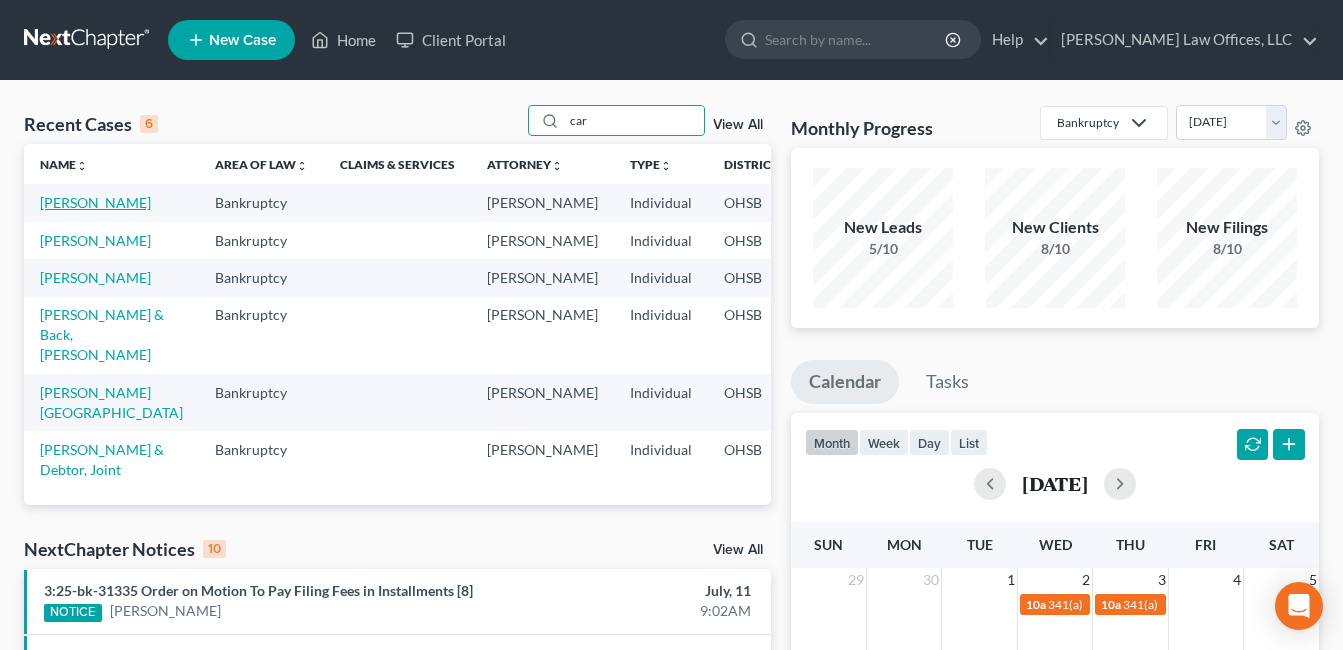 click on "[PERSON_NAME]" at bounding box center (95, 202) 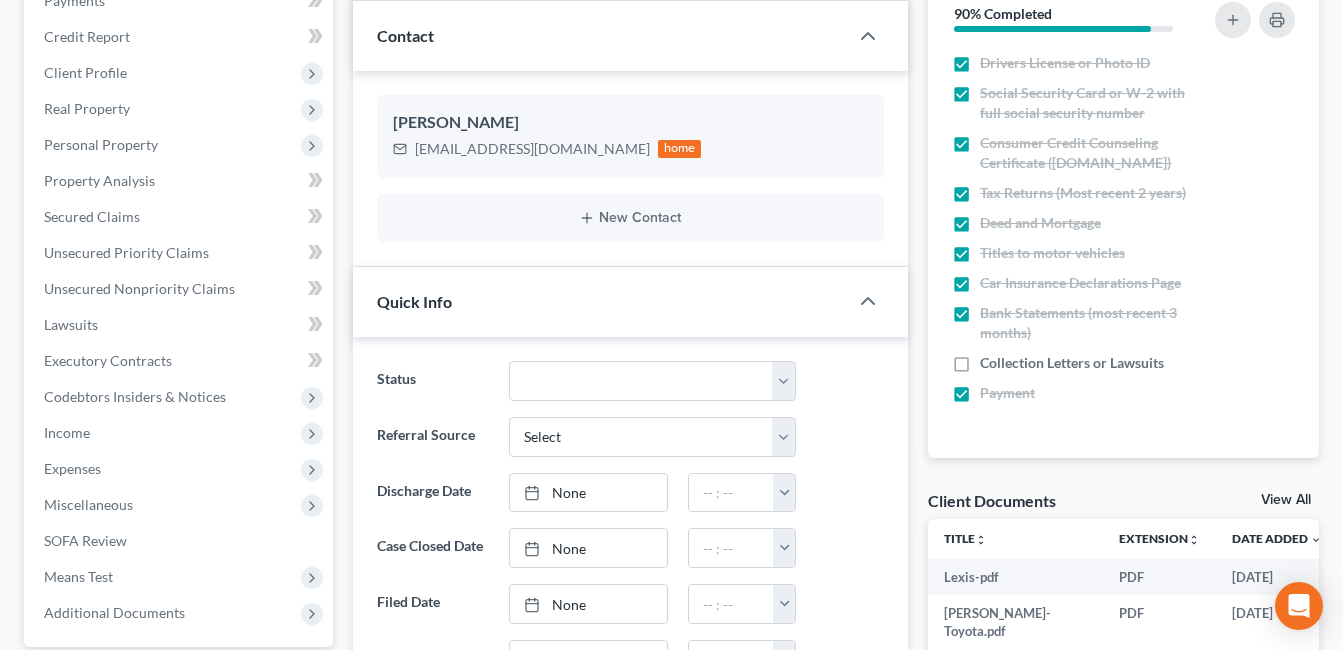 scroll, scrollTop: 400, scrollLeft: 0, axis: vertical 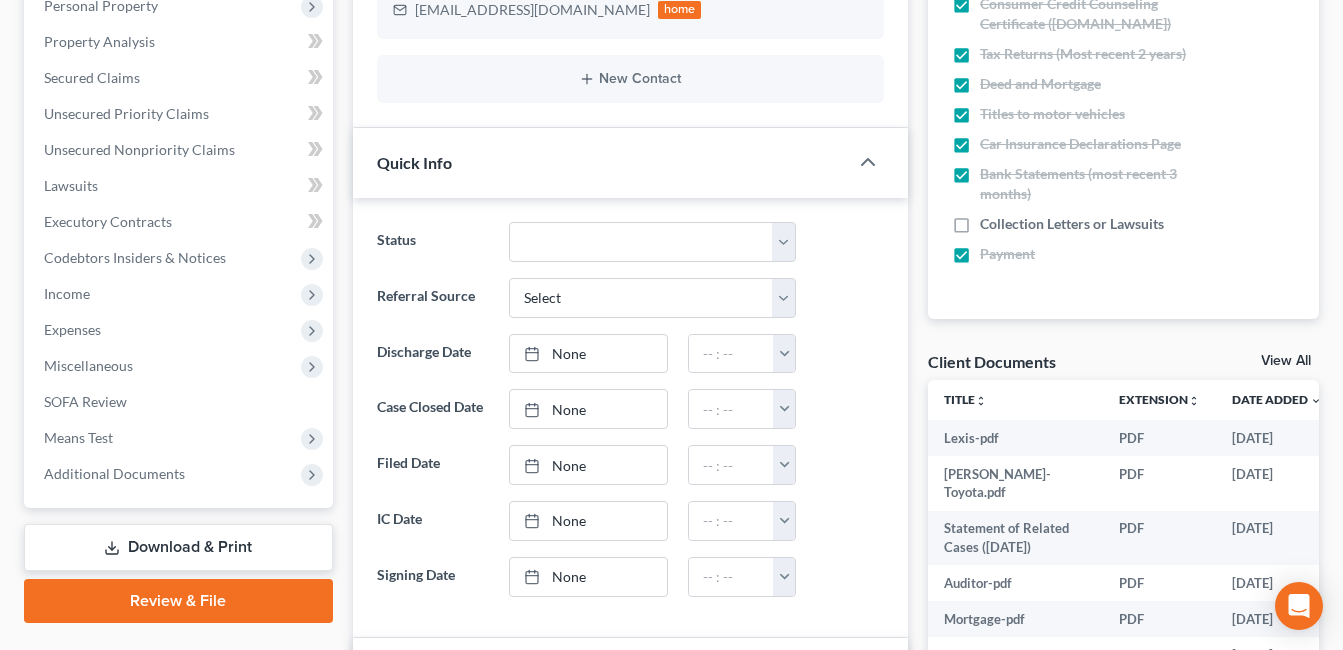 click on "Additional Documents" at bounding box center [114, 473] 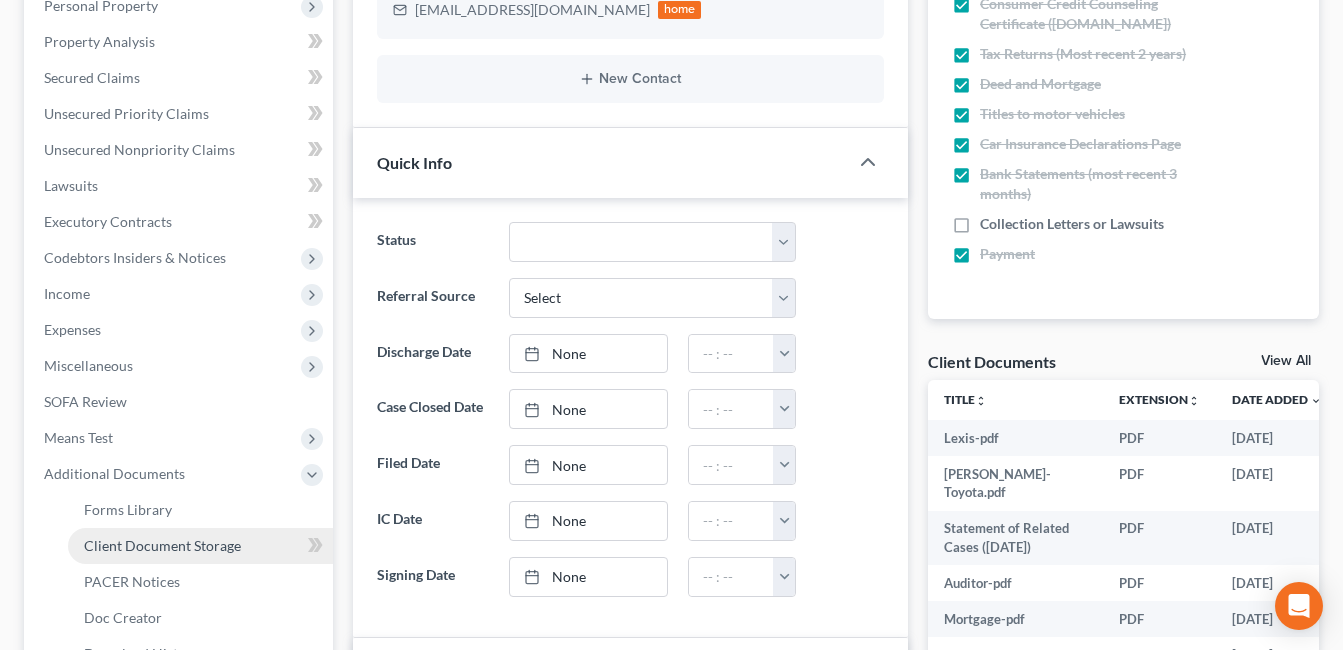 click on "Client Document Storage" at bounding box center [162, 545] 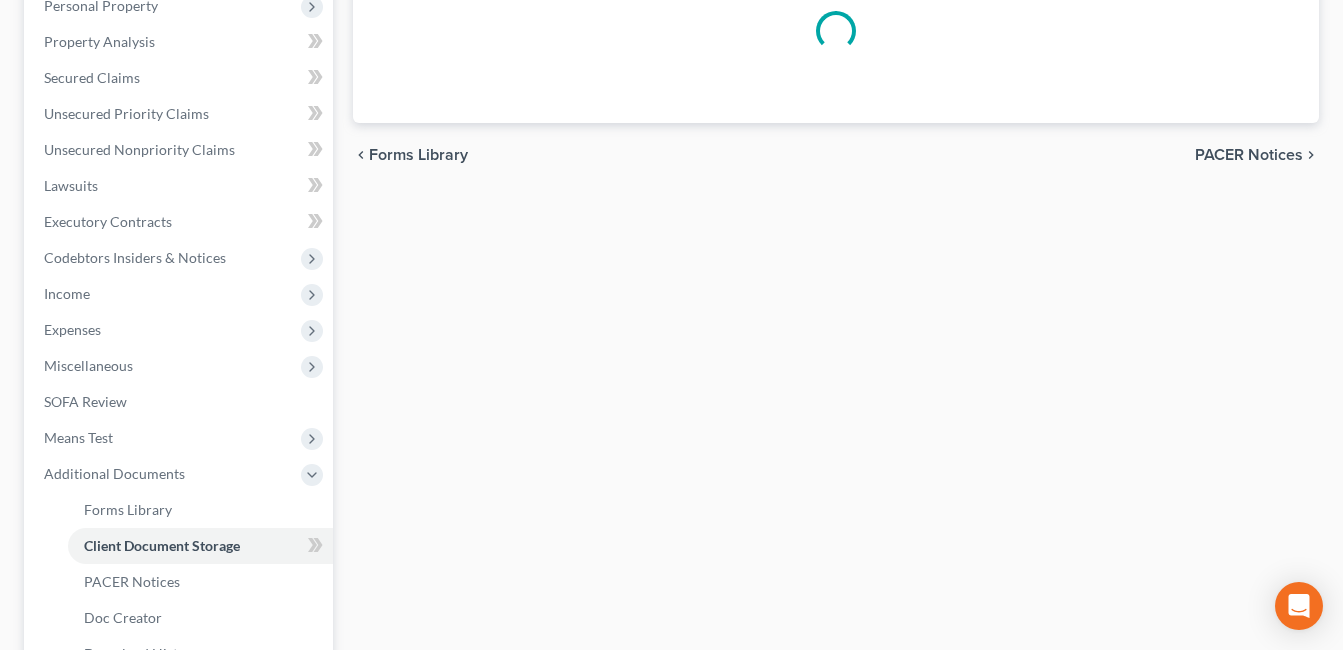 scroll, scrollTop: 398, scrollLeft: 0, axis: vertical 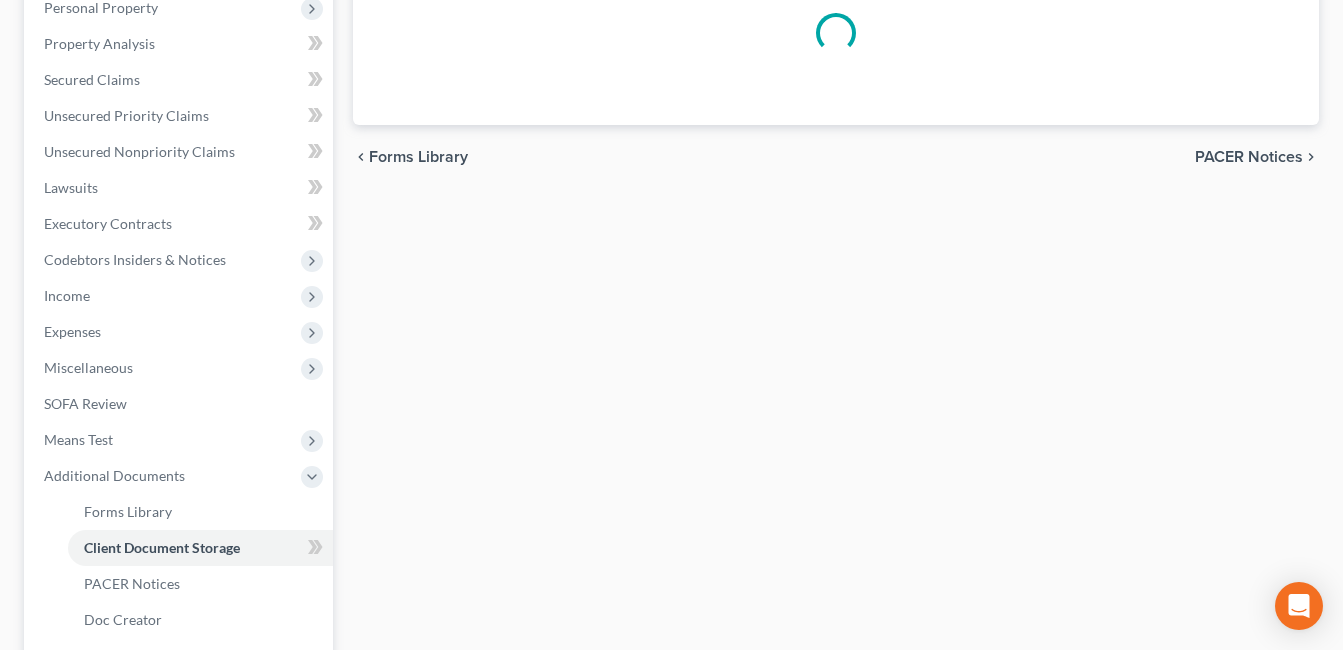 select on "7" 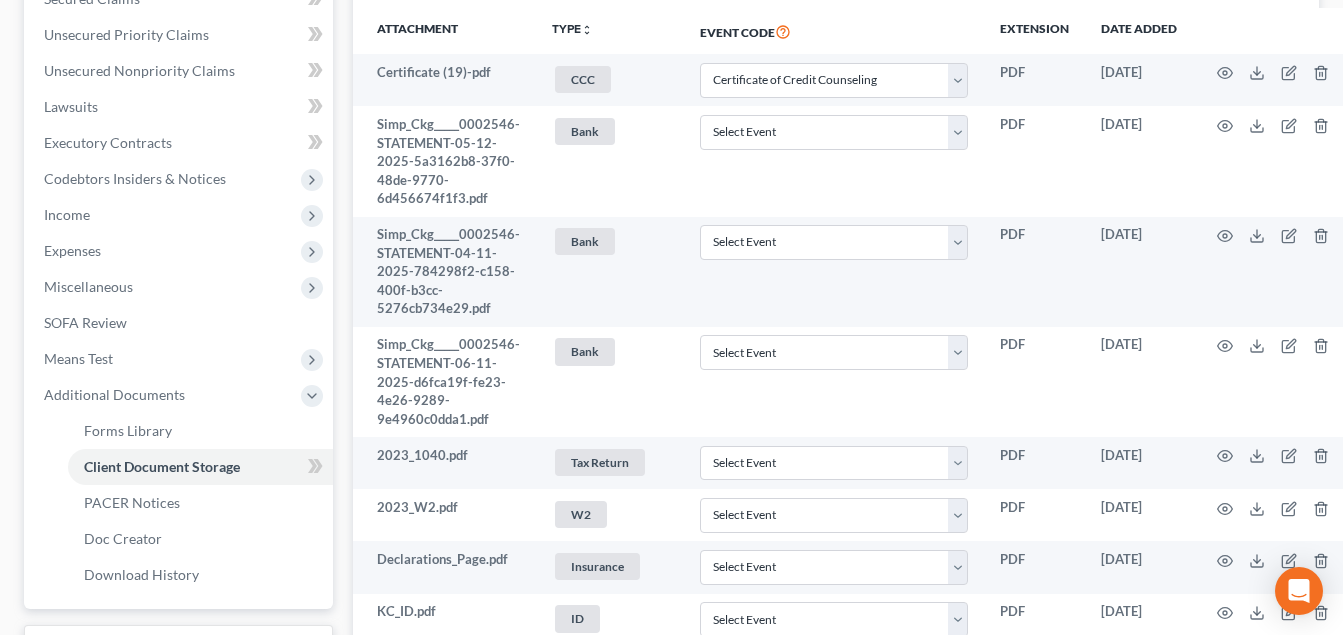 scroll, scrollTop: 500, scrollLeft: 0, axis: vertical 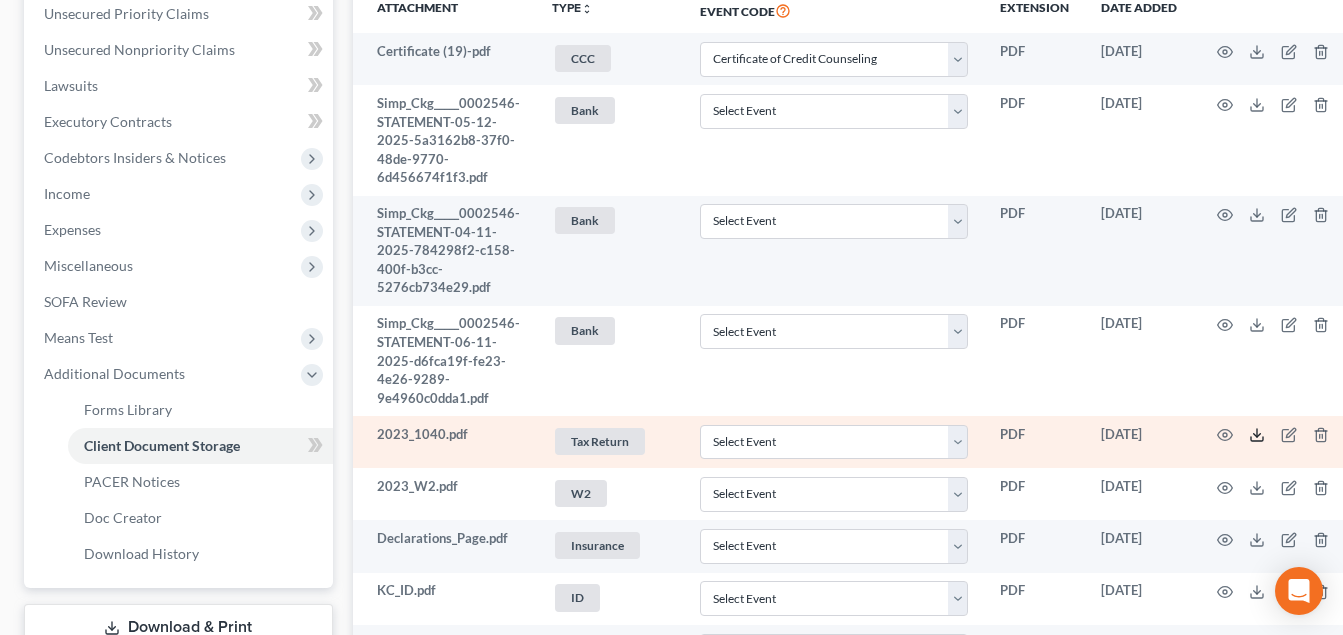 click 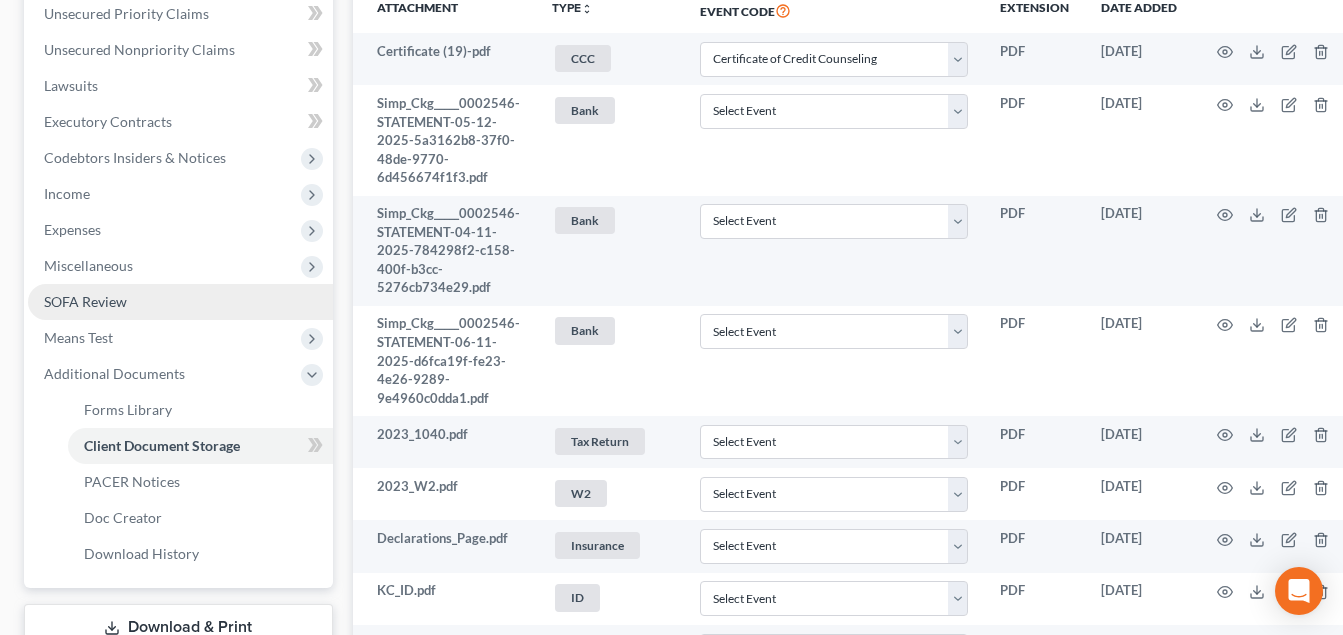 click on "Income" at bounding box center [180, 194] 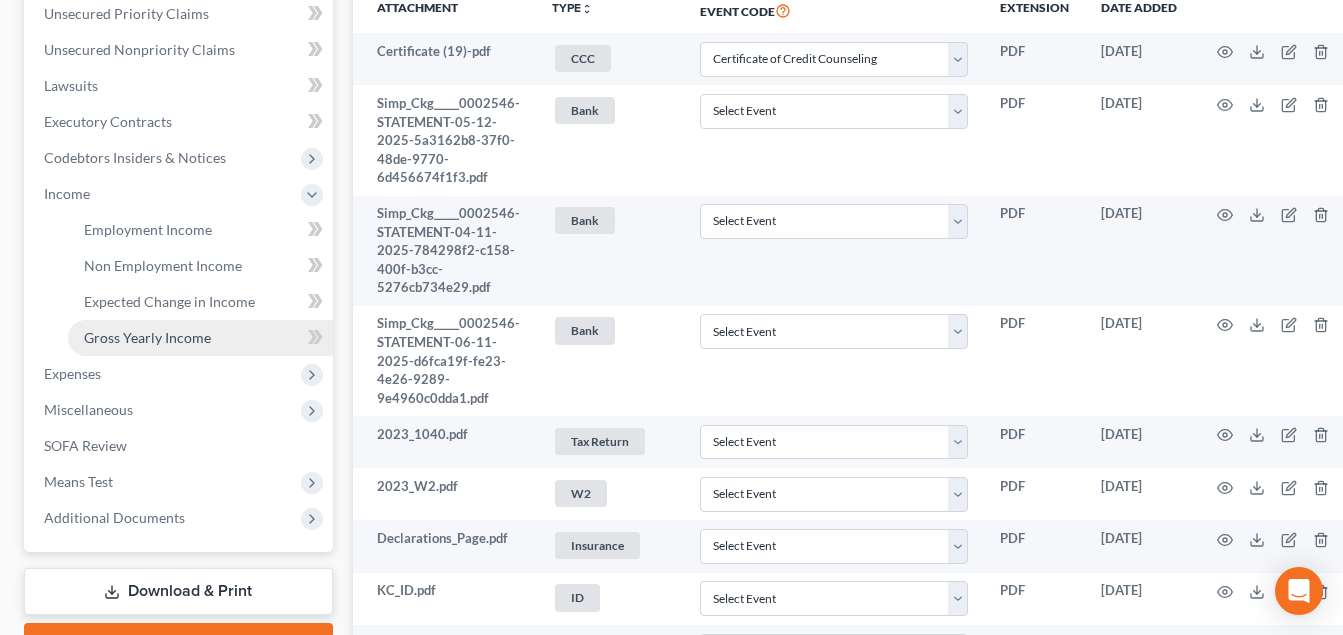 click on "Gross Yearly Income" at bounding box center (147, 337) 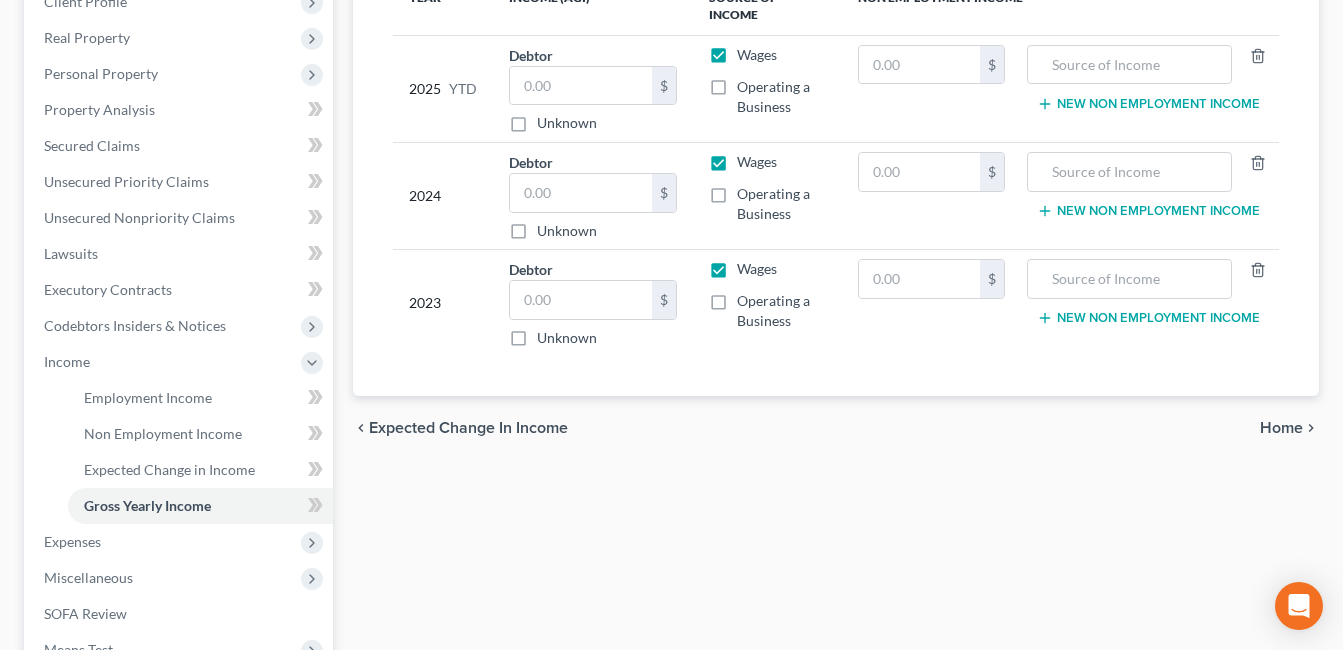 scroll, scrollTop: 0, scrollLeft: 0, axis: both 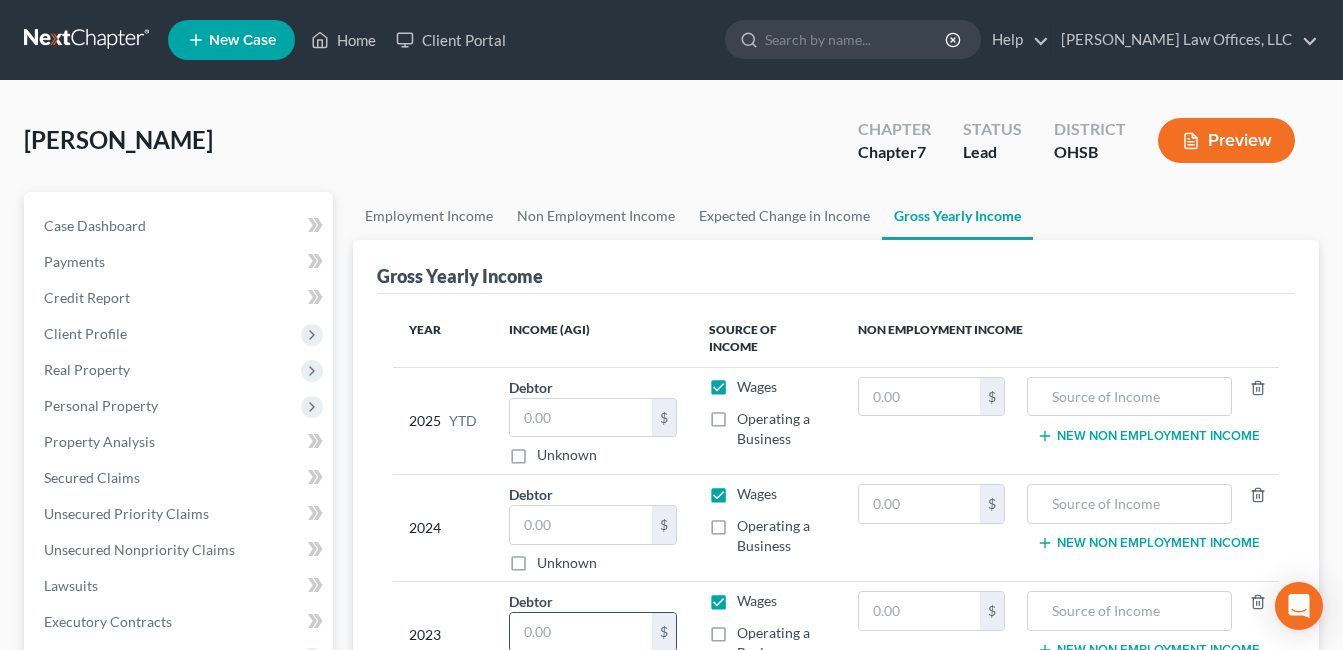 click at bounding box center [581, 632] 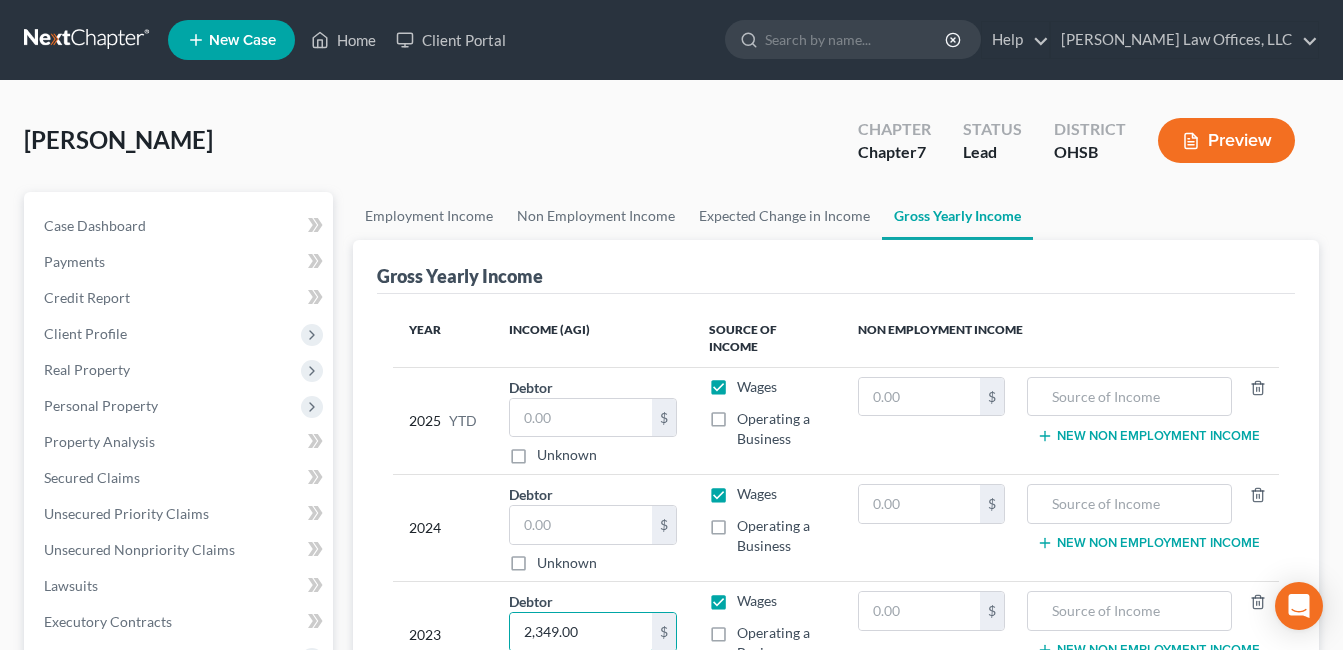 type on "2,349.00" 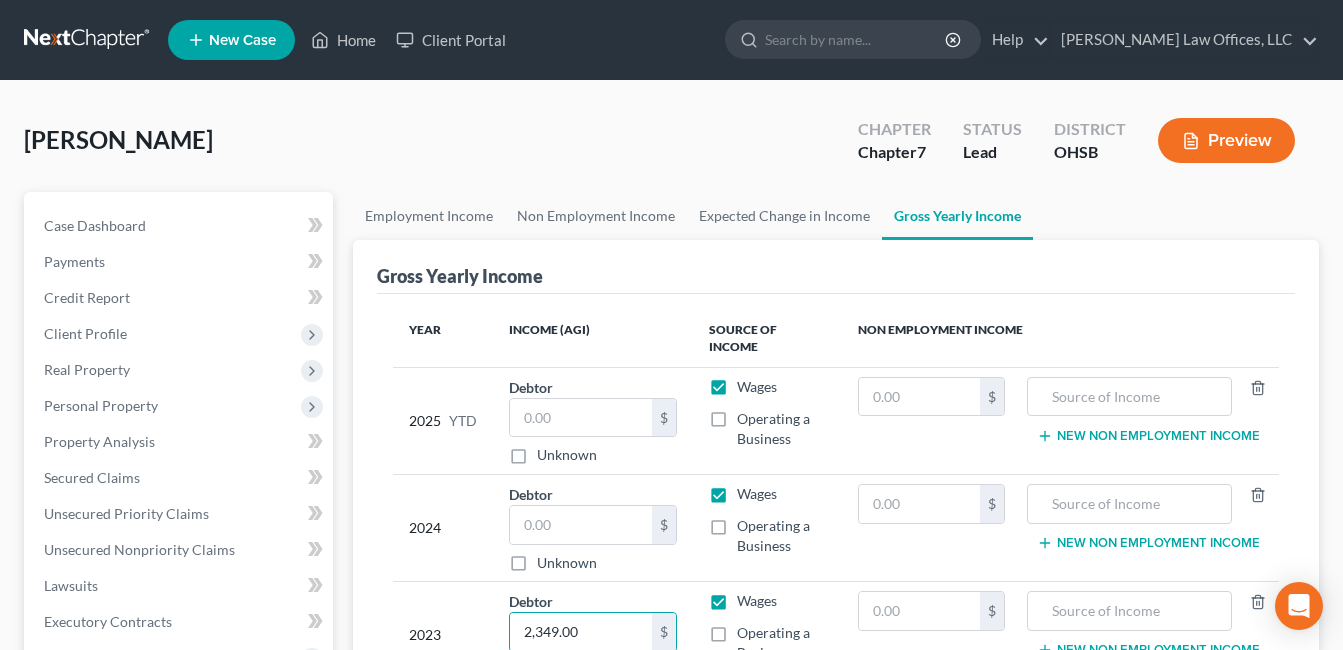 click on "Year Income (AGI) Source of Income Non Employment Income 2025  YTD Debtor
$
Unknown
Balance Undetermined
$
Unknown
Wages Operating a Business $ New Non Employment Income 2024 Debtor
$
Unknown
Balance Undetermined
$
Unknown
Wages Operating a Business $ New Non Employment Income 2023 Debtor
2,349.00 $
Unknown
Balance Undetermined
2,349.00 $
Unknown
Wages Operating a Business $ New Non Employment Income" at bounding box center [836, 511] 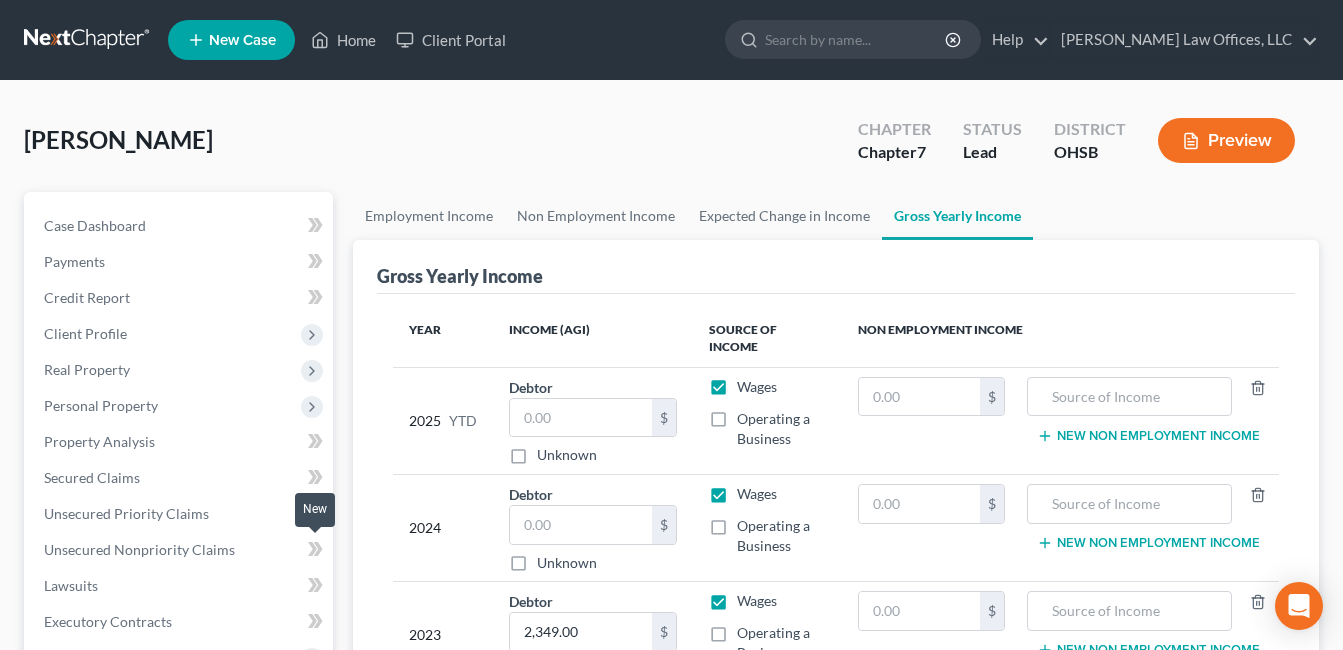 scroll, scrollTop: 200, scrollLeft: 0, axis: vertical 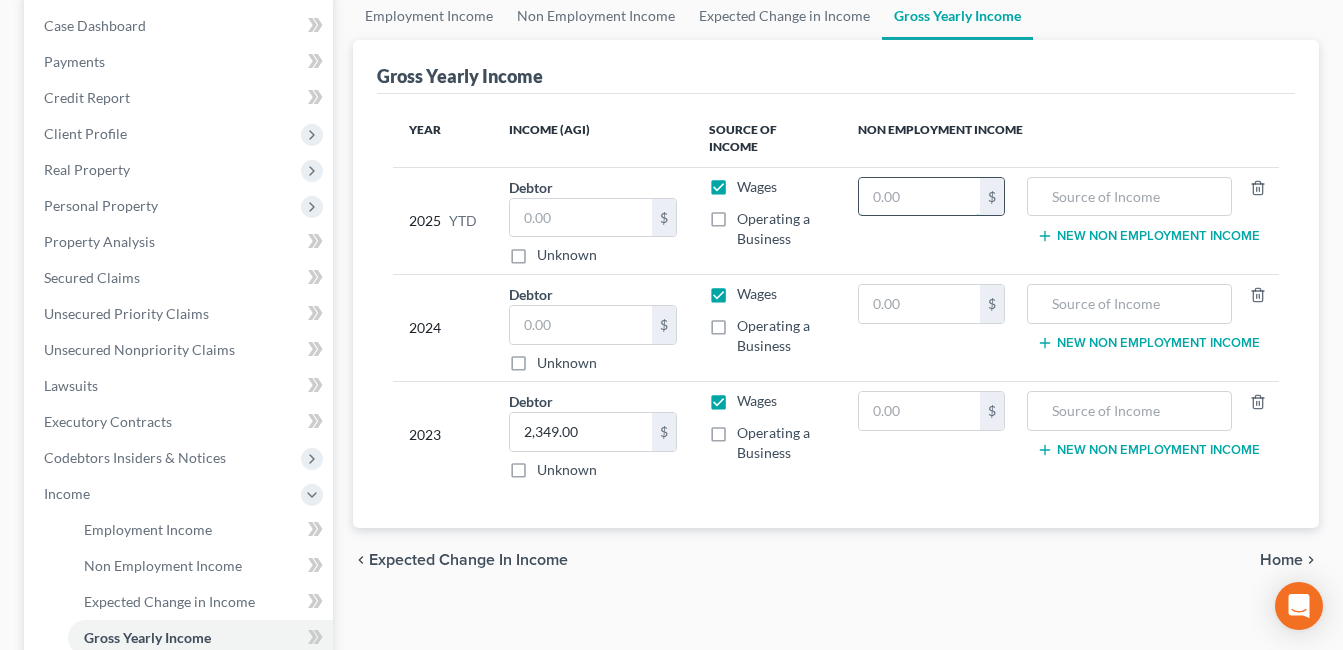 drag, startPoint x: 941, startPoint y: 181, endPoint x: 895, endPoint y: 182, distance: 46.010868 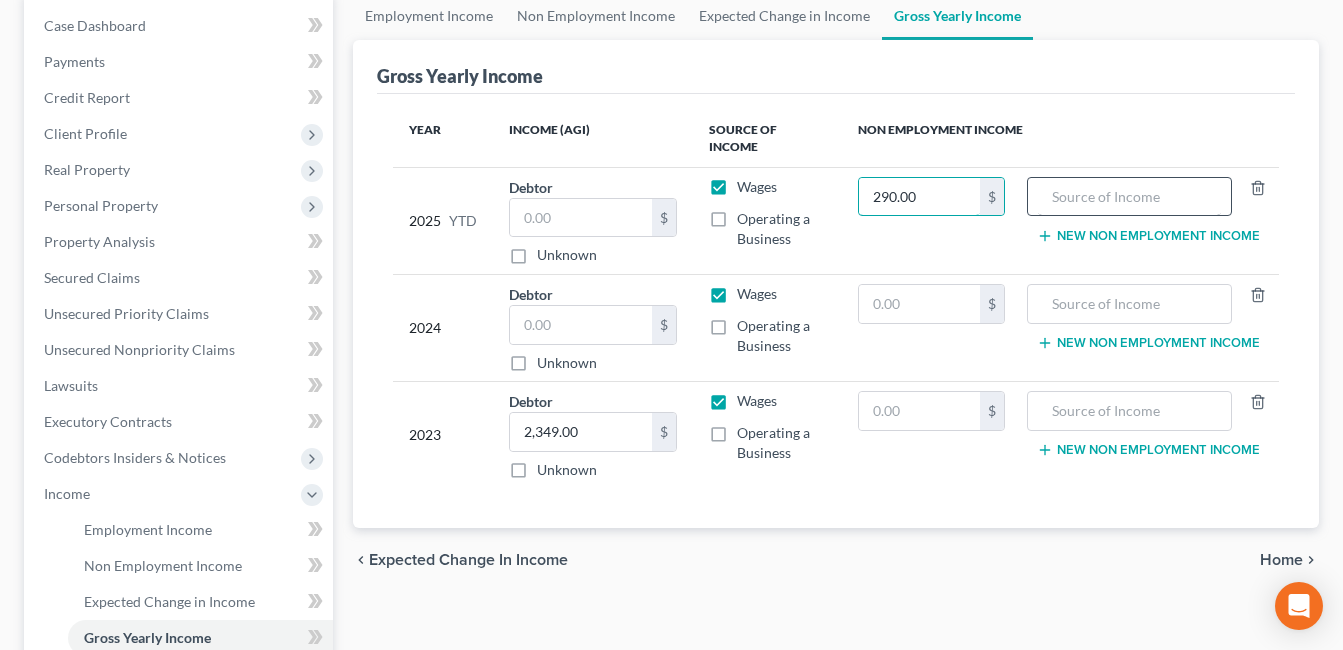 type on "290.00" 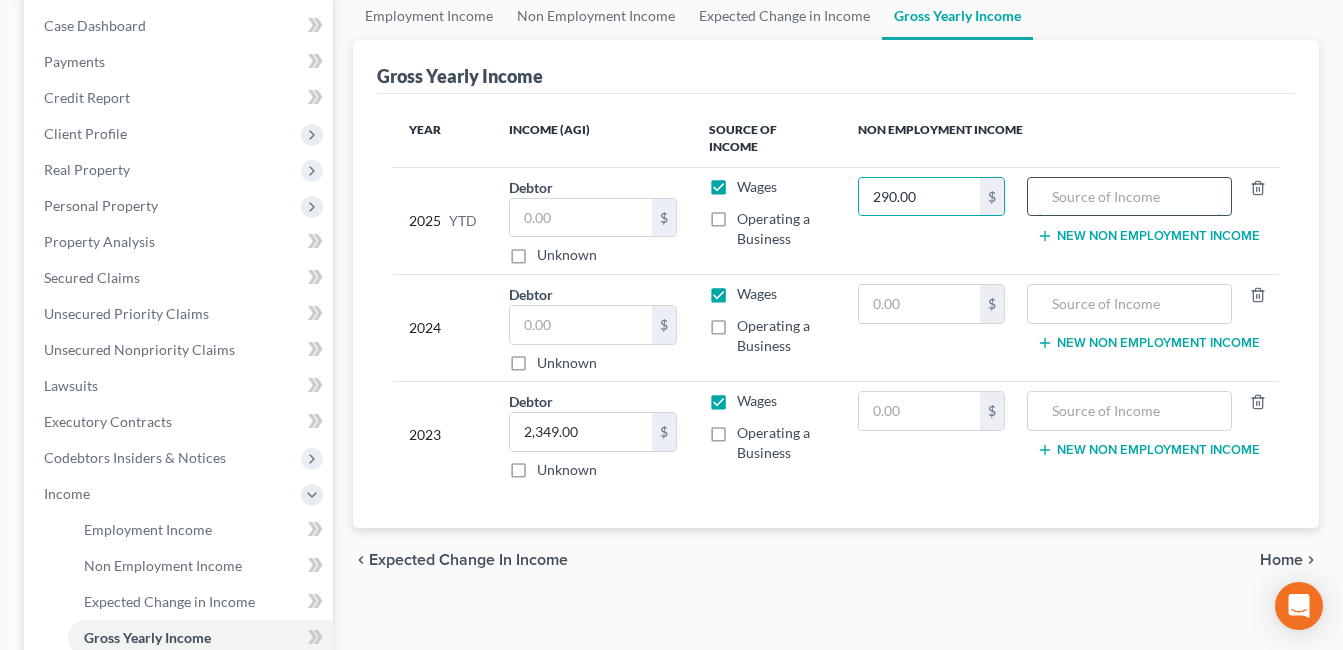 click at bounding box center [1129, 197] 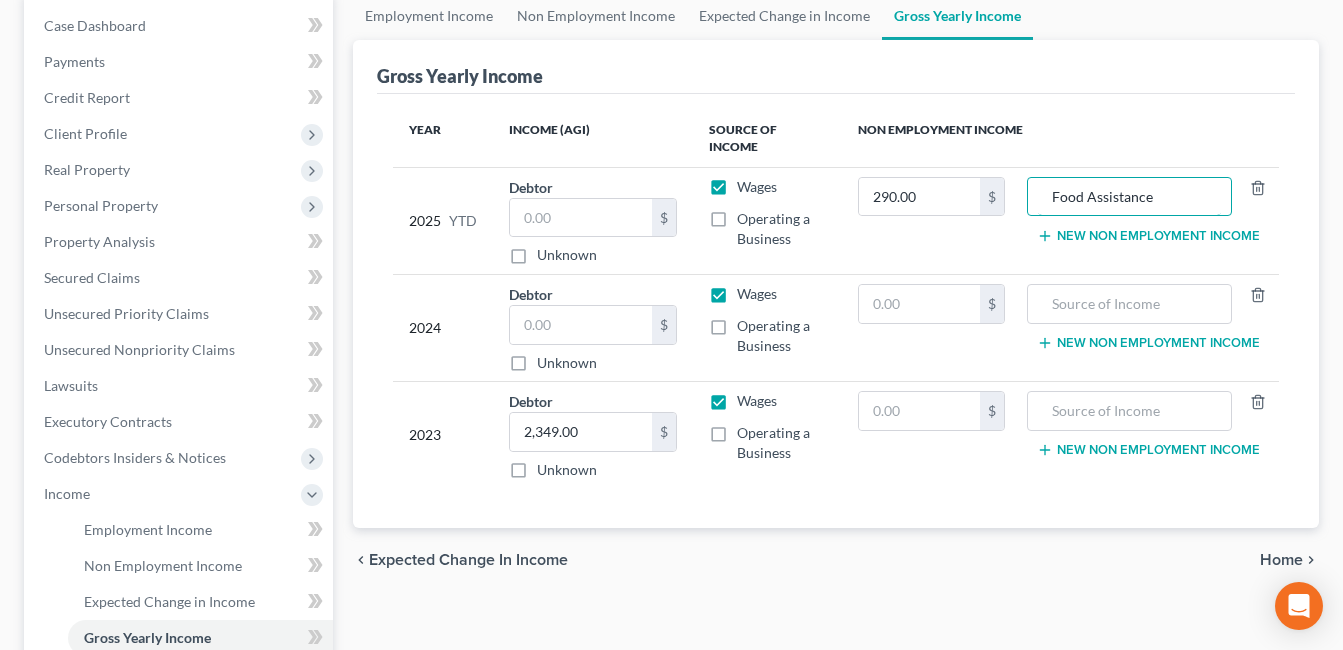 type on "Food Assistance" 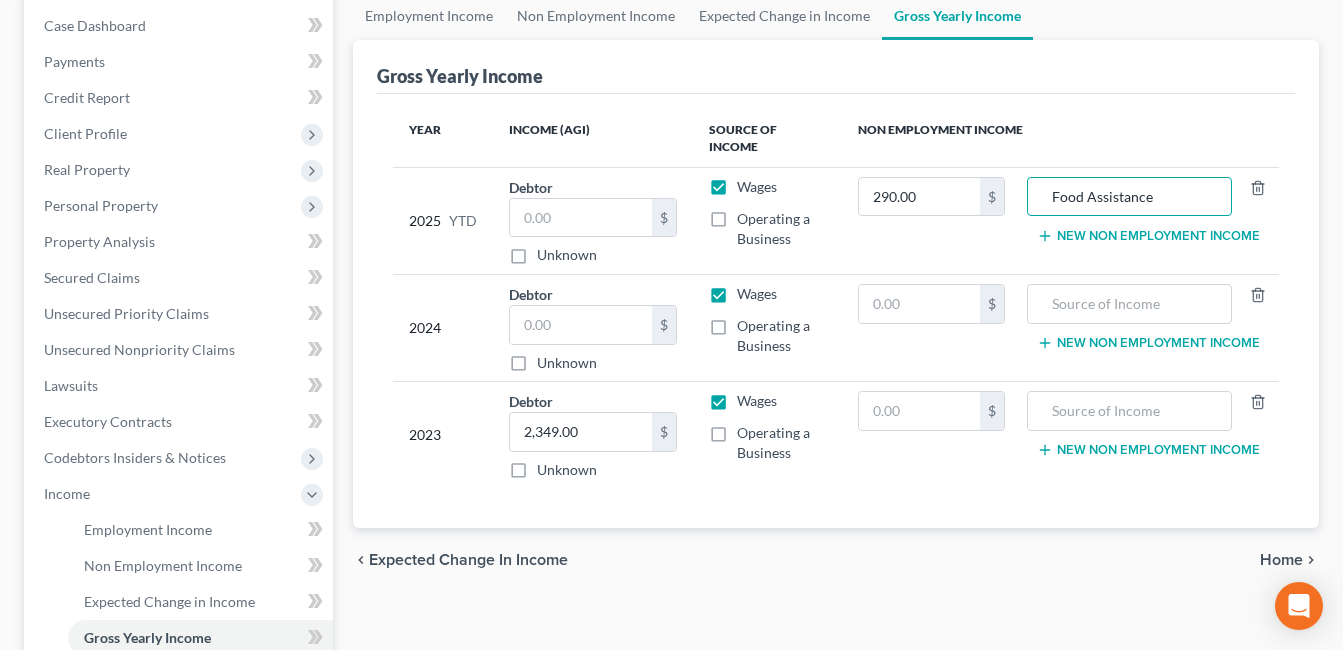 click on "chevron_left
Expected Change in Income
Home
chevron_right" at bounding box center [836, 560] 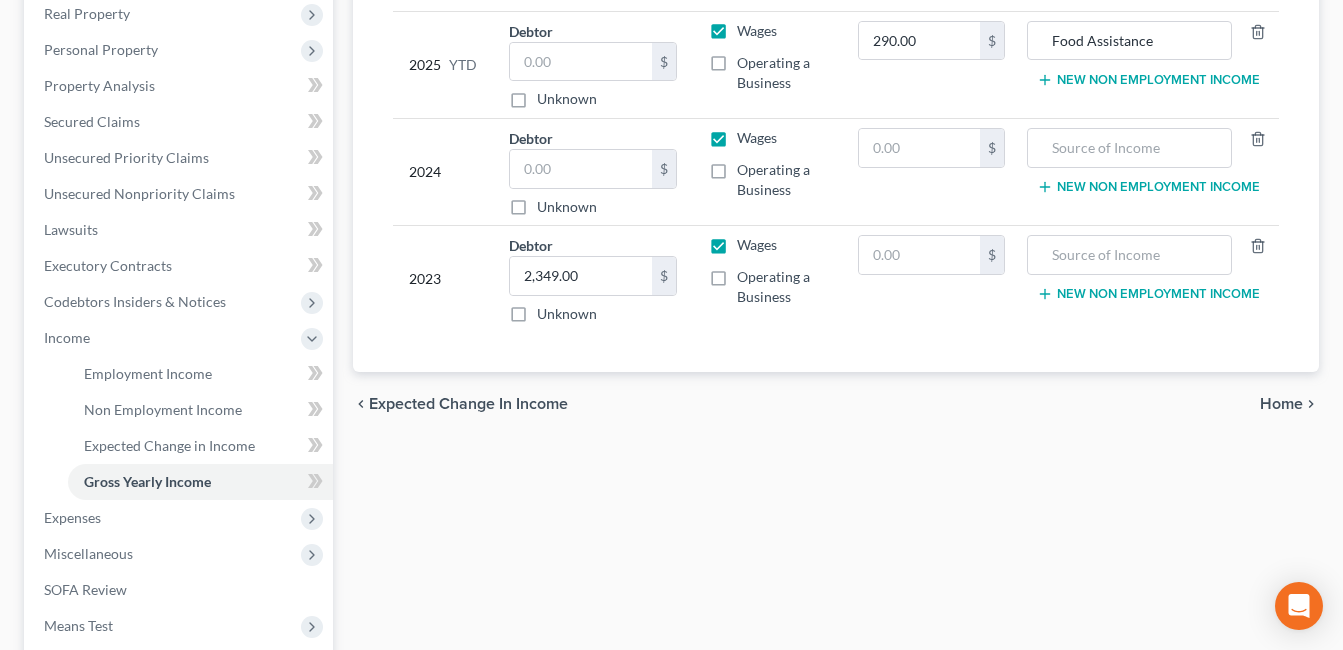 scroll, scrollTop: 291, scrollLeft: 0, axis: vertical 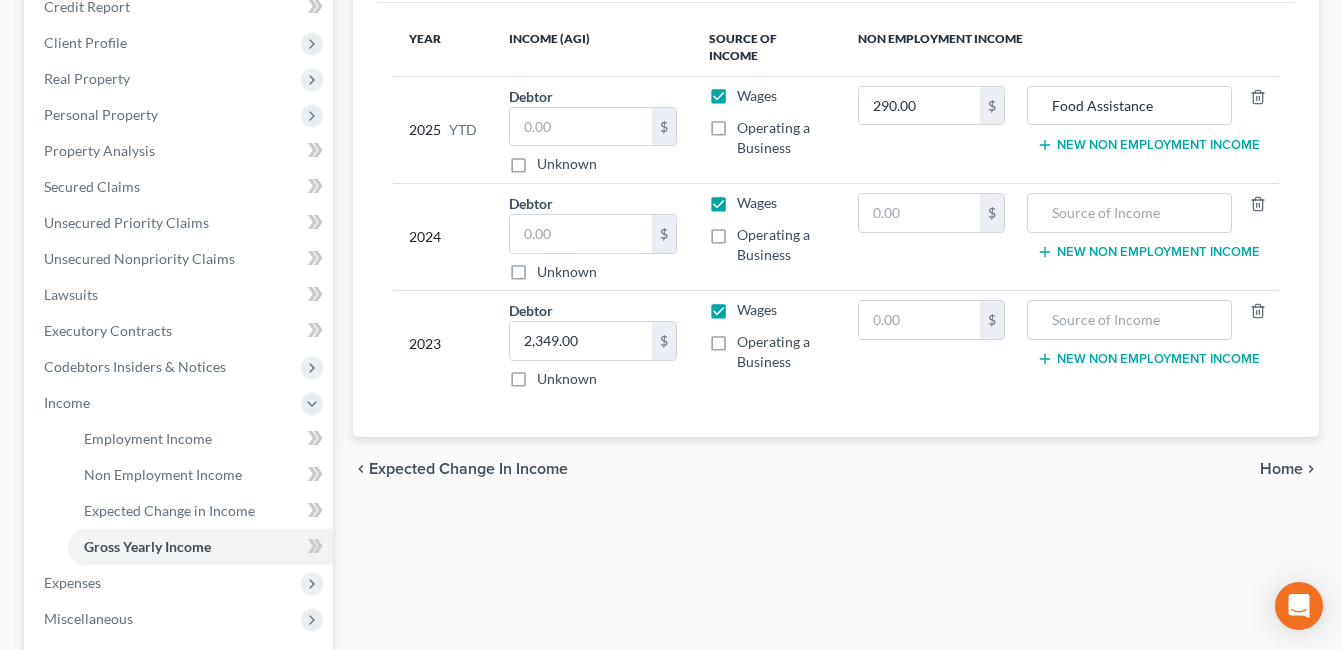 click on "Employment Income
Non Employment Income
Expected Change in Income
Gross Yearly Income
Gross Yearly Income
Year Income (AGI) Source of Income Non Employment Income 2025  YTD Debtor
$
Unknown
Balance Undetermined
$
Unknown
Wages Operating a Business 290.00 $ Food Assistance New Non Employment Income 2024 Debtor
$
Unknown
Balance Undetermined
$
Unknown
Wages Operating a Business $ New Non Employment Income 2023 Debtor
2,349.00 $
Unknown
Balance Undetermined
2,349.00 $
Unknown
Wages Operating a Business $ New Non Employment Income
chevron_left
Expected Change in Income
Home
chevron_right" at bounding box center (836, 388) 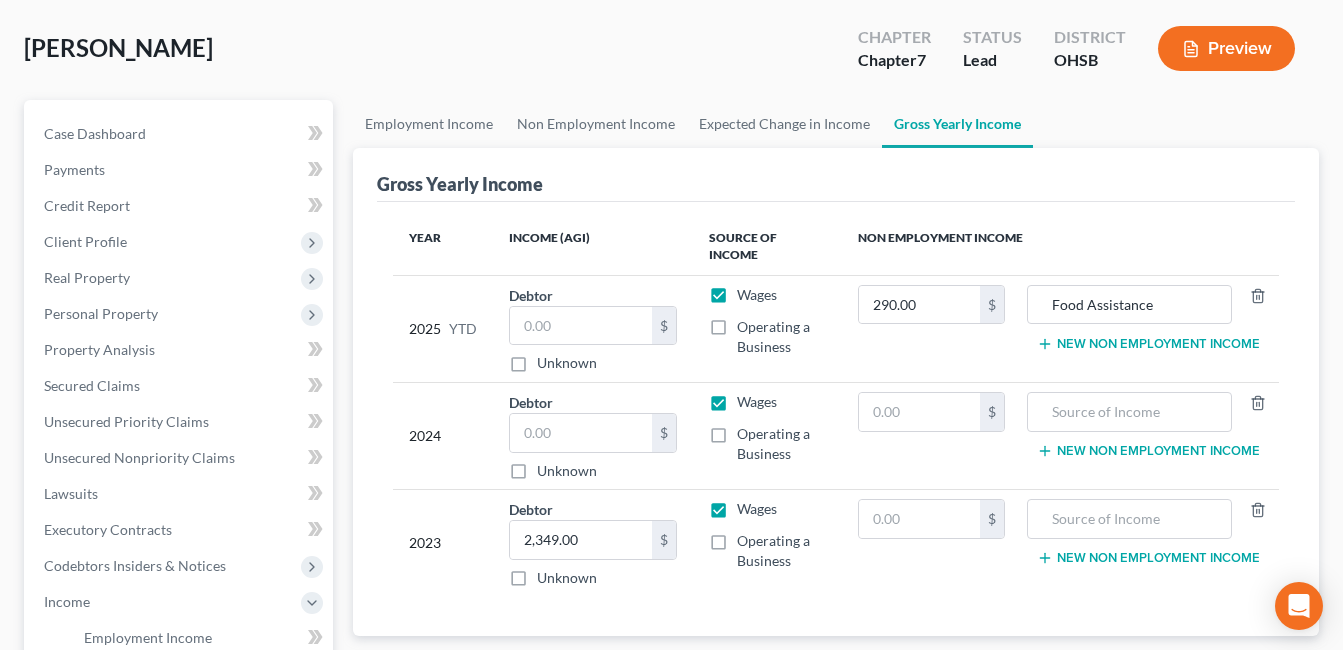 scroll, scrollTop: 0, scrollLeft: 0, axis: both 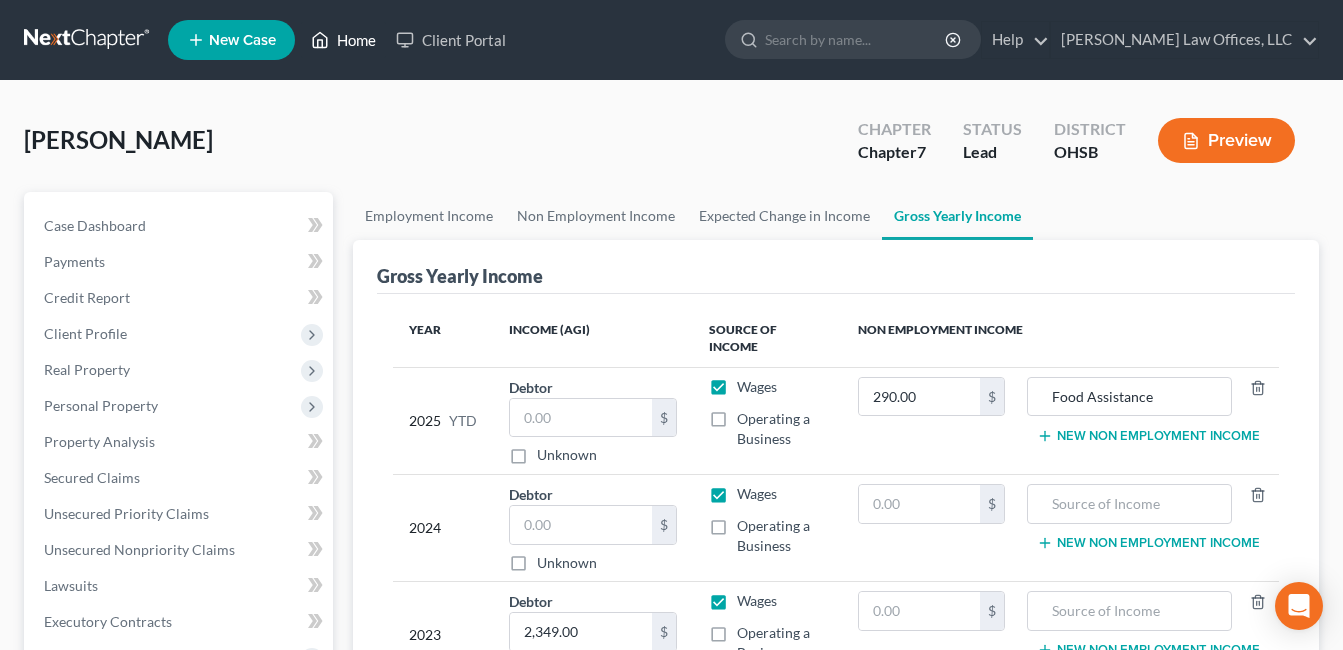 click on "Home" at bounding box center (343, 40) 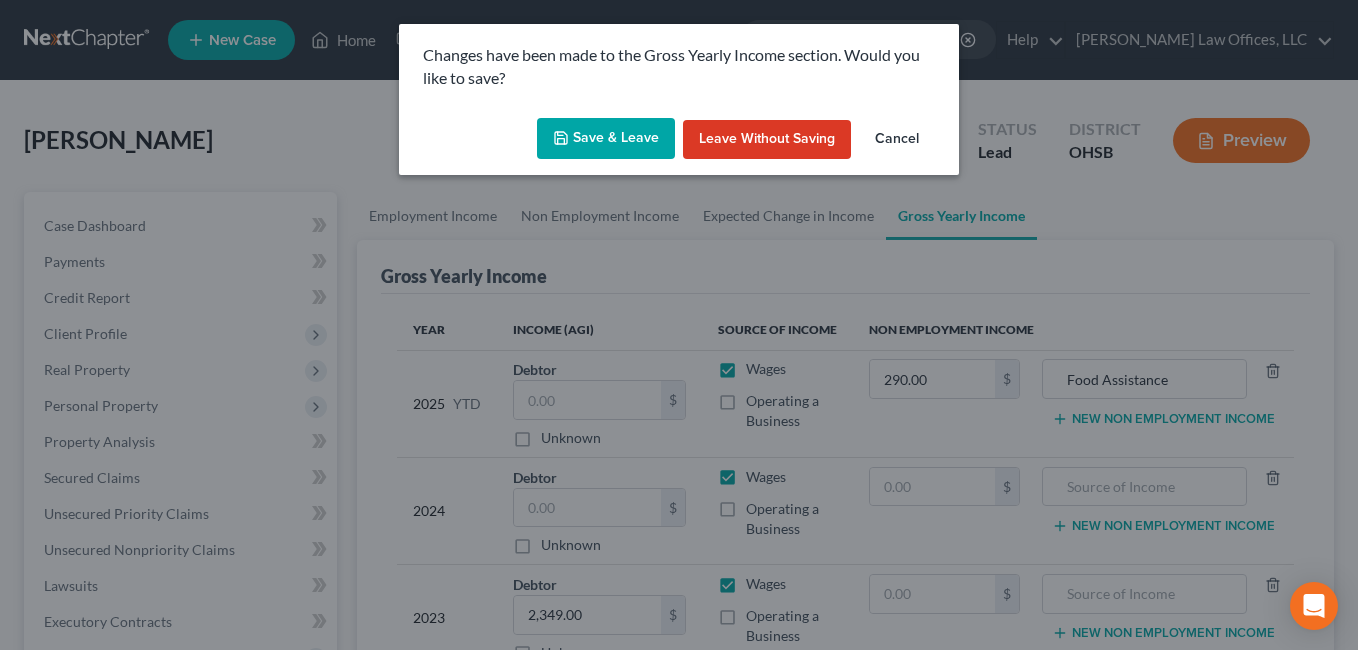 click on "Save & Leave" at bounding box center [606, 139] 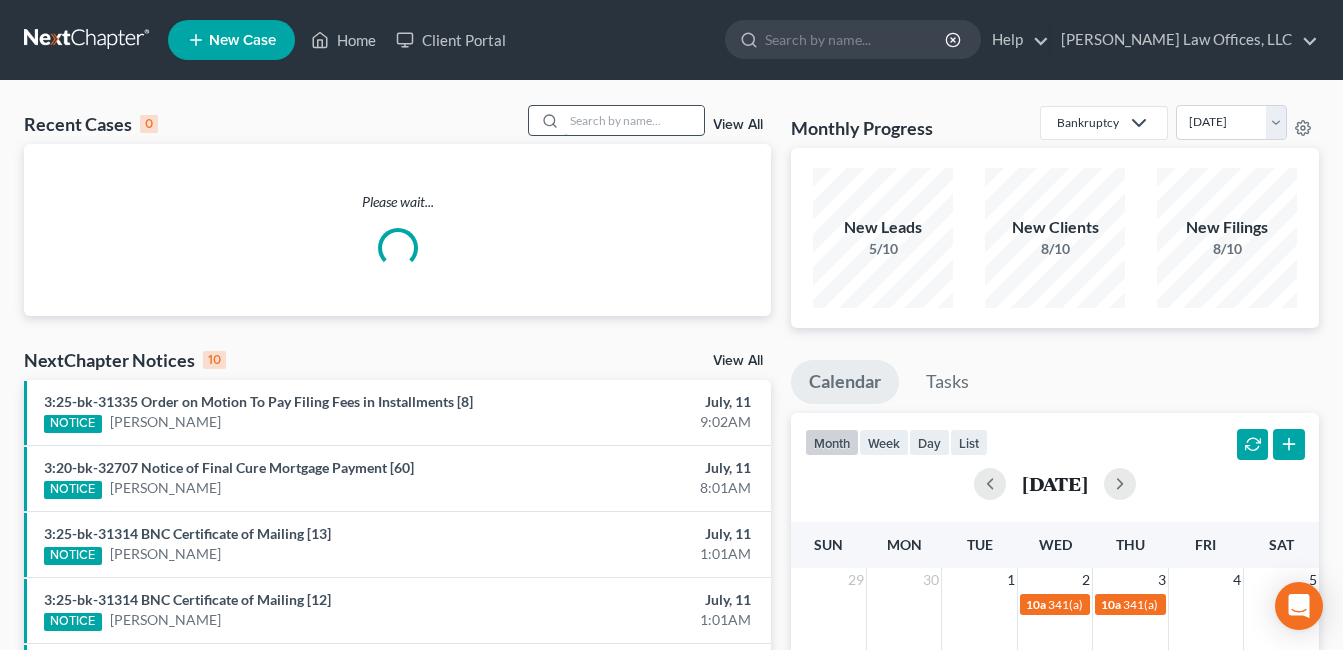 click at bounding box center [634, 120] 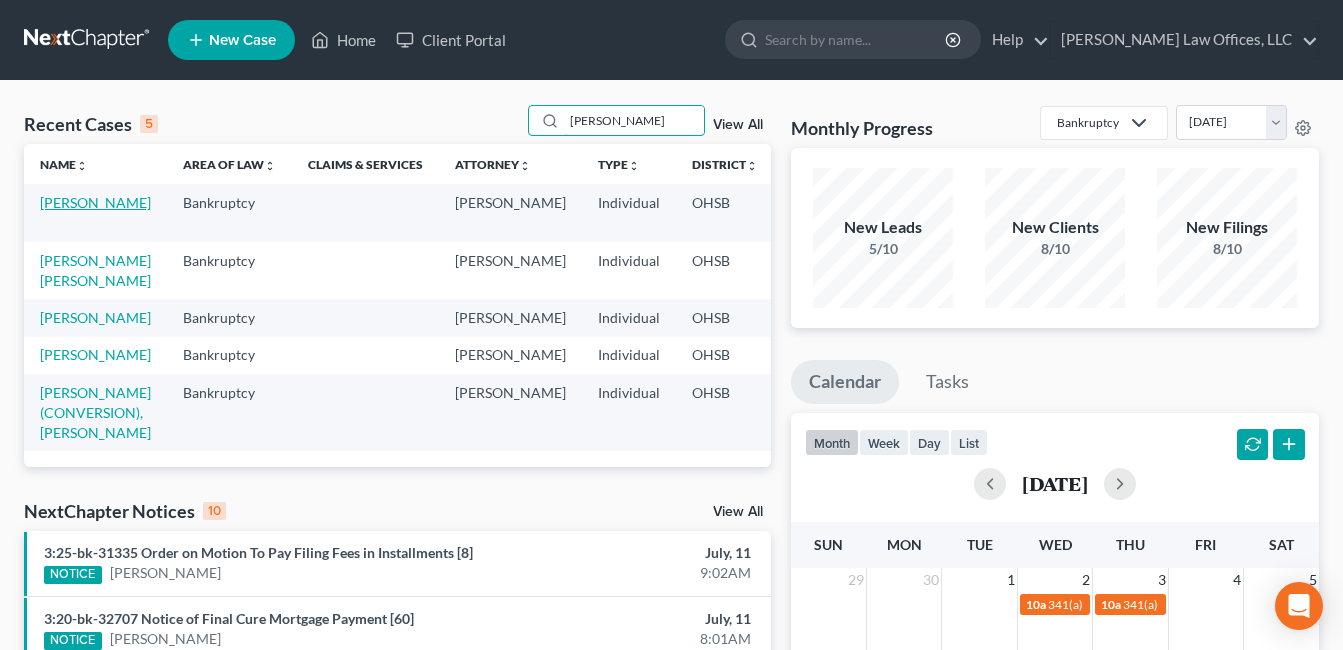 type on "Davis" 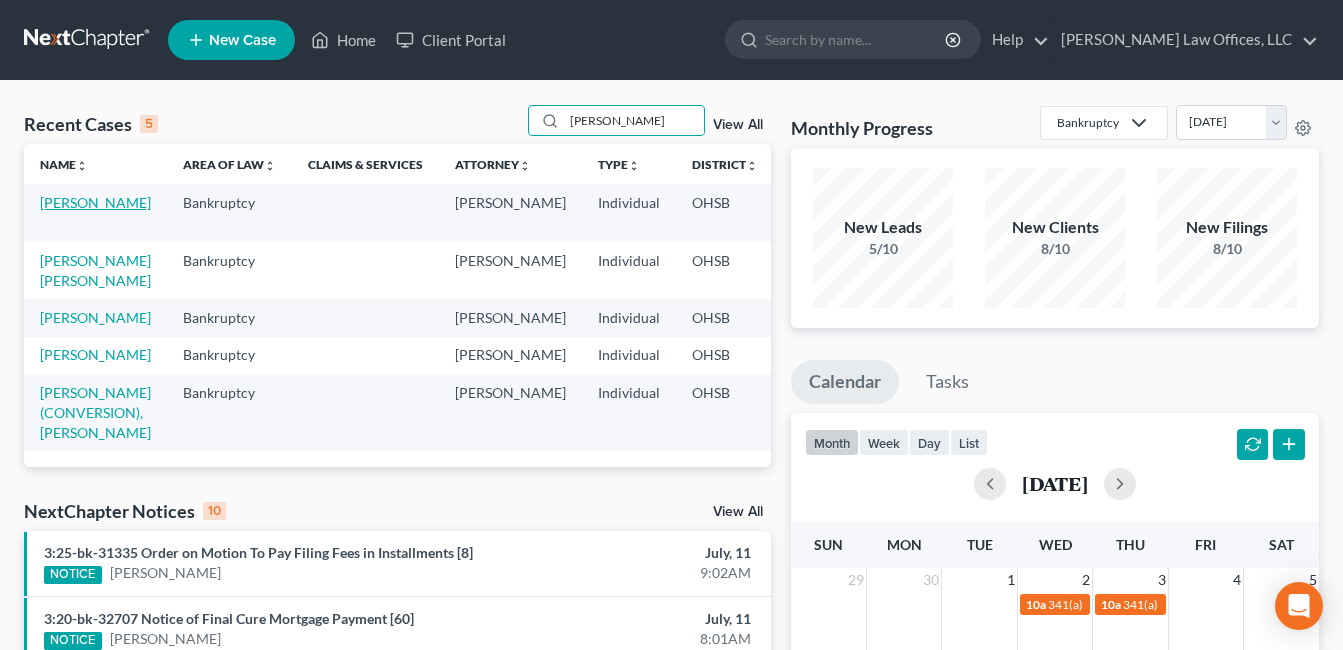 click on "Davis, Christina" at bounding box center (95, 202) 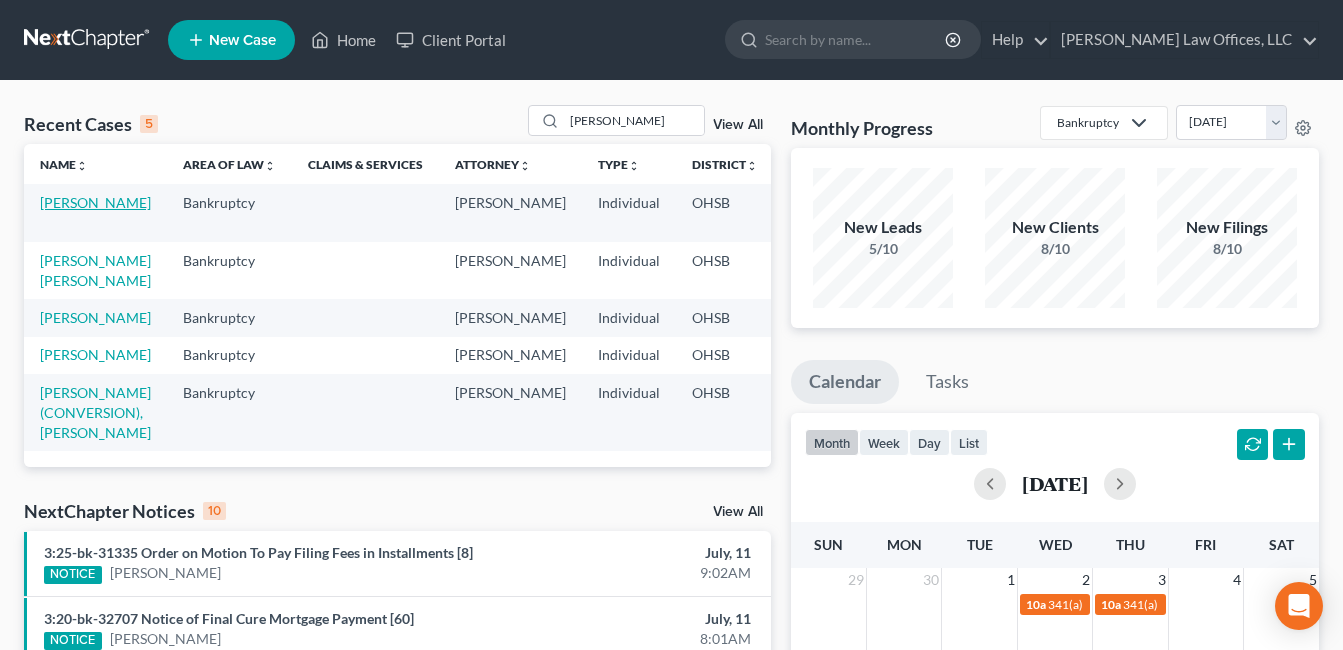select on "2" 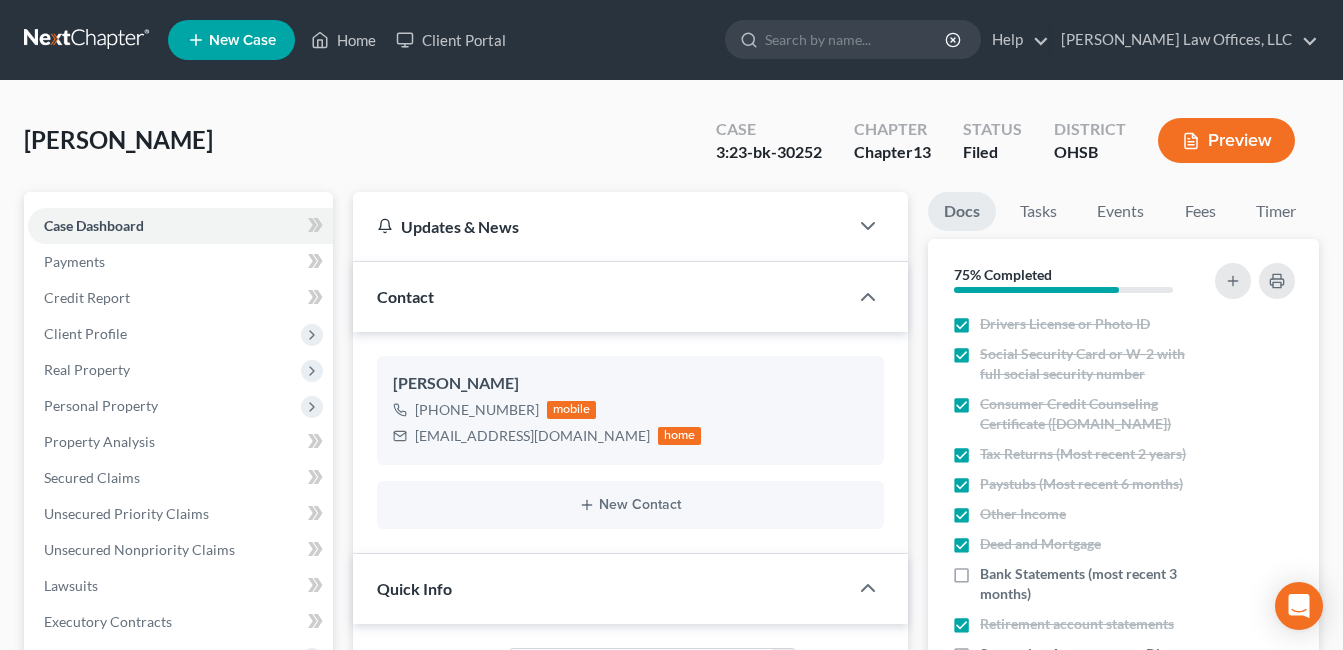 click on "Davis, Christina Upgraded Case 3:23-bk-30252 Chapter Chapter  13 Status Filed District OHSB Preview" at bounding box center (671, 148) 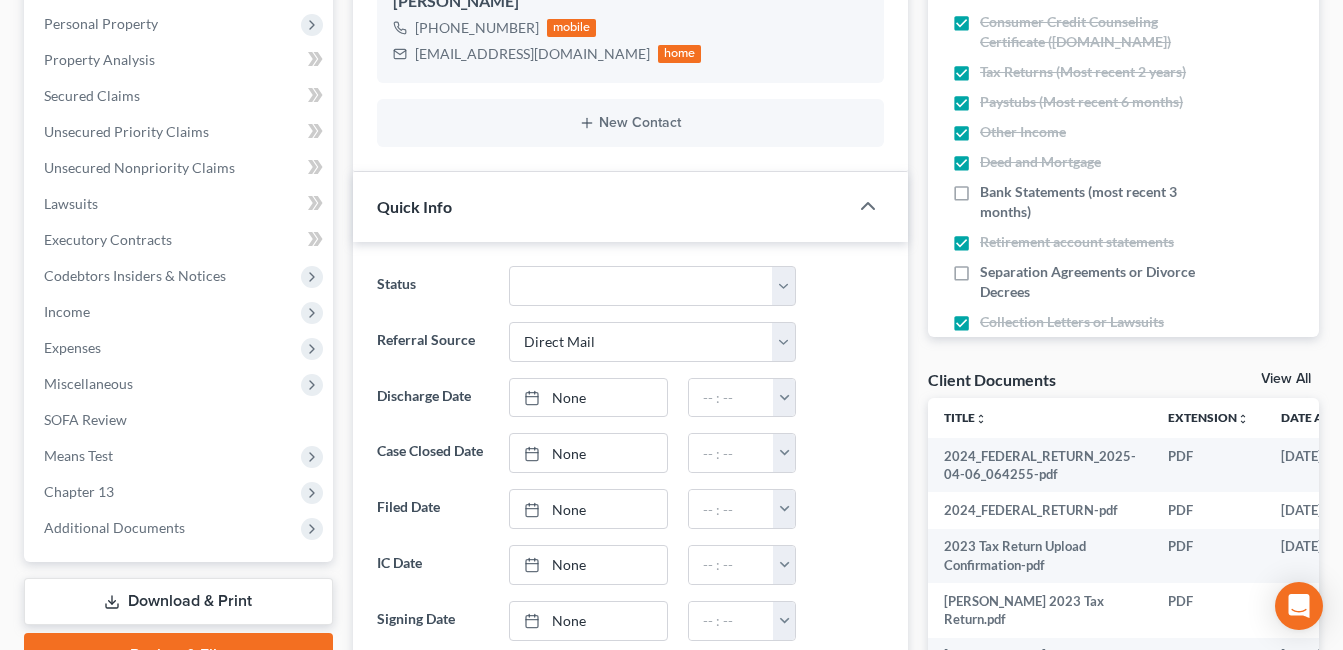 scroll, scrollTop: 700, scrollLeft: 0, axis: vertical 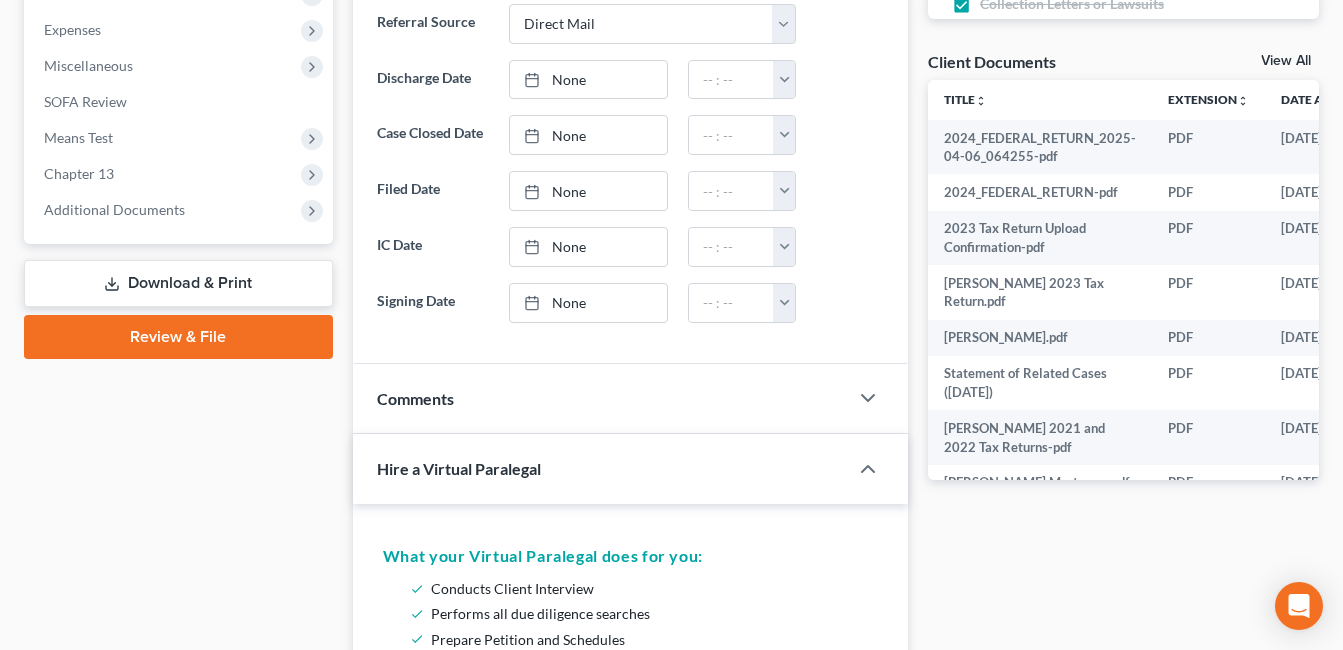 click on "Additional Documents" at bounding box center [114, 209] 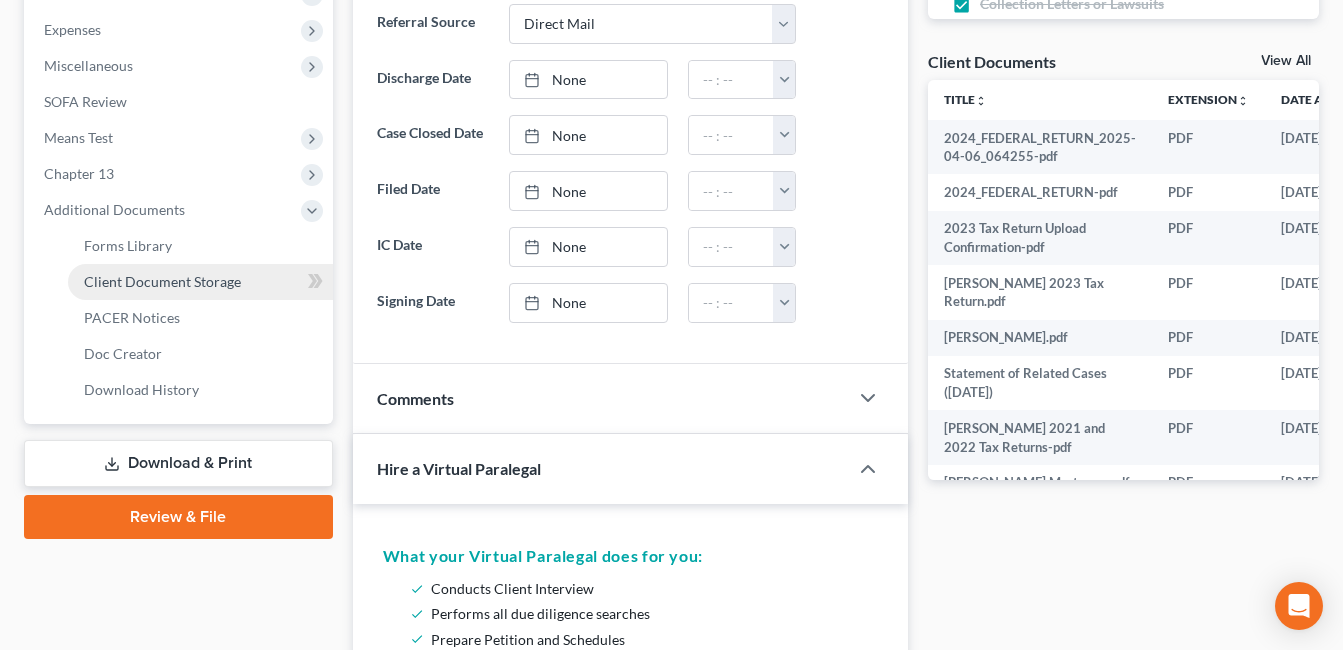 click on "Client Document Storage" at bounding box center [162, 281] 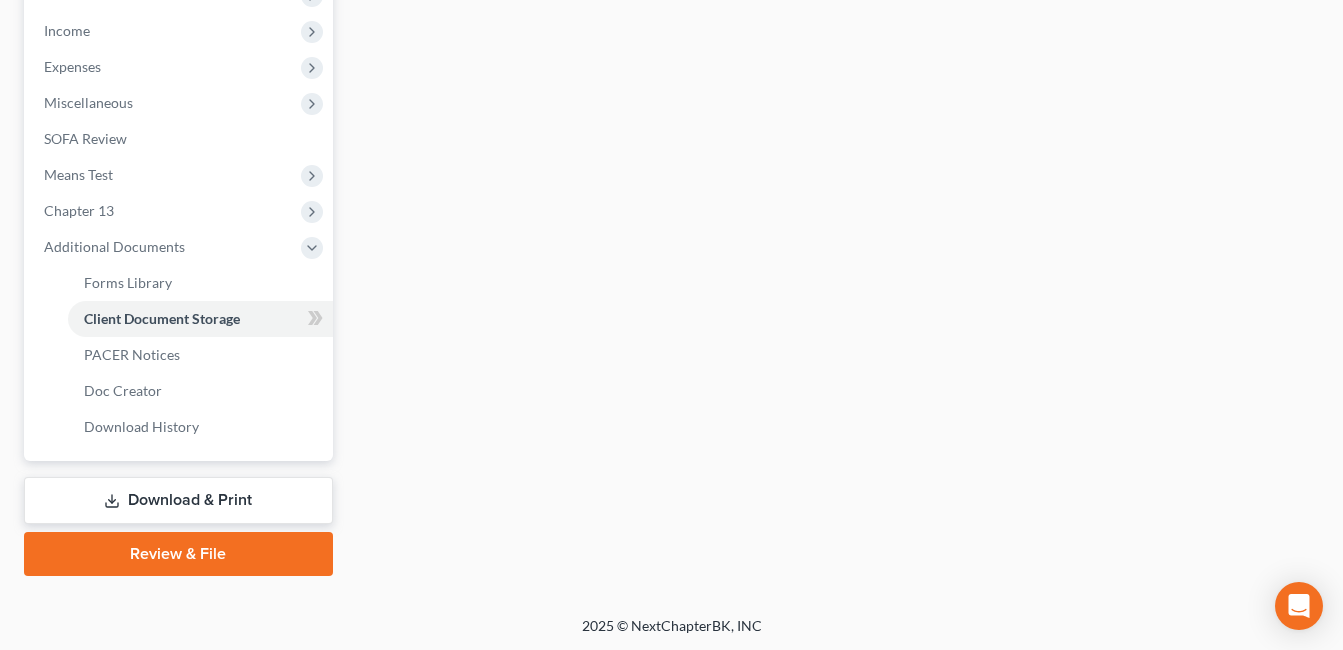 scroll, scrollTop: 614, scrollLeft: 0, axis: vertical 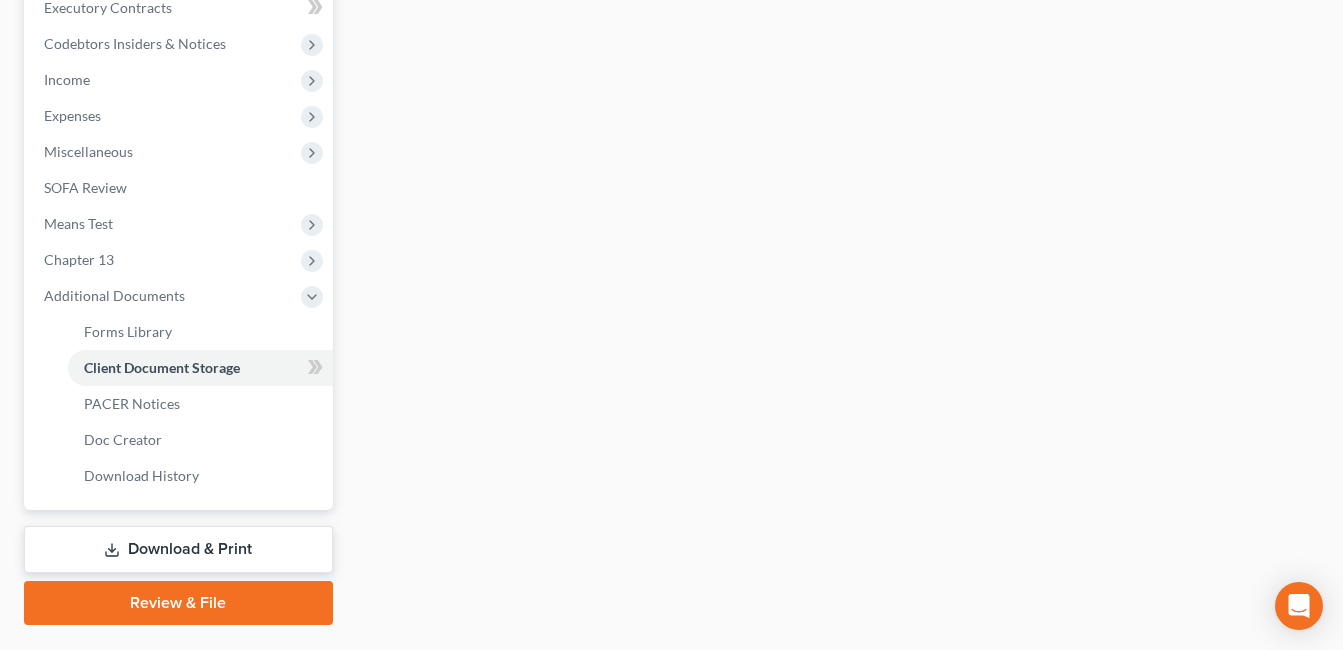 select on "7" 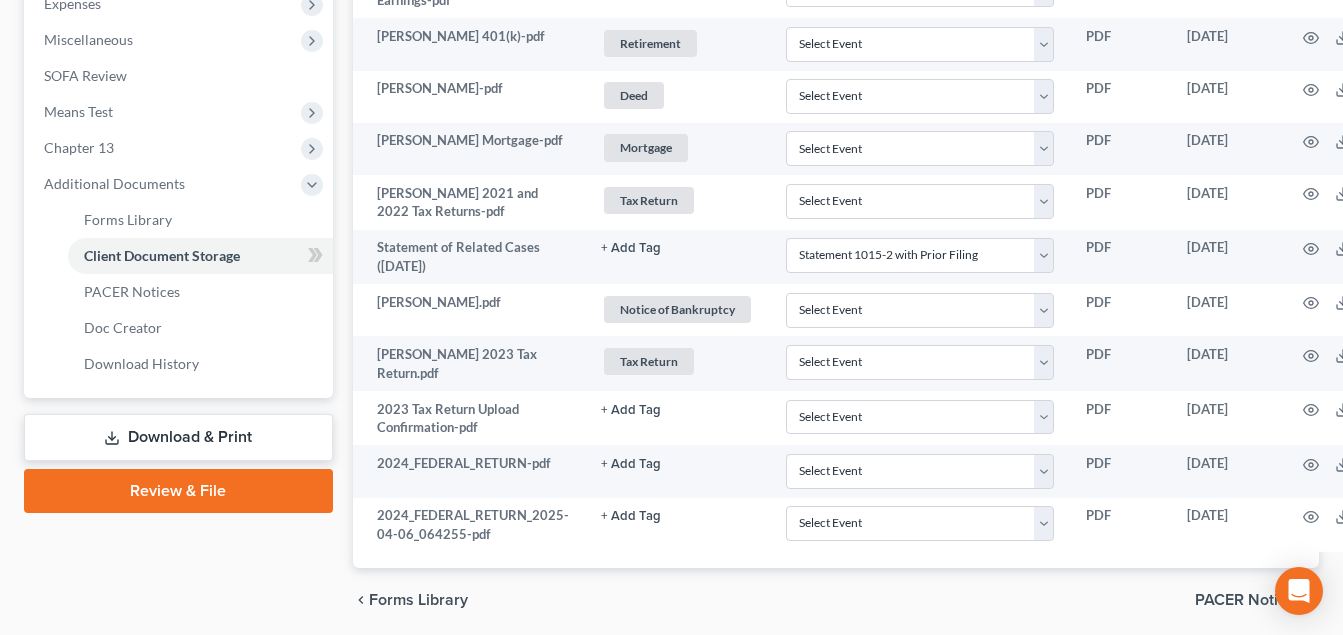 scroll, scrollTop: 797, scrollLeft: 0, axis: vertical 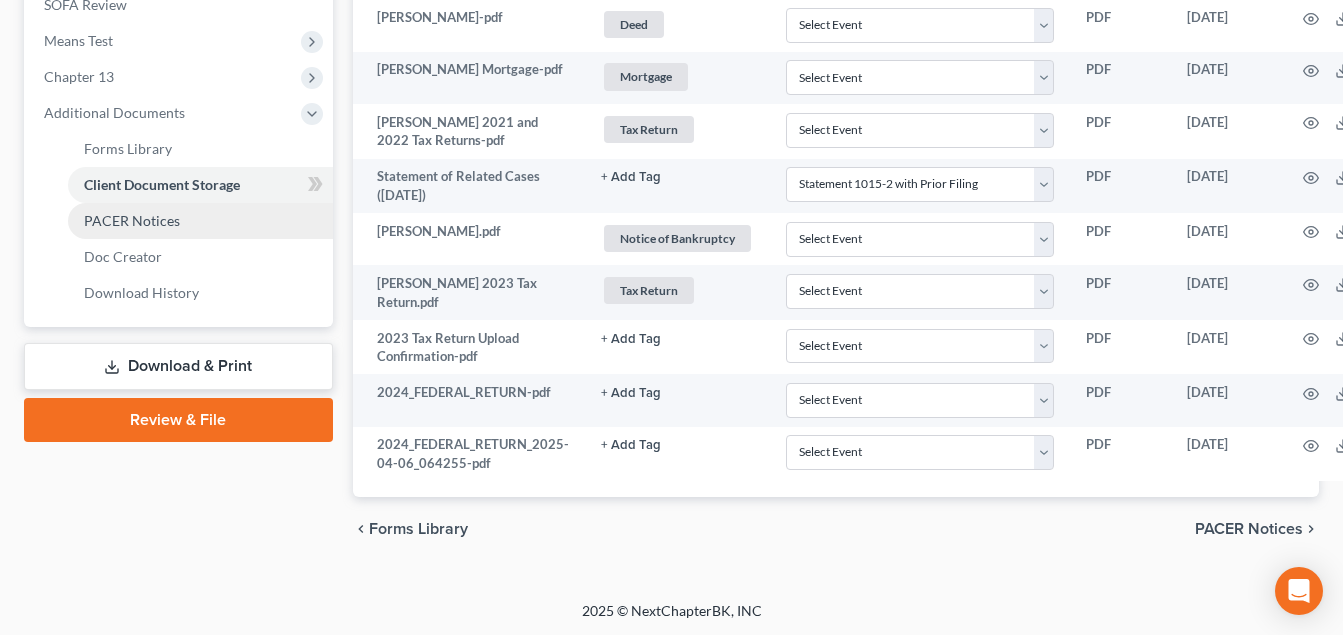click on "PACER Notices" at bounding box center (200, 221) 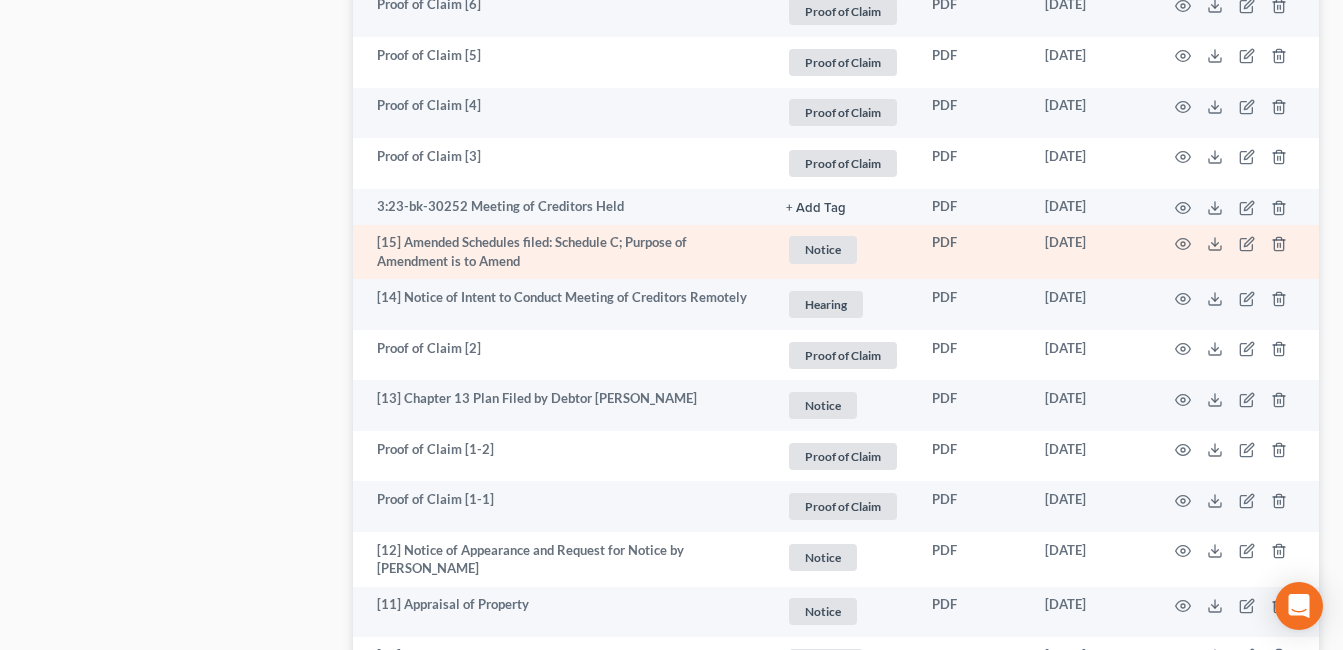 scroll, scrollTop: 1600, scrollLeft: 0, axis: vertical 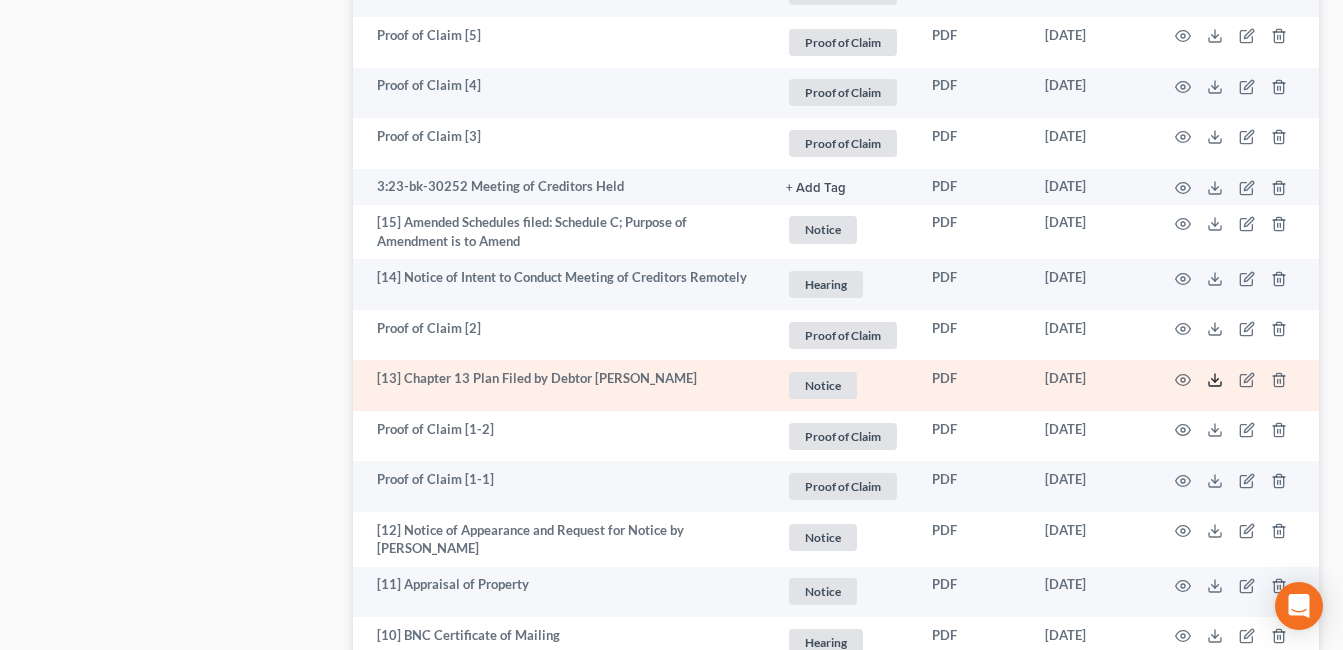 click 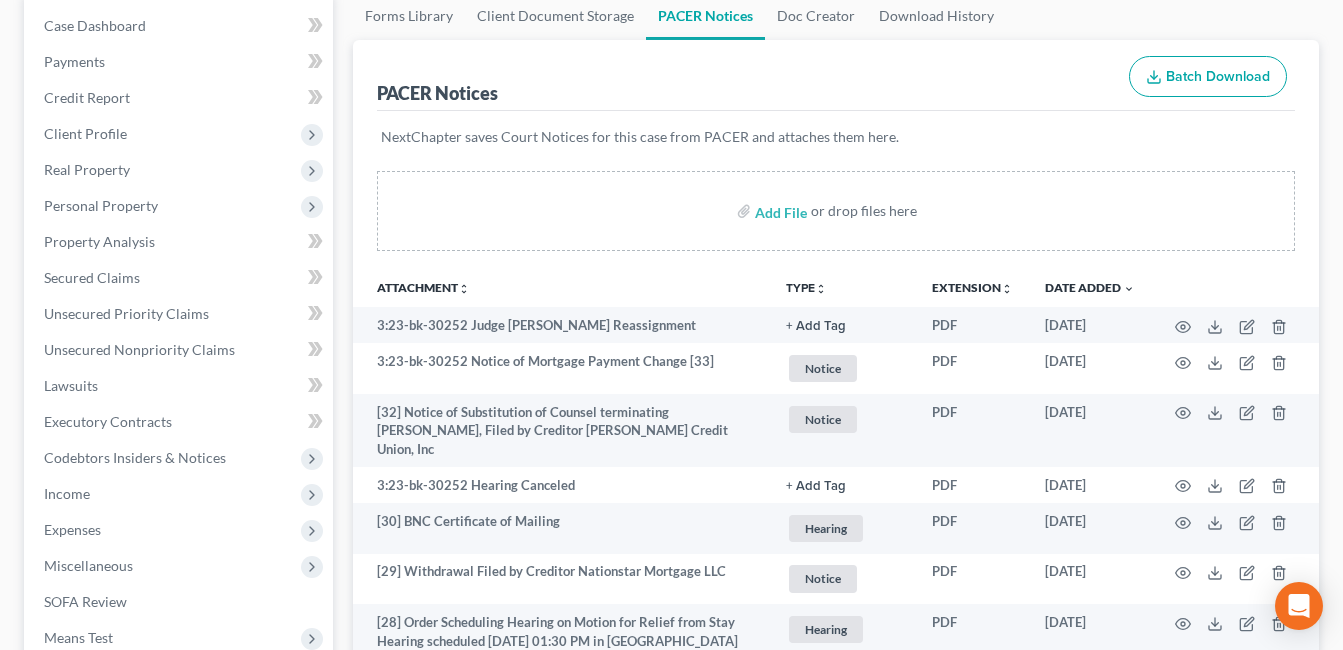 scroll, scrollTop: 0, scrollLeft: 0, axis: both 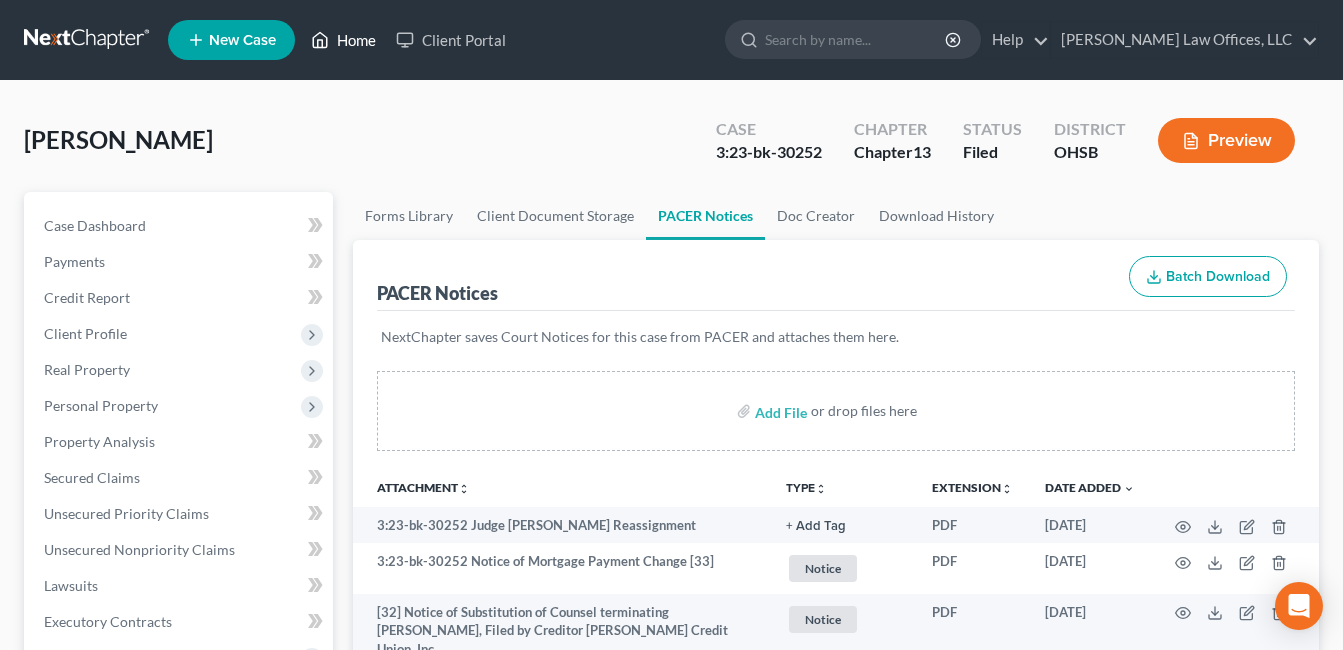 click on "Home" at bounding box center [343, 40] 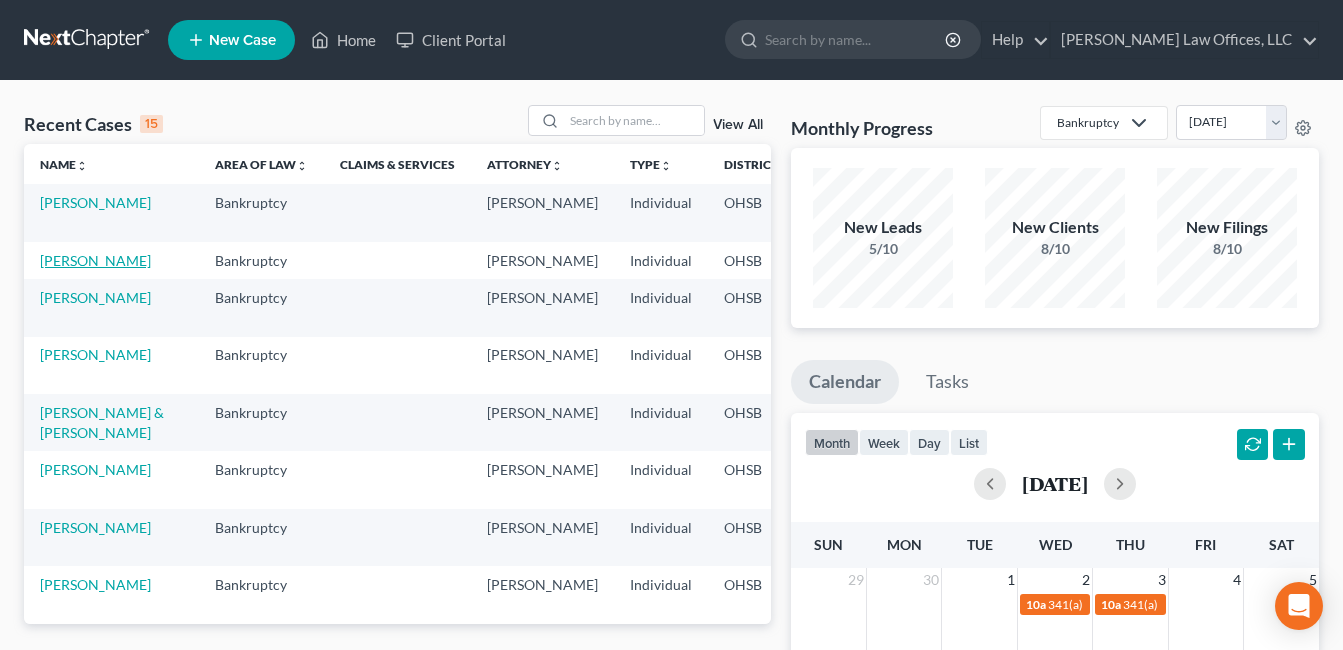 click on "[PERSON_NAME]" at bounding box center [95, 260] 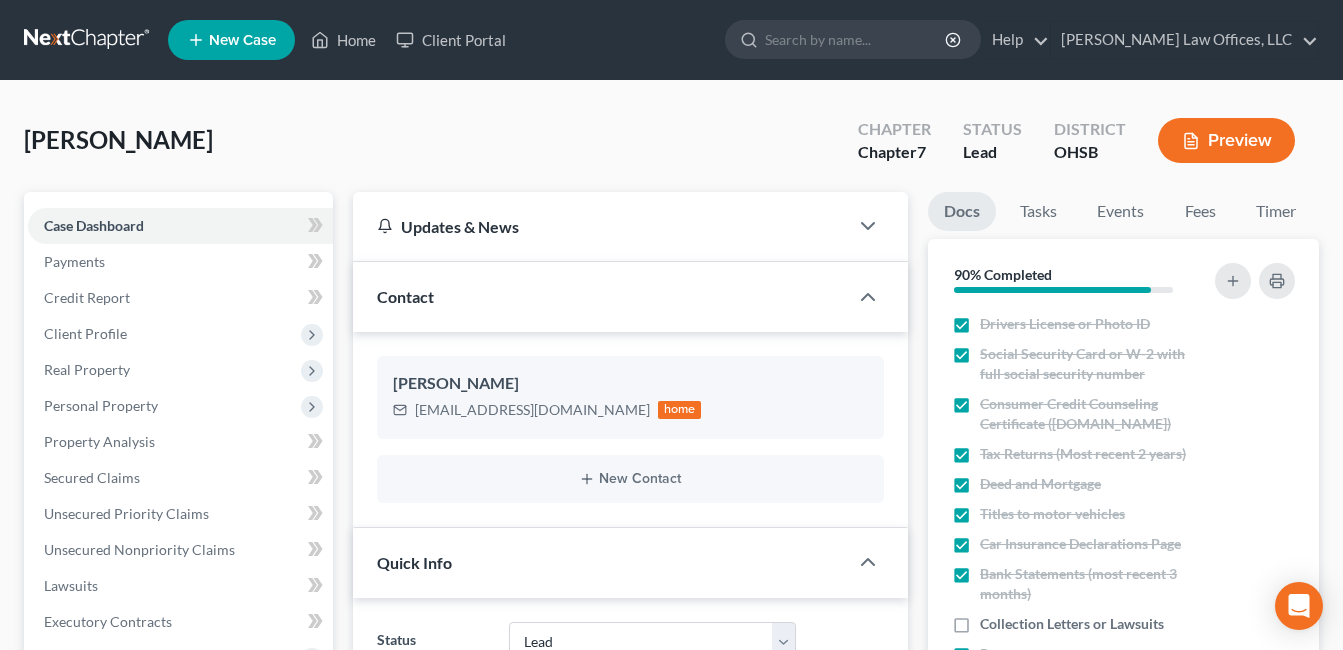scroll, scrollTop: 400, scrollLeft: 0, axis: vertical 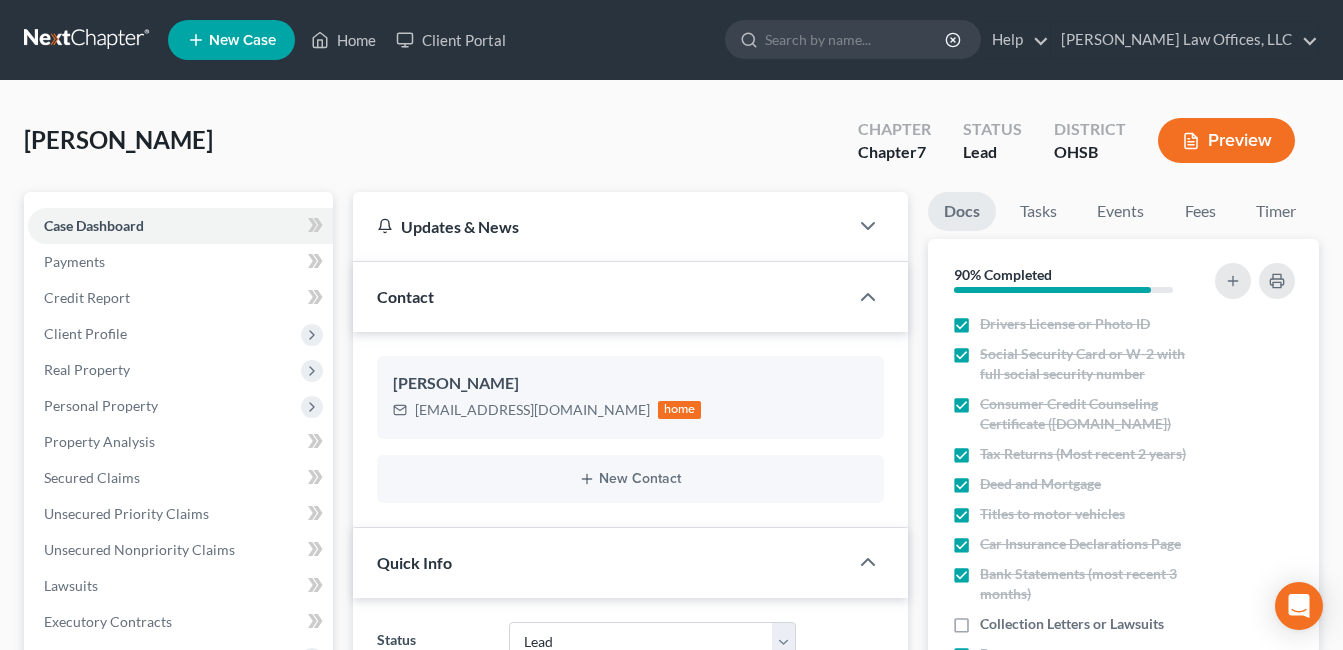 select on "5" 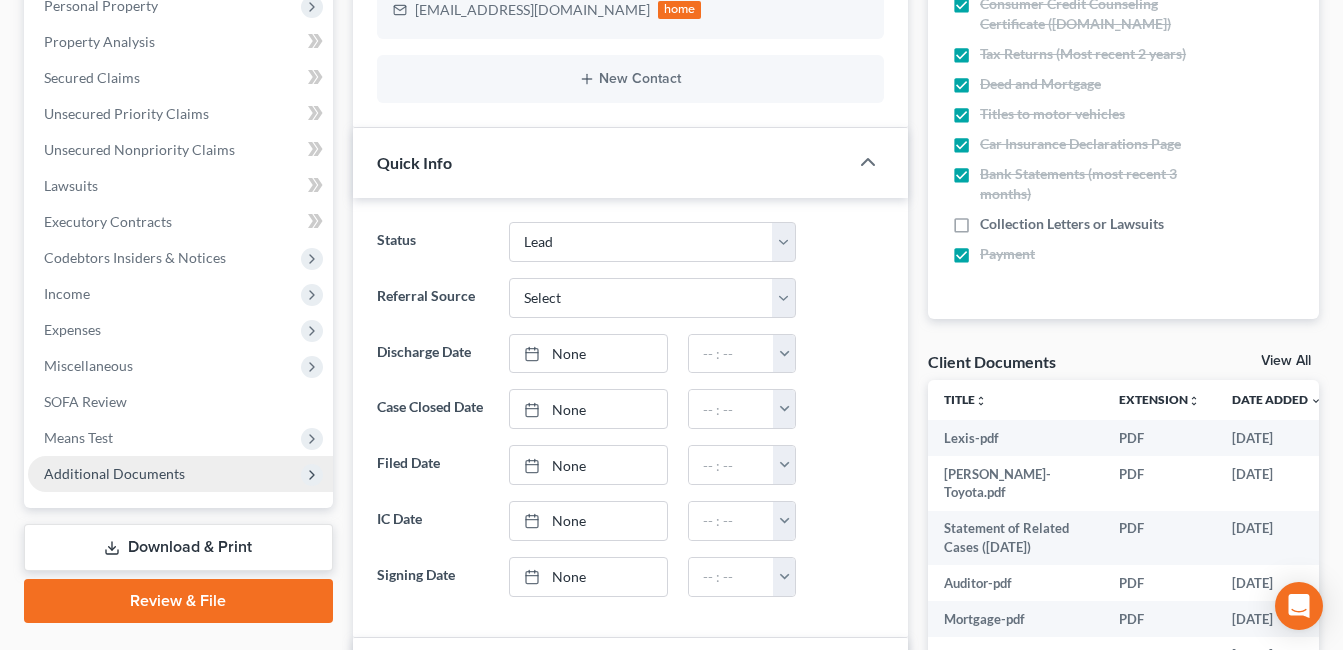 click on "Additional Documents" at bounding box center (180, 474) 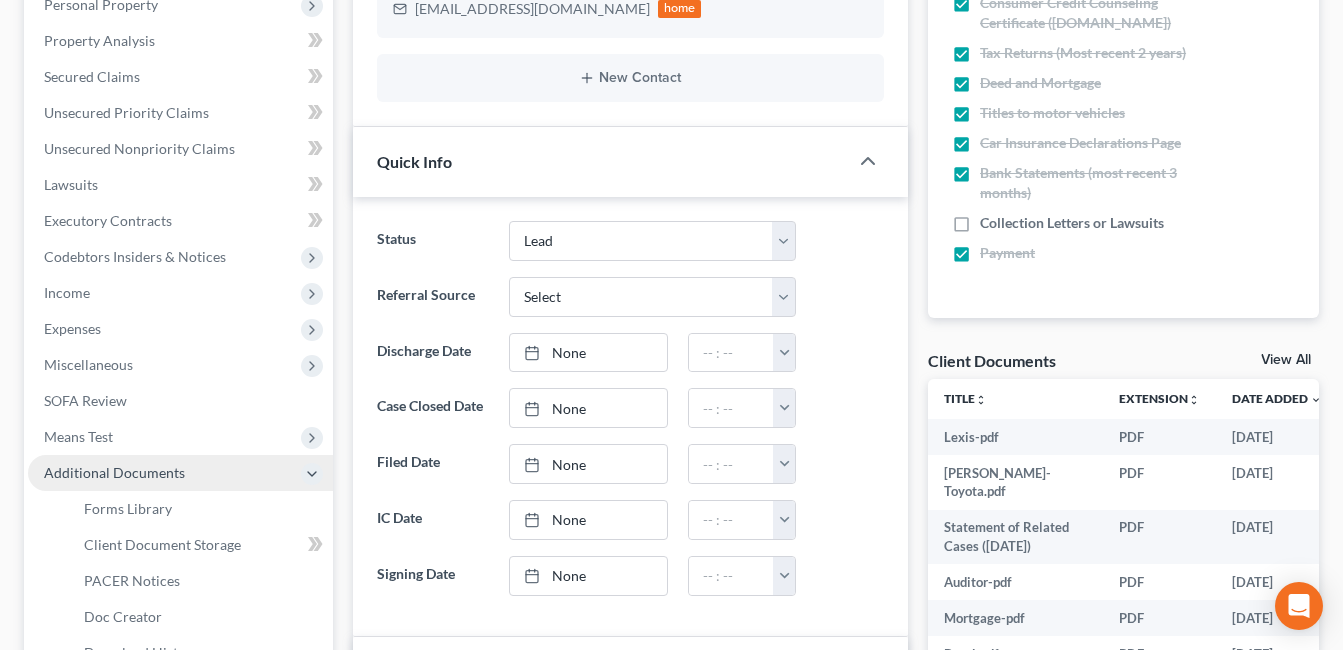 scroll, scrollTop: 500, scrollLeft: 0, axis: vertical 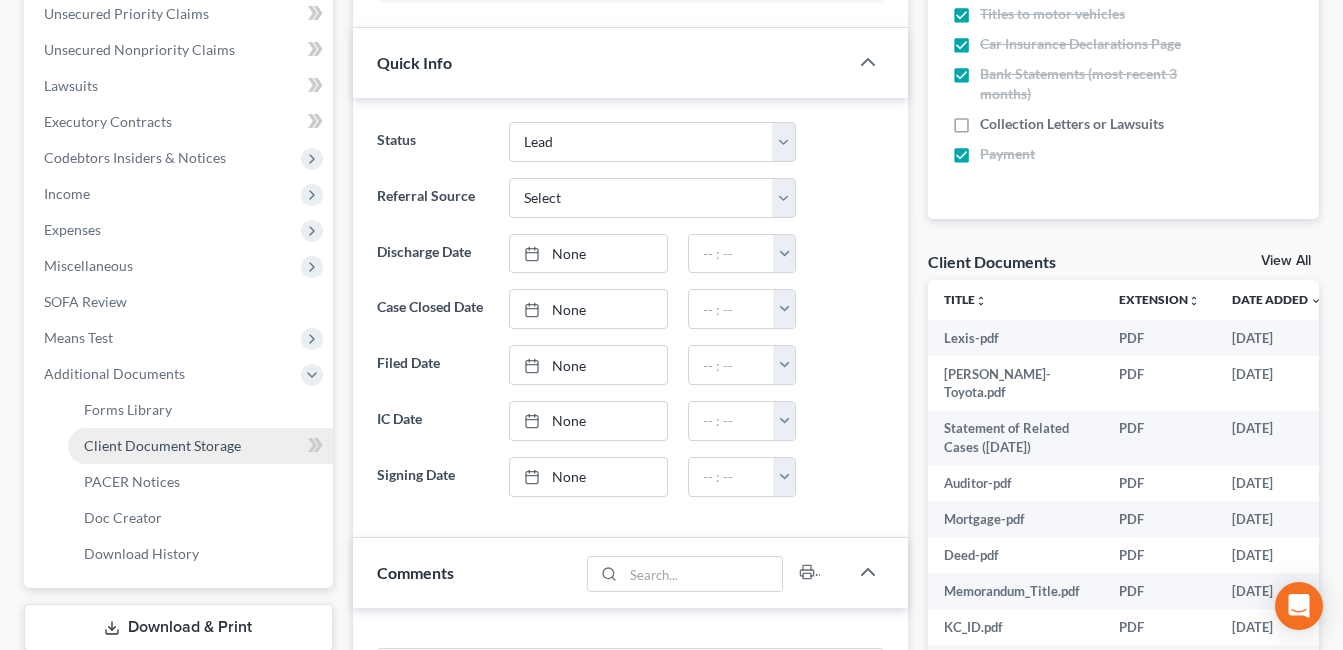 click on "Client Document Storage" at bounding box center [162, 445] 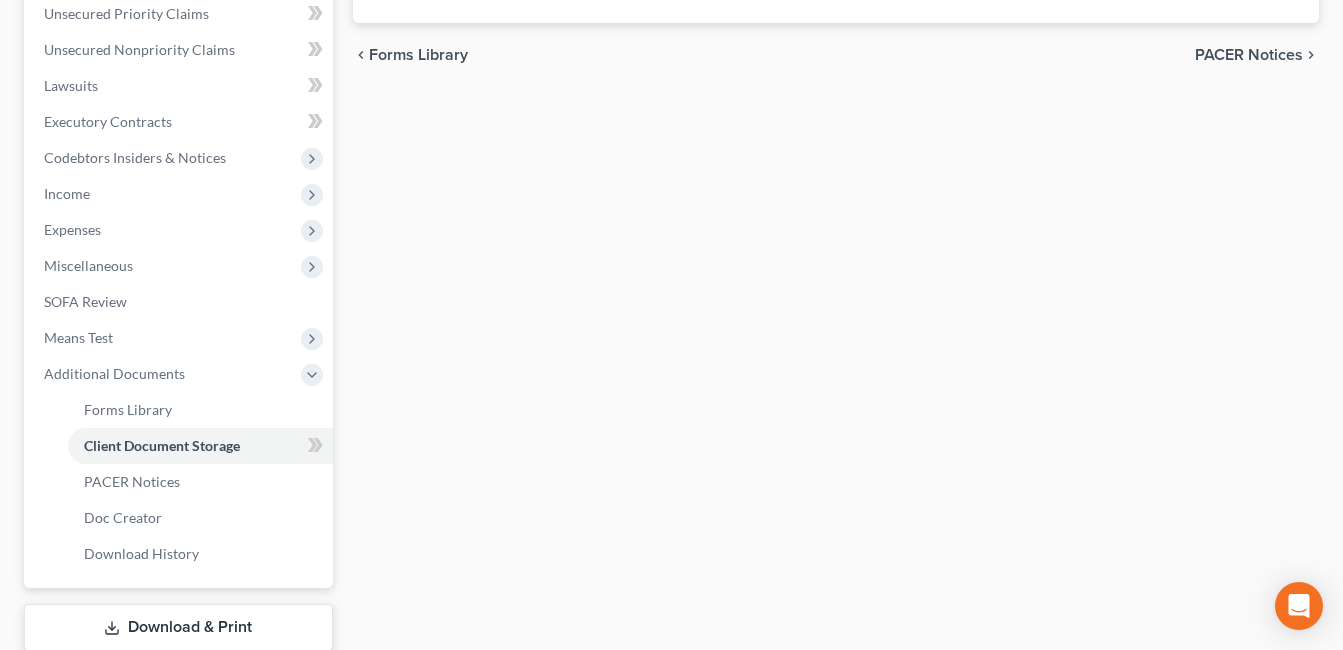 scroll, scrollTop: 498, scrollLeft: 0, axis: vertical 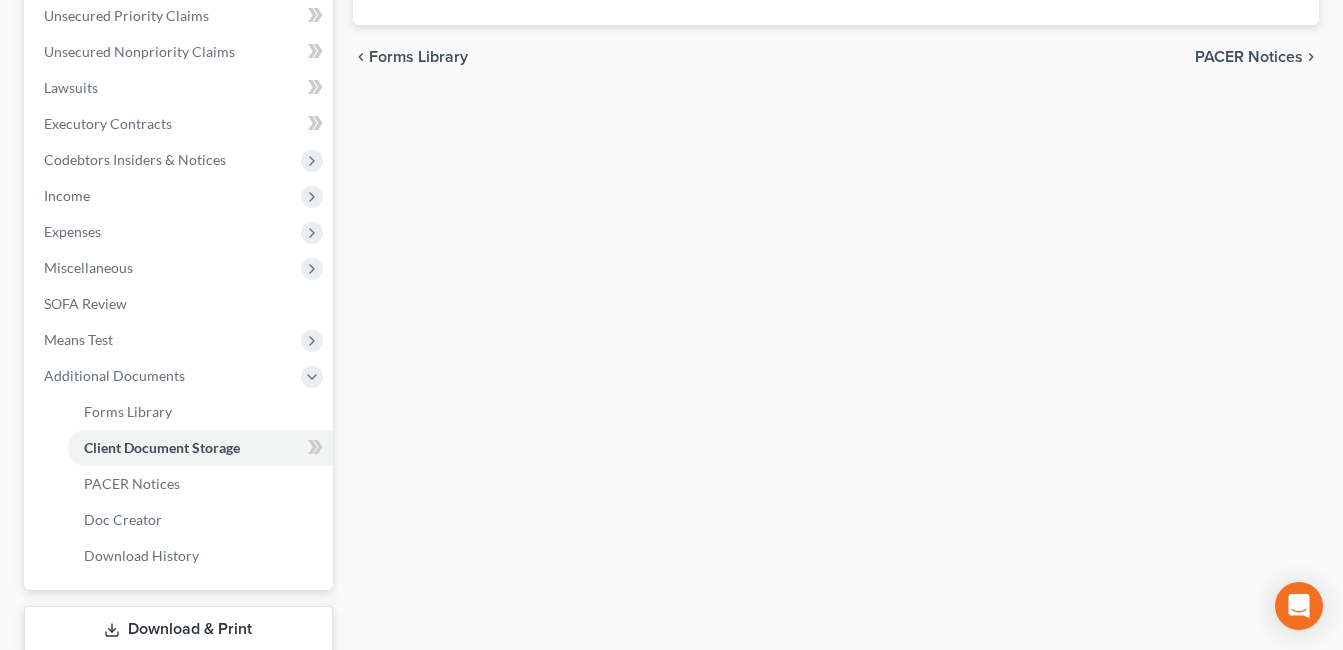 select on "7" 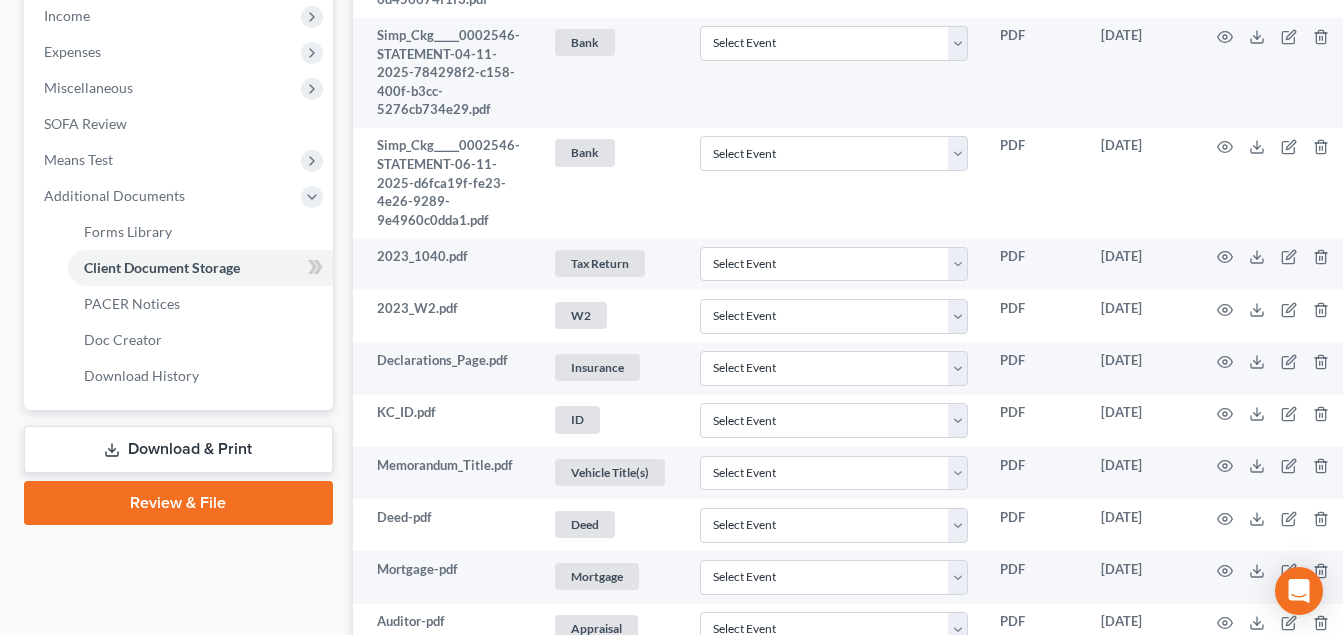 scroll, scrollTop: 700, scrollLeft: 0, axis: vertical 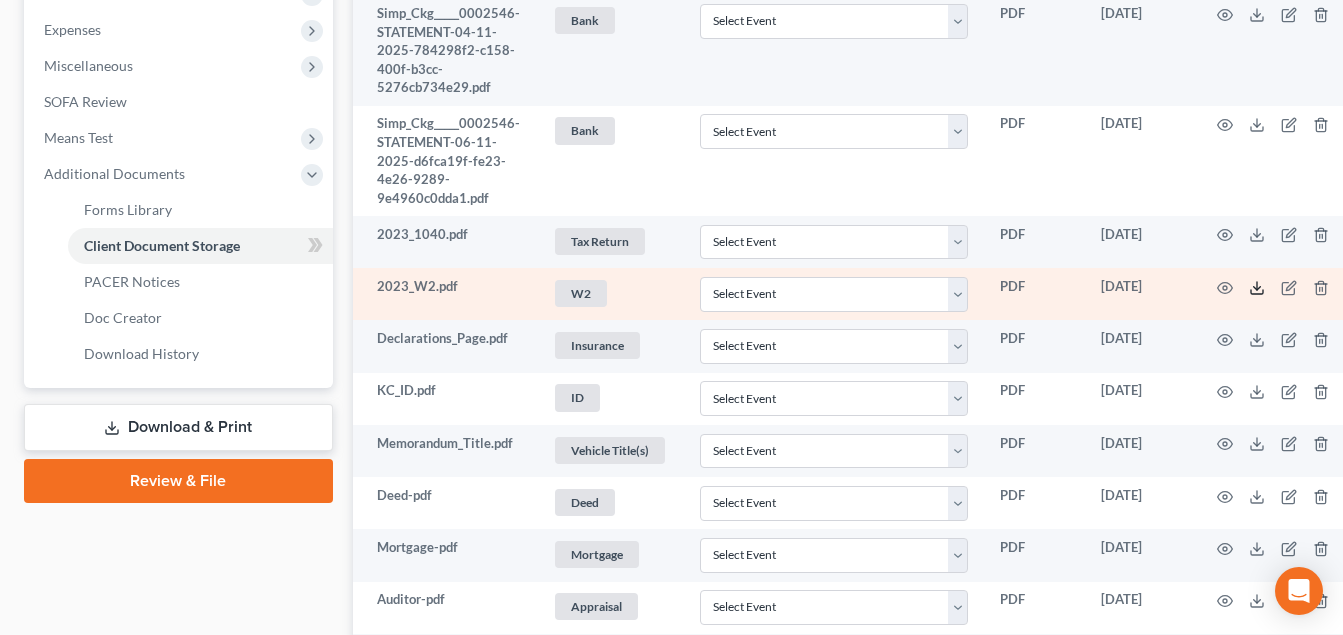 click 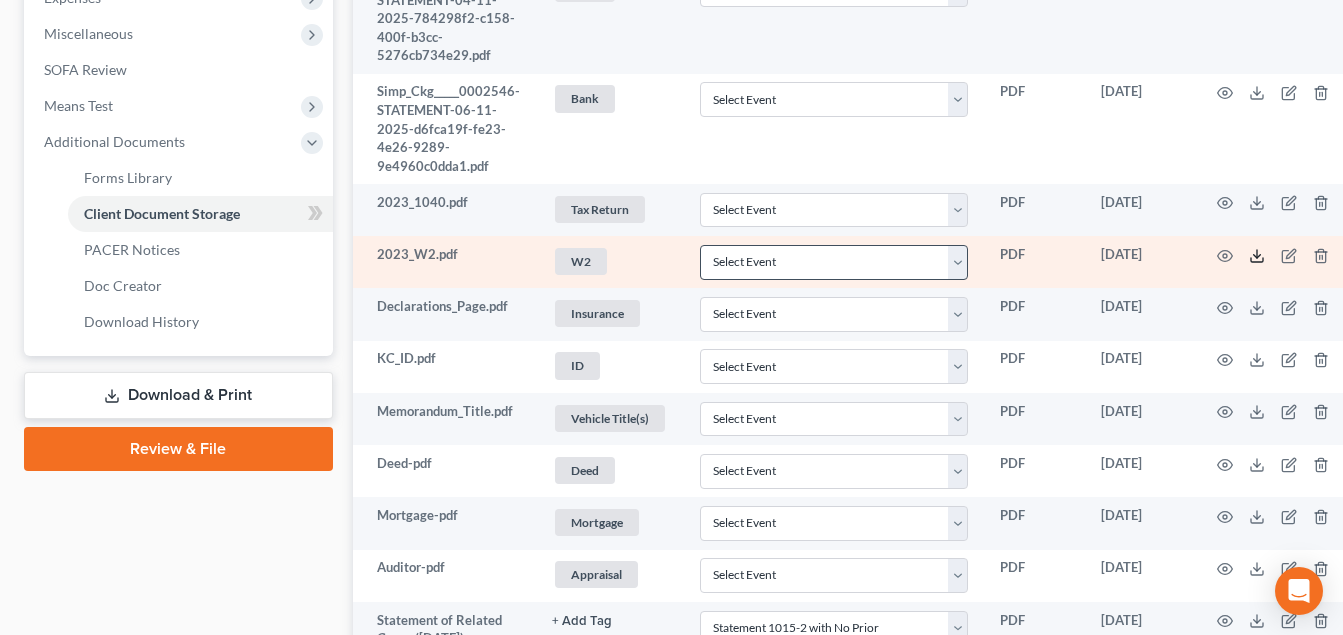 scroll, scrollTop: 800, scrollLeft: 0, axis: vertical 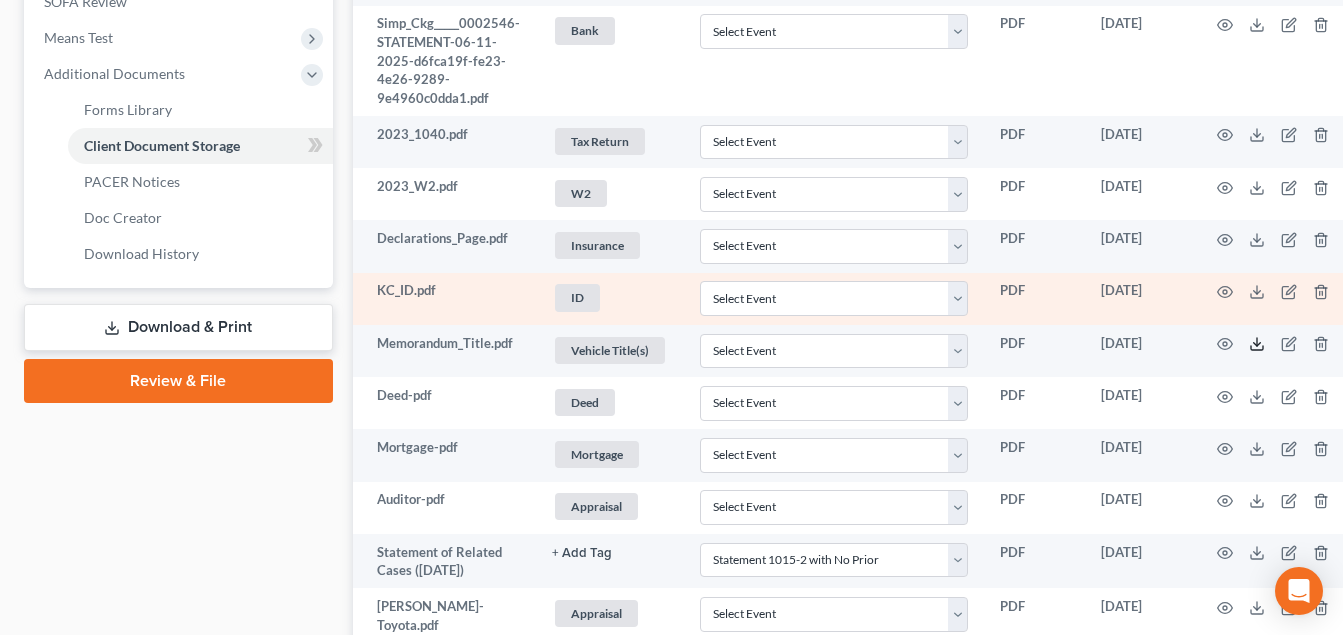 click 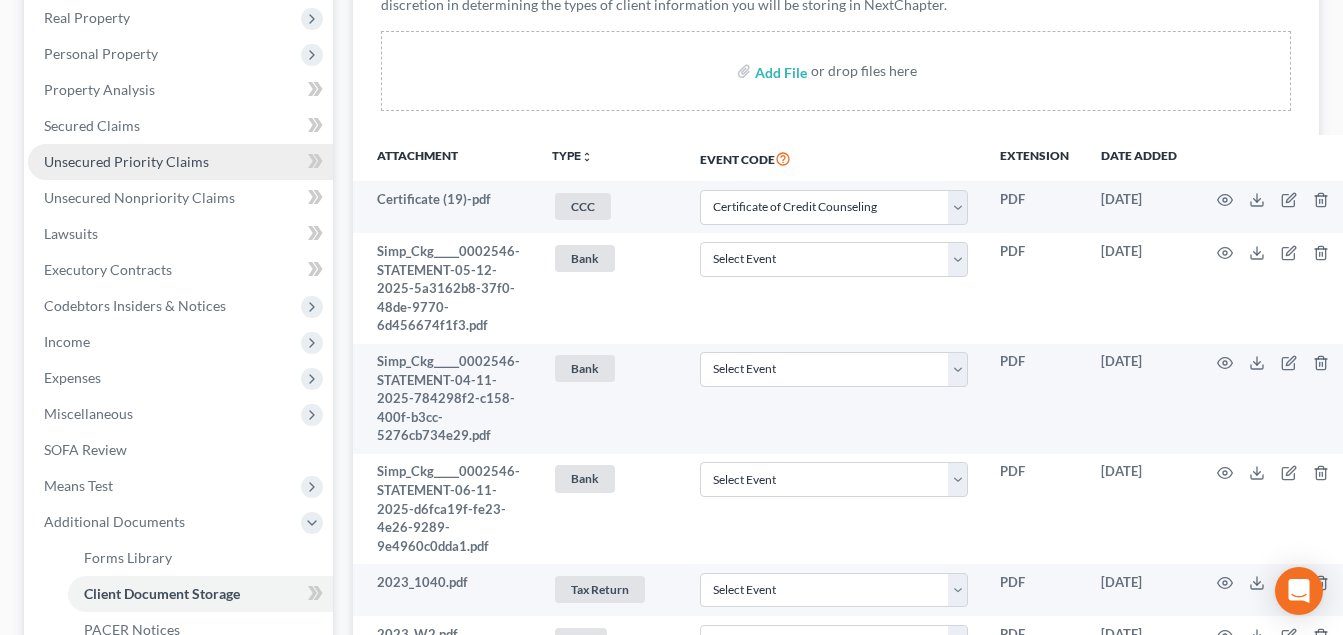 scroll, scrollTop: 300, scrollLeft: 0, axis: vertical 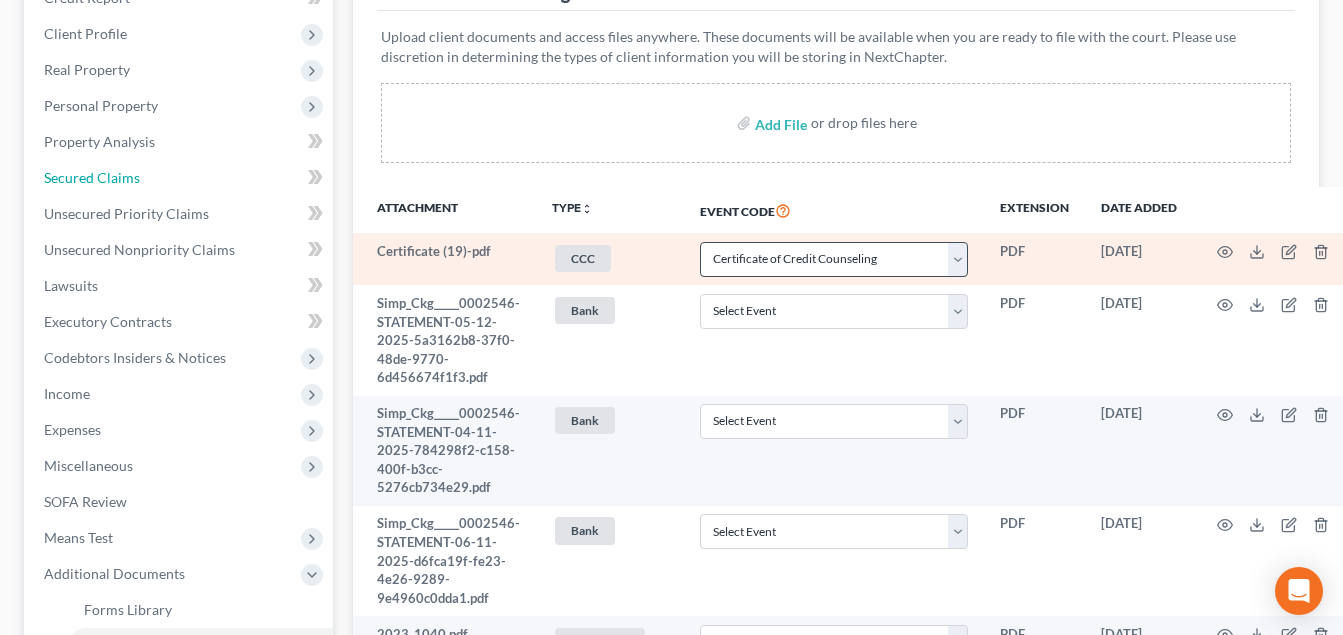 drag, startPoint x: 146, startPoint y: 178, endPoint x: 816, endPoint y: 247, distance: 673.54364 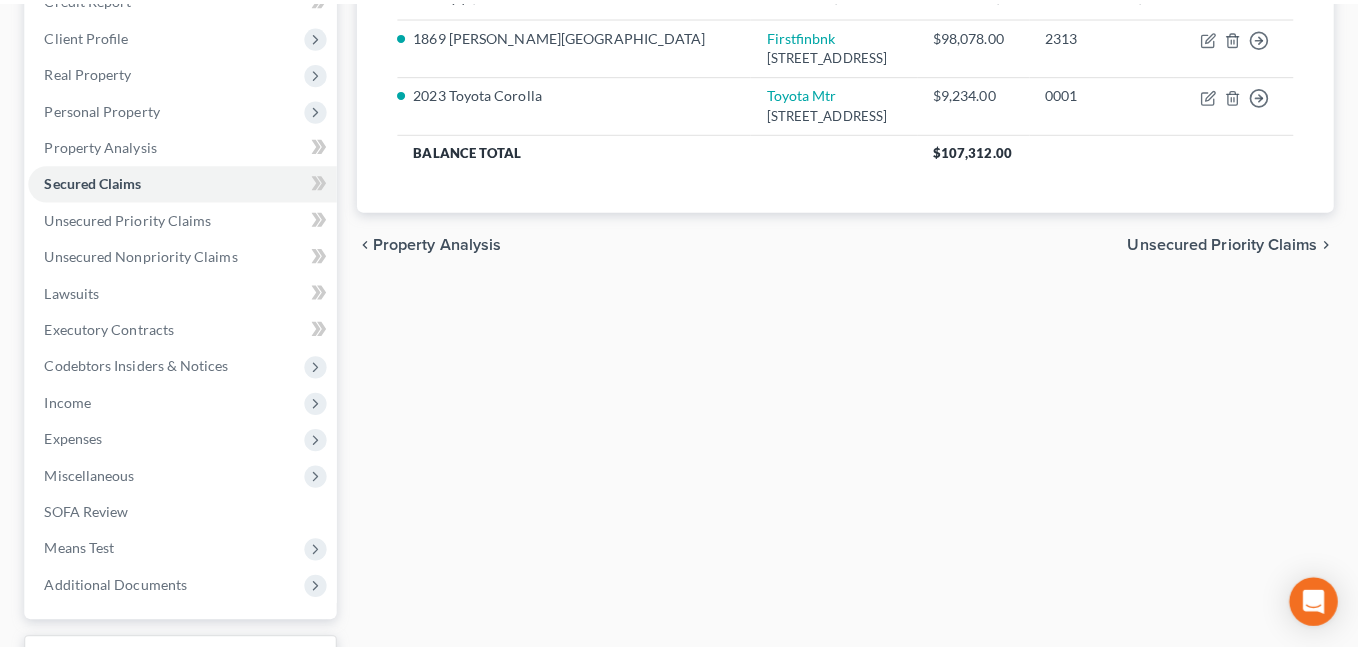 scroll, scrollTop: 0, scrollLeft: 0, axis: both 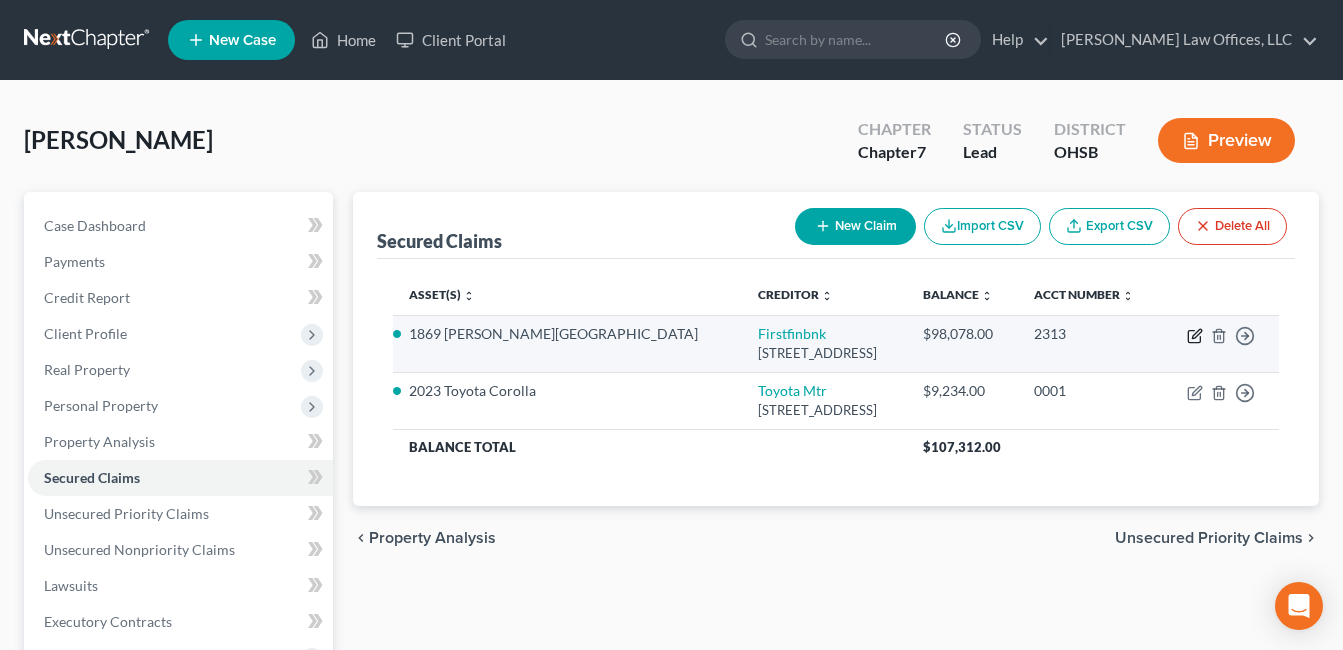 click 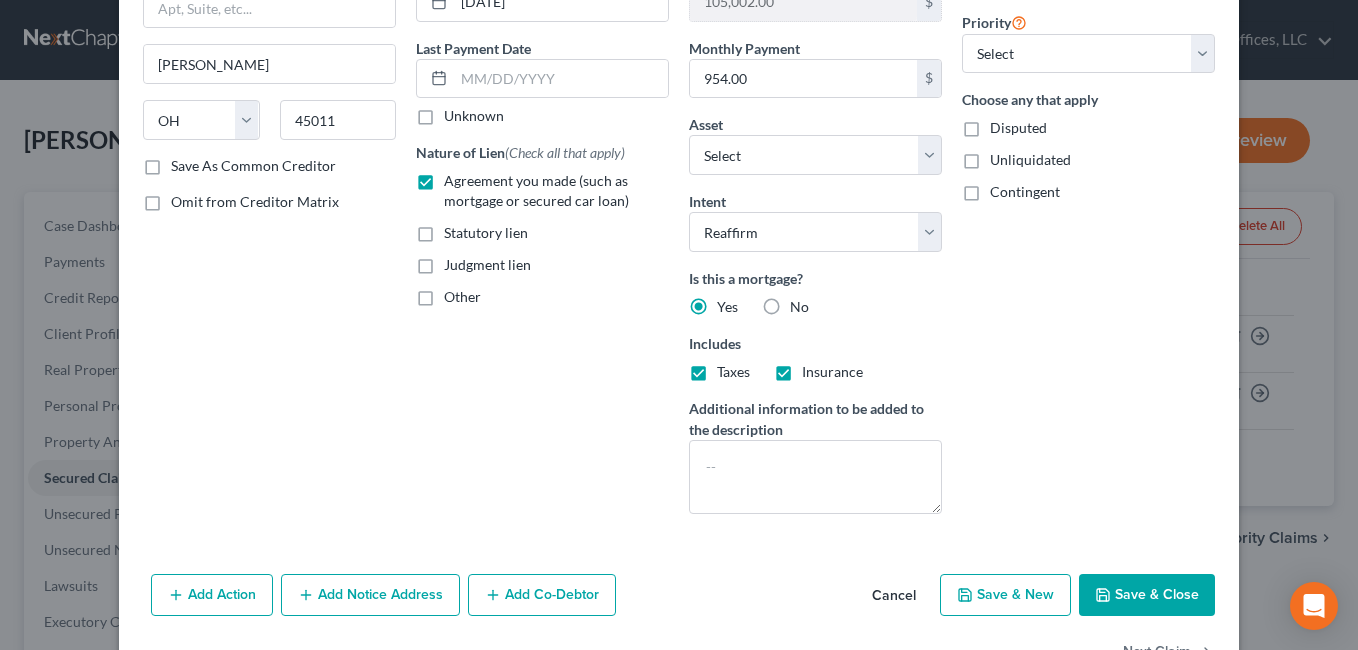 scroll, scrollTop: 299, scrollLeft: 0, axis: vertical 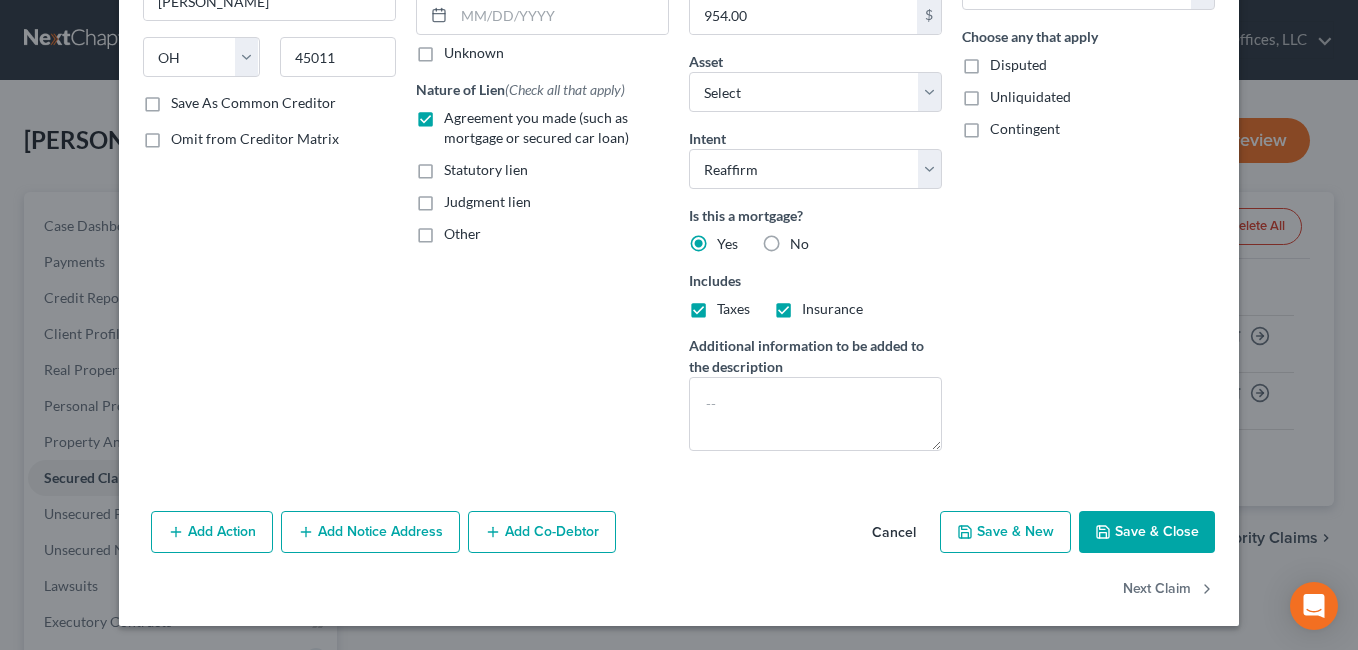 click on "Add Co-Debtor" at bounding box center [542, 532] 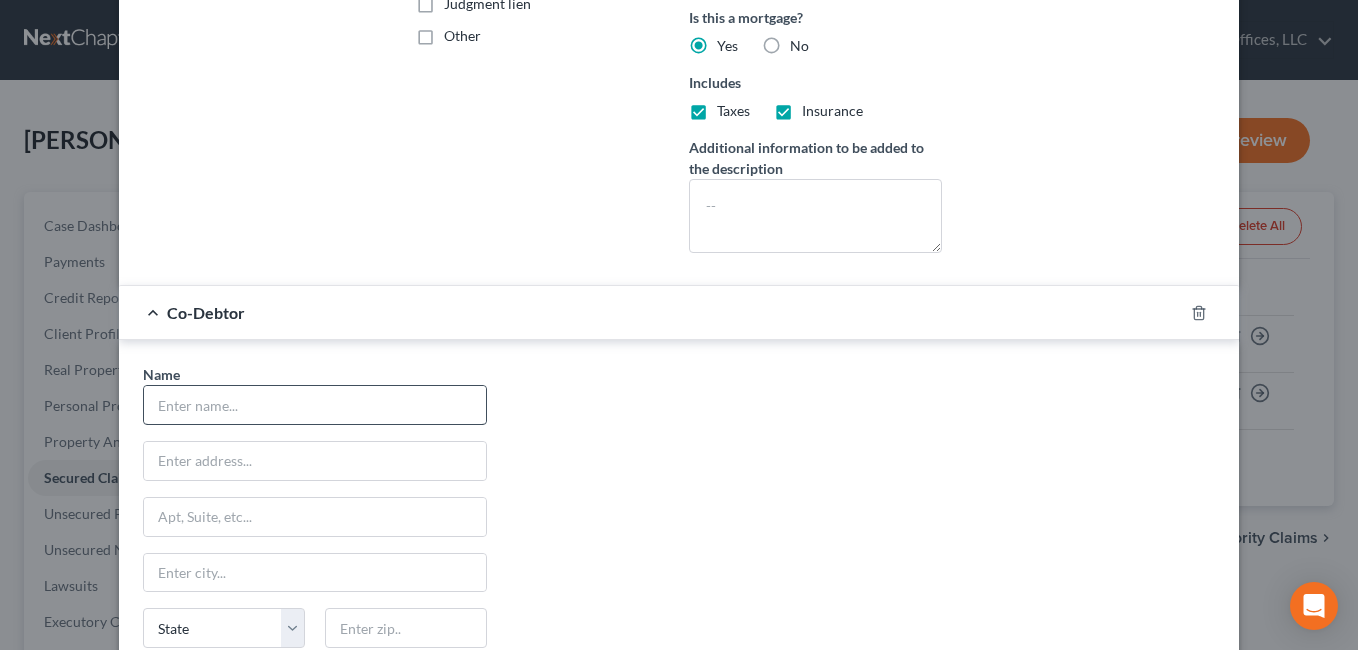 scroll, scrollTop: 499, scrollLeft: 0, axis: vertical 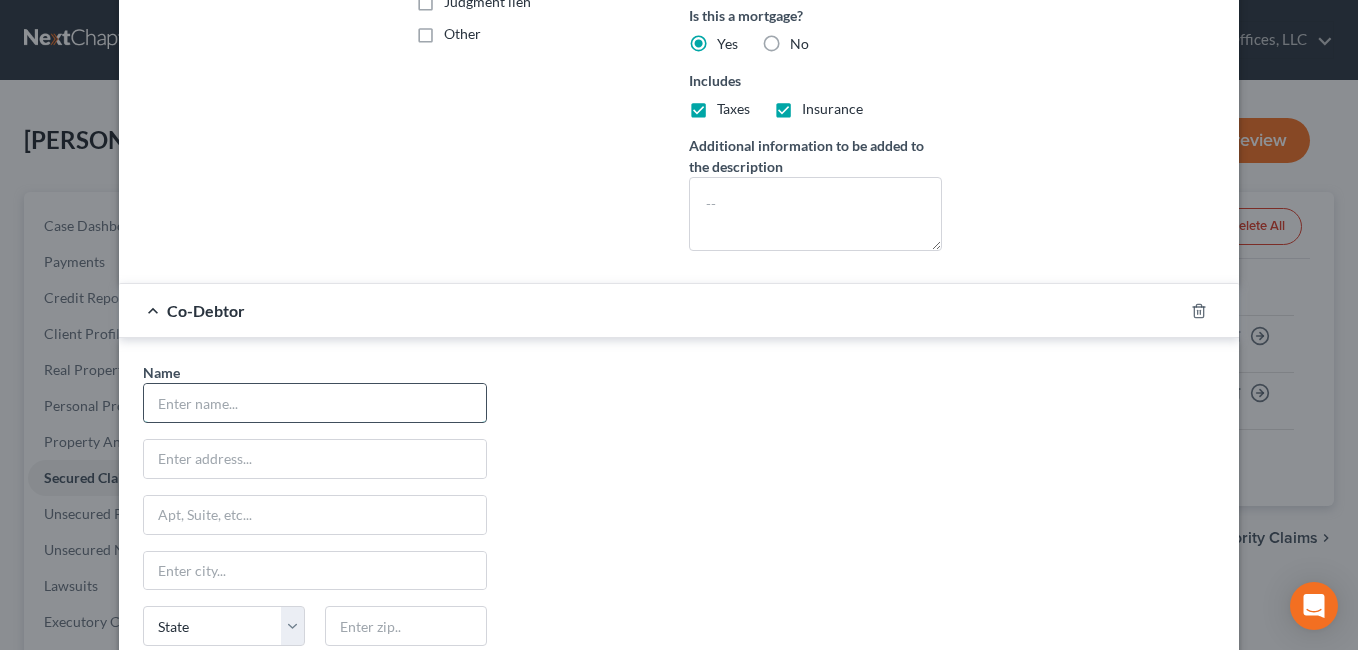 click at bounding box center [315, 403] 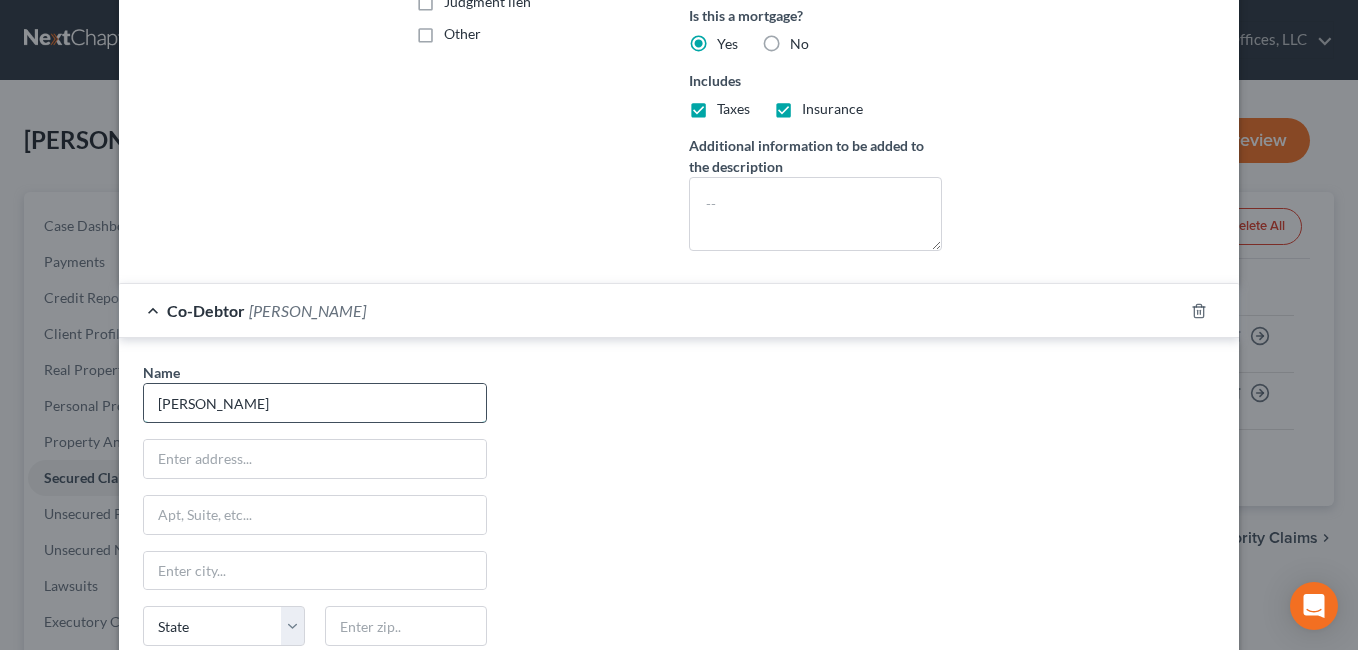 type on "Joshua Jones" 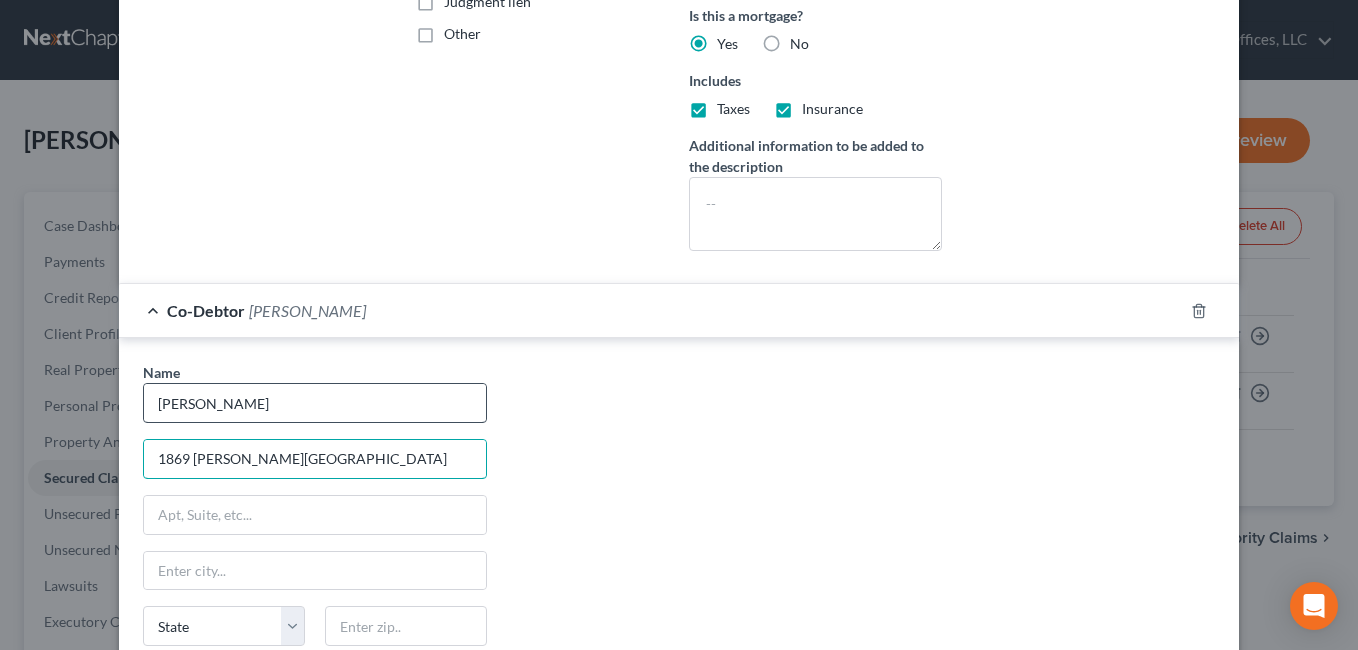 type on "1869 Vernon Place" 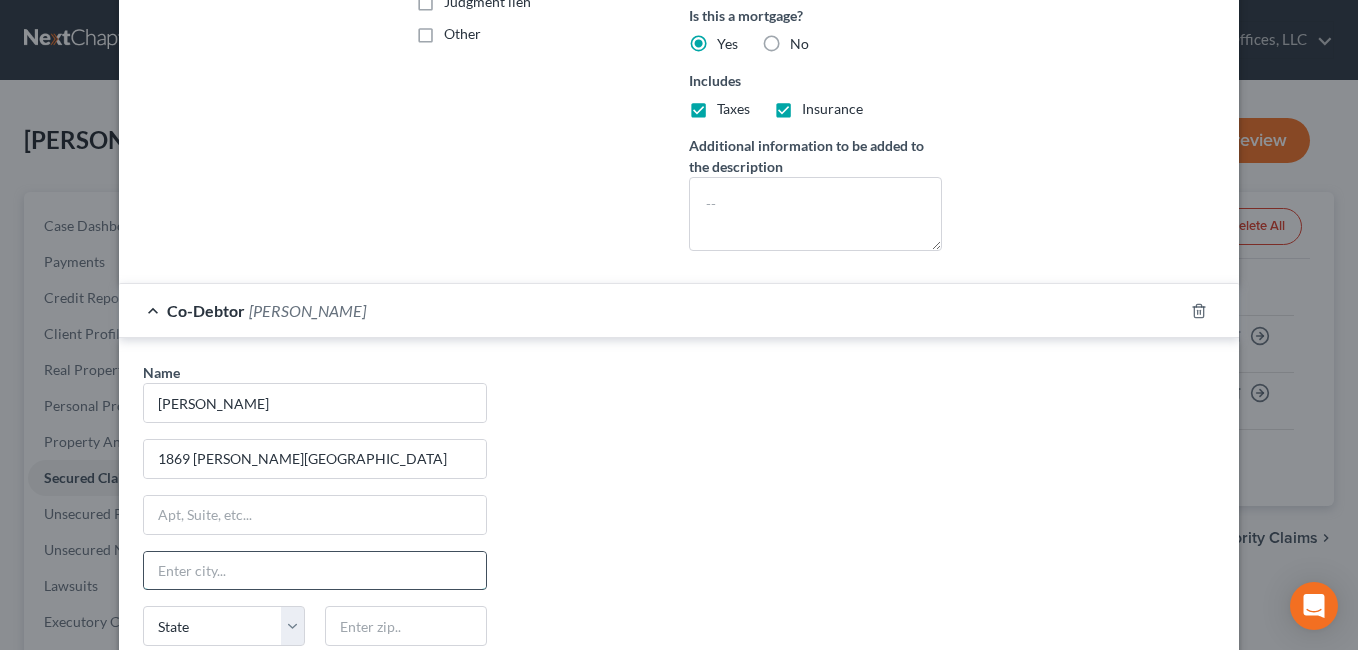 drag, startPoint x: 285, startPoint y: 564, endPoint x: 276, endPoint y: 558, distance: 10.816654 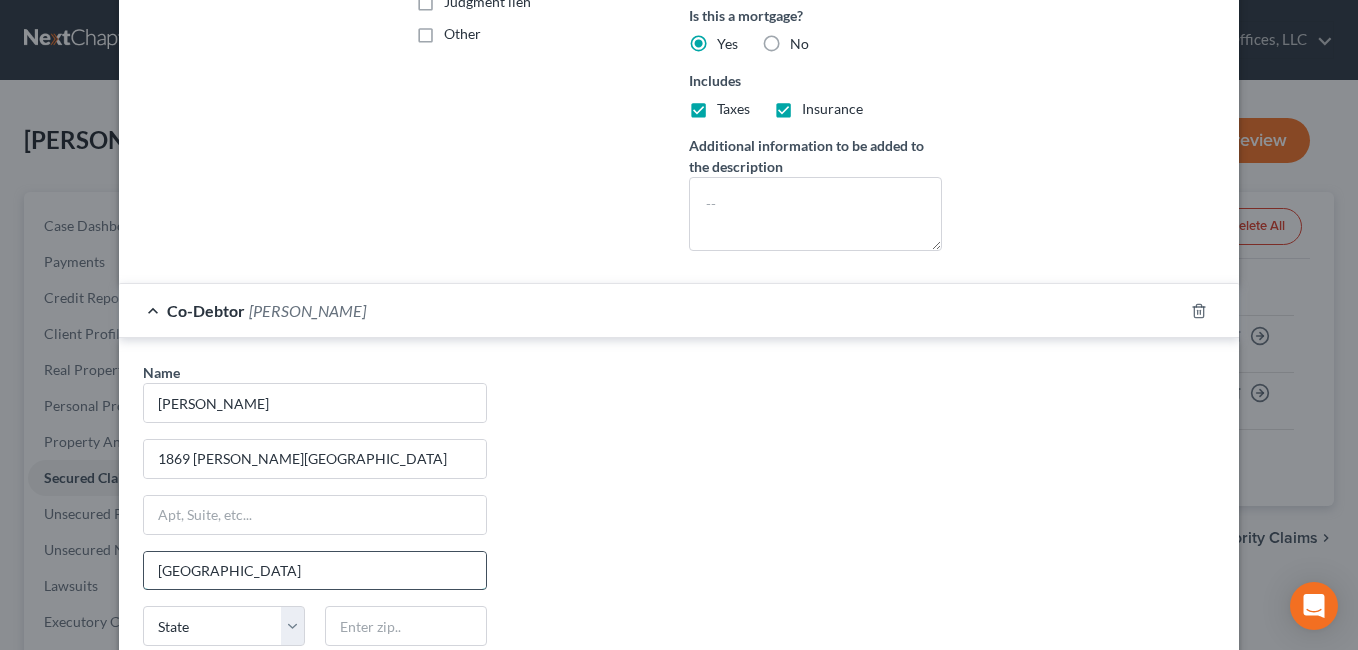 type on "Fairfield" 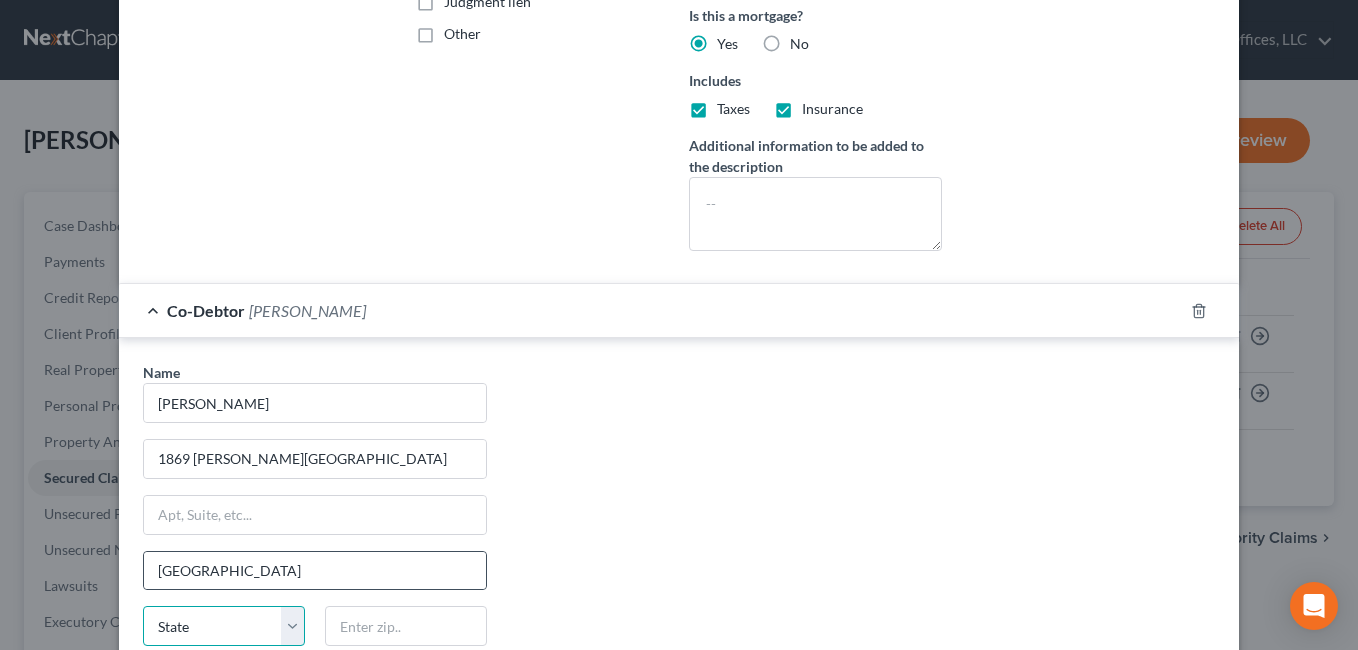 select on "36" 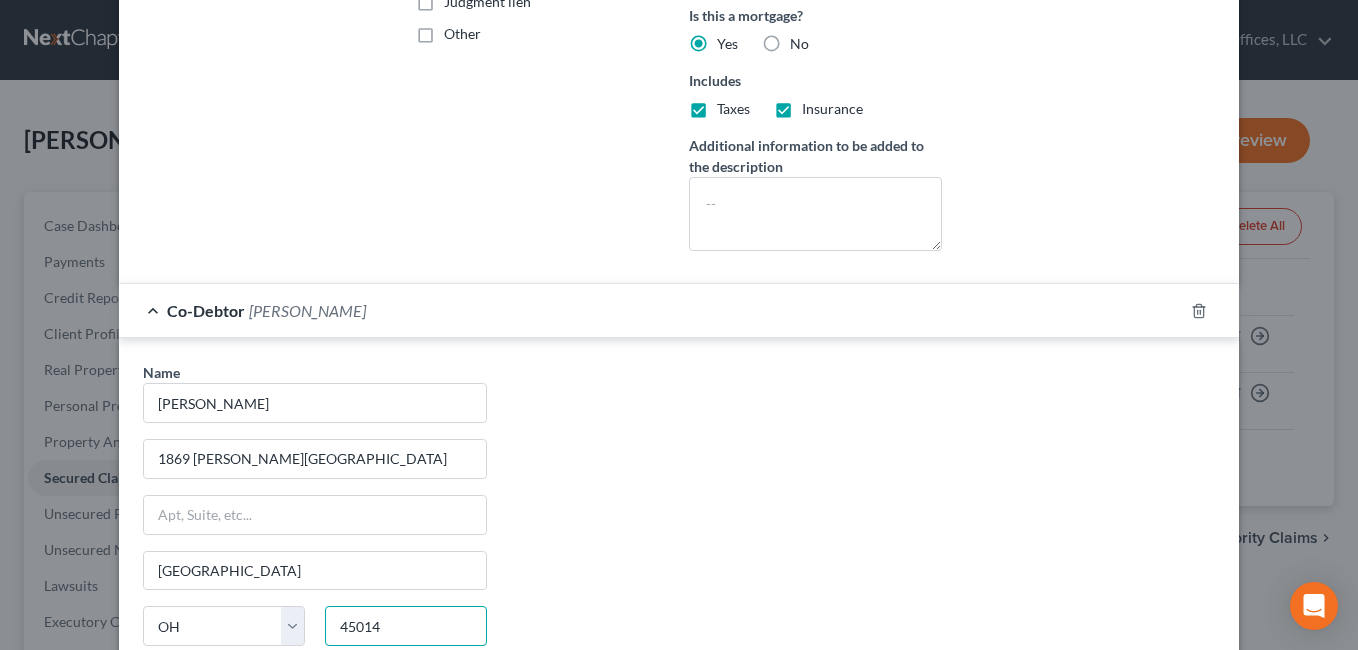 type on "45014" 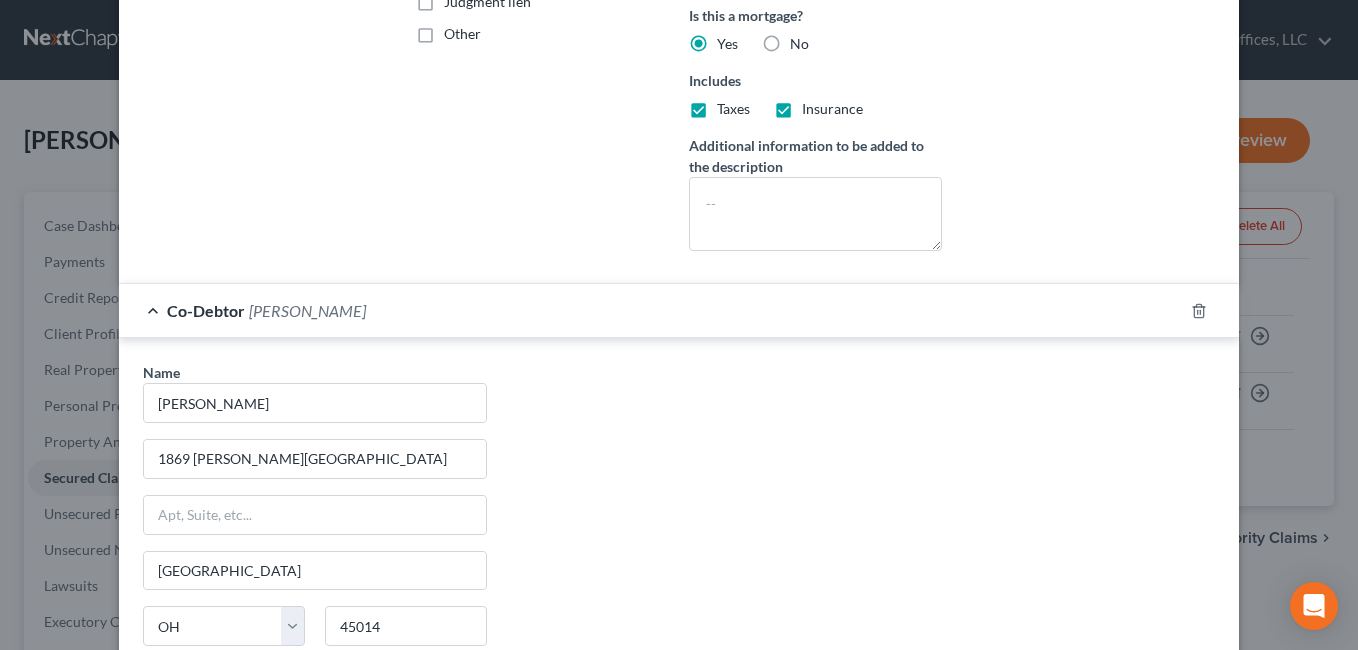 click on "Name
*
Joshua Jones 1869 Vernon Place Fairfield State AL AK AR AZ CA CO CT DE DC FL GA GU HI ID IL IN IA KS KY LA ME MD MA MI MN MS MO MT NC ND NE NV NH NJ NM NY OH OK OR PA PR RI SC SD TN TX UT VI VA VT WA WV WI WY 45014 Omit from Creditor Matrix Save as Common Co-Debtor" at bounding box center (679, 548) 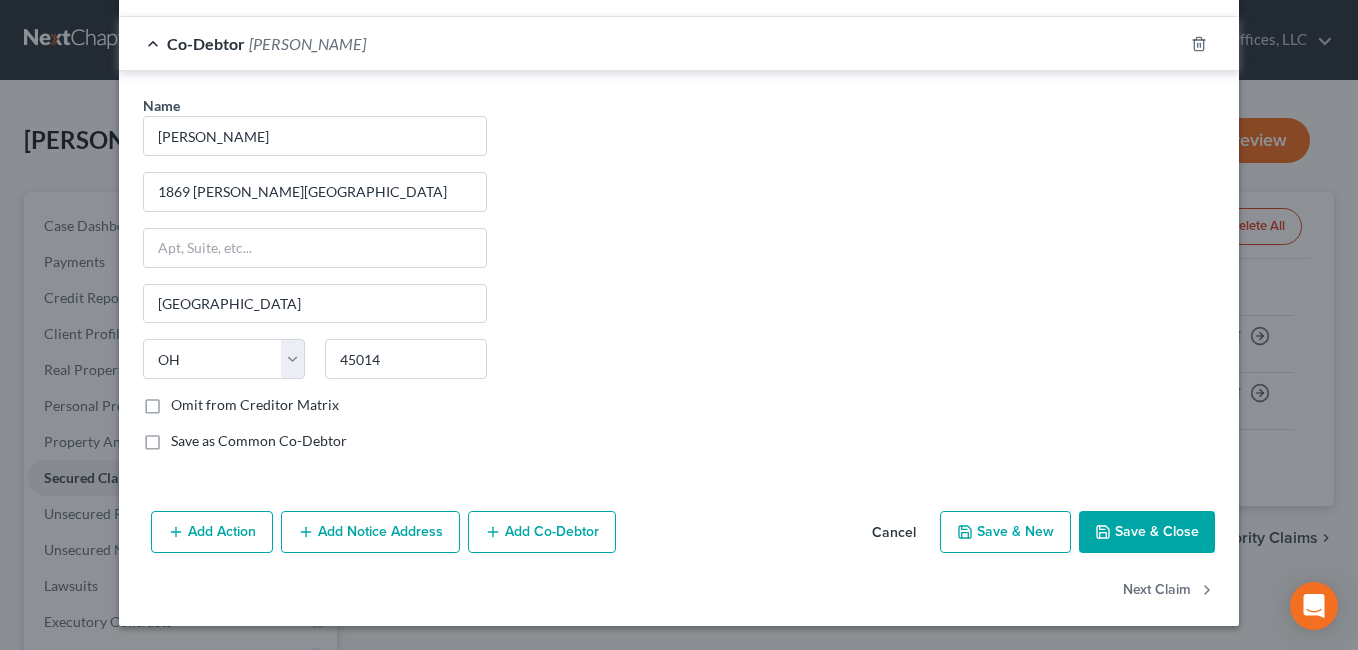 click on "Omit from Creditor Matrix" at bounding box center [255, 405] 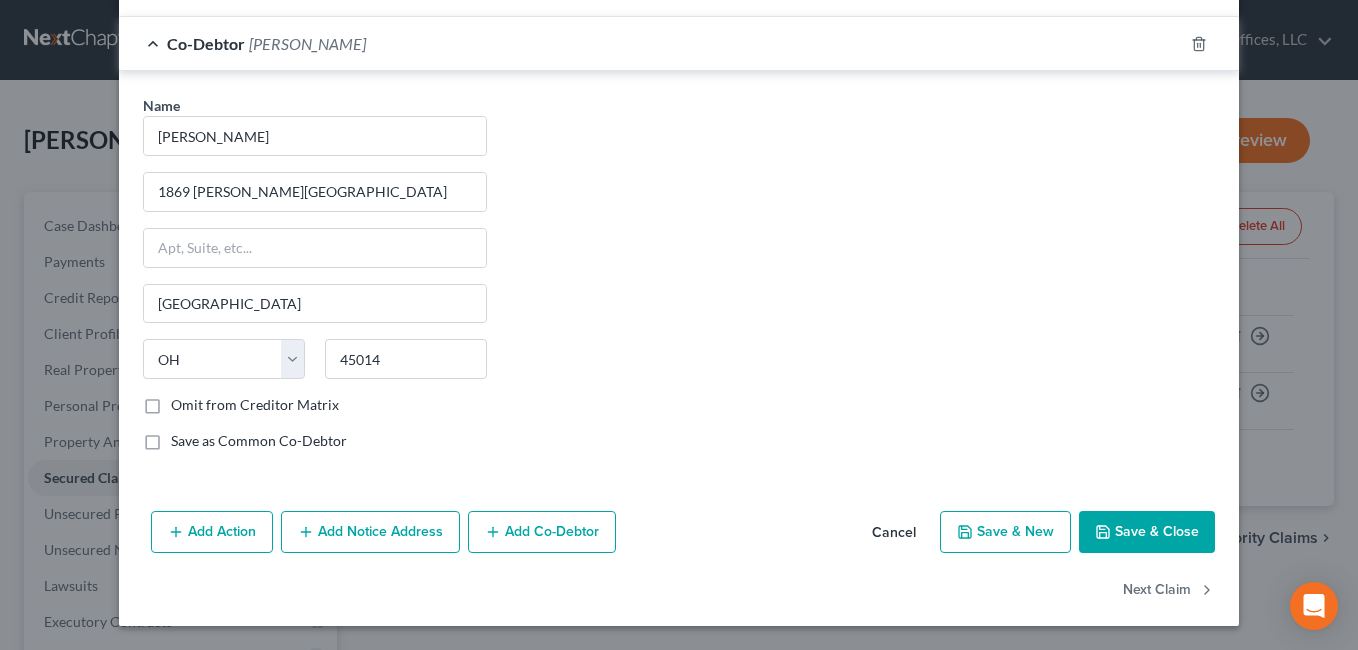 click on "Omit from Creditor Matrix" at bounding box center [185, 401] 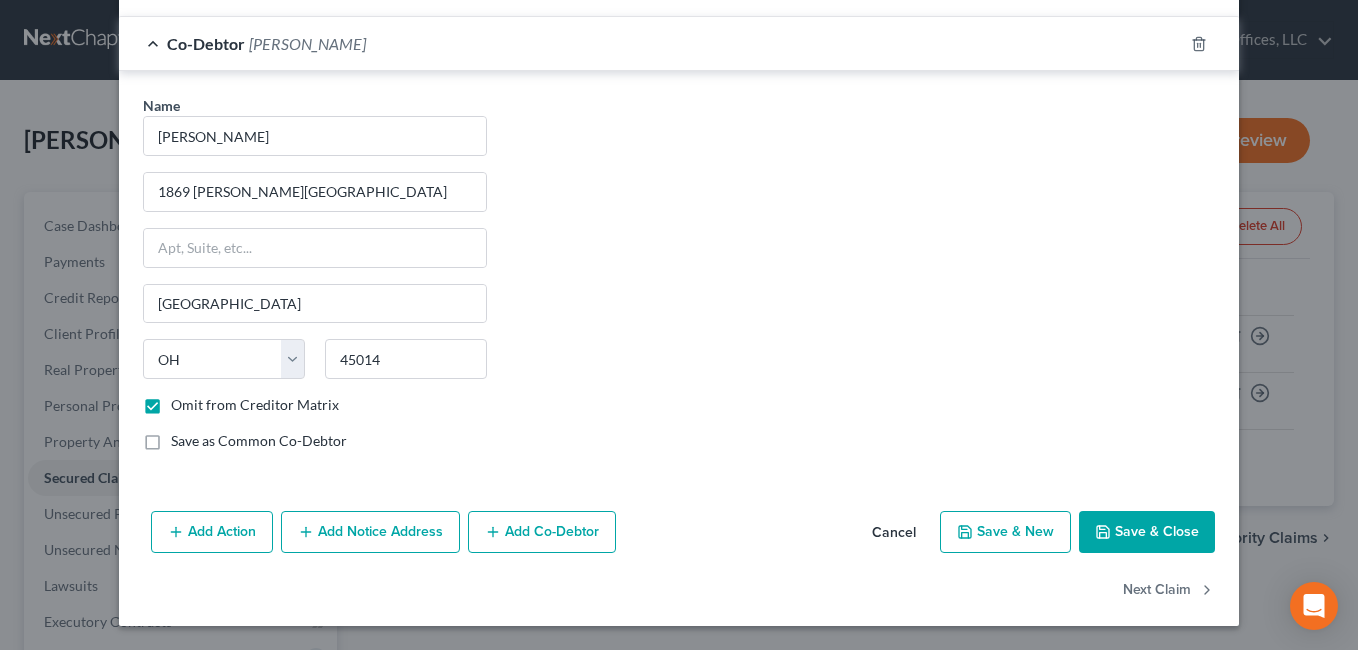 click on "Save & Close" at bounding box center [1147, 532] 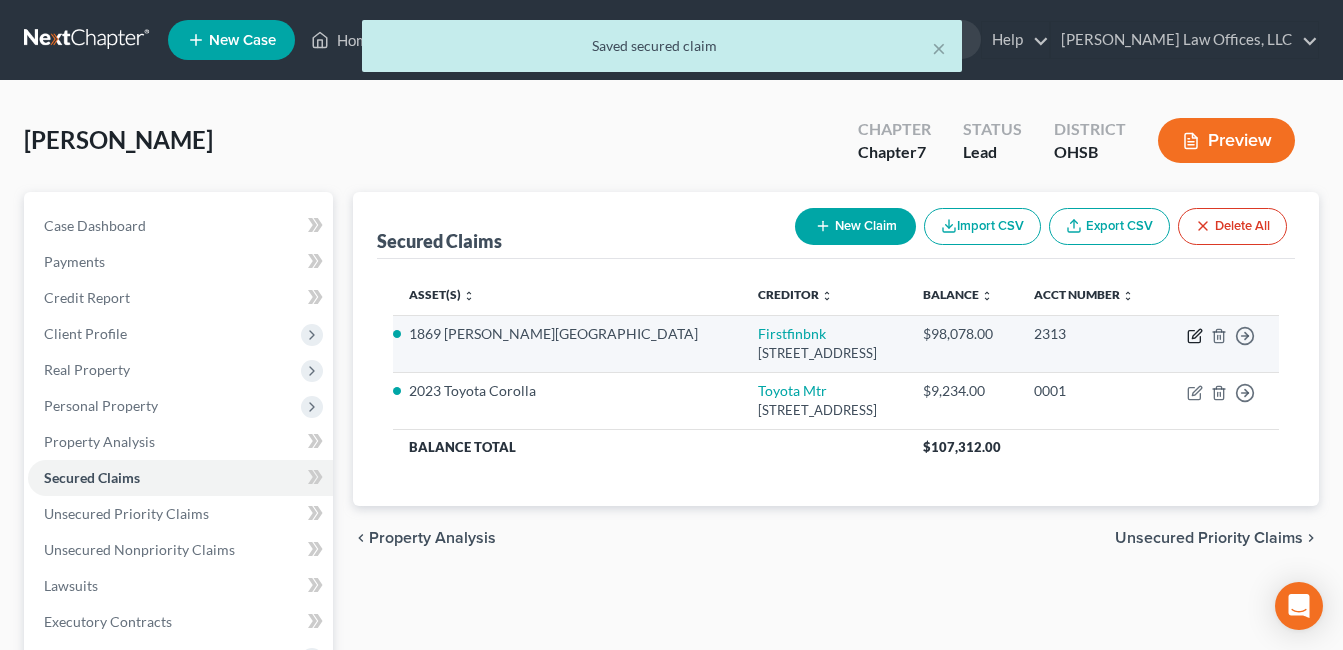 click 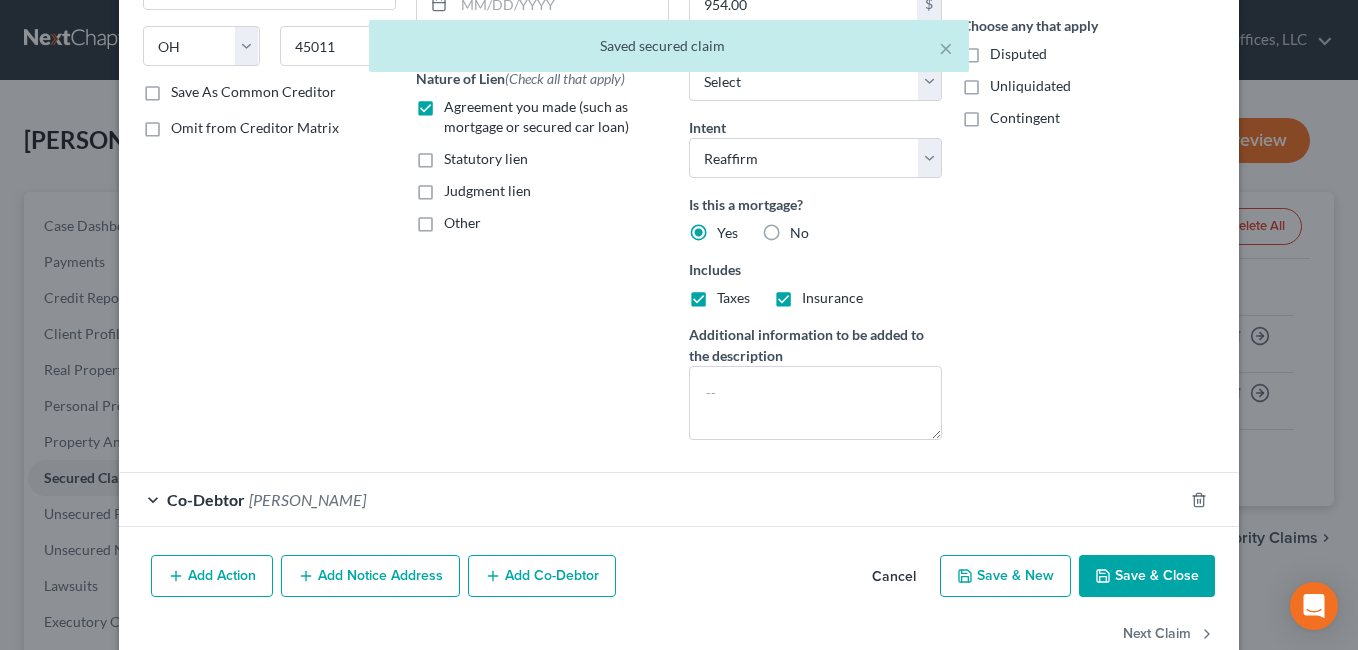 scroll, scrollTop: 354, scrollLeft: 0, axis: vertical 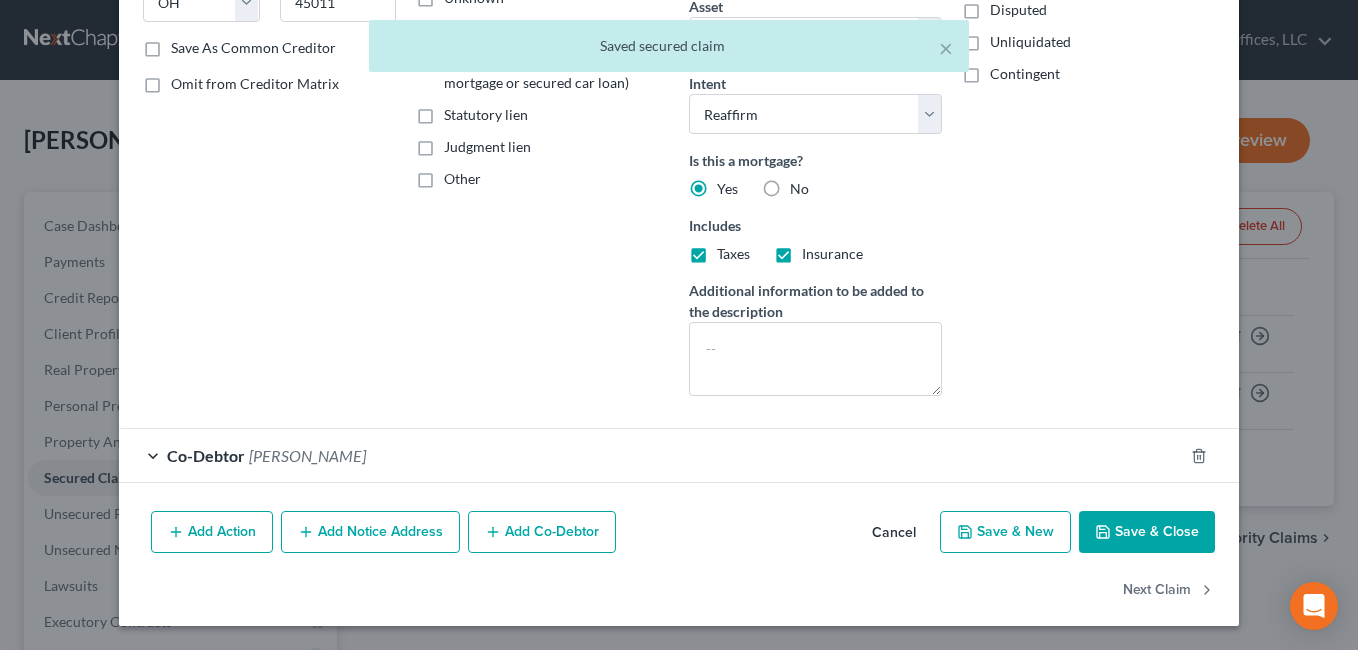 click on "Save & Close" at bounding box center [1147, 532] 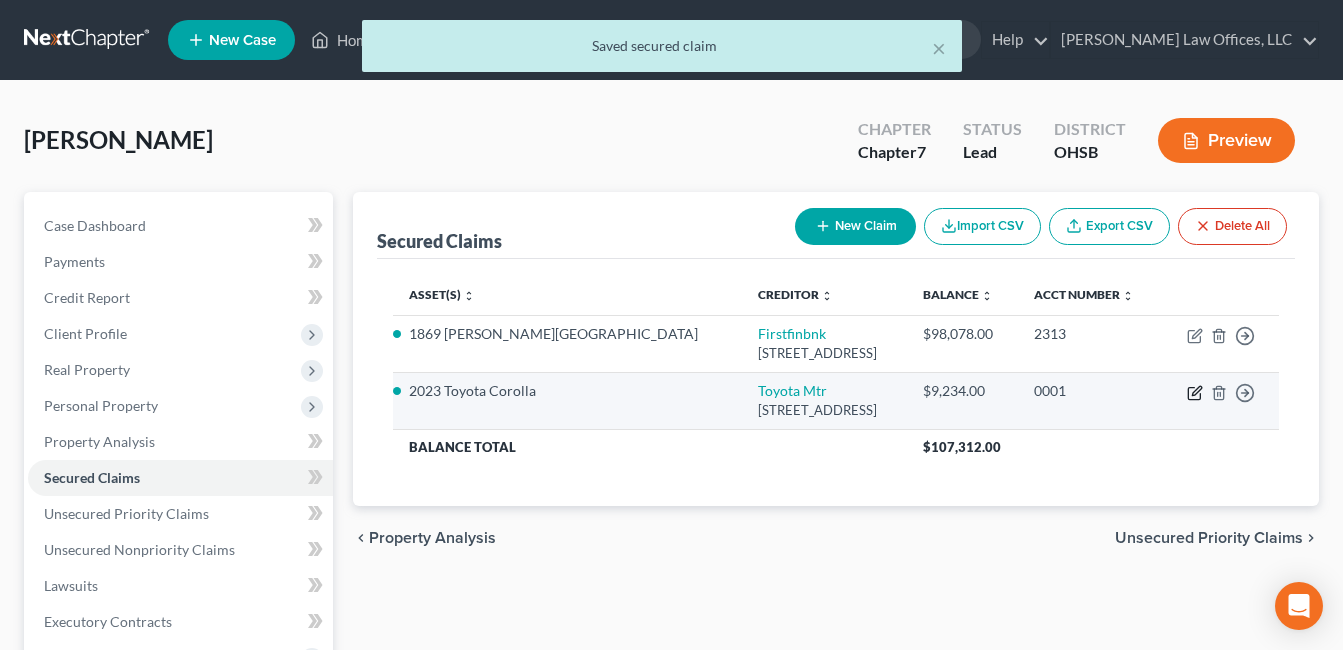 click 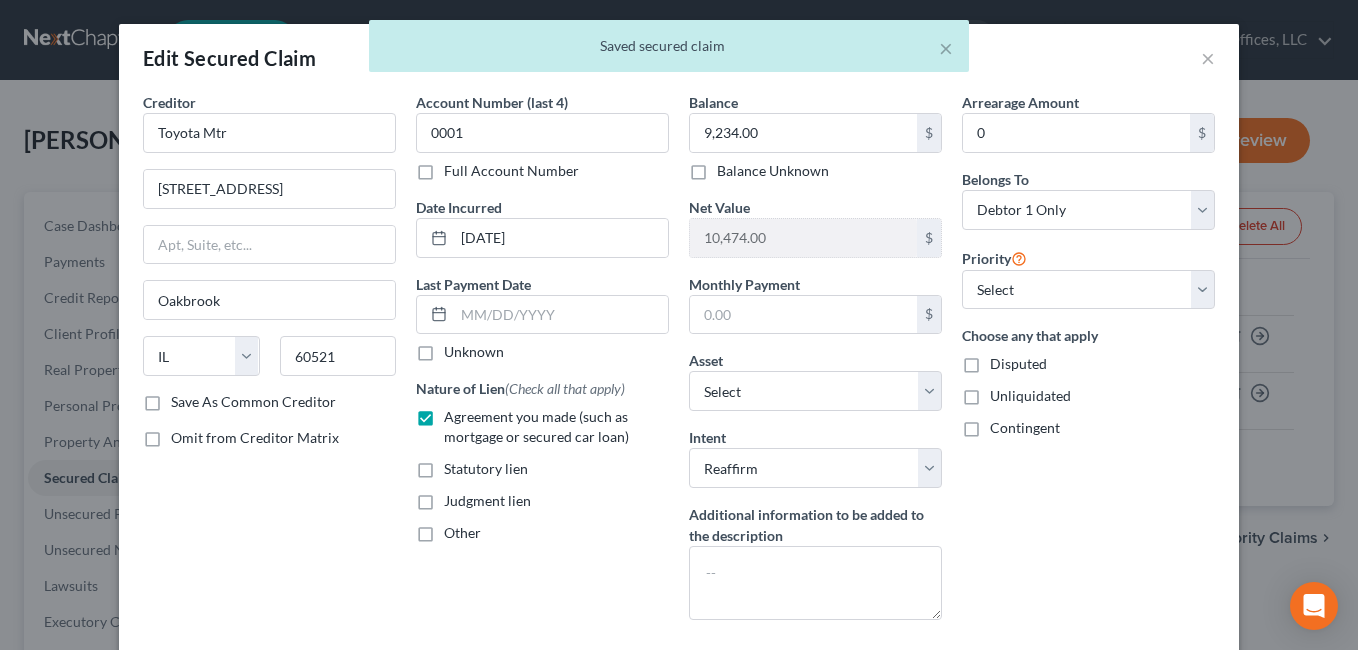 scroll, scrollTop: 169, scrollLeft: 0, axis: vertical 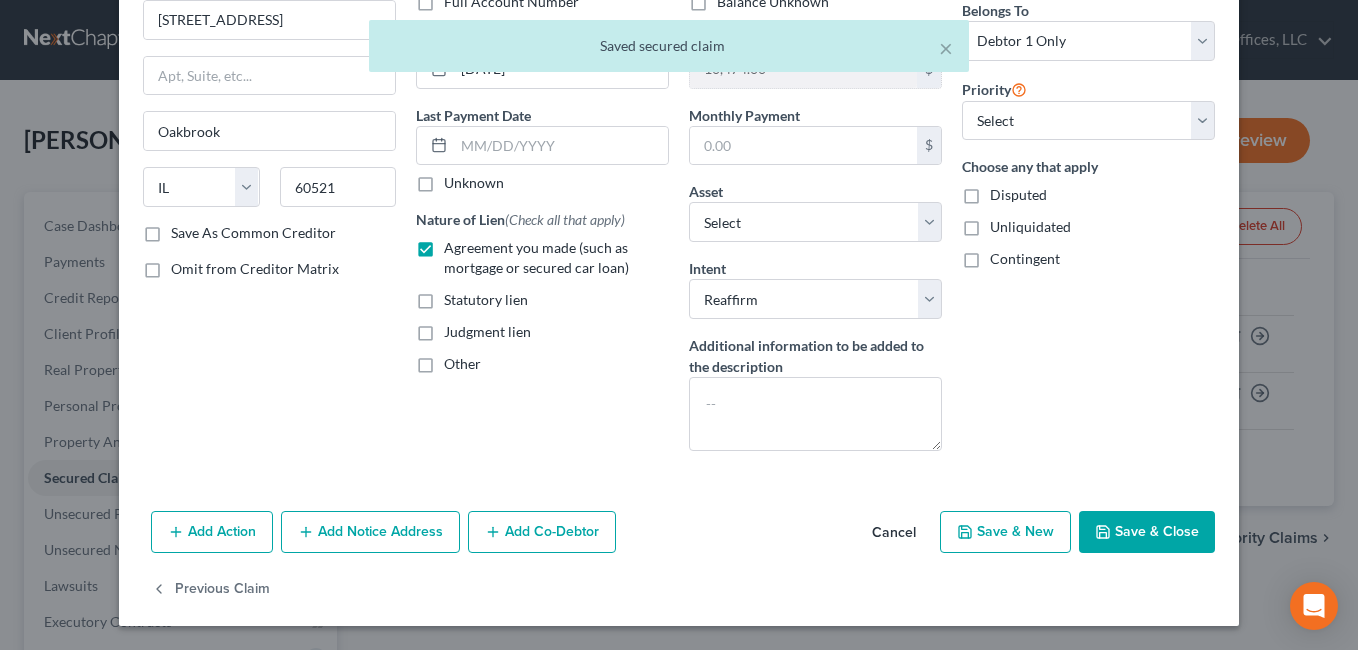 click on "Add Co-Debtor" at bounding box center [542, 532] 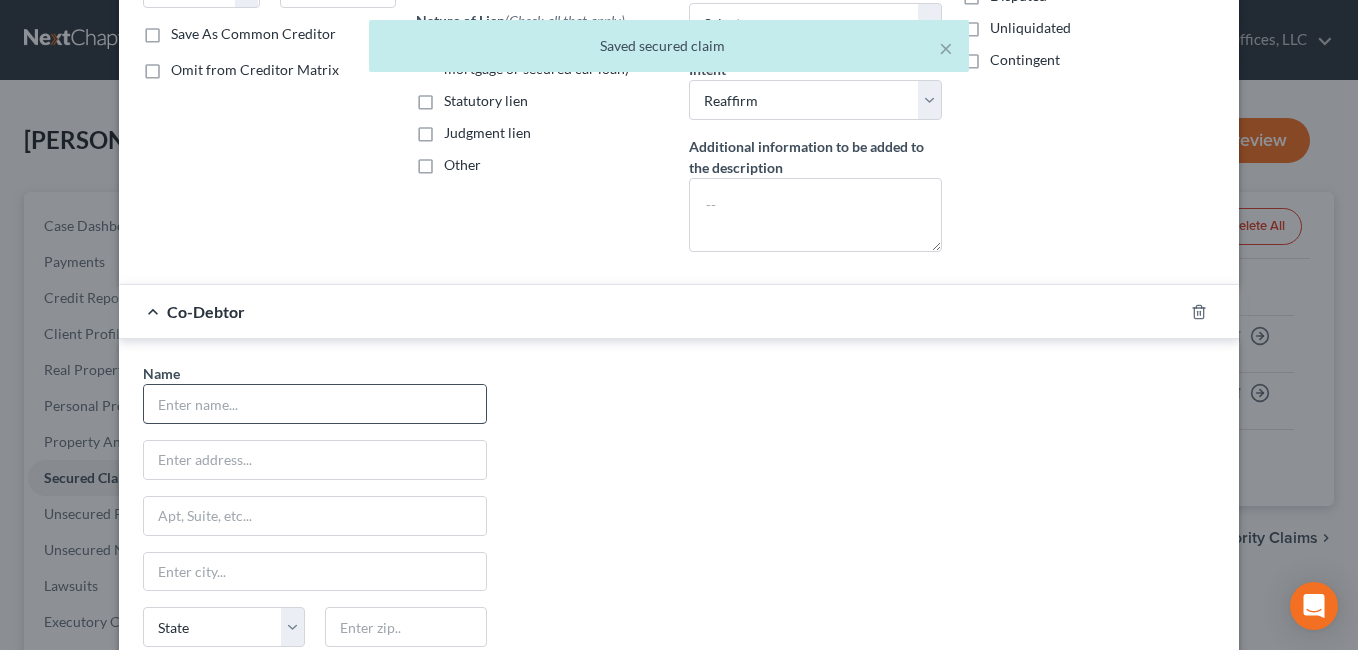 scroll, scrollTop: 369, scrollLeft: 0, axis: vertical 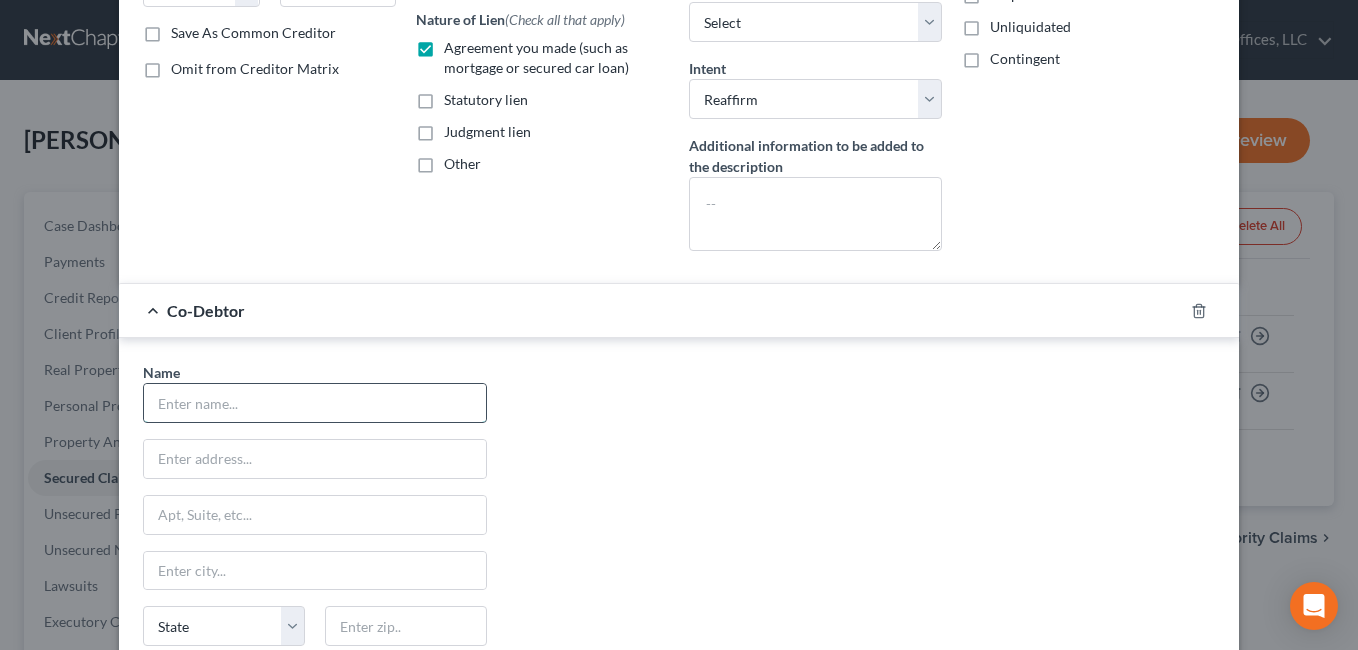 click at bounding box center [315, 403] 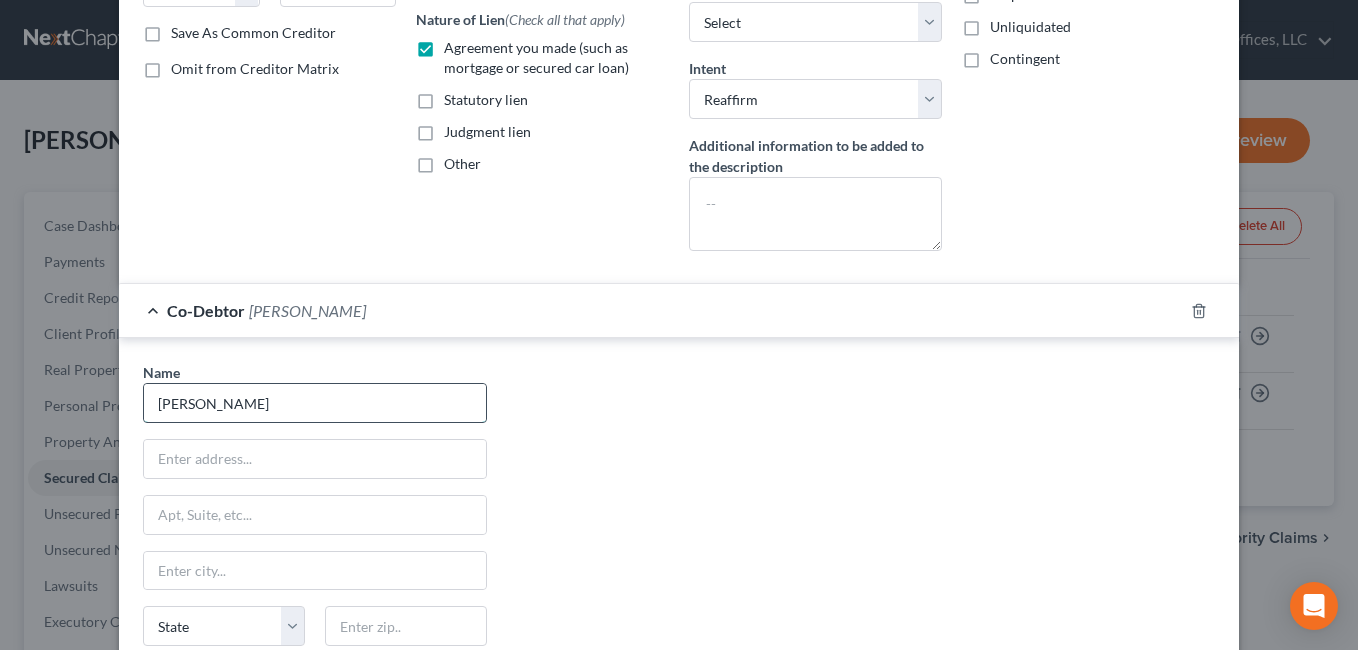 type on "Joshua Jones" 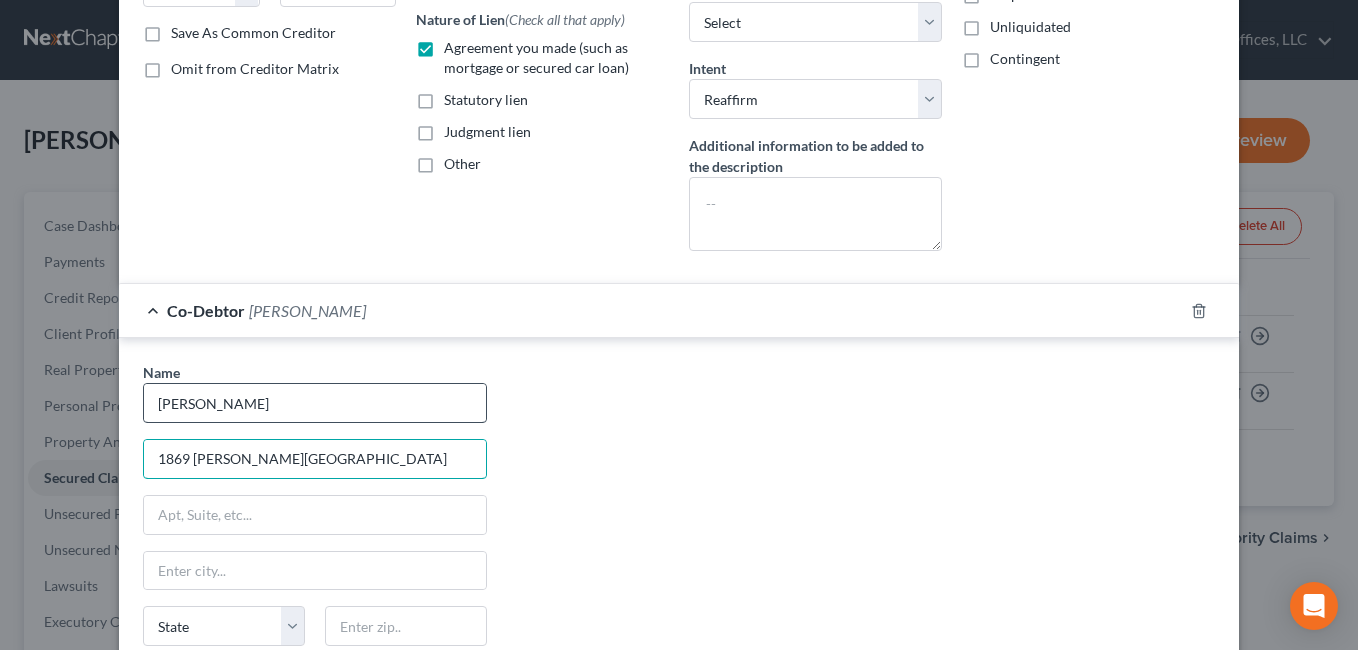type on "1869 Vernon Place" 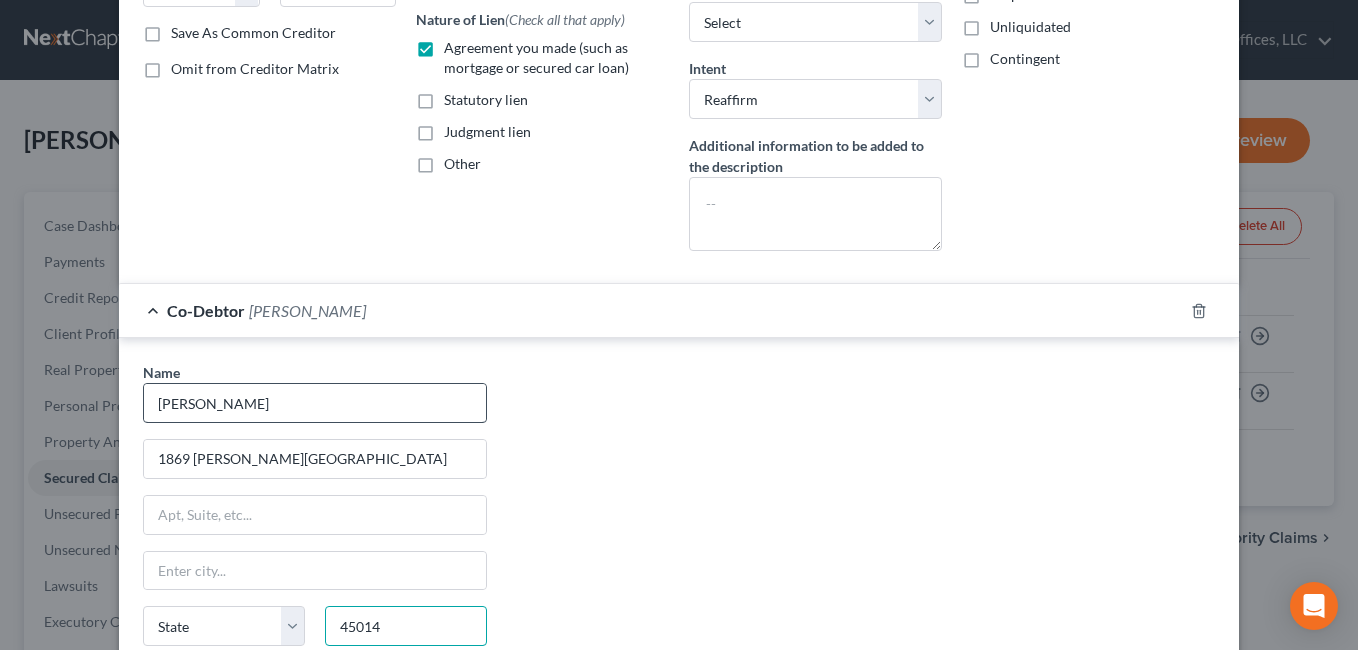 type on "45014" 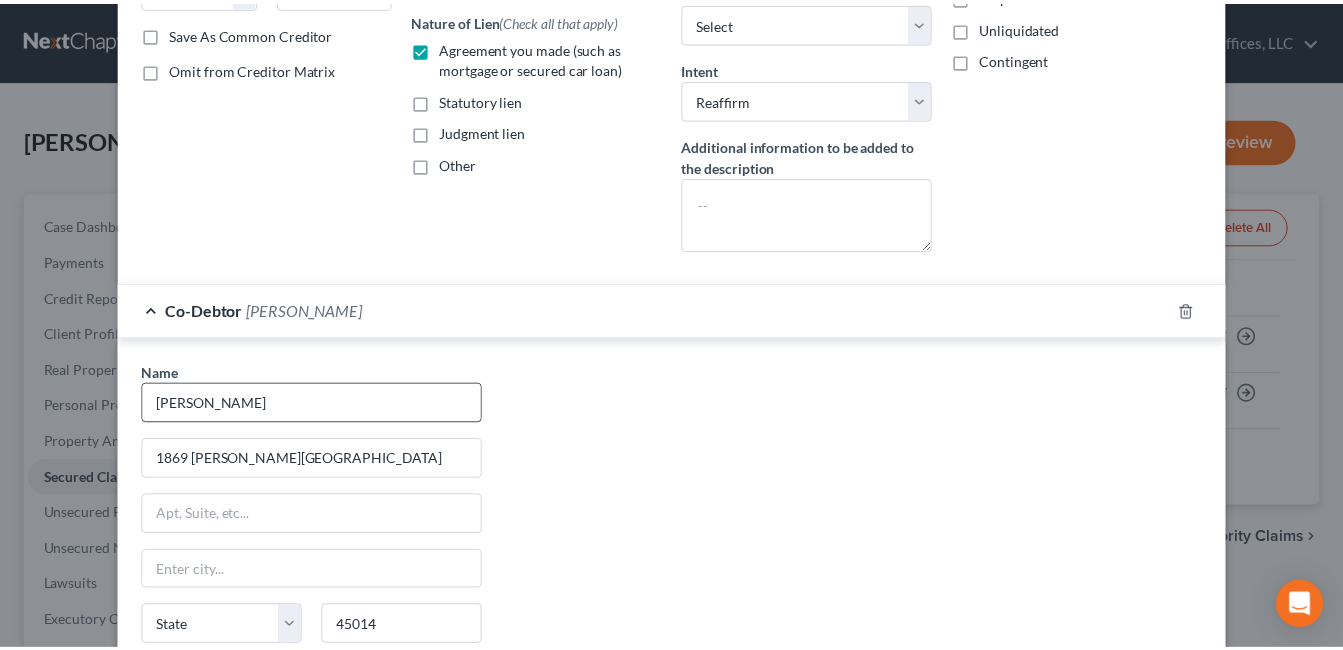 scroll, scrollTop: 636, scrollLeft: 0, axis: vertical 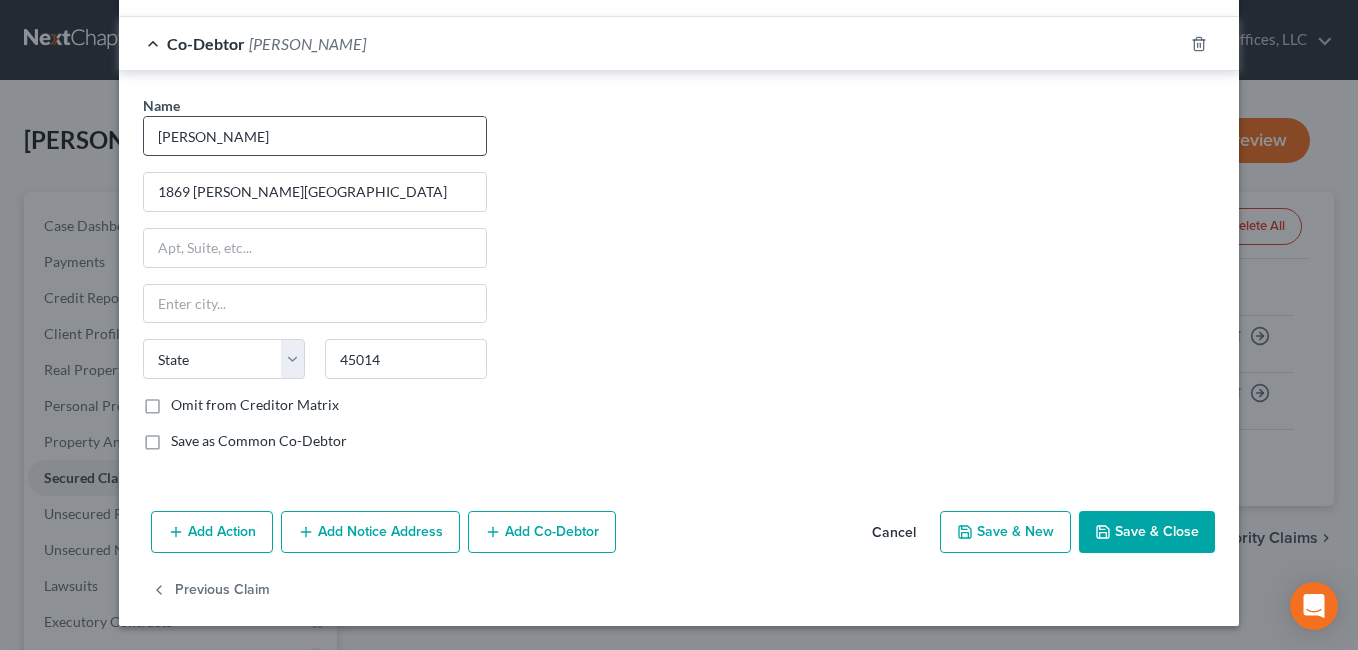 type on "Fairfield" 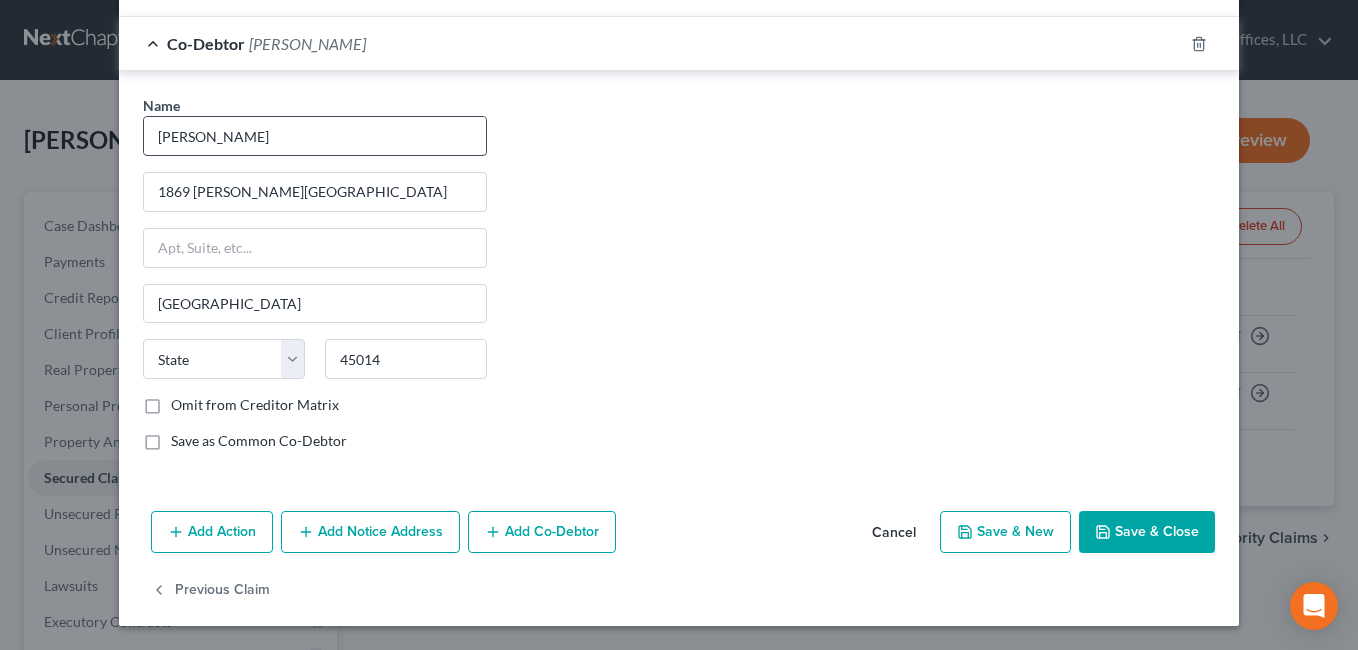 select on "36" 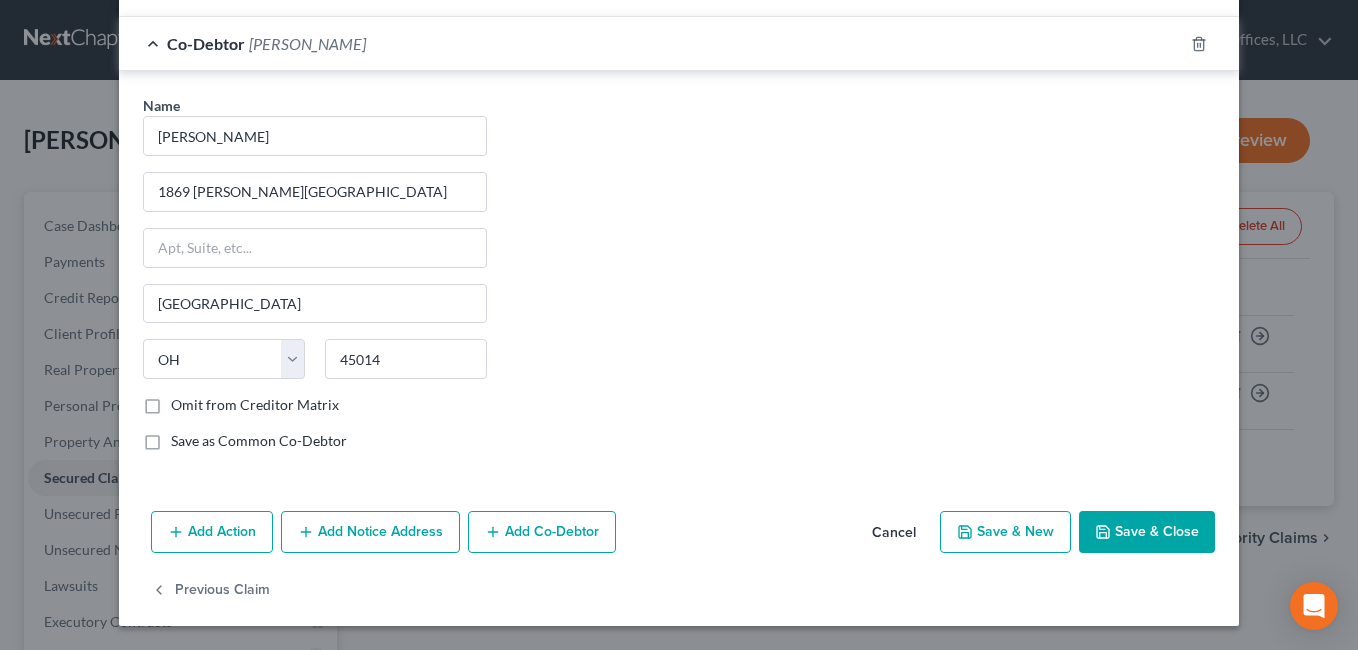 click on "Omit from Creditor Matrix" at bounding box center [255, 405] 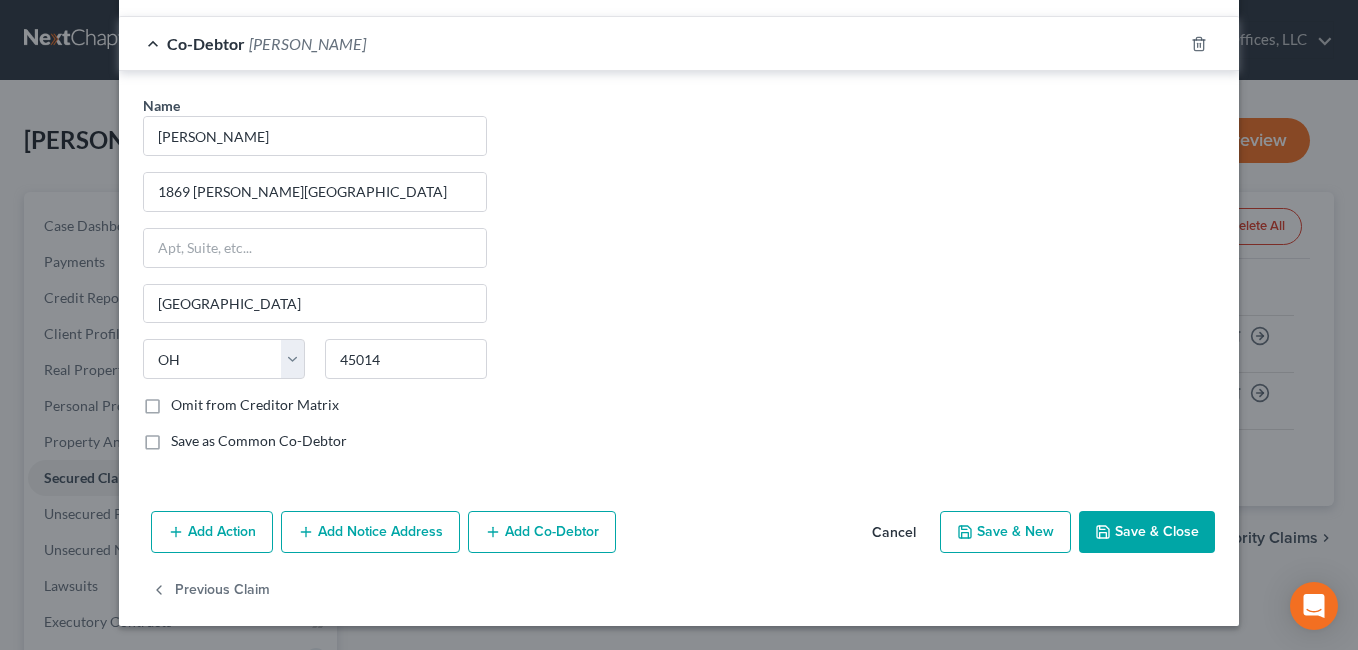 click on "Omit from Creditor Matrix" at bounding box center [185, 401] 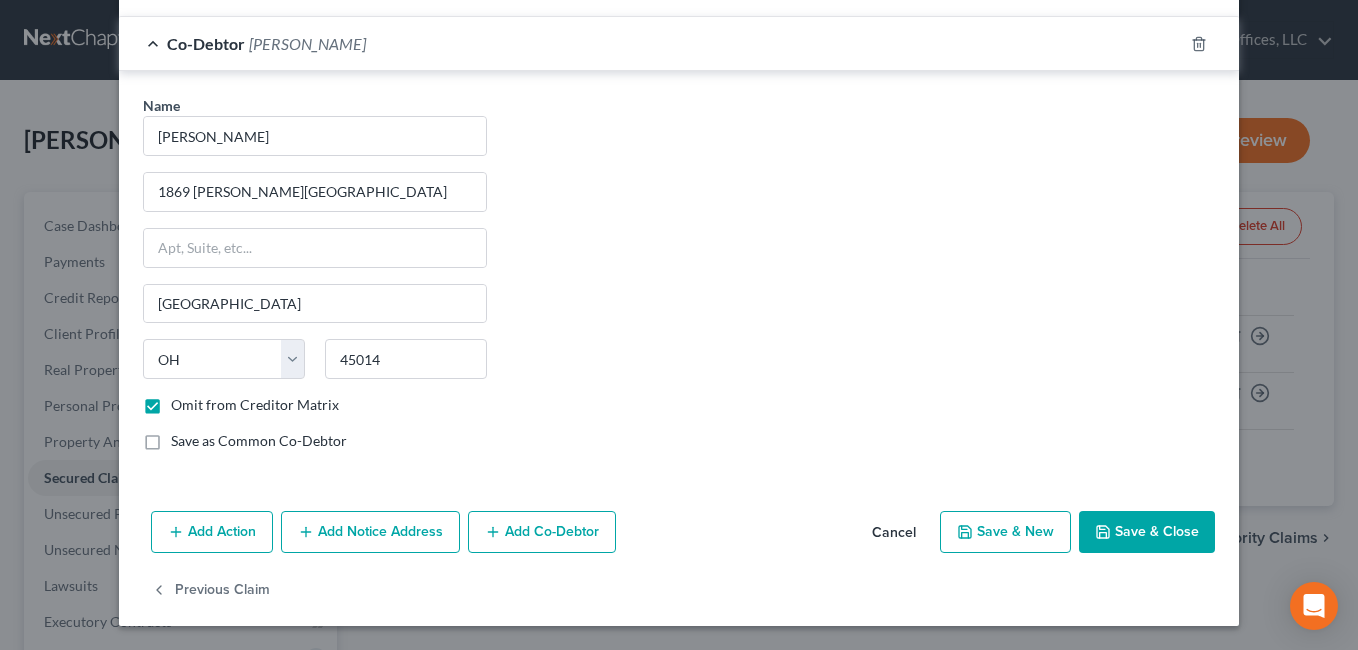click on "Save & Close" at bounding box center [1147, 532] 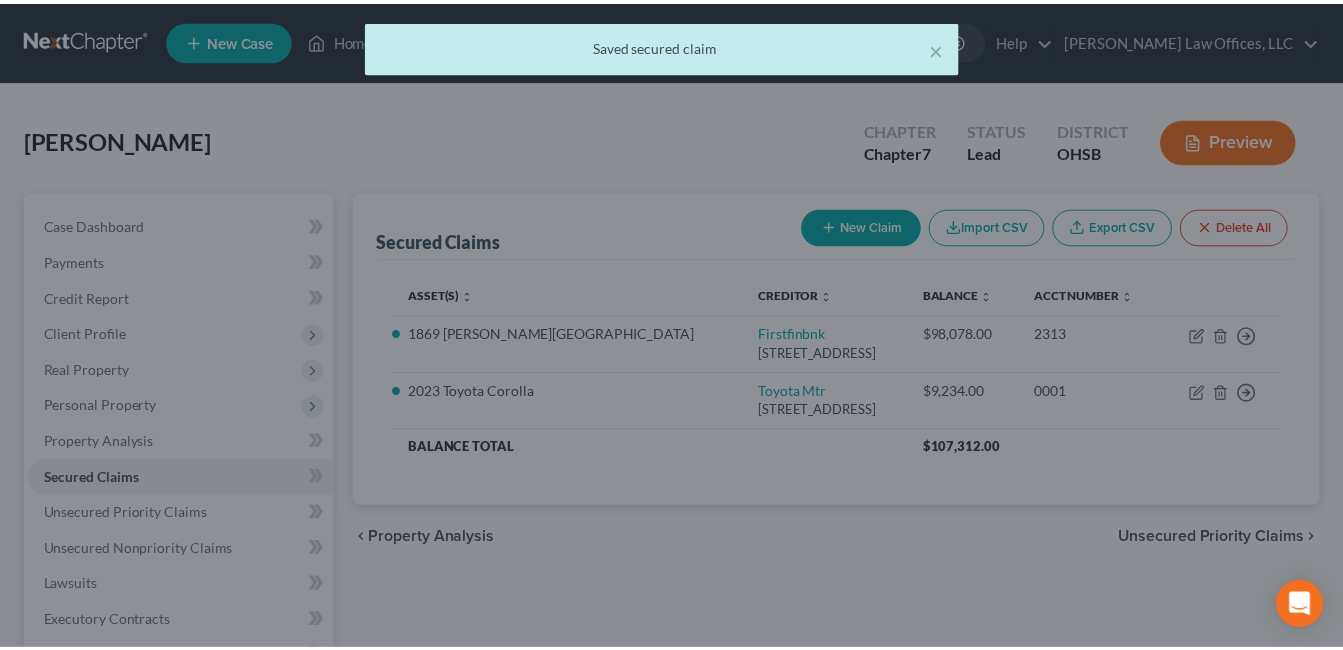 scroll, scrollTop: 0, scrollLeft: 0, axis: both 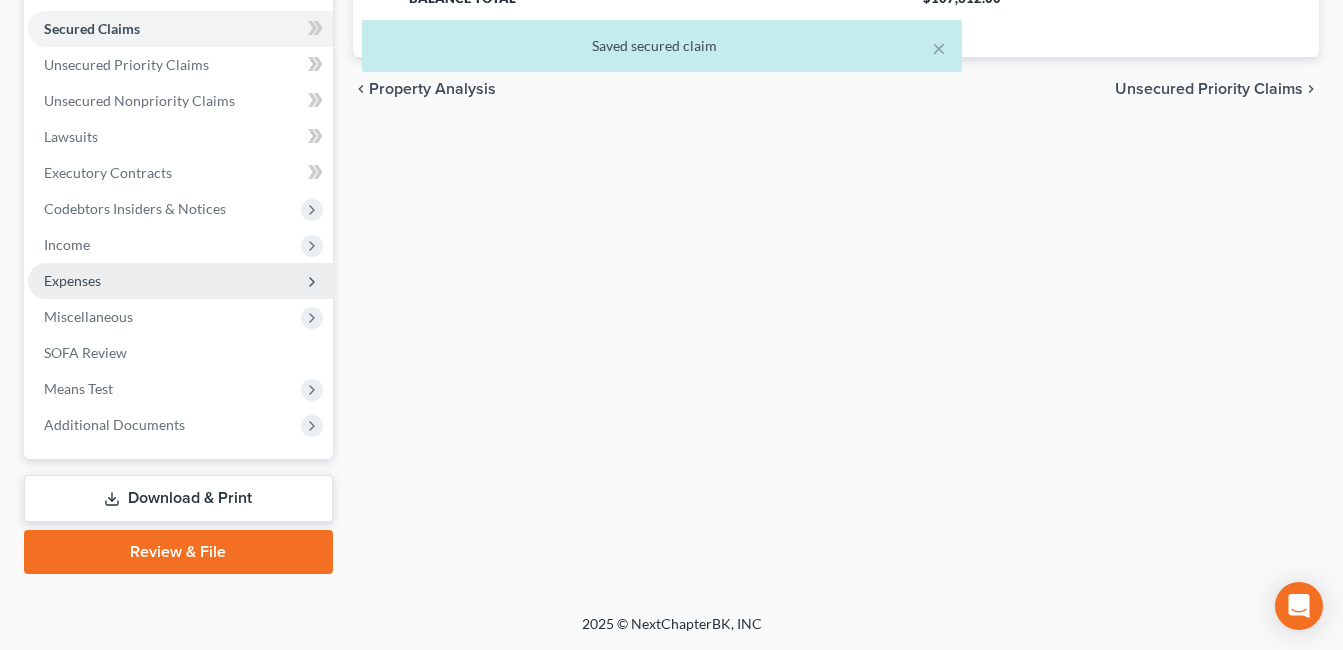 click on "Expenses" at bounding box center [180, 281] 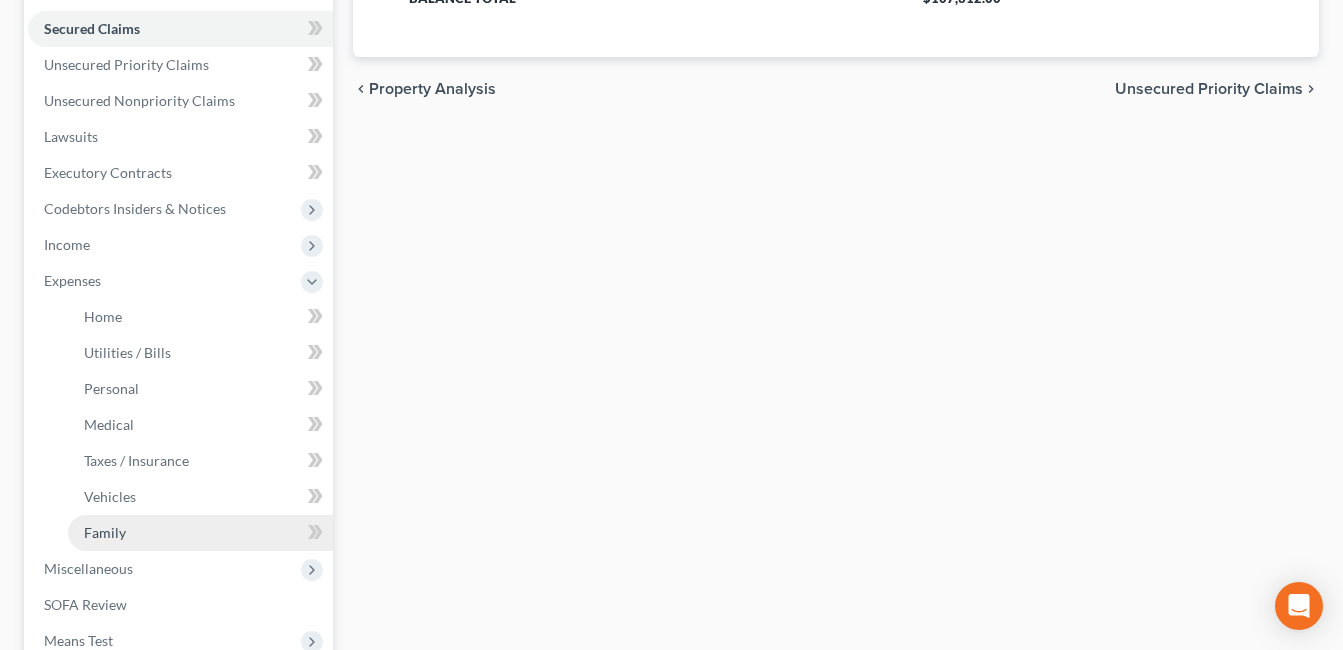 click on "Family" at bounding box center [200, 533] 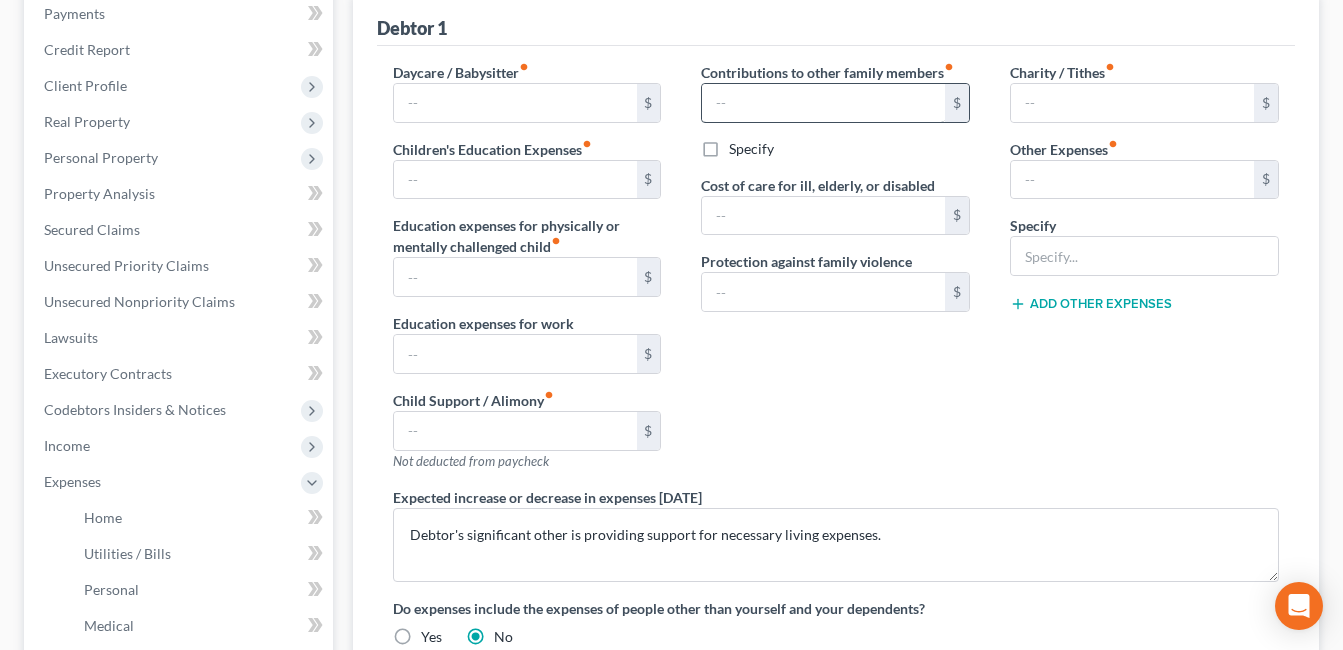scroll, scrollTop: 400, scrollLeft: 0, axis: vertical 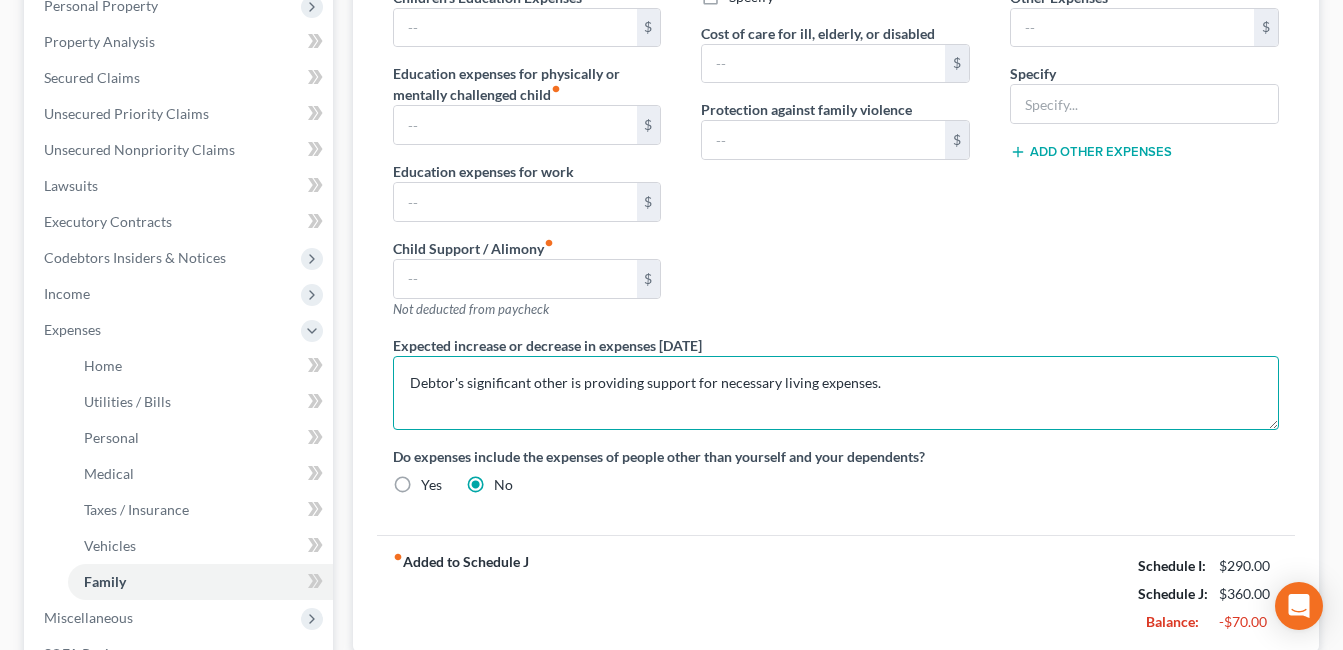 drag, startPoint x: 912, startPoint y: 384, endPoint x: 383, endPoint y: 394, distance: 529.0945 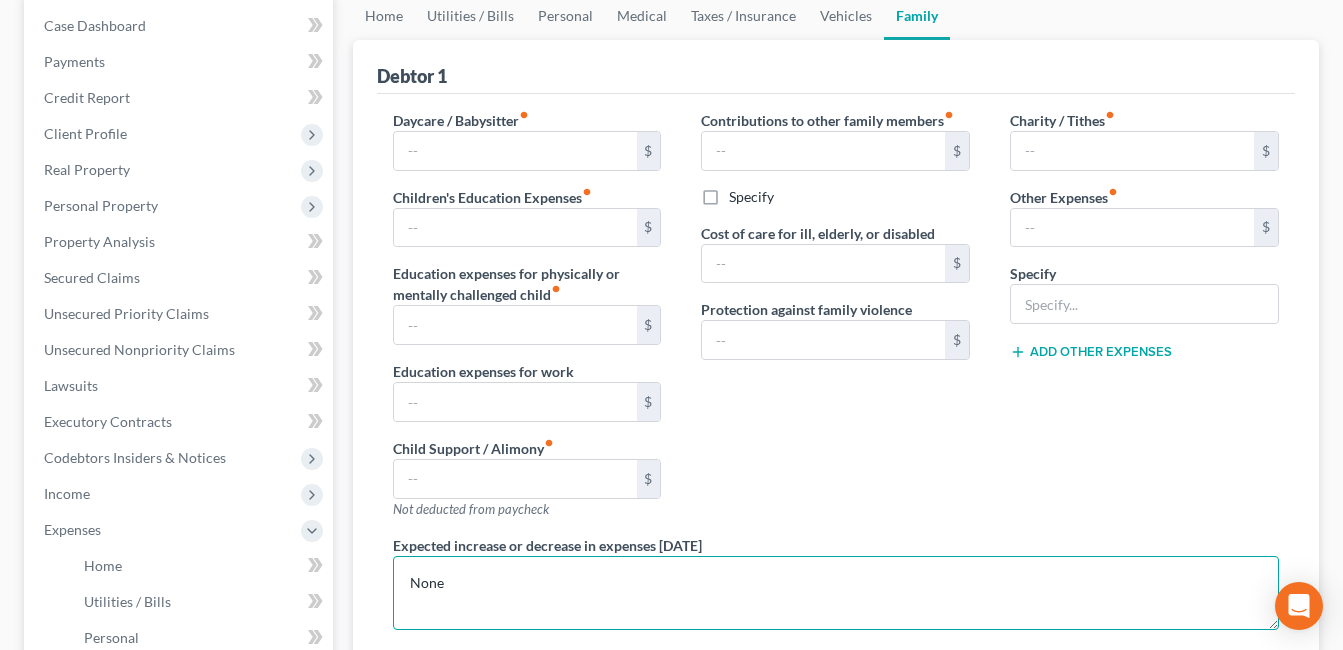 scroll, scrollTop: 701, scrollLeft: 0, axis: vertical 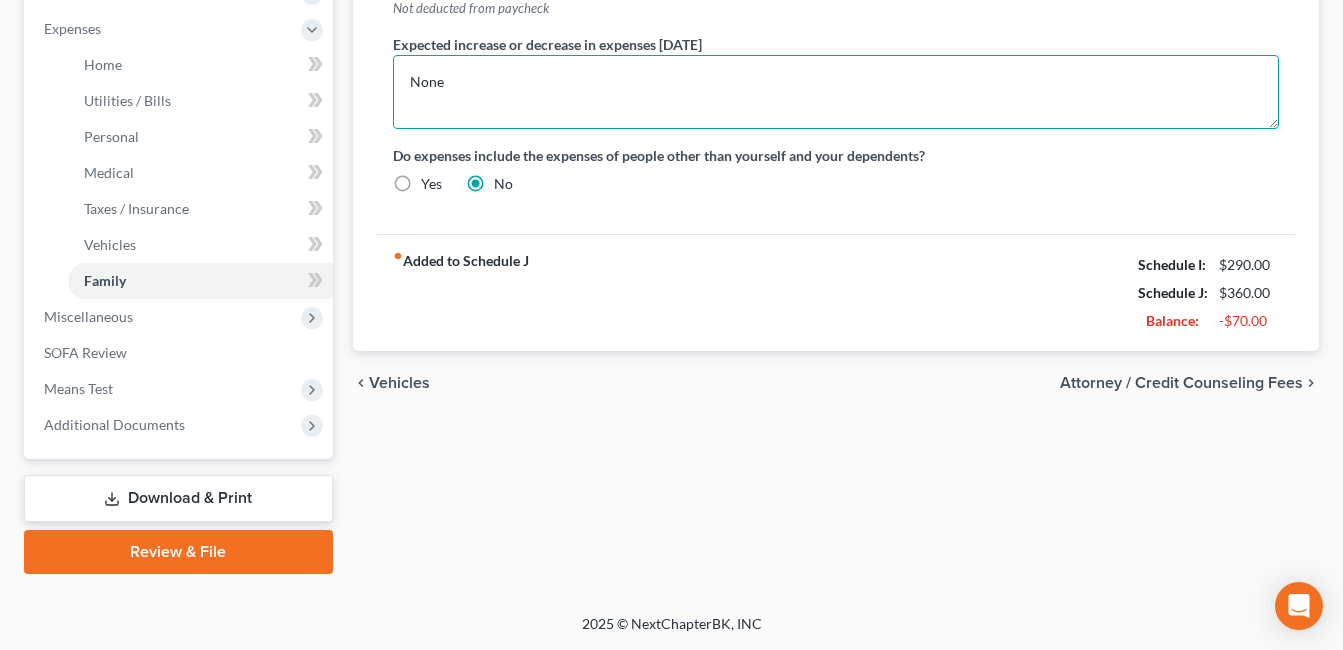 type on "None" 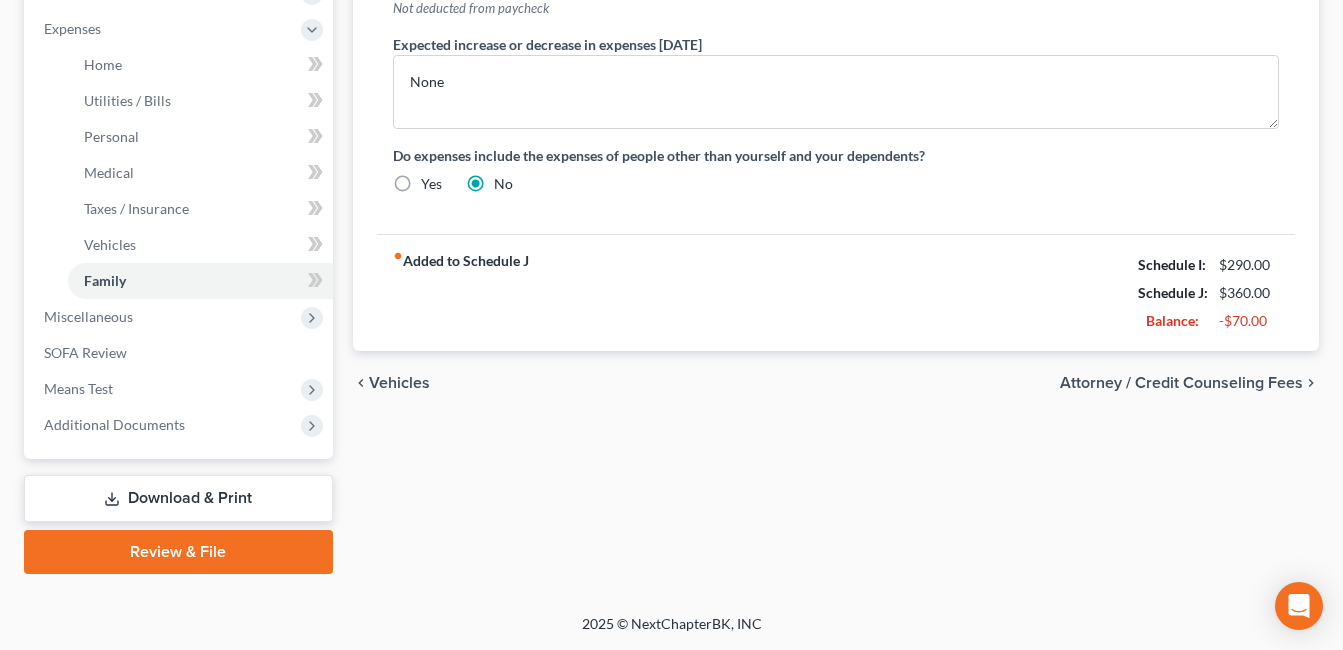 click on "Home
Utilities / Bills
Personal
Medical
Taxes / Insurance
Vehicles
Family
Debtor 1 Daycare / Babysitter  fiber_manual_record $ Children's Education Expenses  fiber_manual_record $ Education expenses for physically or mentally challenged child  fiber_manual_record $ Education expenses for work $ Child Support / Alimony  fiber_manual_record $ Not deducted from paycheck Contributions to other family members  fiber_manual_record $ Specify Cost of care for ill, elderly, or disabled $ Protection against family violence $ Charity / Tithes  fiber_manual_record $ Other Expenses  fiber_manual_record $ Specify Add Other Expenses Expected increase or decrease in expenses within one year None Do expenses include the expenses of people other than yourself and your dependents? Yes No fiber_manual_record  Added to Schedule J Schedule I: $290.00 Schedule J: $360.00 Balance: -$70.00
chevron_left
Vehicles
chevron_right" at bounding box center [836, 32] 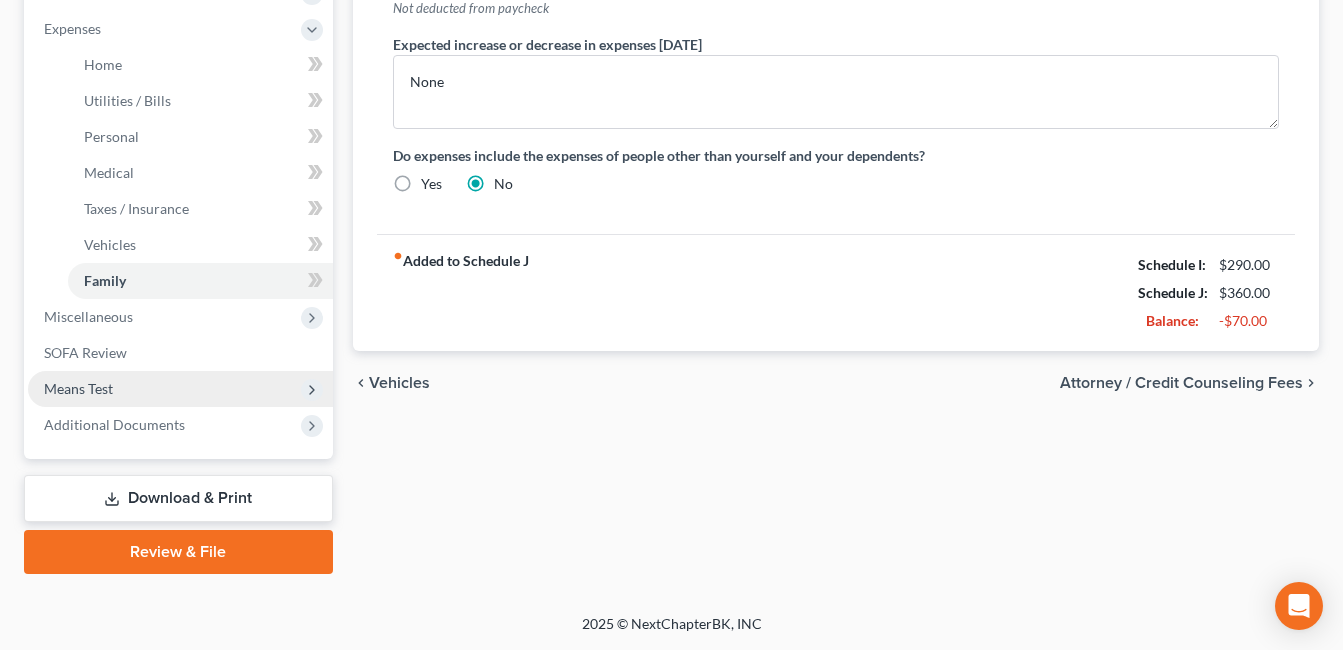 click on "Means Test" at bounding box center (180, 389) 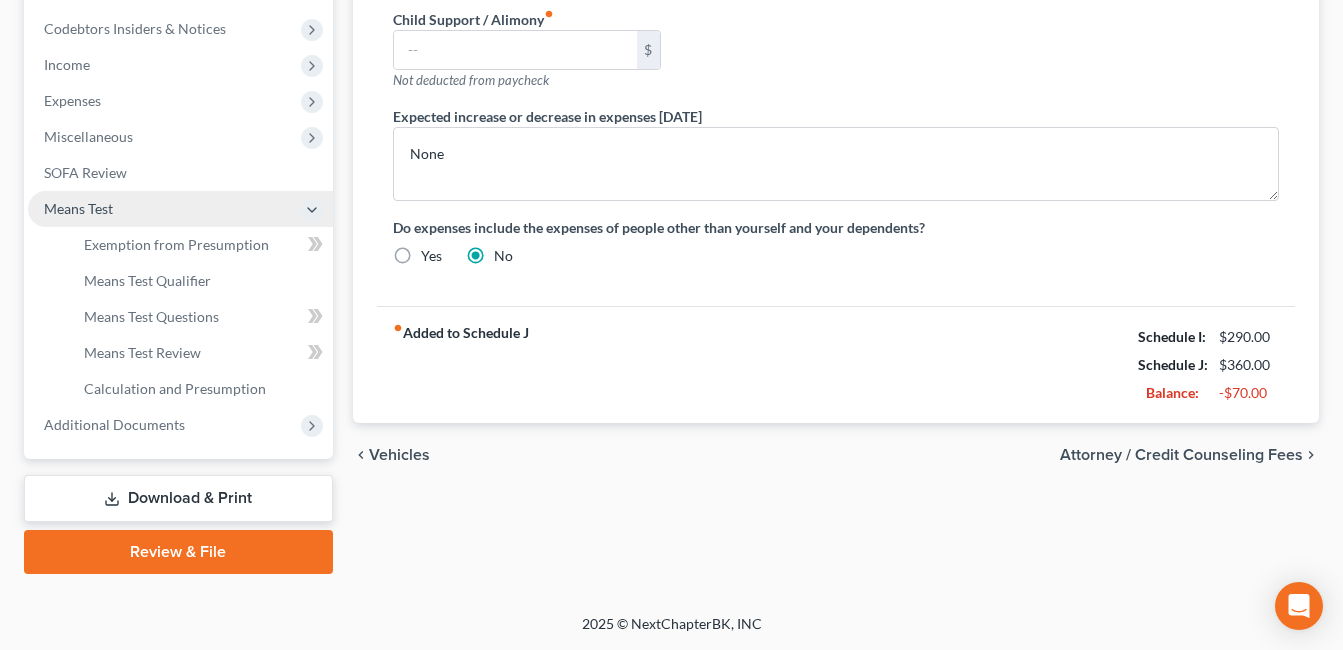 scroll, scrollTop: 629, scrollLeft: 0, axis: vertical 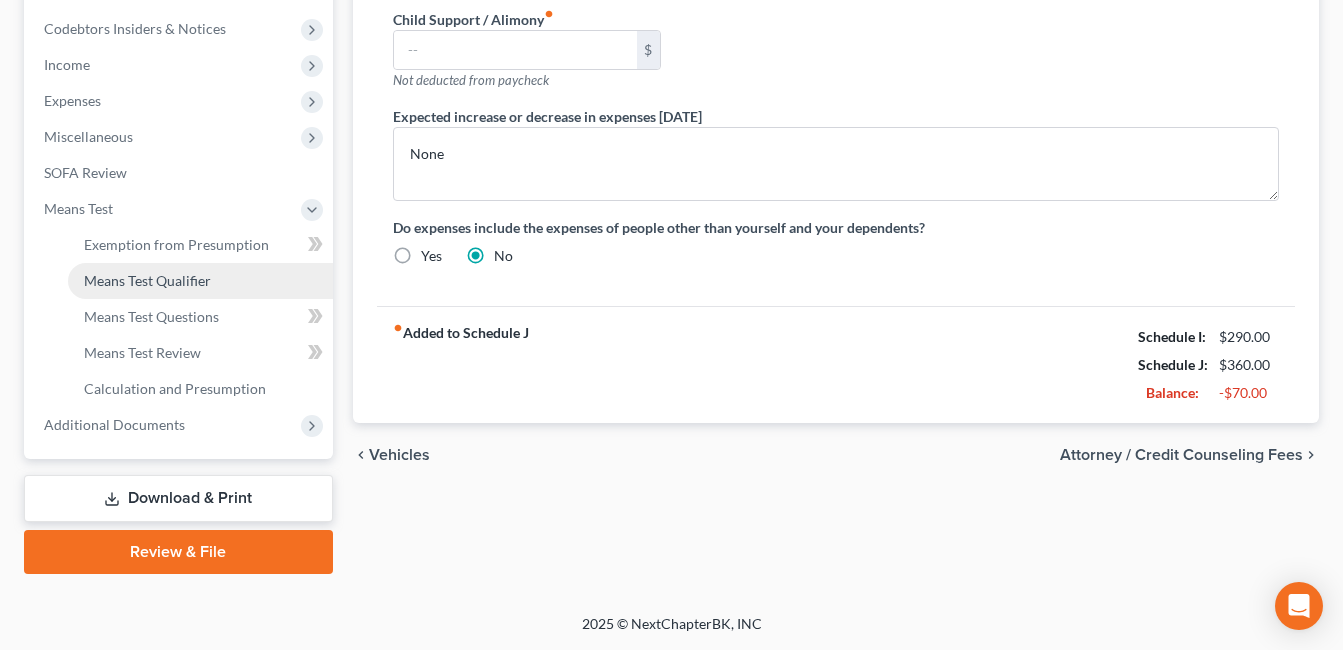 click on "Means Test Qualifier" at bounding box center [147, 280] 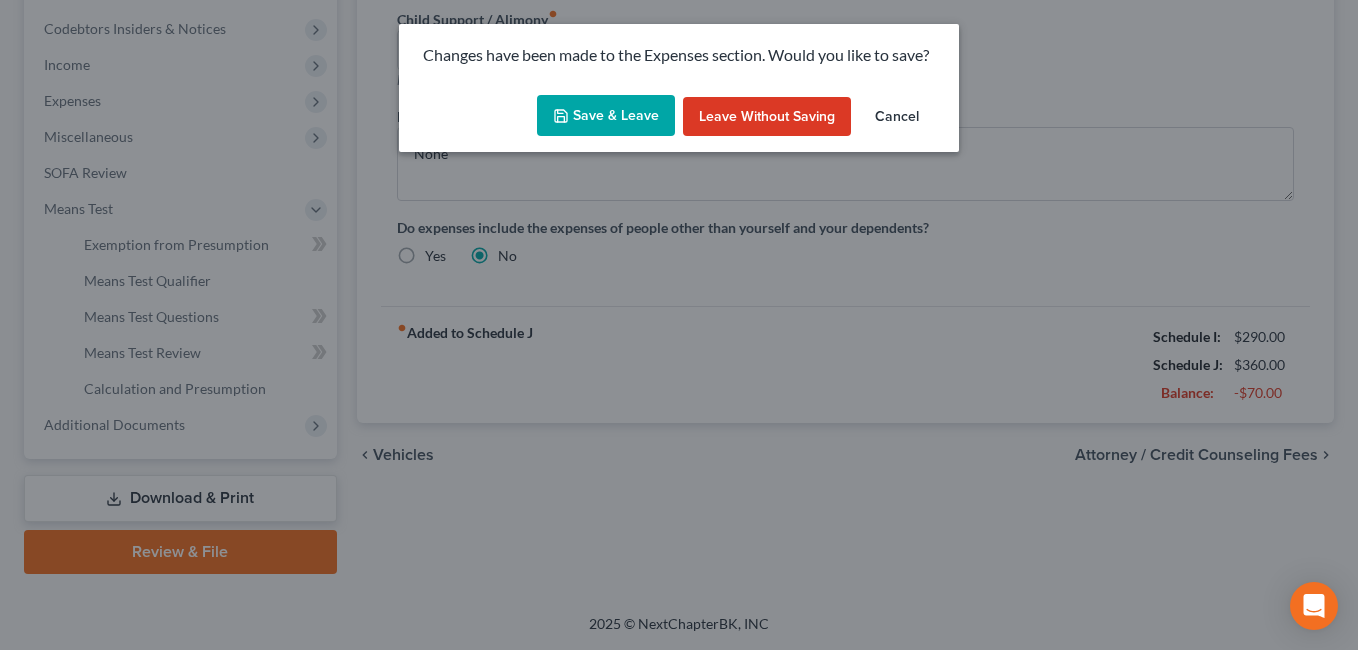 click on "Save & Leave" at bounding box center (606, 116) 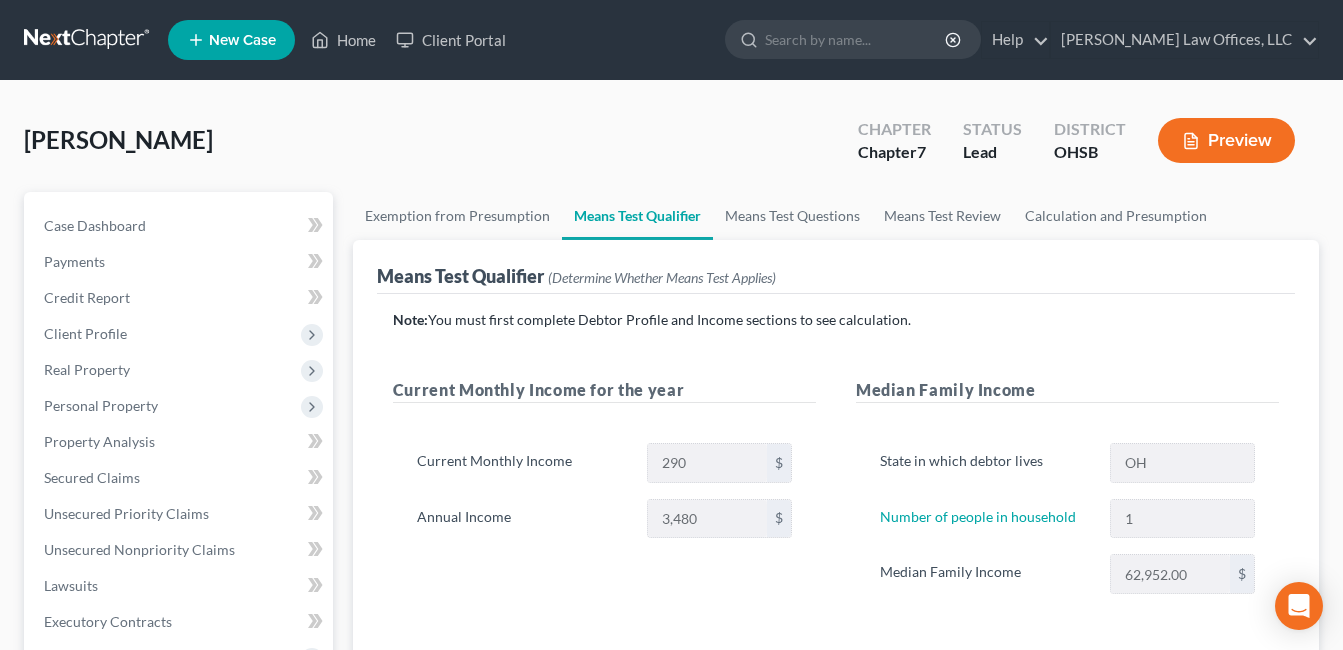 scroll, scrollTop: 629, scrollLeft: 0, axis: vertical 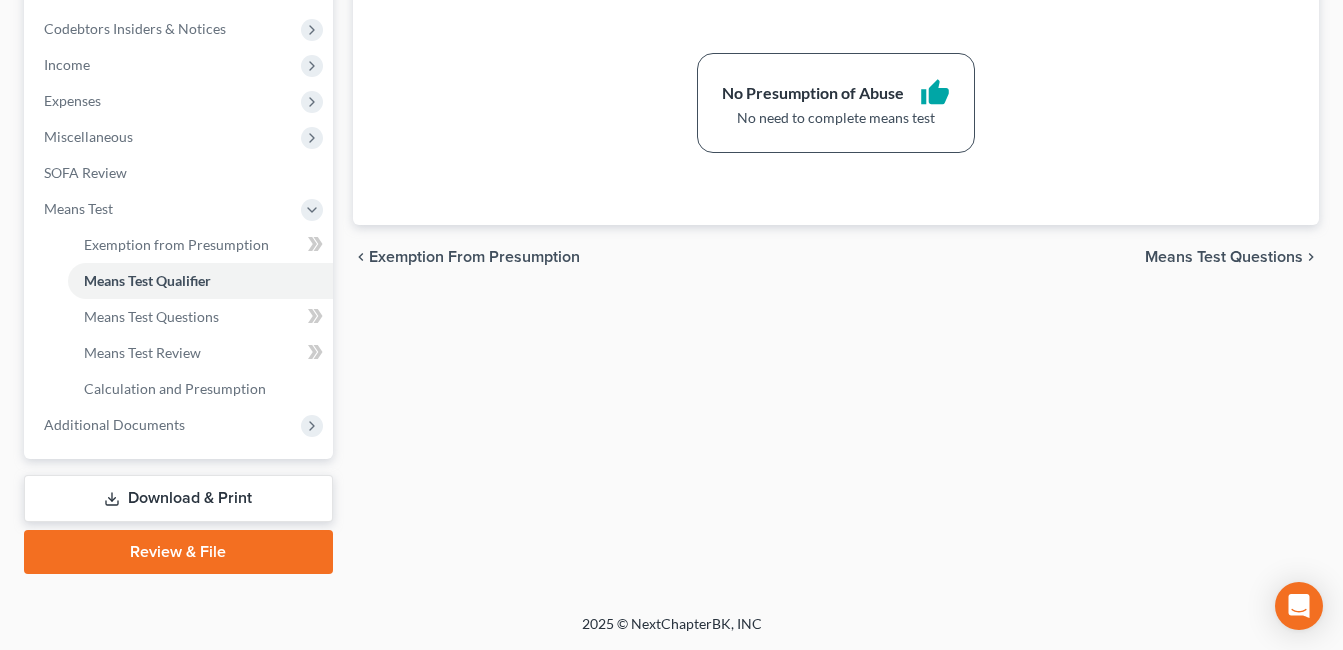 click on "Review & File" at bounding box center [178, 552] 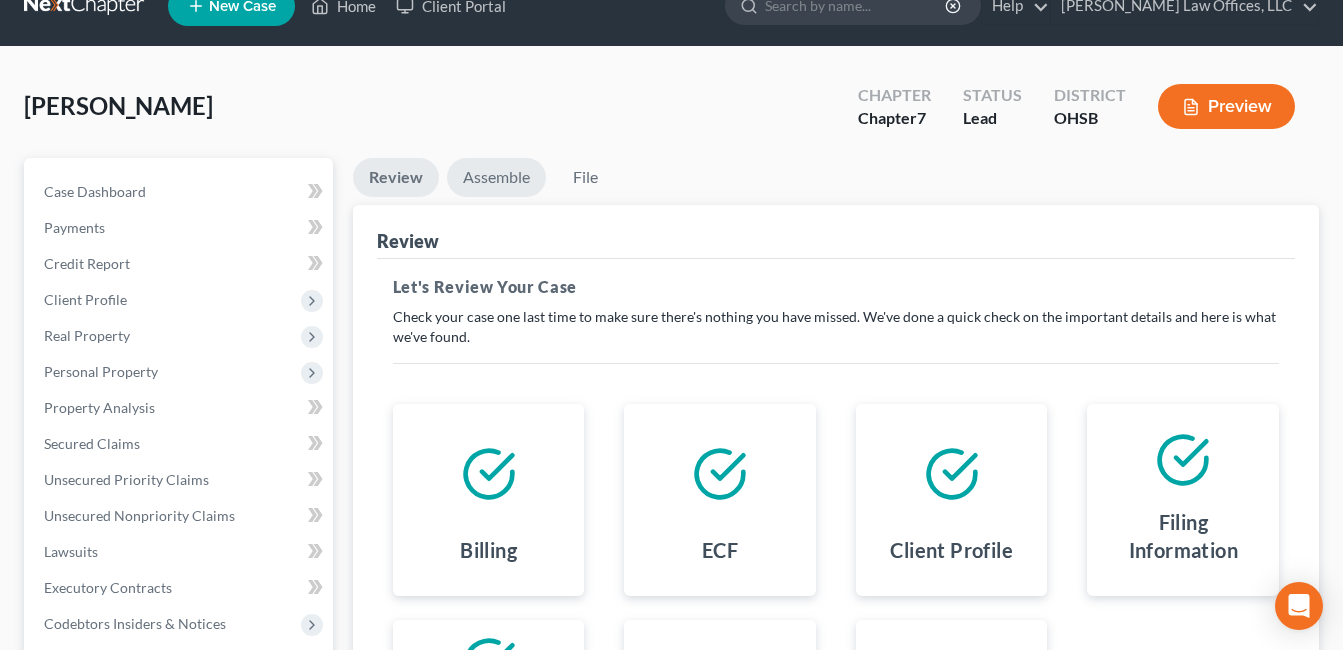 scroll, scrollTop: 0, scrollLeft: 0, axis: both 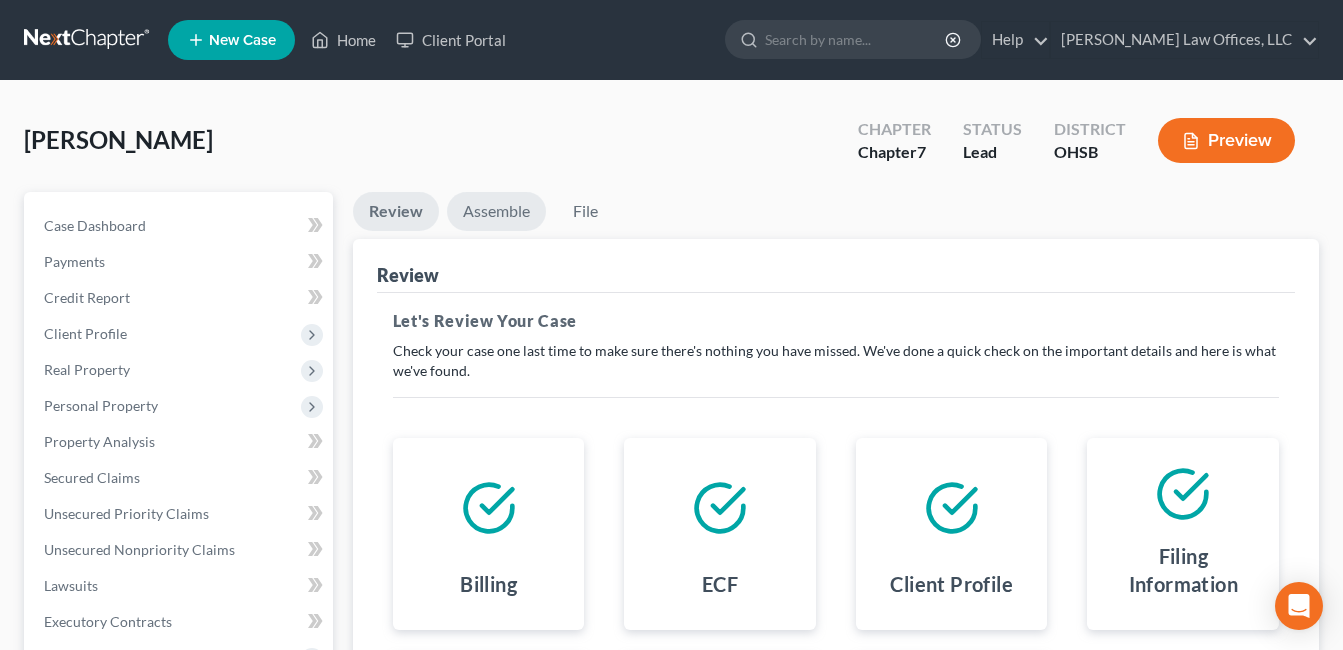 click on "Assemble" at bounding box center (496, 211) 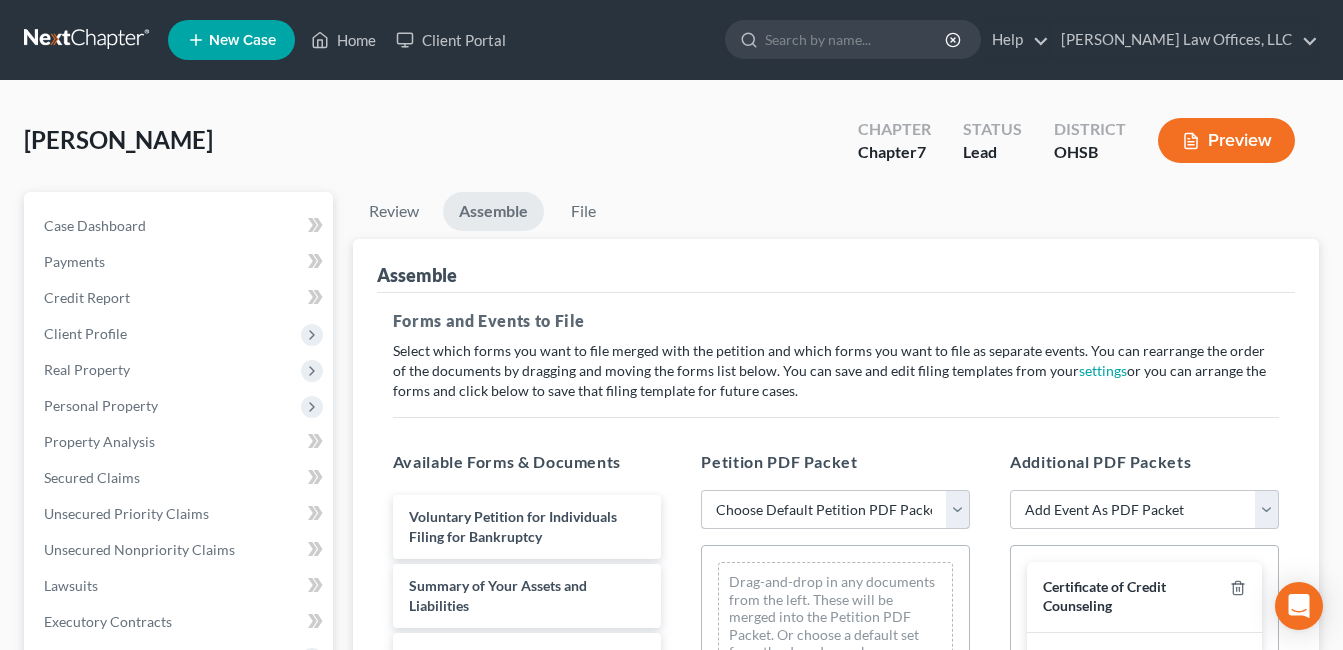 drag, startPoint x: 960, startPoint y: 511, endPoint x: 925, endPoint y: 498, distance: 37.336308 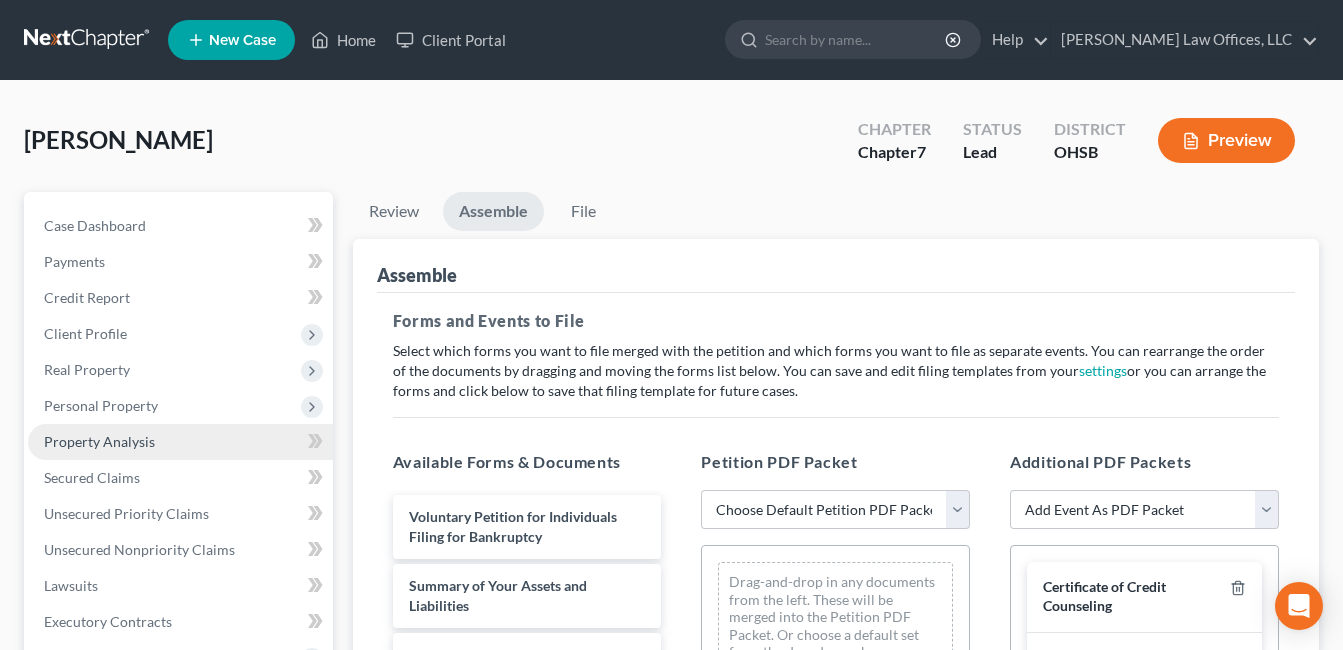 click on "Property Analysis" at bounding box center (180, 442) 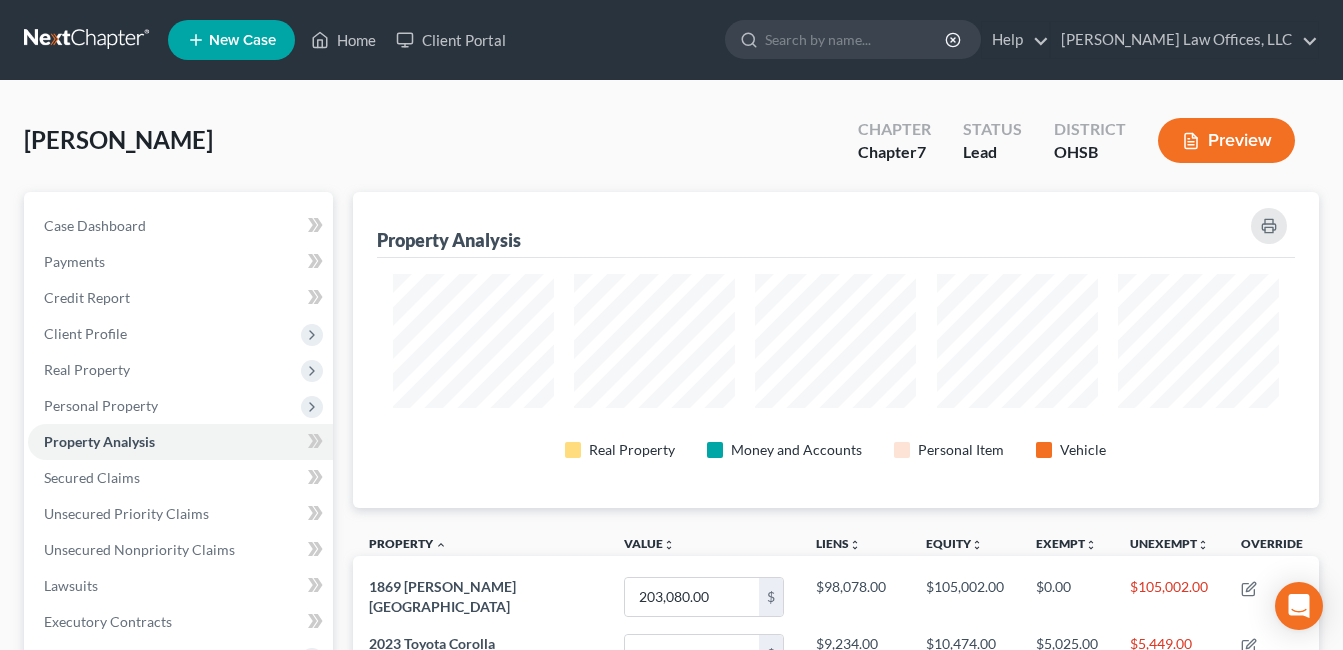 scroll, scrollTop: 999684, scrollLeft: 999034, axis: both 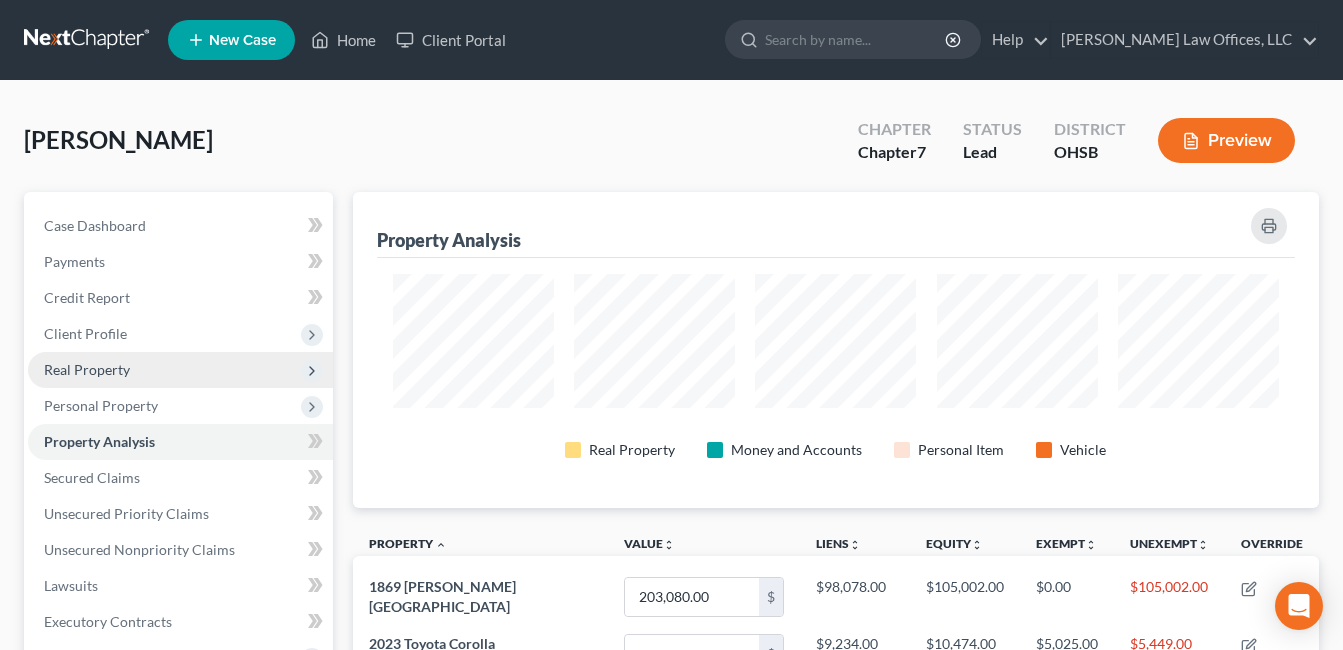 click on "Real Property" at bounding box center (87, 369) 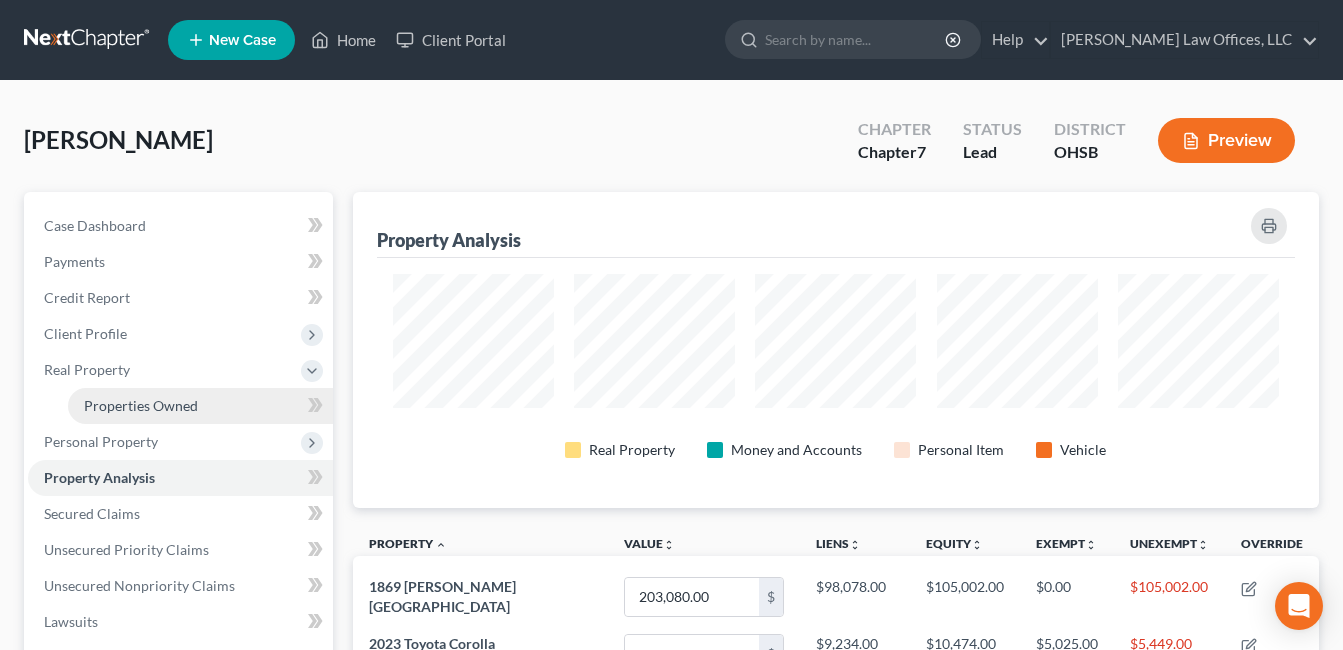 click on "Properties Owned" at bounding box center [200, 406] 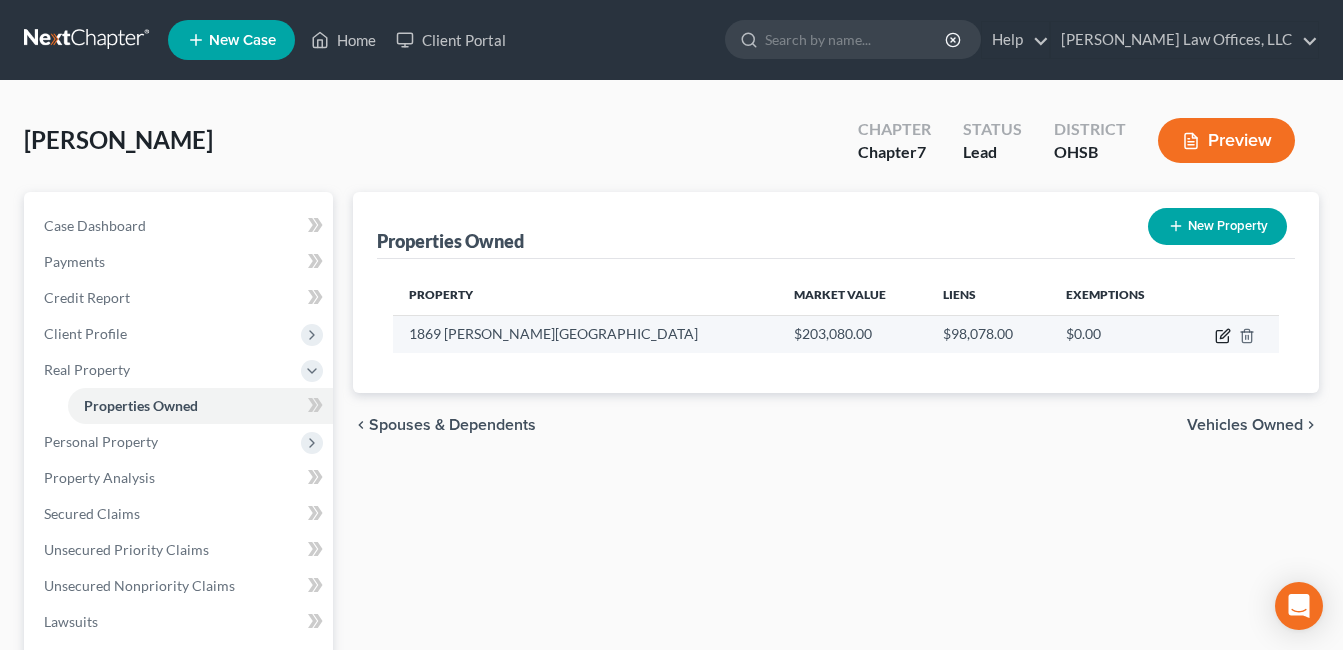 click 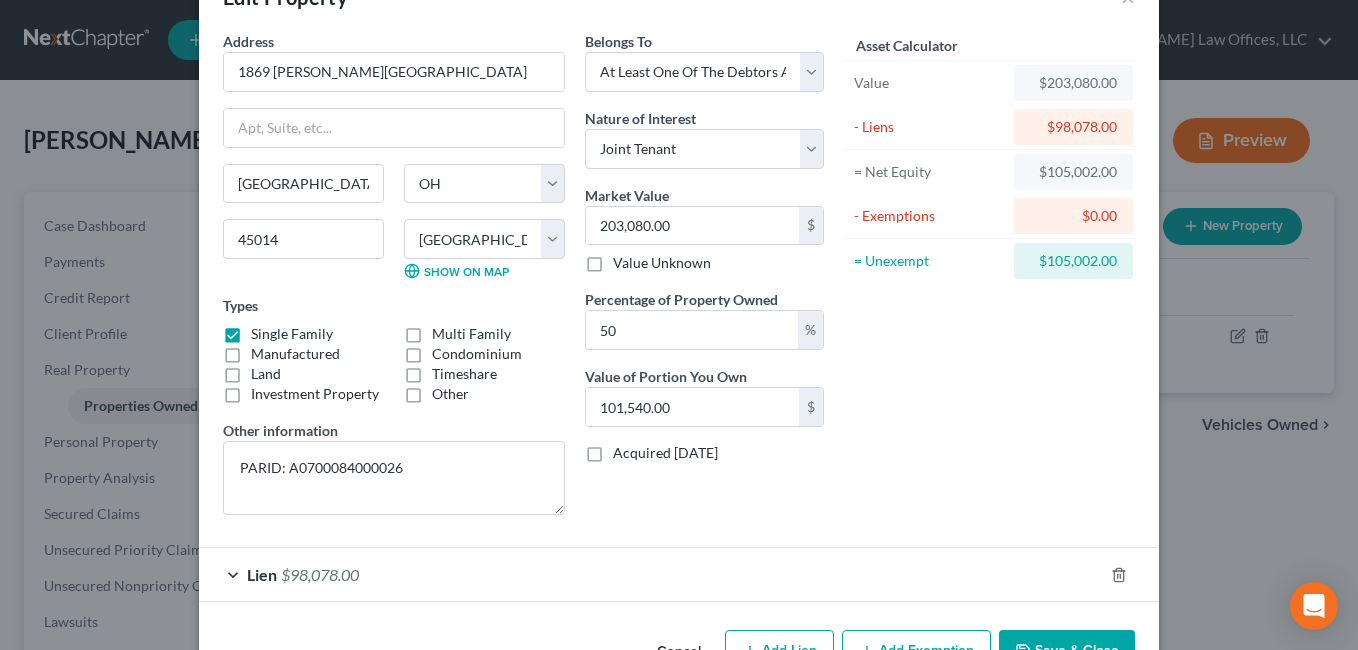 scroll, scrollTop: 123, scrollLeft: 0, axis: vertical 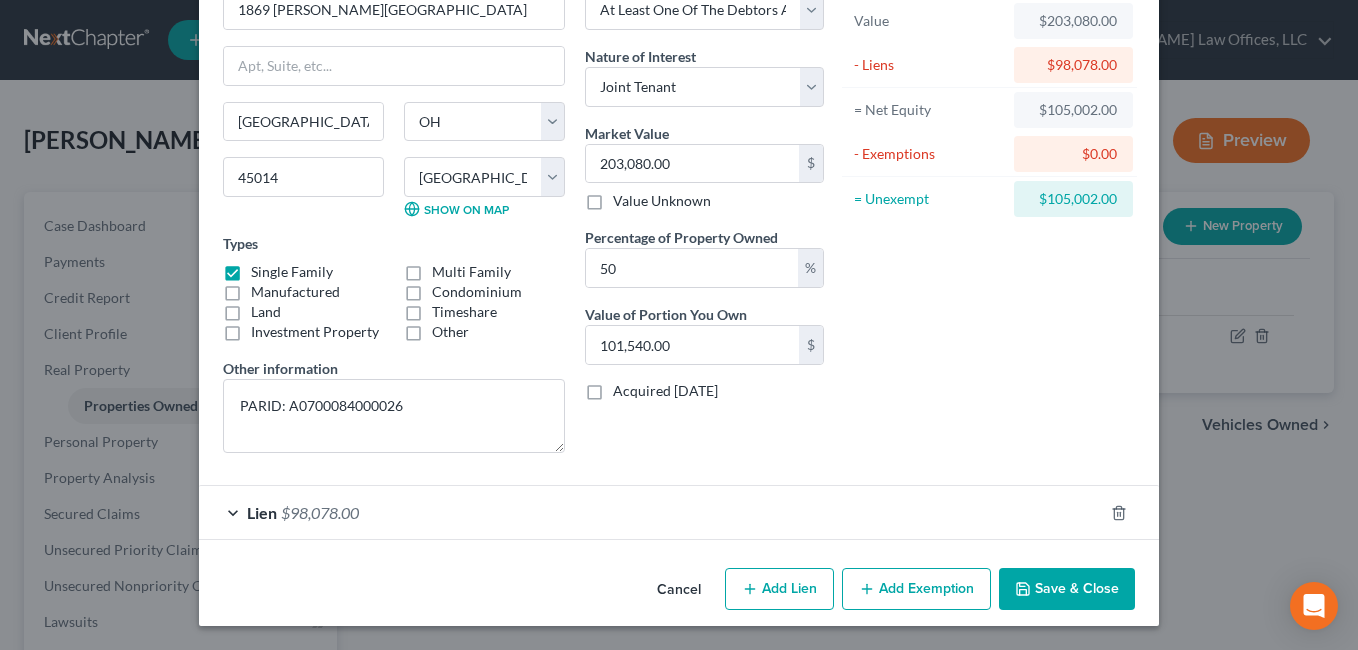 click on "Add Exemption" at bounding box center [916, 589] 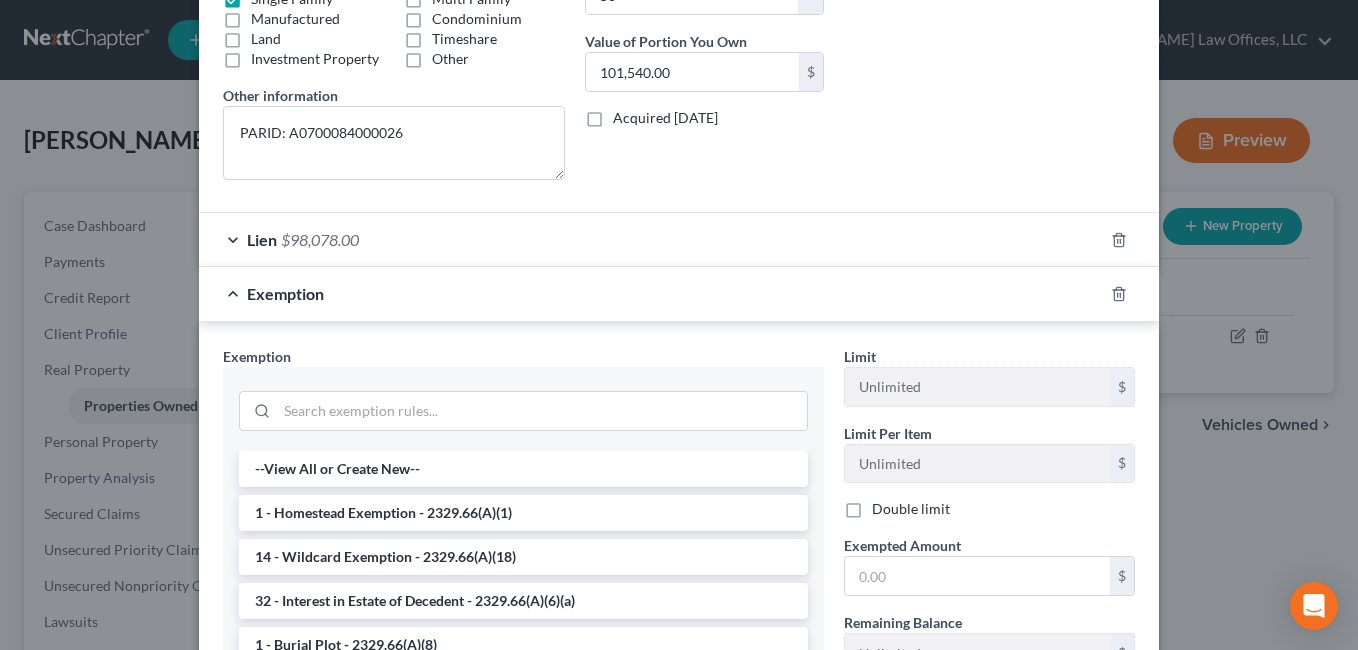 scroll, scrollTop: 423, scrollLeft: 0, axis: vertical 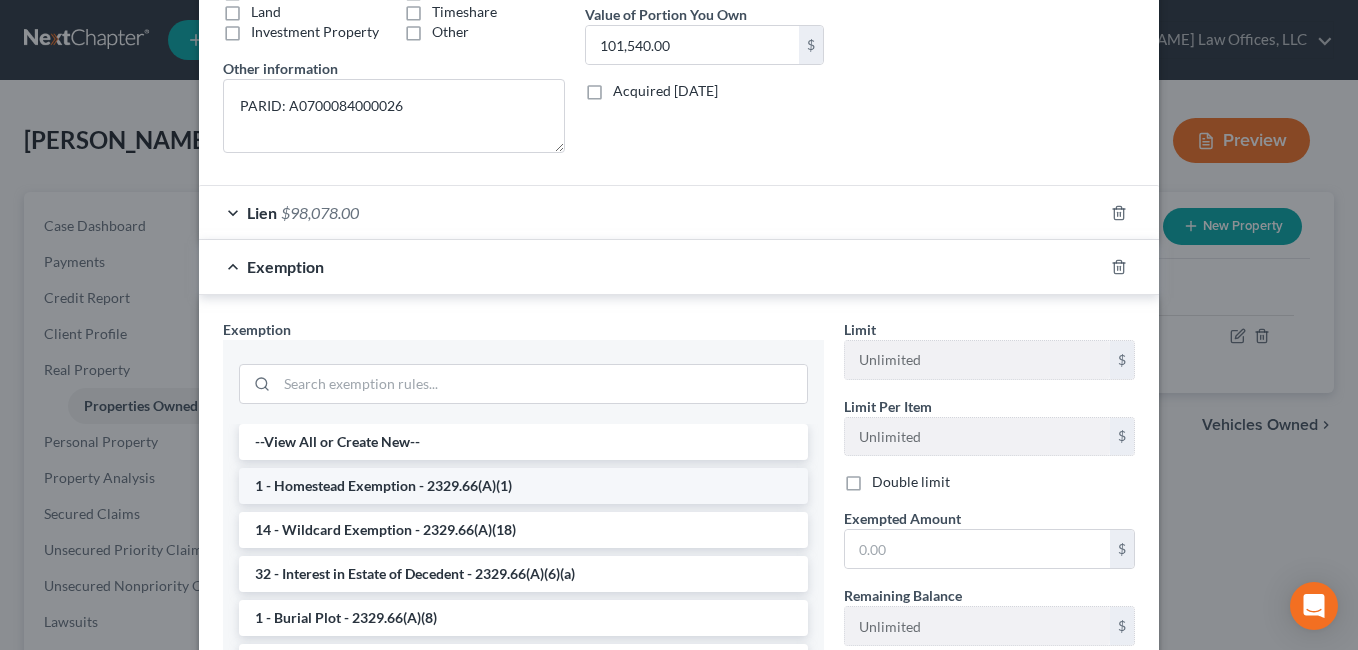click on "1 - Homestead Exemption  - 2329.66(A)(1)" at bounding box center (523, 486) 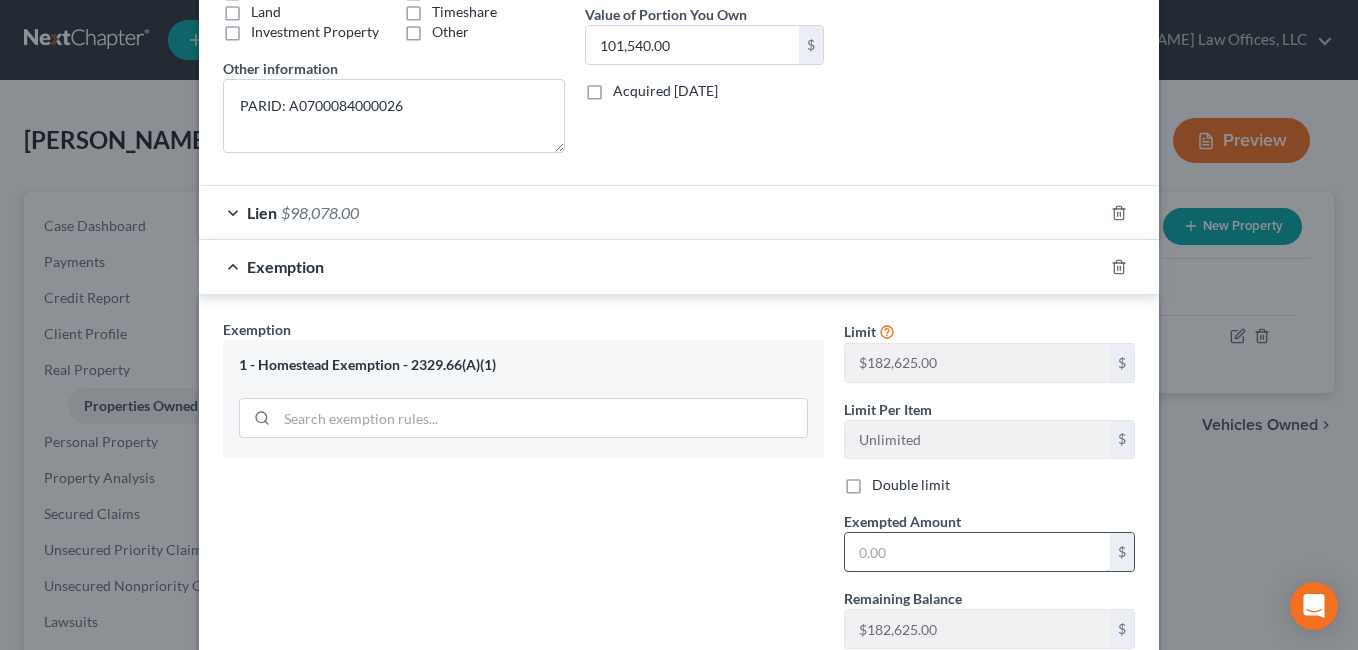 click at bounding box center [977, 552] 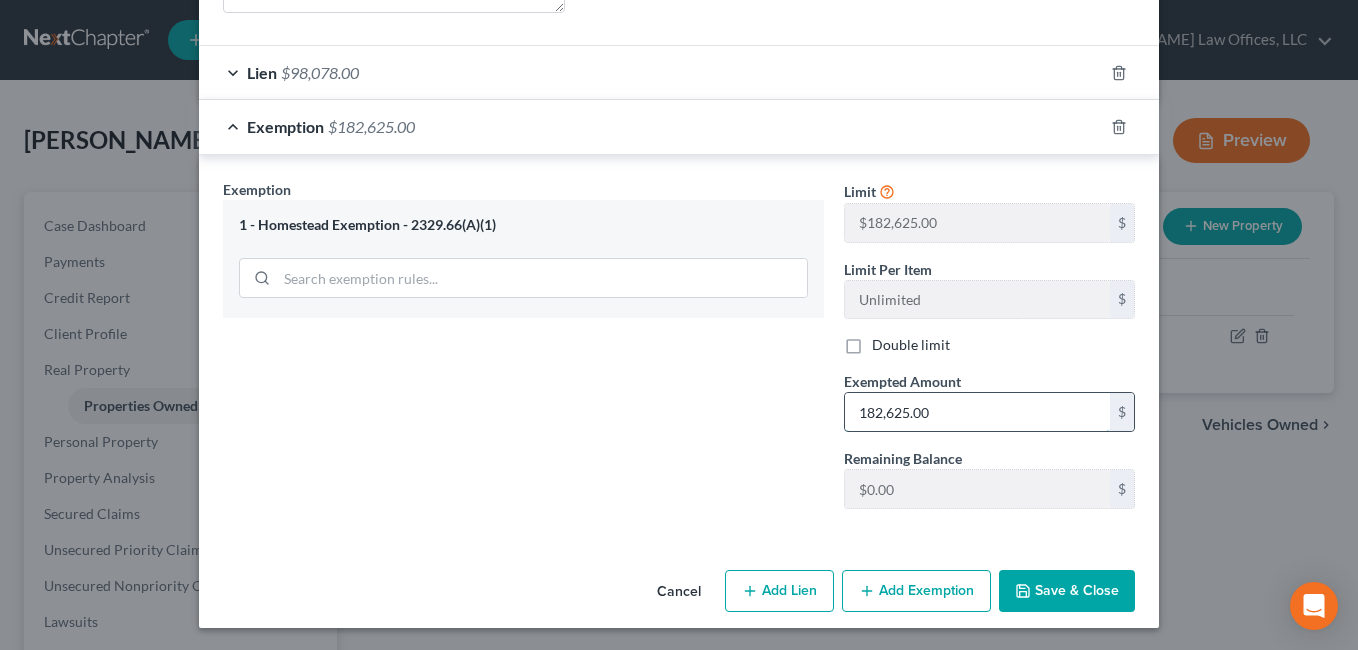 scroll, scrollTop: 565, scrollLeft: 0, axis: vertical 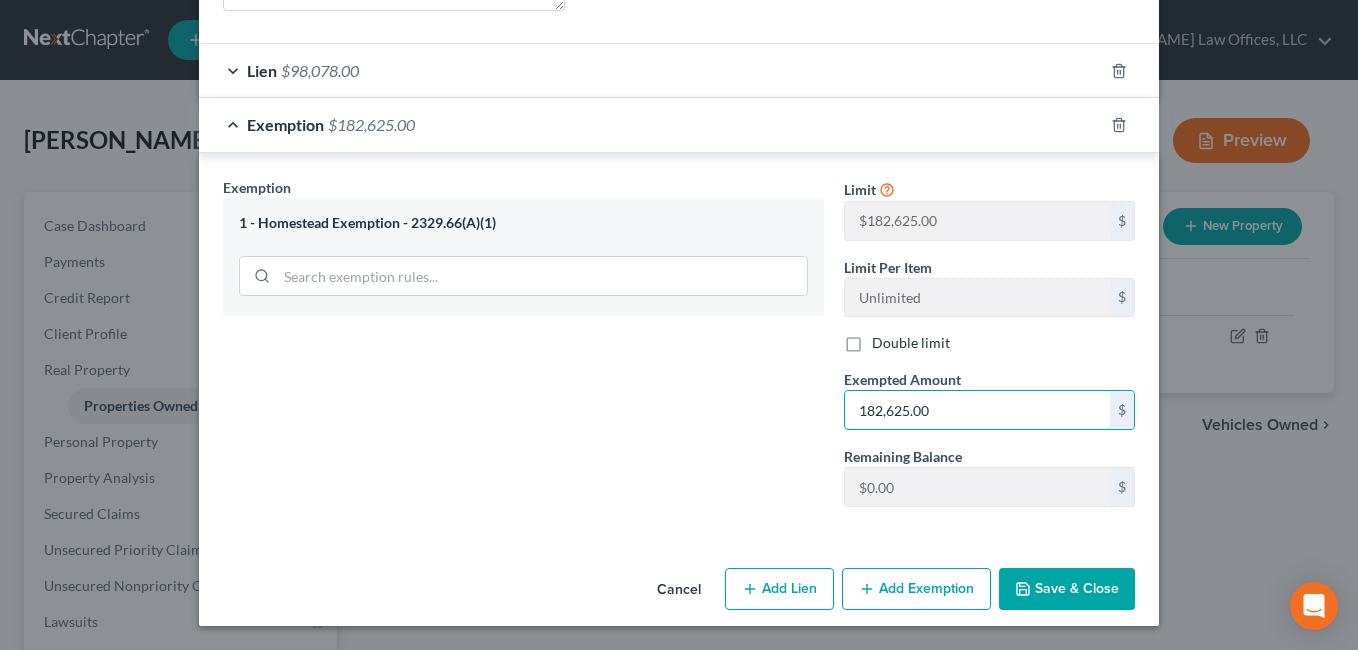 type on "182,625.00" 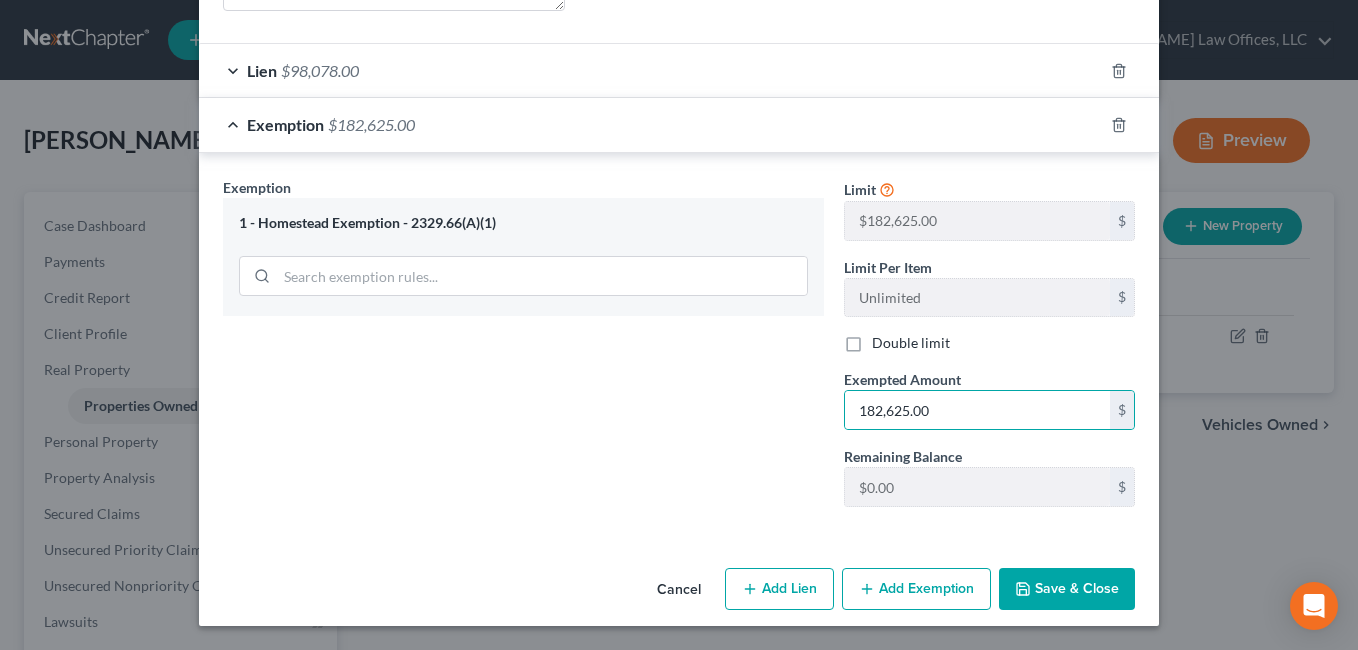 drag, startPoint x: 1077, startPoint y: 586, endPoint x: 1069, endPoint y: 516, distance: 70.45566 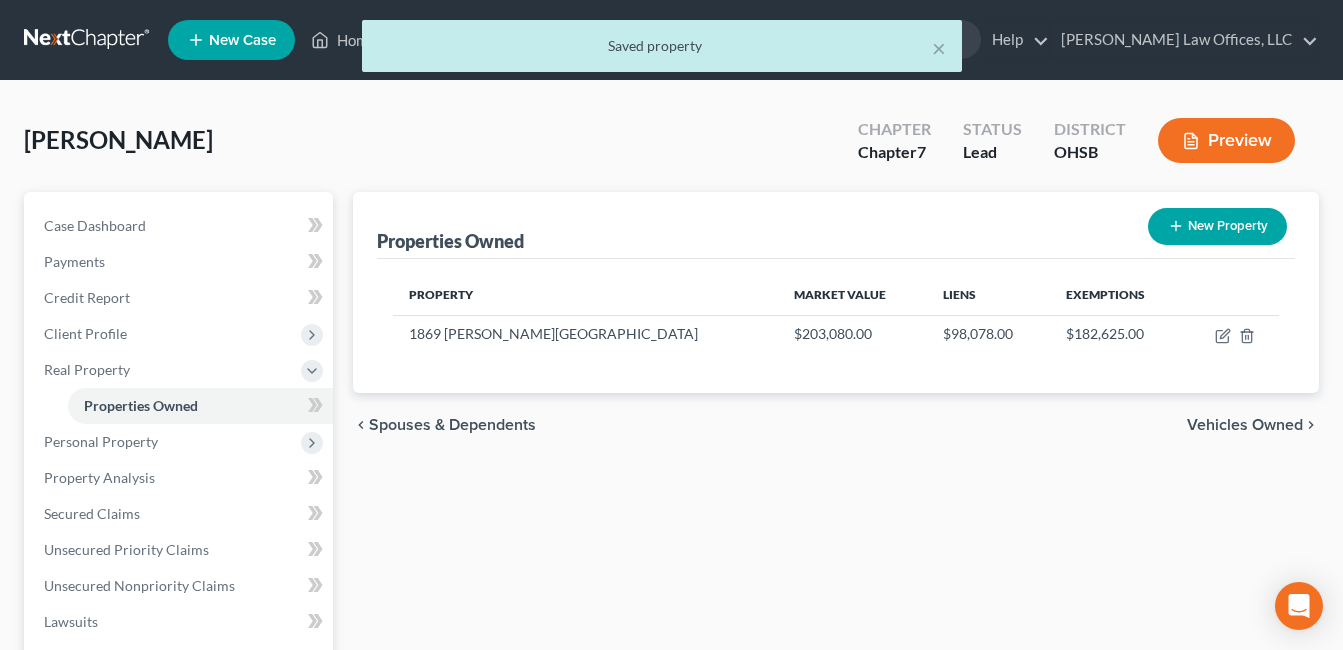 drag, startPoint x: 184, startPoint y: 447, endPoint x: 577, endPoint y: 409, distance: 394.8329 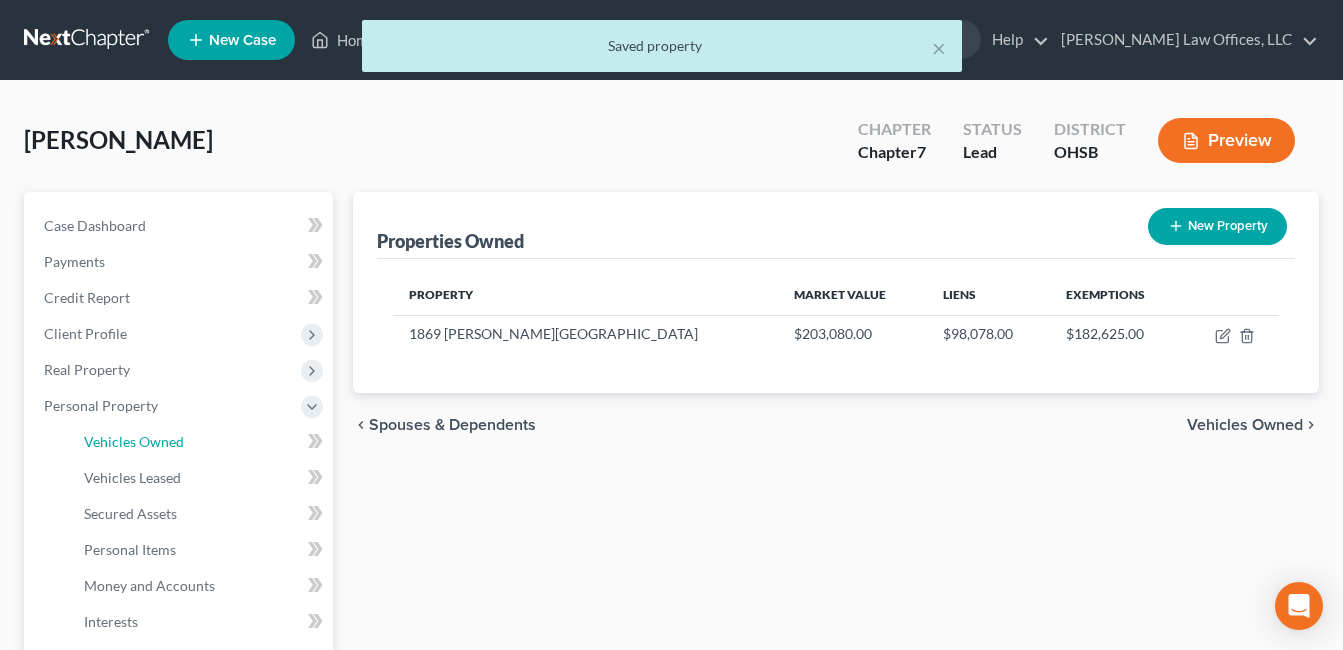 drag, startPoint x: 114, startPoint y: 441, endPoint x: 799, endPoint y: 430, distance: 685.0883 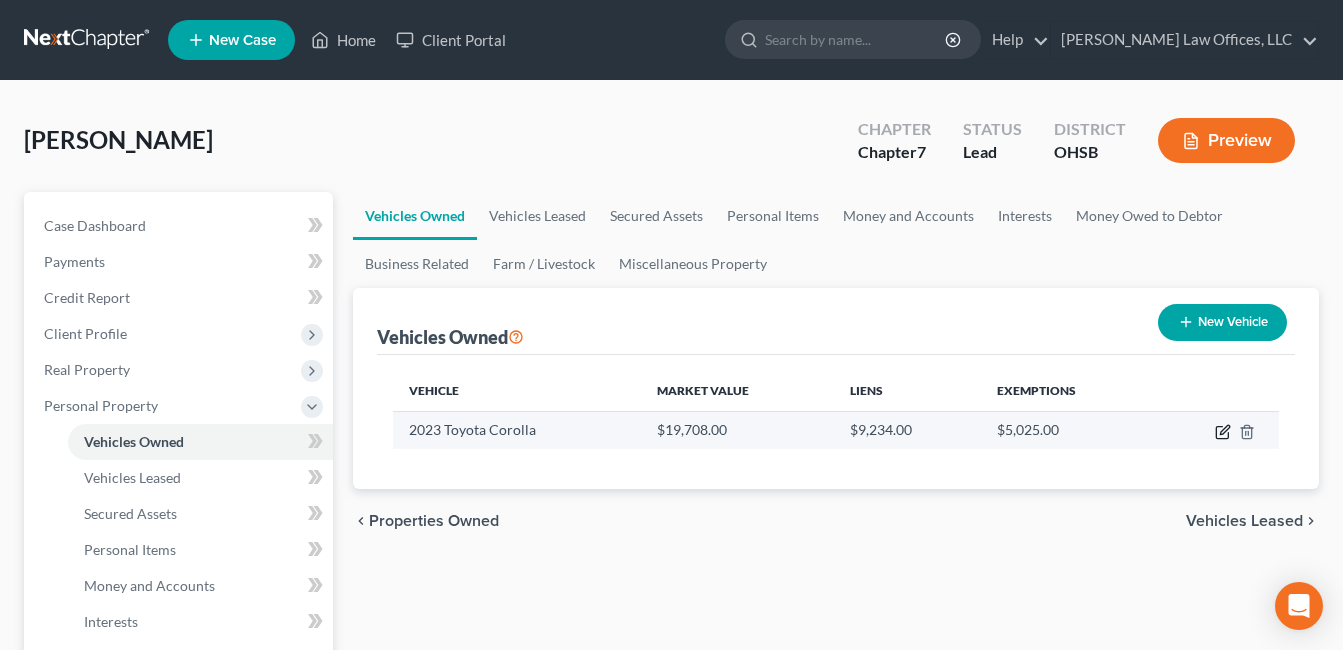 click 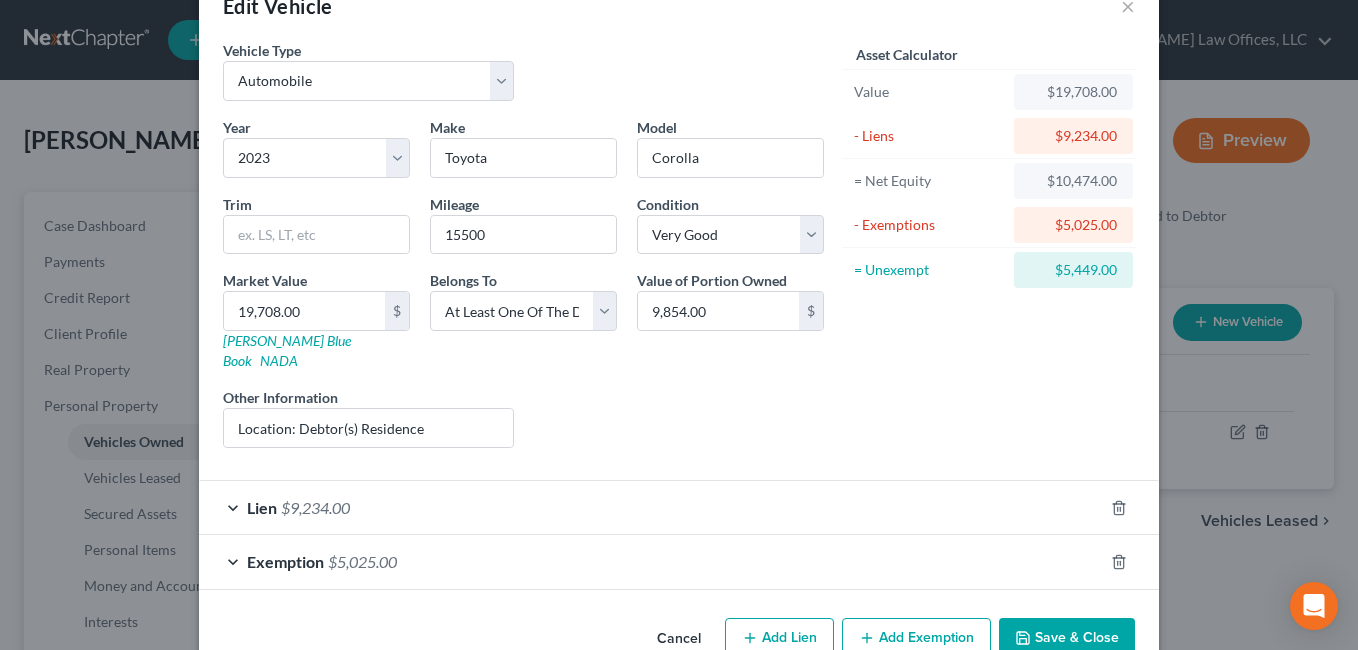 scroll, scrollTop: 81, scrollLeft: 0, axis: vertical 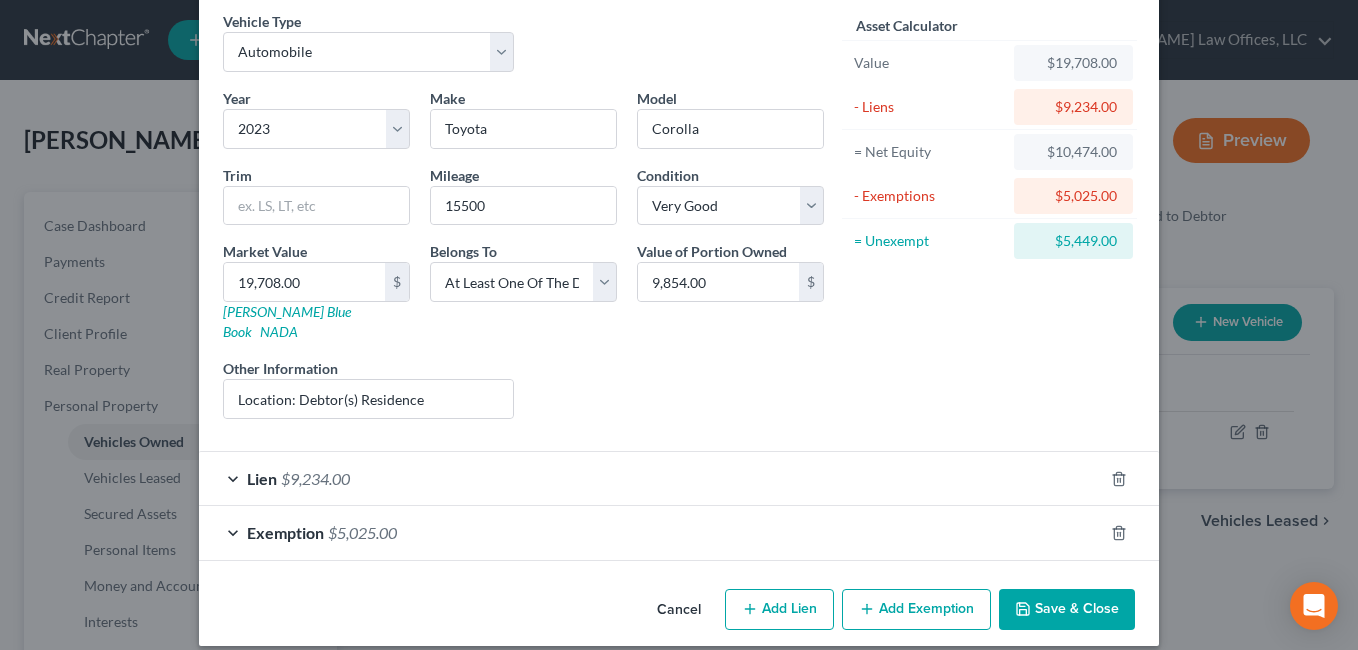 drag, startPoint x: 720, startPoint y: 514, endPoint x: 802, endPoint y: 492, distance: 84.89994 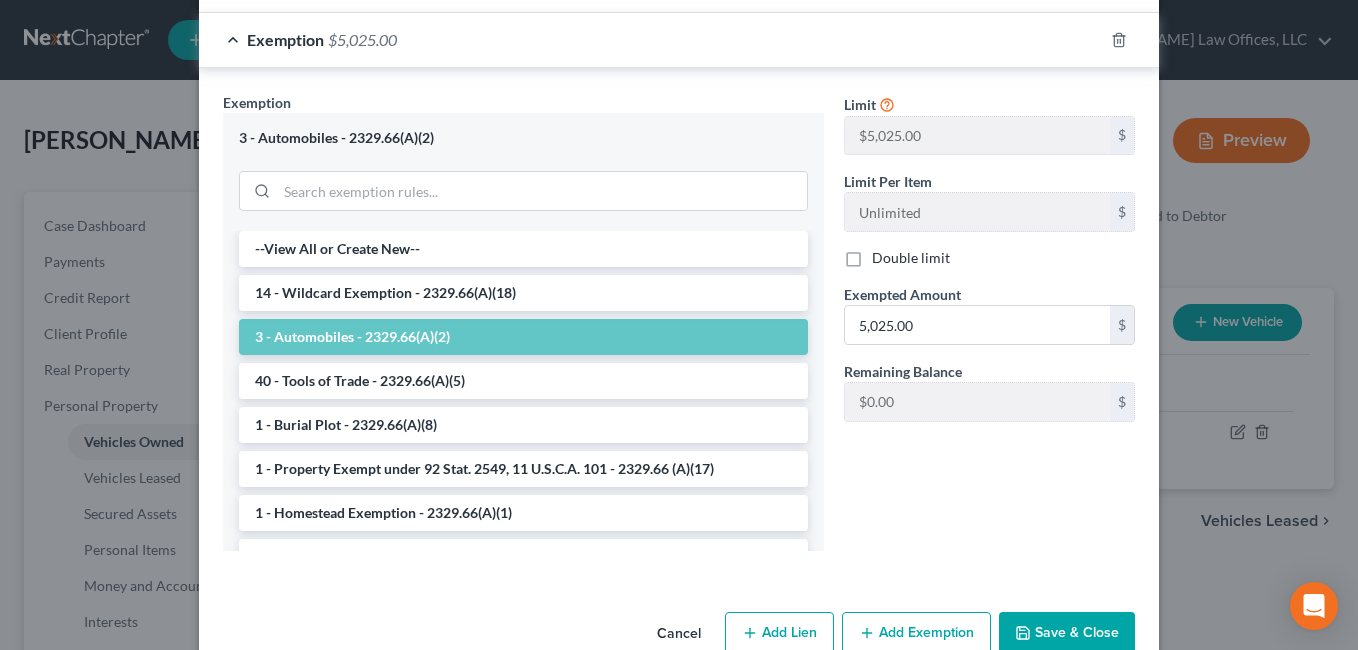 scroll, scrollTop: 598, scrollLeft: 0, axis: vertical 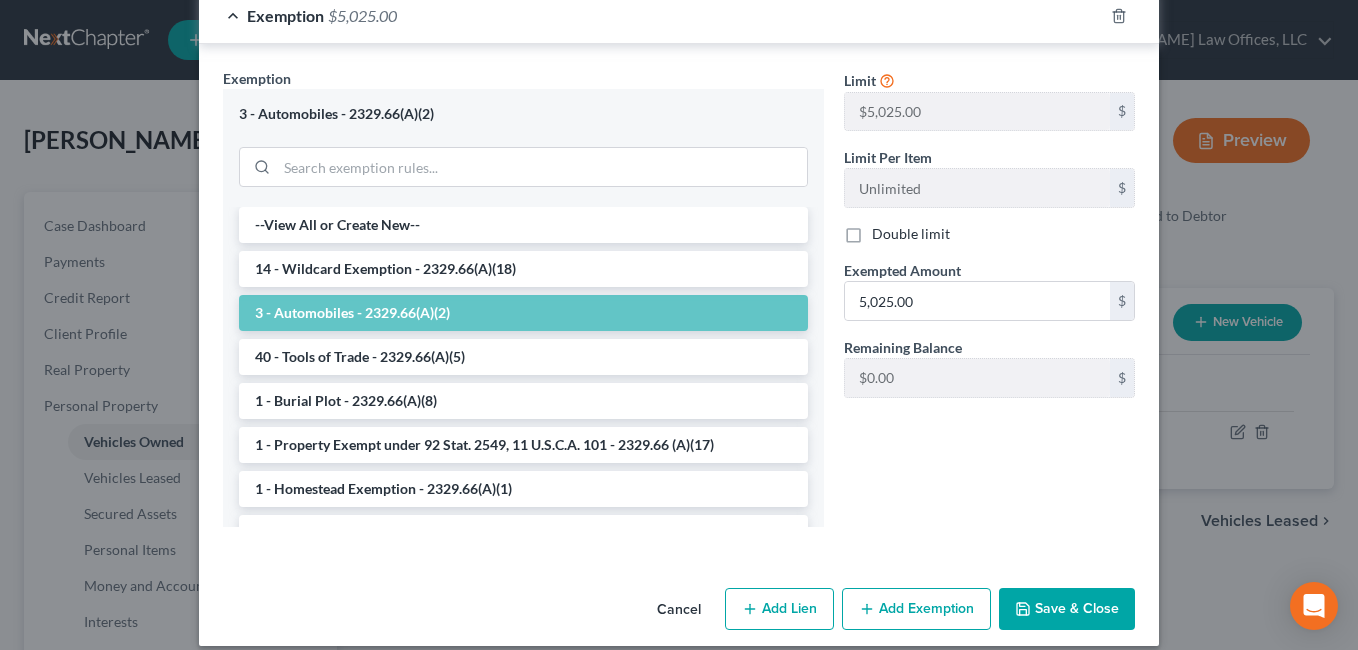click on "Add Exemption" at bounding box center [916, 609] 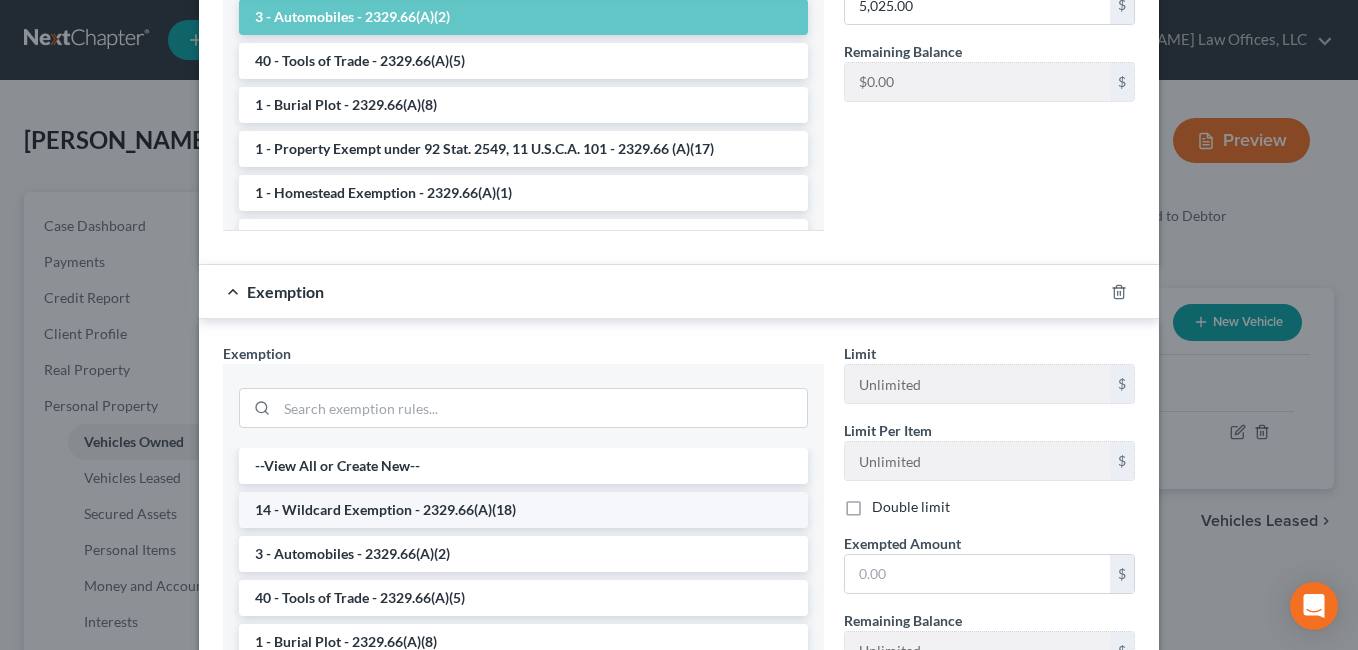 scroll, scrollTop: 898, scrollLeft: 0, axis: vertical 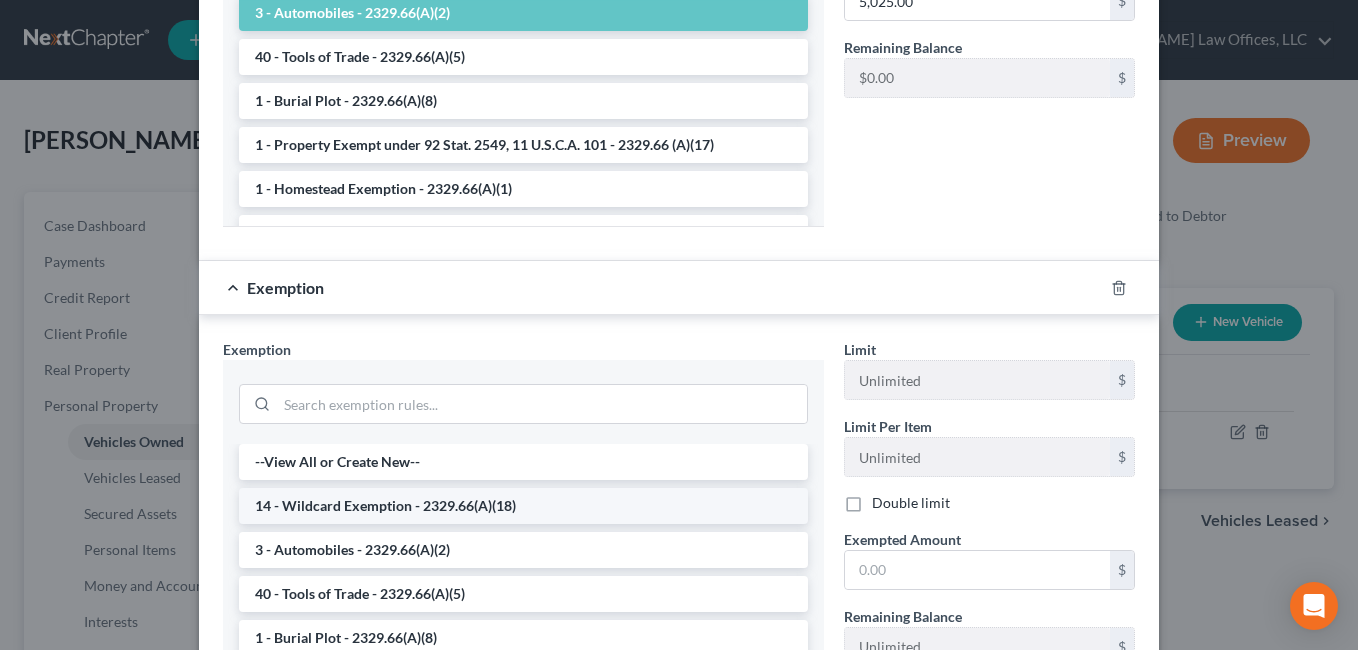 click on "14 - Wildcard Exemption  - 2329.66(A)(18)" at bounding box center [523, 506] 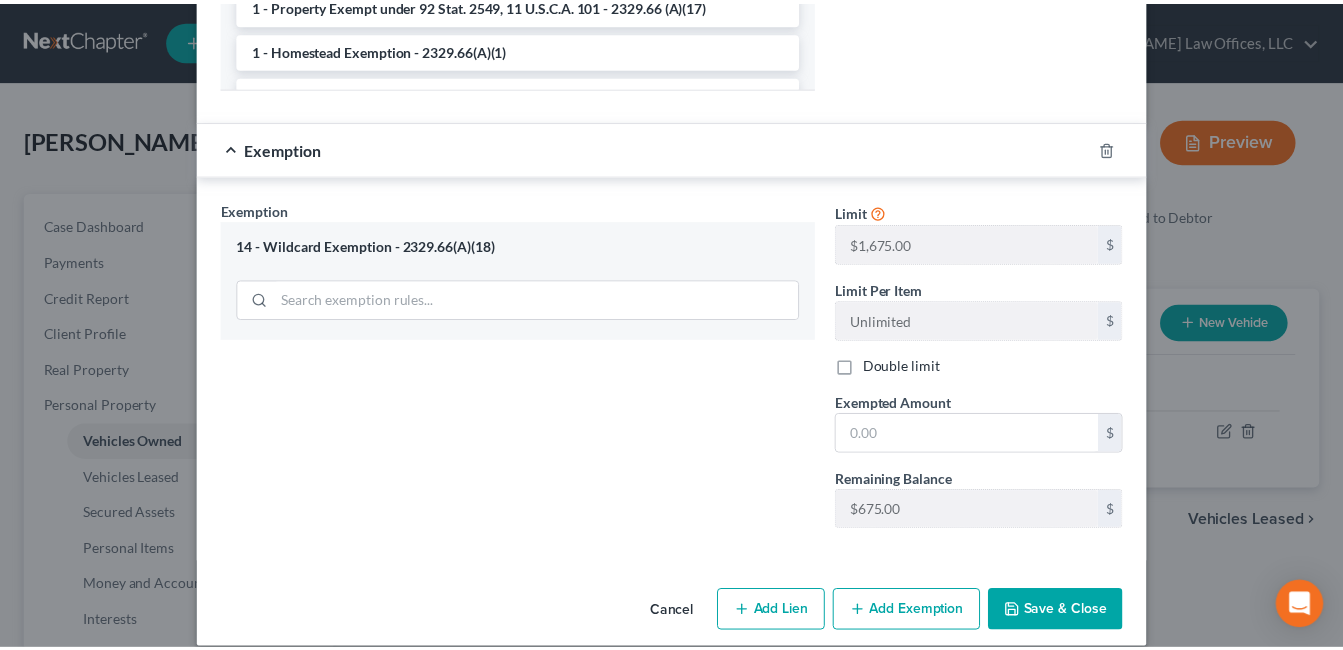 scroll, scrollTop: 1040, scrollLeft: 0, axis: vertical 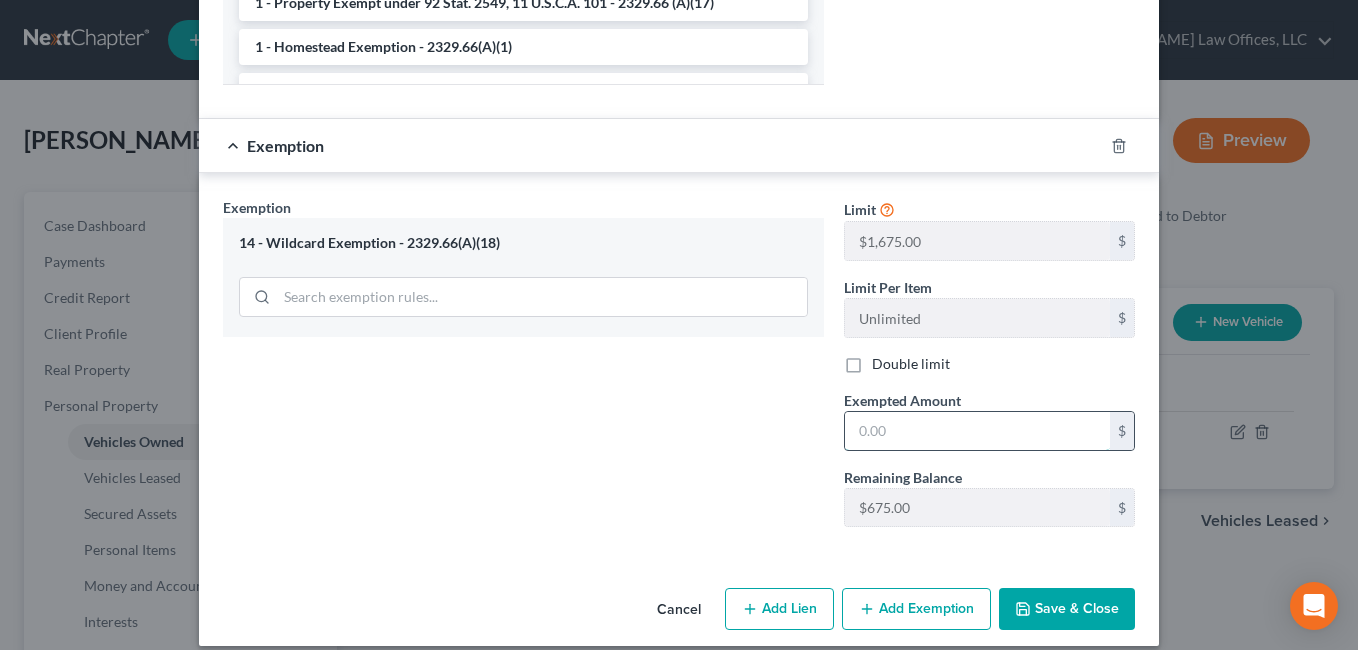 click at bounding box center (977, 431) 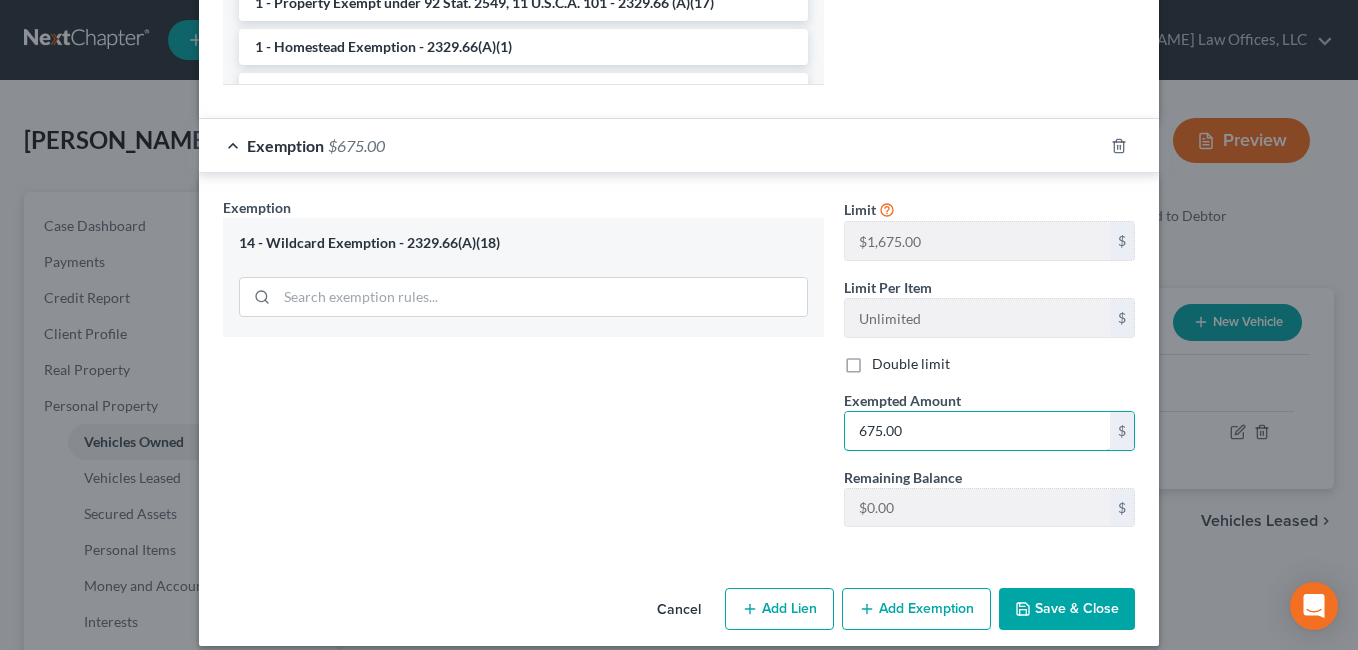 type on "675.00" 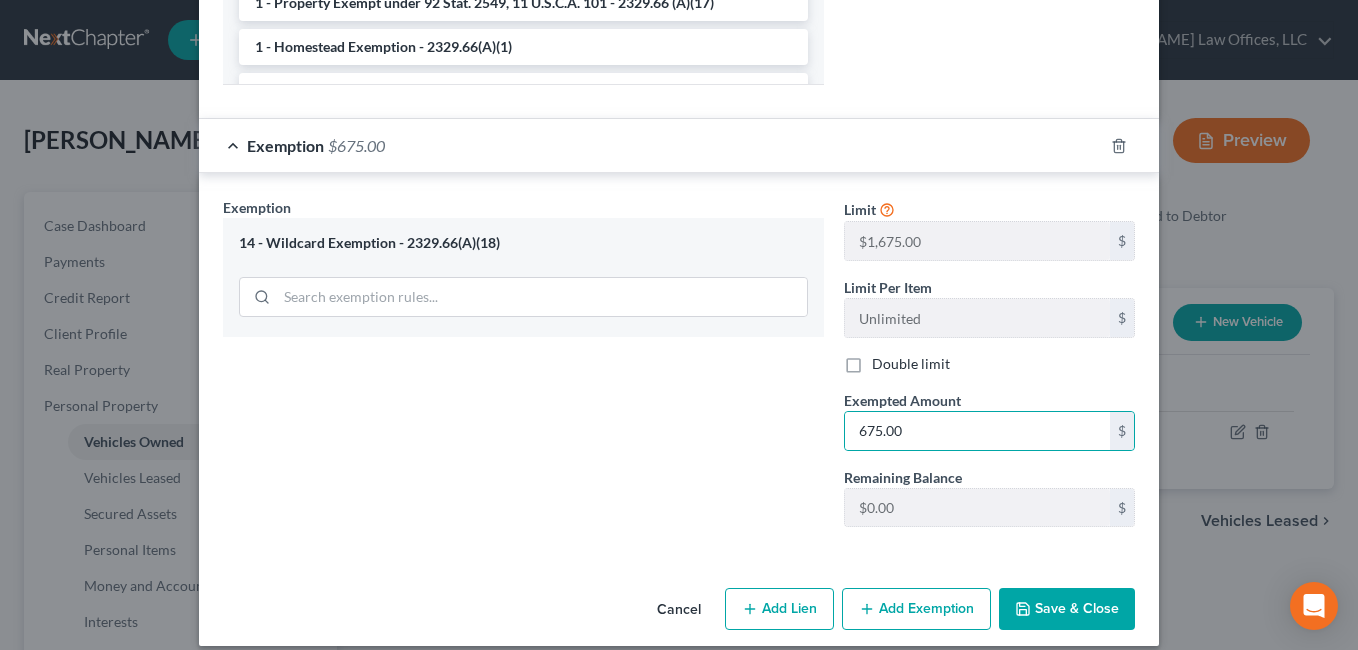 drag, startPoint x: 1062, startPoint y: 589, endPoint x: 1022, endPoint y: 577, distance: 41.761227 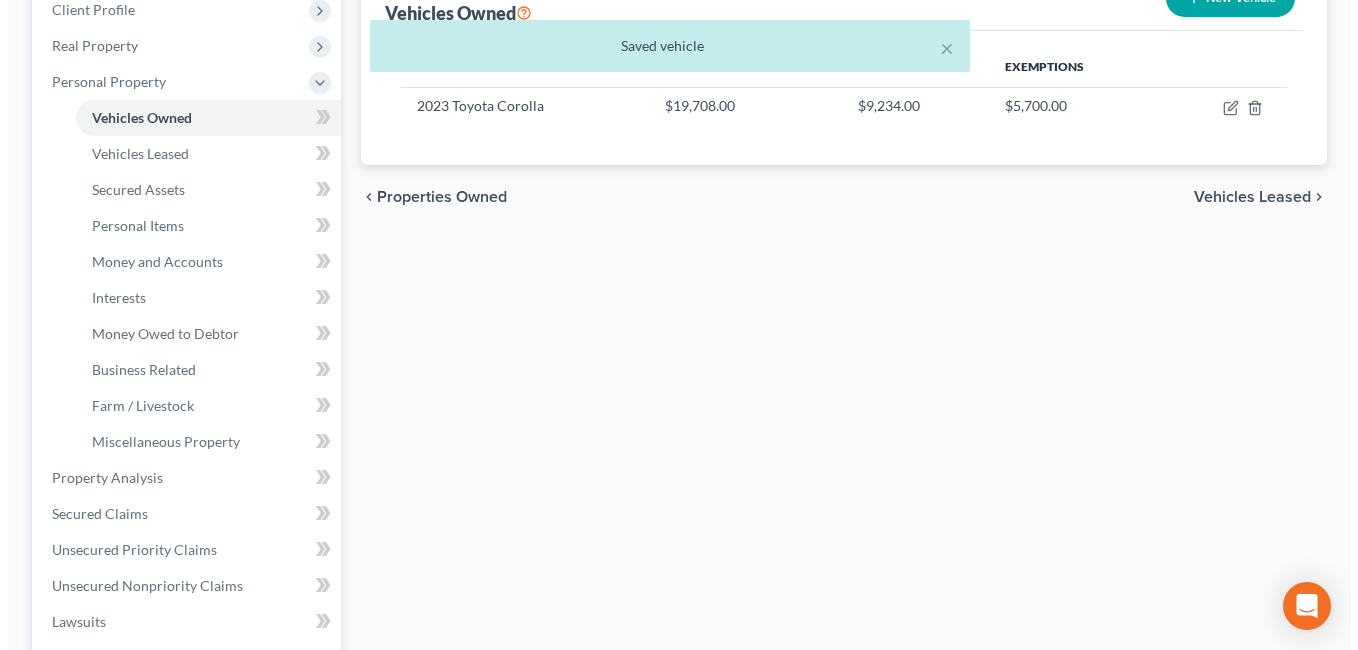 scroll, scrollTop: 200, scrollLeft: 0, axis: vertical 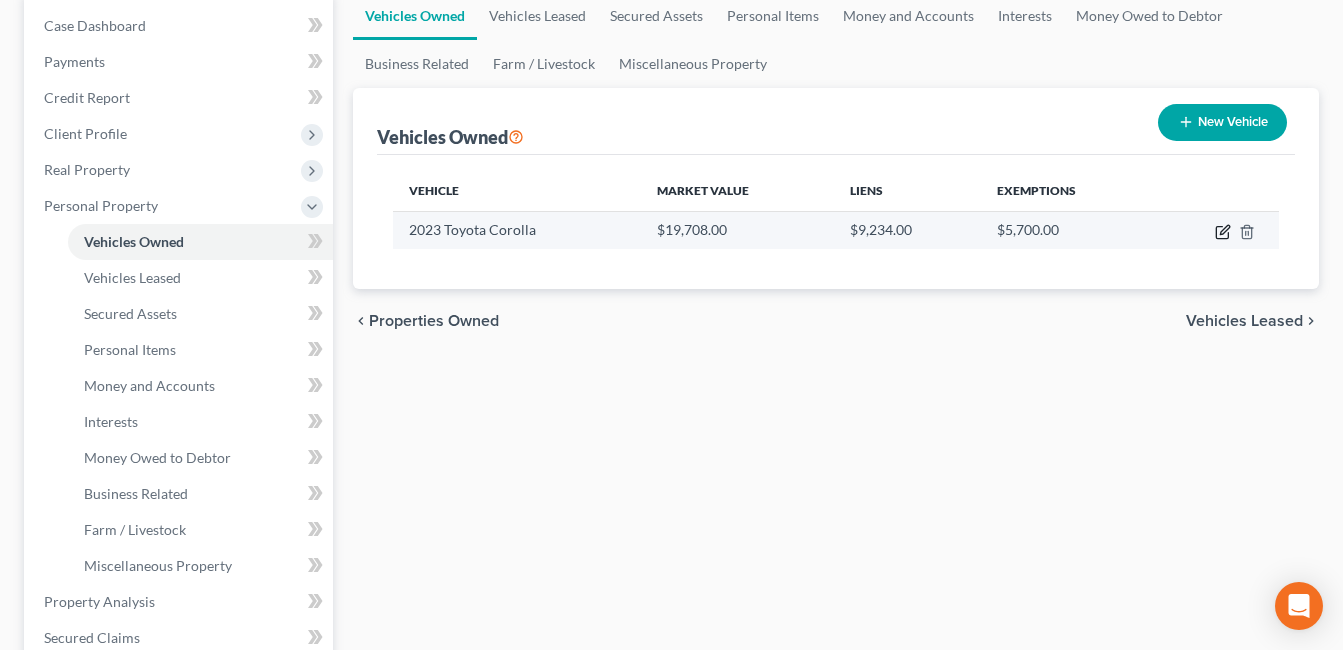 click 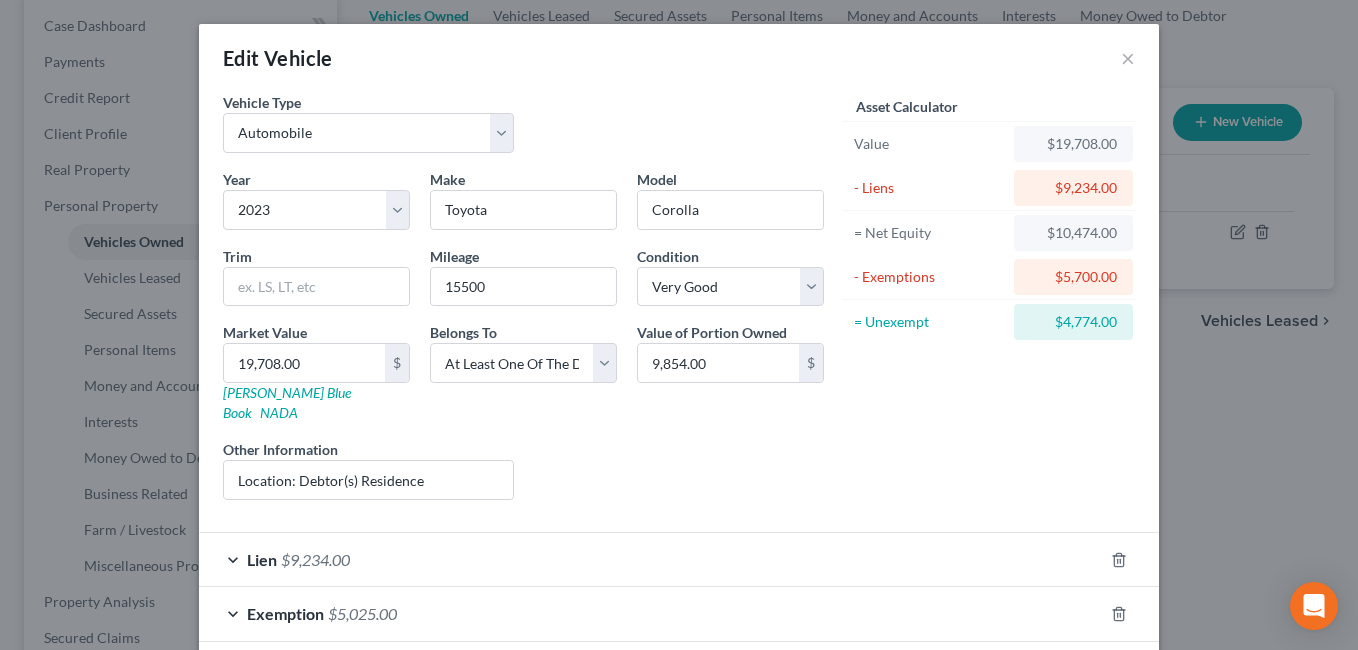 scroll, scrollTop: 100, scrollLeft: 0, axis: vertical 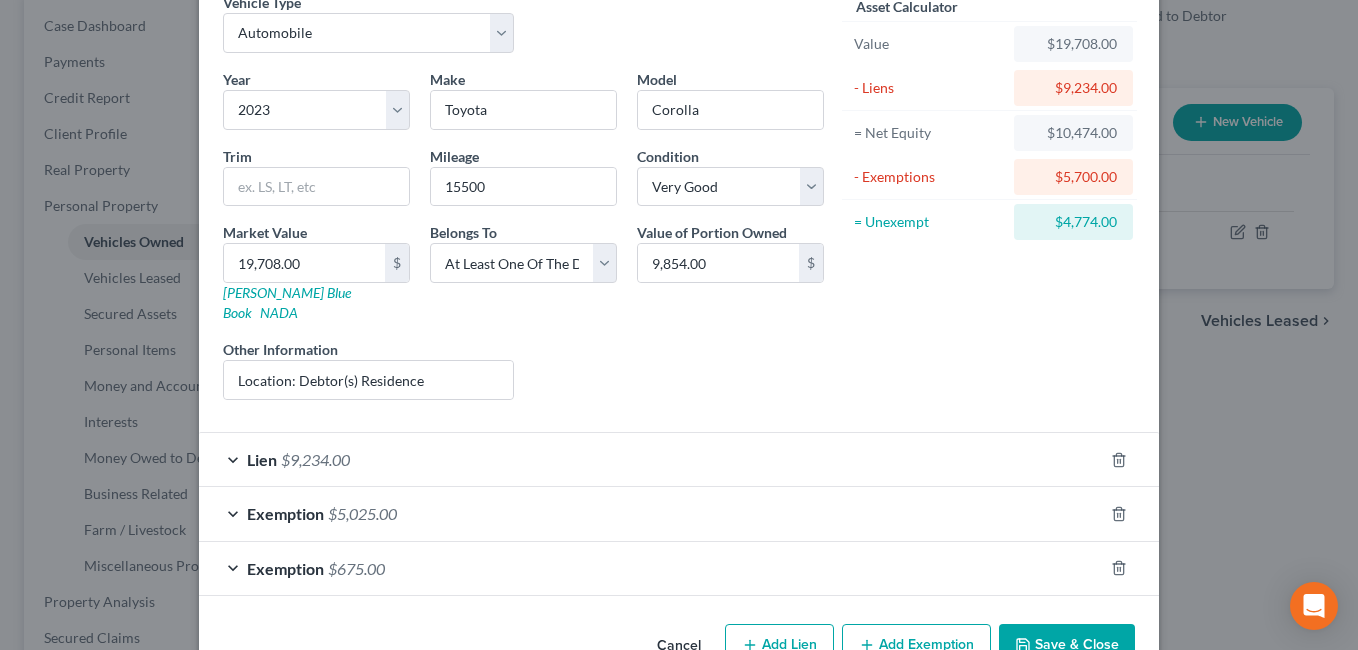 drag, startPoint x: 877, startPoint y: 357, endPoint x: 506, endPoint y: 443, distance: 380.83725 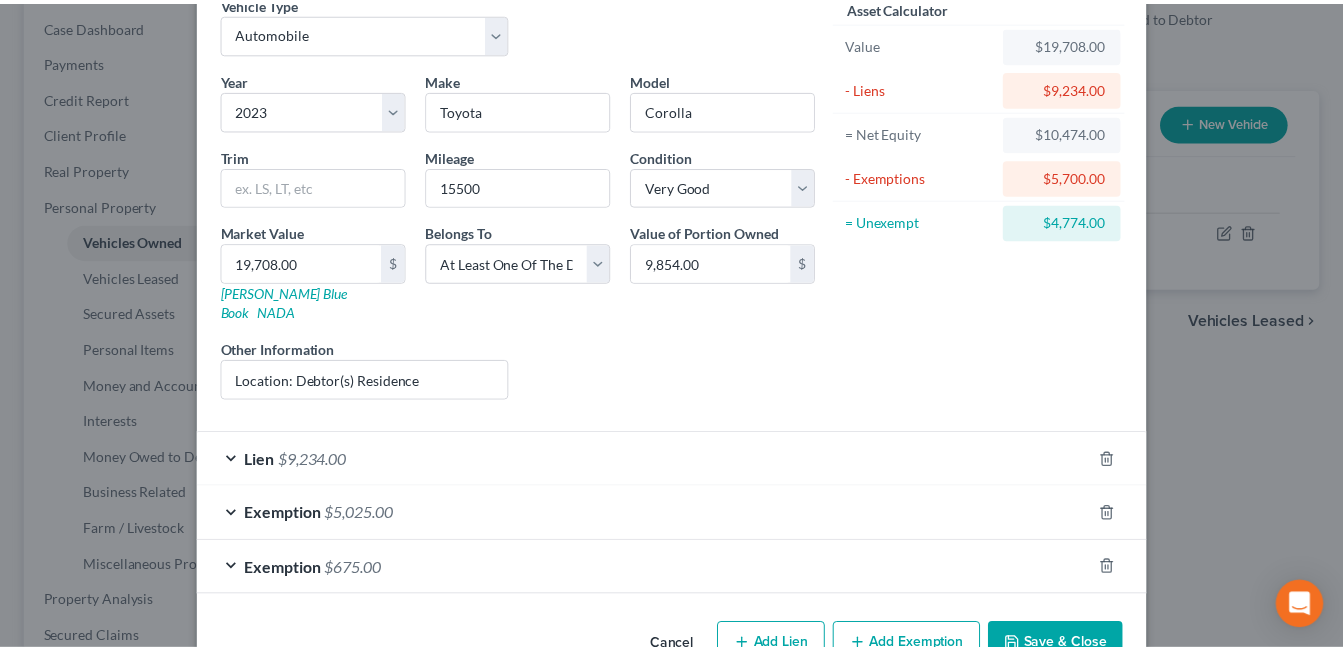 scroll, scrollTop: 135, scrollLeft: 0, axis: vertical 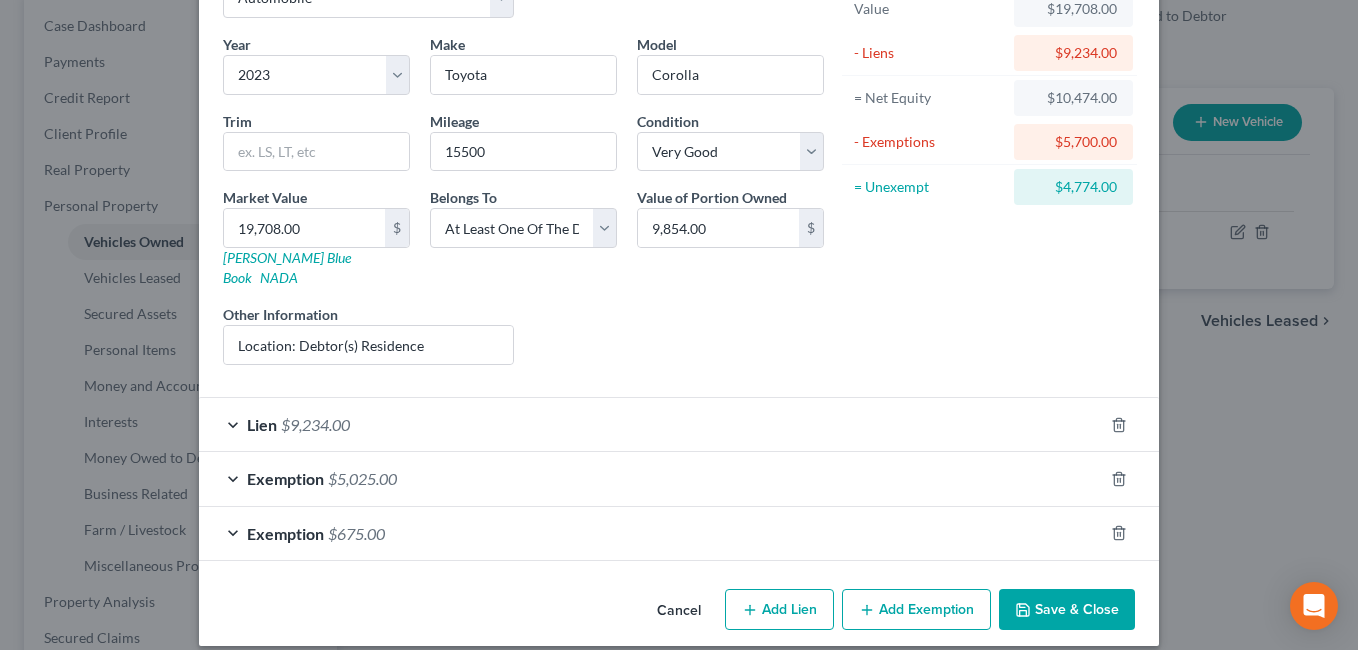 click on "Save & Close" at bounding box center [1067, 610] 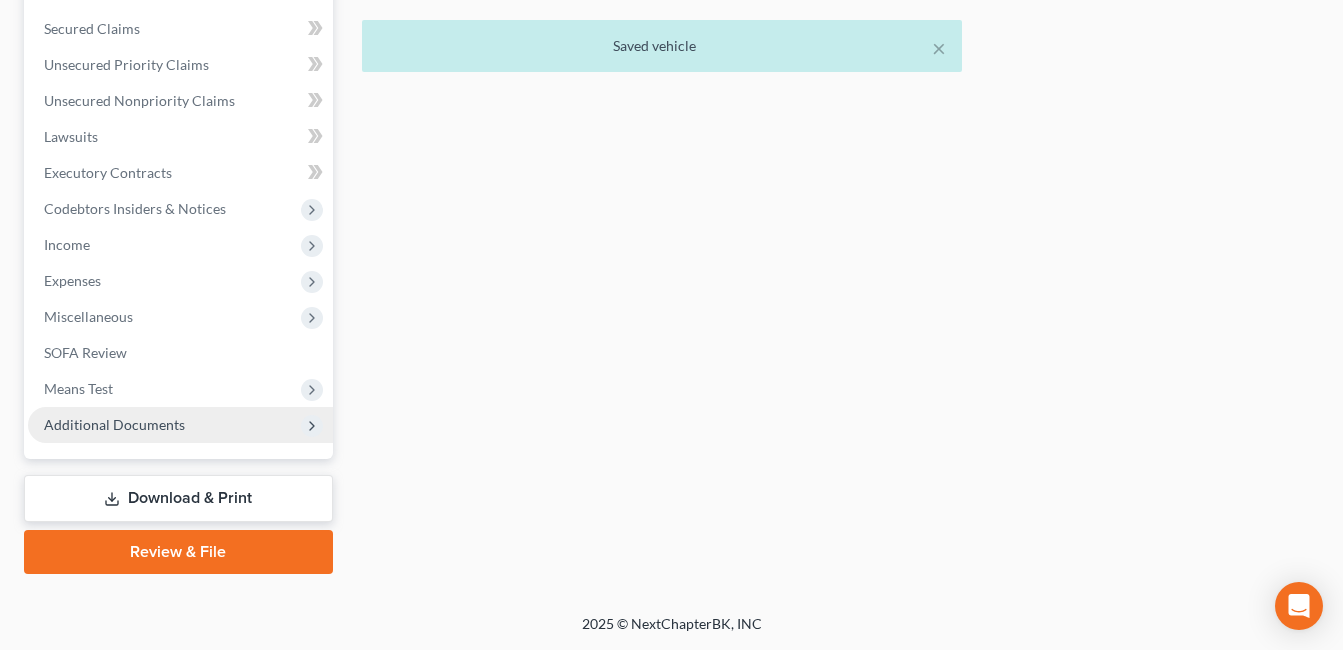 click on "Additional Documents" at bounding box center [114, 424] 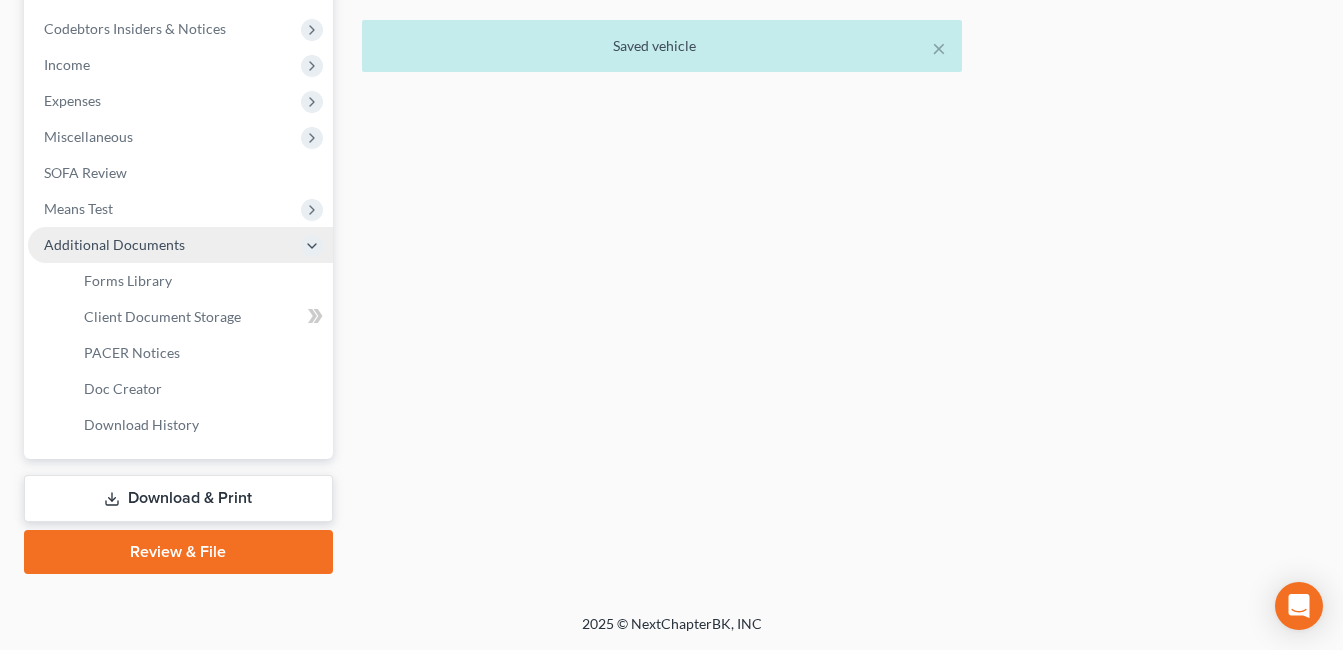 scroll, scrollTop: 449, scrollLeft: 0, axis: vertical 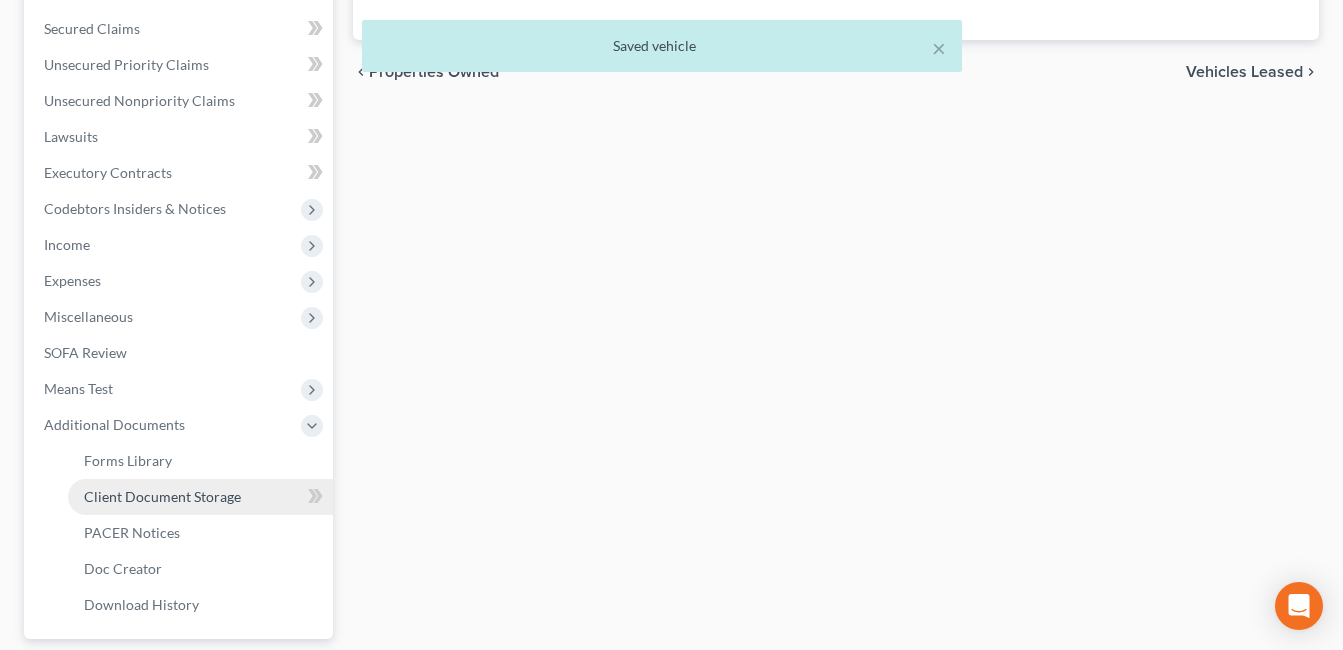click on "Client Document Storage" at bounding box center [162, 496] 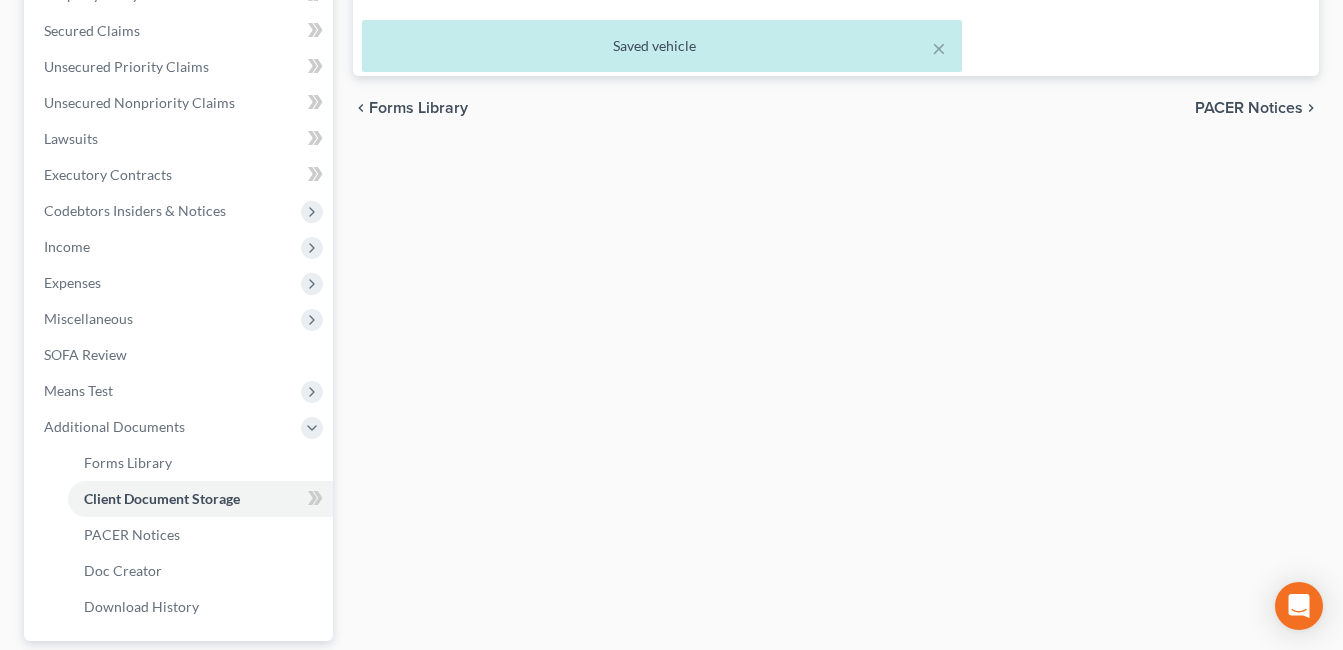 scroll, scrollTop: 347, scrollLeft: 0, axis: vertical 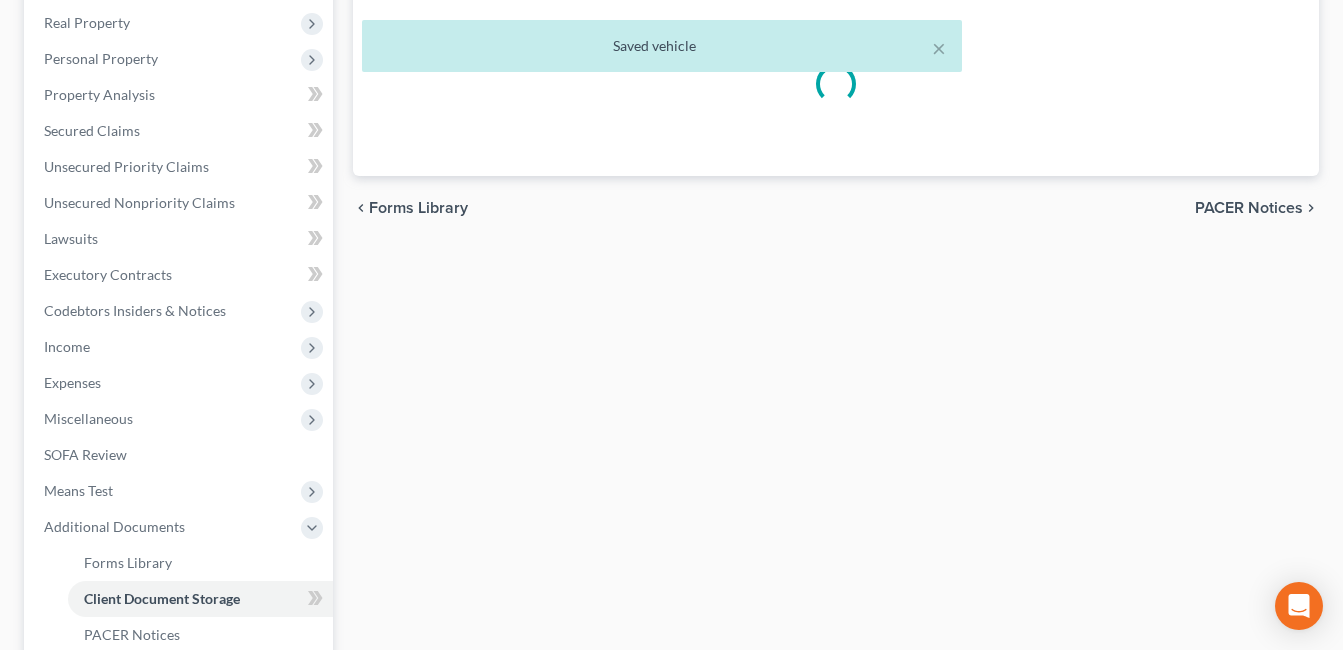 select on "7" 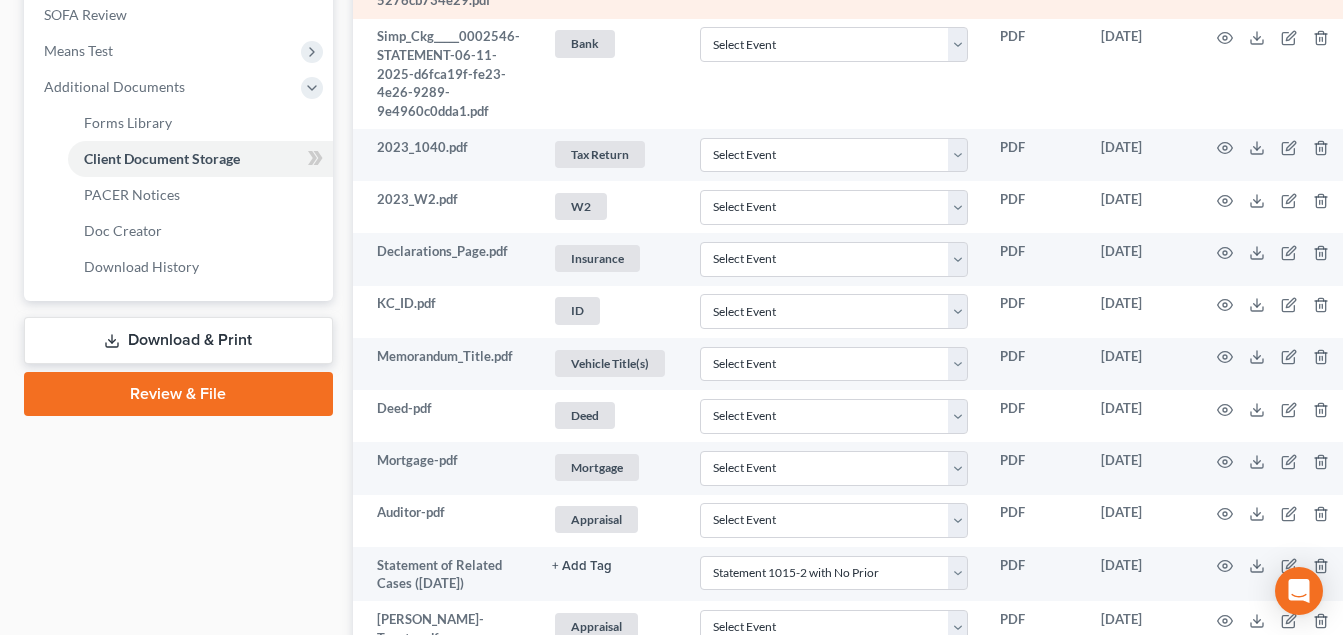 scroll, scrollTop: 1000, scrollLeft: 0, axis: vertical 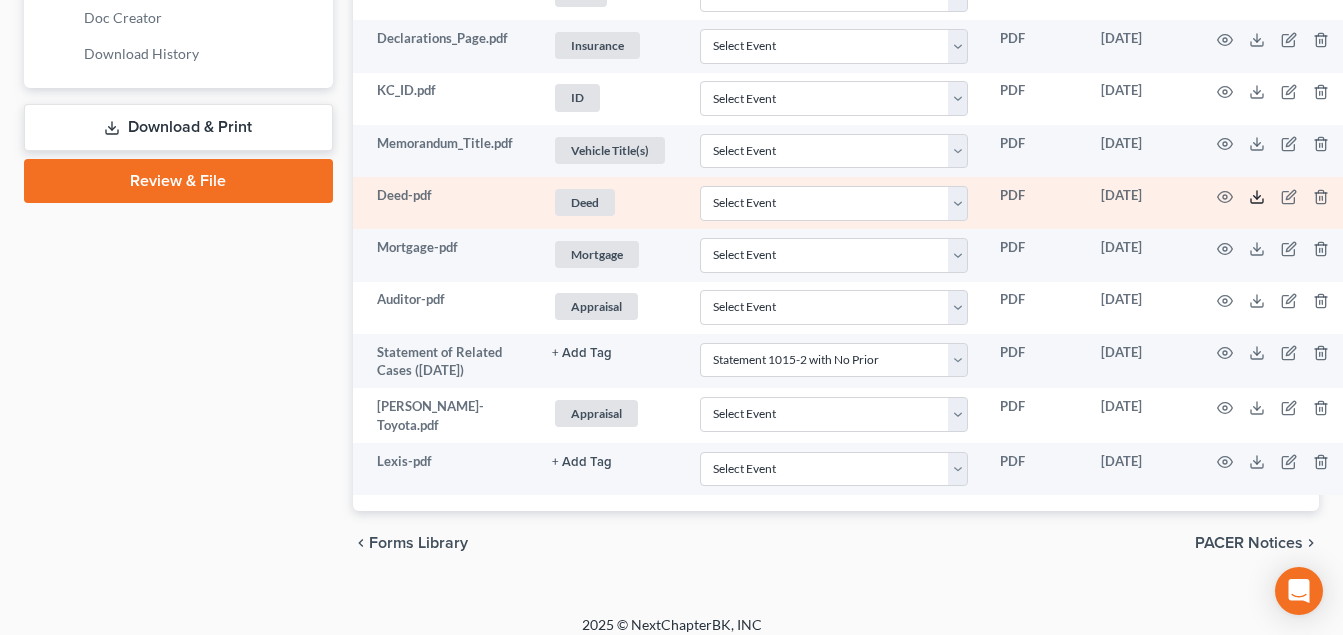 click 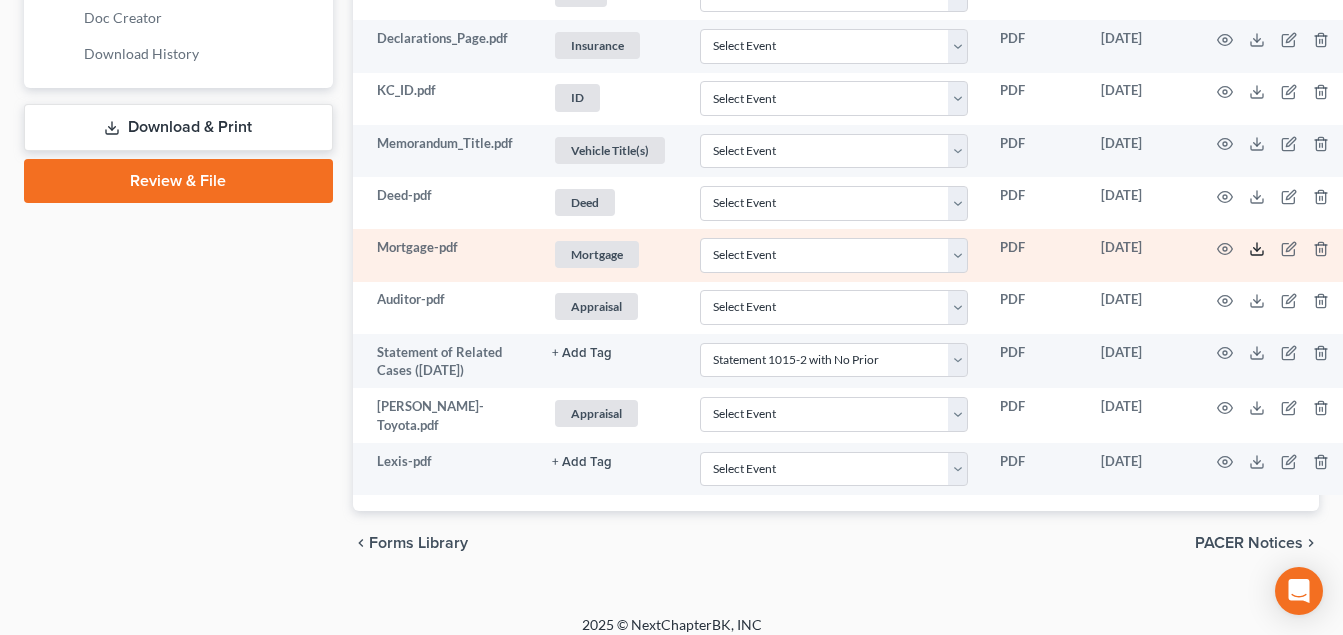 click 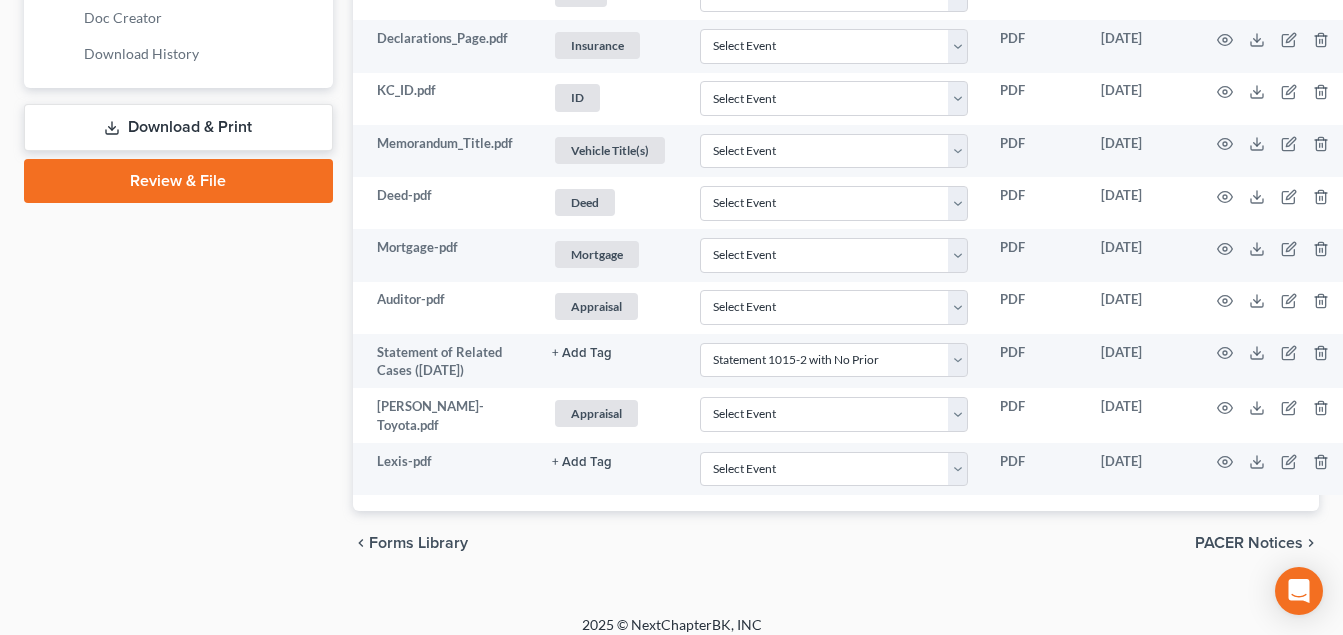 click on "Review & File" at bounding box center [178, 181] 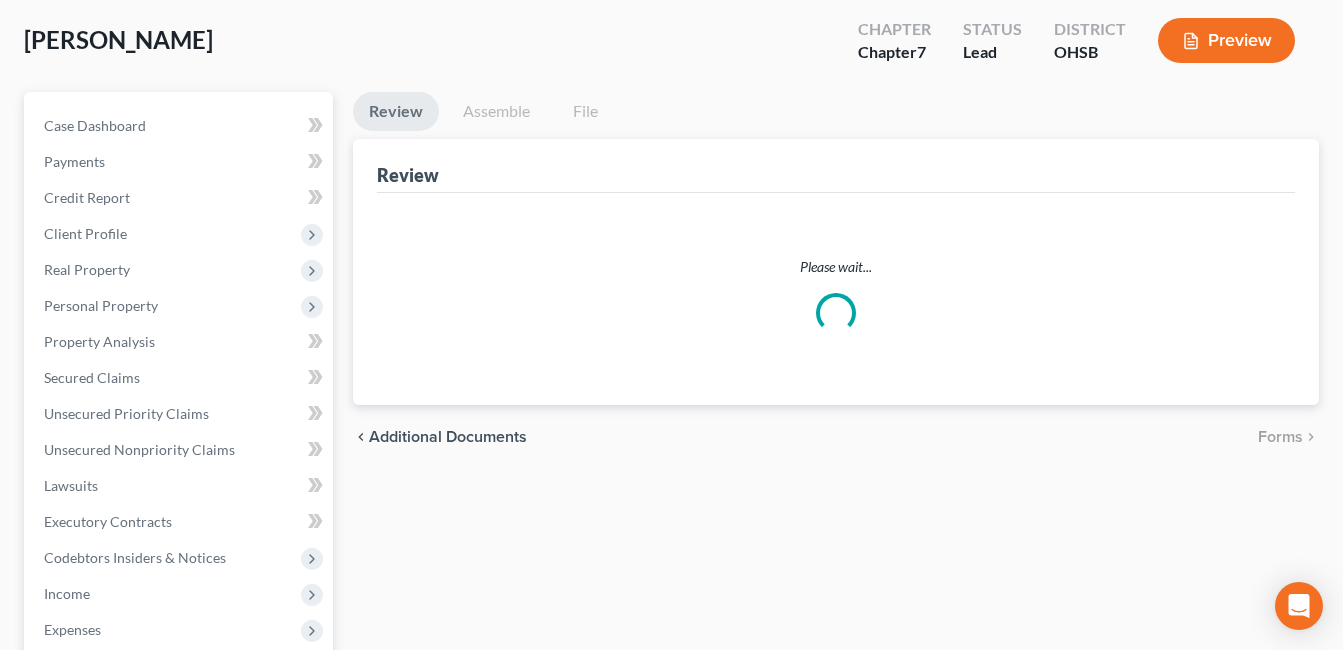 scroll, scrollTop: 0, scrollLeft: 0, axis: both 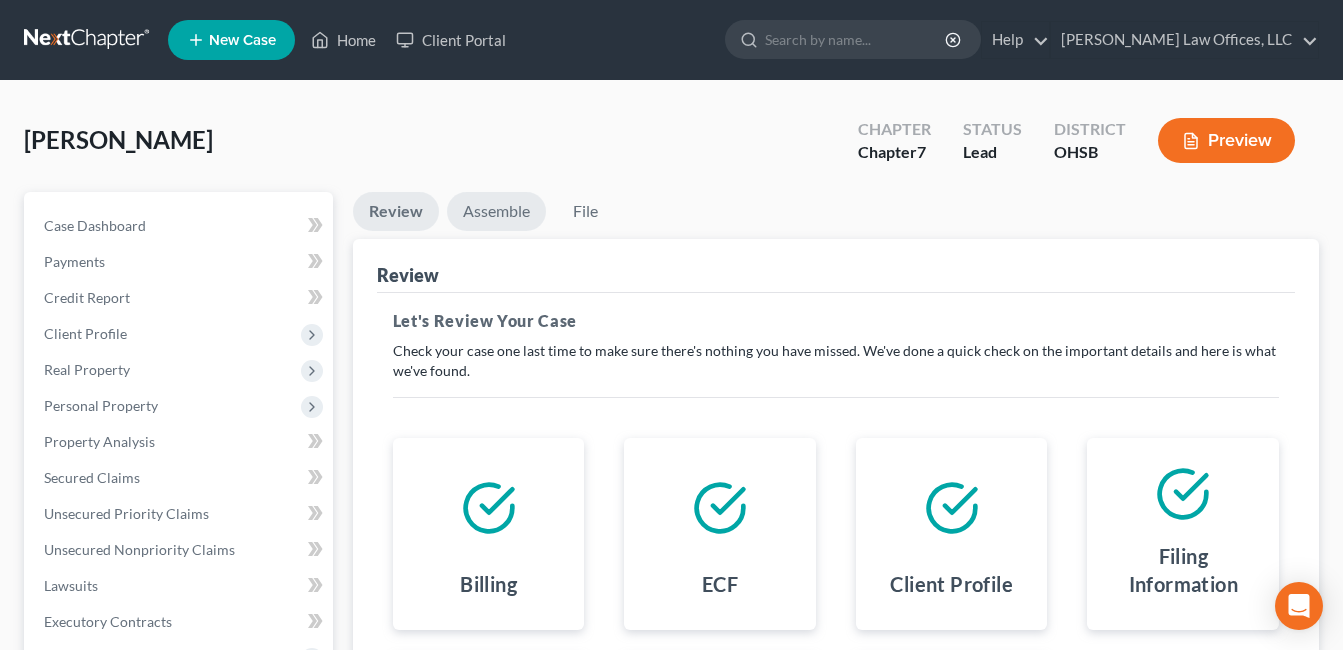 click on "Assemble" at bounding box center (496, 211) 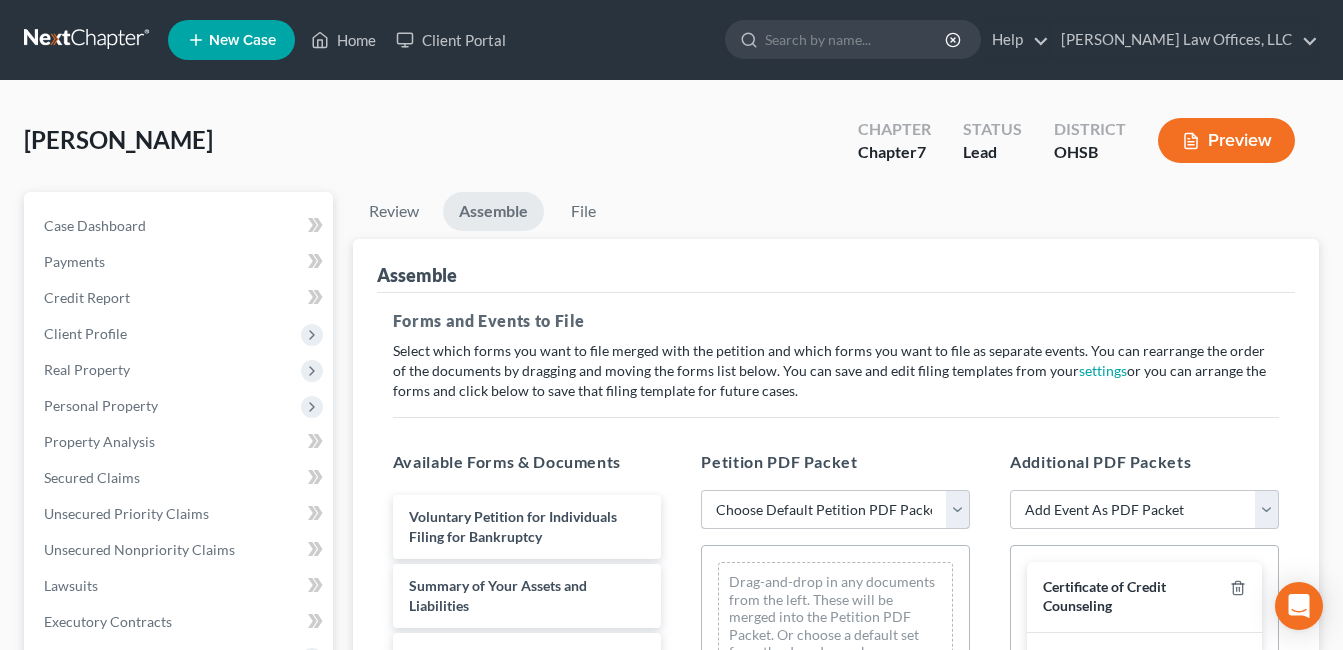 click on "Choose Default Petition PDF Packet Emergency Filing (Voluntary Petition and Creditor List Only) Chapter 7 Template Chapter 7 Filing with Pay Filing Fee In Installments Chapter 7 Individual Filing Chapter 7 Filing with Pay Filing Fee In Installments" at bounding box center [835, 510] 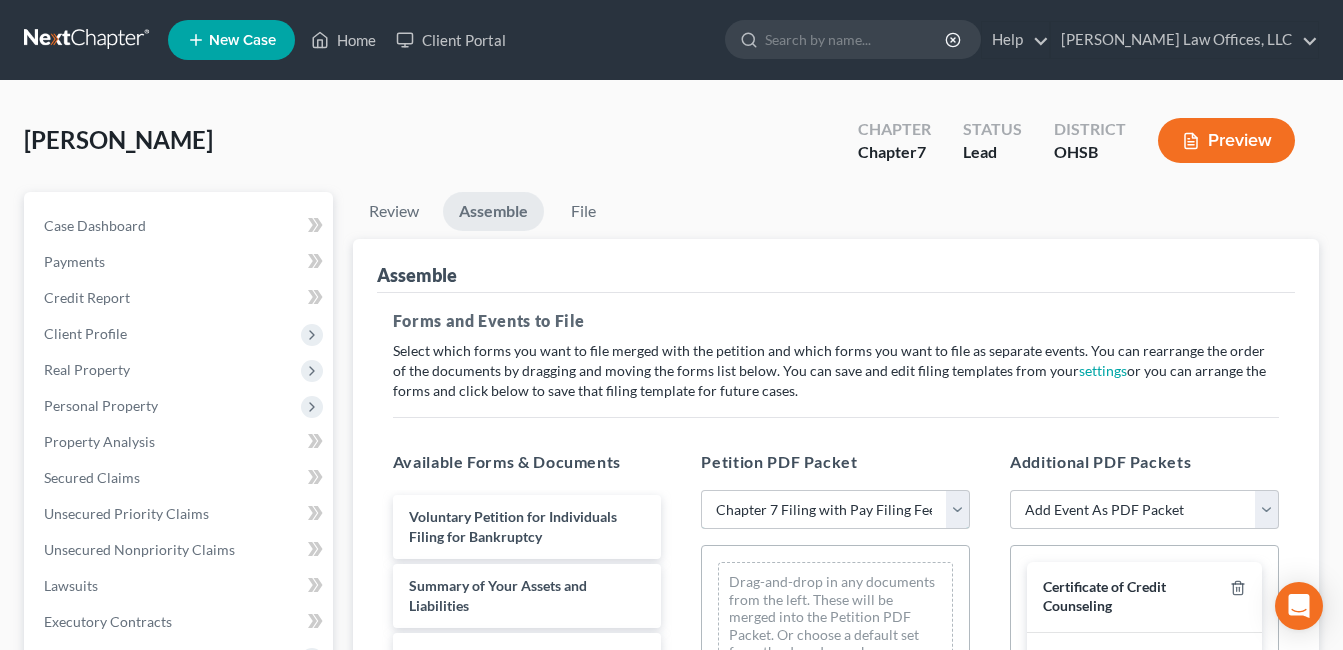click on "Choose Default Petition PDF Packet Emergency Filing (Voluntary Petition and Creditor List Only) Chapter 7 Template Chapter 7 Filing with Pay Filing Fee In Installments Chapter 7 Individual Filing Chapter 7 Filing with Pay Filing Fee In Installments" at bounding box center (835, 510) 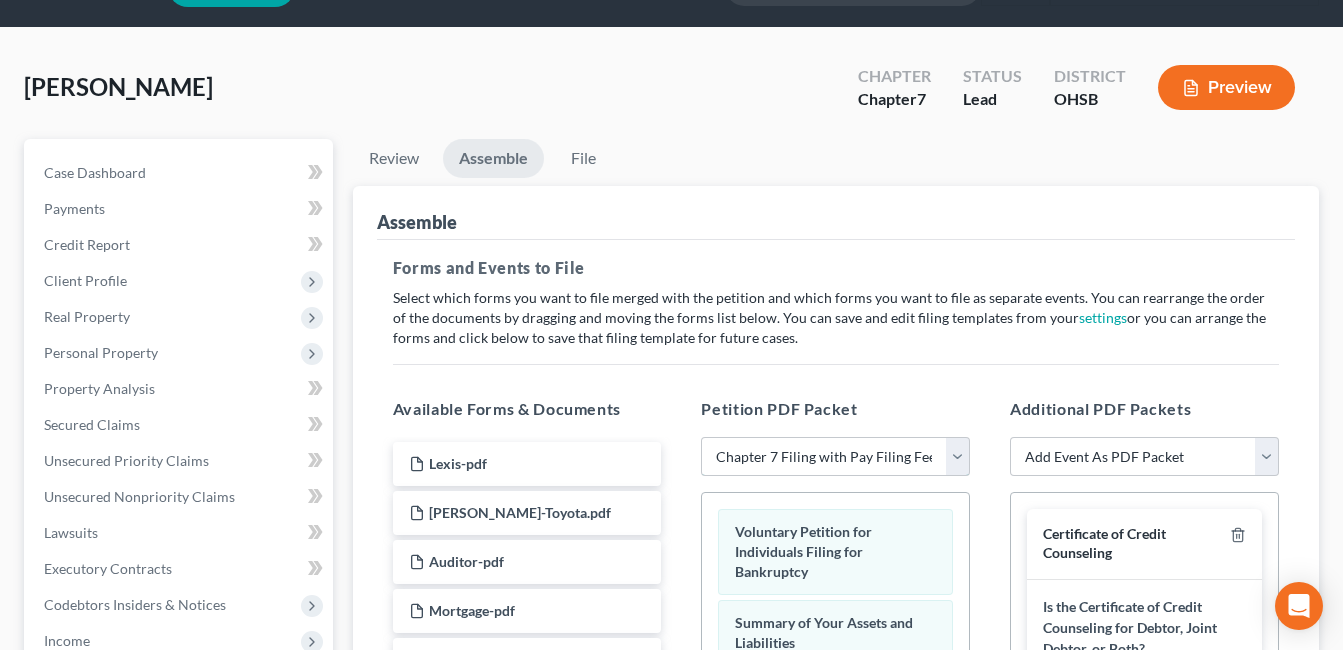 scroll, scrollTop: 500, scrollLeft: 0, axis: vertical 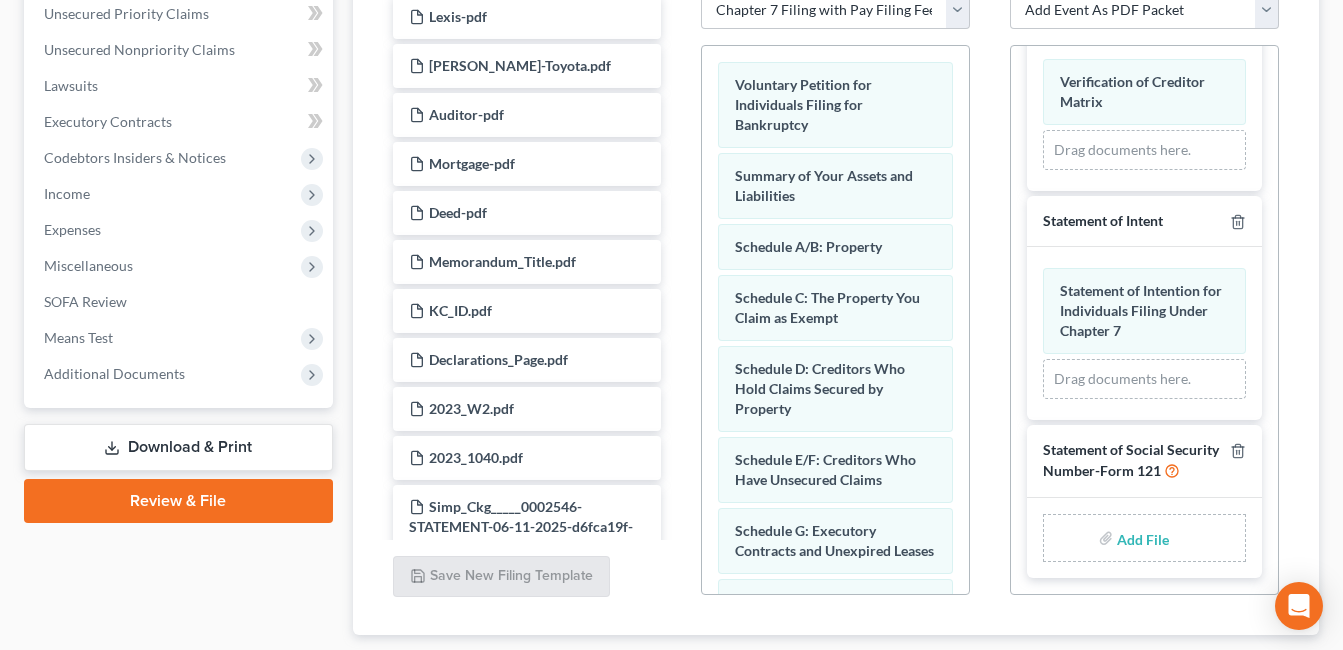 click at bounding box center [1141, 538] 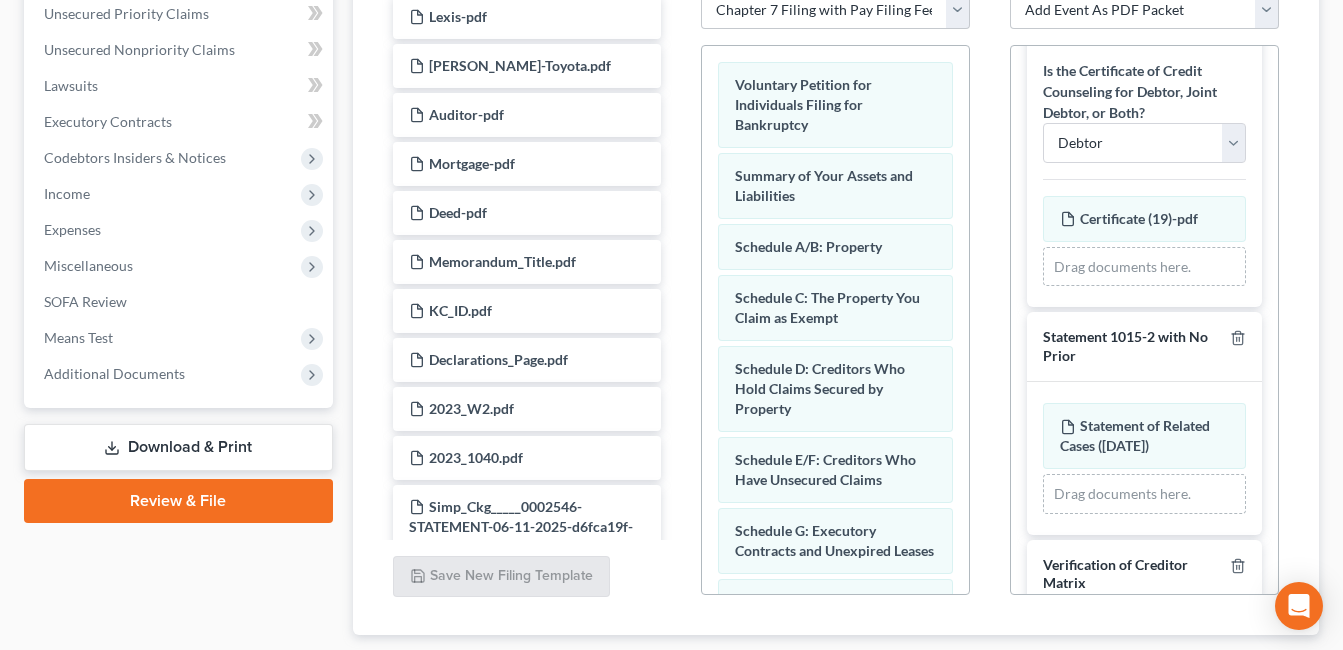 scroll, scrollTop: 51, scrollLeft: 0, axis: vertical 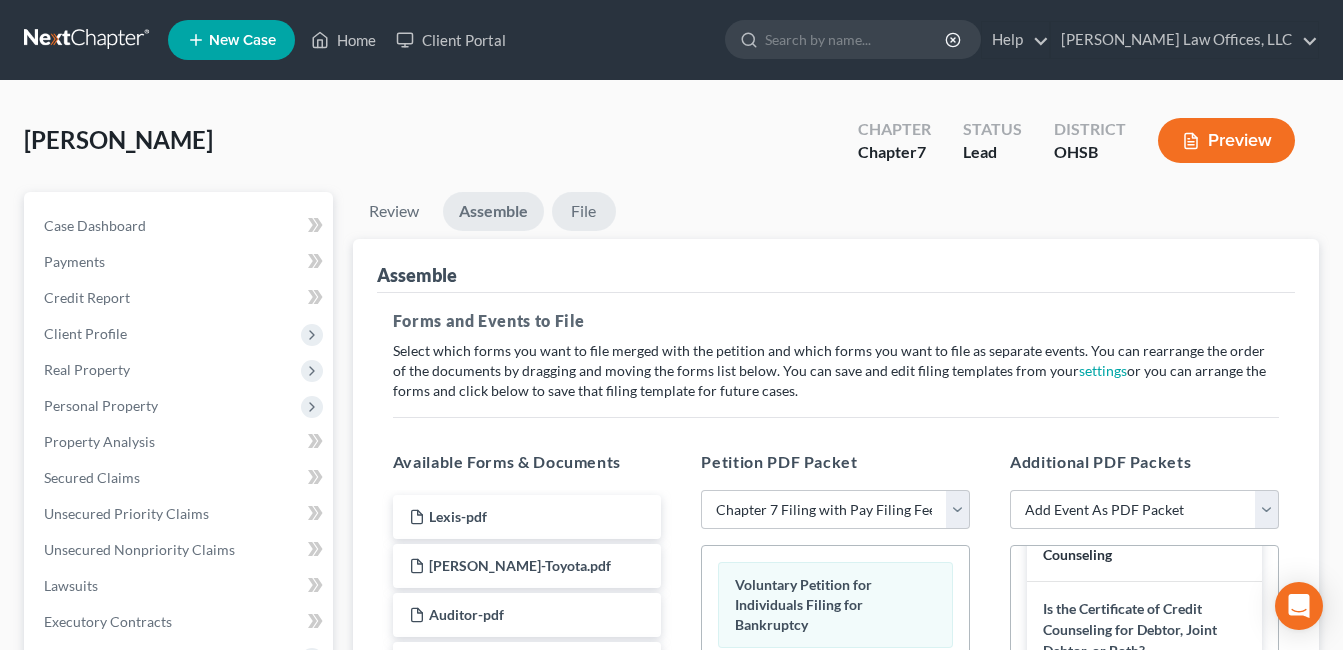 click on "File" at bounding box center (584, 211) 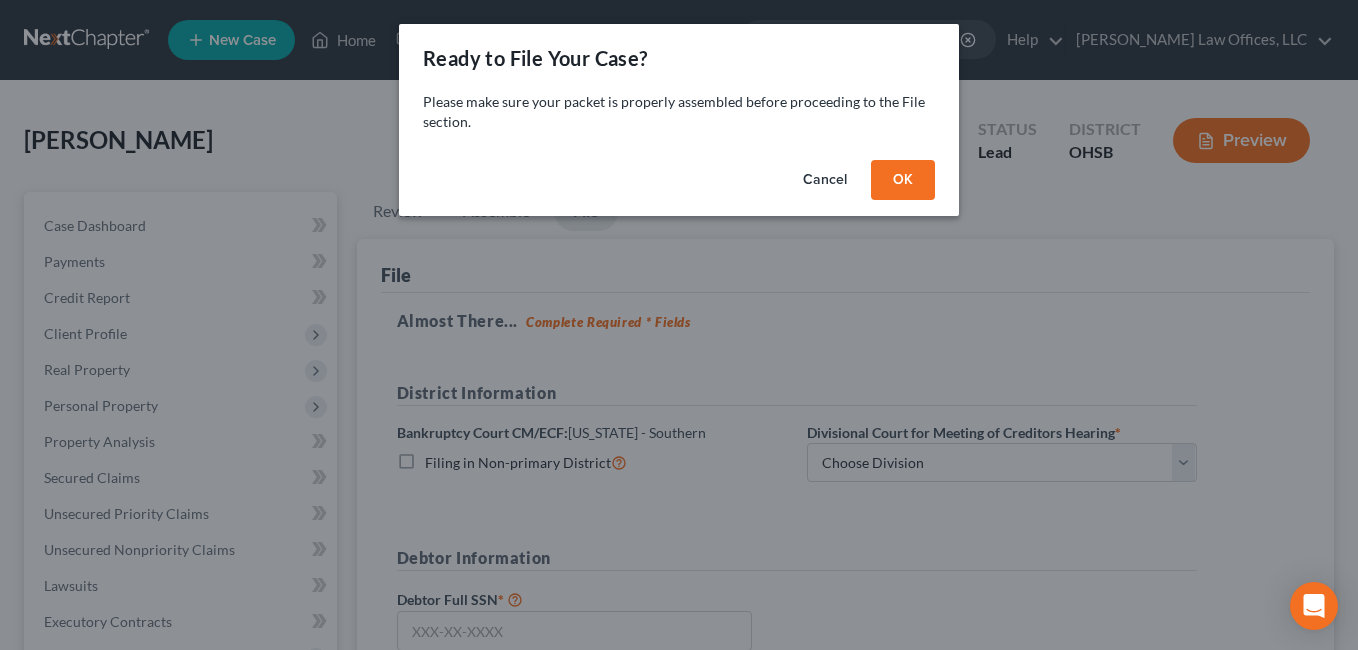 click on "OK" at bounding box center [903, 180] 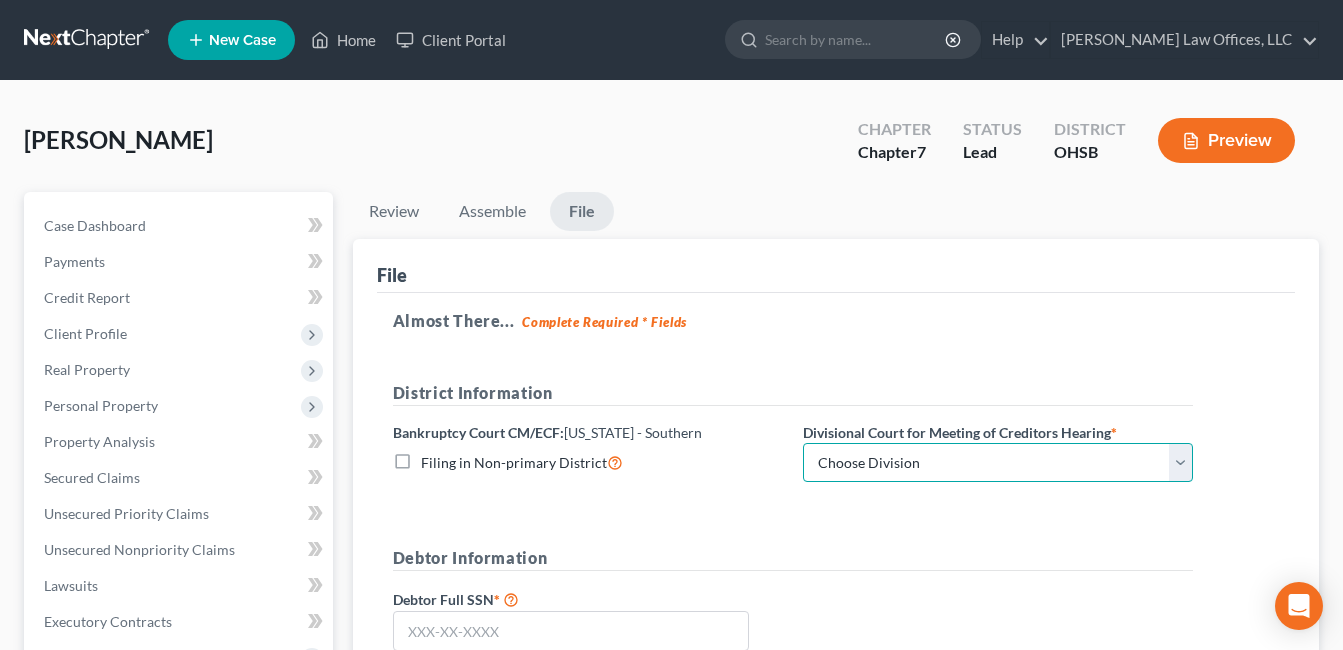click on "Choose Division Cincinnati Columbus Dayton" at bounding box center (998, 463) 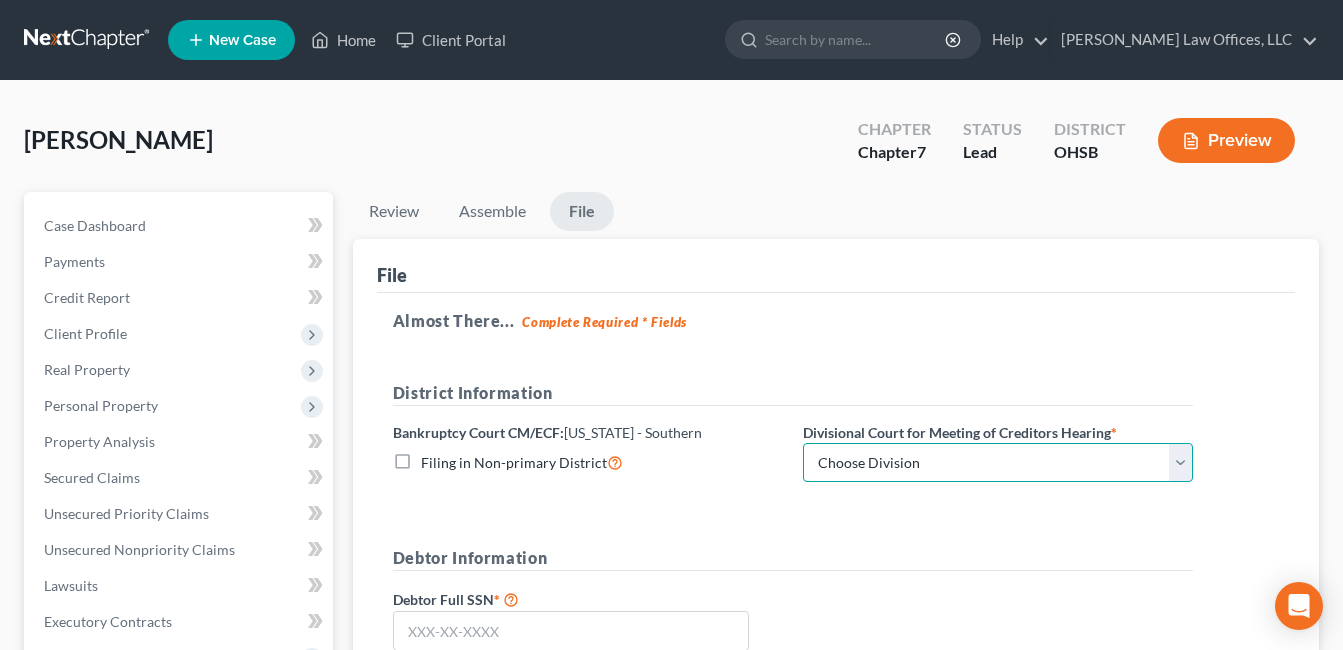 select on "0" 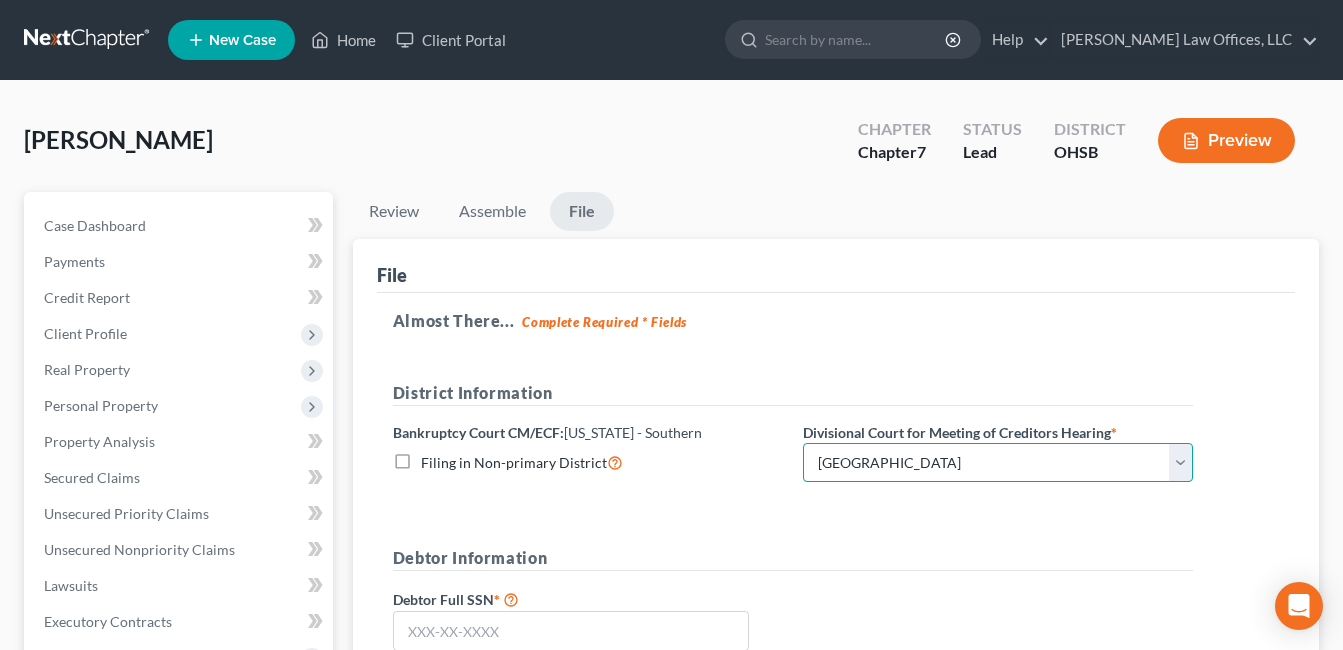 click on "Choose Division Cincinnati Columbus Dayton" at bounding box center [998, 463] 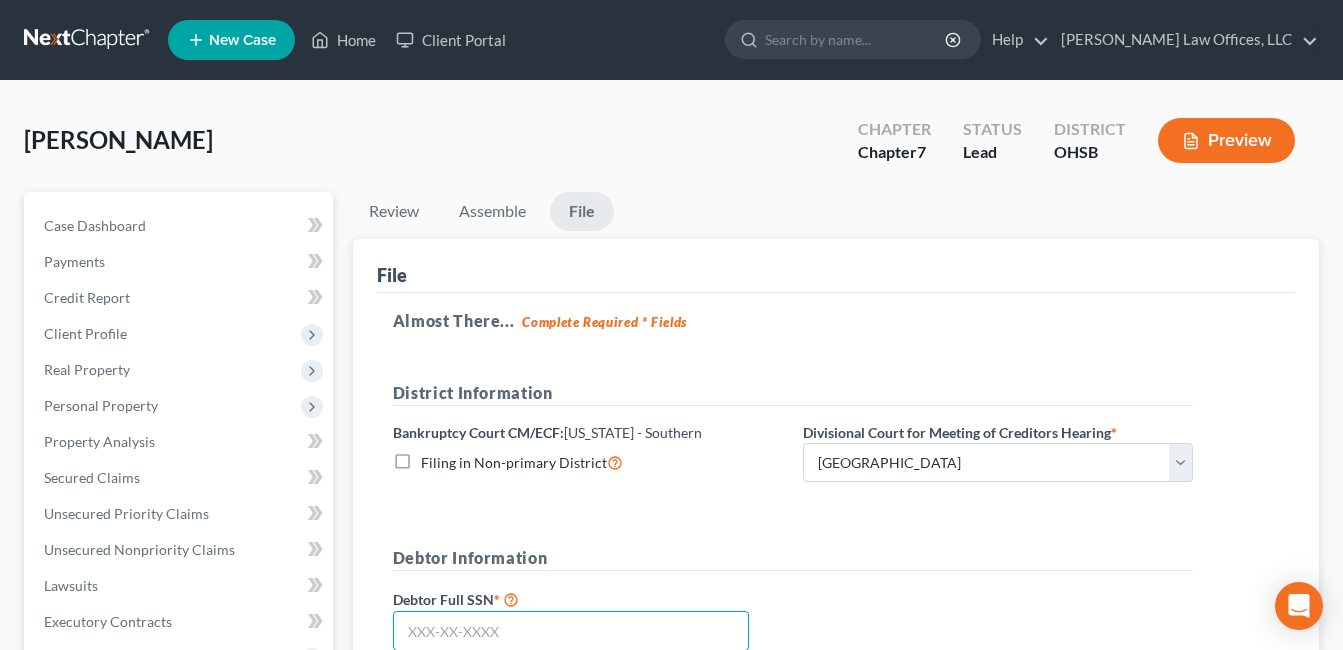 click at bounding box center [571, 631] 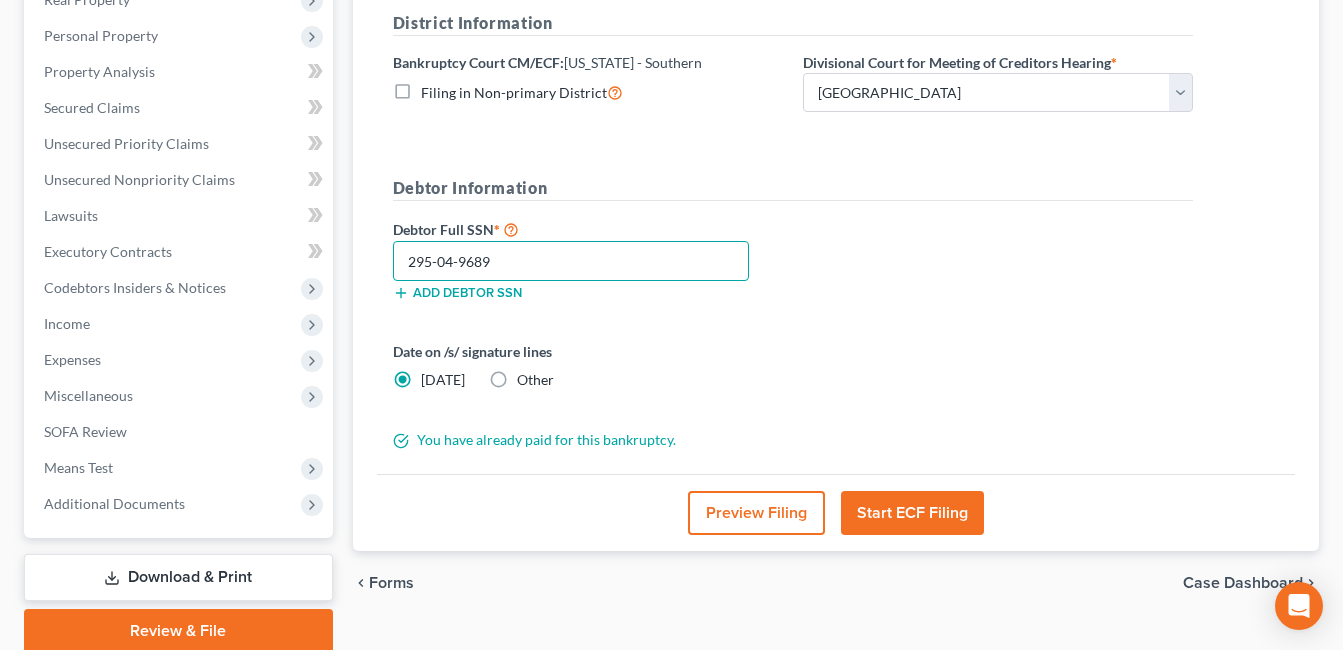 scroll, scrollTop: 400, scrollLeft: 0, axis: vertical 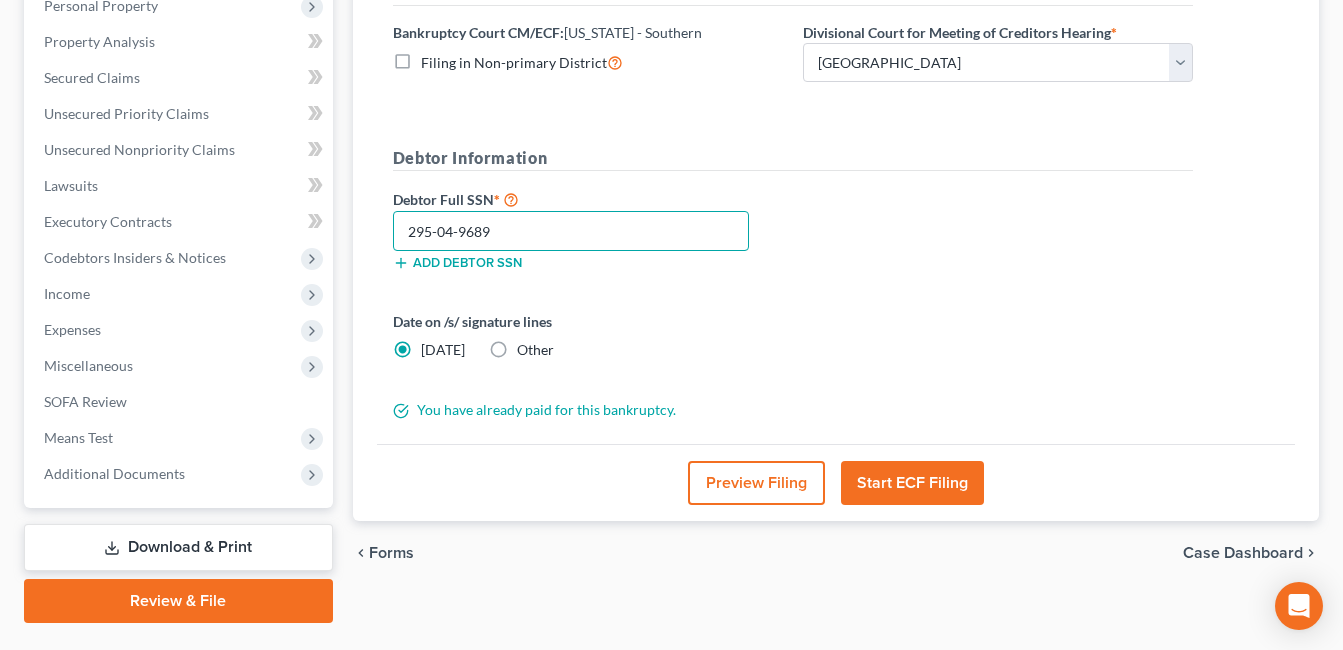 type on "295-04-9689" 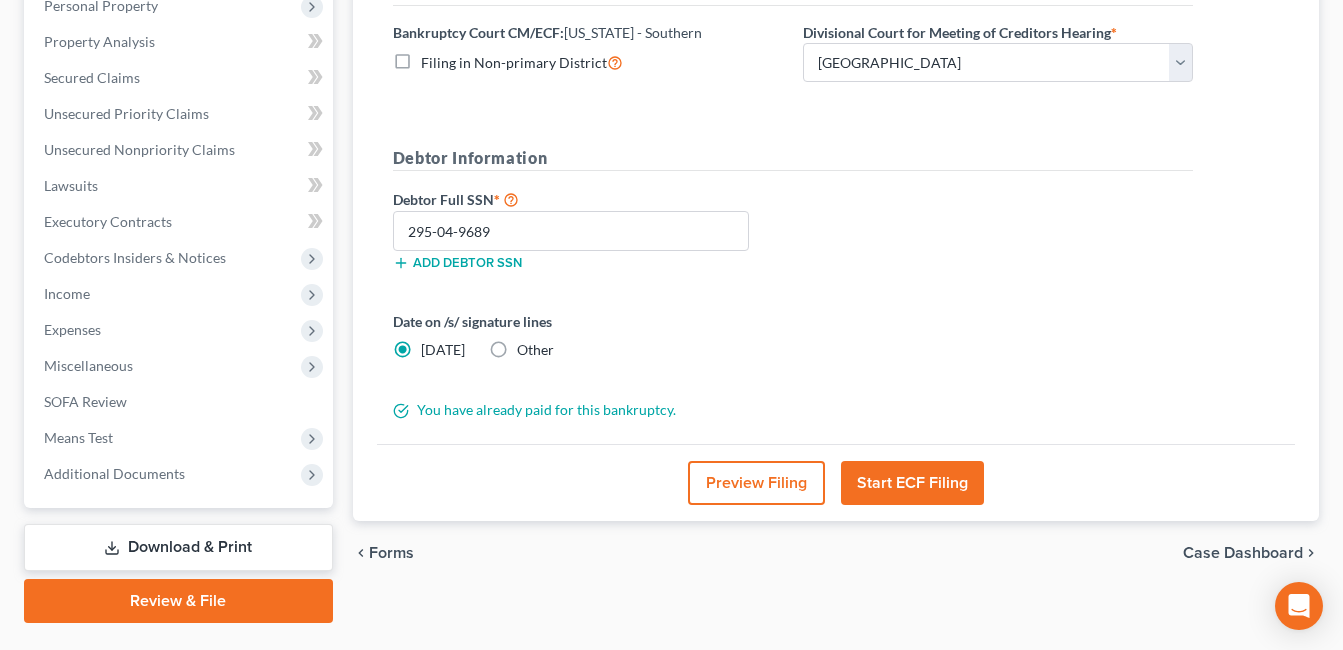 click on "Start ECF Filing" at bounding box center [912, 483] 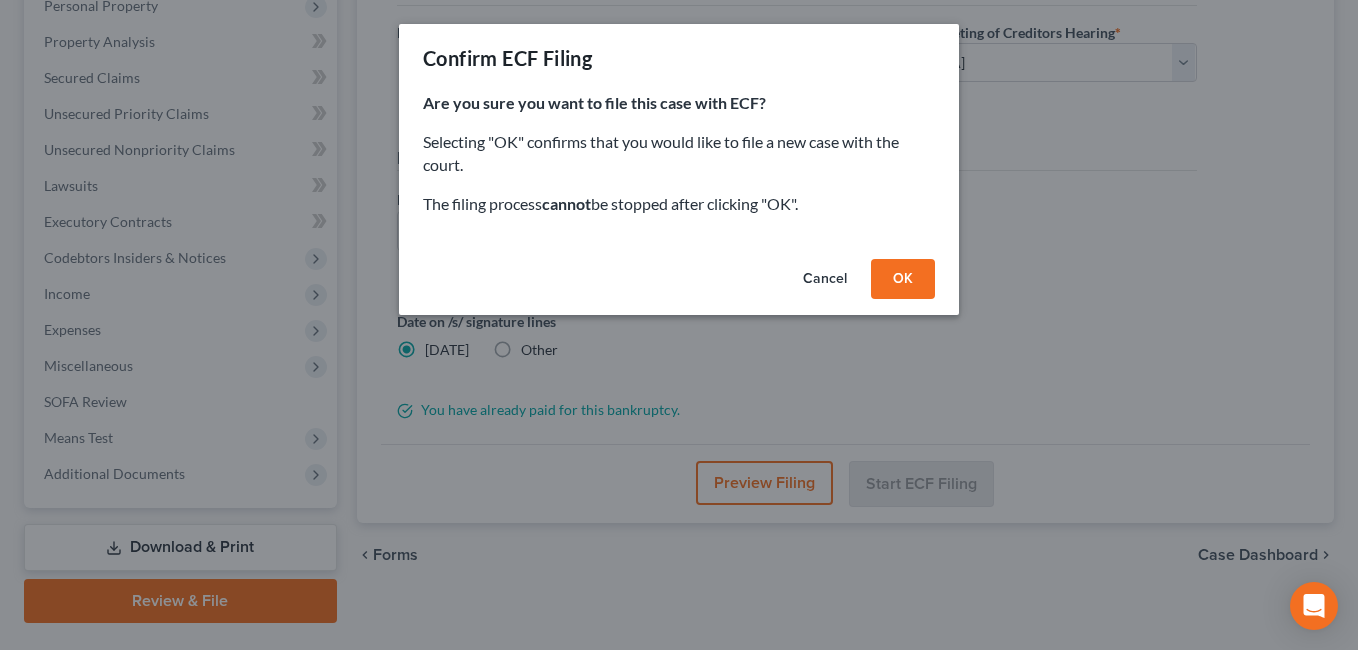 click on "OK" at bounding box center [903, 279] 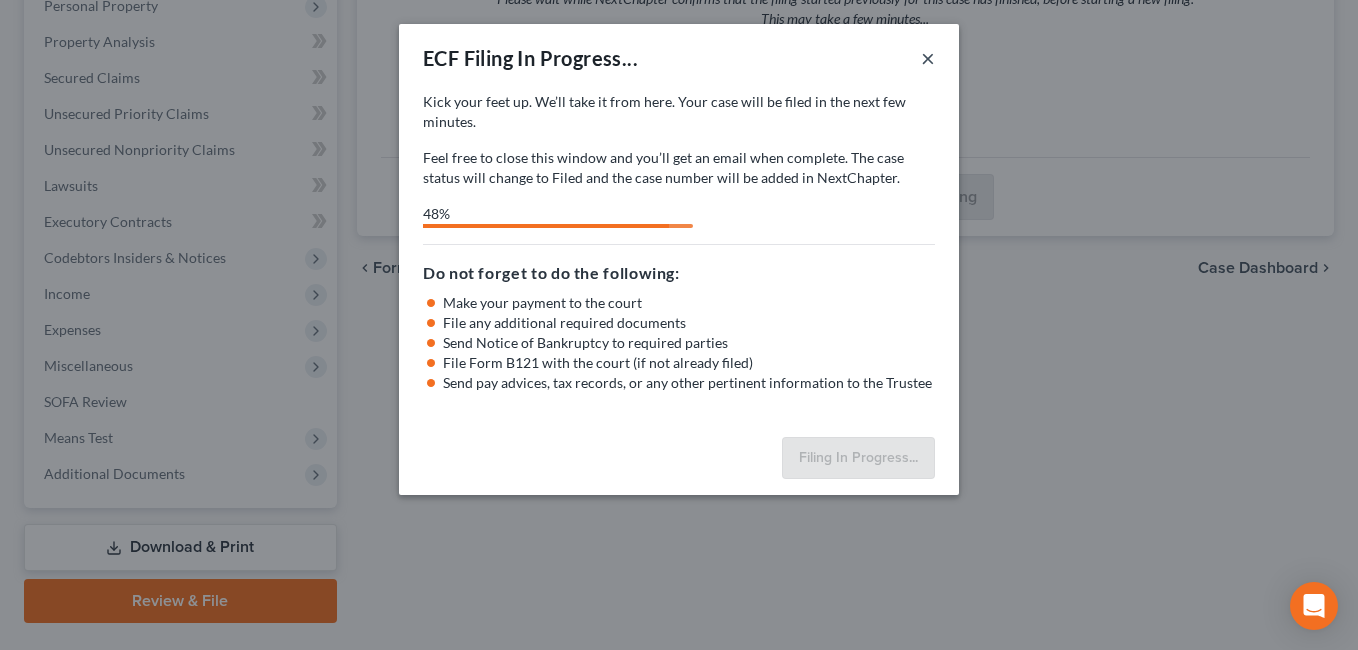 click on "×" at bounding box center (928, 58) 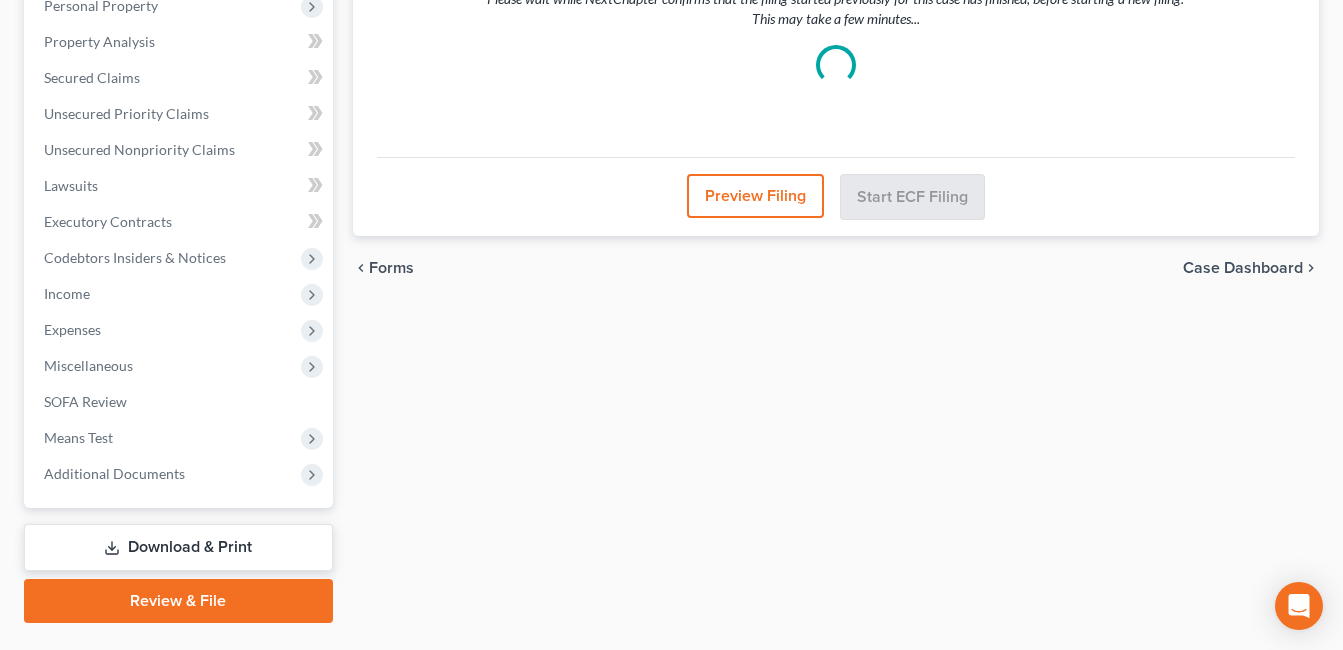 click on "Additional Documents" at bounding box center [114, 473] 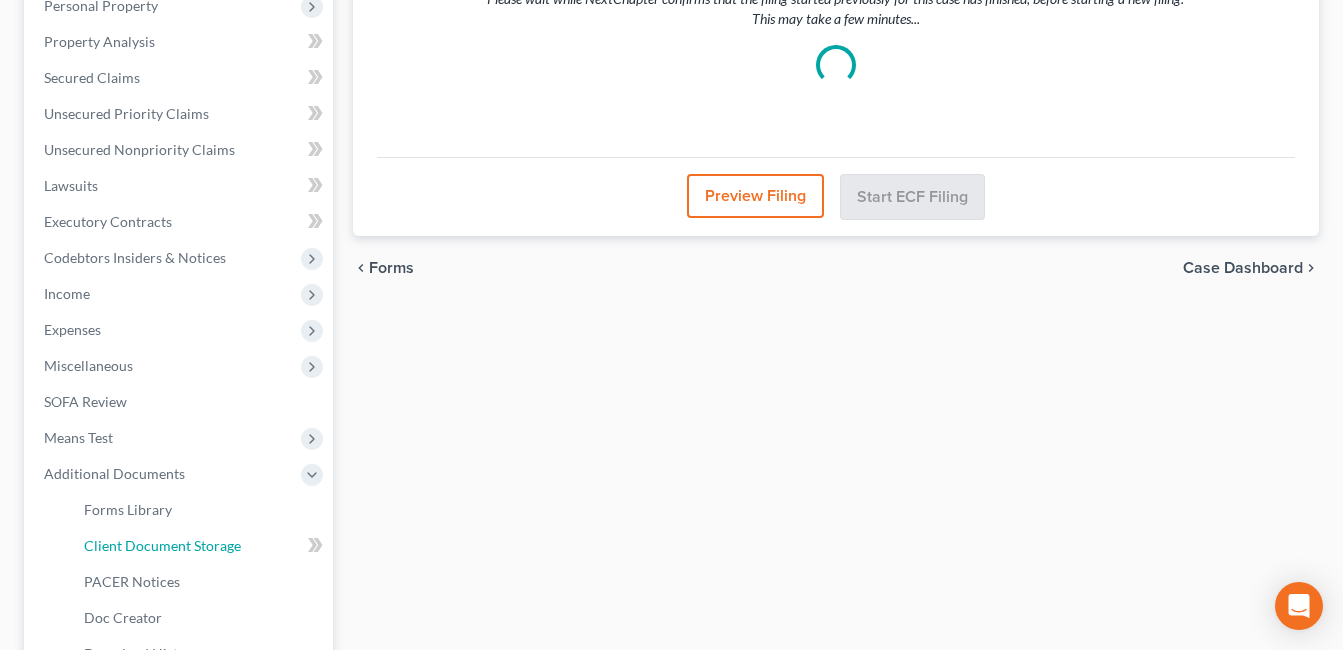 drag, startPoint x: 171, startPoint y: 553, endPoint x: 935, endPoint y: 428, distance: 774.15826 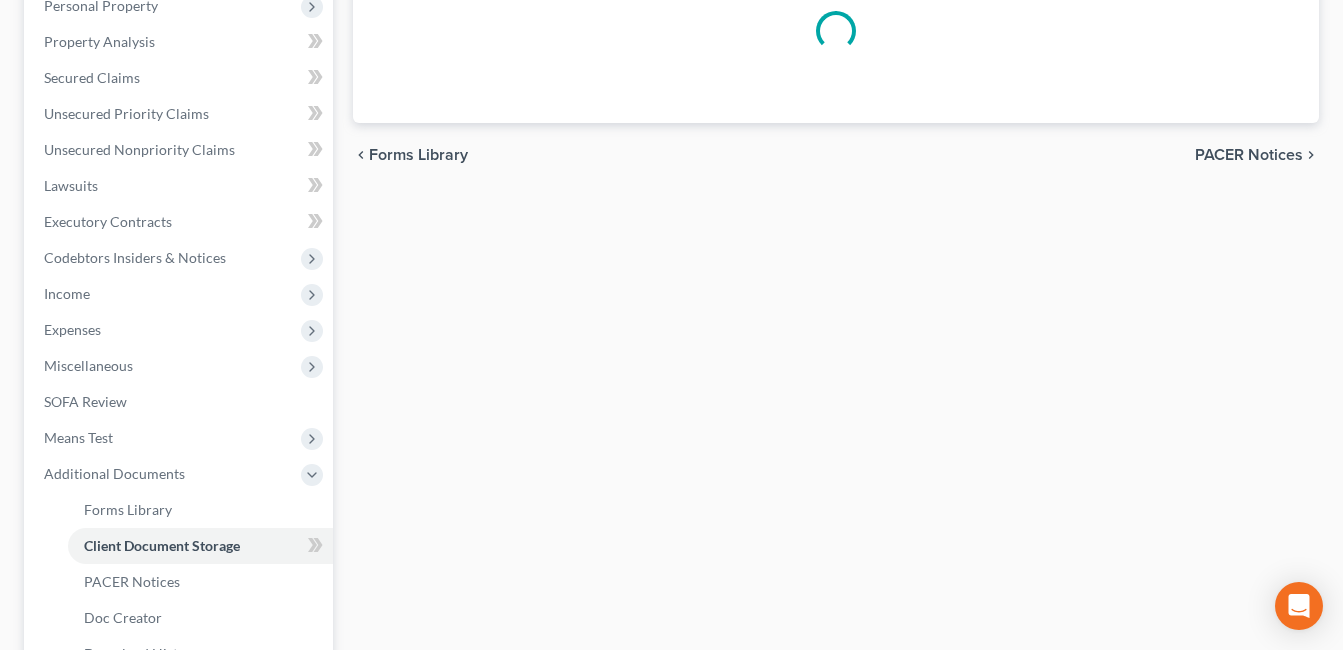 scroll, scrollTop: 398, scrollLeft: 0, axis: vertical 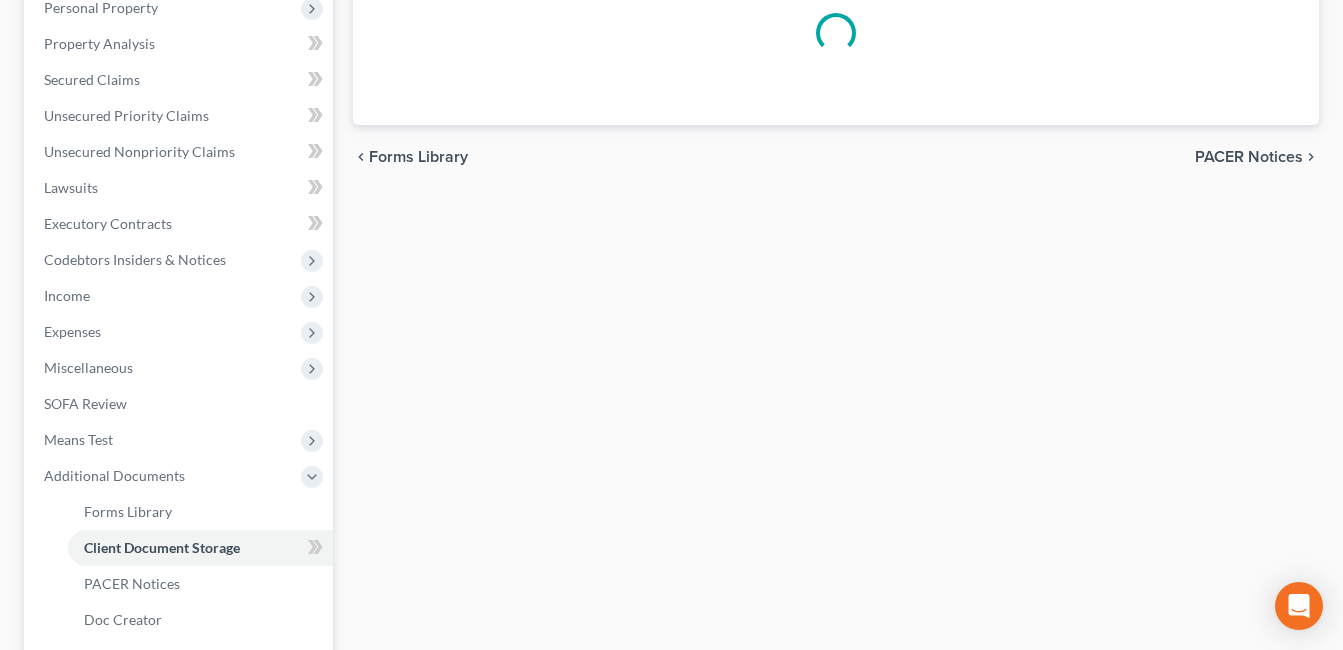 select on "7" 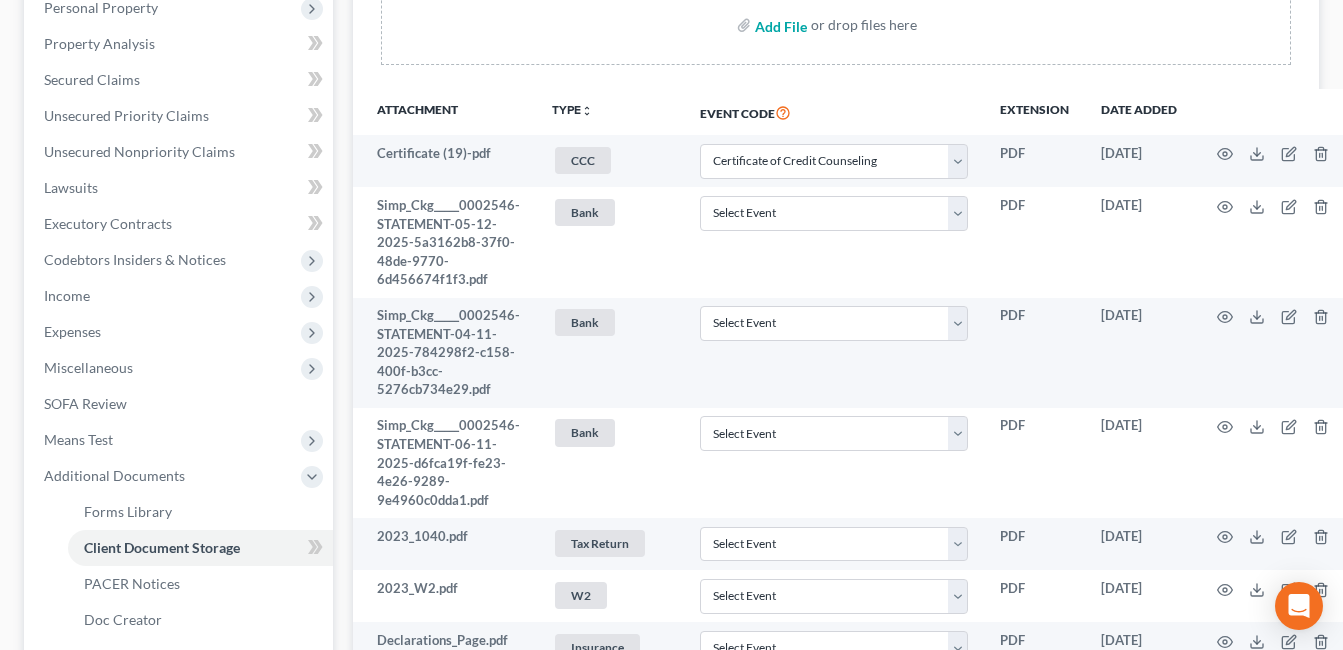 click at bounding box center (779, 25) 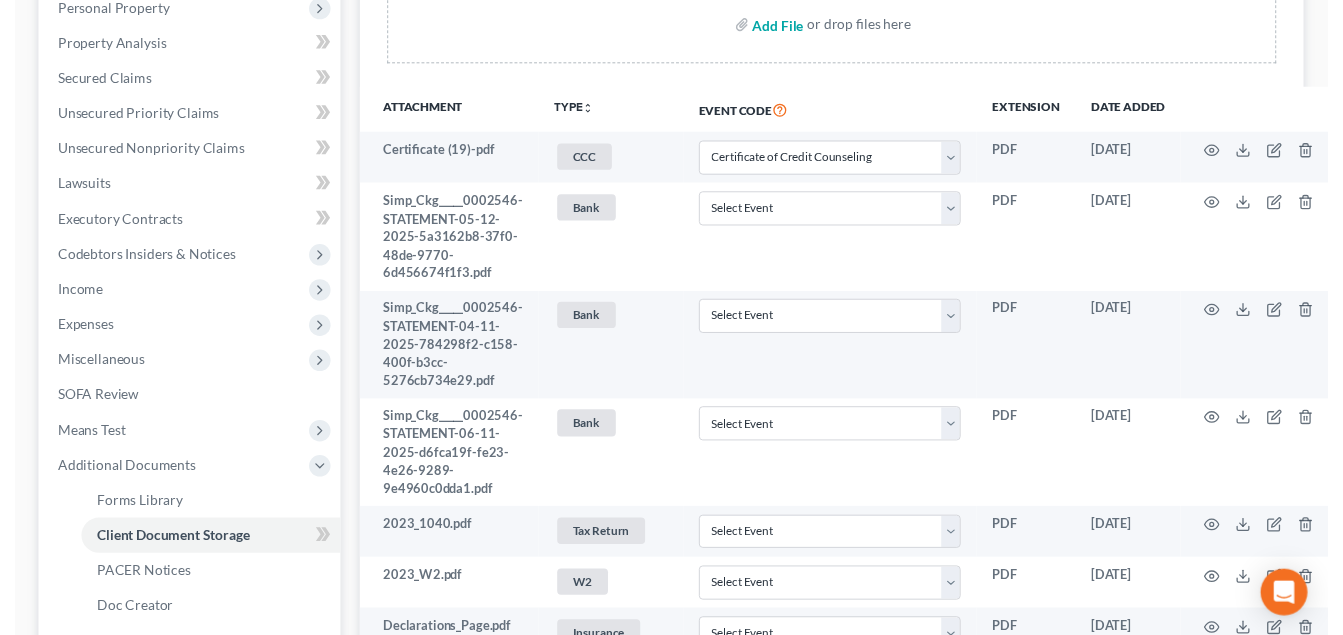 scroll, scrollTop: 0, scrollLeft: 0, axis: both 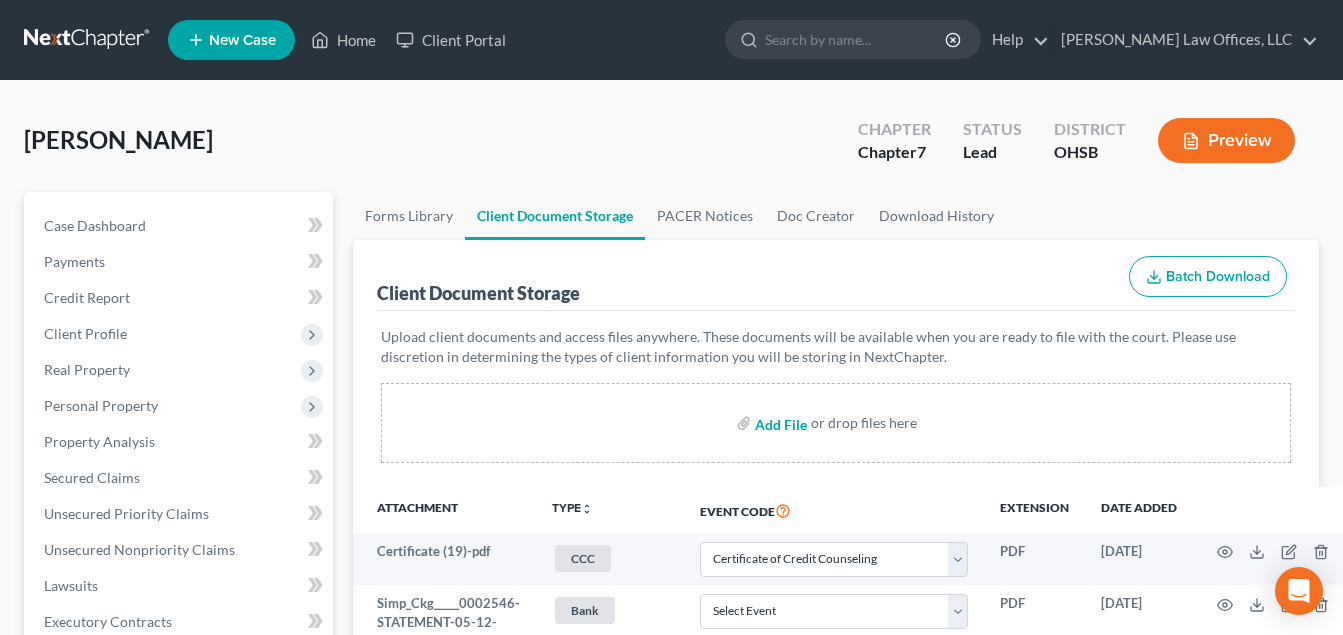 type on "C:\fakepath\Carnes.Kasey.pdf" 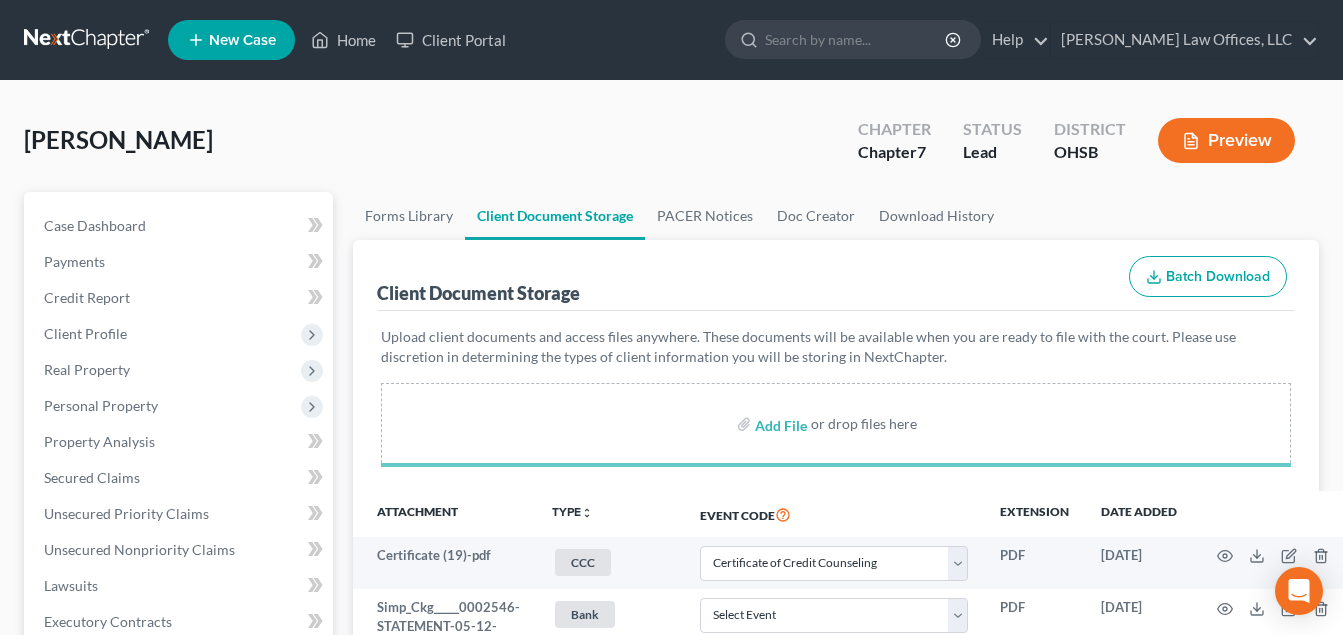 select on "7" 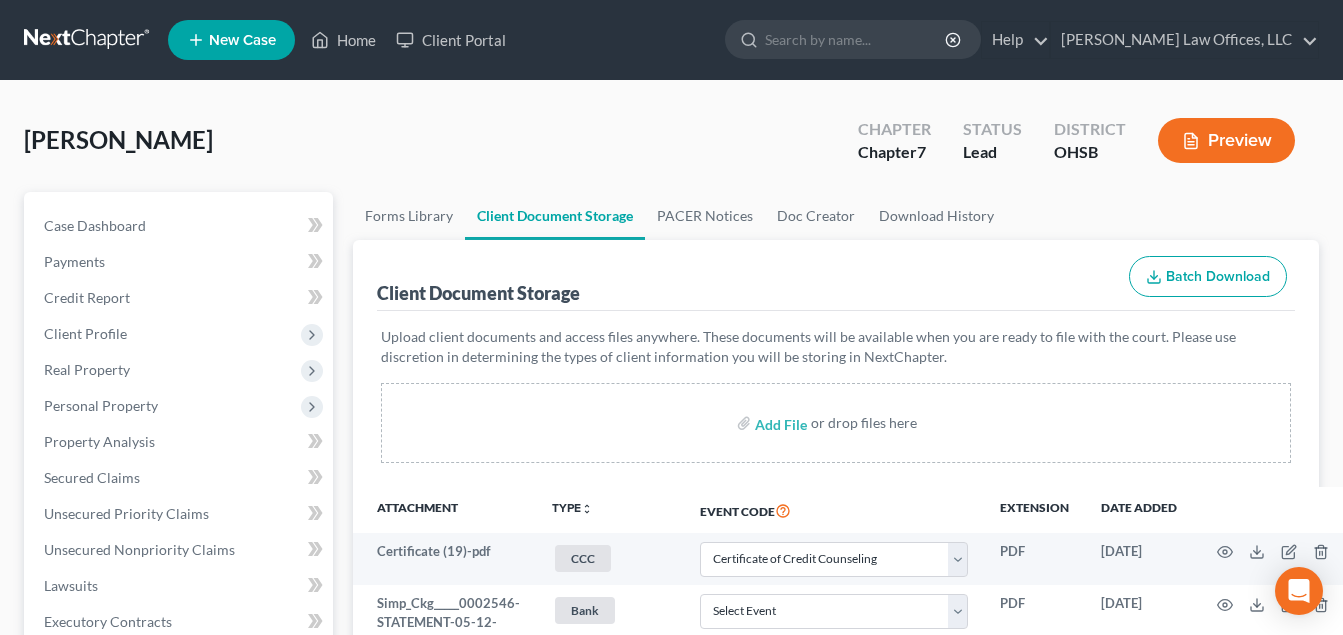 click on "Carnes, Kasey Upgraded Chapter Chapter  7 Status Lead District OHSB Preview" at bounding box center (671, 148) 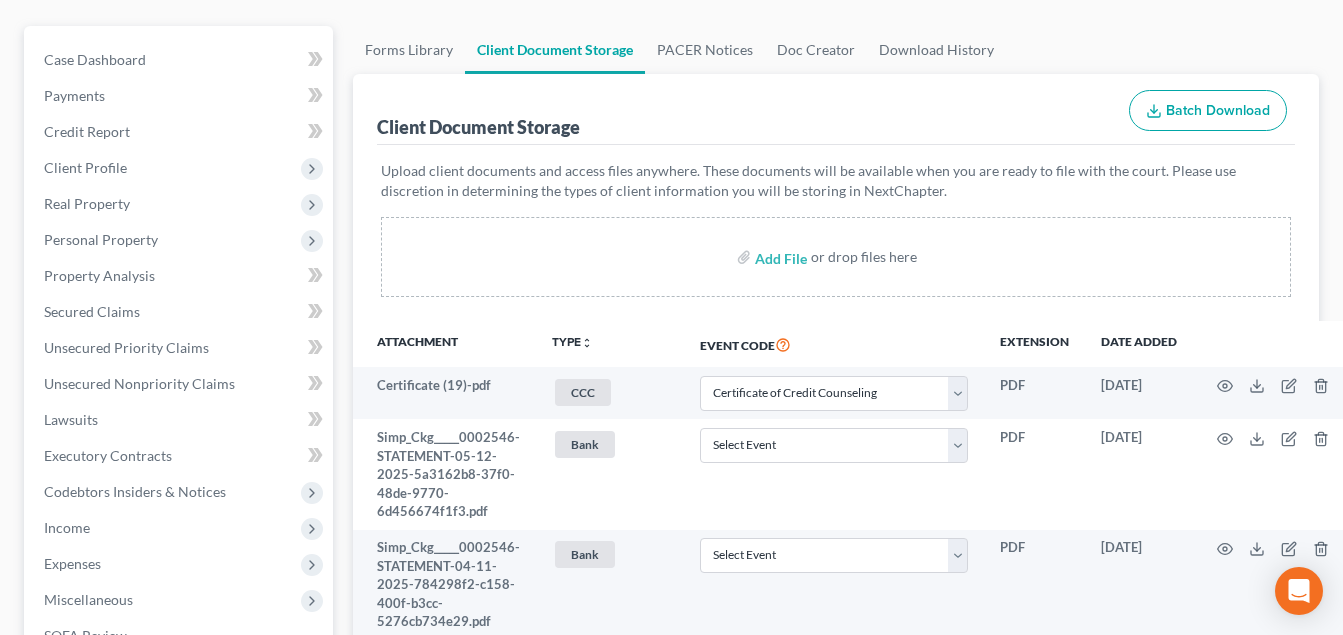 scroll, scrollTop: 1066, scrollLeft: 0, axis: vertical 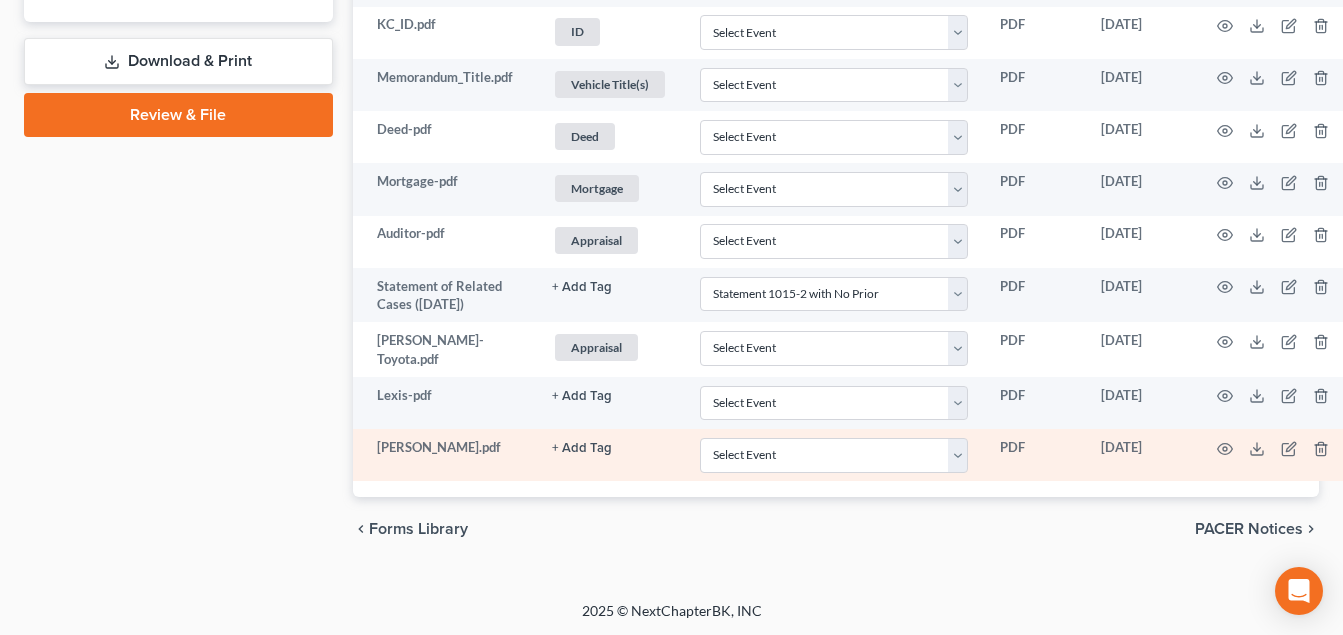 click on "+ Add Tag" at bounding box center (582, 287) 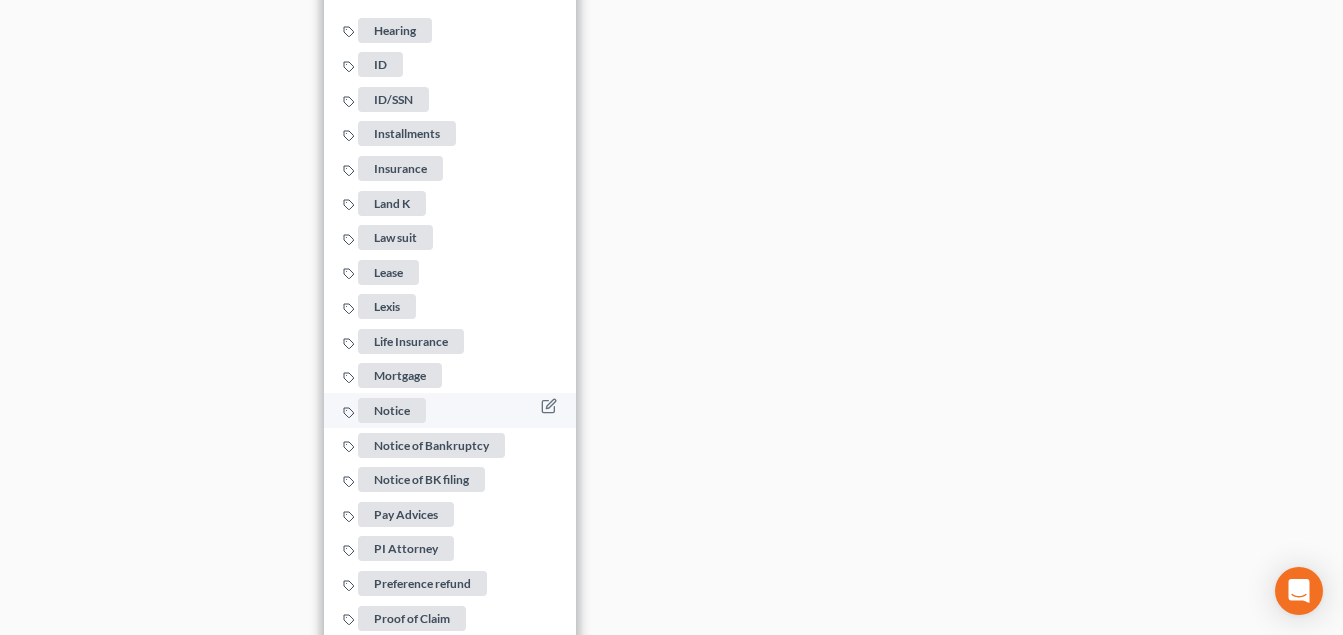 scroll, scrollTop: 2166, scrollLeft: 0, axis: vertical 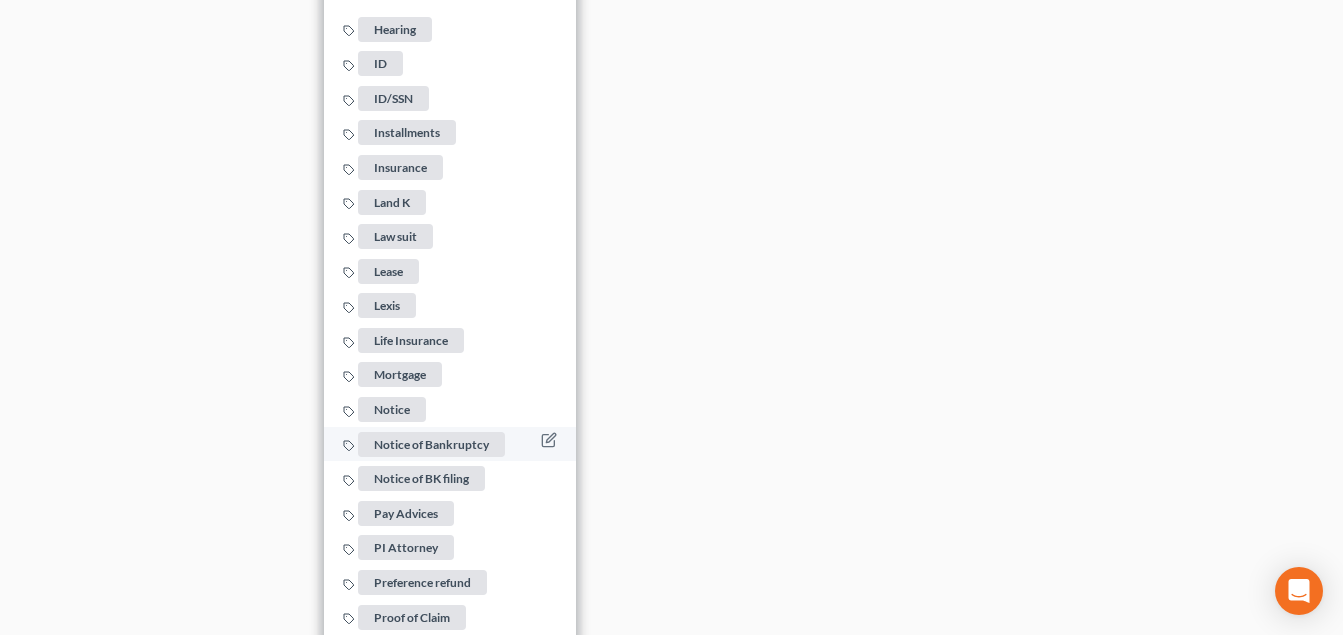 click on "Notice of Bankruptcy" at bounding box center [431, 443] 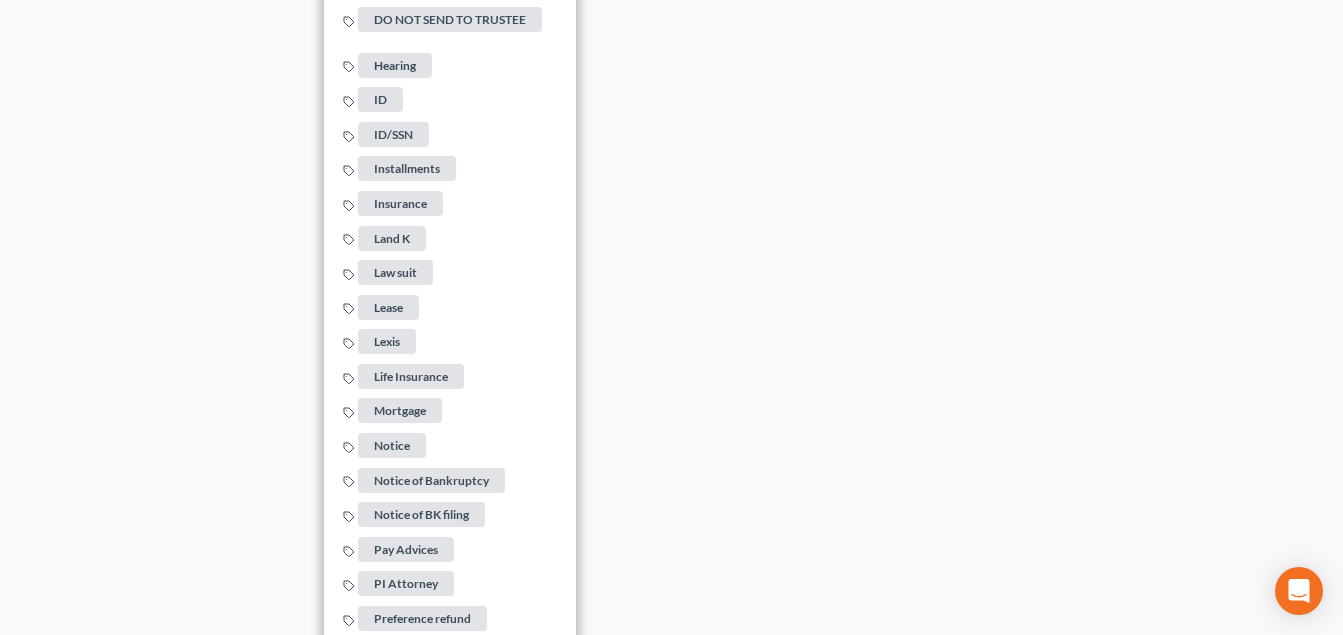 click on "Home New Case Client Portal Fesenmyer Law Offices, LLC fesenmyer_law@hotmail.com My Account Settings Plan + Billing Account Add-Ons Upgrade to Whoa Help Center Webinars Training Videos What's new Log out New Case Home Client Portal         - No Result - See all results Or Press Enter... Help Help Center Webinars Training Videos What's new Fesenmyer Law Offices, LLC Fesenmyer Law Offices, LLC fesenmyer_law@hotmail.com My Account Settings Plan + Billing Account Add-Ons Upgrade to Whoa Log out 	 Carnes, Kasey Upgraded Chapter Chapter  7 Status Lead District OHSB Preview Petition Navigation
Case Dashboard
Payments
Invoices
Income" at bounding box center [671, -1315] 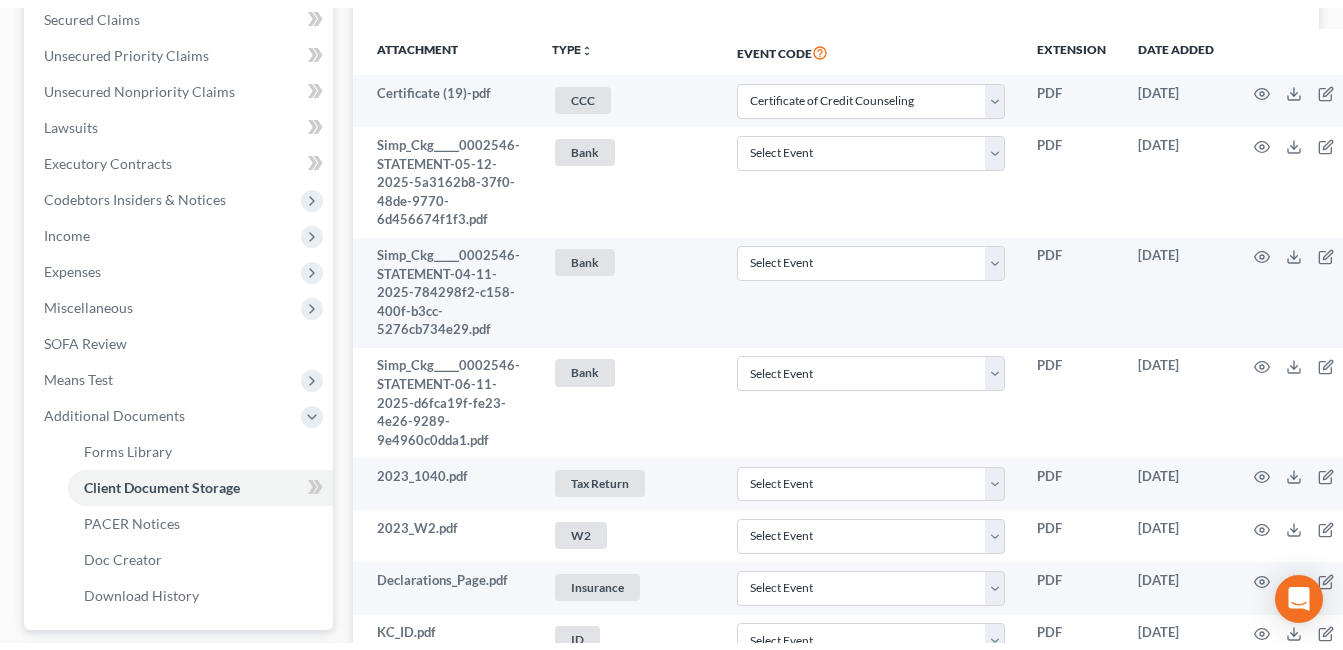scroll, scrollTop: 0, scrollLeft: 0, axis: both 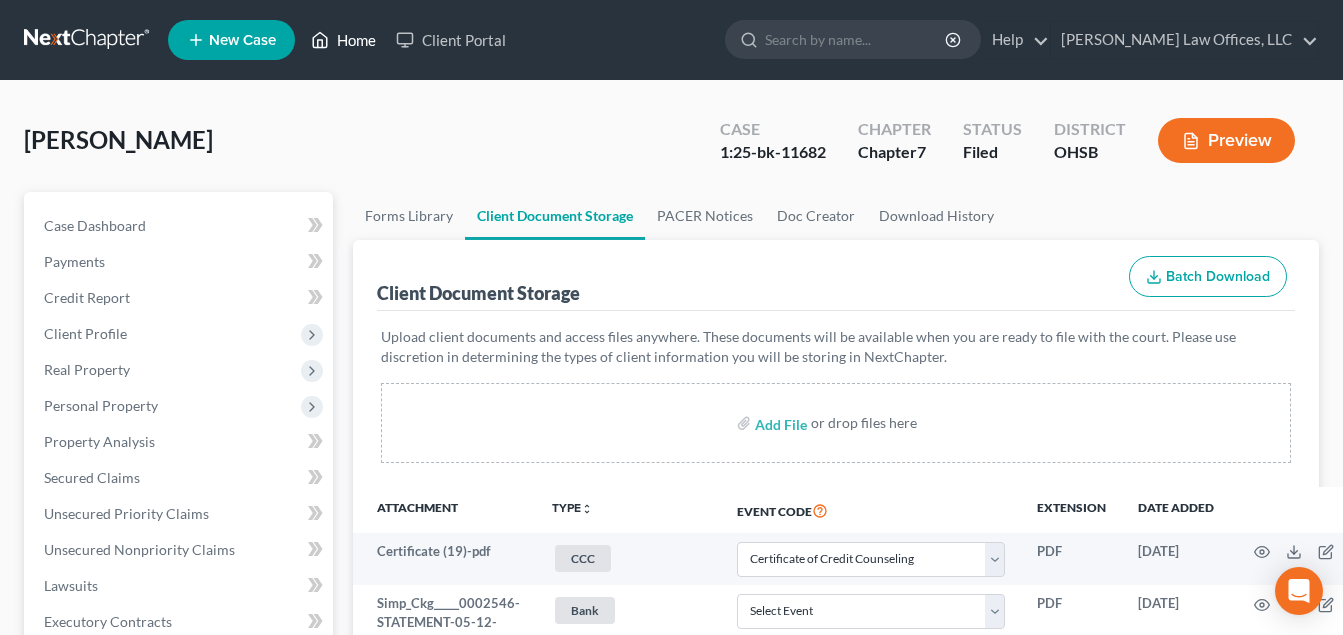 click on "Home" at bounding box center (343, 40) 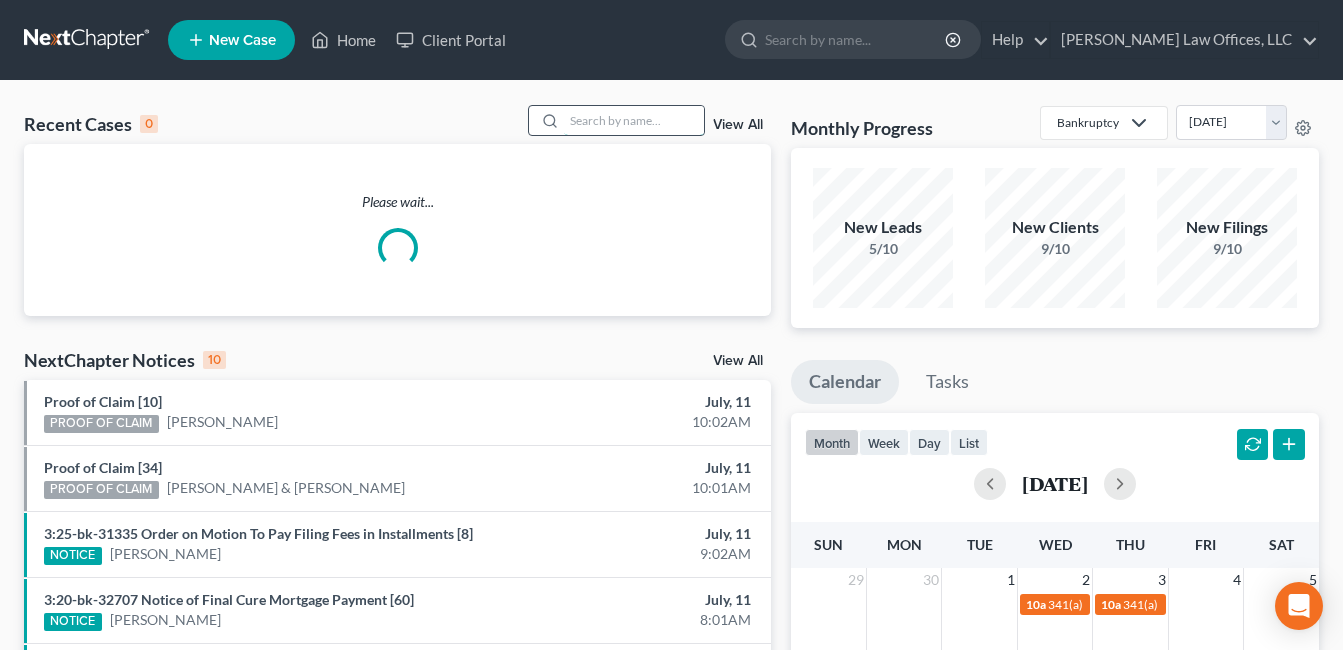 click at bounding box center (634, 120) 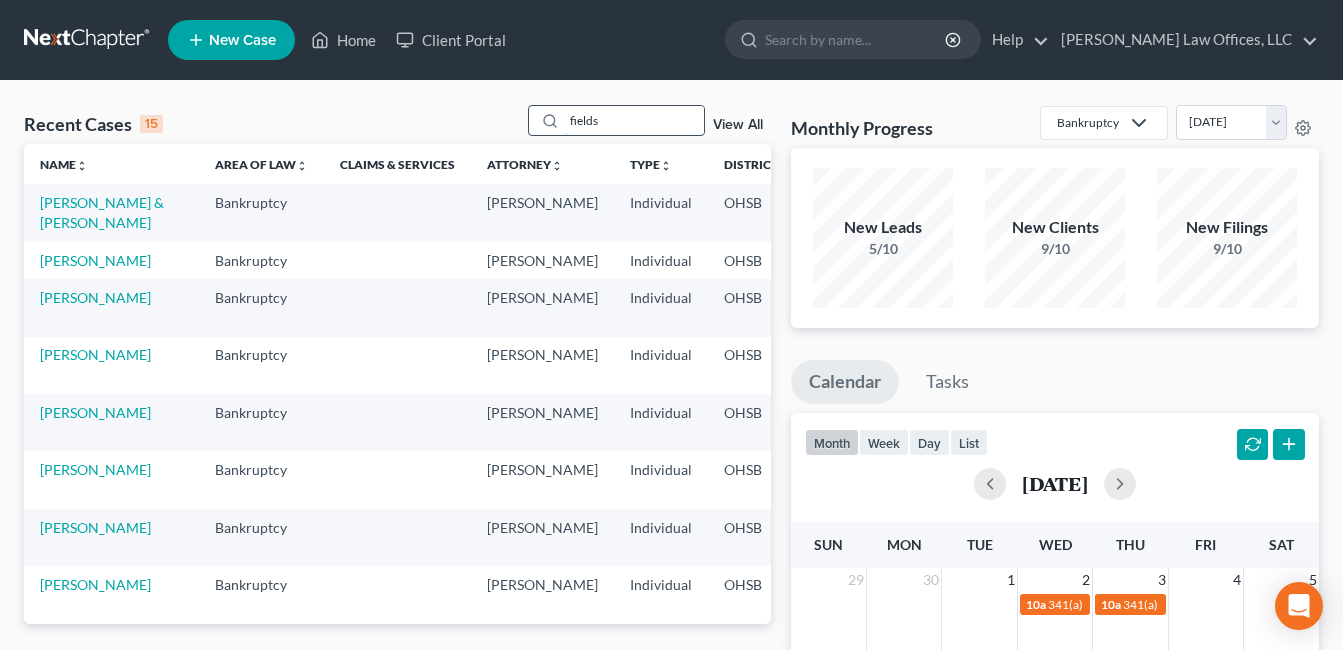 type on "fields" 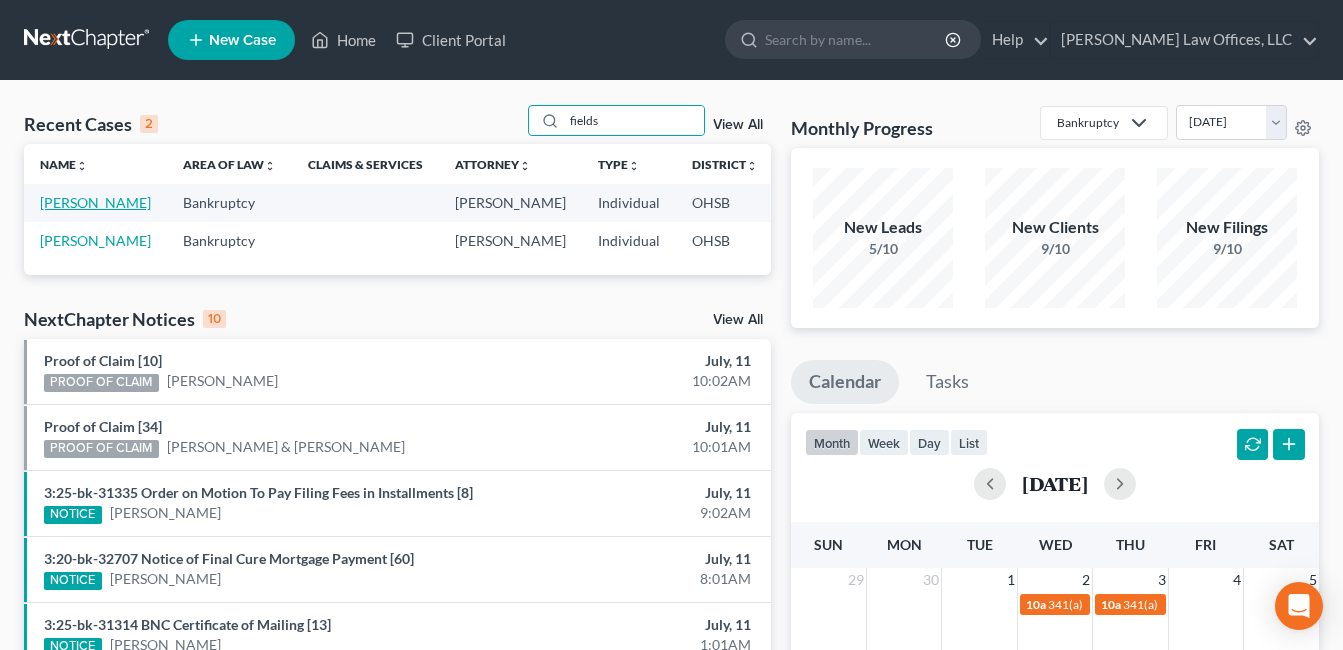 click on "[PERSON_NAME]" at bounding box center [95, 202] 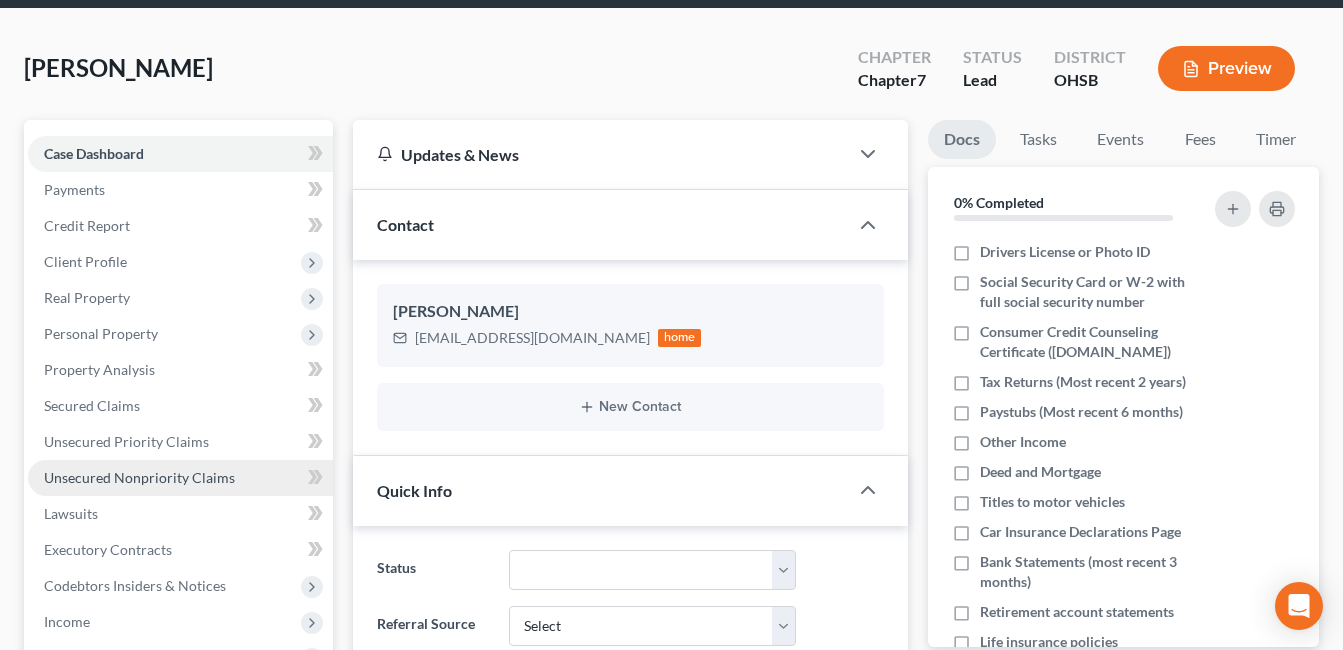 scroll, scrollTop: 0, scrollLeft: 0, axis: both 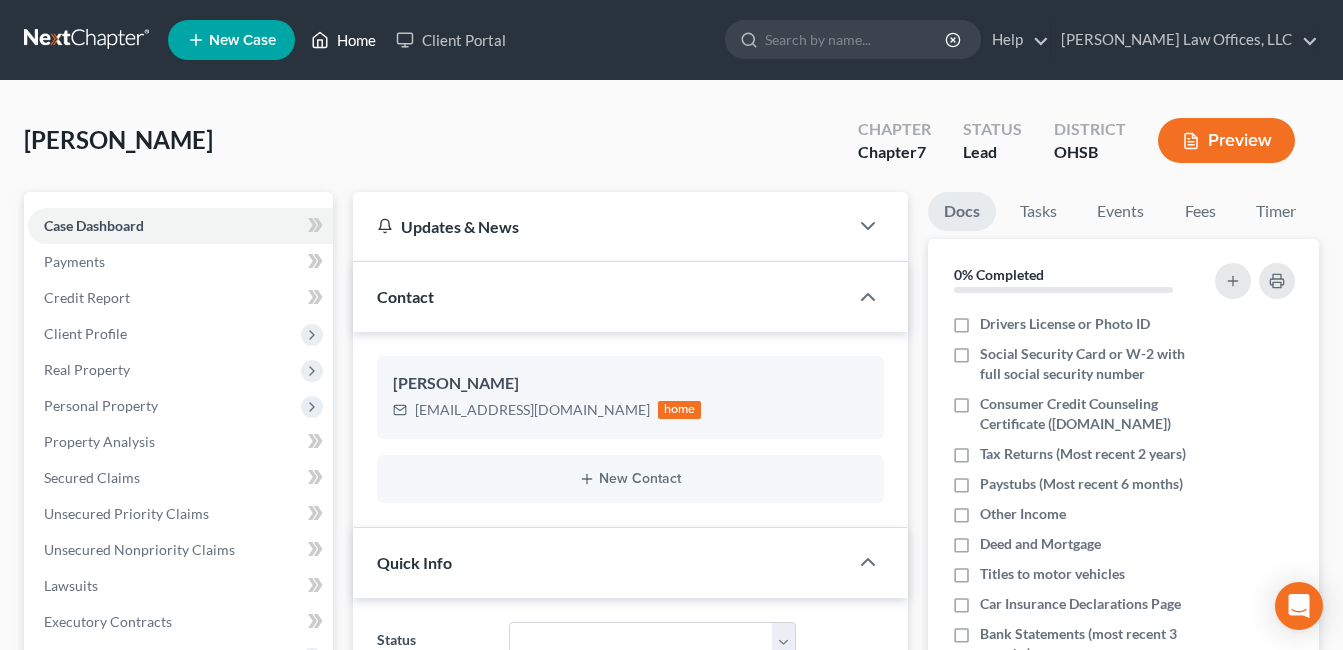 drag, startPoint x: 359, startPoint y: 36, endPoint x: 511, endPoint y: 132, distance: 179.77763 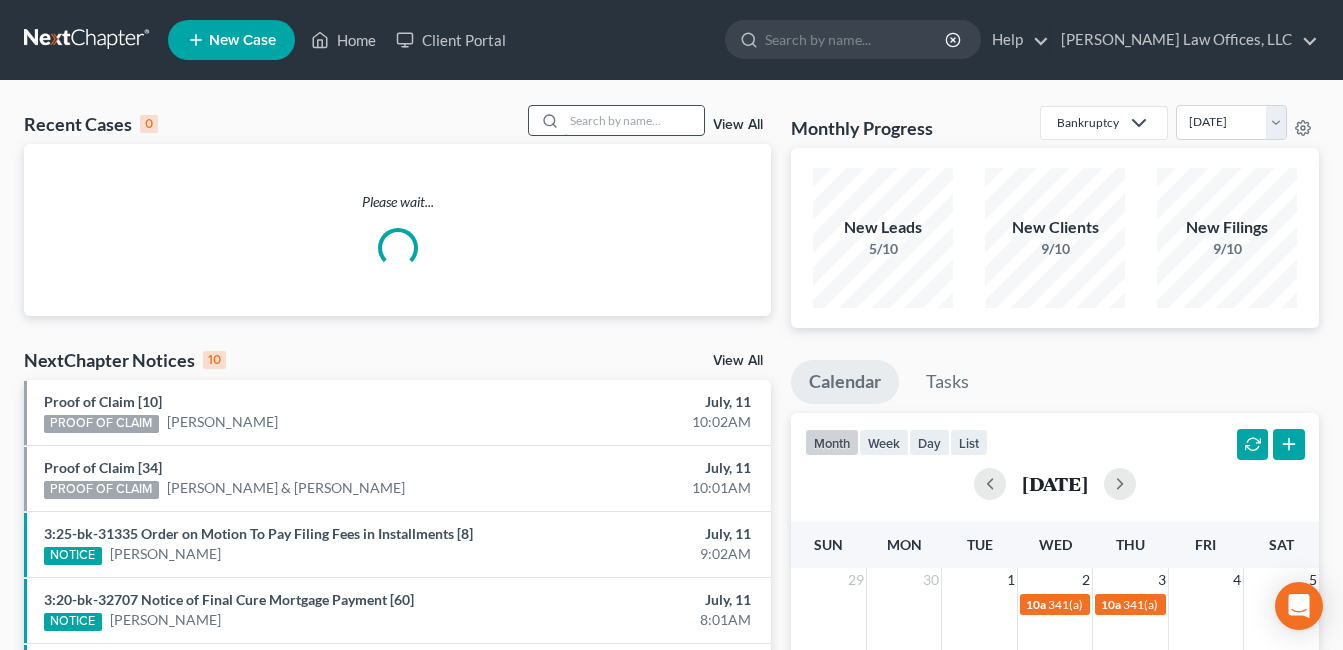 click at bounding box center (634, 120) 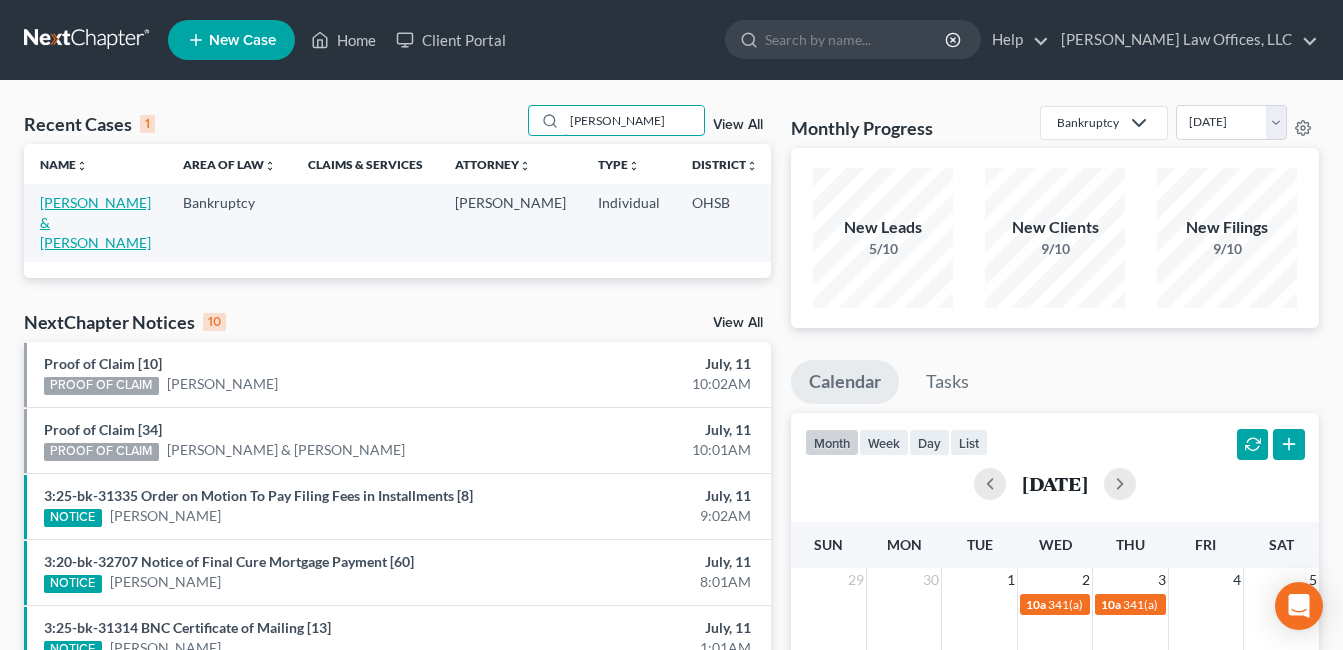 type on "kemp" 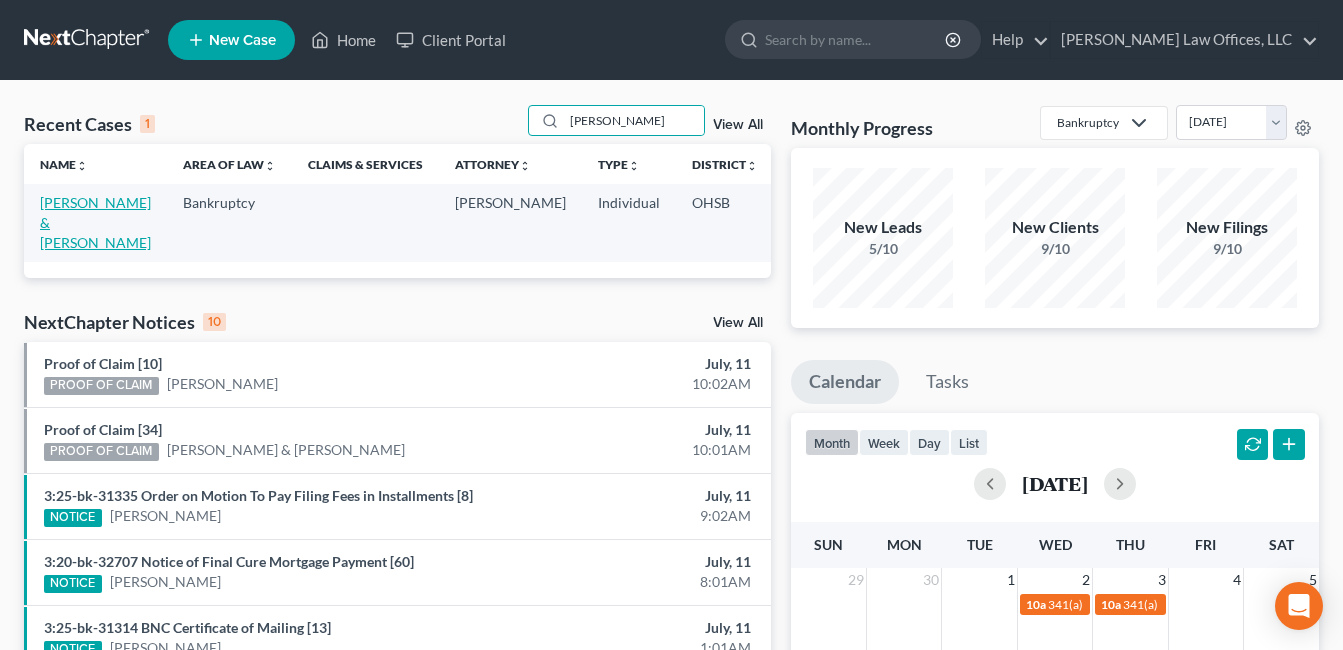 click on "[PERSON_NAME] & [PERSON_NAME]" at bounding box center (95, 222) 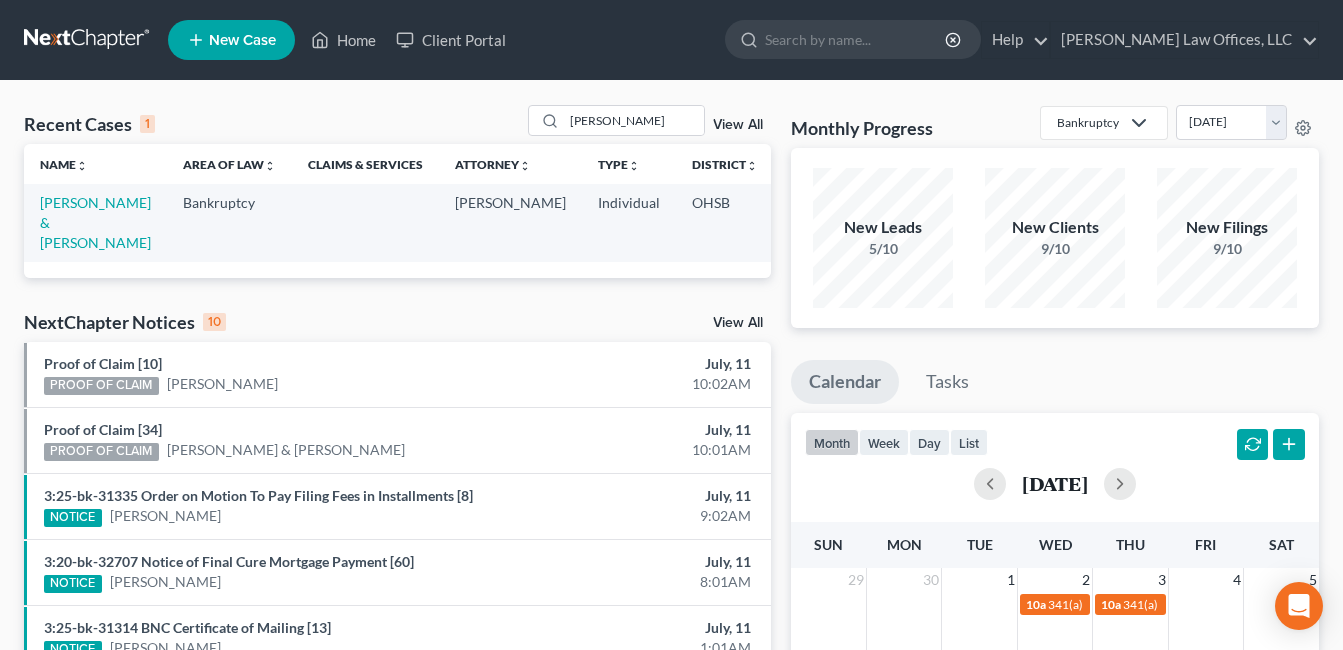 select on "4" 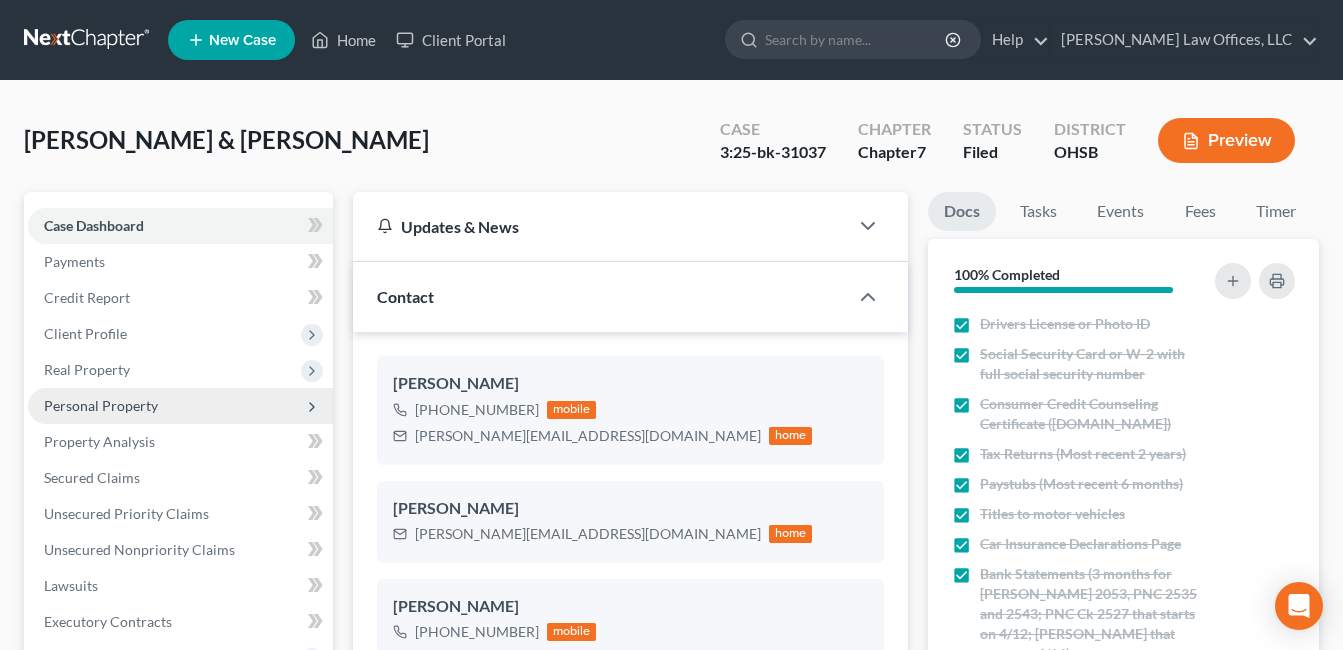 click on "Personal Property" at bounding box center (101, 405) 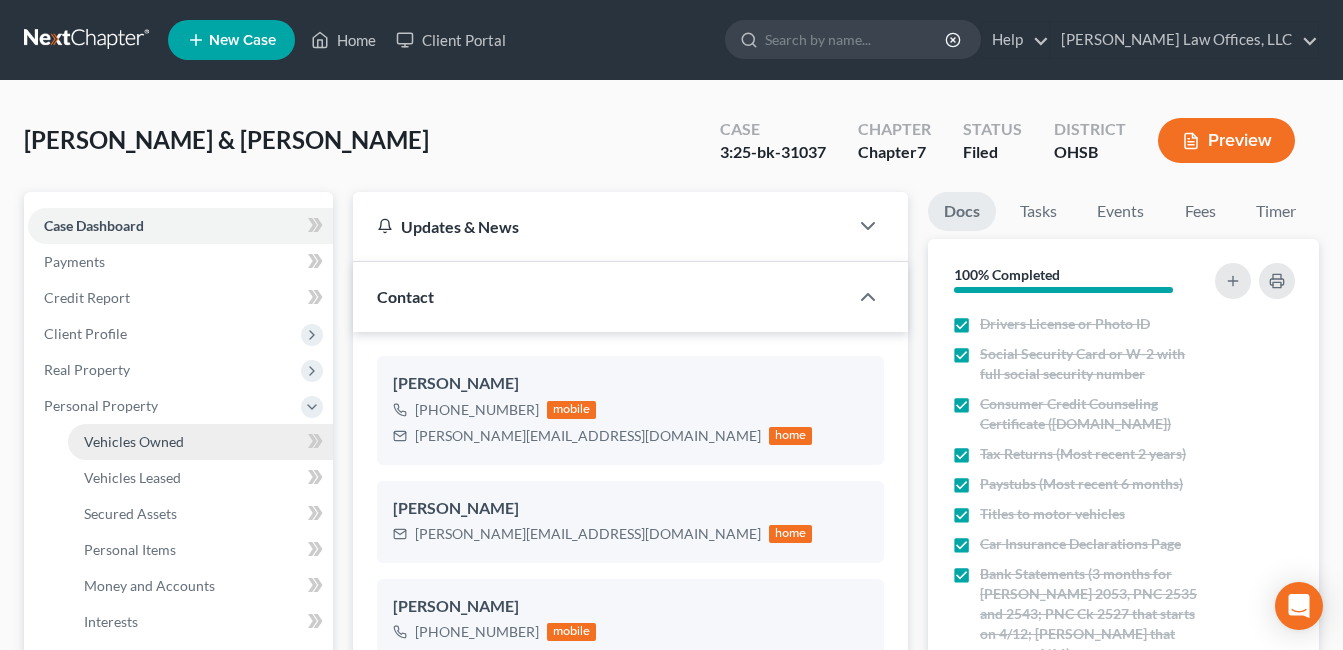 click on "Vehicles Owned" at bounding box center [134, 441] 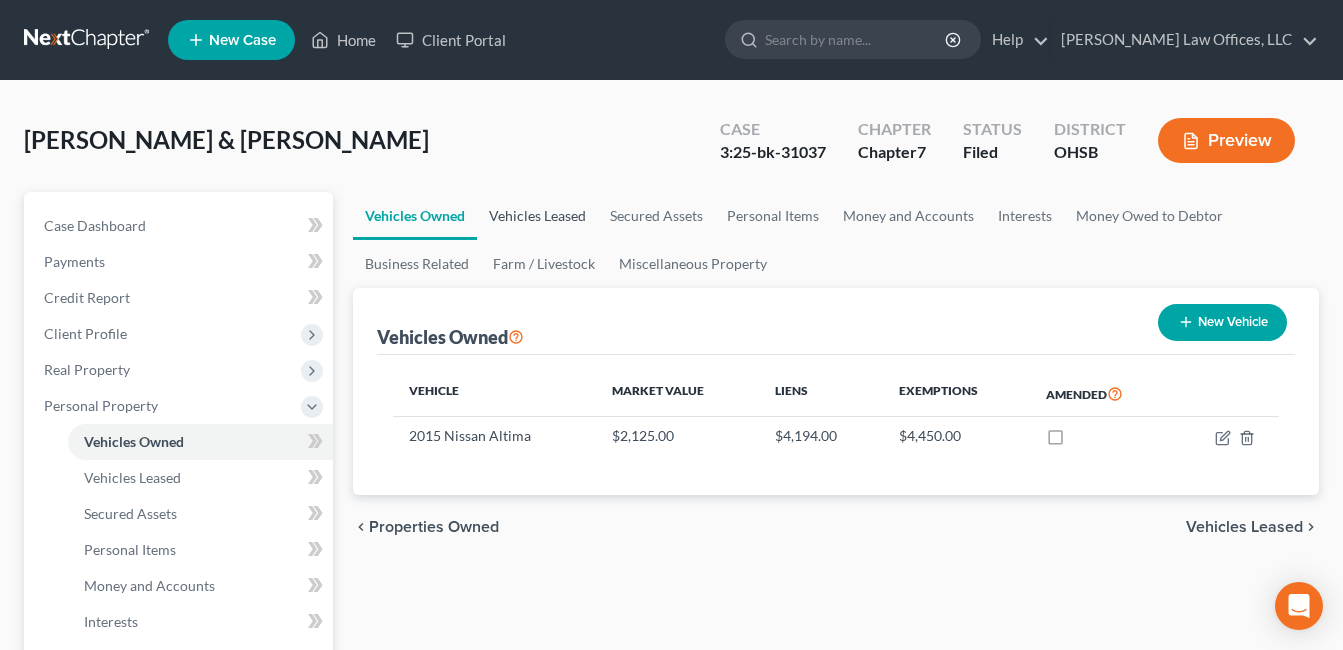click on "Vehicles Leased" at bounding box center (537, 216) 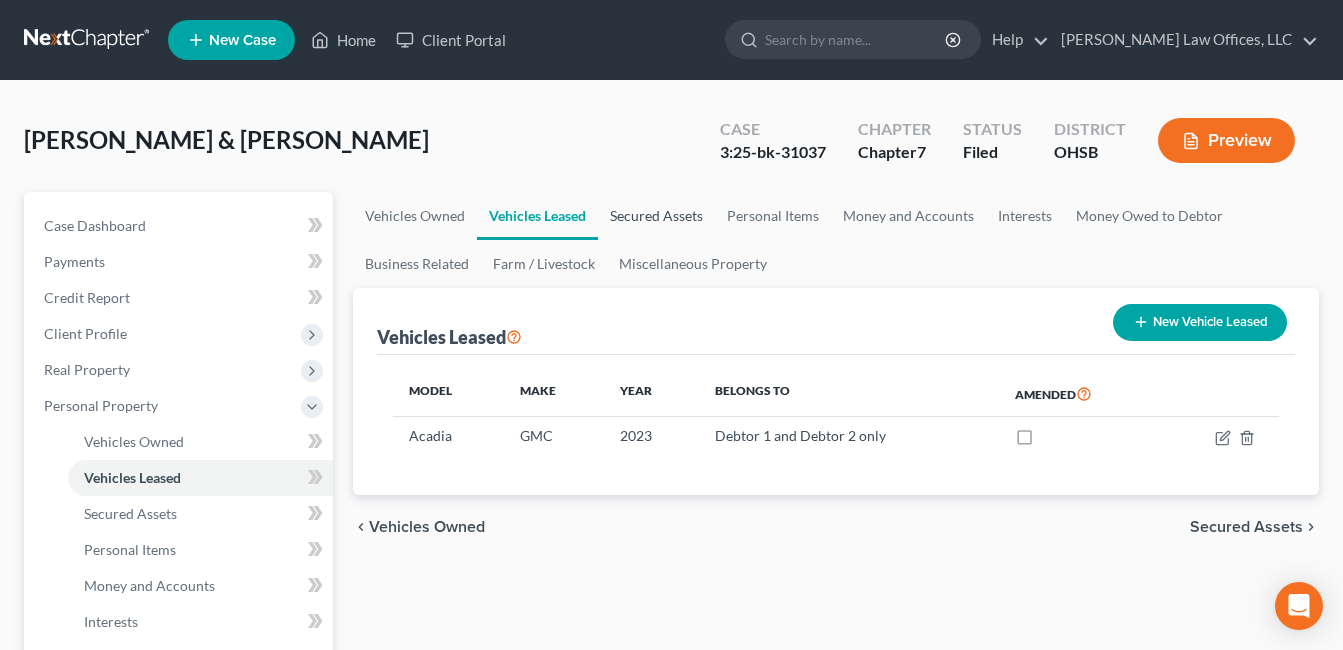 click on "Secured Assets" at bounding box center (656, 216) 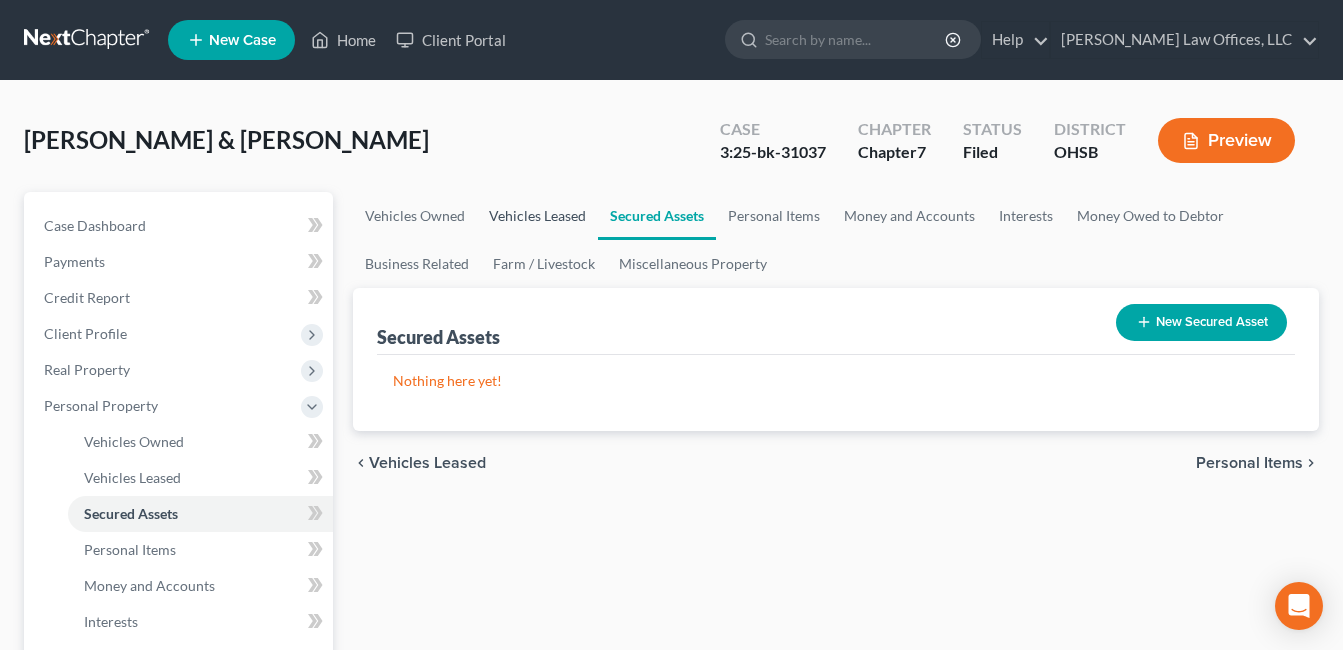 click on "Vehicles Leased" at bounding box center [537, 216] 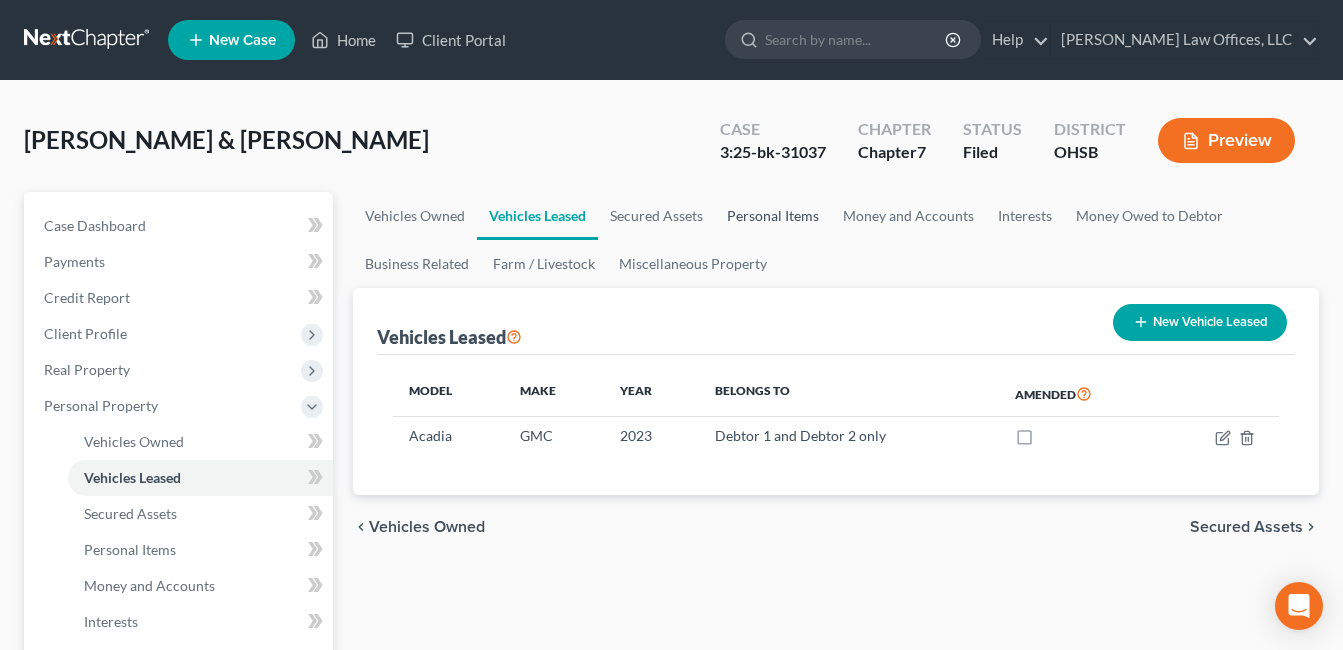 click on "Personal Items" at bounding box center (773, 216) 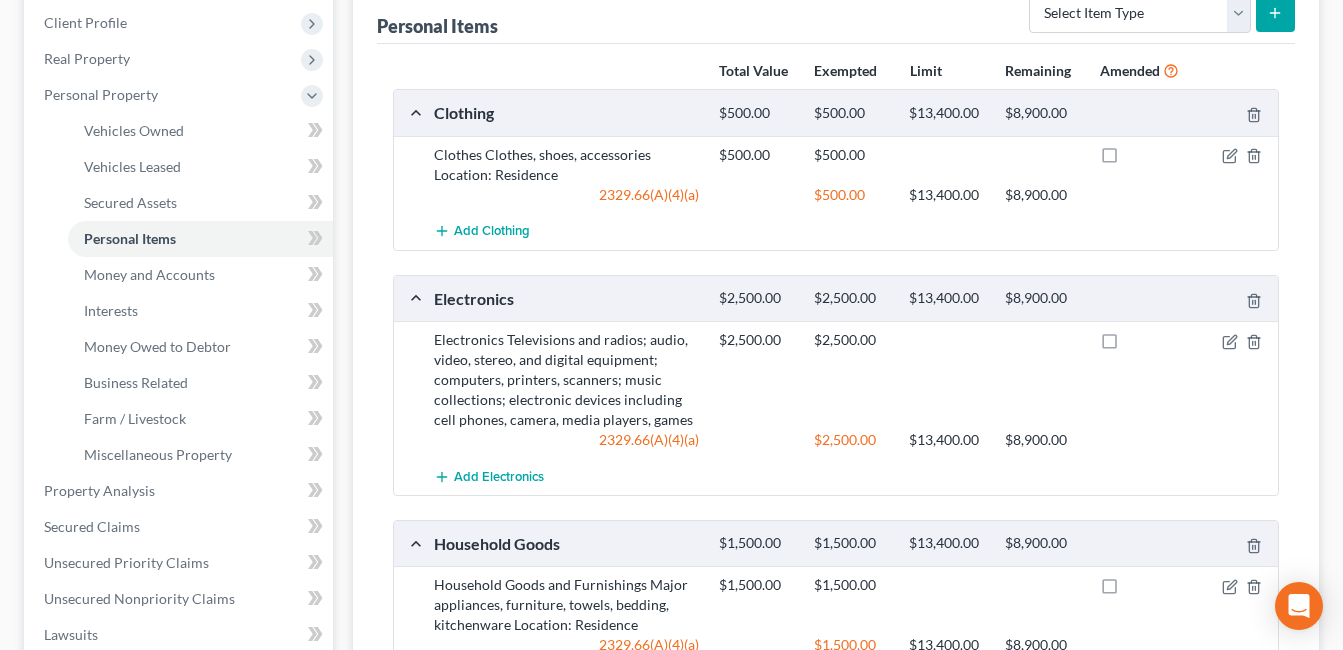 scroll, scrollTop: 0, scrollLeft: 0, axis: both 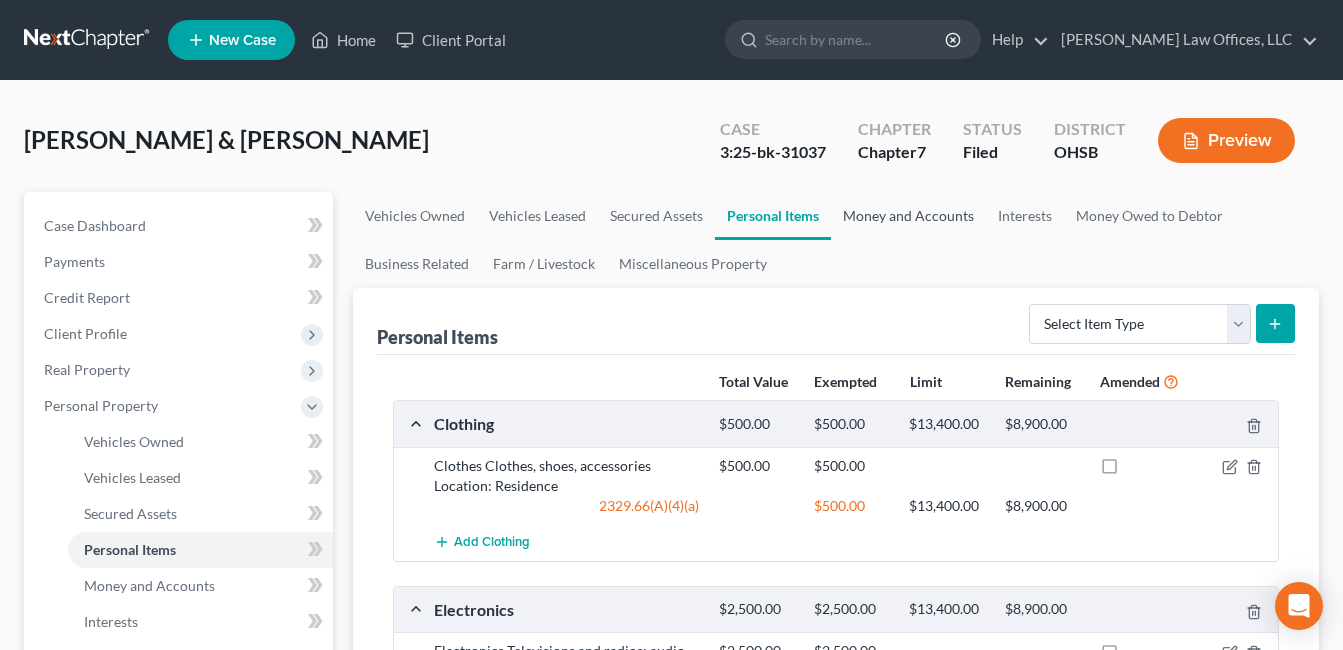 click on "Money and Accounts" at bounding box center (908, 216) 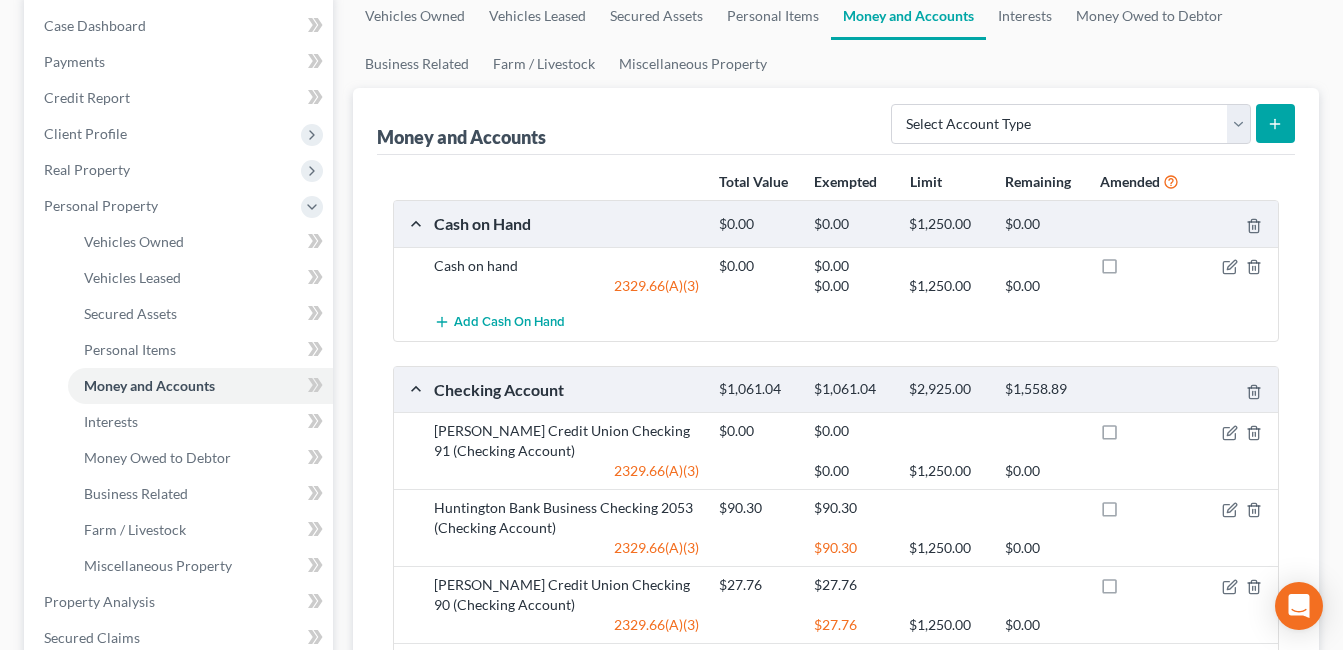 scroll, scrollTop: 300, scrollLeft: 0, axis: vertical 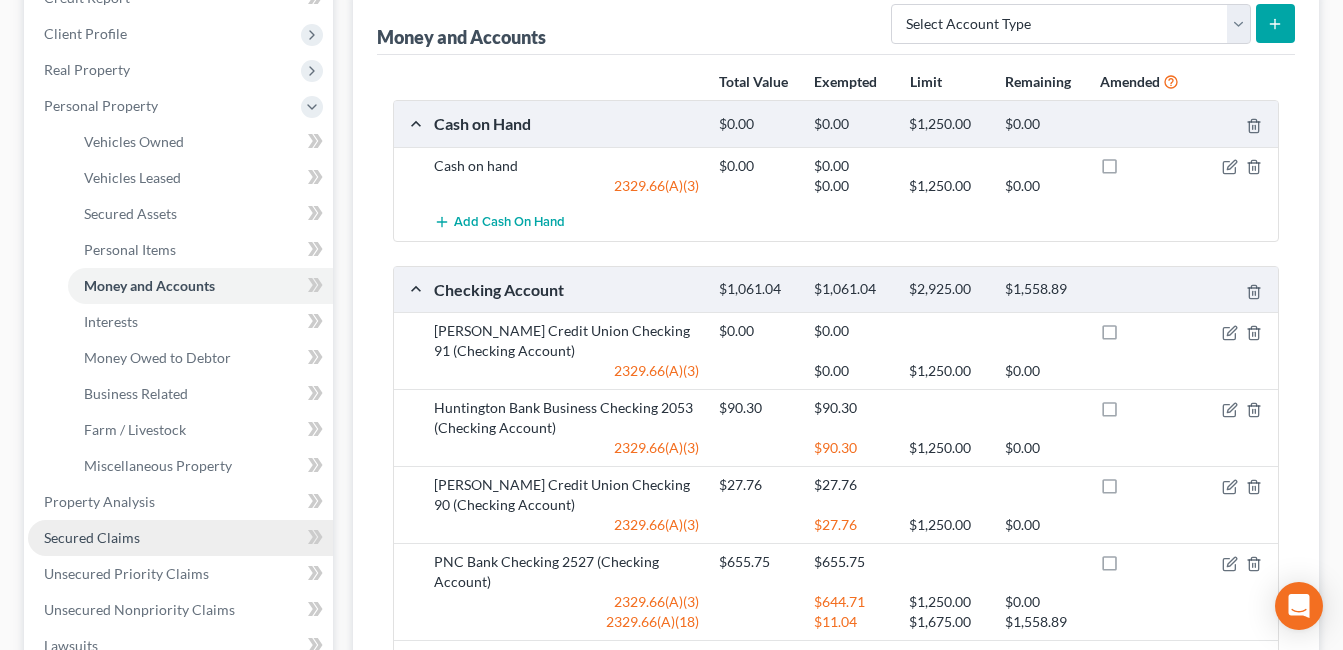 click on "Secured Claims" at bounding box center (92, 537) 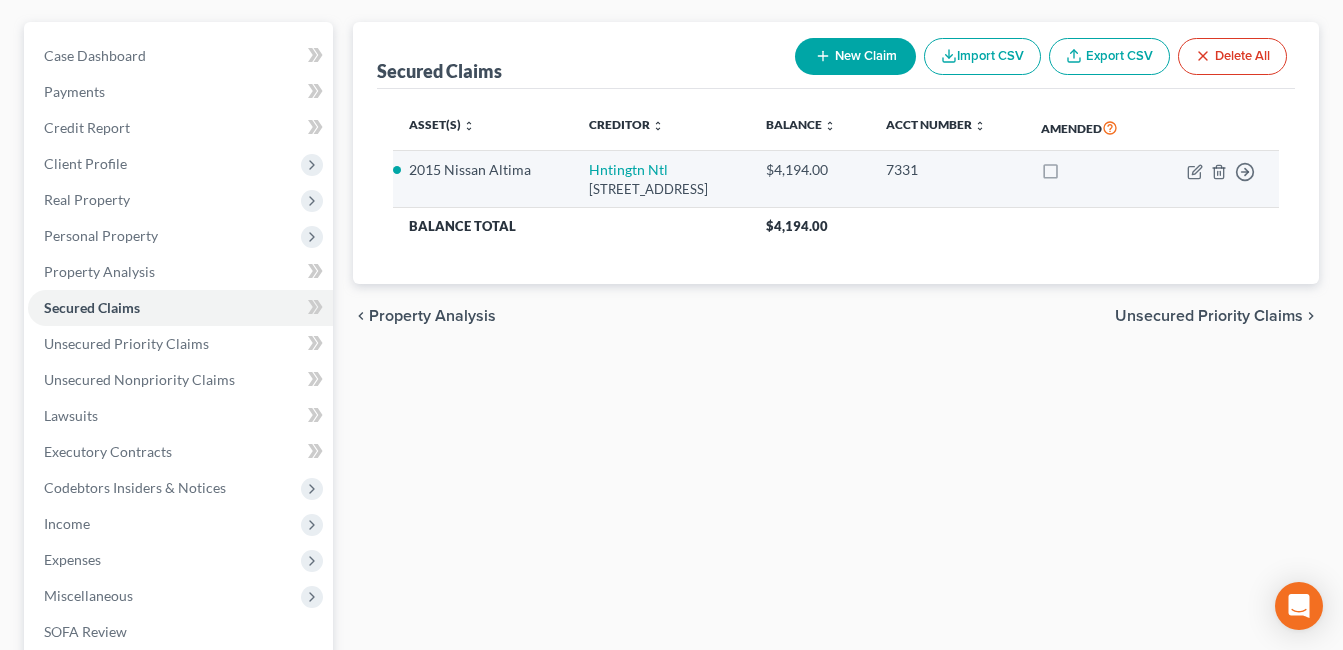 scroll, scrollTop: 0, scrollLeft: 0, axis: both 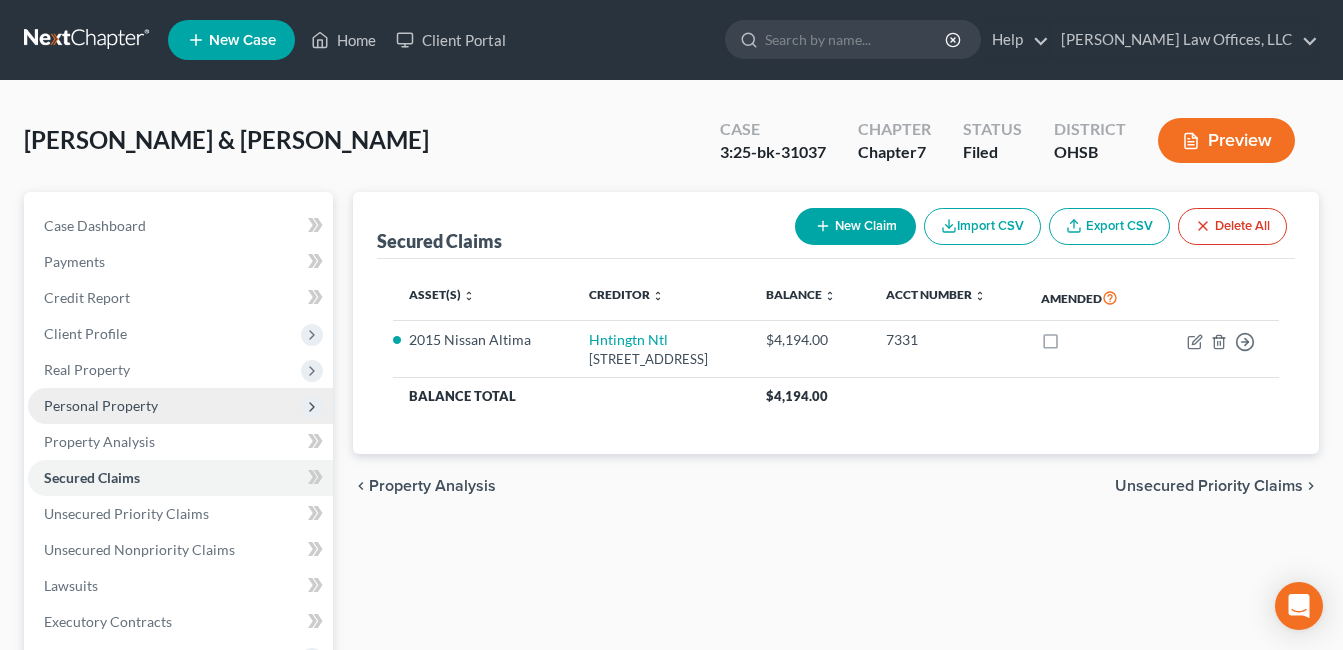 click on "Personal Property" at bounding box center [101, 405] 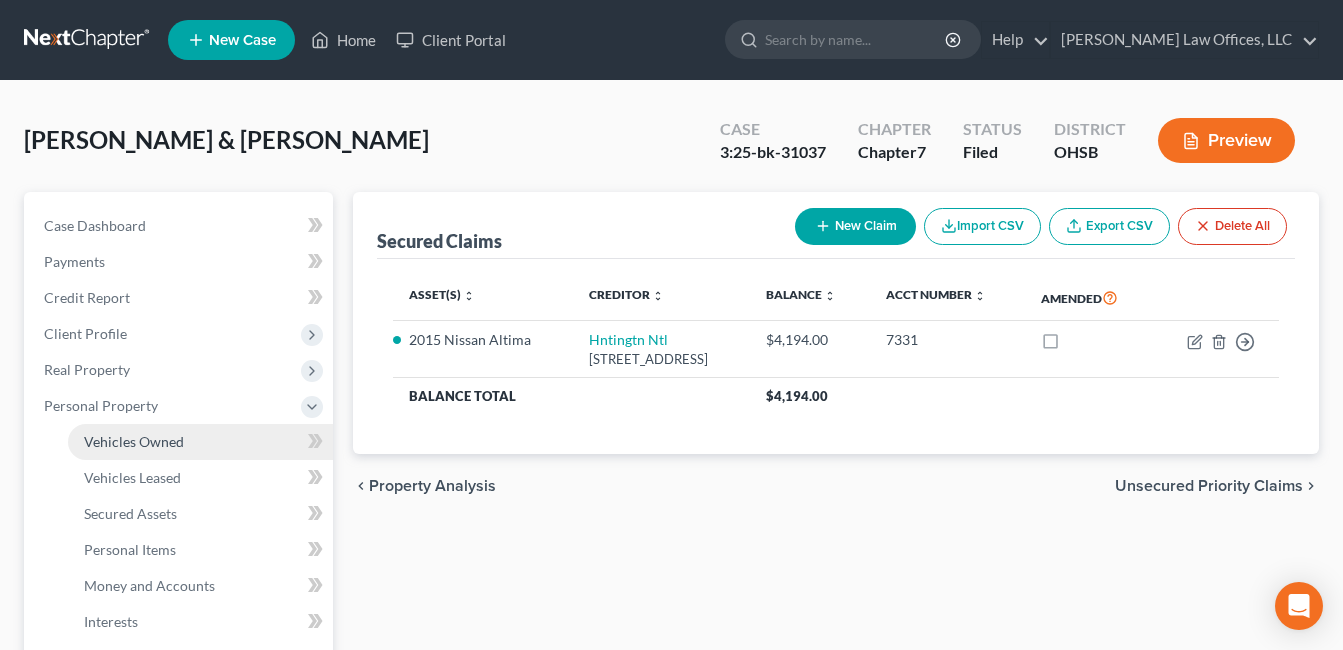 click on "Vehicles Owned" at bounding box center [134, 441] 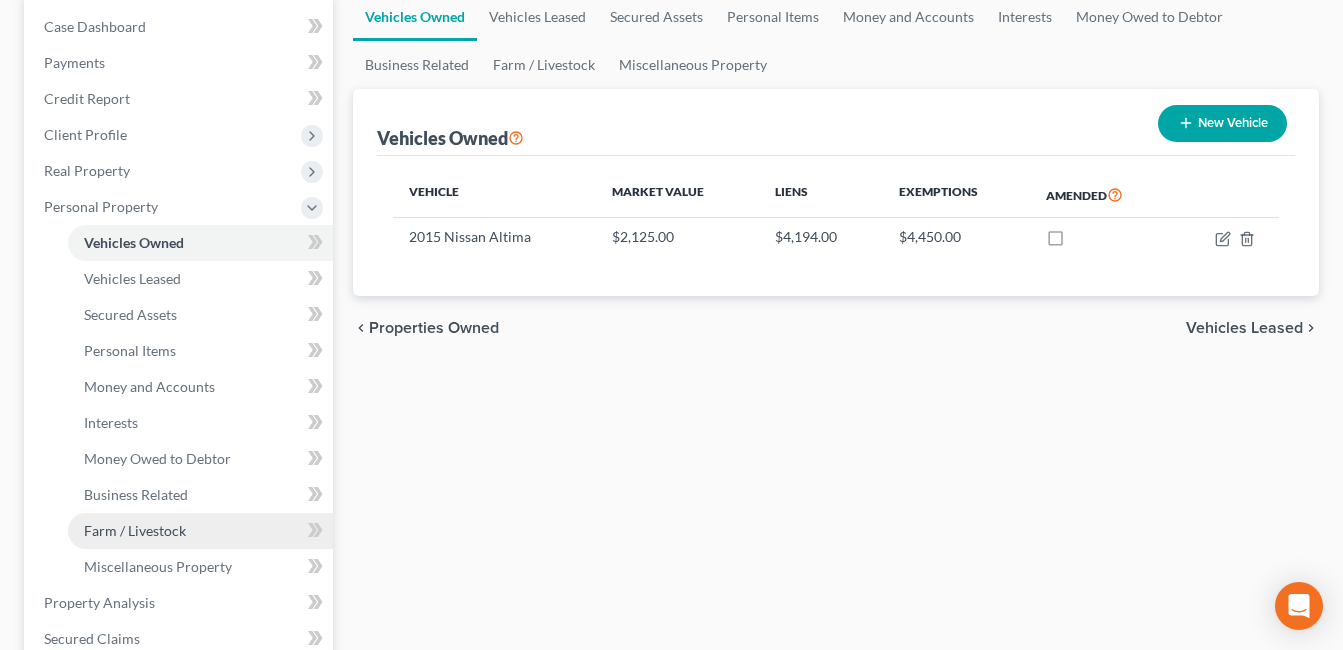 scroll, scrollTop: 200, scrollLeft: 0, axis: vertical 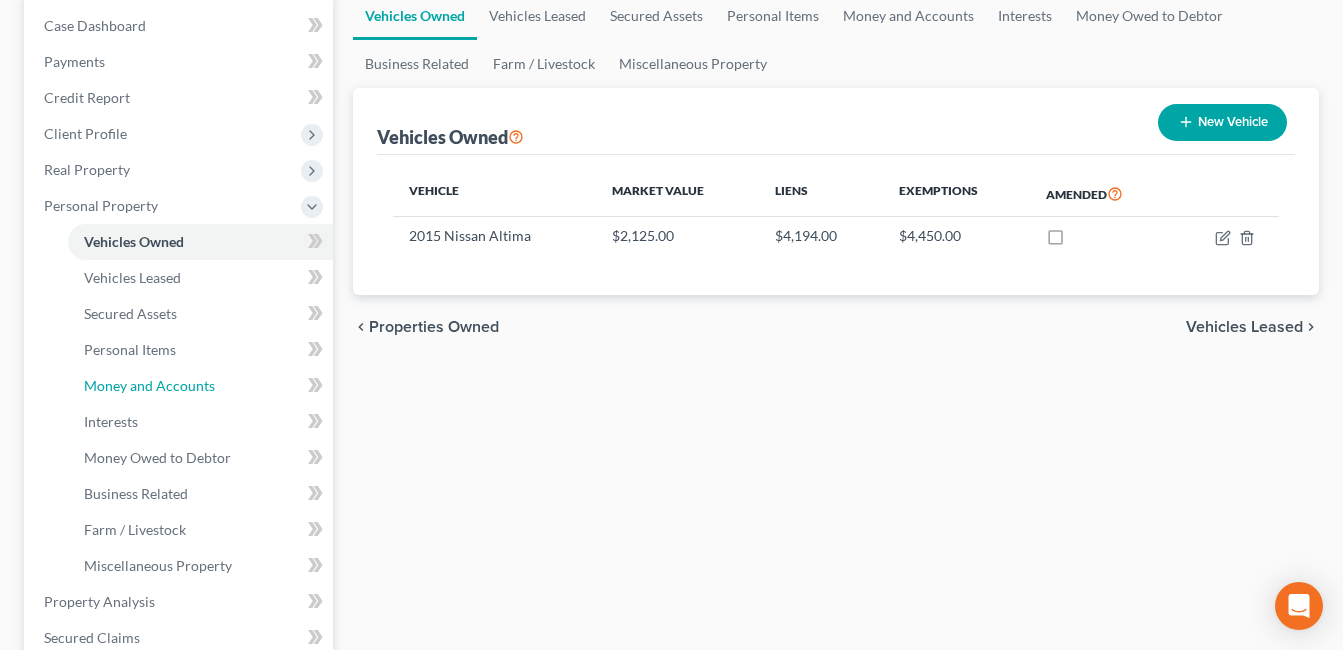 click on "Money and Accounts" at bounding box center (149, 385) 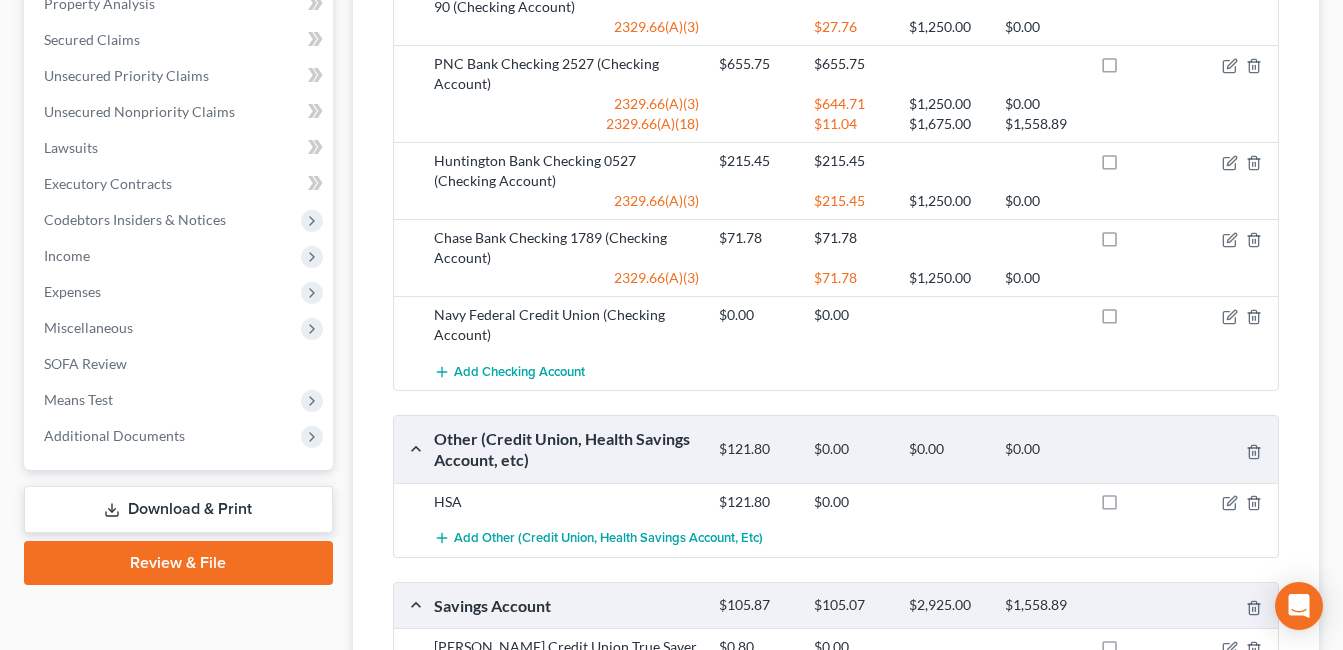 scroll, scrollTop: 800, scrollLeft: 0, axis: vertical 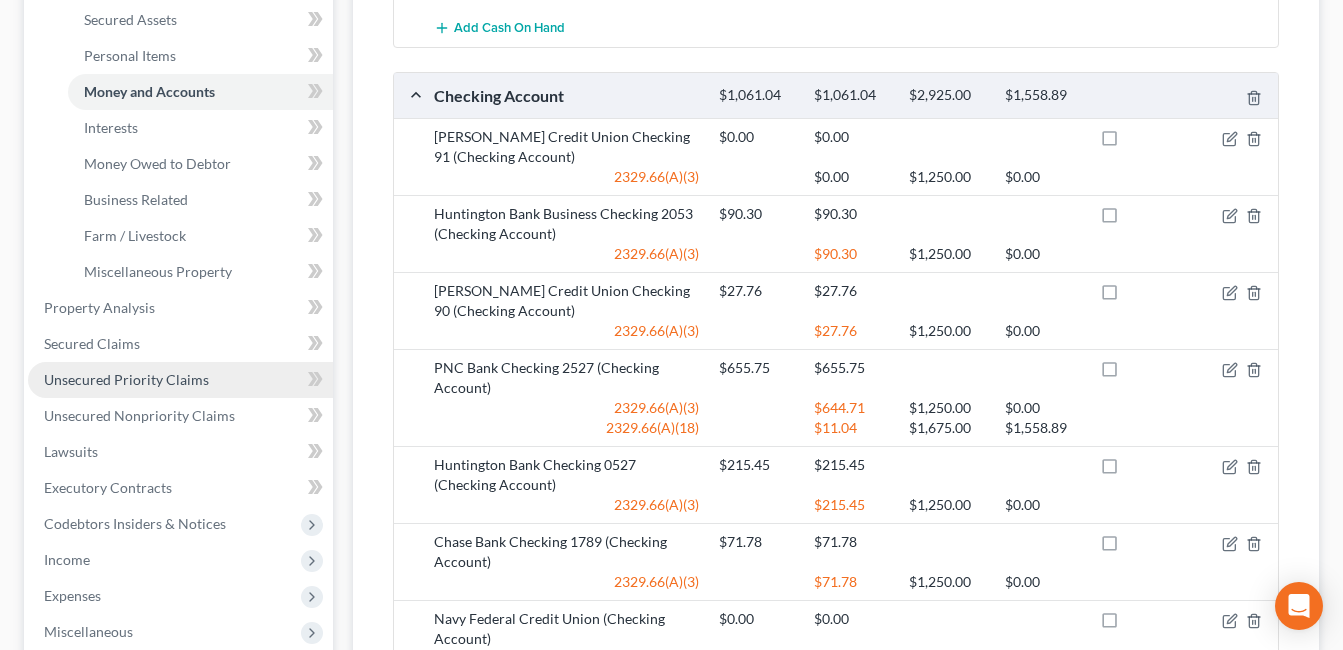 click on "Unsecured Priority Claims" at bounding box center (126, 379) 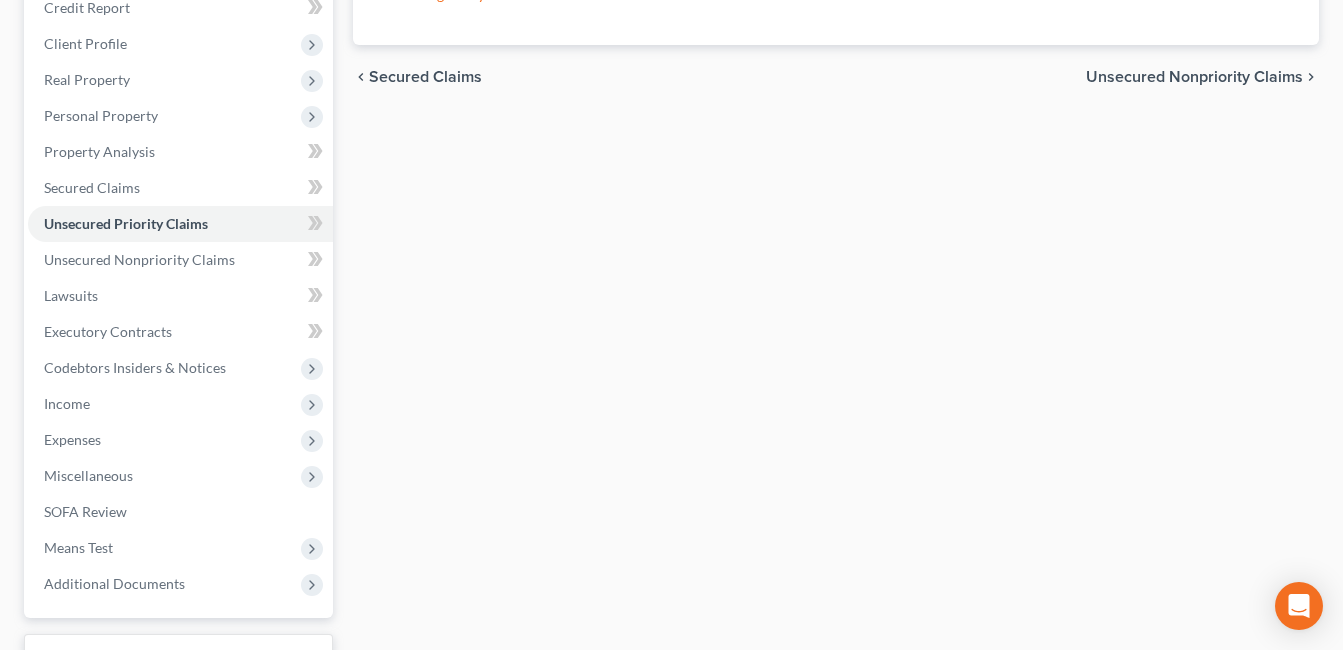 scroll, scrollTop: 449, scrollLeft: 0, axis: vertical 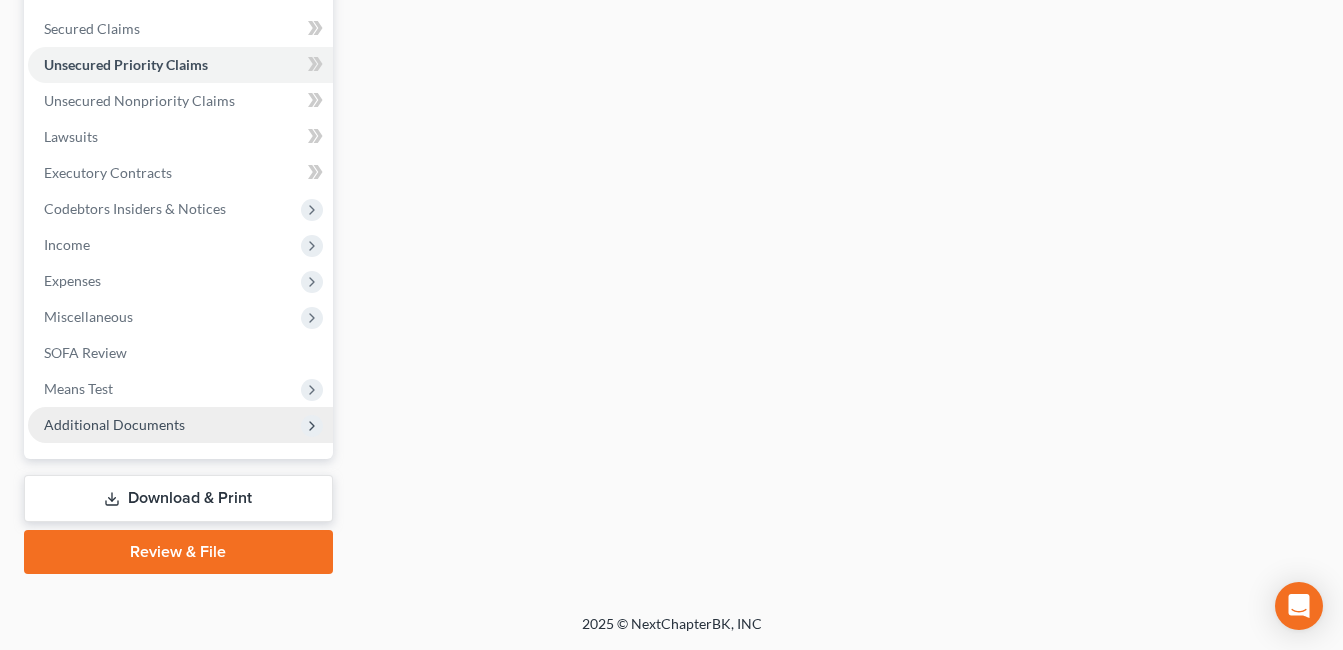 click on "Additional Documents" at bounding box center [114, 424] 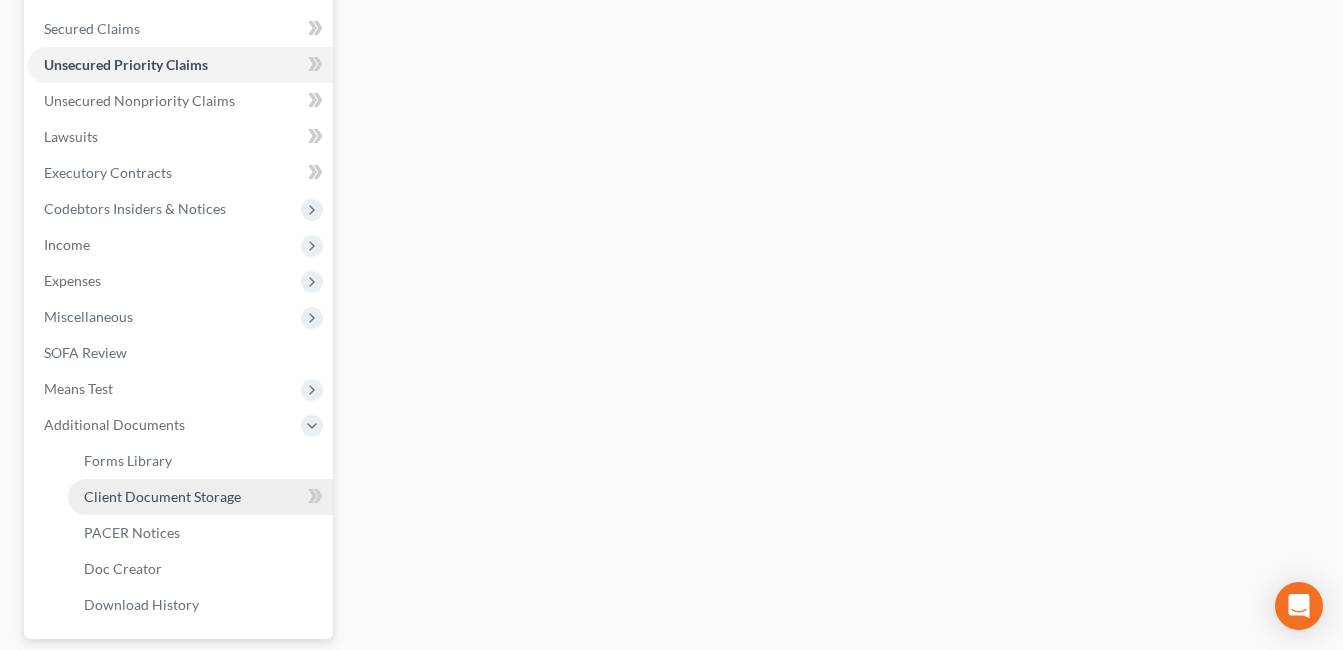 click on "Client Document Storage" at bounding box center [162, 496] 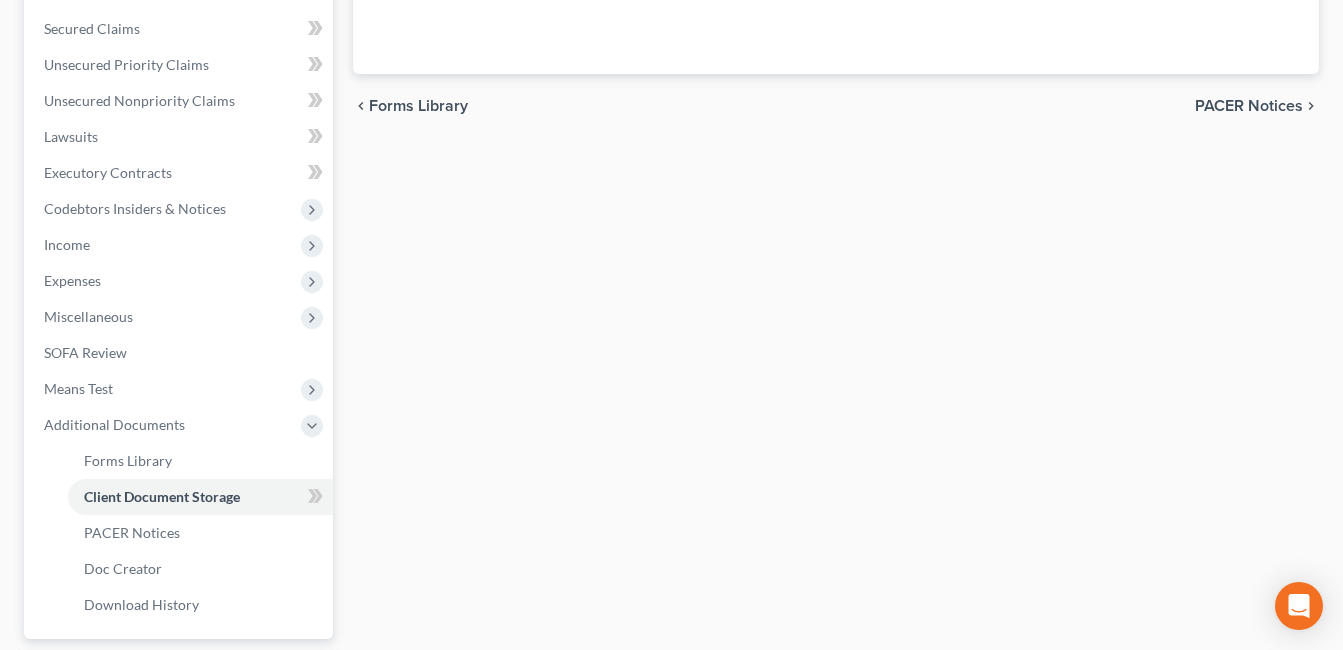 scroll, scrollTop: 347, scrollLeft: 0, axis: vertical 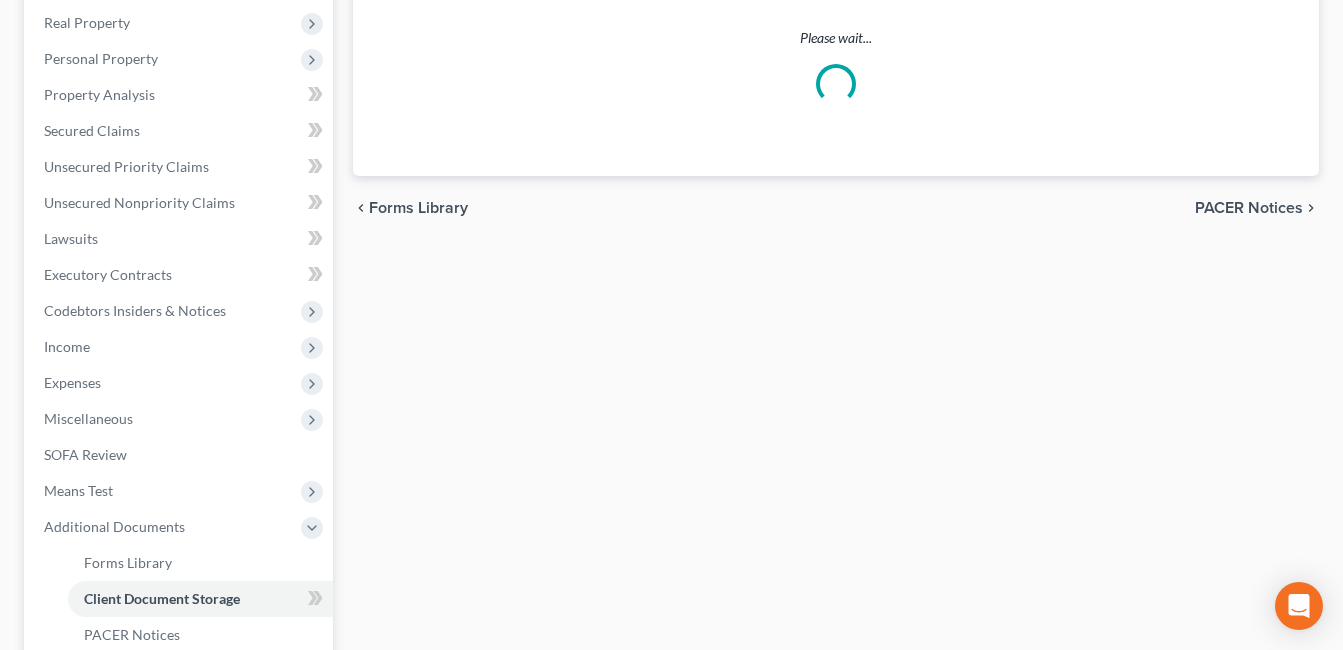select on "7" 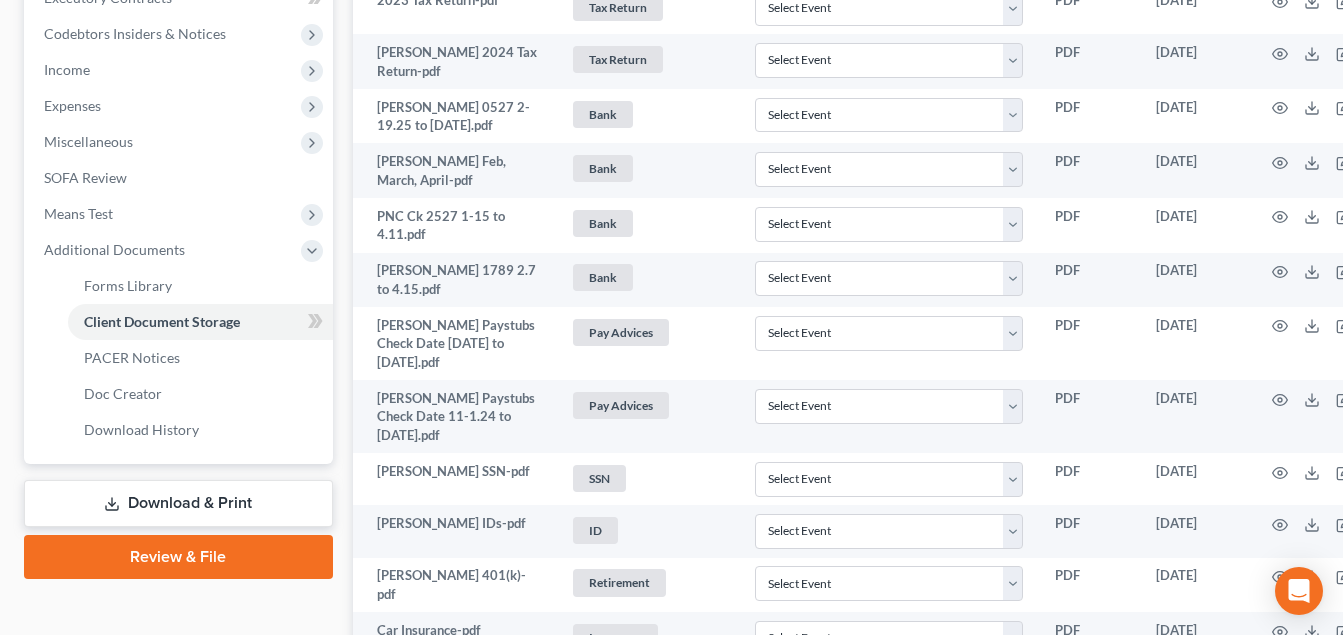 scroll, scrollTop: 700, scrollLeft: 0, axis: vertical 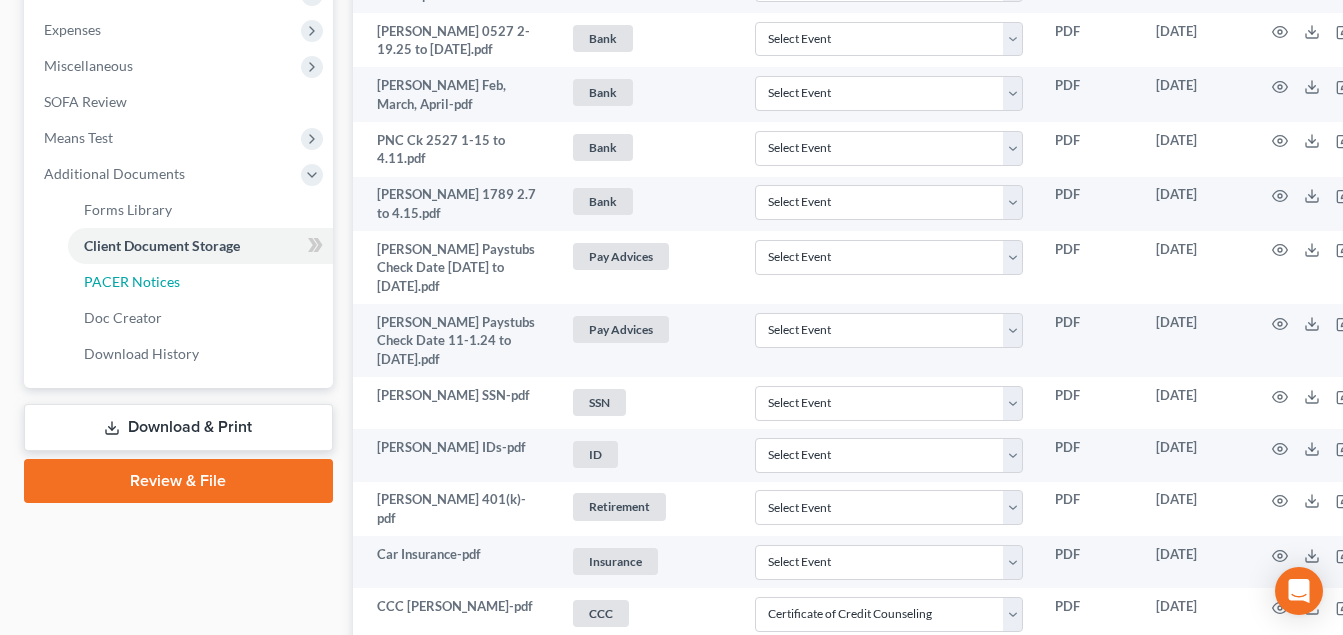 drag, startPoint x: 138, startPoint y: 283, endPoint x: 1017, endPoint y: 195, distance: 883.39404 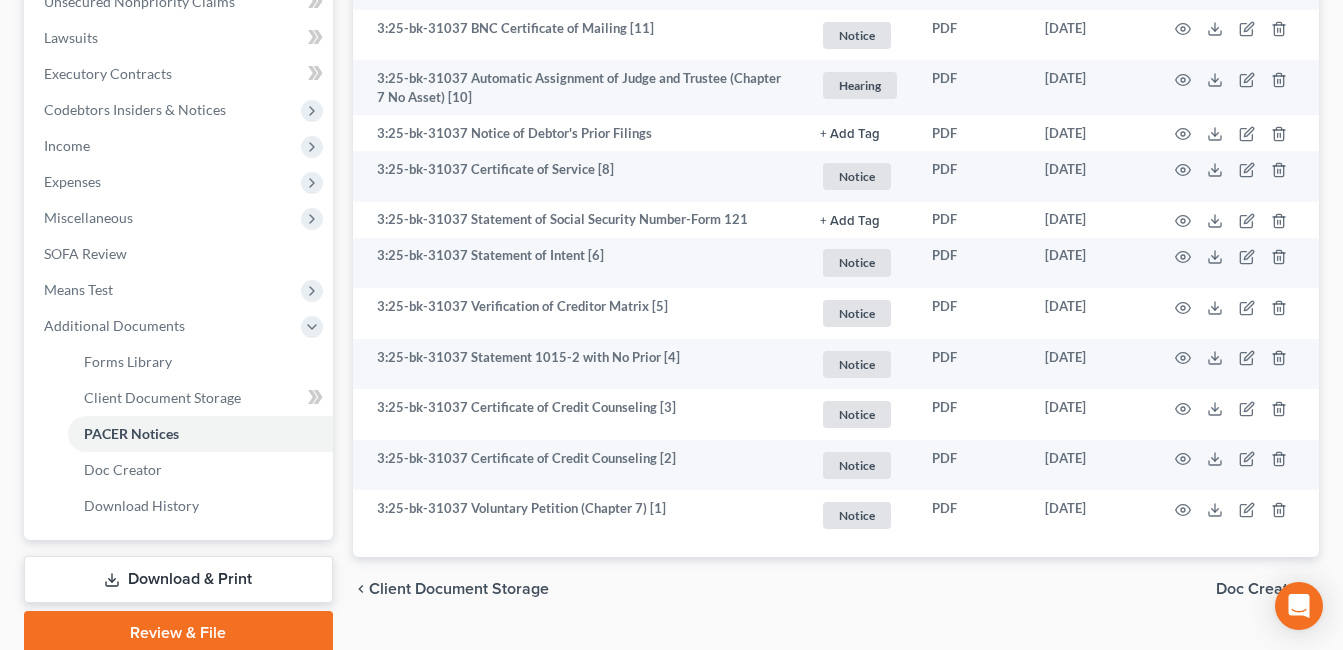 scroll, scrollTop: 600, scrollLeft: 0, axis: vertical 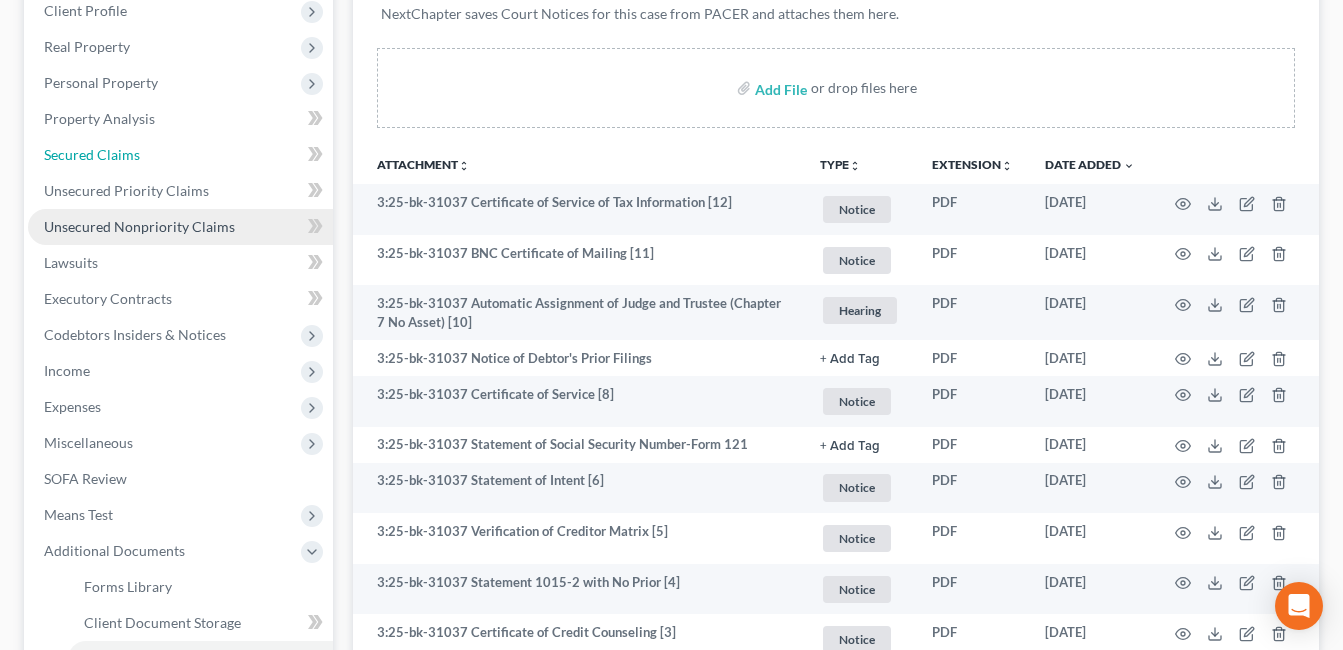 drag, startPoint x: 147, startPoint y: 147, endPoint x: 208, endPoint y: 208, distance: 86.26703 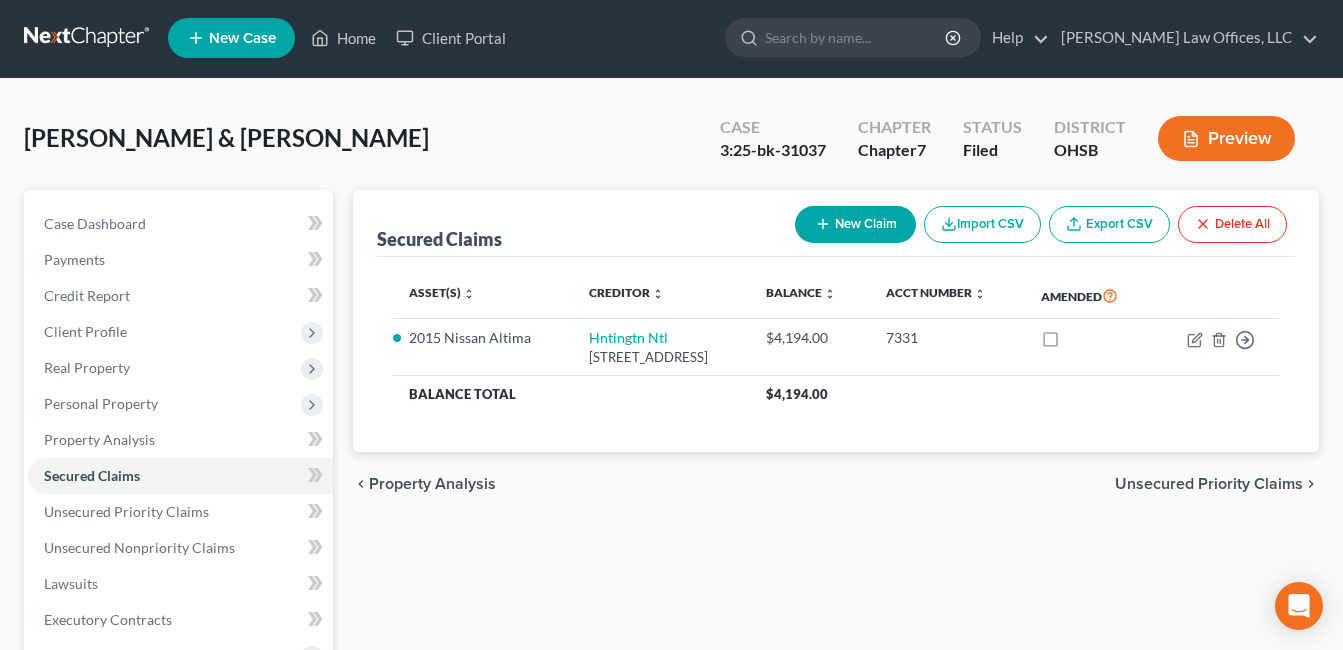 scroll, scrollTop: 0, scrollLeft: 0, axis: both 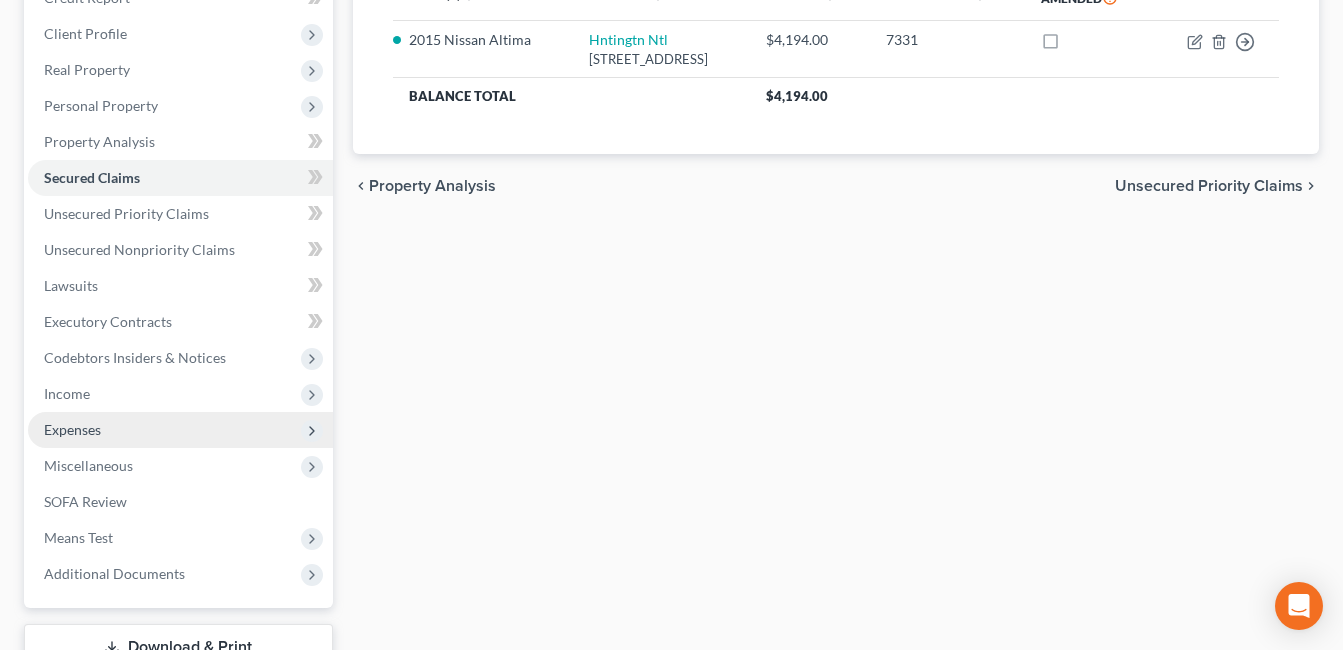 drag, startPoint x: 129, startPoint y: 430, endPoint x: 165, endPoint y: 438, distance: 36.878178 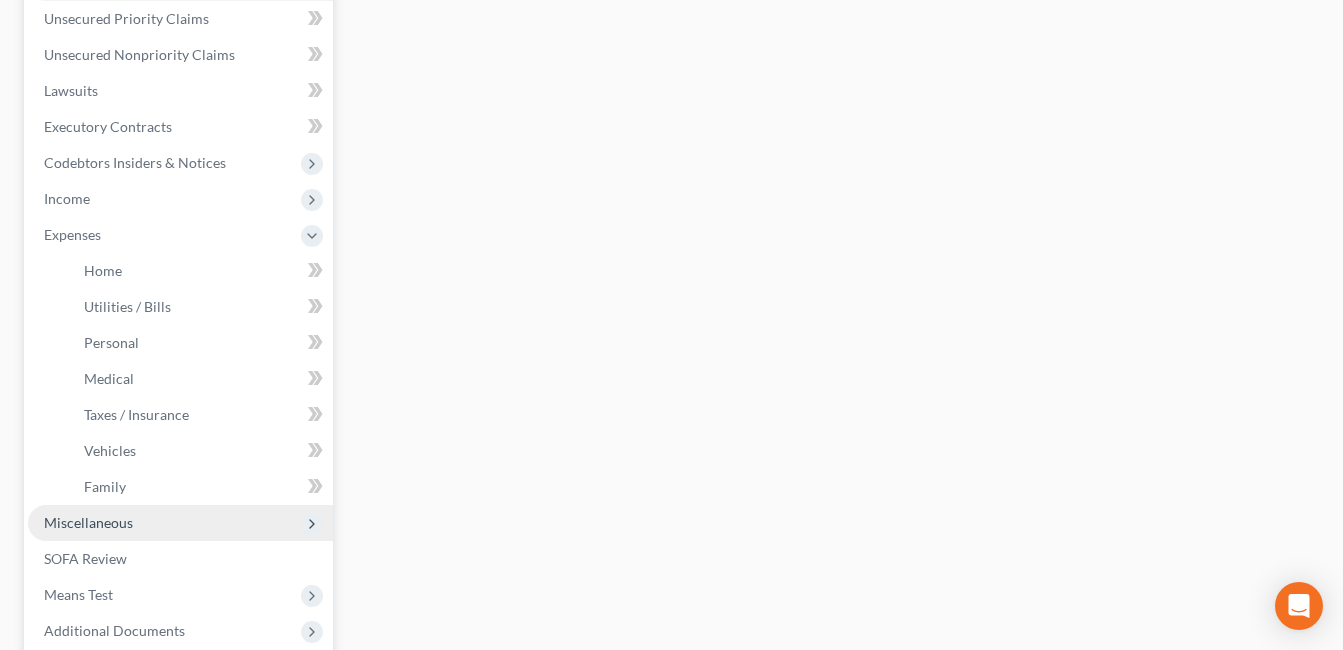 scroll, scrollTop: 500, scrollLeft: 0, axis: vertical 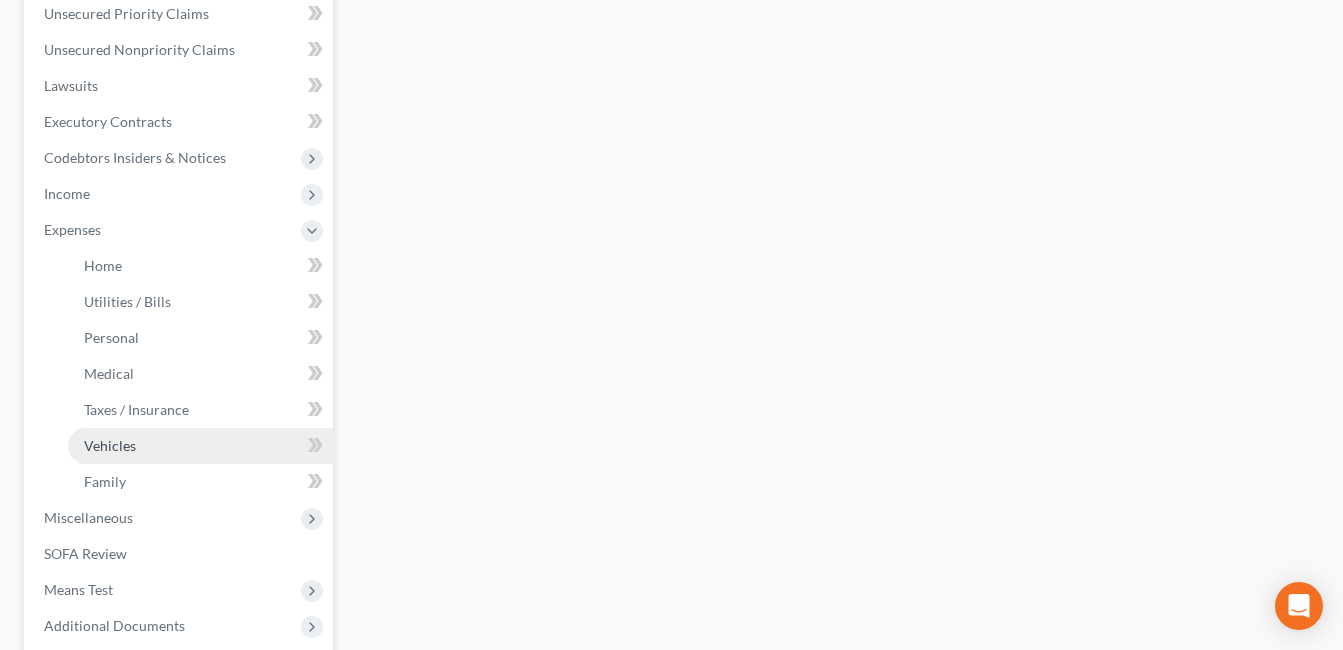click on "Vehicles" at bounding box center [200, 446] 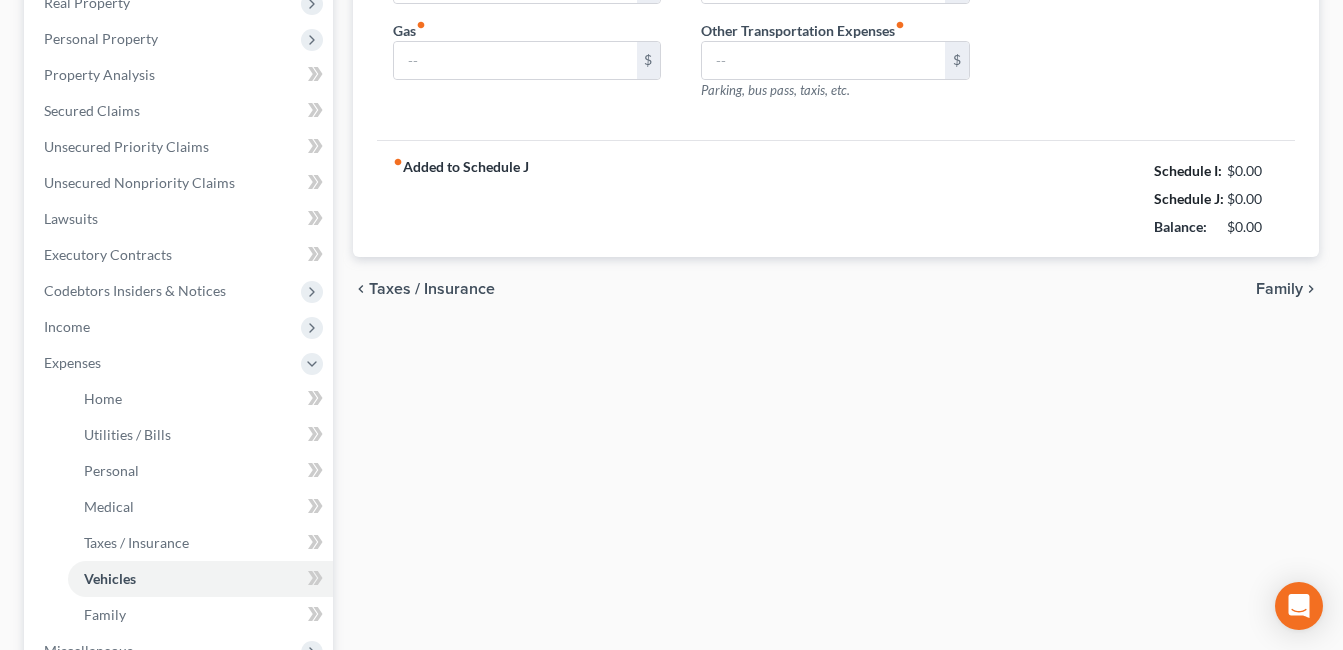 type on "128.00" 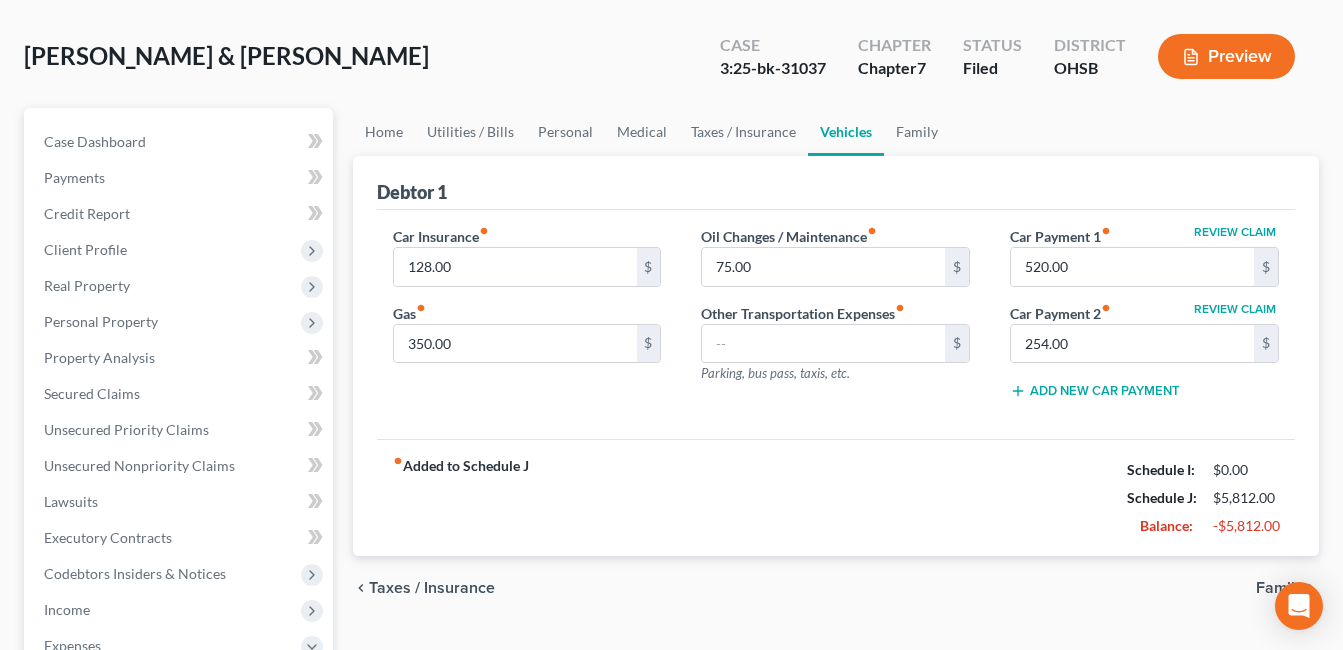 scroll, scrollTop: 0, scrollLeft: 0, axis: both 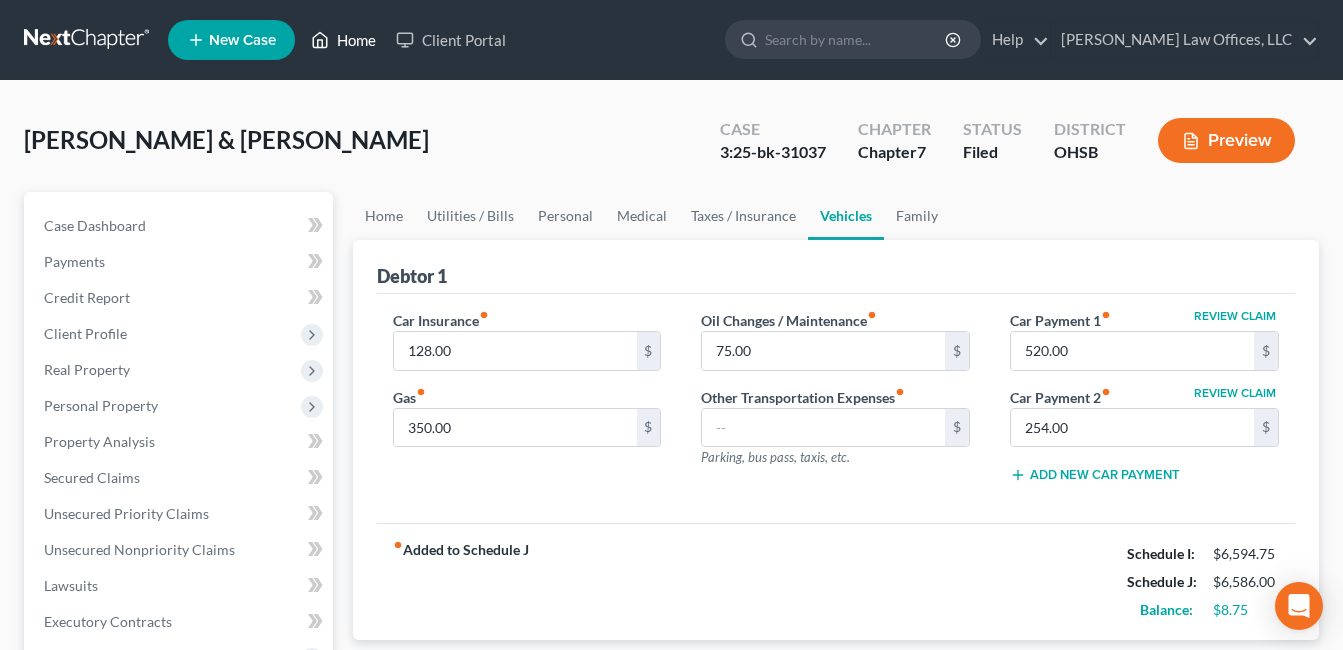 click on "Home" at bounding box center (343, 40) 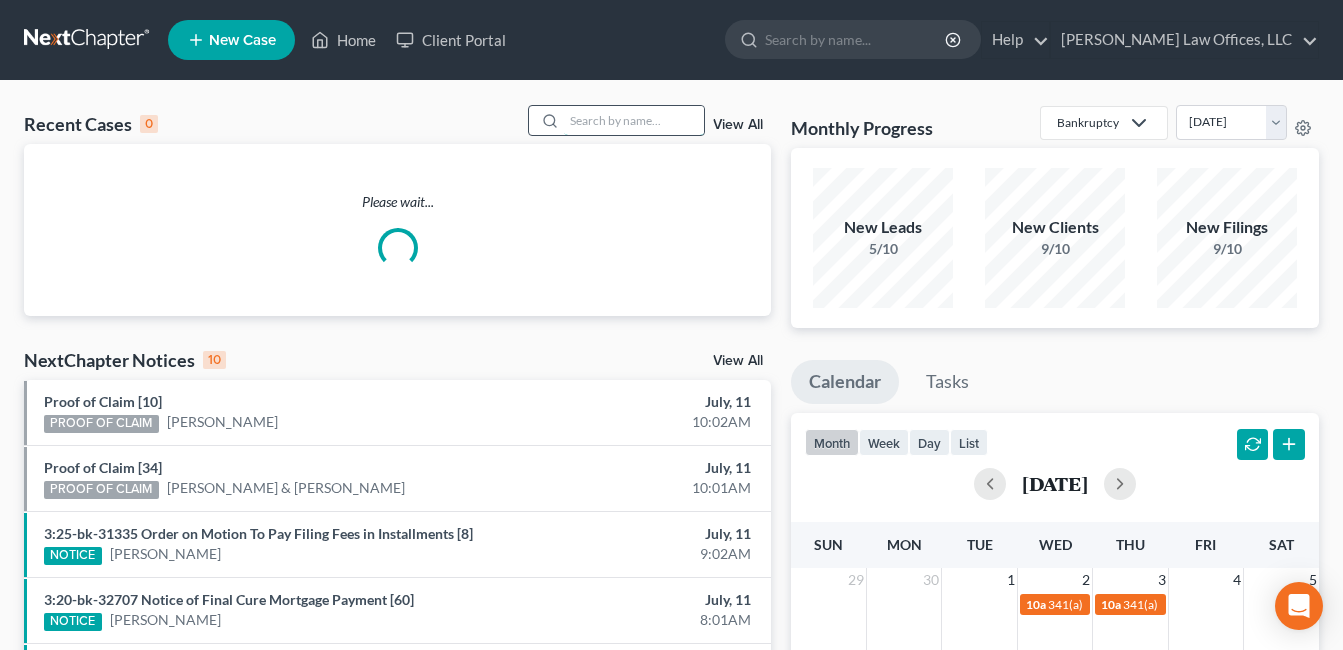 click at bounding box center [634, 120] 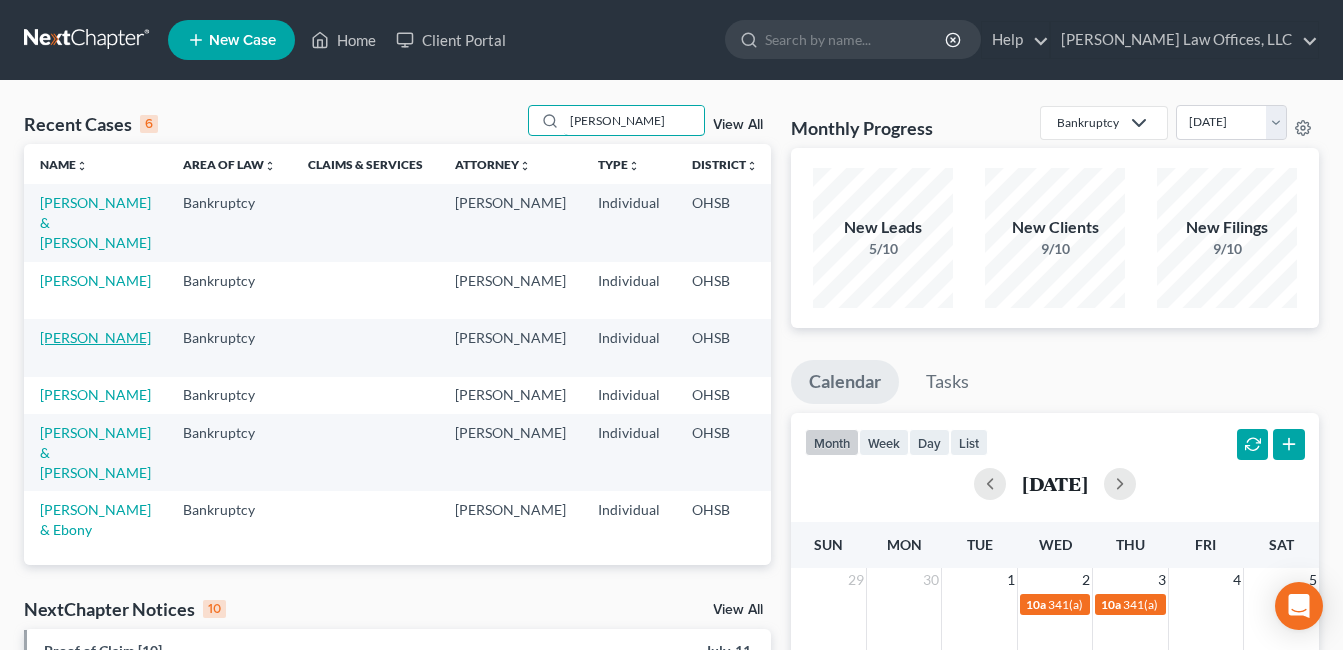 type on "lee" 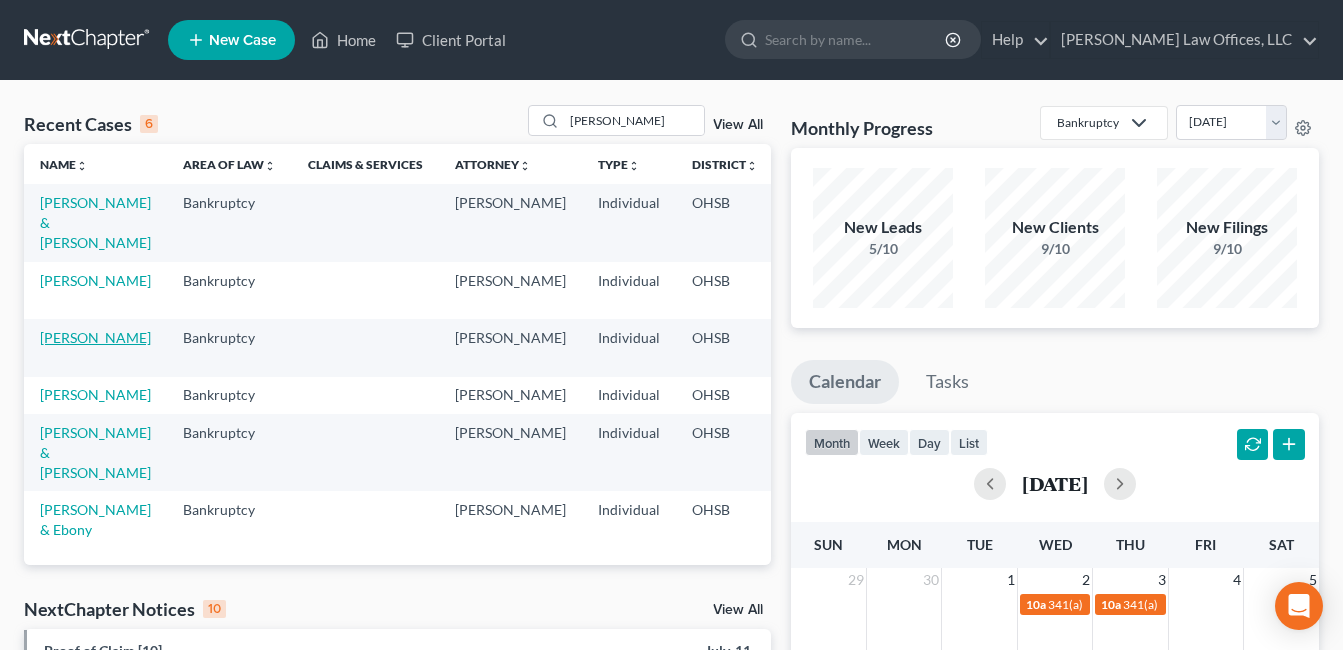 click on "[PERSON_NAME]" at bounding box center [95, 337] 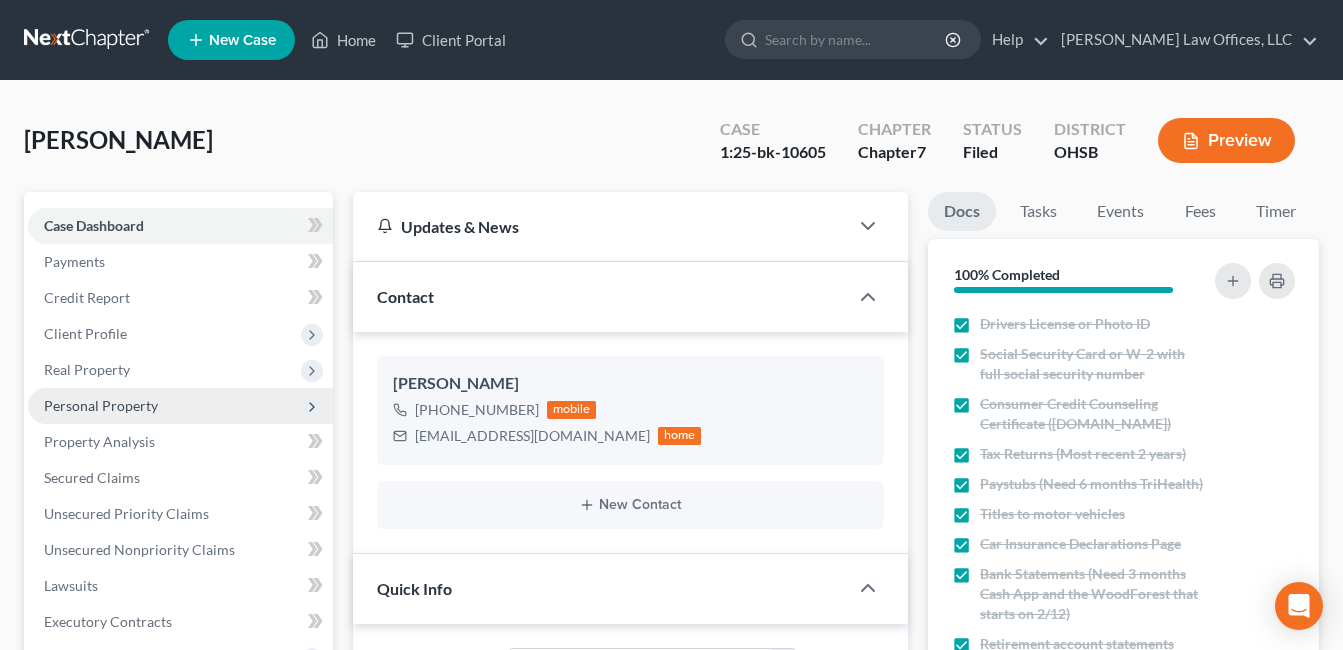 click on "Personal Property" at bounding box center (101, 405) 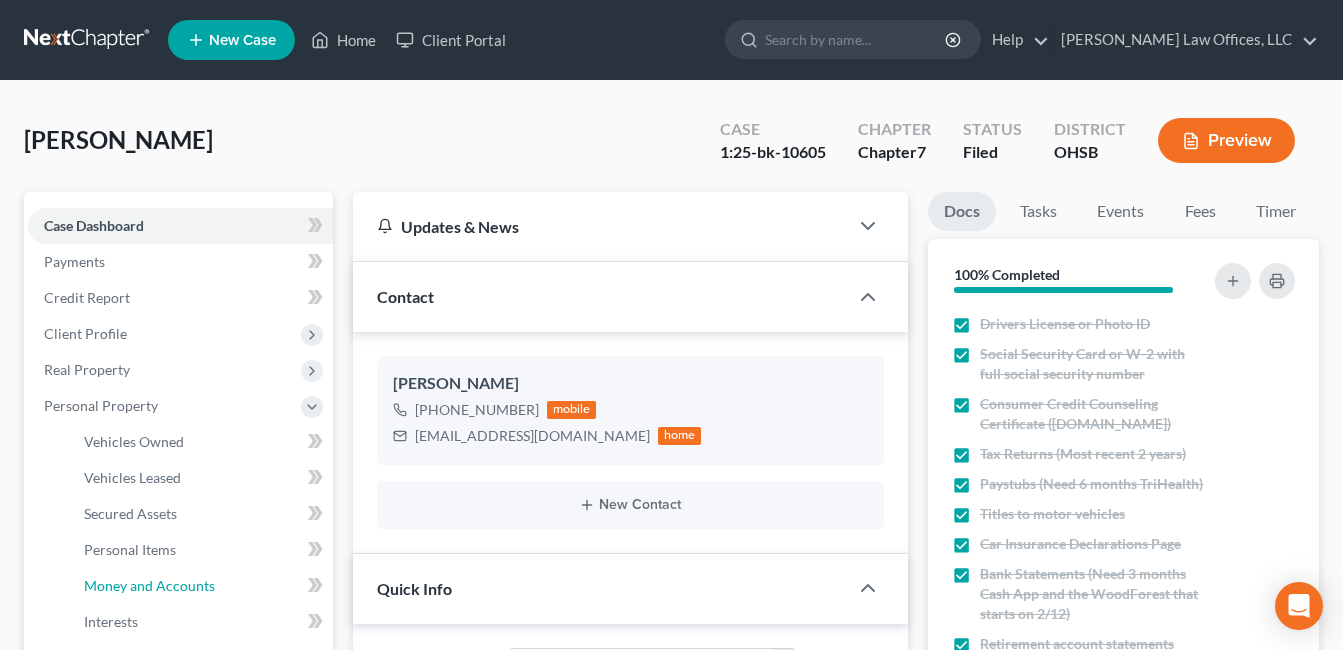 click on "Money and Accounts" at bounding box center [149, 585] 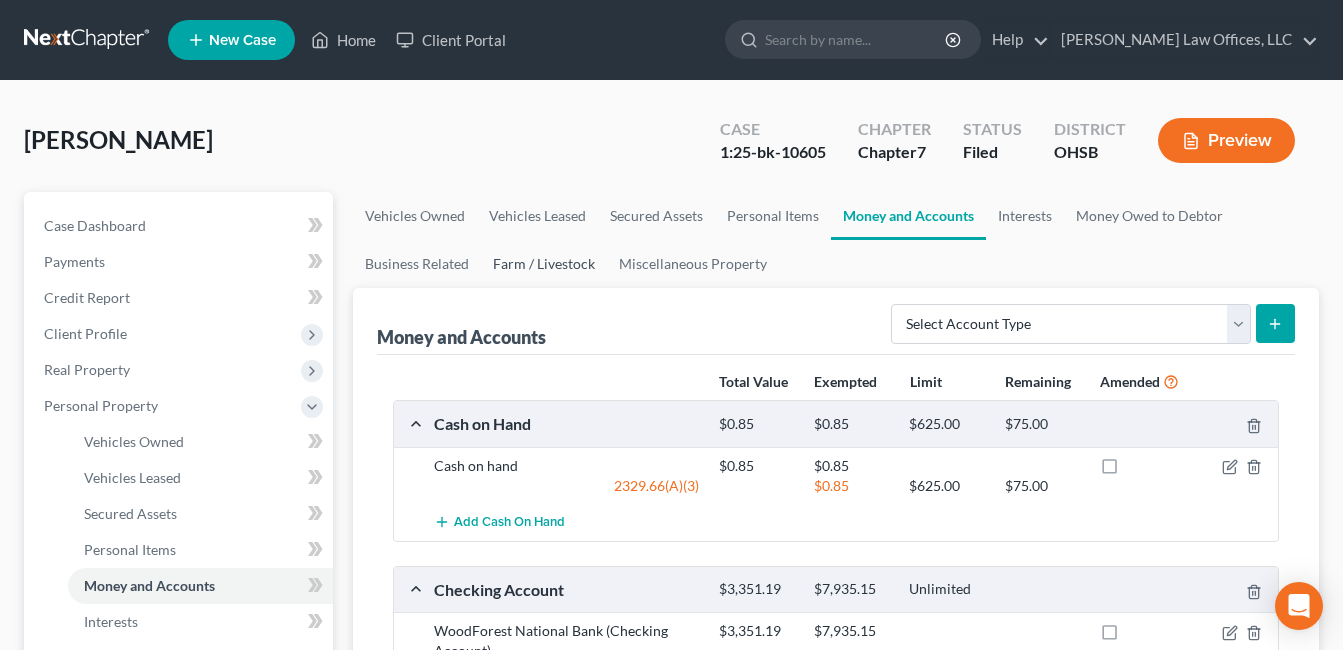 scroll, scrollTop: 300, scrollLeft: 0, axis: vertical 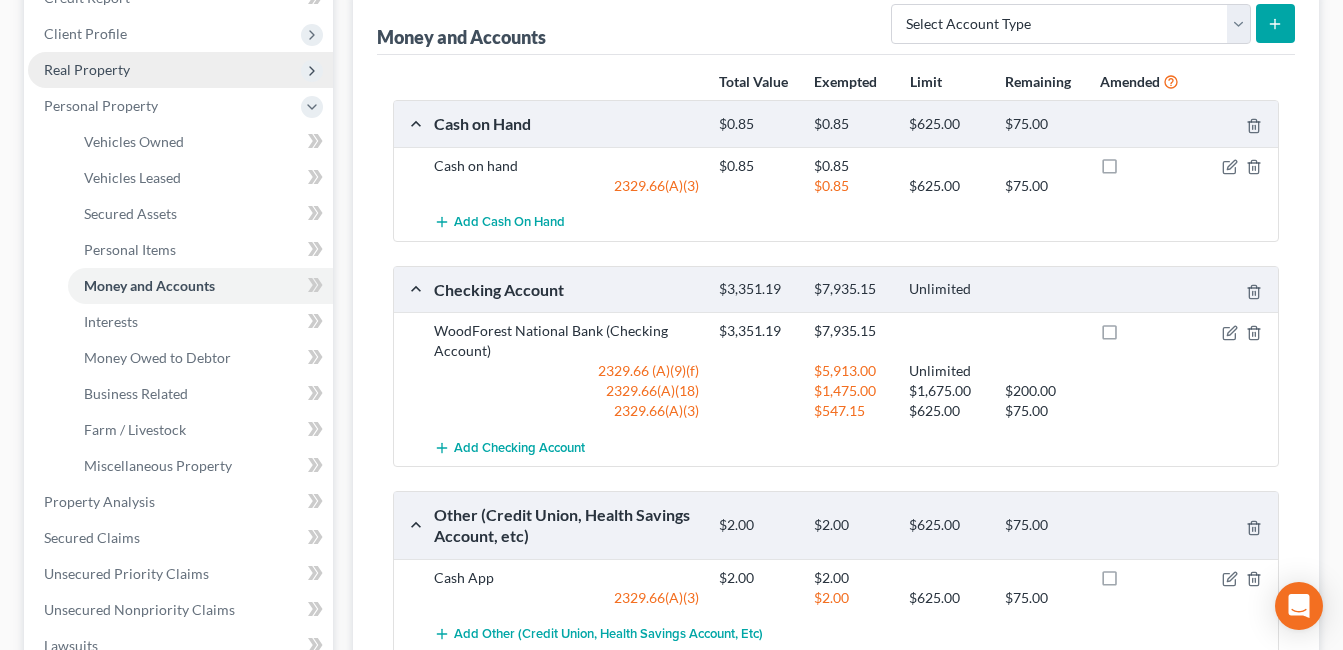 click on "Real Property" at bounding box center [87, 69] 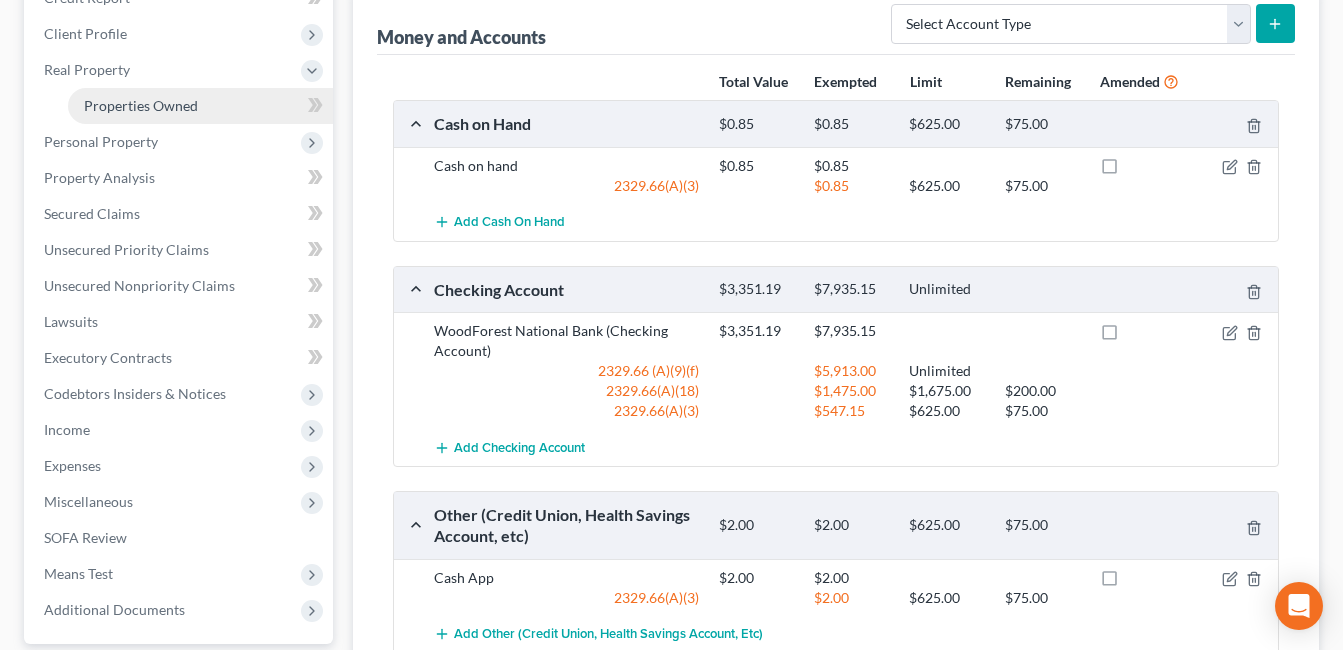 click on "Properties Owned" at bounding box center (141, 105) 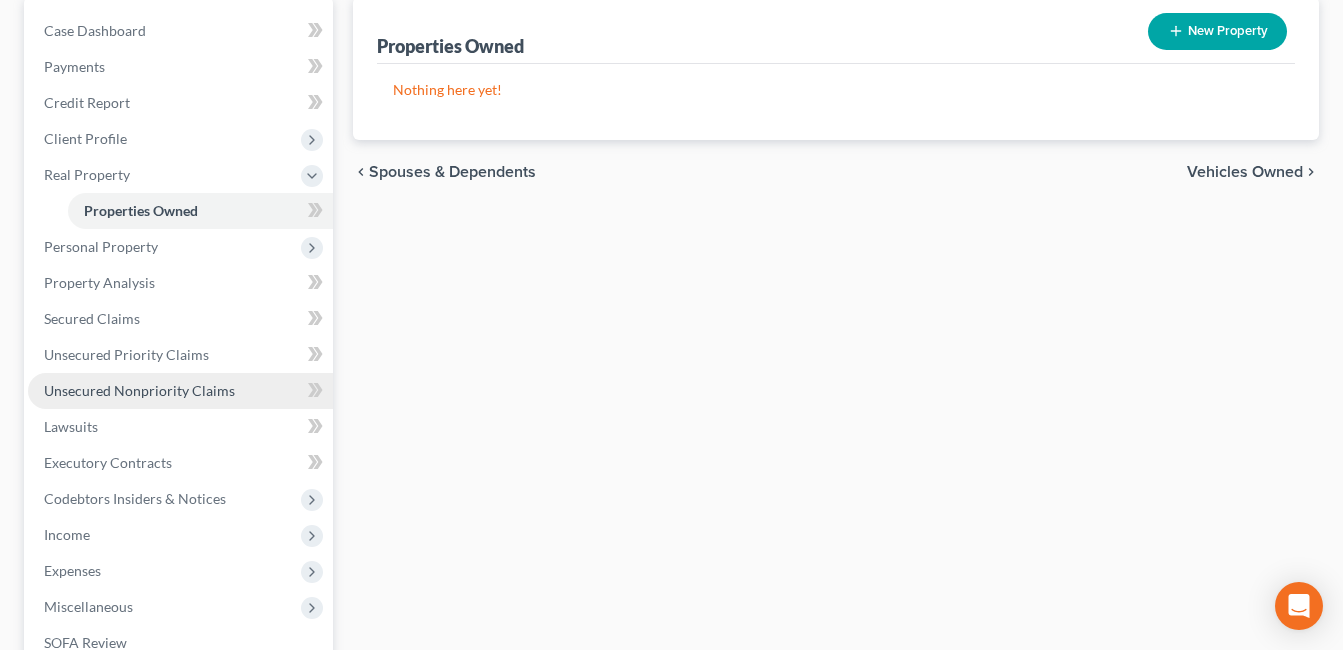 scroll, scrollTop: 200, scrollLeft: 0, axis: vertical 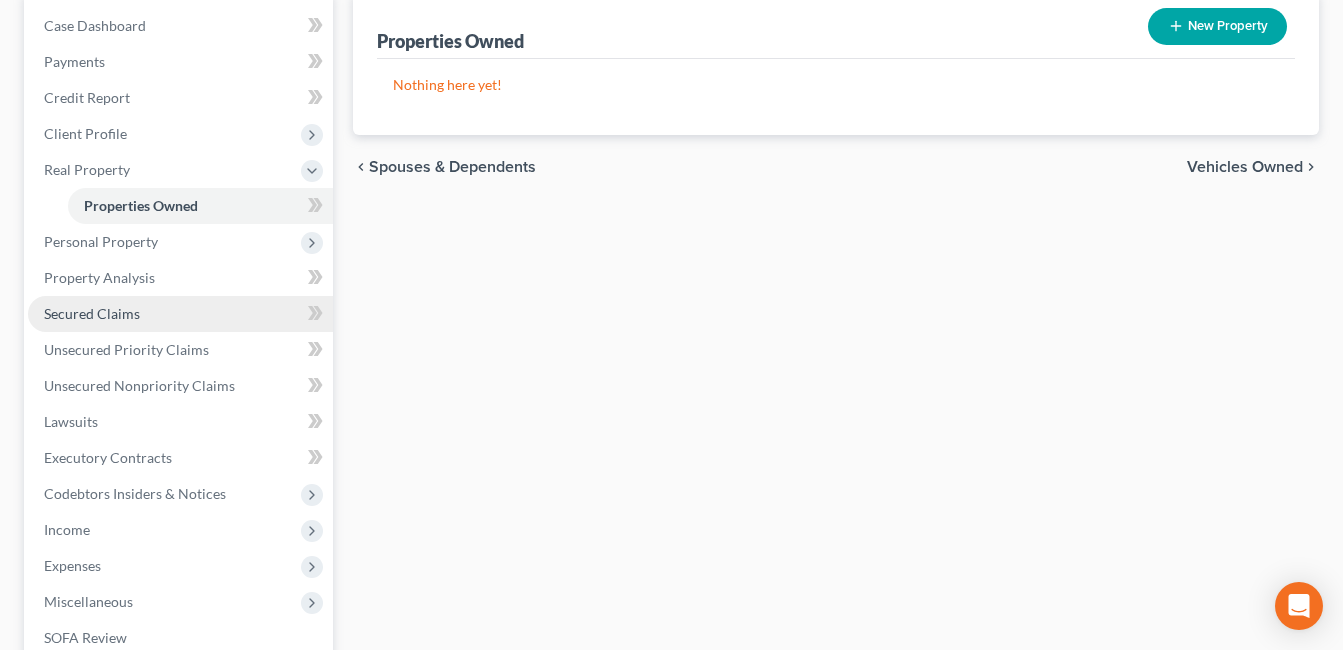 click on "Secured Claims" at bounding box center (92, 313) 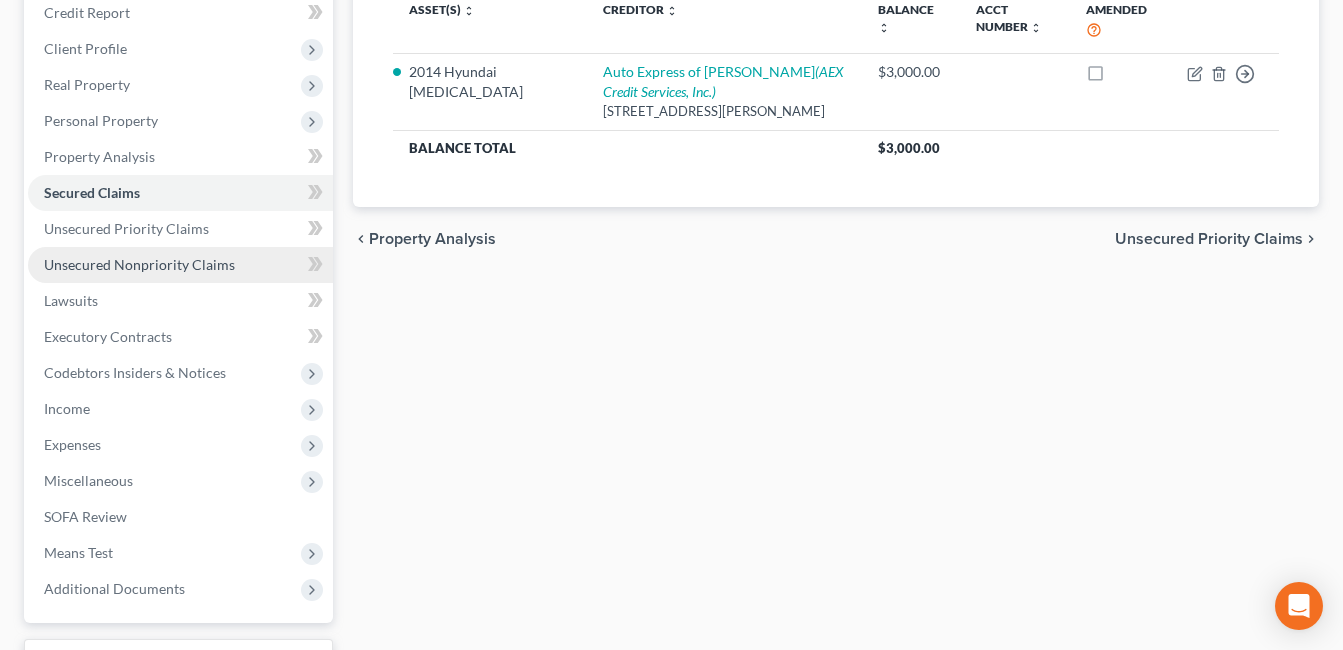 scroll, scrollTop: 449, scrollLeft: 0, axis: vertical 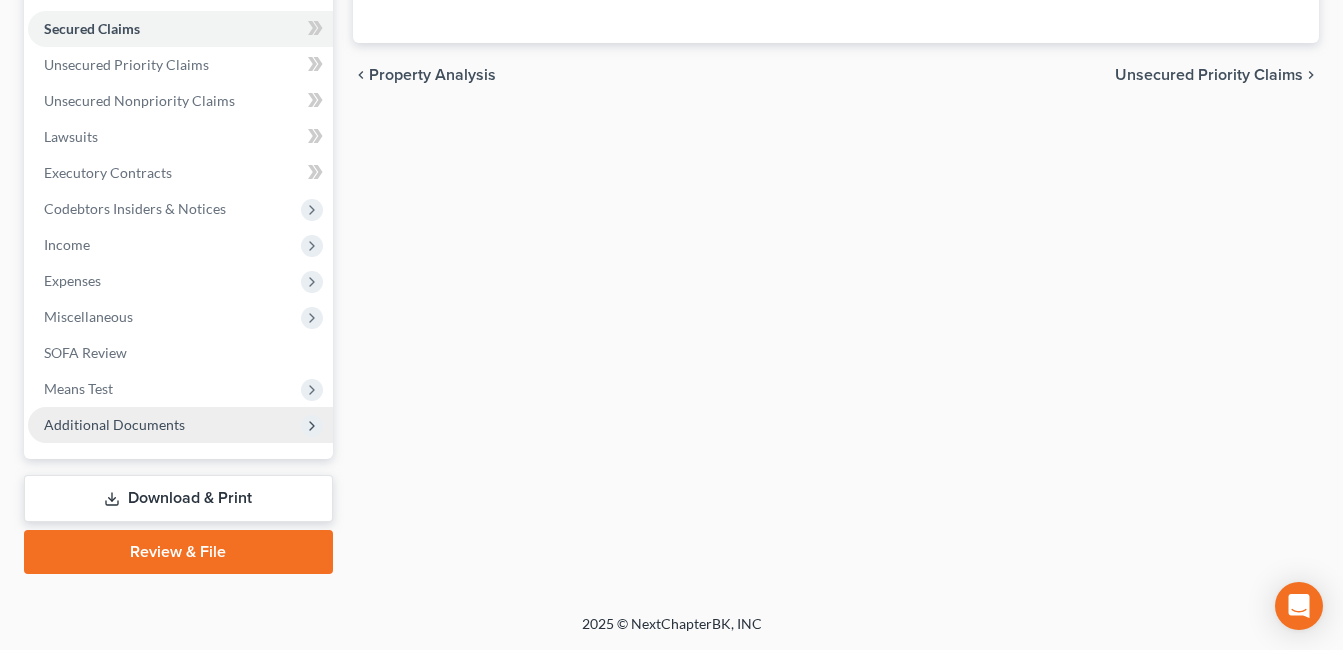 click on "Additional Documents" at bounding box center (114, 424) 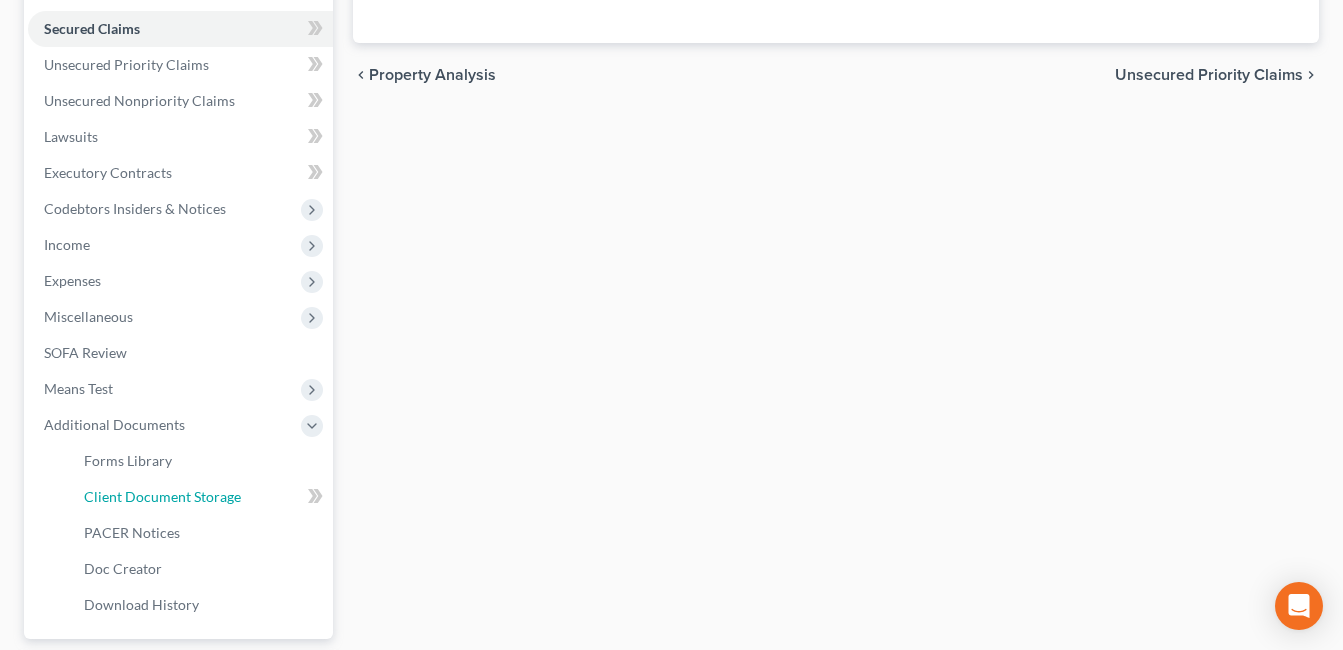 drag, startPoint x: 233, startPoint y: 488, endPoint x: 613, endPoint y: 388, distance: 392.93765 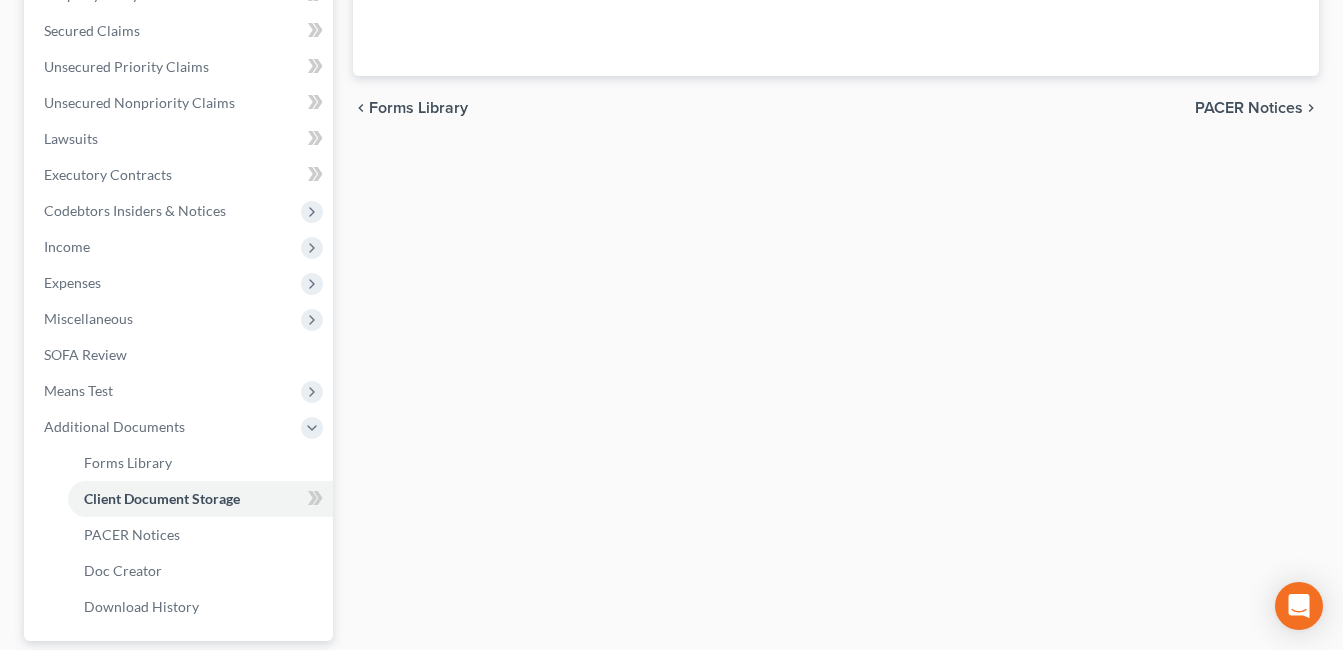 scroll, scrollTop: 374, scrollLeft: 0, axis: vertical 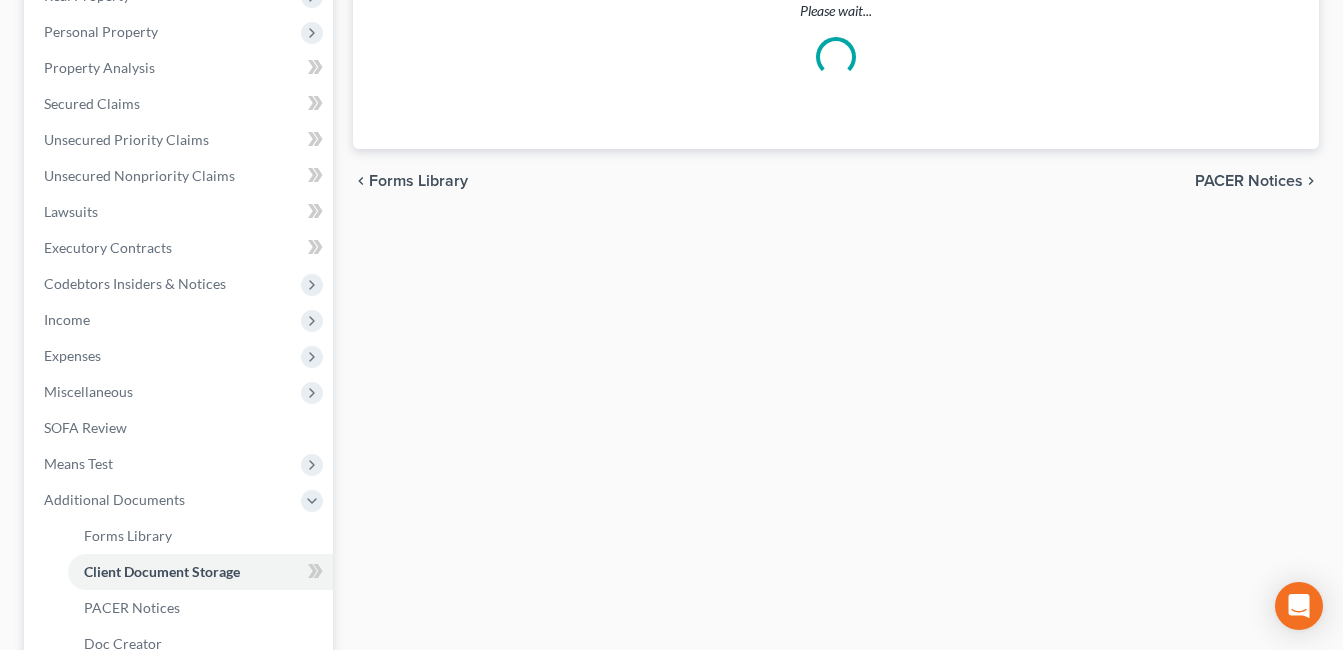 select on "7" 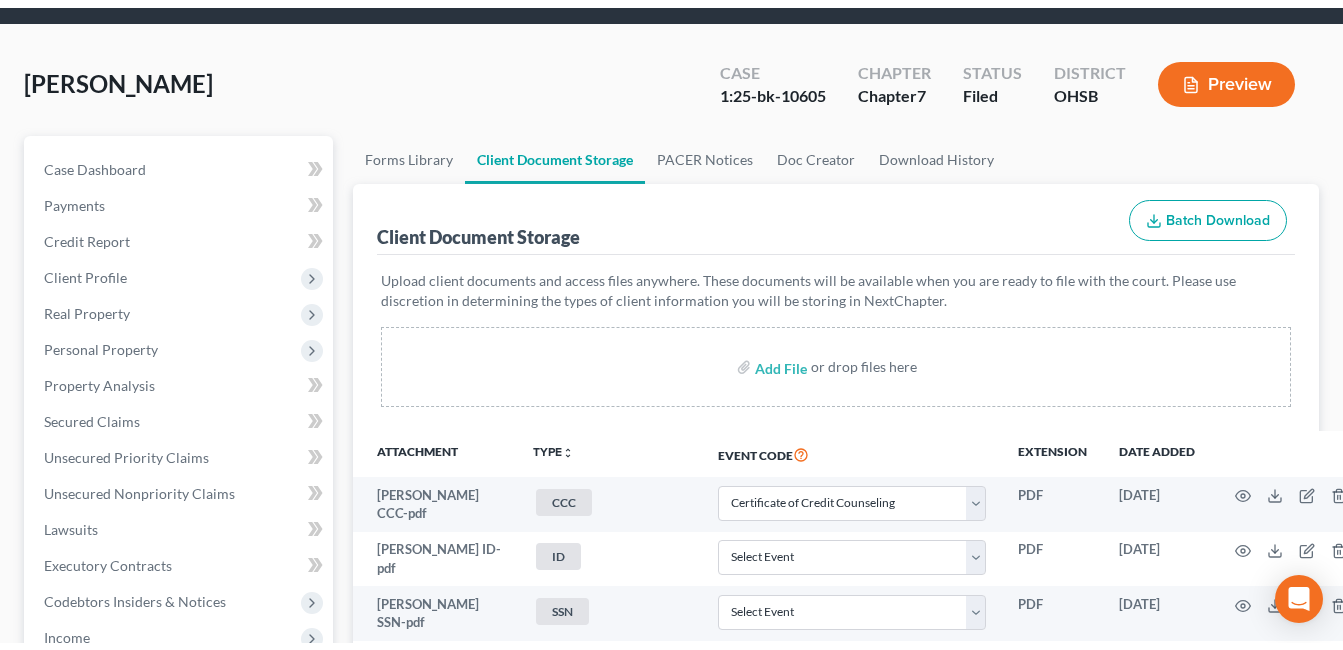 scroll, scrollTop: 500, scrollLeft: 0, axis: vertical 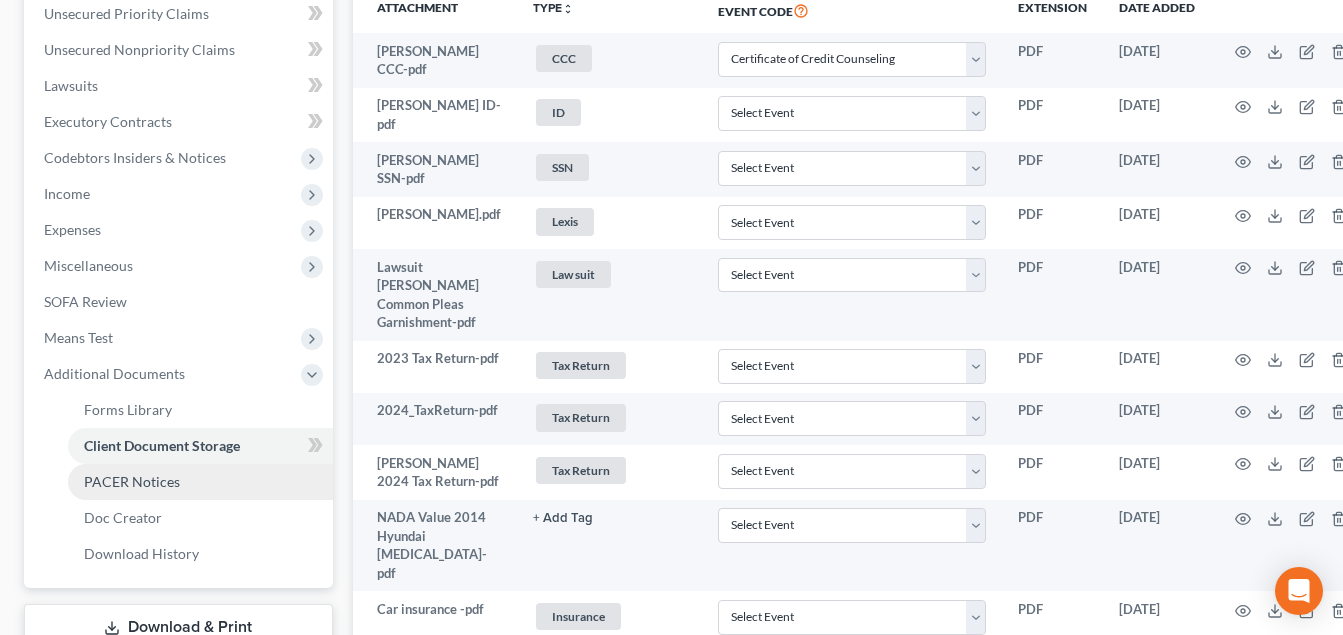 click on "PACER Notices" at bounding box center (132, 481) 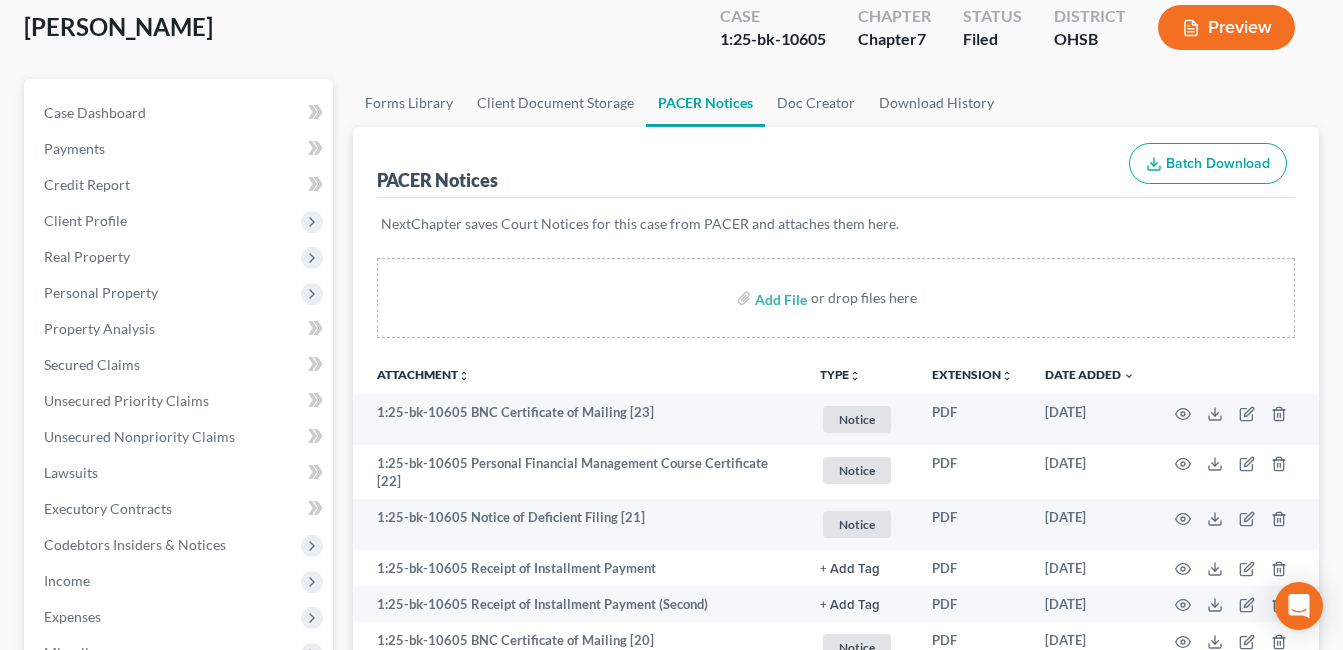 scroll, scrollTop: 0, scrollLeft: 0, axis: both 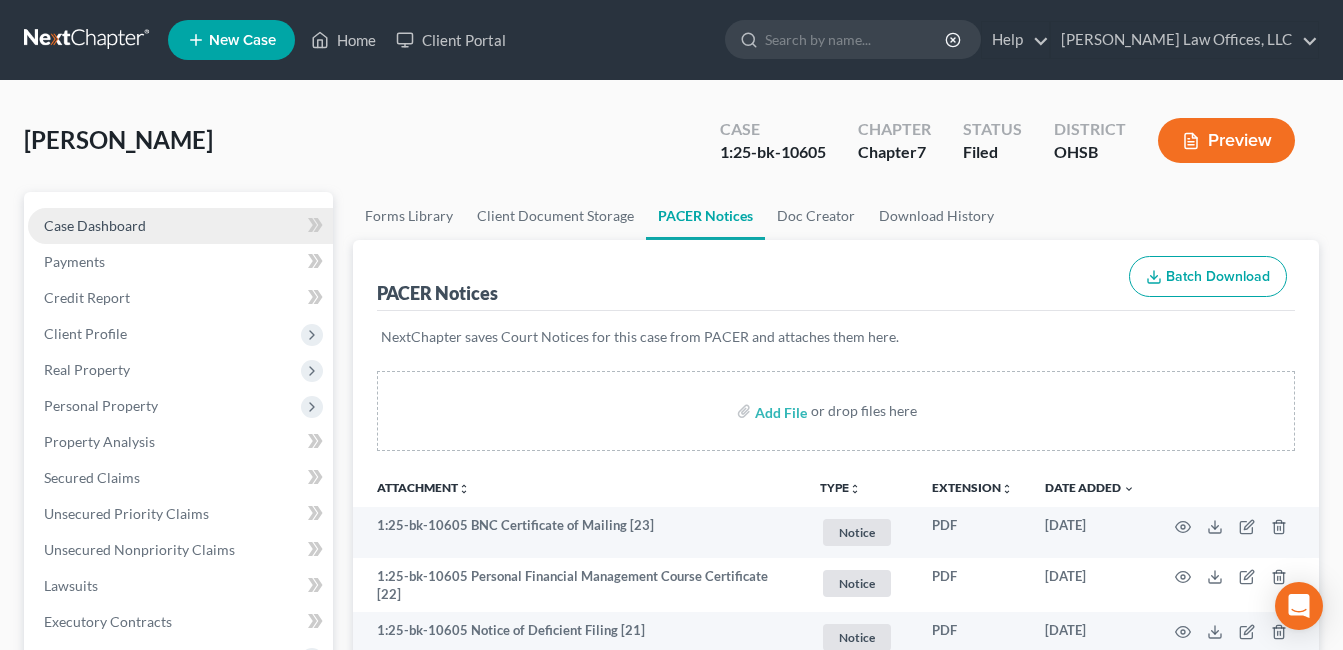 click on "Case Dashboard" at bounding box center [95, 225] 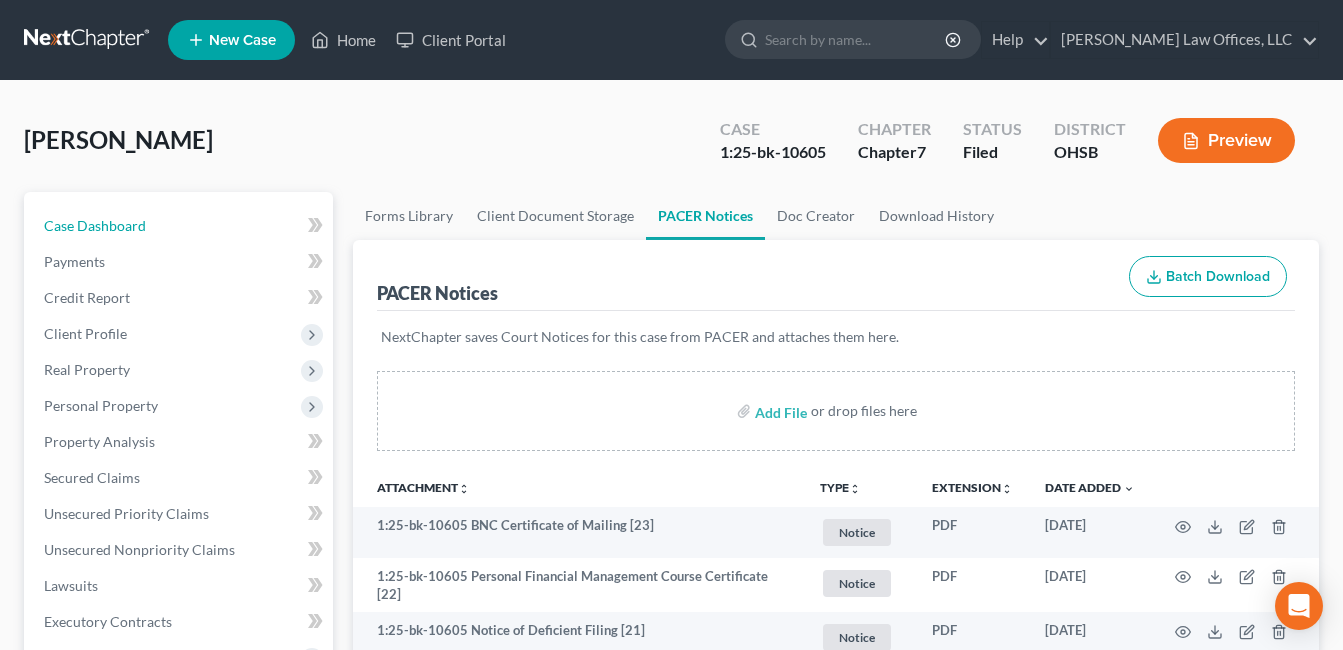 select on "4" 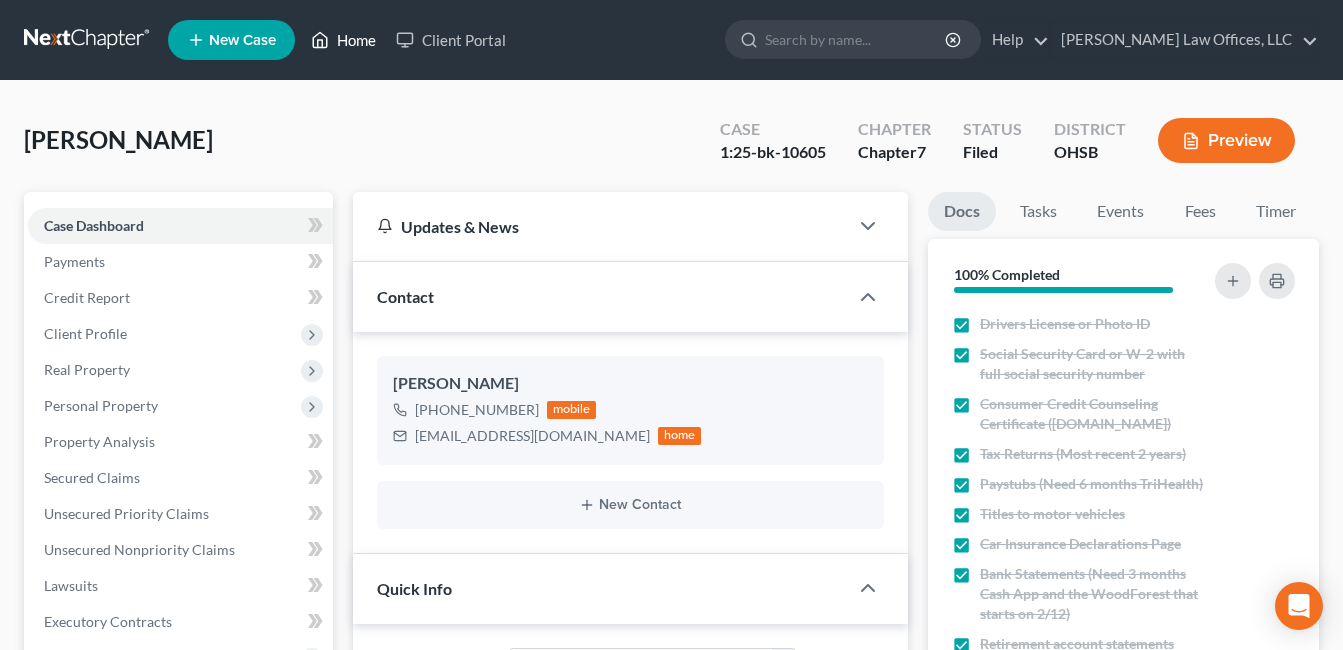 click on "Home" at bounding box center (343, 40) 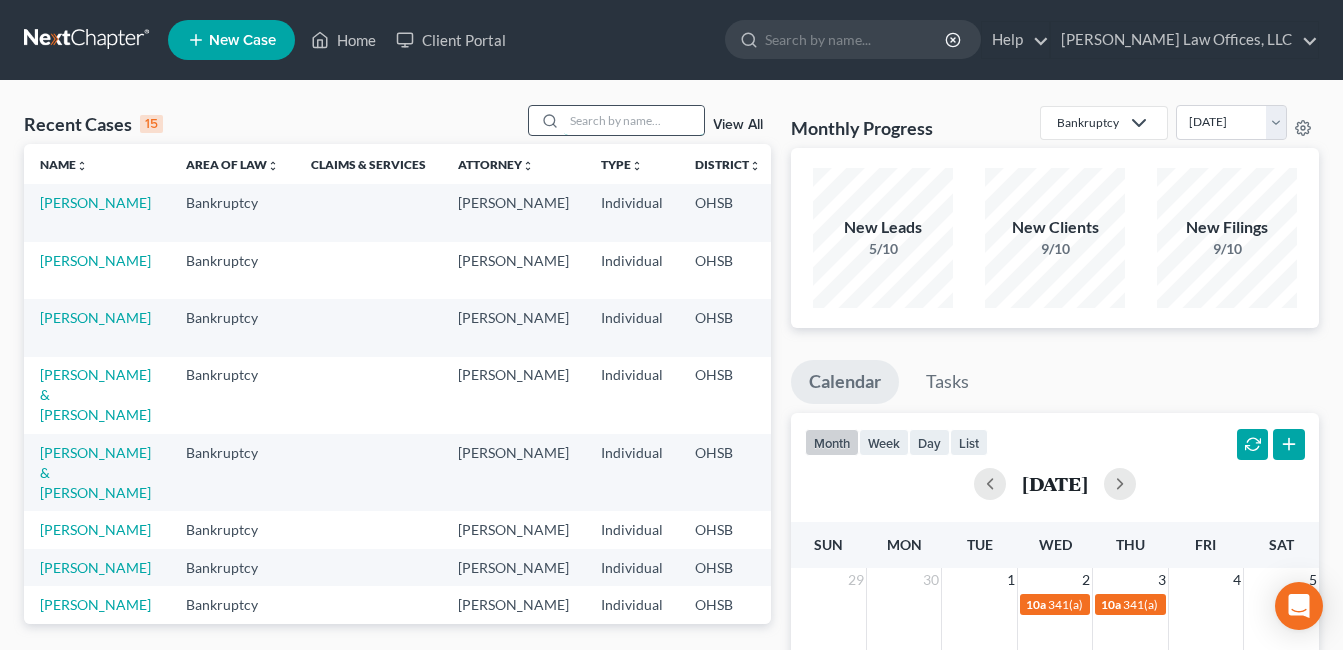 click at bounding box center (634, 120) 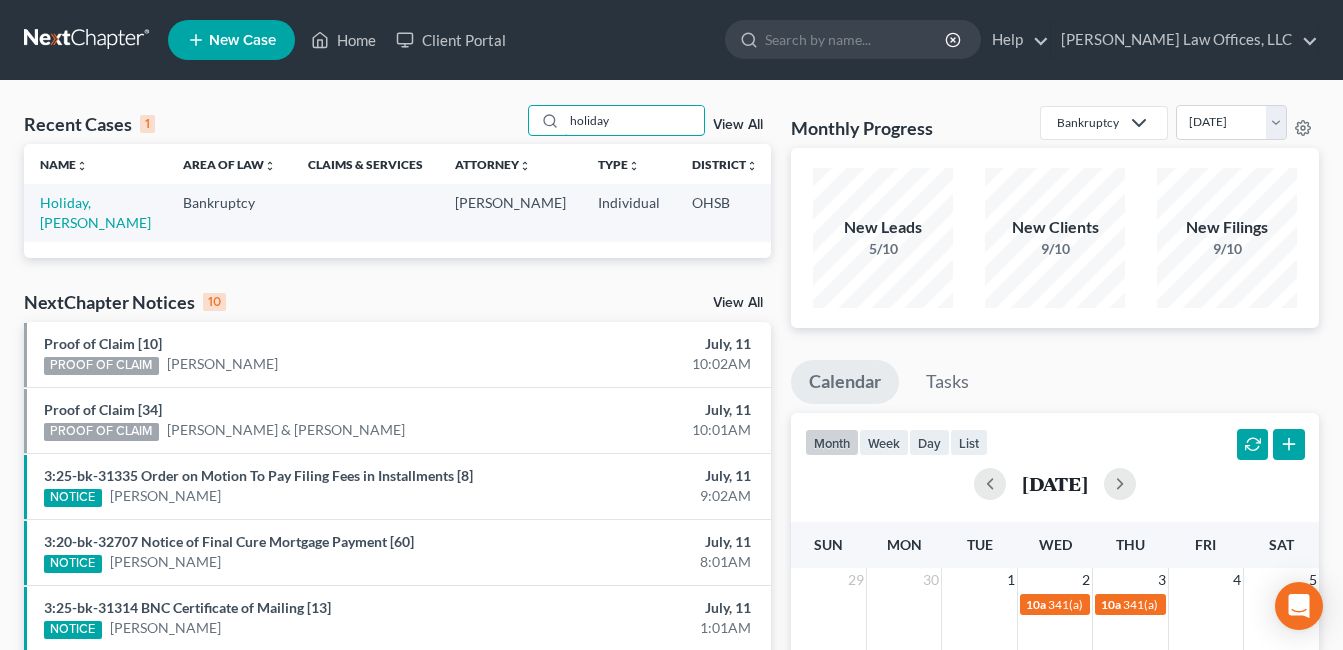 type on "holiday" 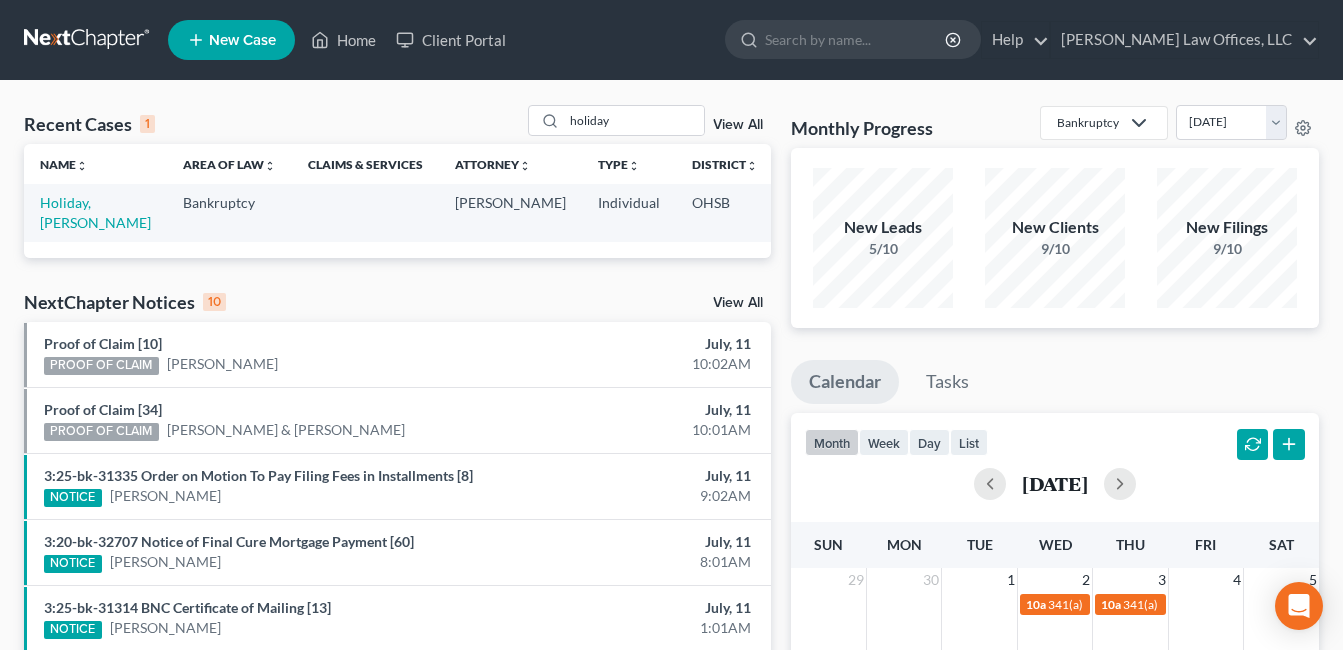 click on "Holiday, [PERSON_NAME]" at bounding box center (95, 212) 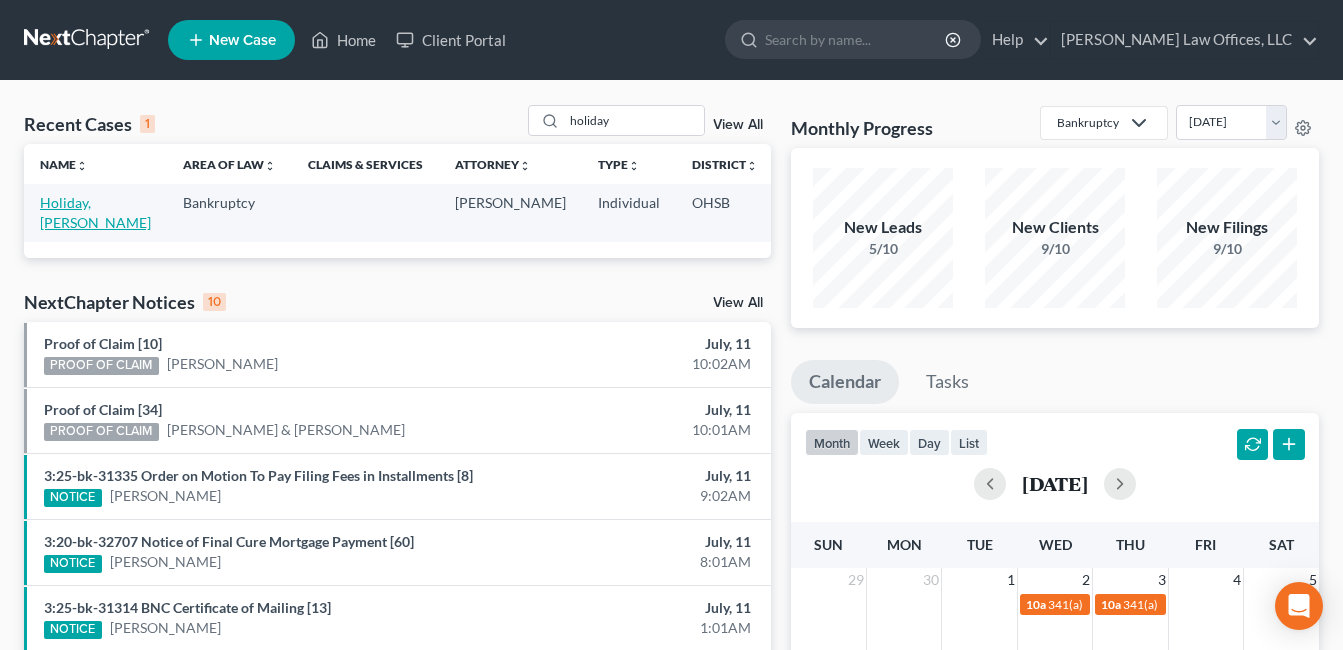 click on "Holiday, [PERSON_NAME]" at bounding box center (95, 212) 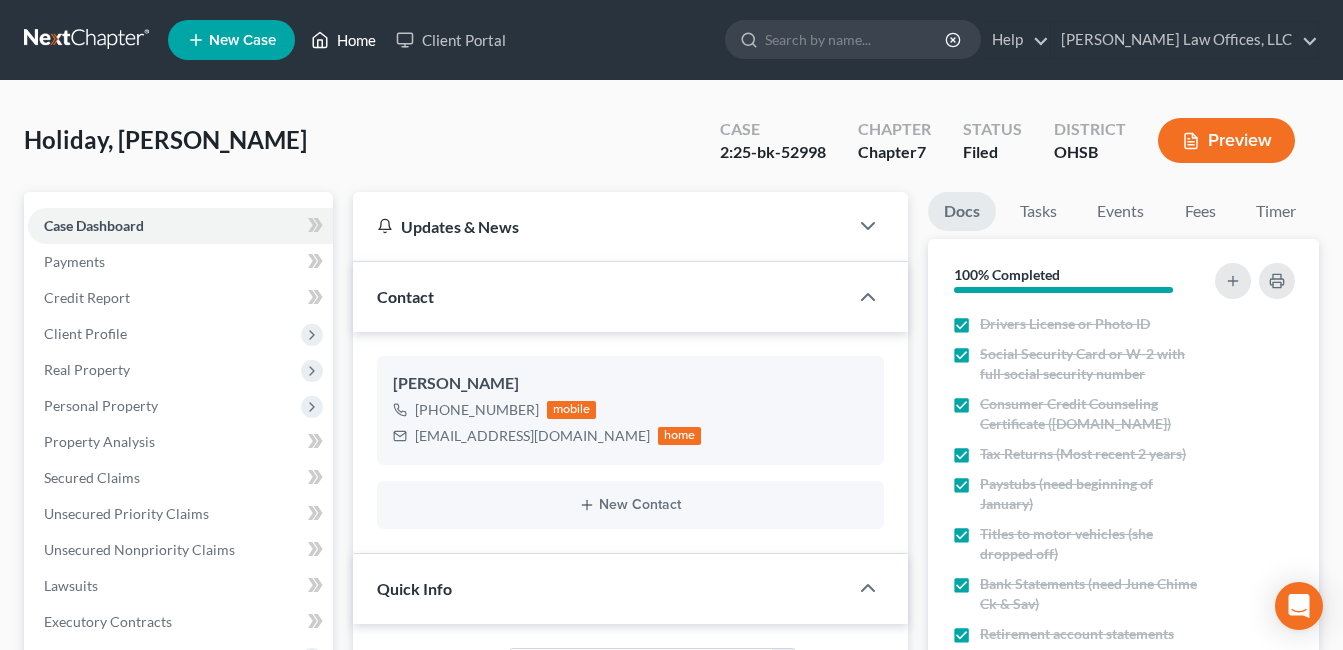 click on "Home" at bounding box center [343, 40] 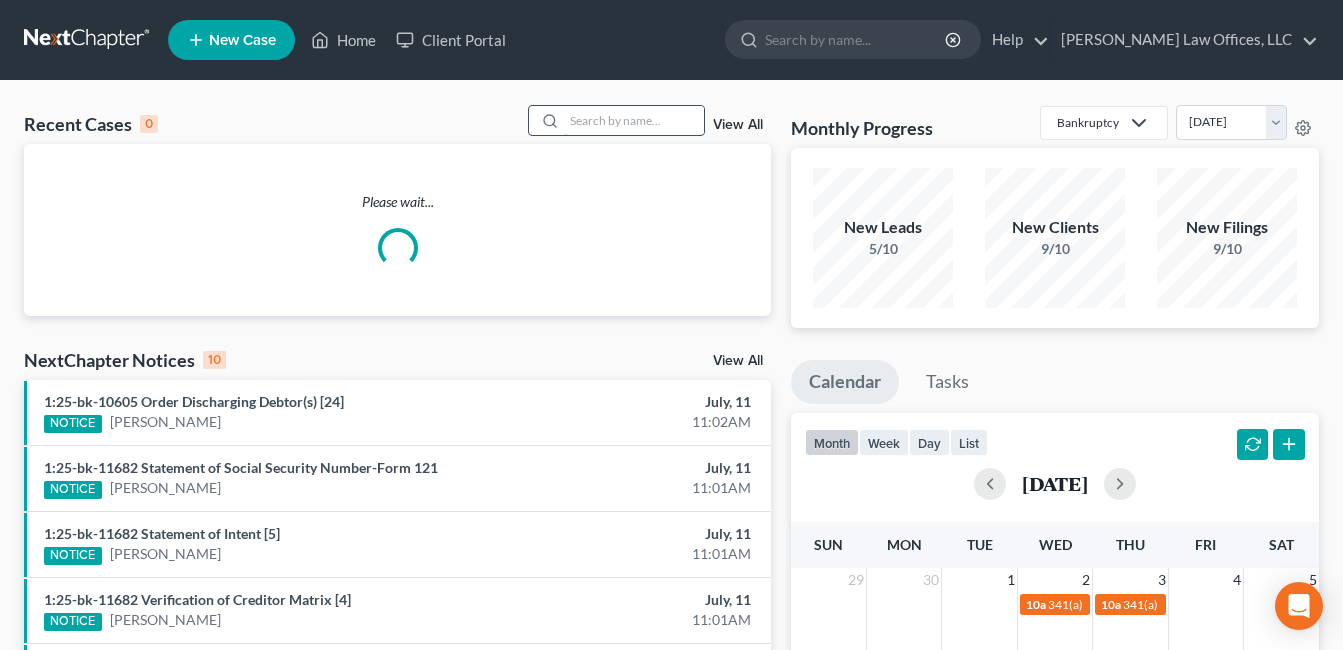 click at bounding box center [634, 120] 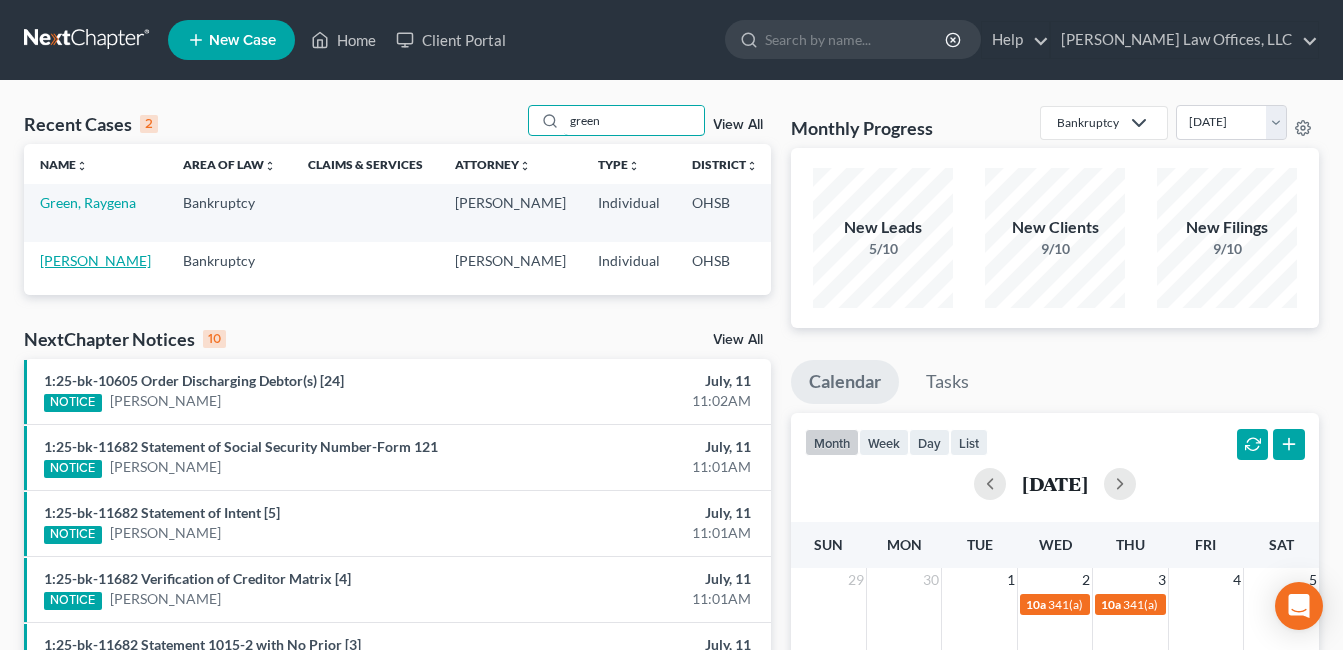 type on "green" 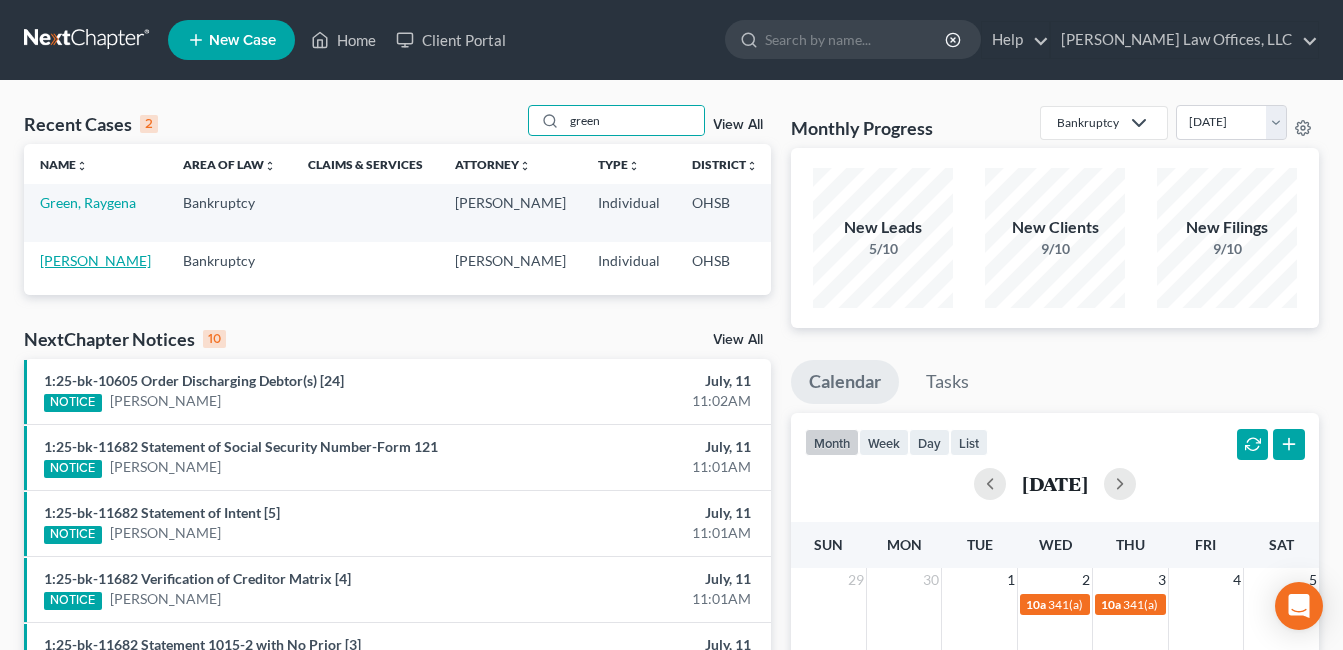 click on "[PERSON_NAME]" at bounding box center (95, 260) 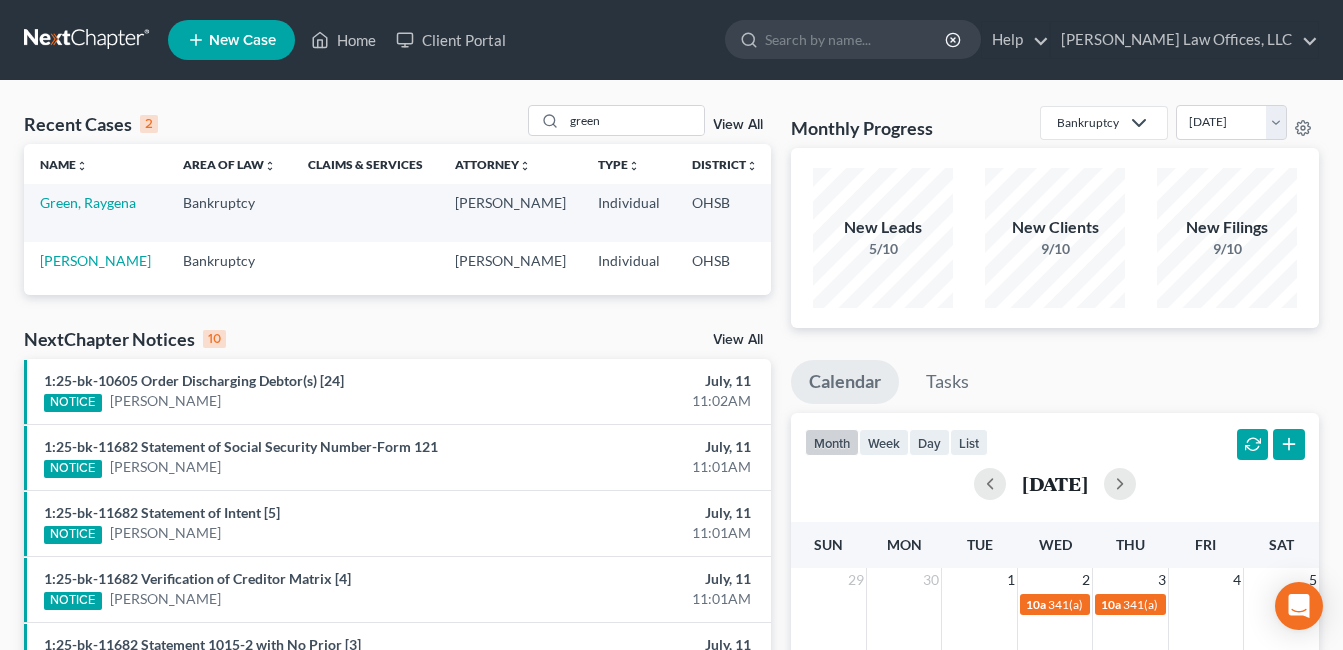 select on "3" 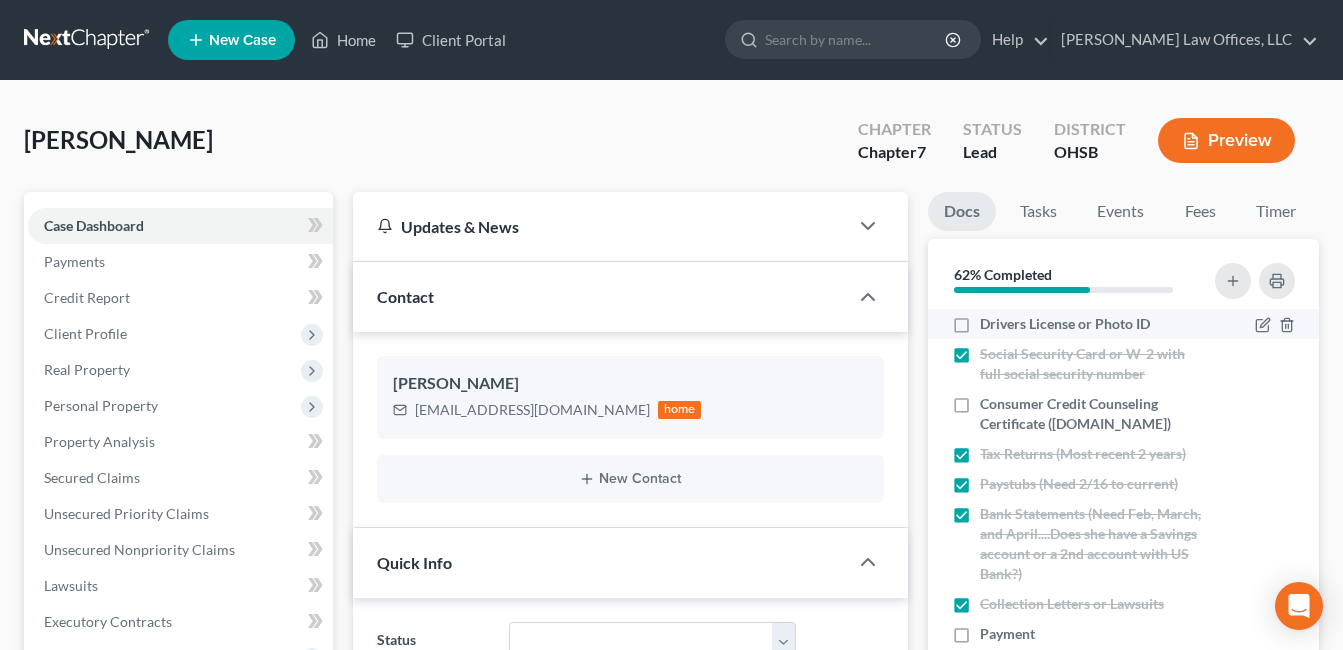 click on "Drivers License or Photo ID" at bounding box center [1065, 324] 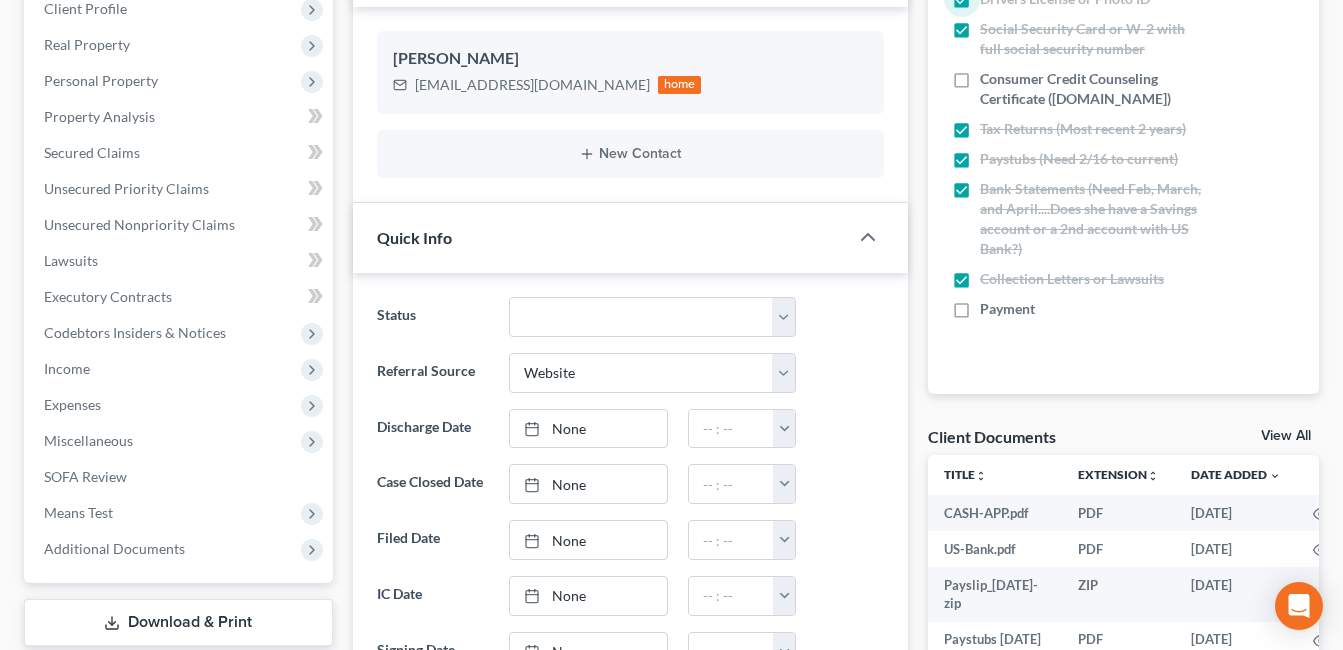 scroll, scrollTop: 700, scrollLeft: 0, axis: vertical 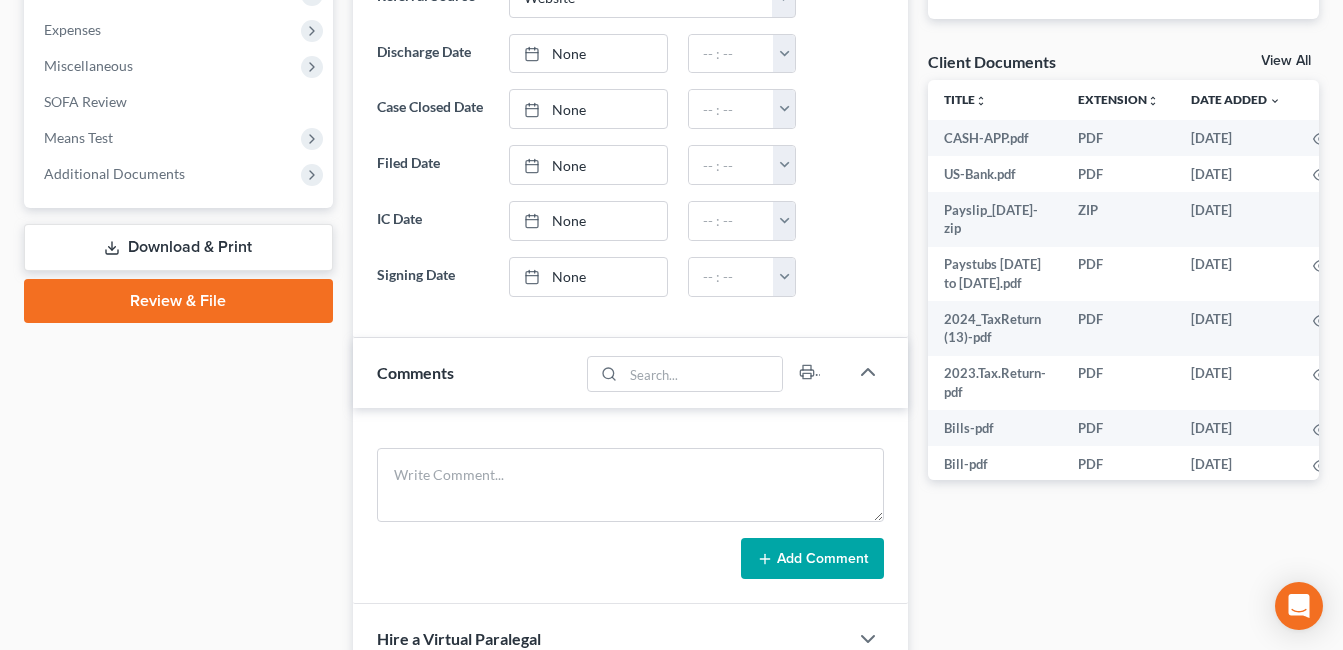 drag, startPoint x: 151, startPoint y: 174, endPoint x: 229, endPoint y: 255, distance: 112.44999 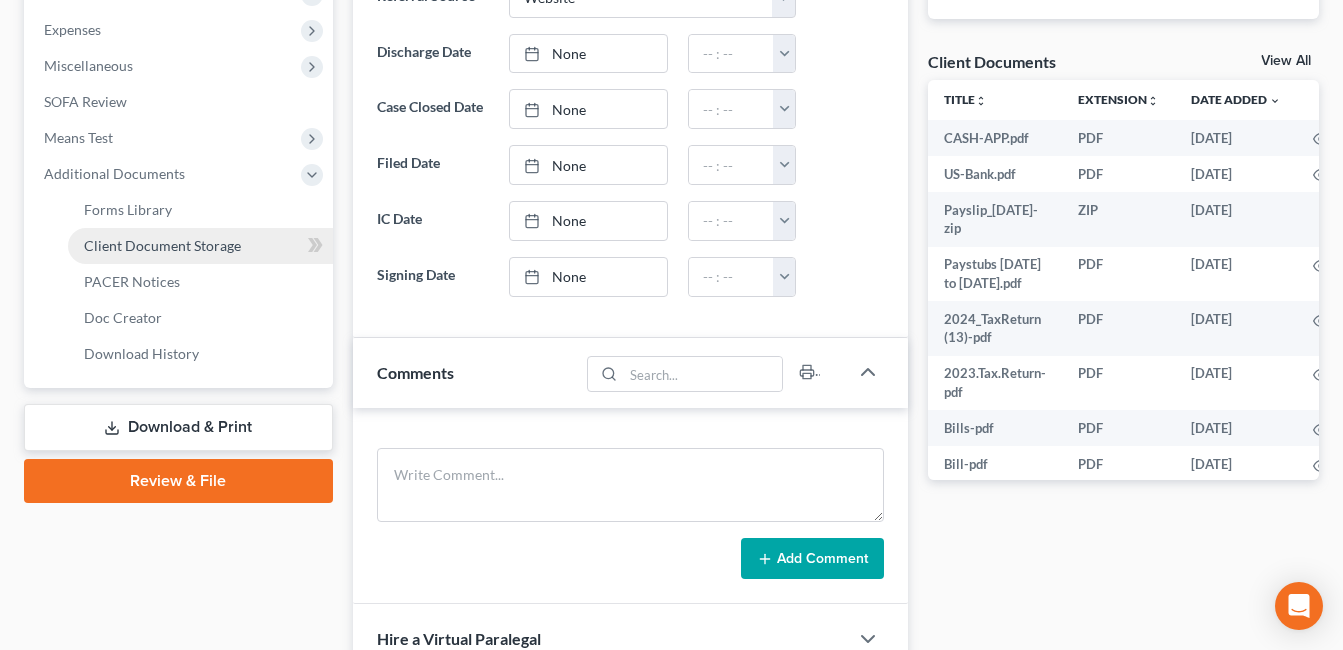 click on "Client Document Storage" at bounding box center [200, 246] 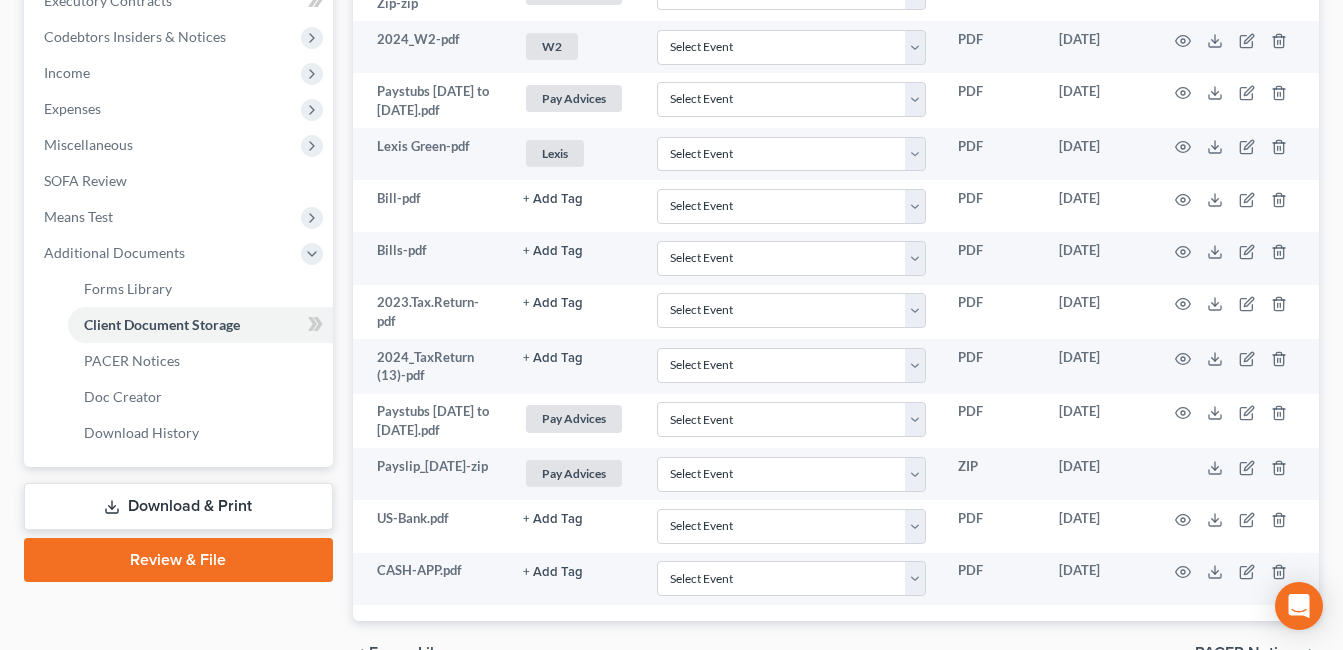 scroll, scrollTop: 0, scrollLeft: 0, axis: both 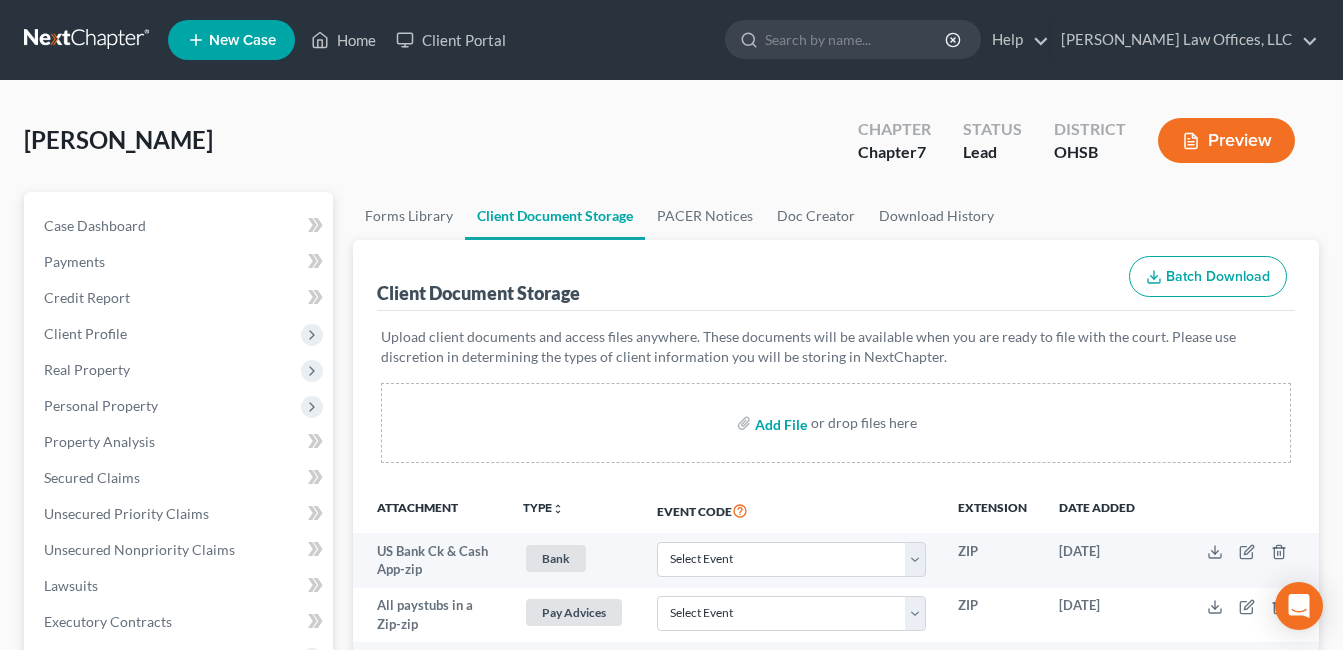 click at bounding box center [779, 423] 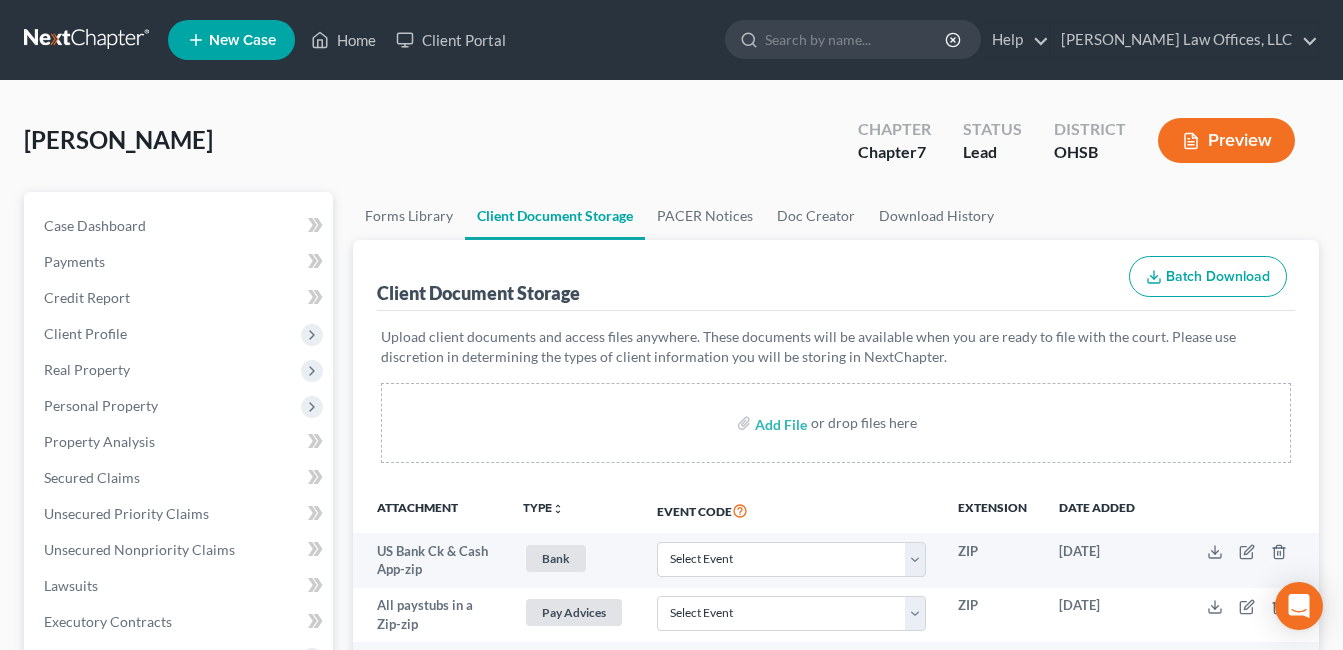 scroll, scrollTop: 734, scrollLeft: 0, axis: vertical 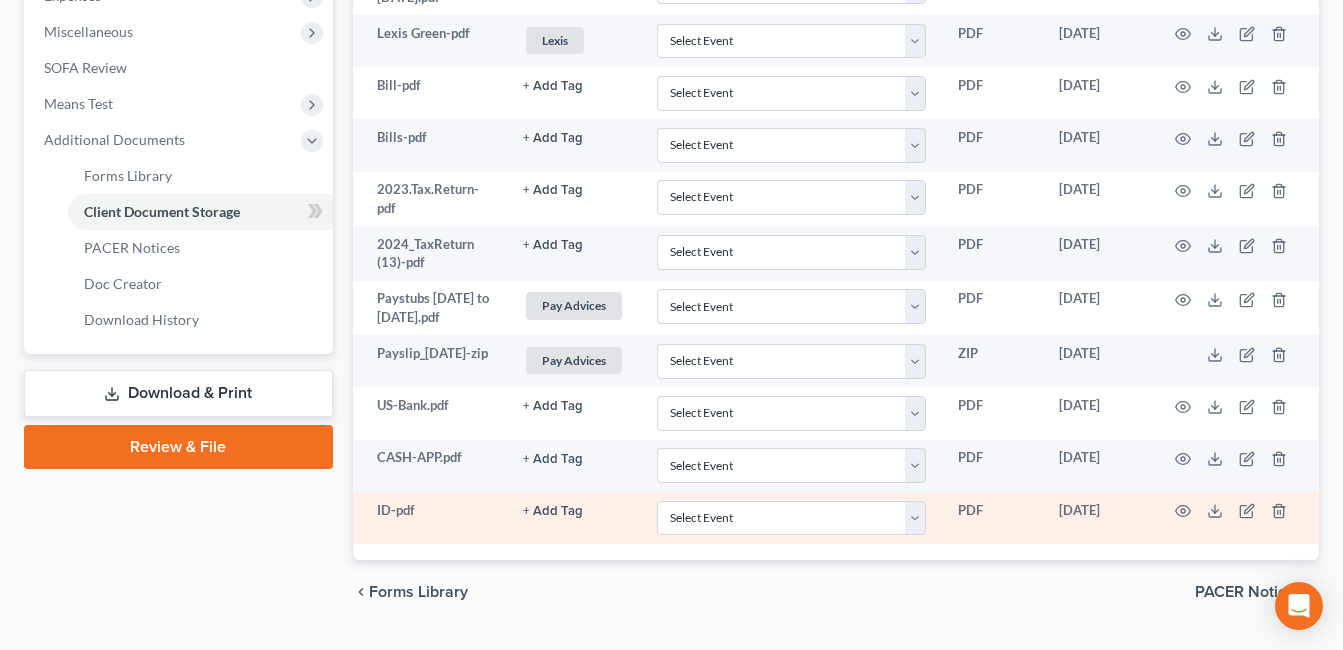 click on "+ Add Tag" at bounding box center [553, 86] 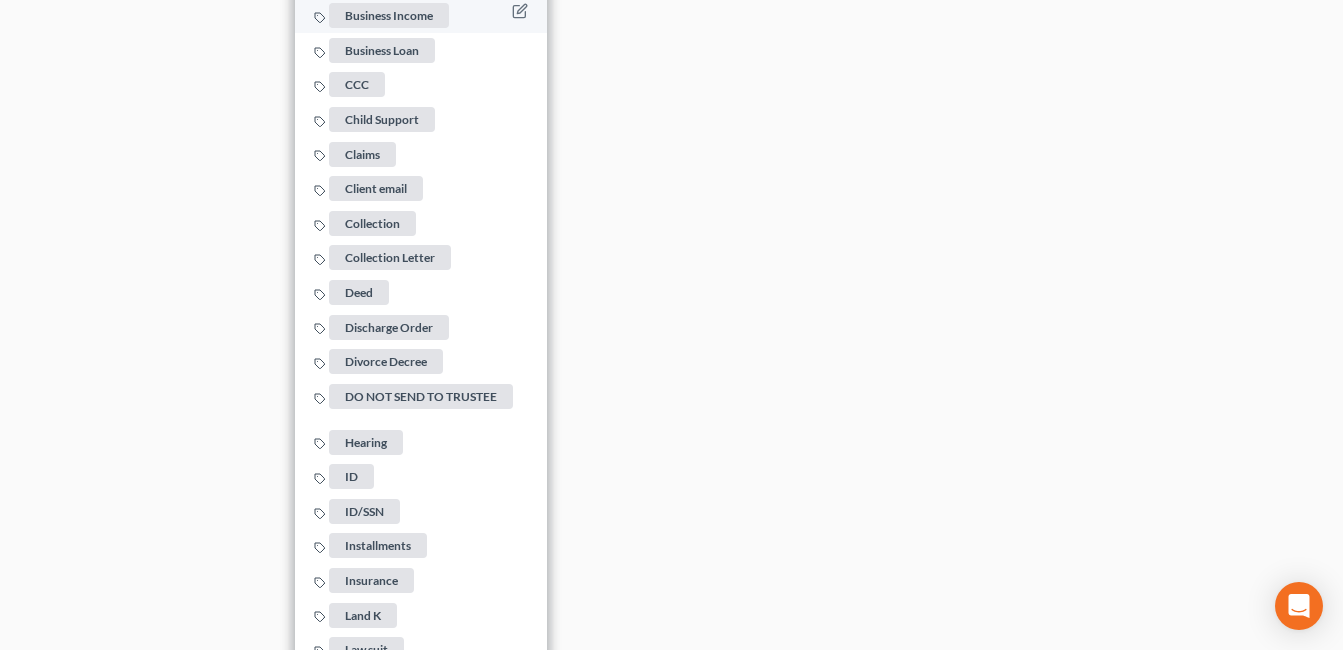 scroll, scrollTop: 1534, scrollLeft: 0, axis: vertical 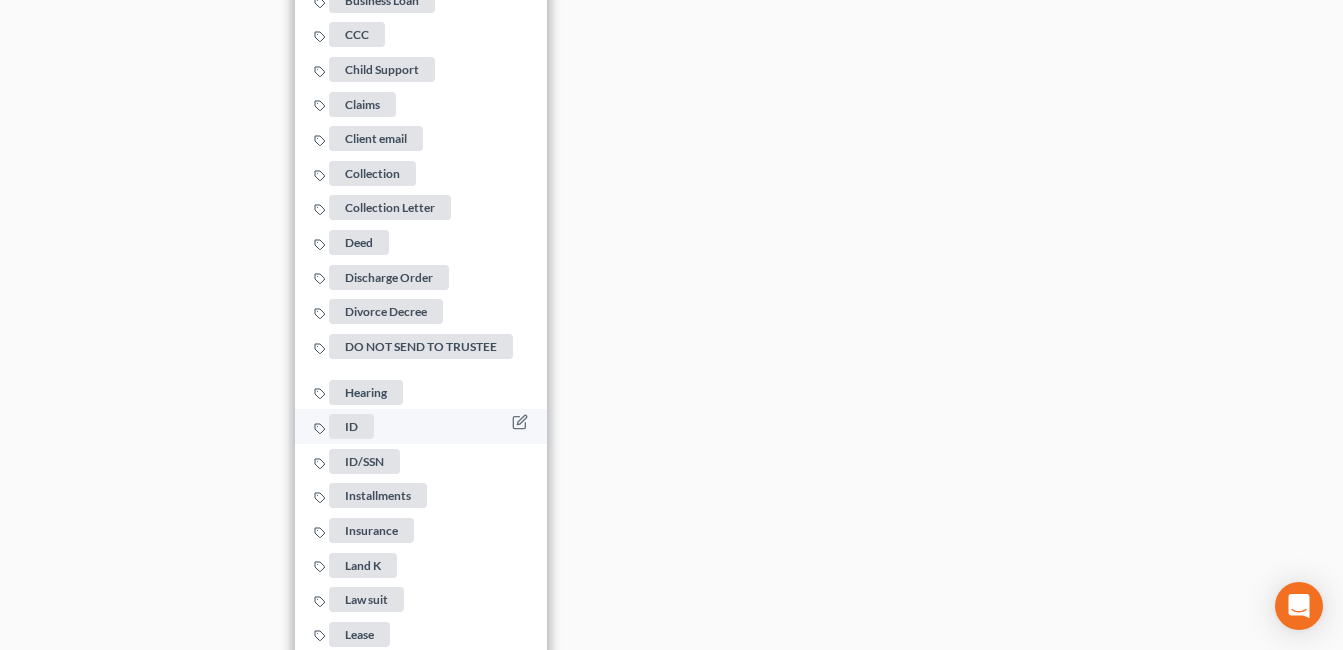 click on "ID" at bounding box center [352, 426] 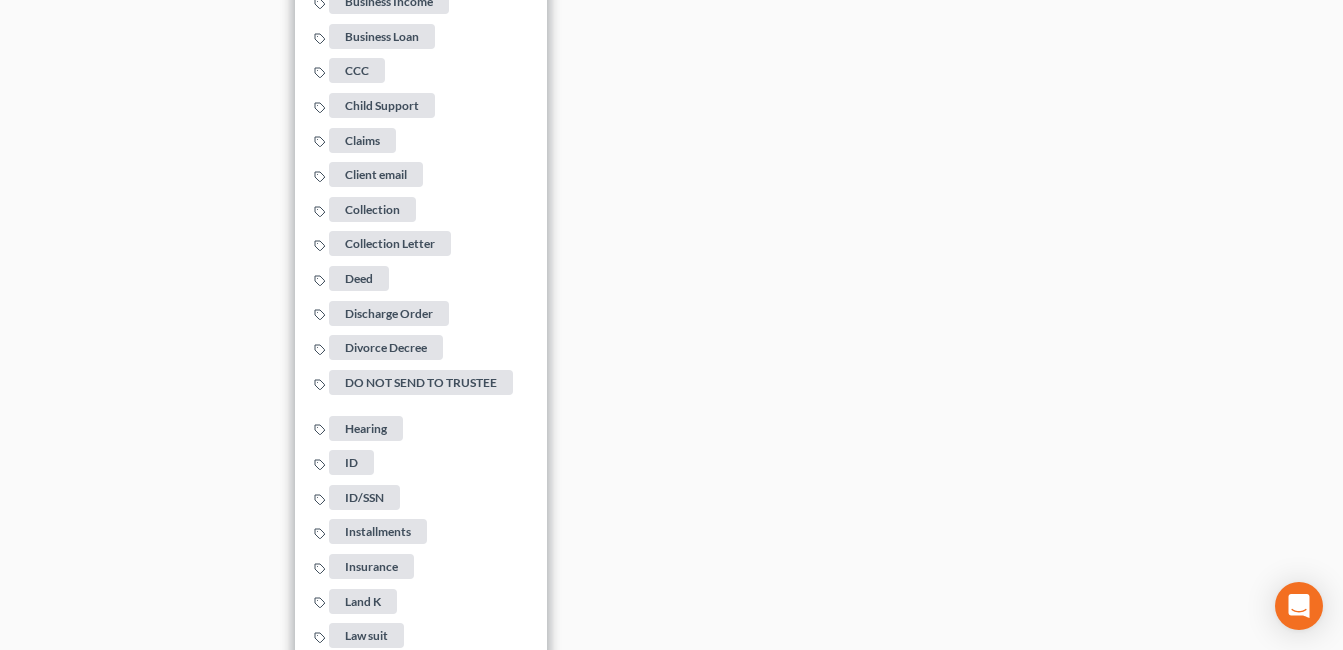 click on "Home New Case Client Portal Fesenmyer Law Offices, LLC fesenmyer_law@hotmail.com My Account Settings Plan + Billing Account Add-Ons Upgrade to Whoa Help Center Webinars Training Videos What's new Log out New Case Home Client Portal         - No Result - See all results Or Press Enter... Help Help Center Webinars Training Videos What's new Fesenmyer Law Offices, LLC Fesenmyer Law Offices, LLC fesenmyer_law@hotmail.com My Account Settings Plan + Billing Account Add-Ons Upgrade to Whoa Log out 	 Green, Niki Upgraded Chapter Chapter  7 Status Lead District OHSB Preview Petition Navigation
Case Dashboard
Payments
Invoices
Payments" at bounding box center (671, -817) 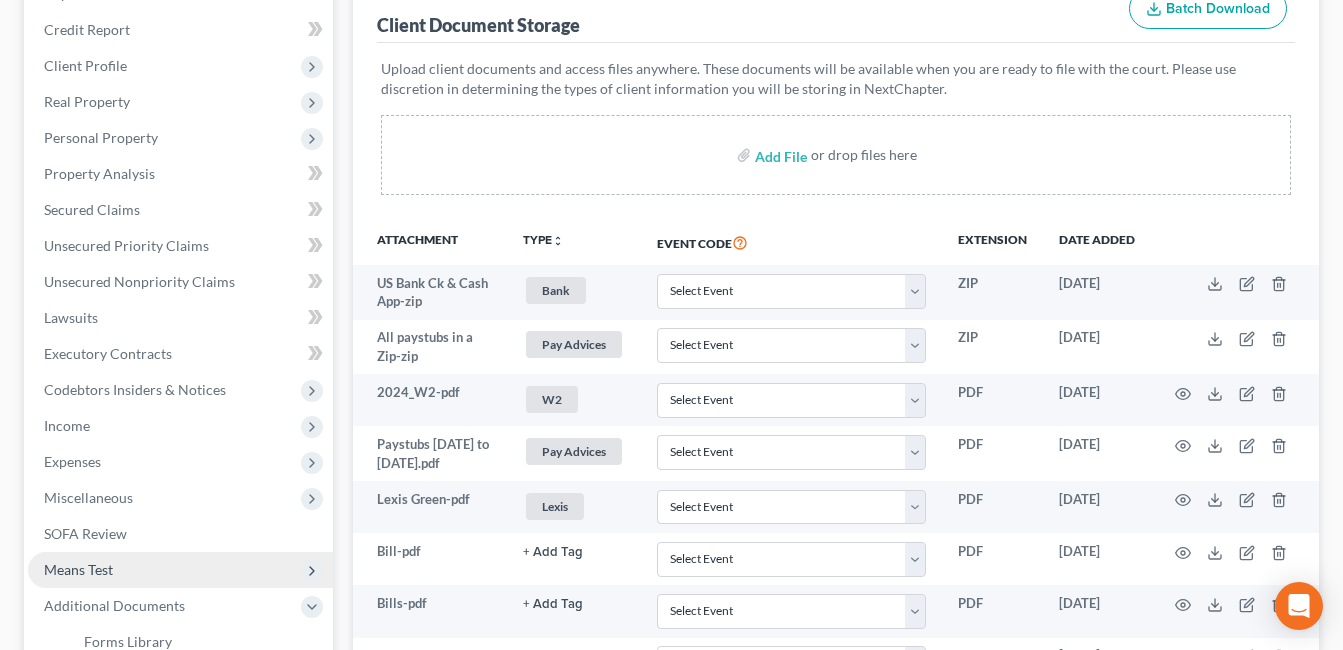 scroll, scrollTop: 0, scrollLeft: 0, axis: both 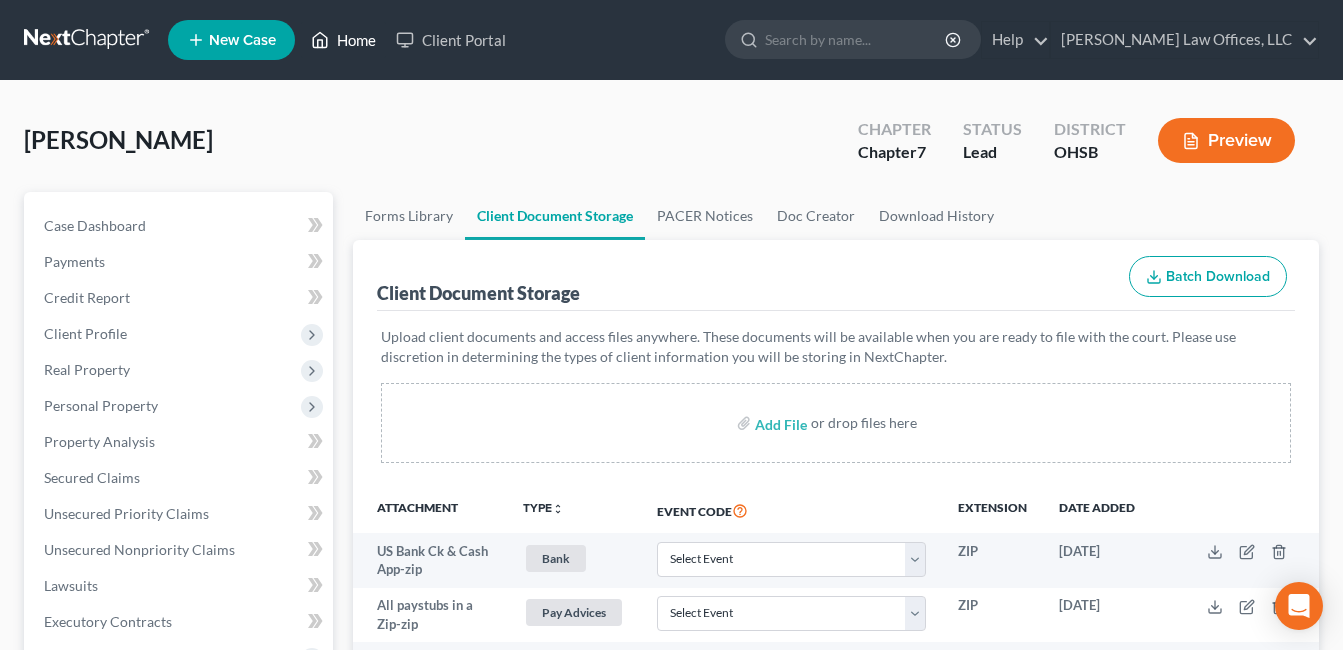 click on "Home" at bounding box center [343, 40] 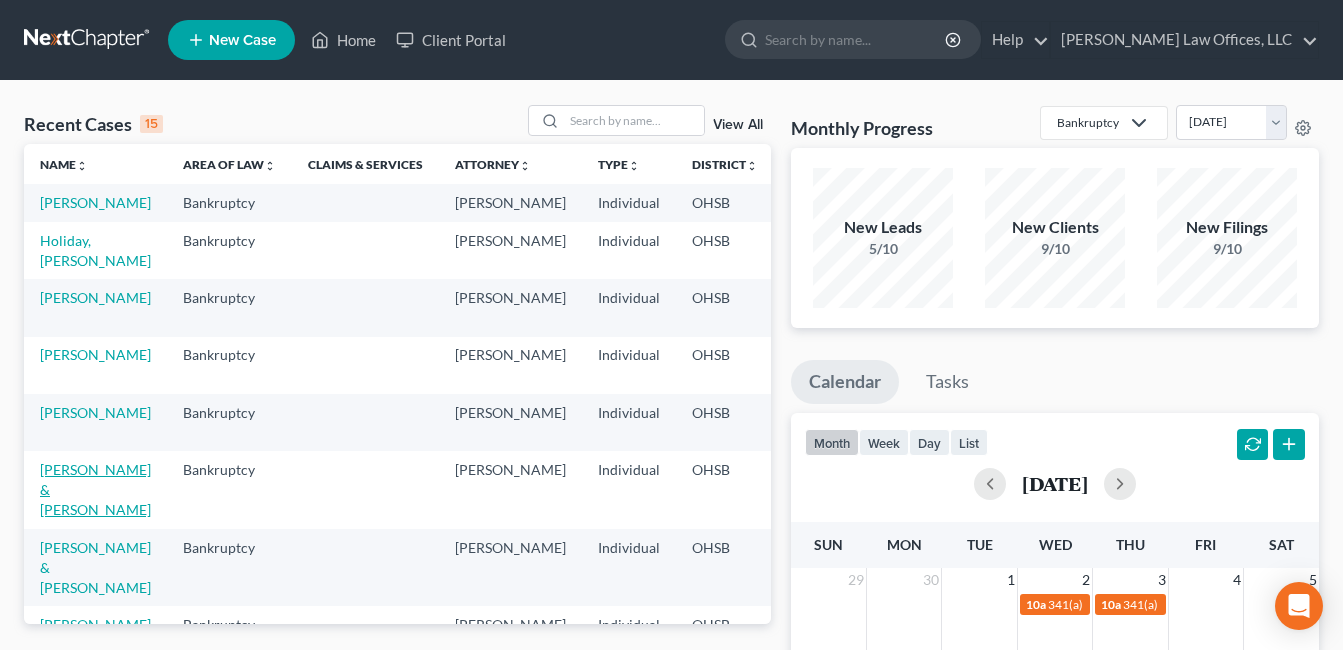 click on "[PERSON_NAME] & [PERSON_NAME]" at bounding box center [95, 489] 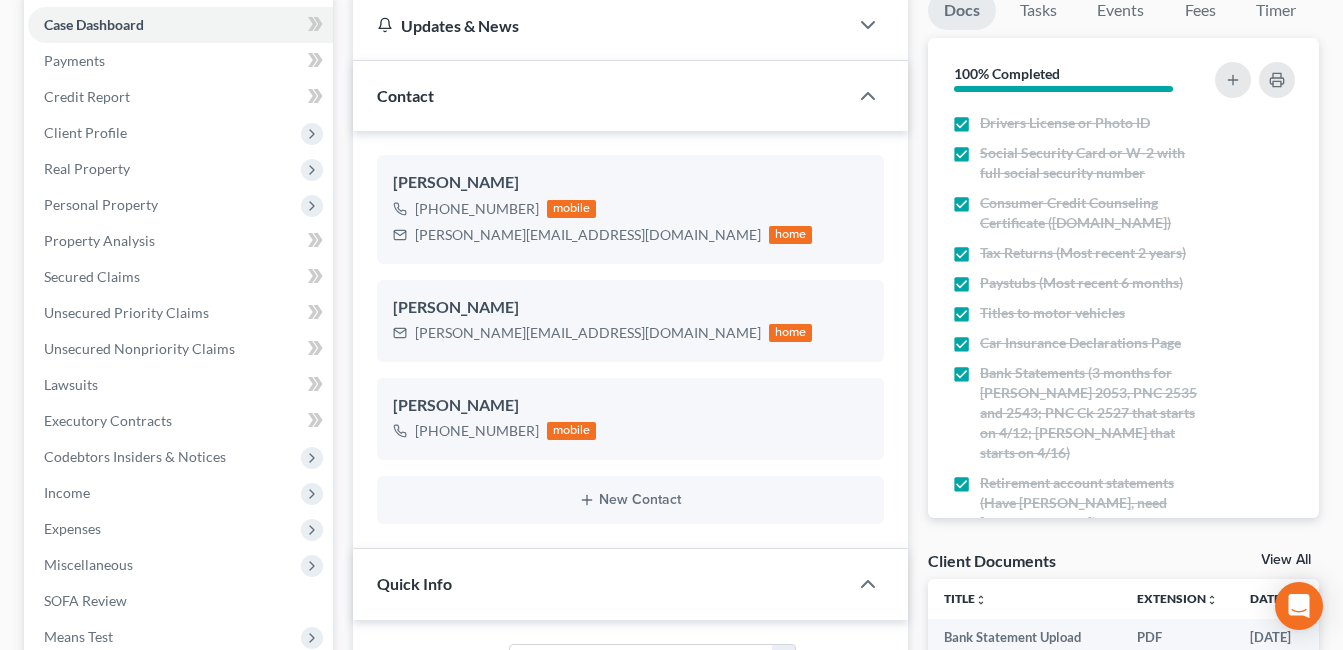 scroll, scrollTop: 200, scrollLeft: 0, axis: vertical 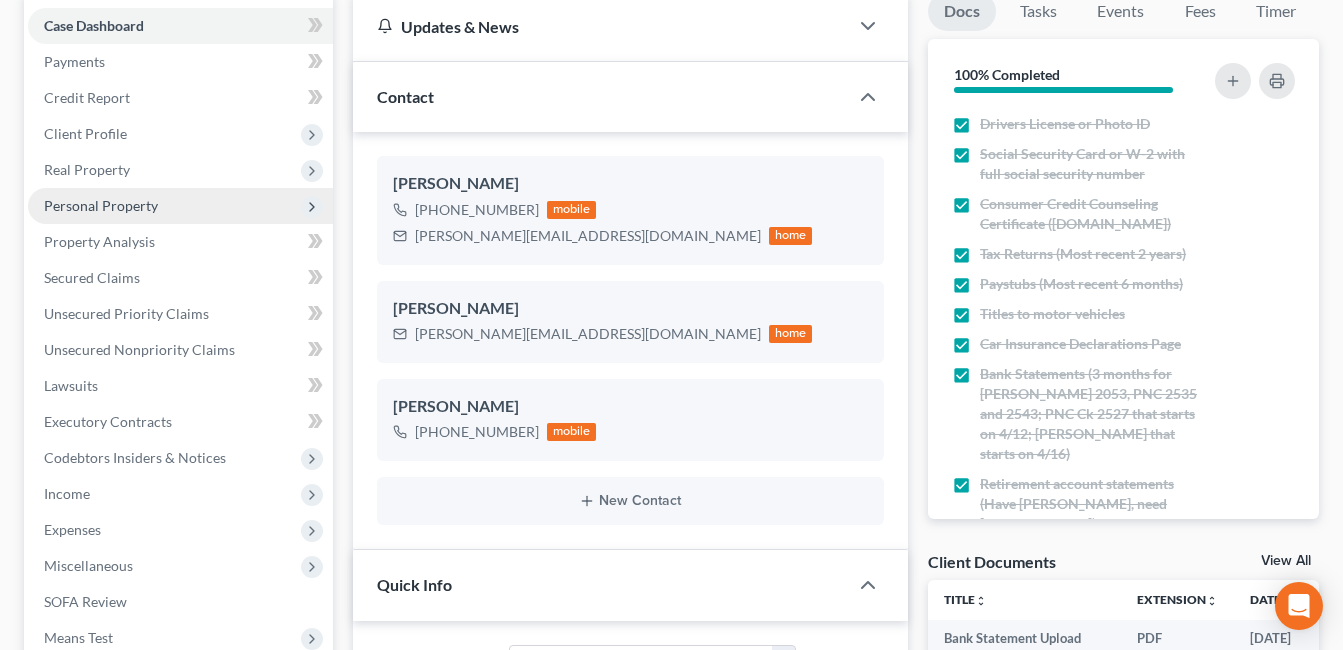 click on "Personal Property" at bounding box center (101, 205) 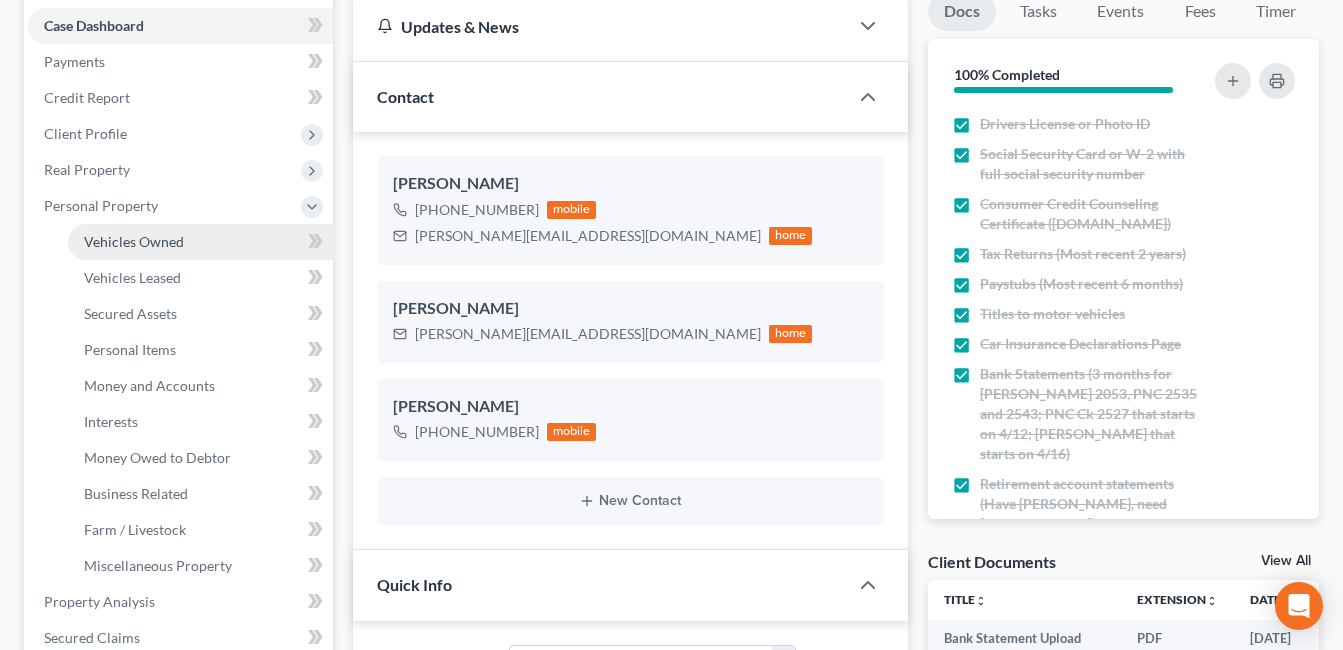 click on "Vehicles Owned" at bounding box center (200, 242) 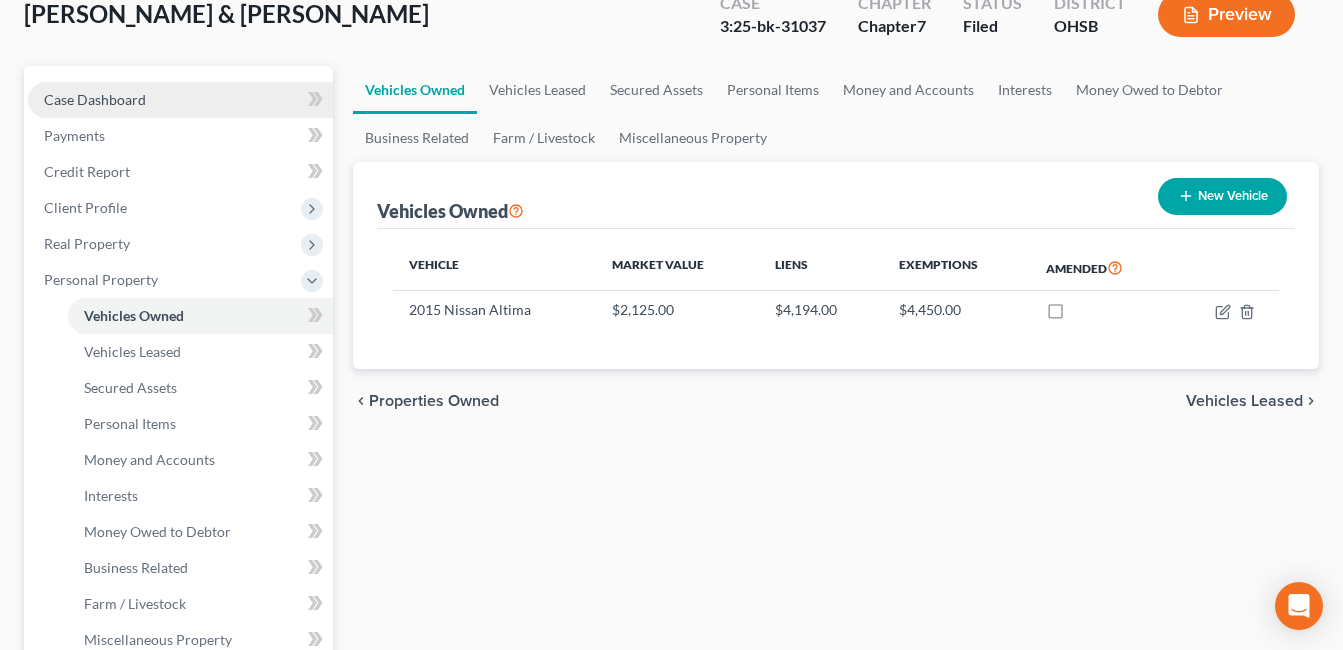 scroll, scrollTop: 0, scrollLeft: 0, axis: both 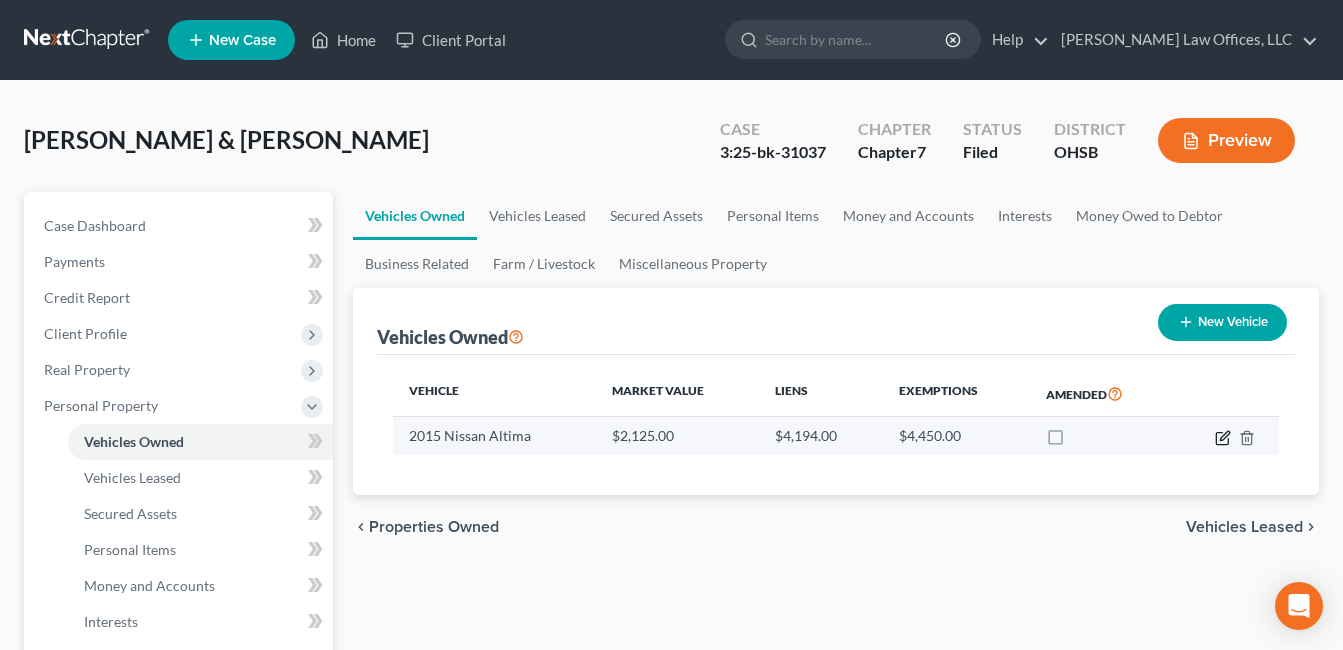 click 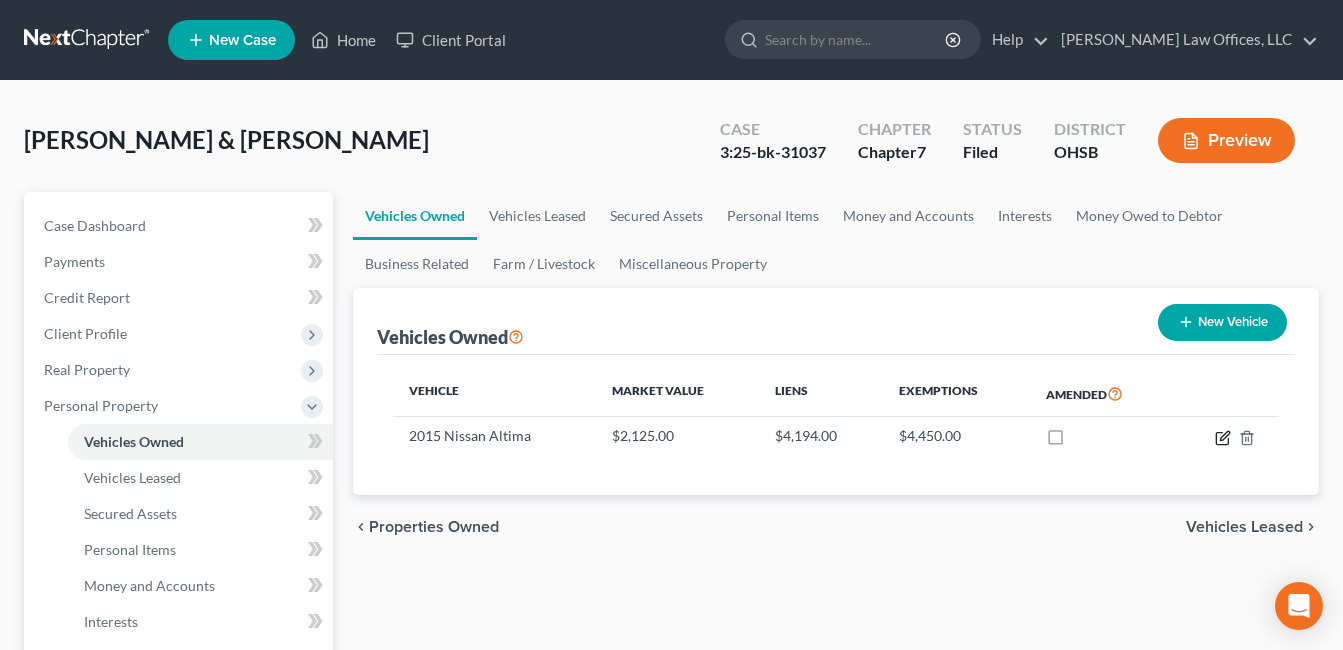 select on "0" 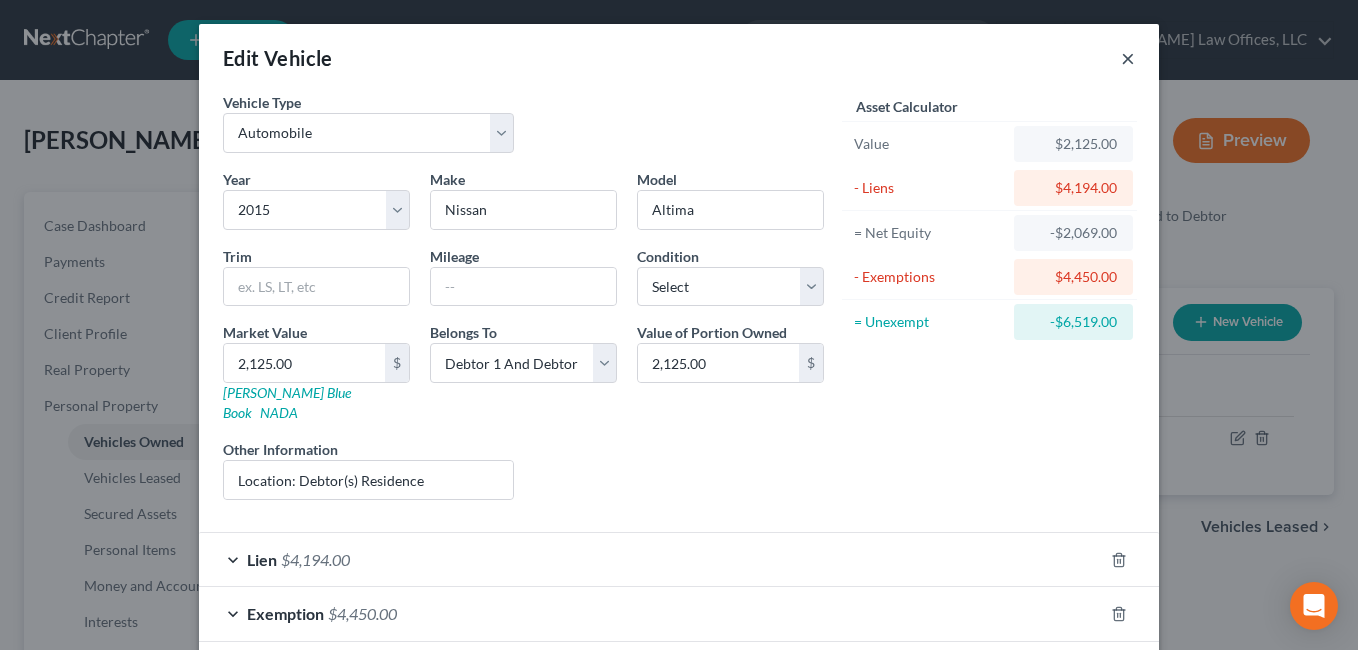 click on "×" at bounding box center [1128, 58] 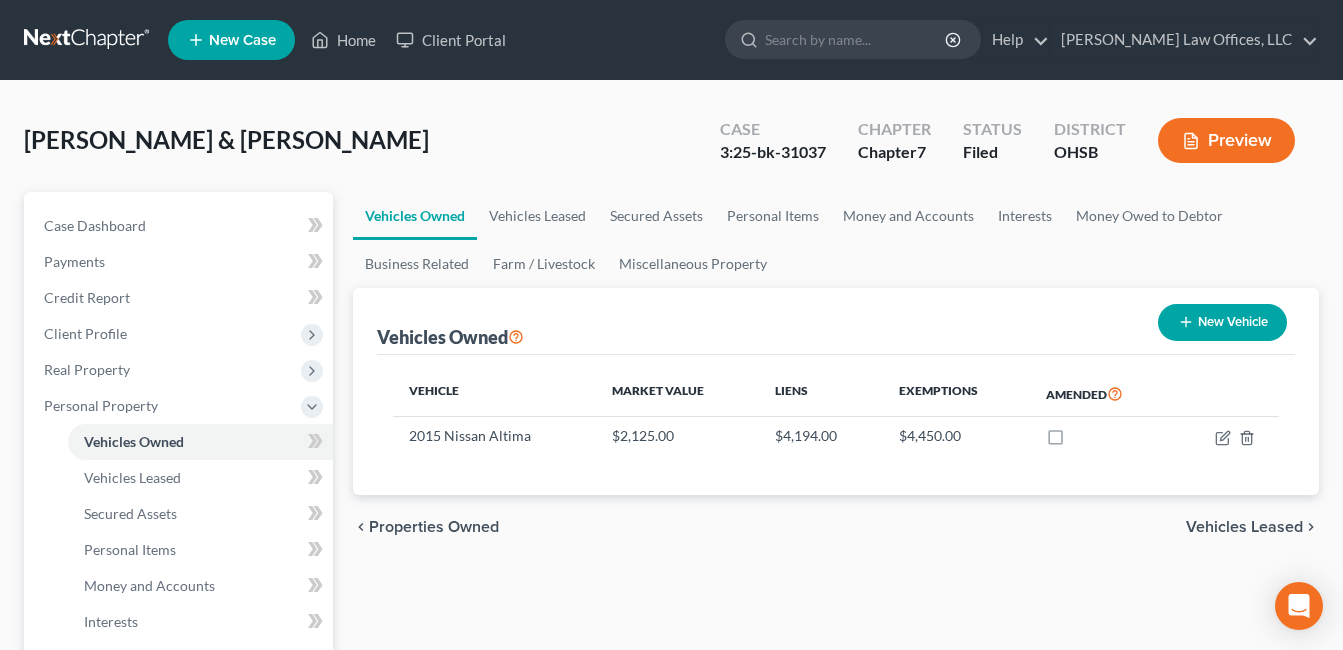 scroll, scrollTop: 400, scrollLeft: 0, axis: vertical 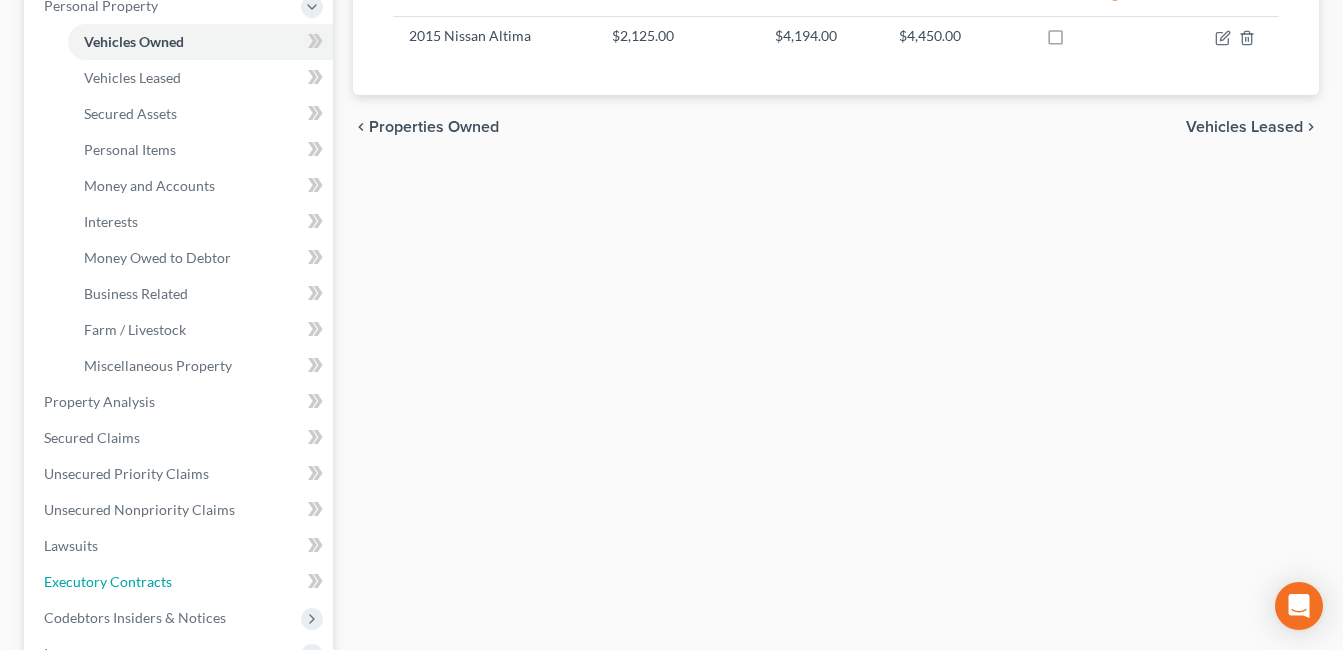 click on "Executory Contracts" at bounding box center (108, 581) 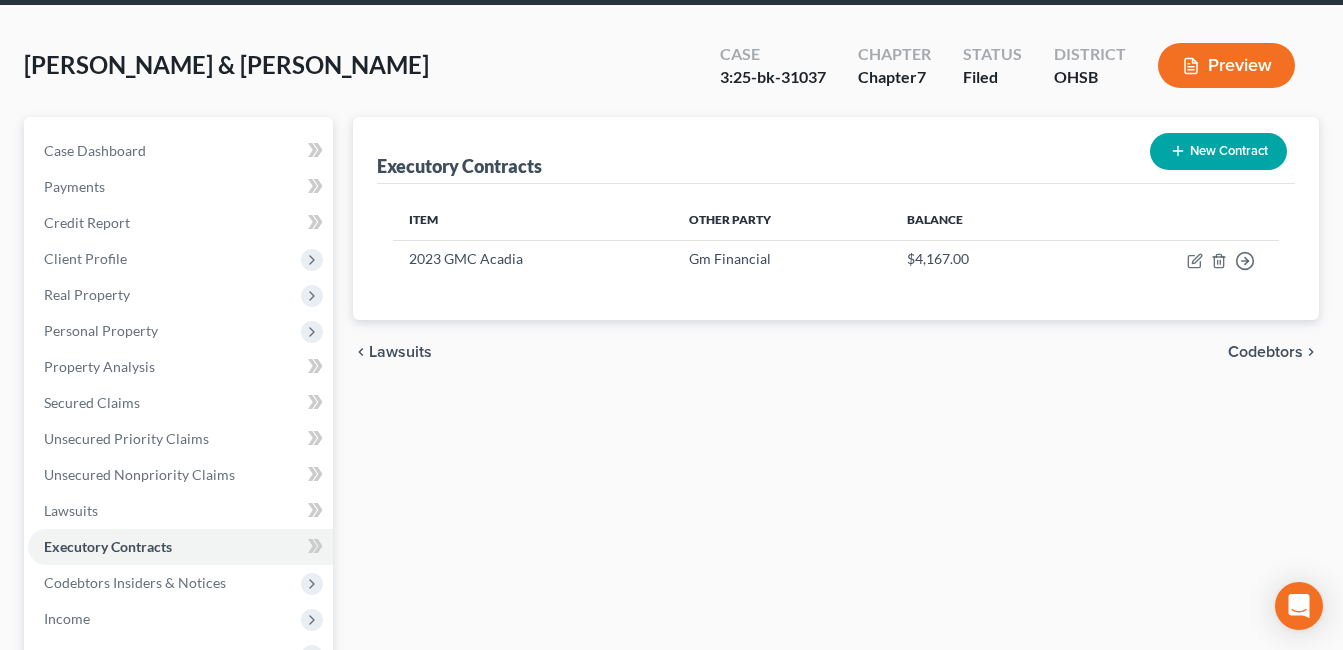scroll, scrollTop: 0, scrollLeft: 0, axis: both 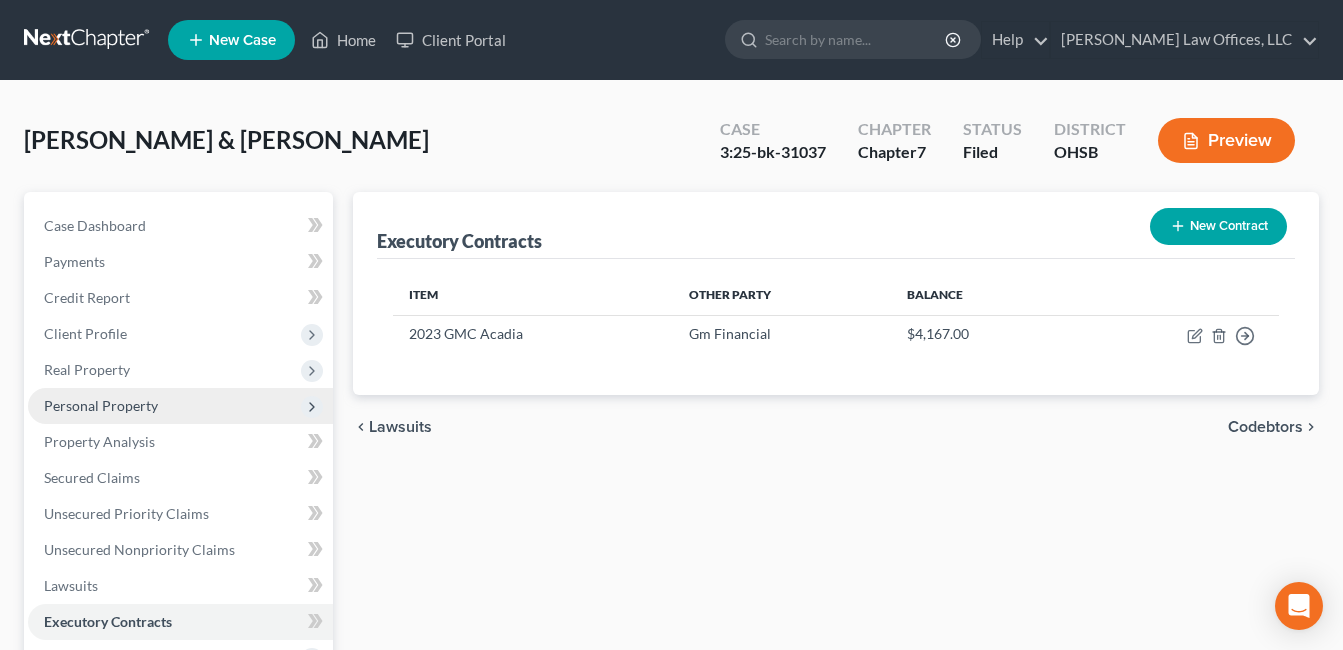 click on "Personal Property" at bounding box center [101, 405] 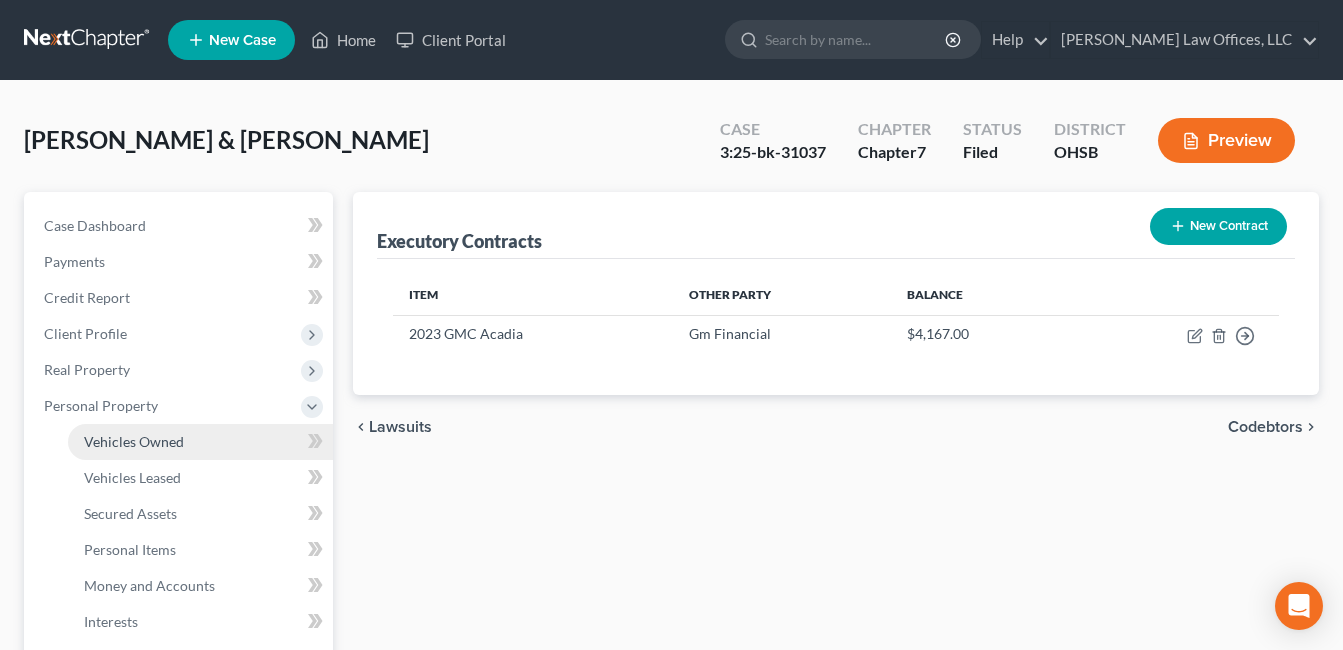 click on "Vehicles Owned" at bounding box center (200, 442) 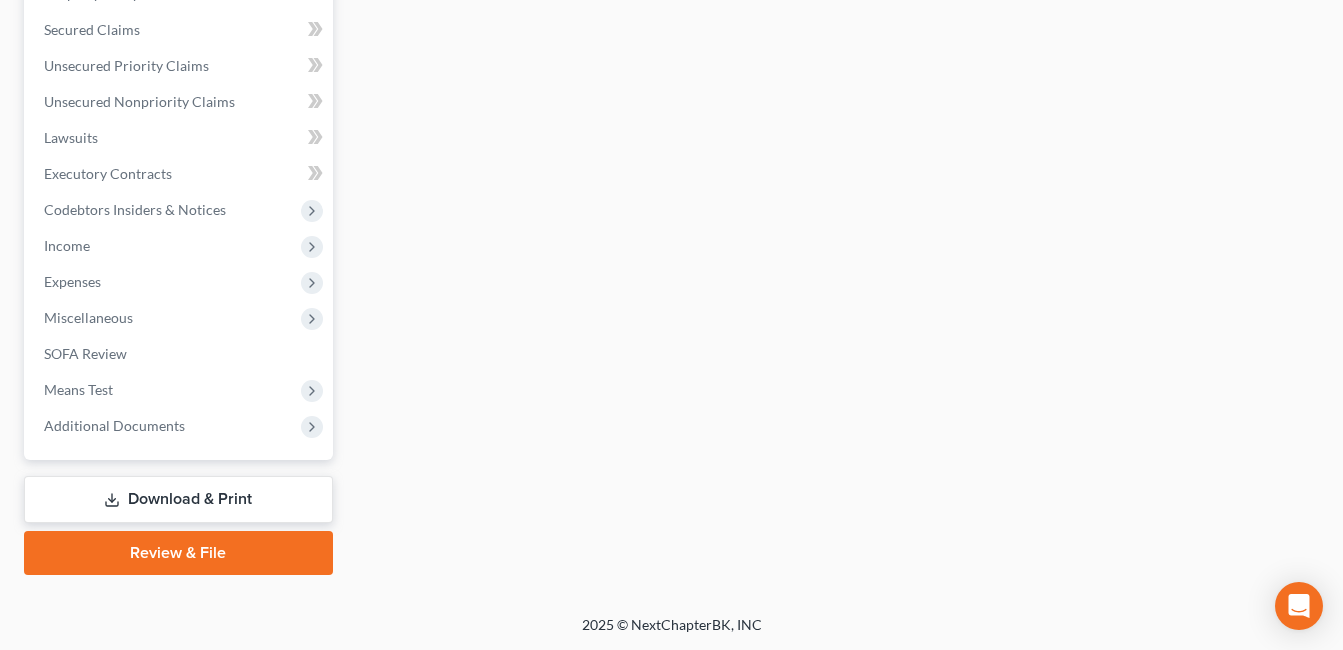 scroll, scrollTop: 809, scrollLeft: 0, axis: vertical 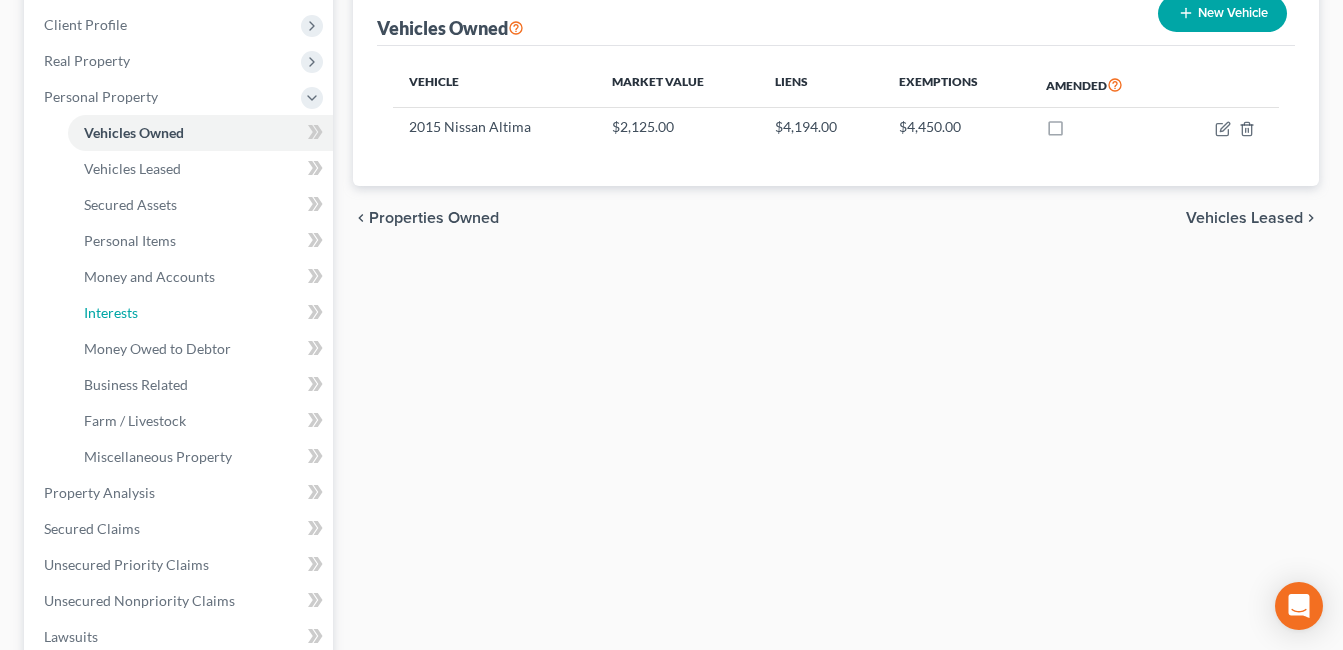 drag, startPoint x: 131, startPoint y: 315, endPoint x: 908, endPoint y: 208, distance: 784.3328 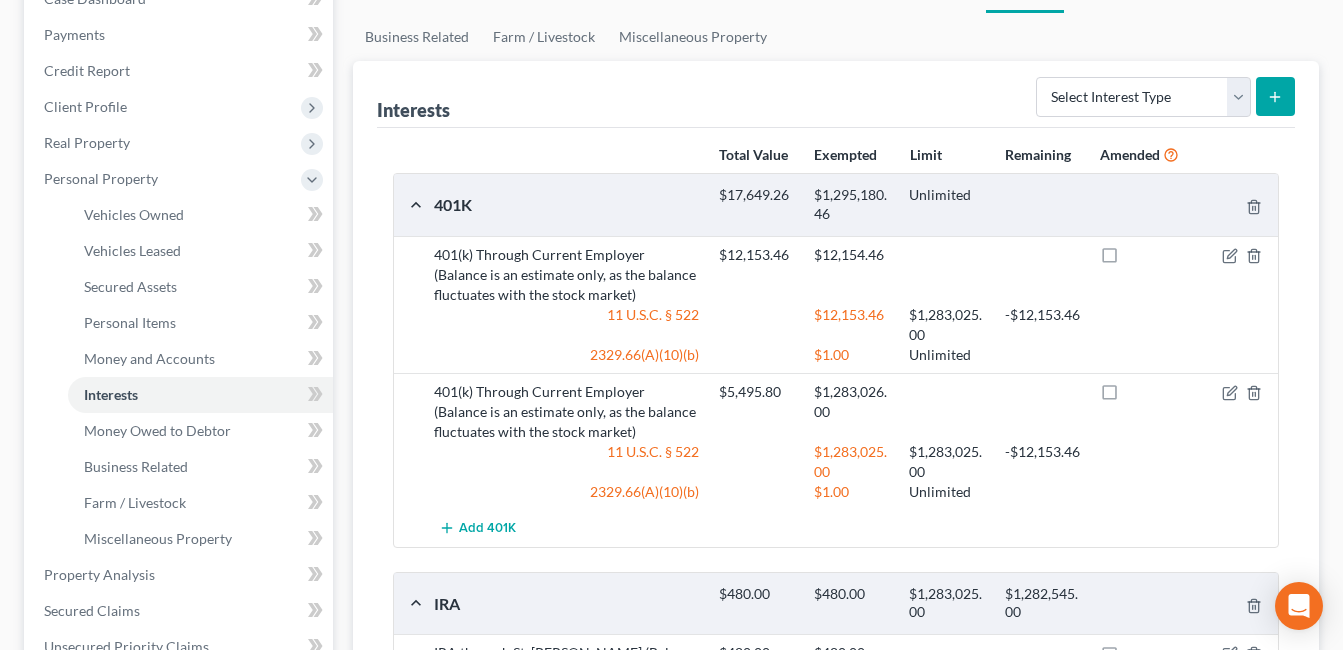 scroll, scrollTop: 209, scrollLeft: 0, axis: vertical 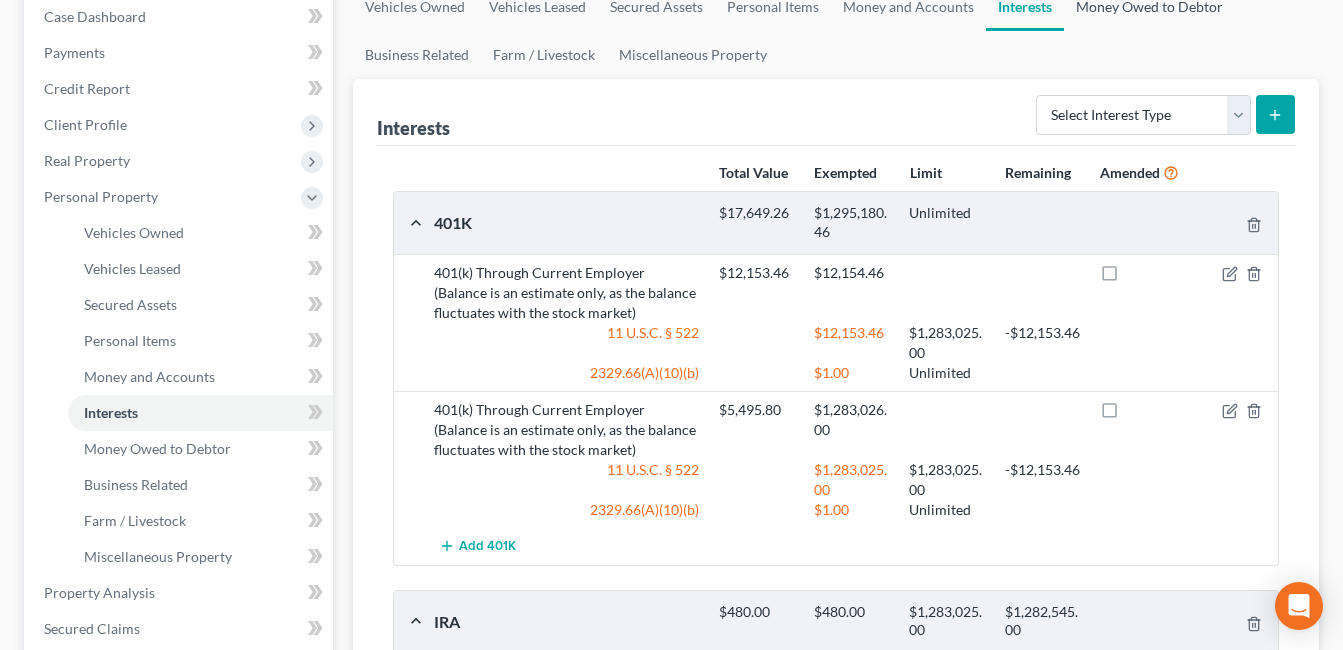 drag, startPoint x: 1122, startPoint y: 14, endPoint x: 961, endPoint y: 34, distance: 162.23749 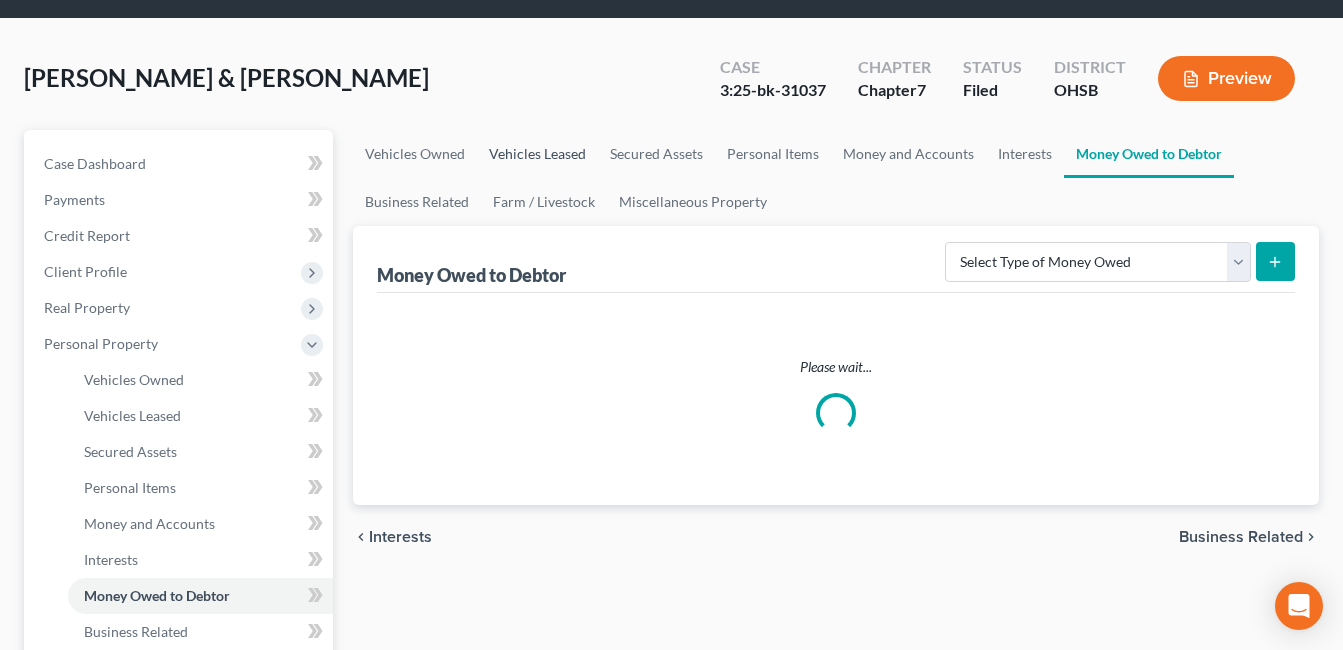 scroll, scrollTop: 0, scrollLeft: 0, axis: both 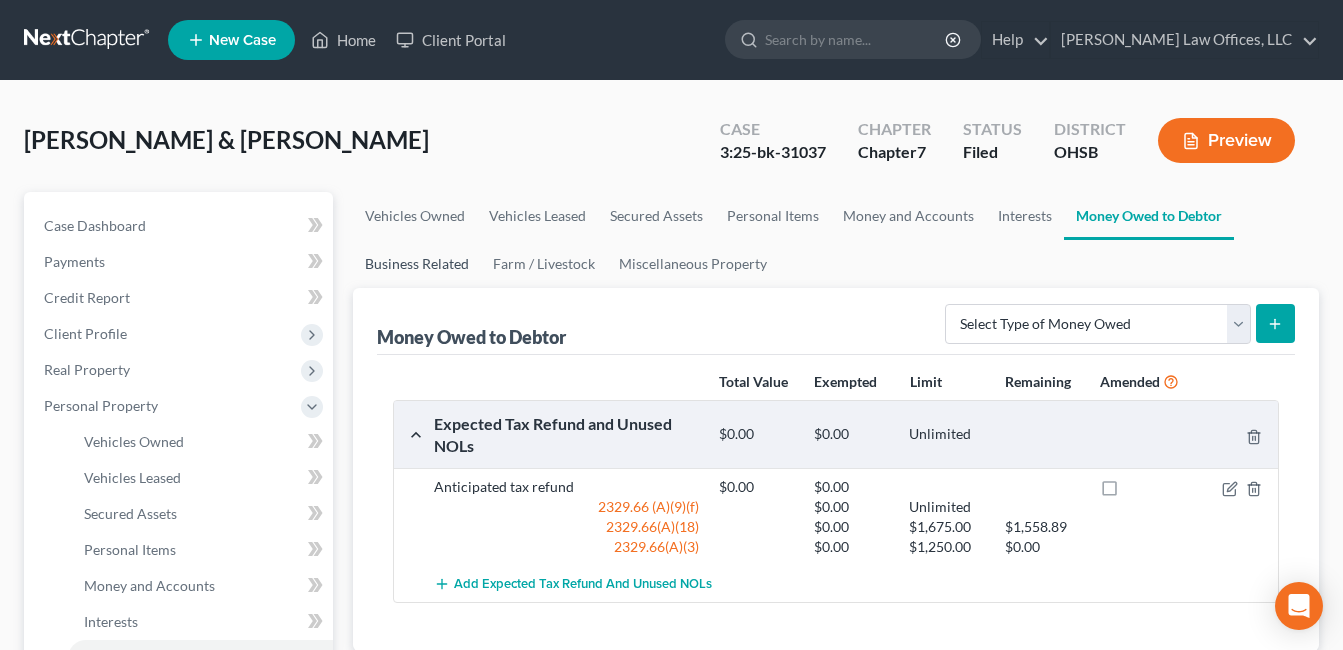 click on "Business Related" at bounding box center [417, 264] 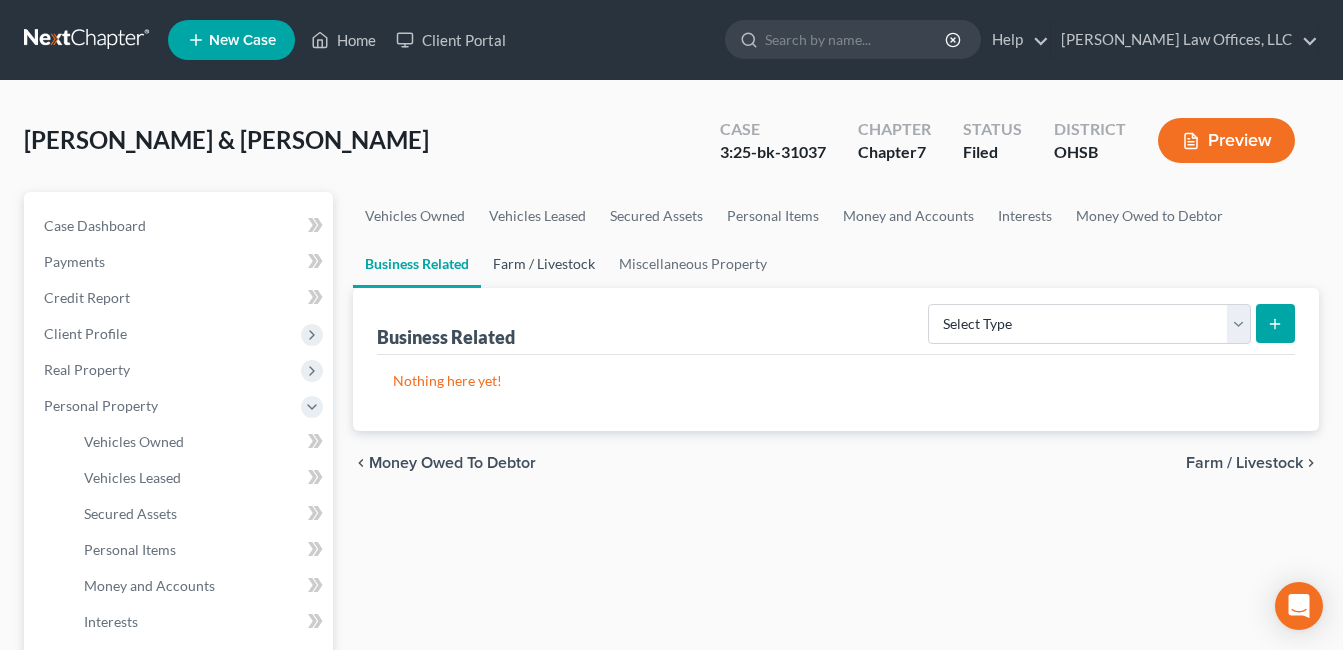 click on "Farm / Livestock" at bounding box center (544, 264) 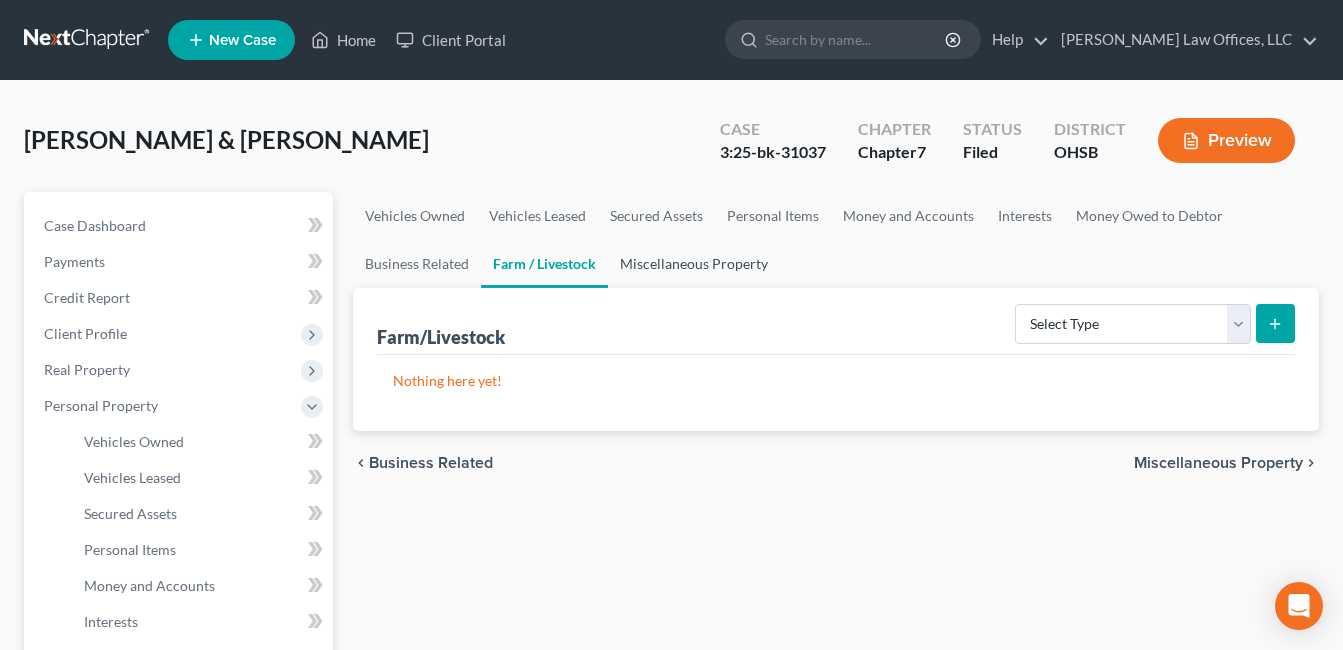click on "Miscellaneous Property" at bounding box center [694, 264] 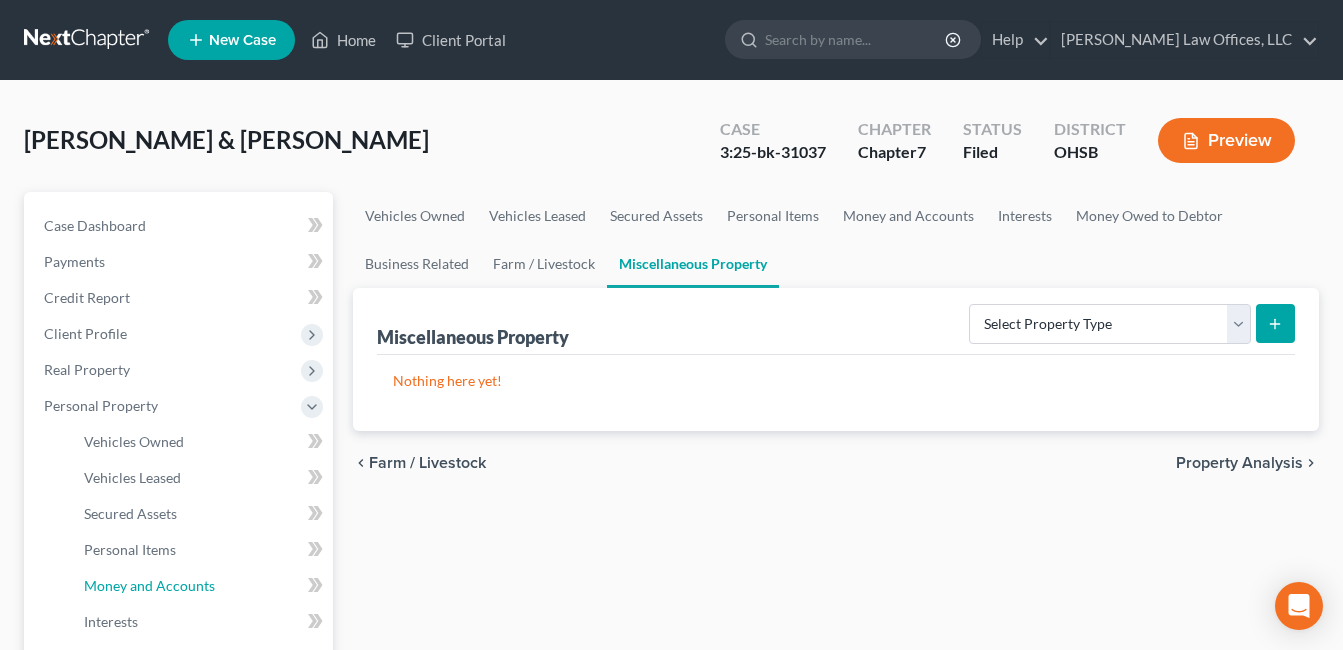 click on "Money and Accounts" at bounding box center [149, 585] 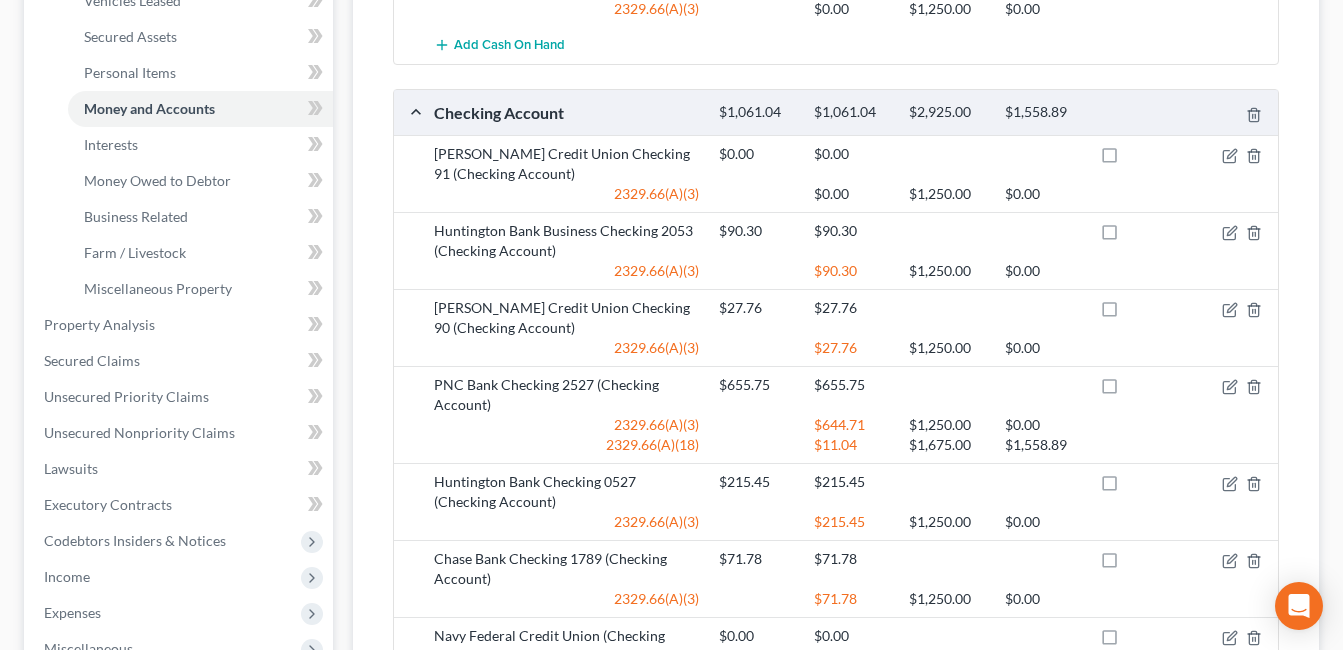scroll, scrollTop: 475, scrollLeft: 0, axis: vertical 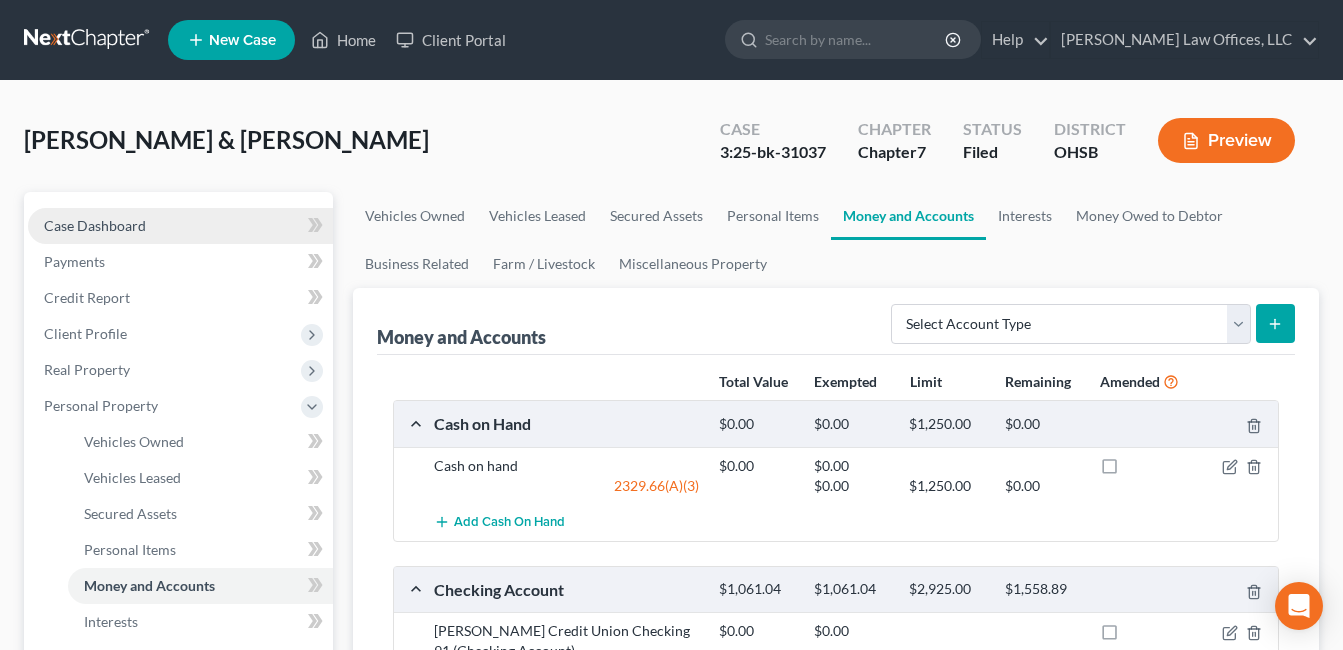 click on "Case Dashboard" at bounding box center (180, 226) 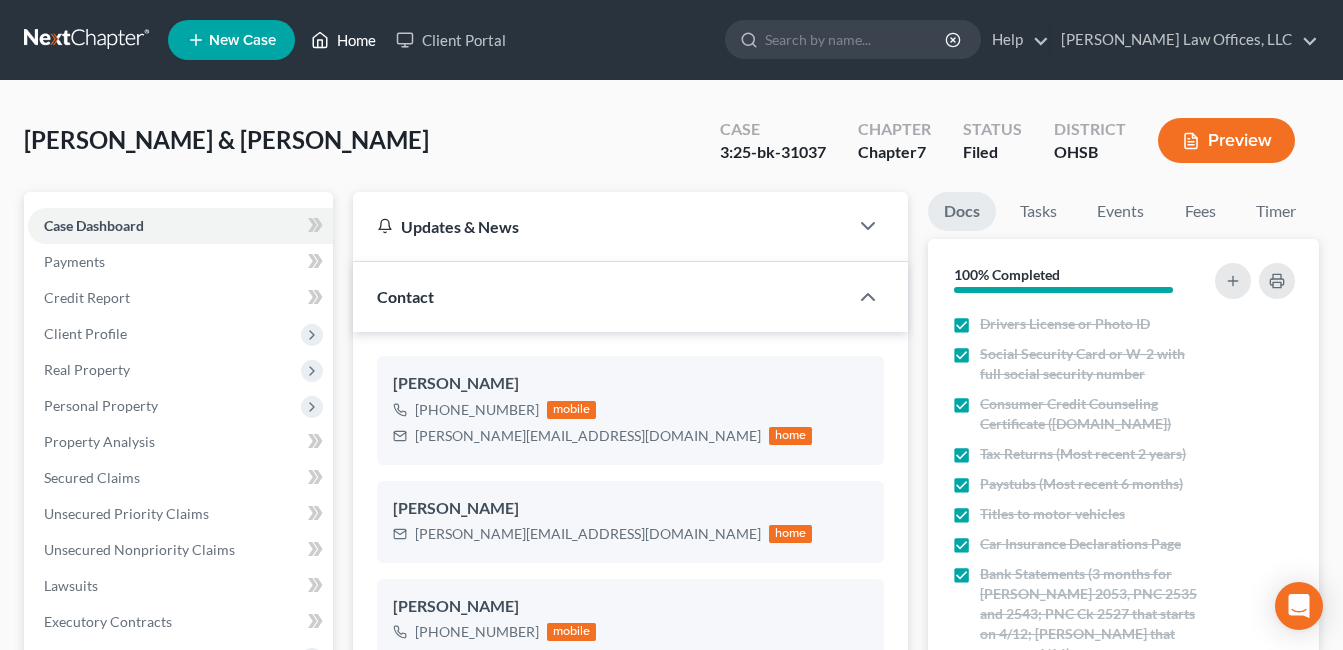 click on "Home" at bounding box center [343, 40] 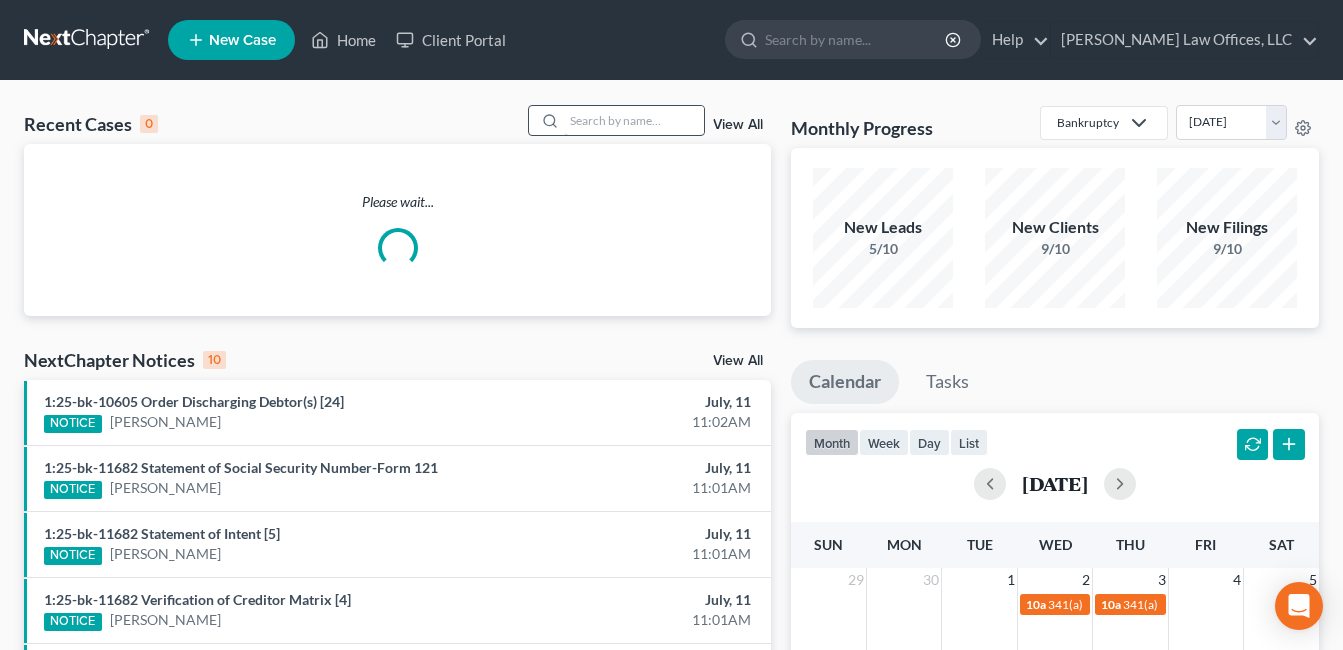 click at bounding box center (634, 120) 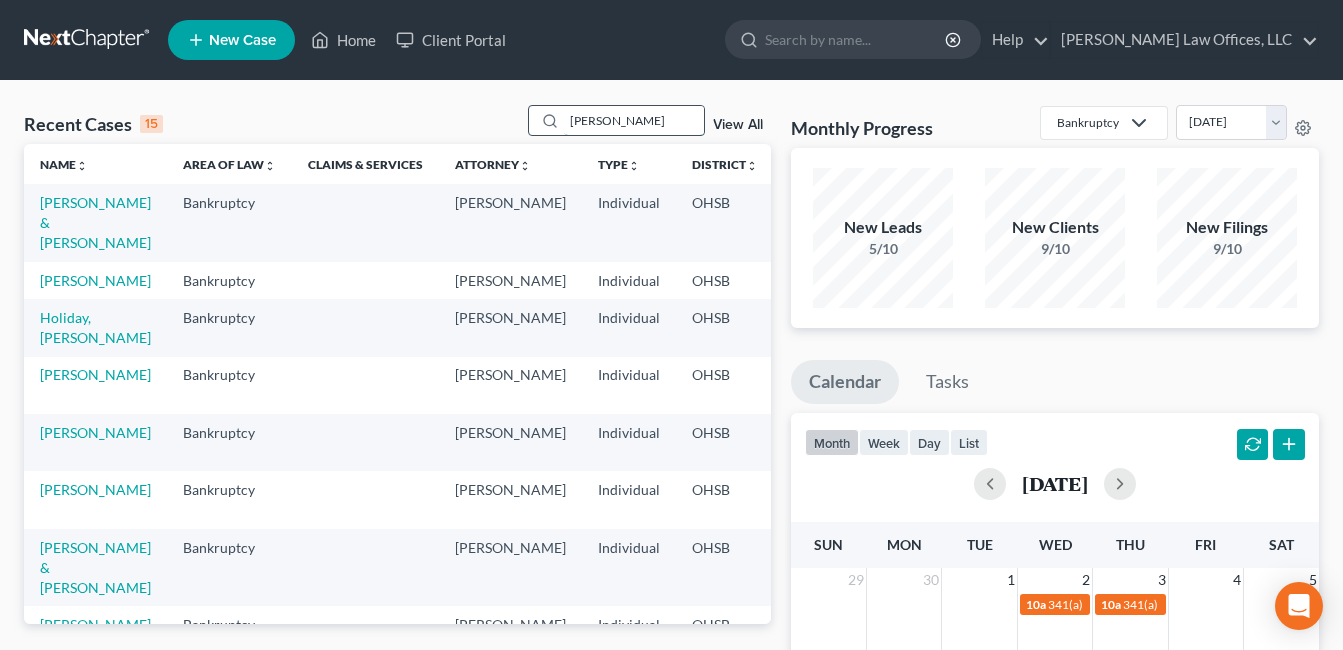 click on "salyer" at bounding box center [634, 120] 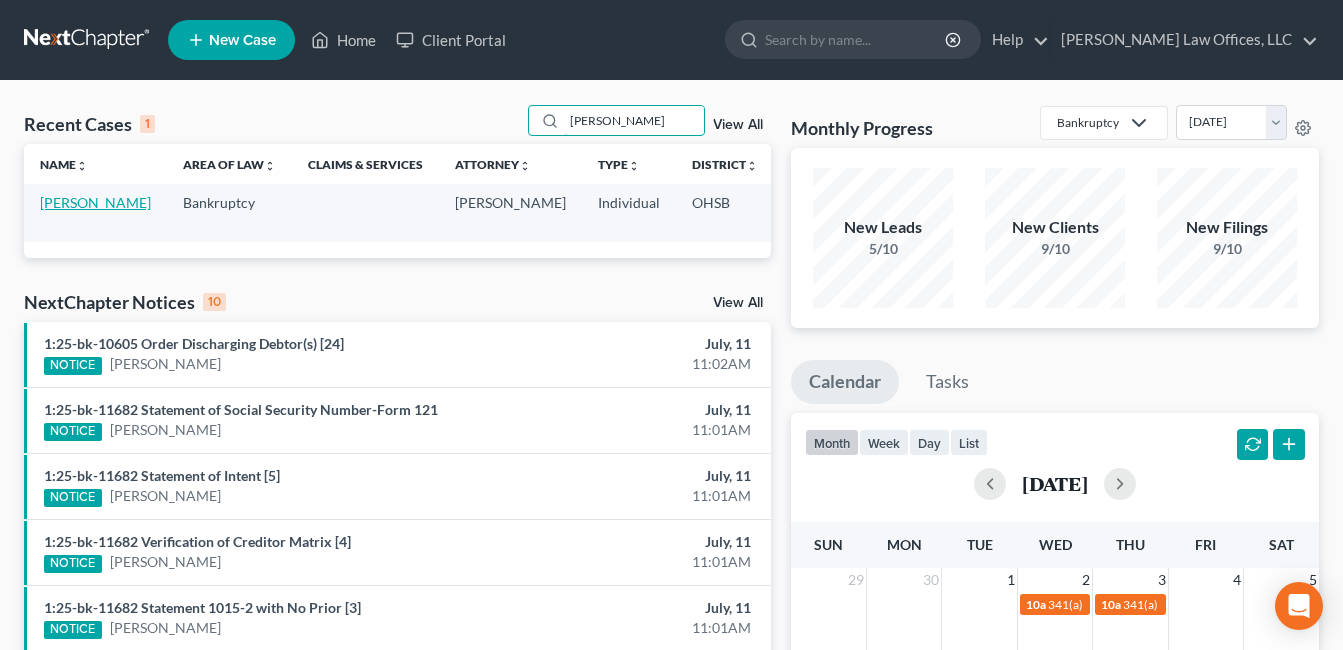 type on "salyer" 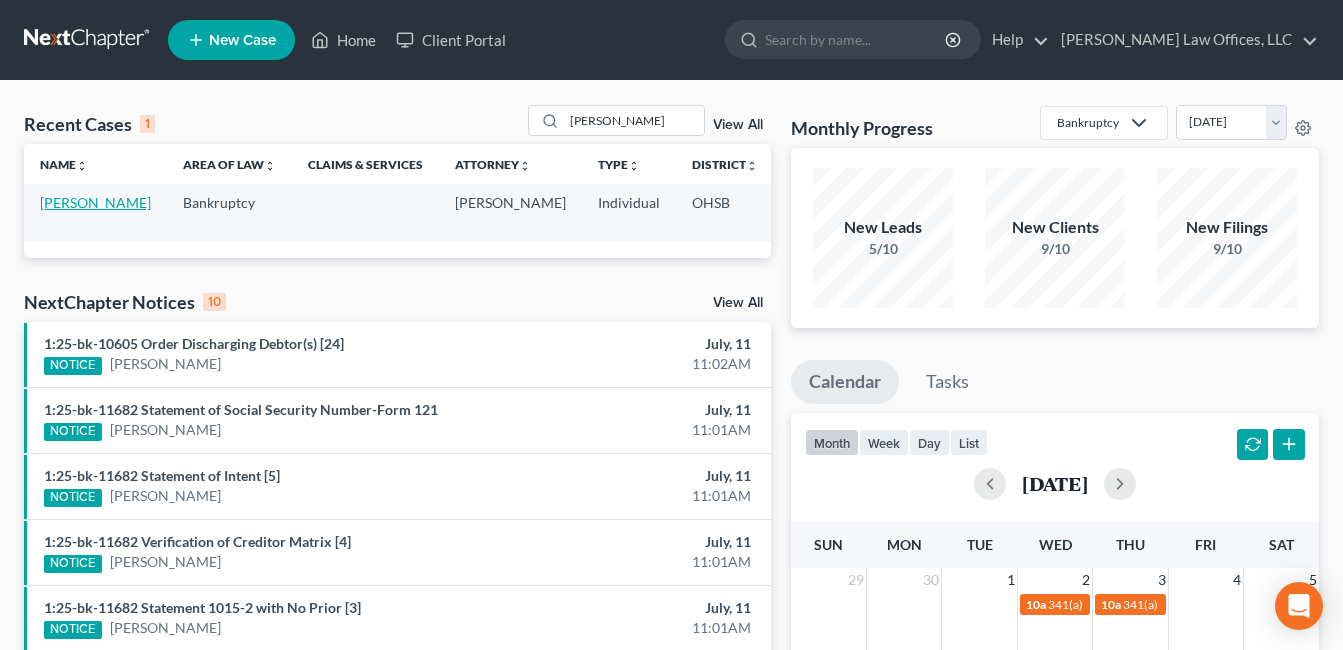click on "[PERSON_NAME]" at bounding box center [95, 202] 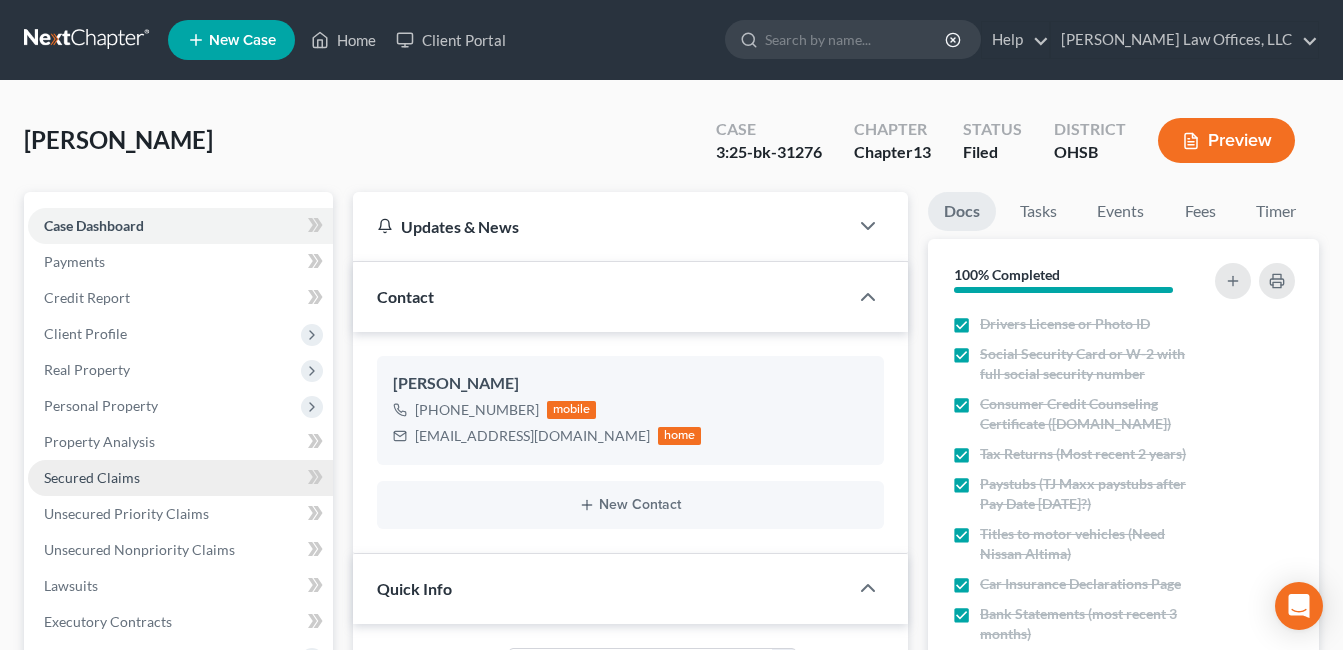 click on "Secured Claims" at bounding box center (92, 477) 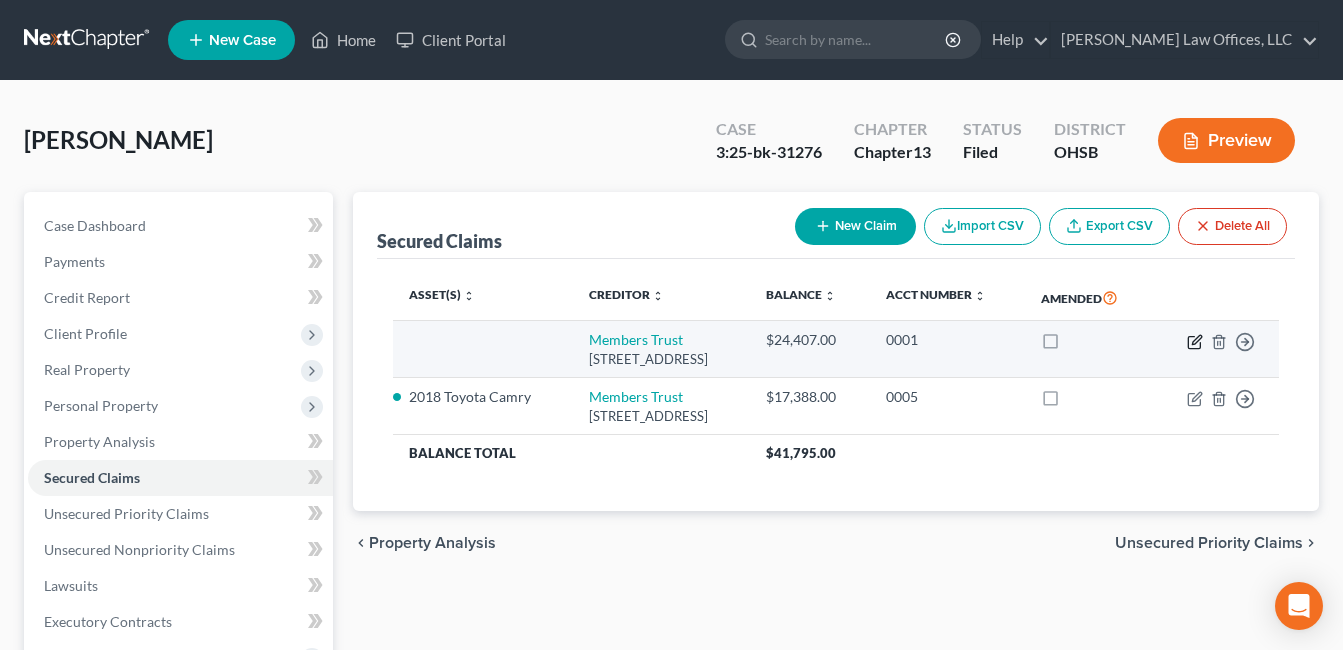 click 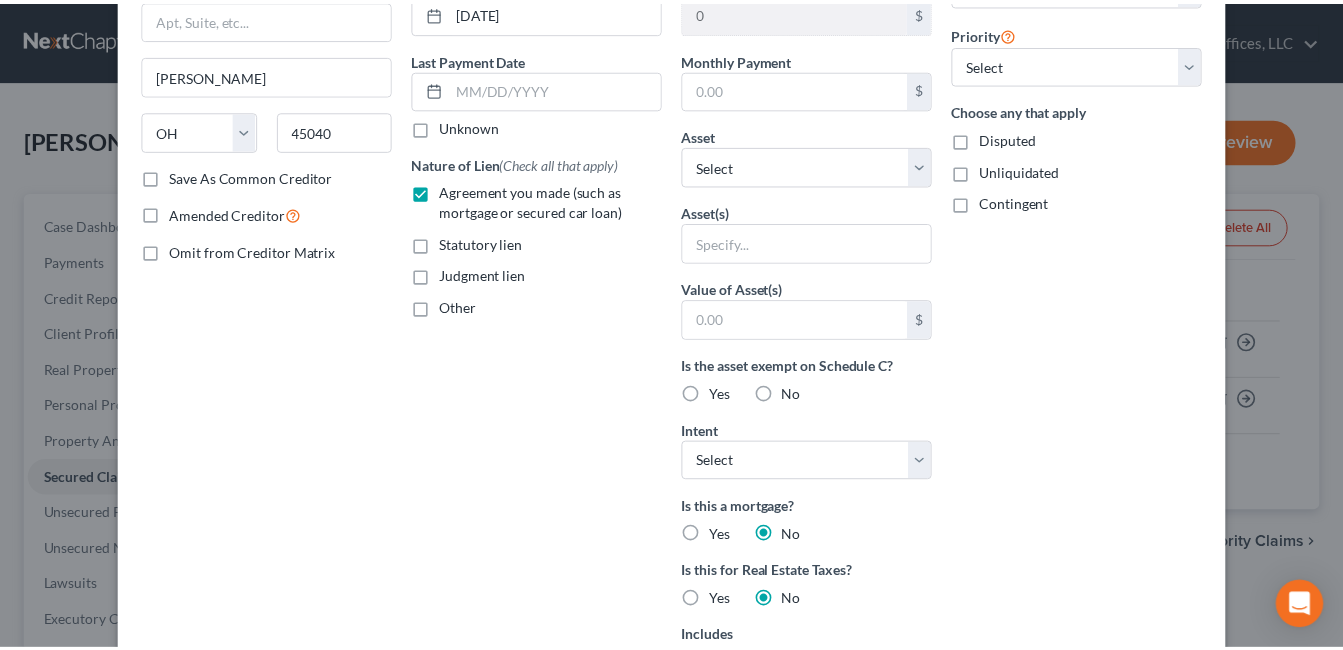 scroll, scrollTop: 0, scrollLeft: 0, axis: both 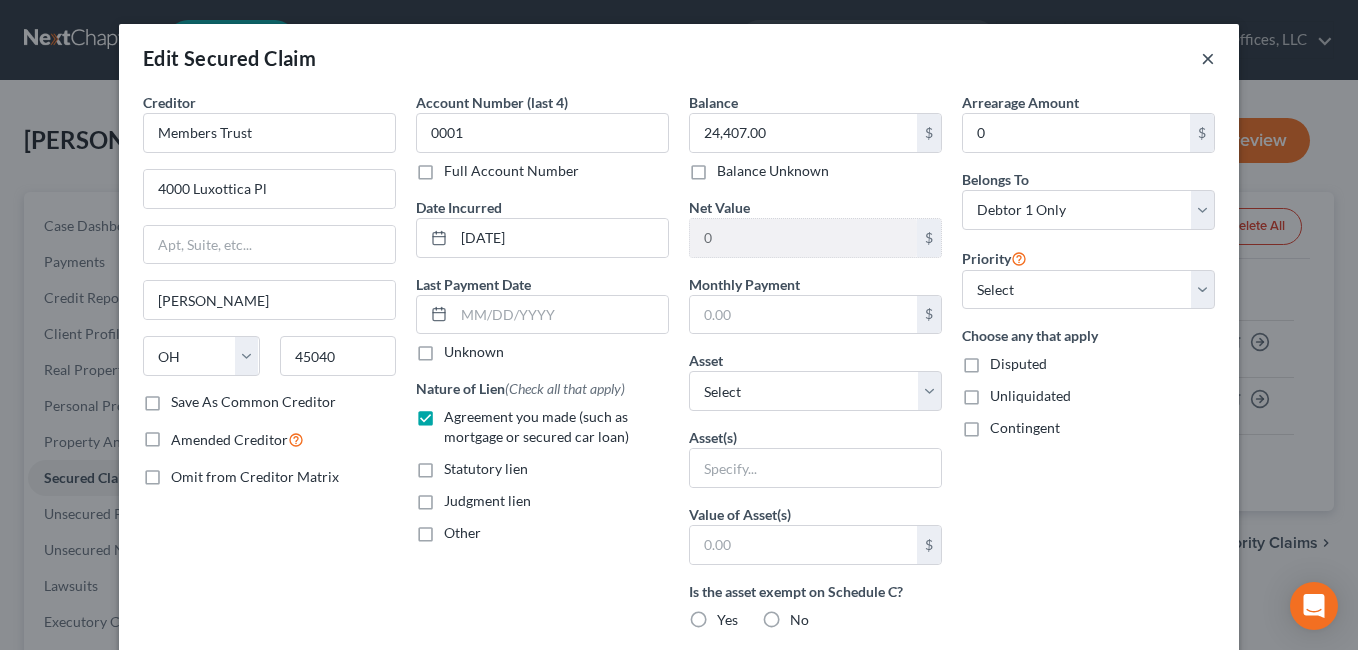 click on "×" at bounding box center (1208, 58) 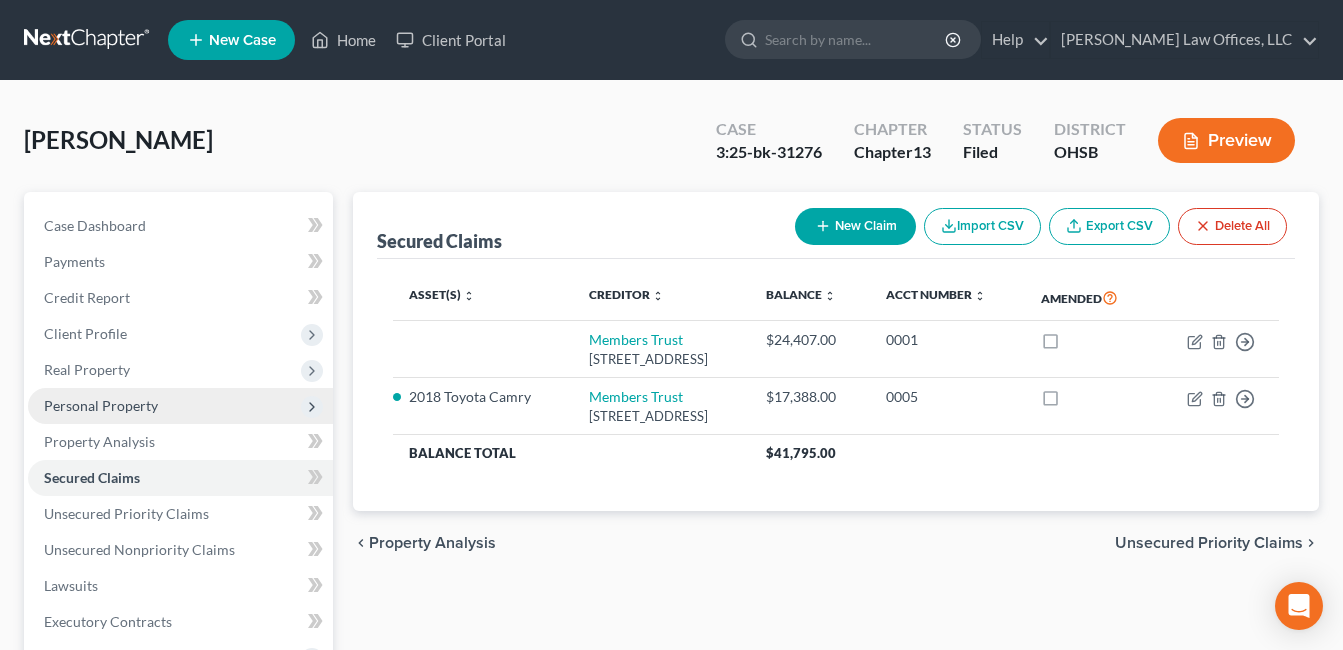 click on "Personal Property" at bounding box center (101, 405) 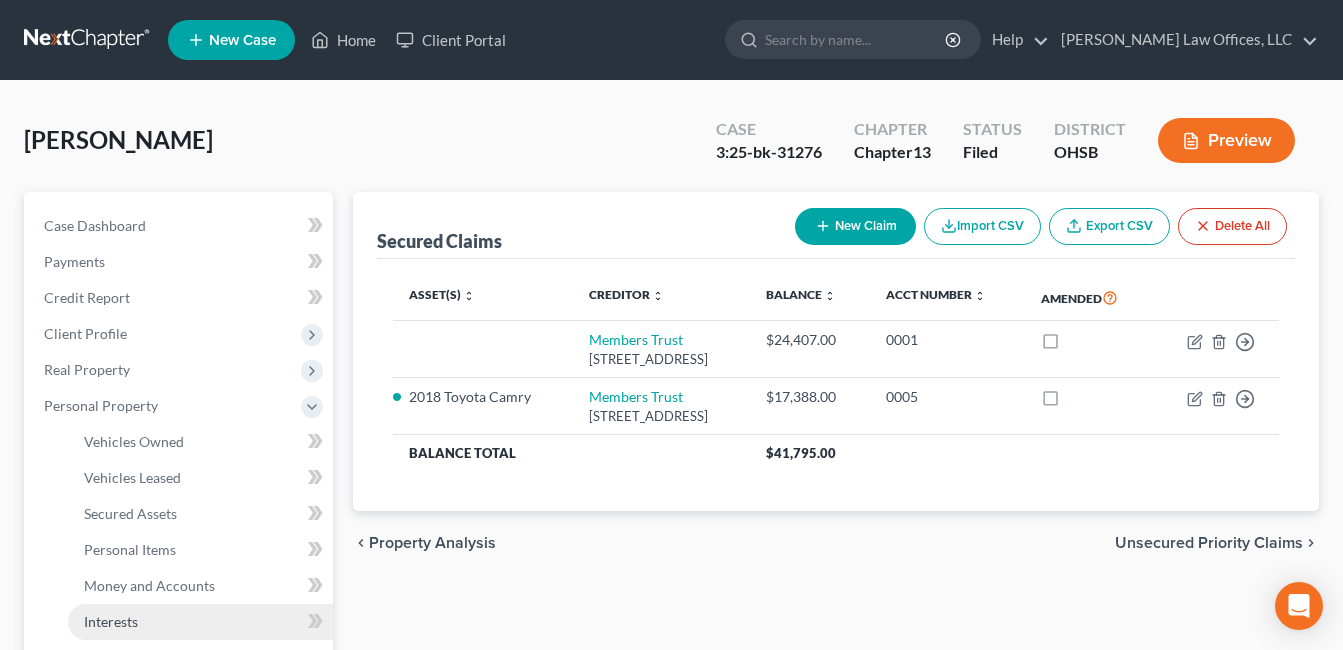 click on "Interests" at bounding box center (200, 622) 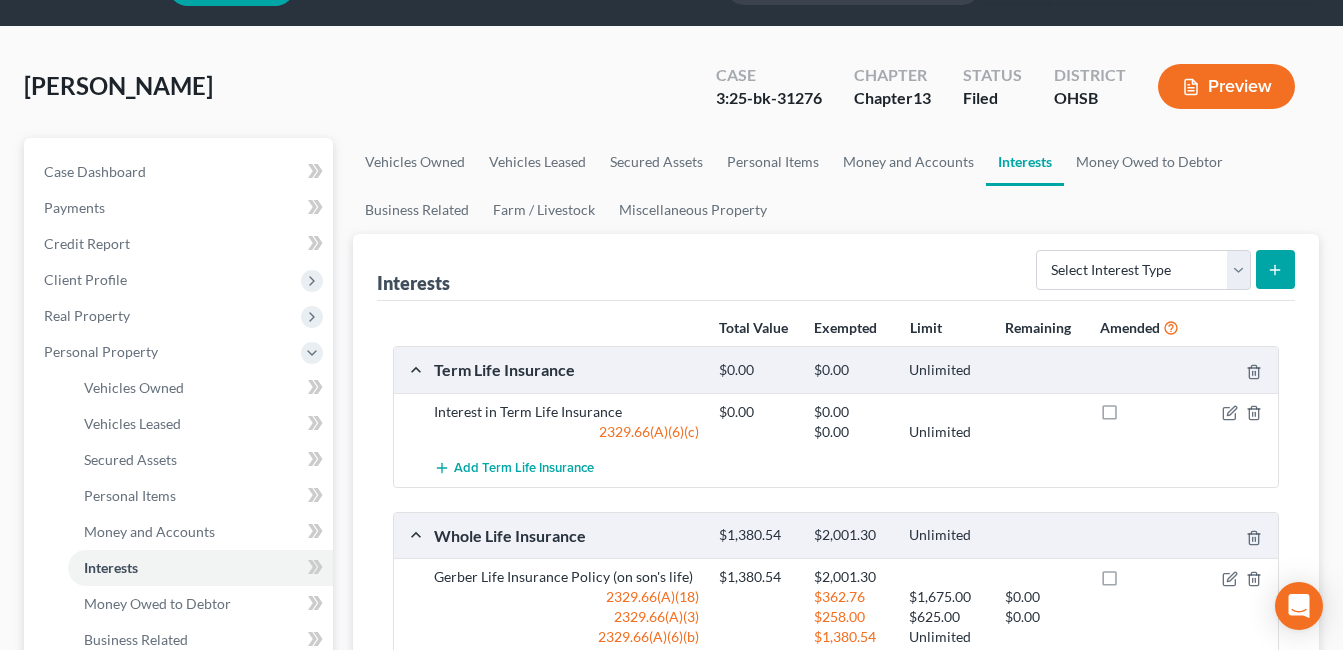 scroll, scrollTop: 100, scrollLeft: 0, axis: vertical 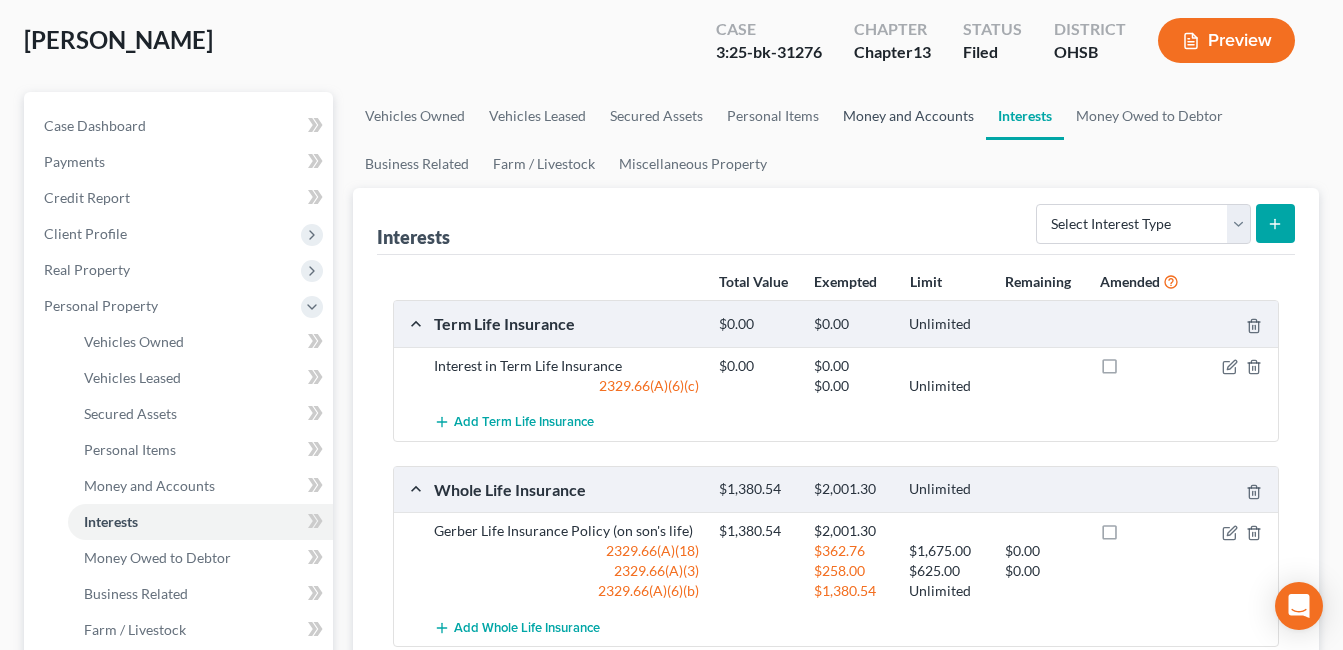 click on "Money and Accounts" at bounding box center (908, 116) 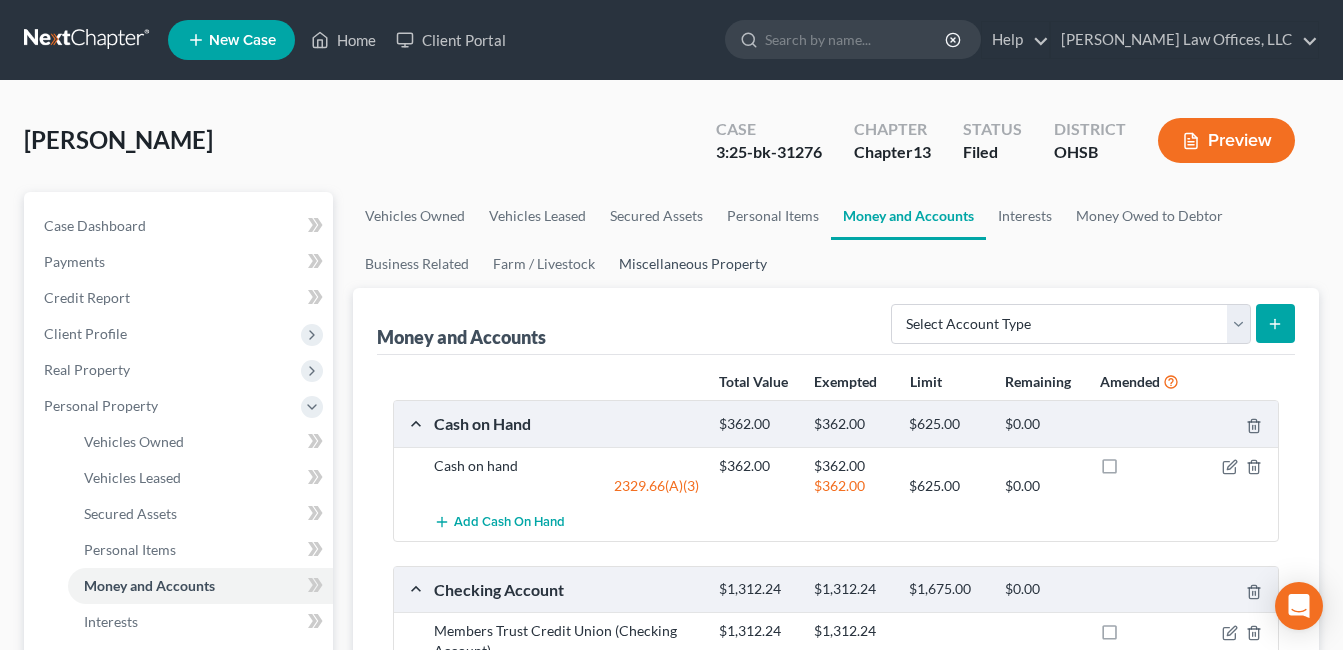 scroll, scrollTop: 300, scrollLeft: 0, axis: vertical 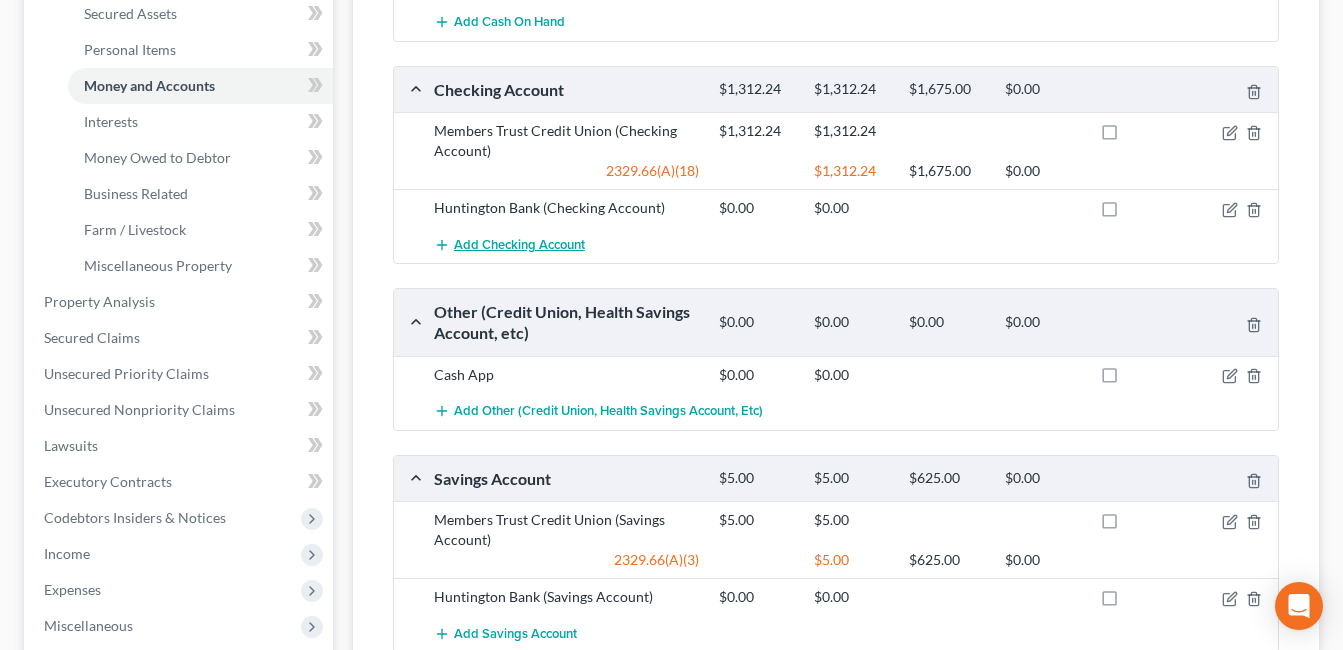 drag, startPoint x: 121, startPoint y: 581, endPoint x: 469, endPoint y: 259, distance: 474.11813 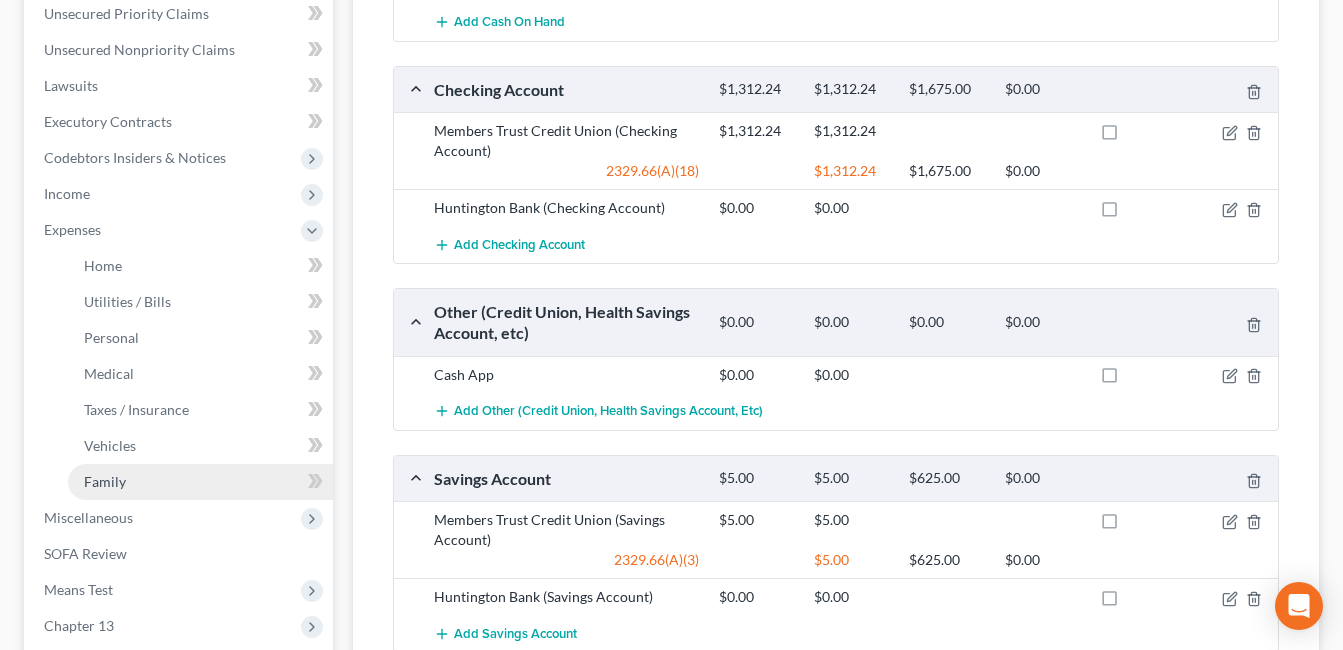 click on "Family" at bounding box center (105, 481) 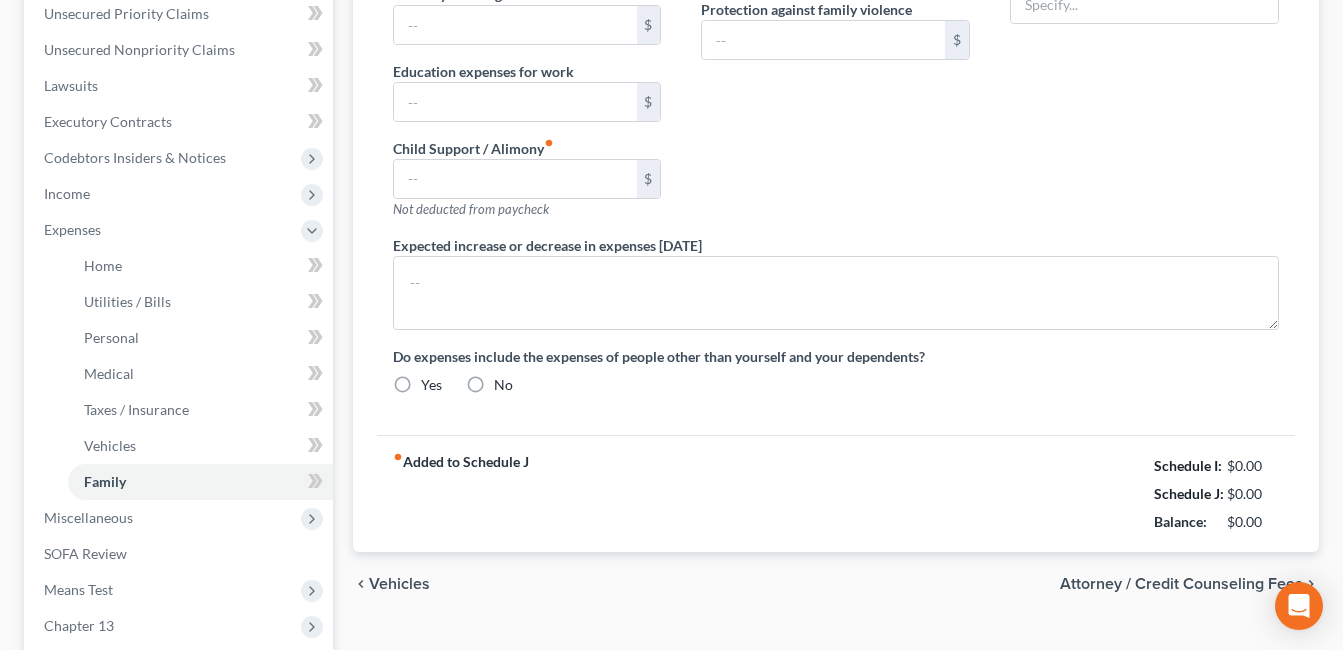 type on "75.00" 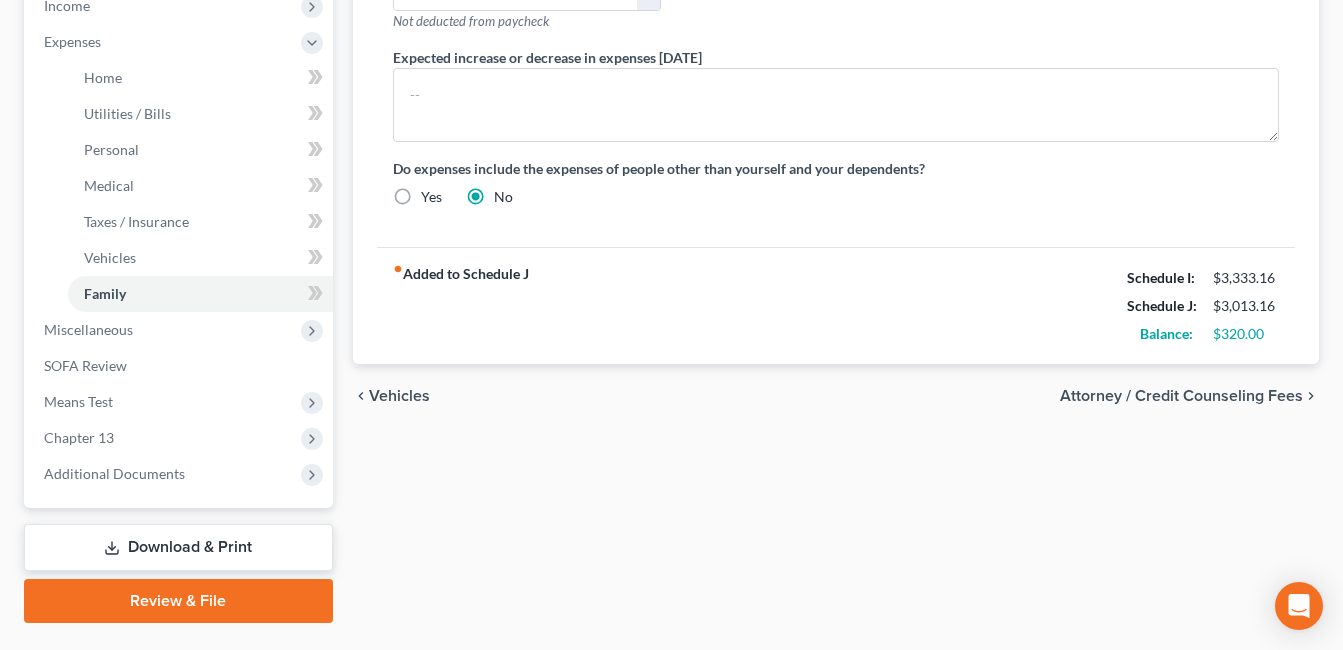 scroll, scrollTop: 700, scrollLeft: 0, axis: vertical 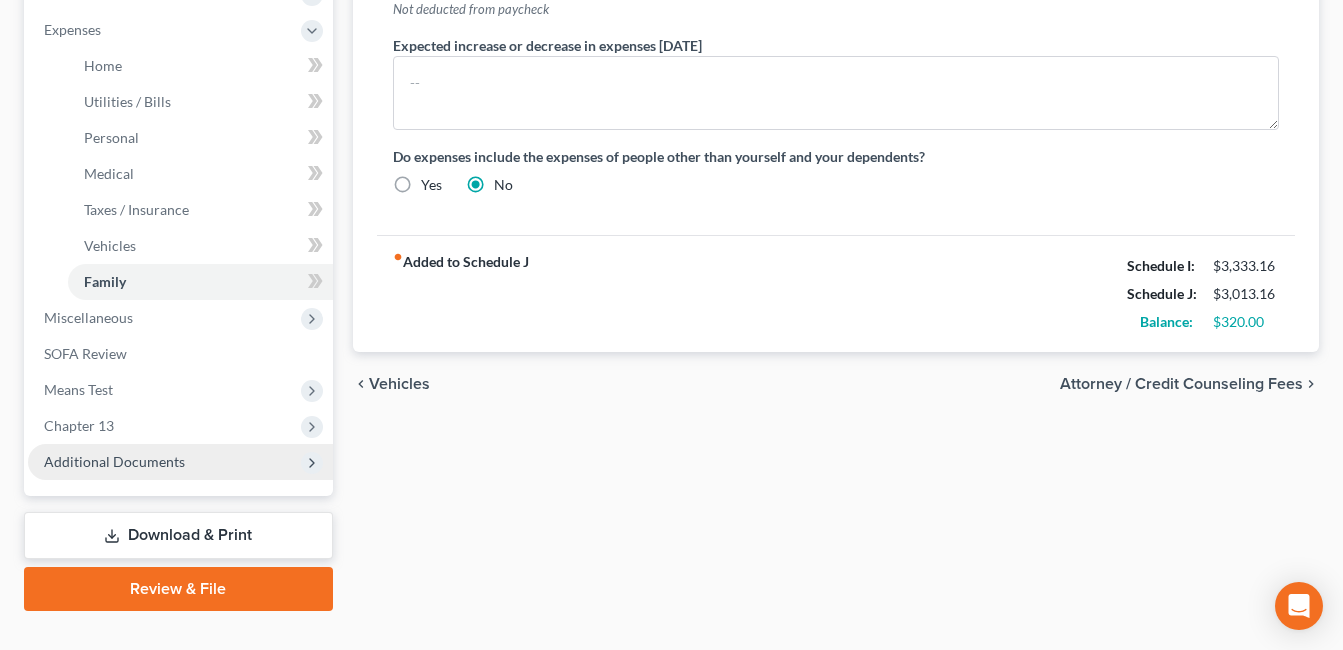 click on "Additional Documents" at bounding box center [114, 461] 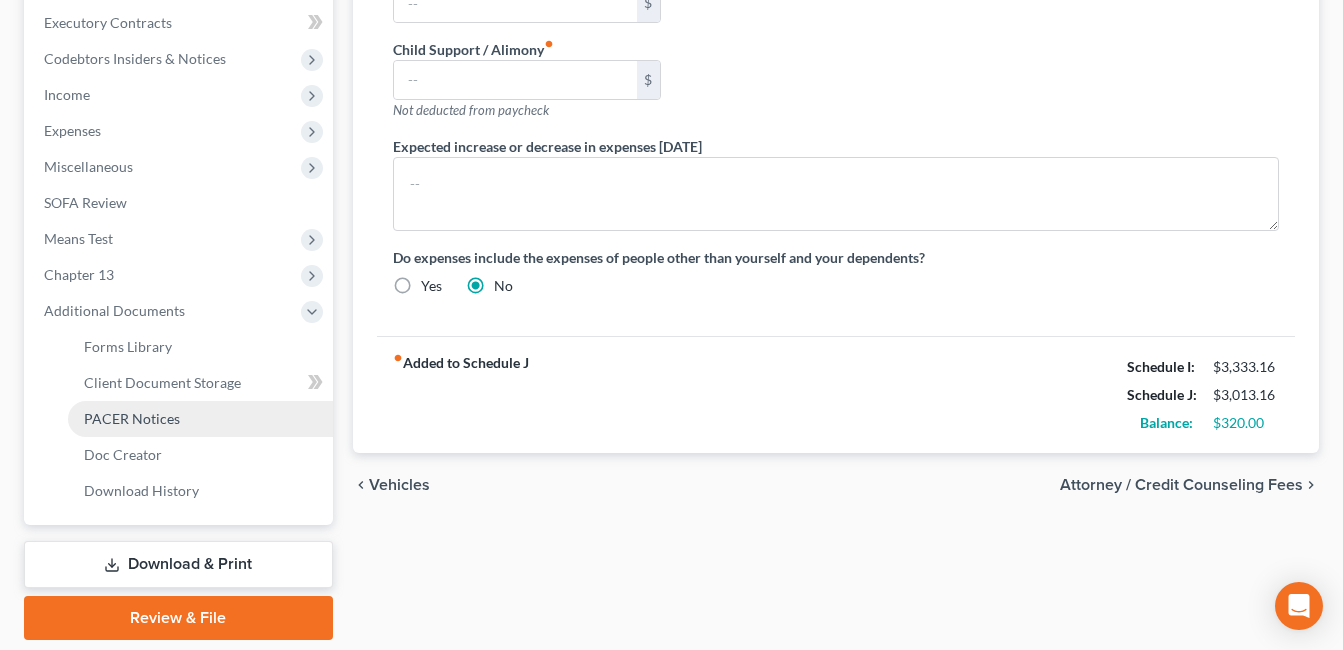 scroll, scrollTop: 600, scrollLeft: 0, axis: vertical 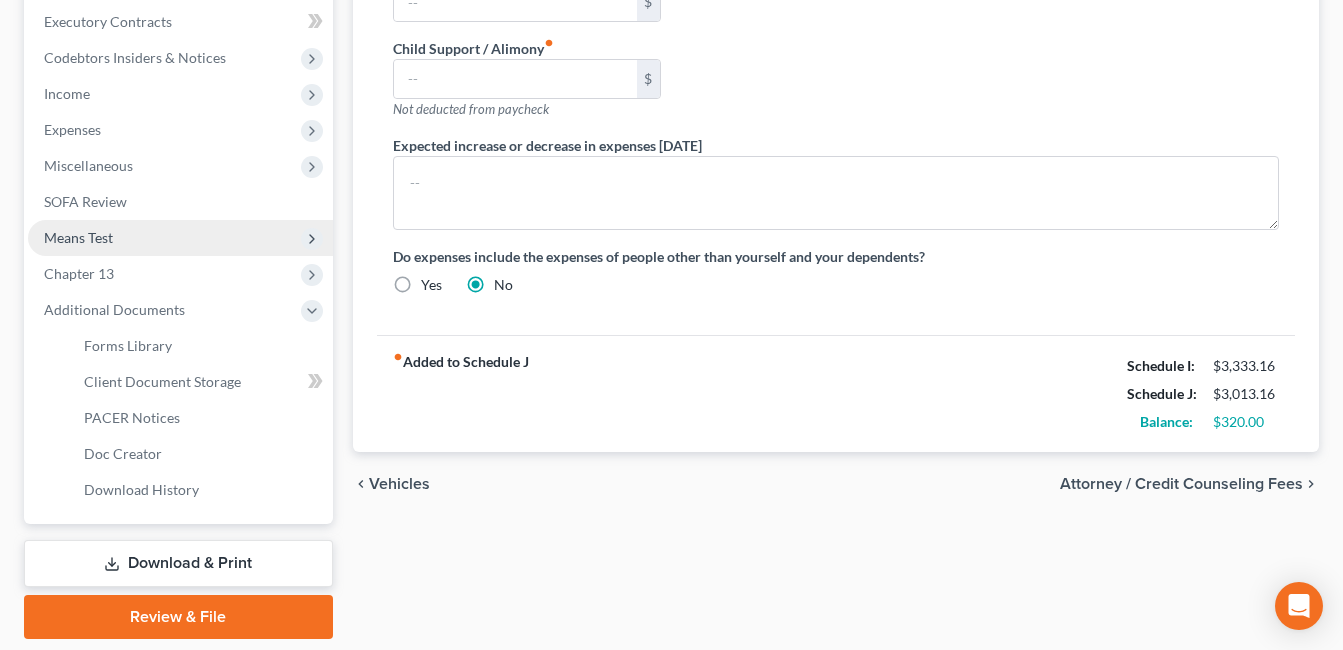 click on "Means Test" at bounding box center [180, 238] 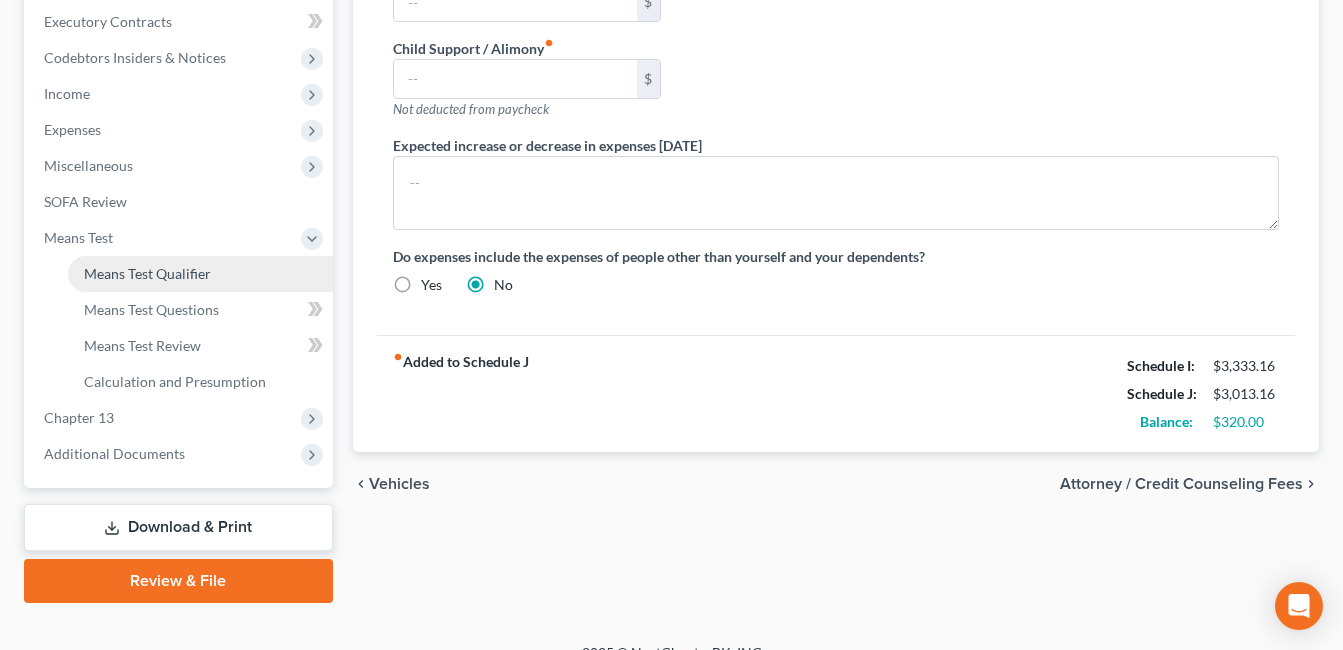click on "Means Test Qualifier" at bounding box center [200, 274] 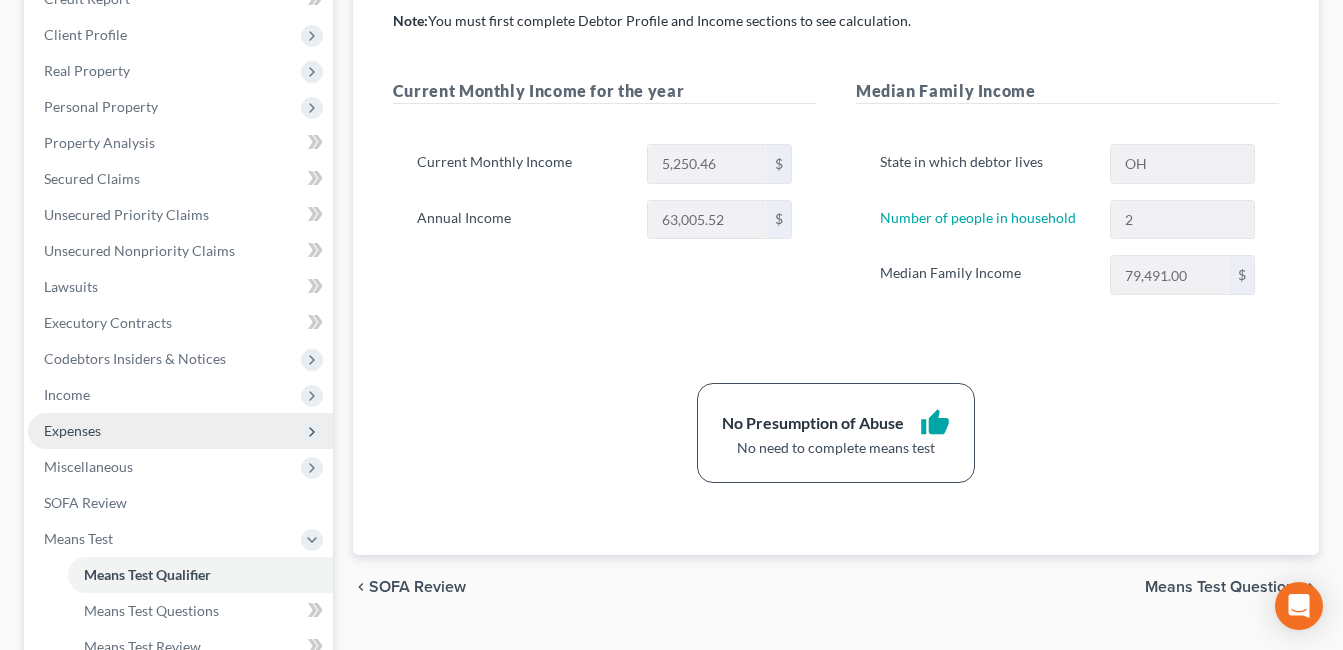 scroll, scrollTop: 400, scrollLeft: 0, axis: vertical 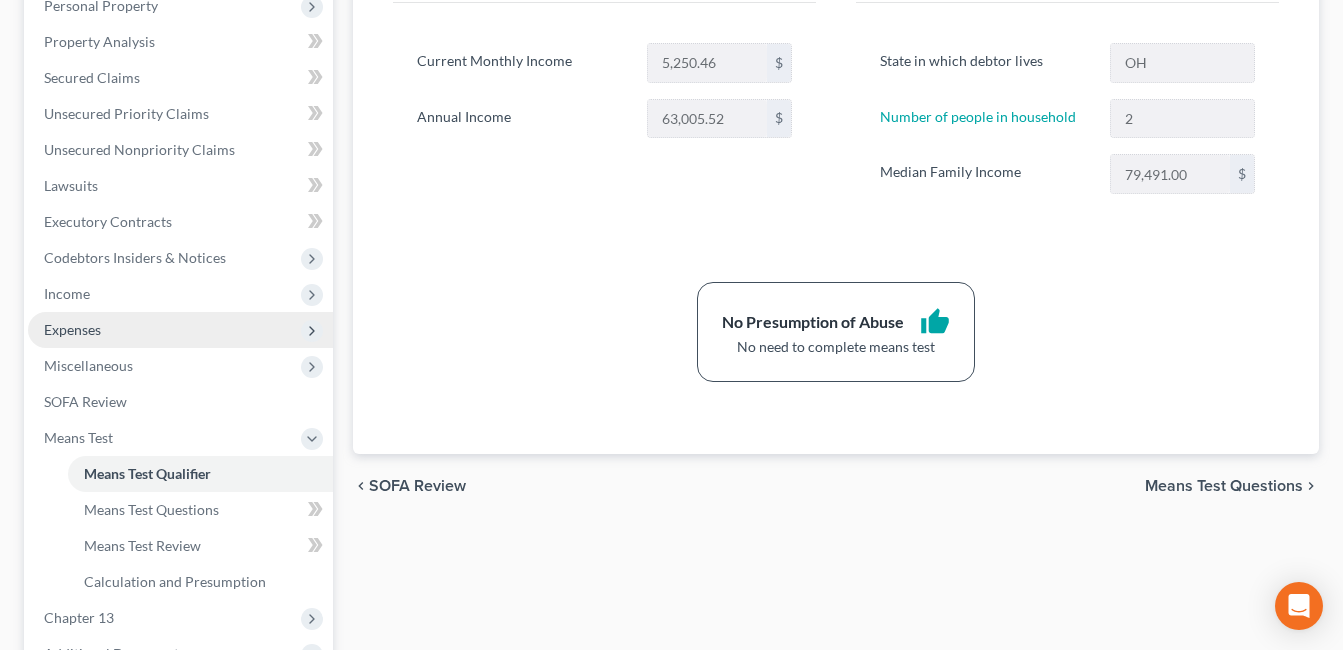 click on "Expenses" at bounding box center [180, 330] 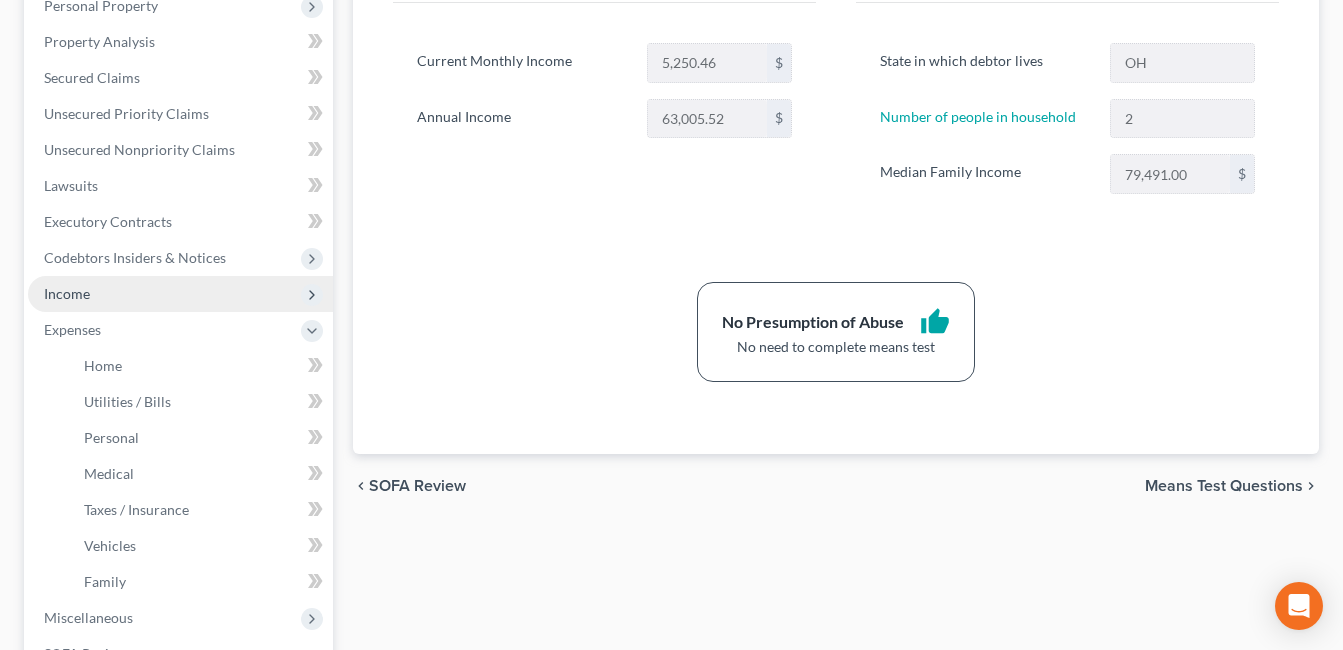click on "Income" at bounding box center (180, 294) 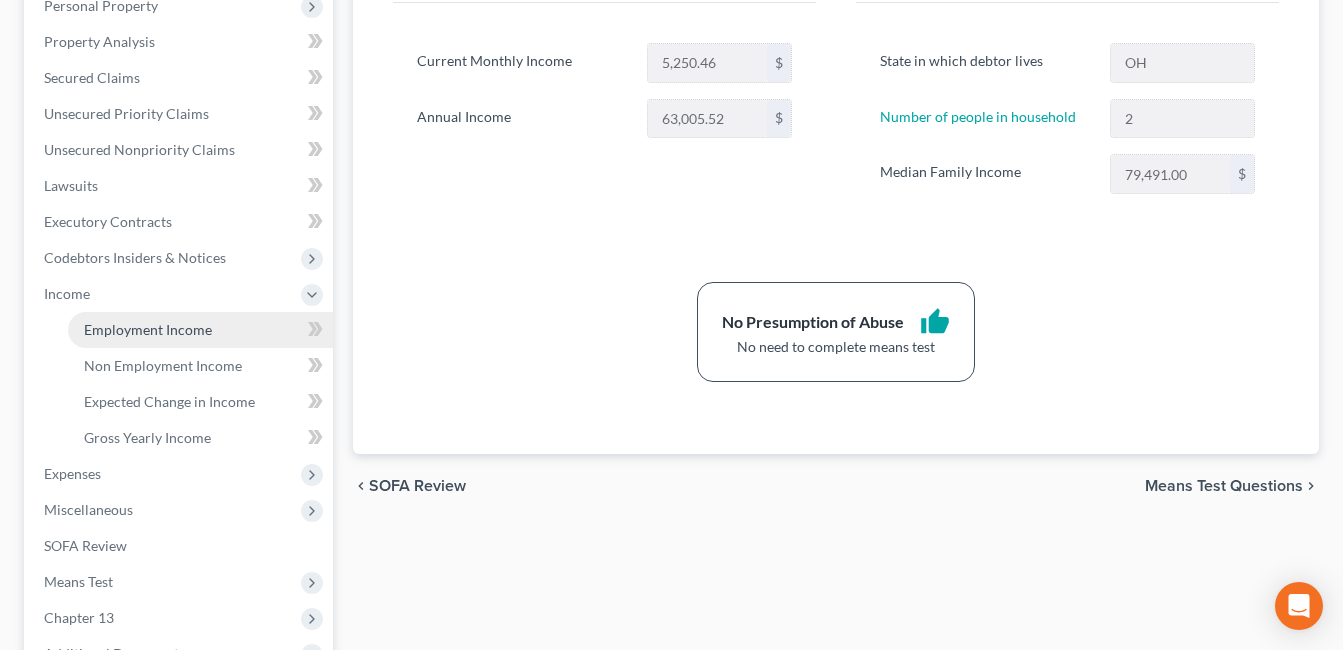 click on "Employment Income" at bounding box center (148, 329) 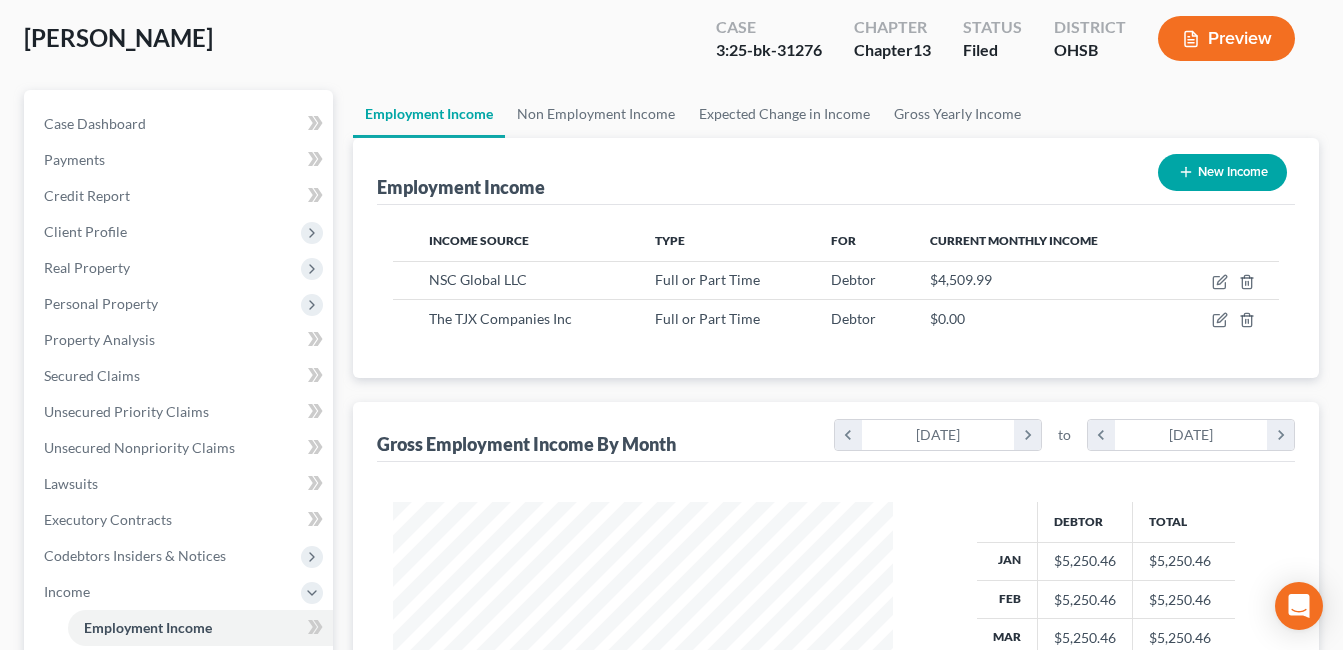 scroll, scrollTop: 0, scrollLeft: 0, axis: both 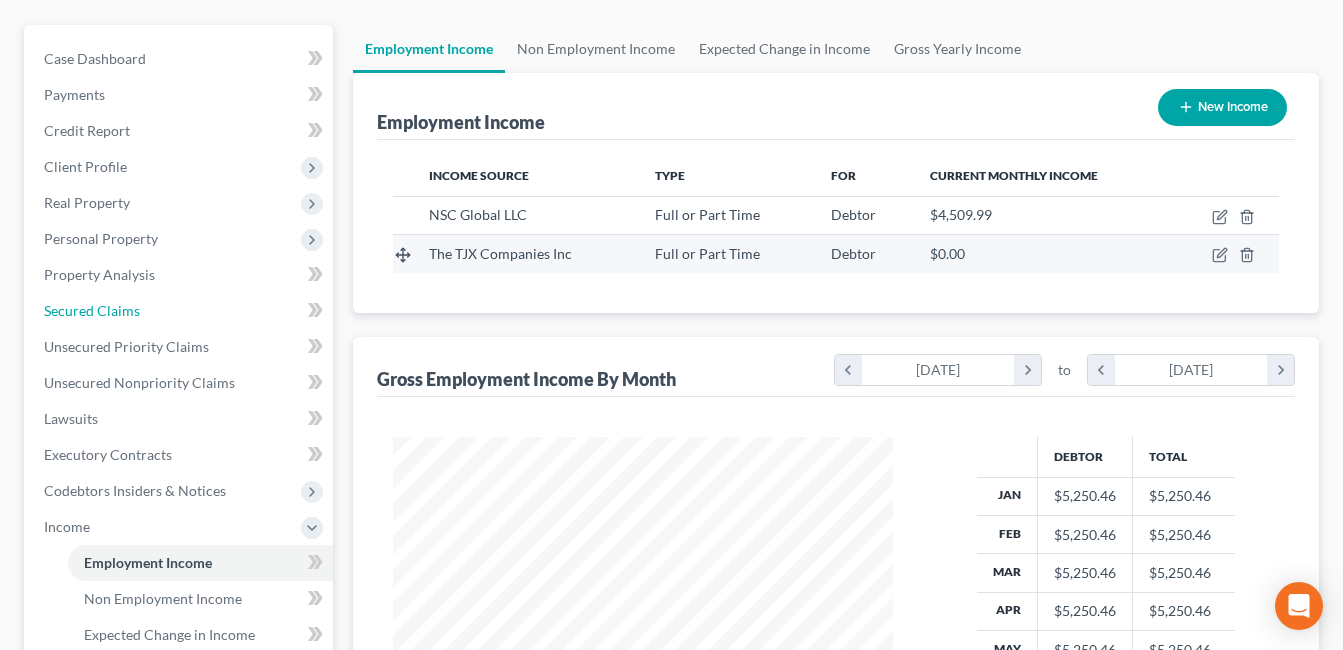 click on "Secured Claims" at bounding box center (92, 310) 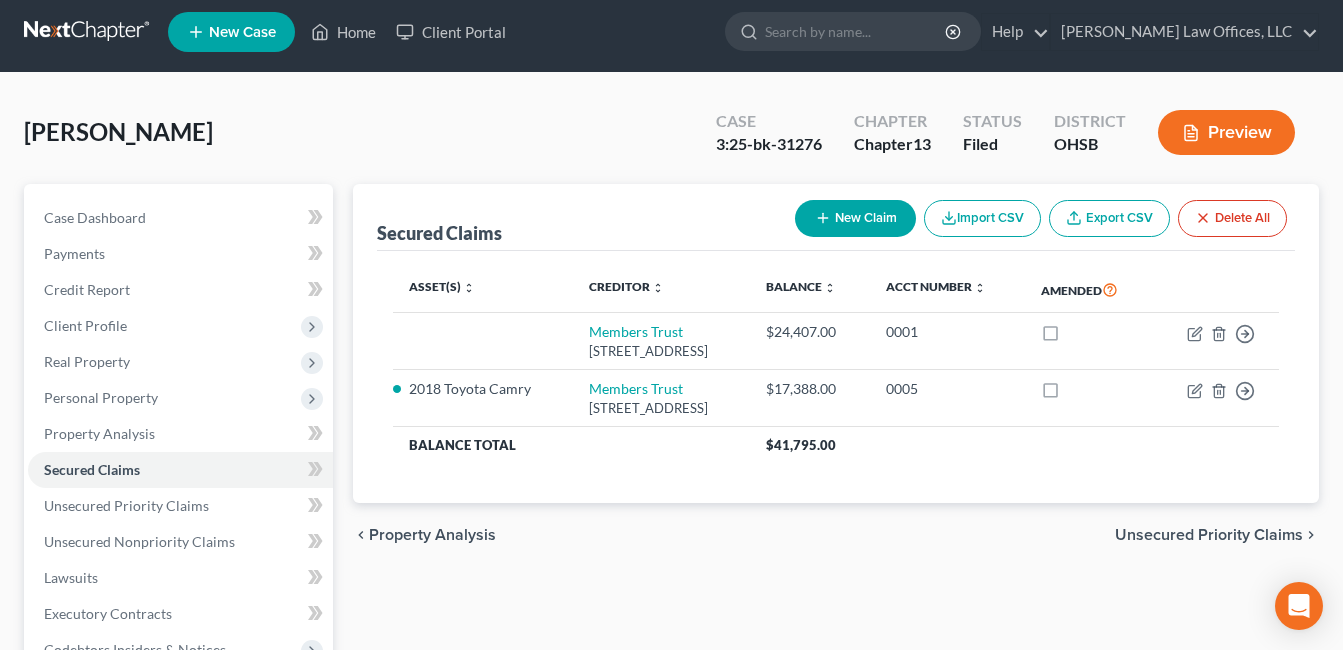 scroll, scrollTop: 0, scrollLeft: 0, axis: both 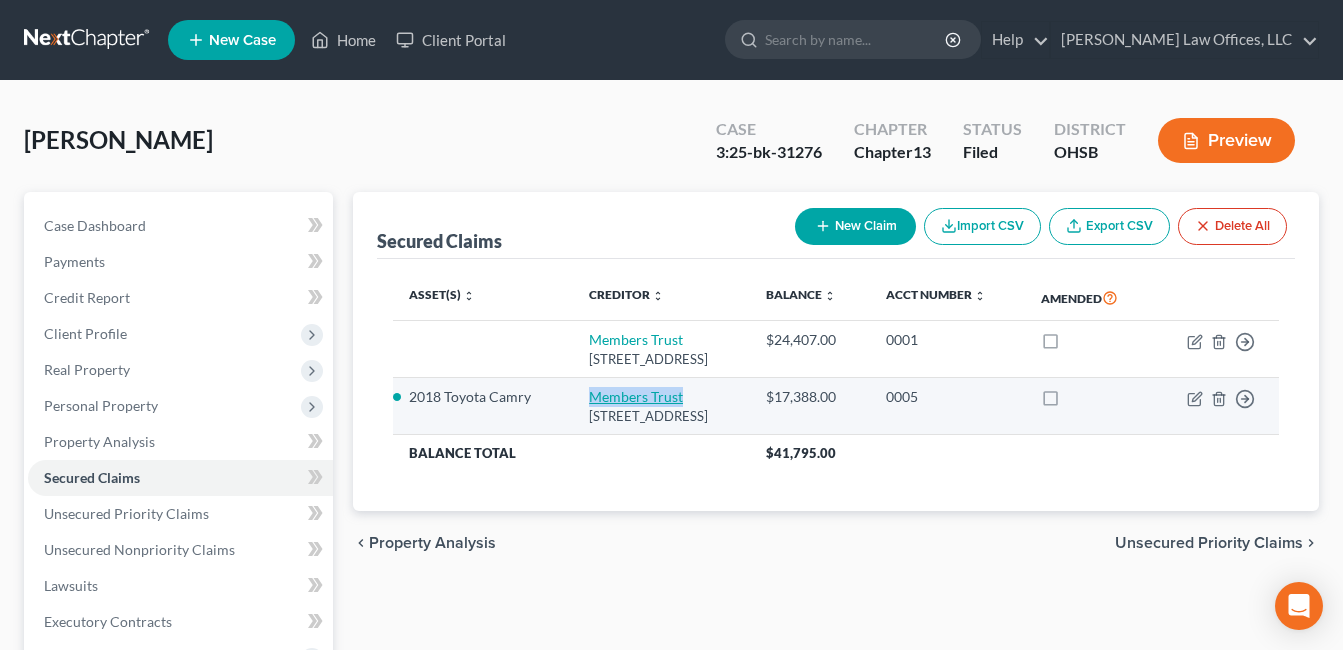 drag, startPoint x: 681, startPoint y: 395, endPoint x: 574, endPoint y: 398, distance: 107.042046 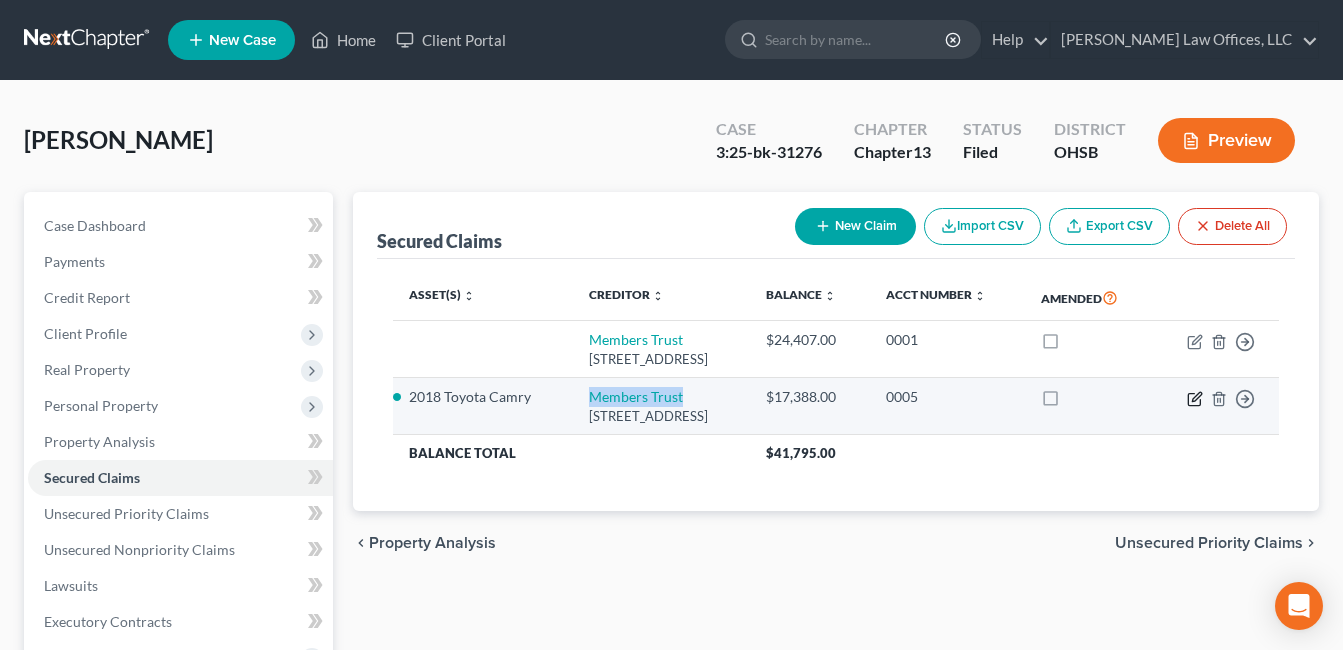 click 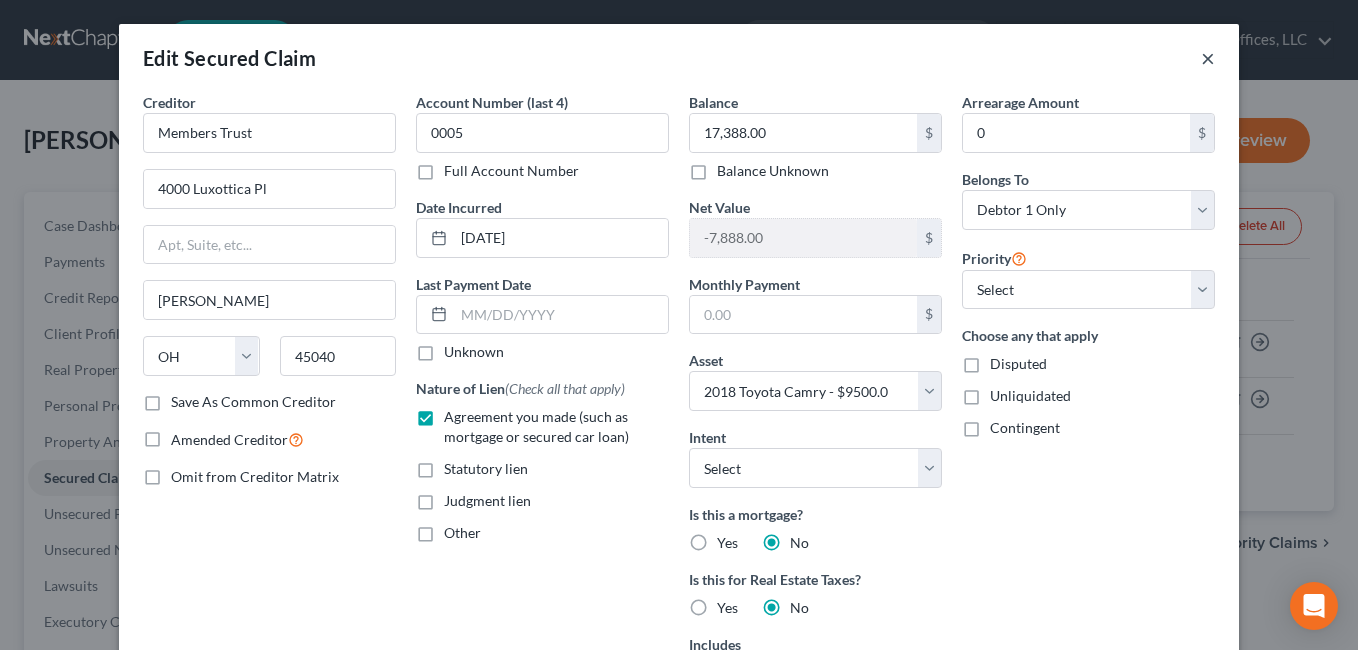 click on "×" at bounding box center (1208, 58) 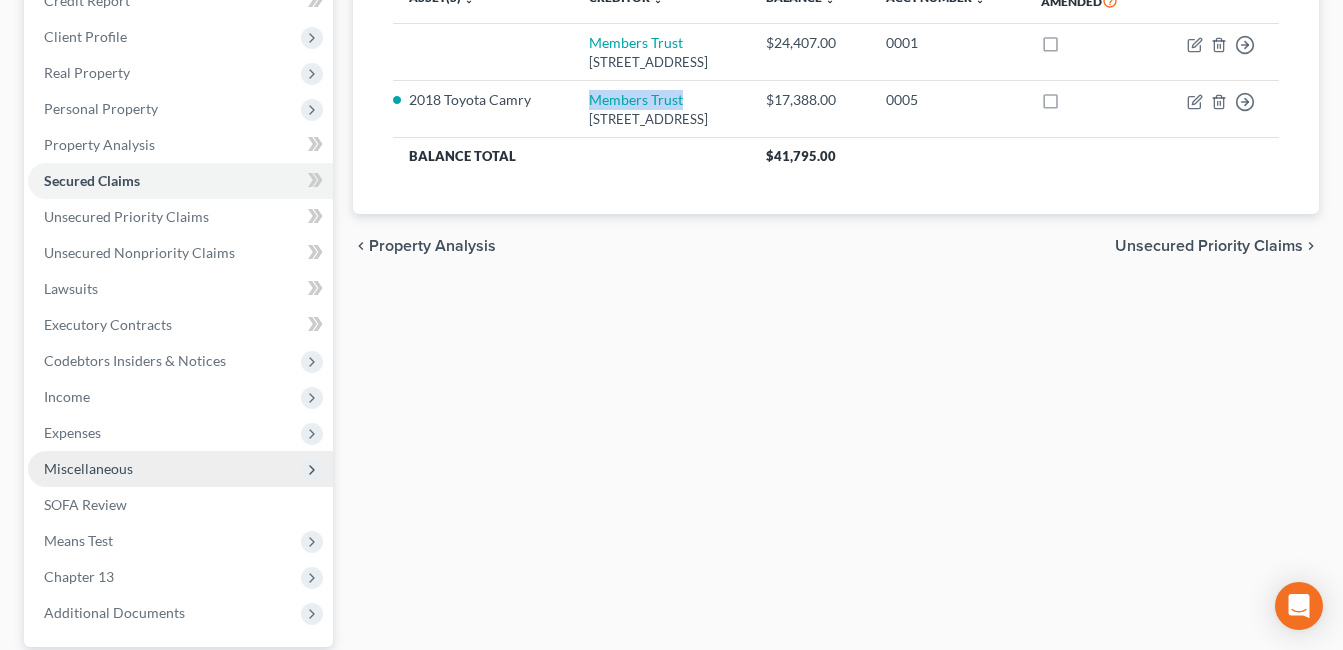 scroll, scrollTop: 300, scrollLeft: 0, axis: vertical 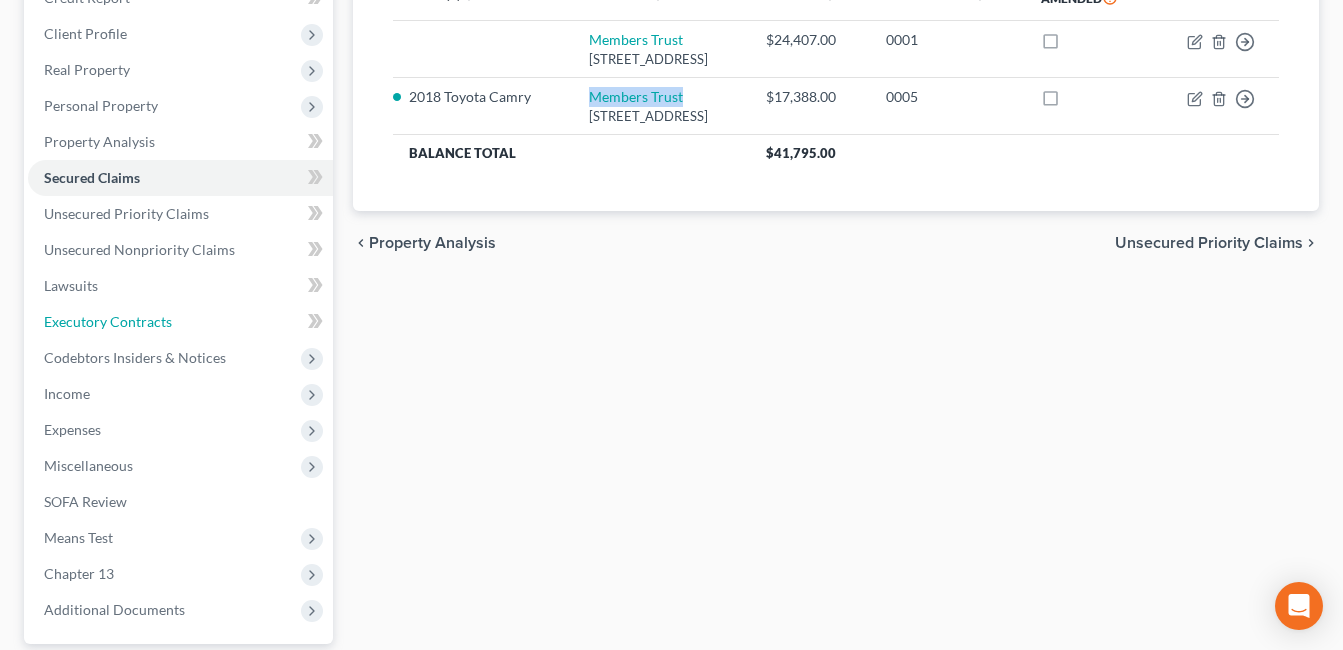 click on "Executory Contracts" at bounding box center [180, 322] 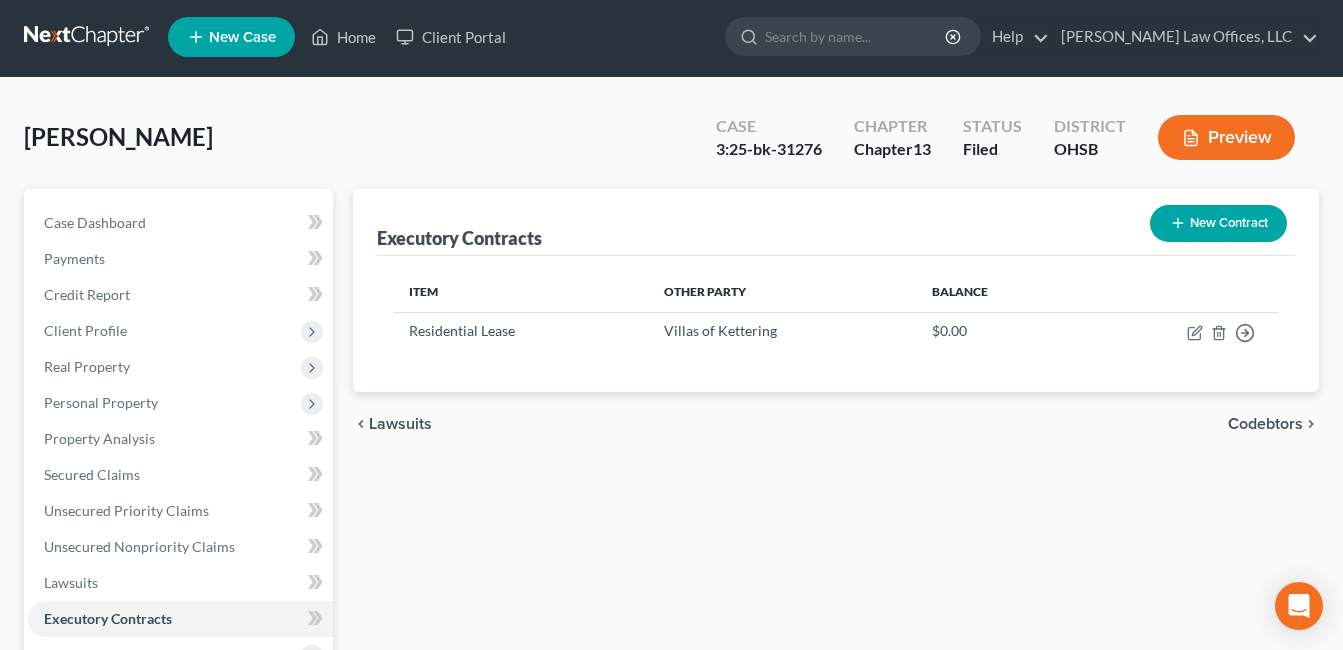 scroll, scrollTop: 0, scrollLeft: 0, axis: both 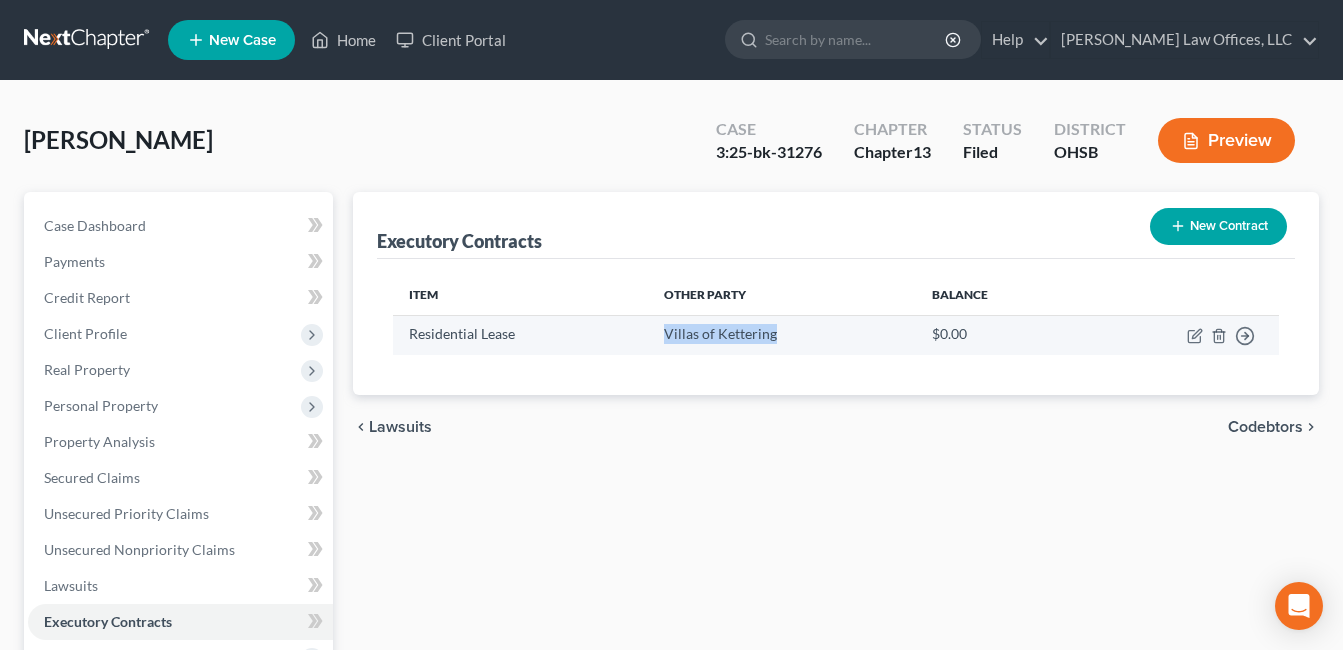 drag, startPoint x: 774, startPoint y: 334, endPoint x: 688, endPoint y: 338, distance: 86.09297 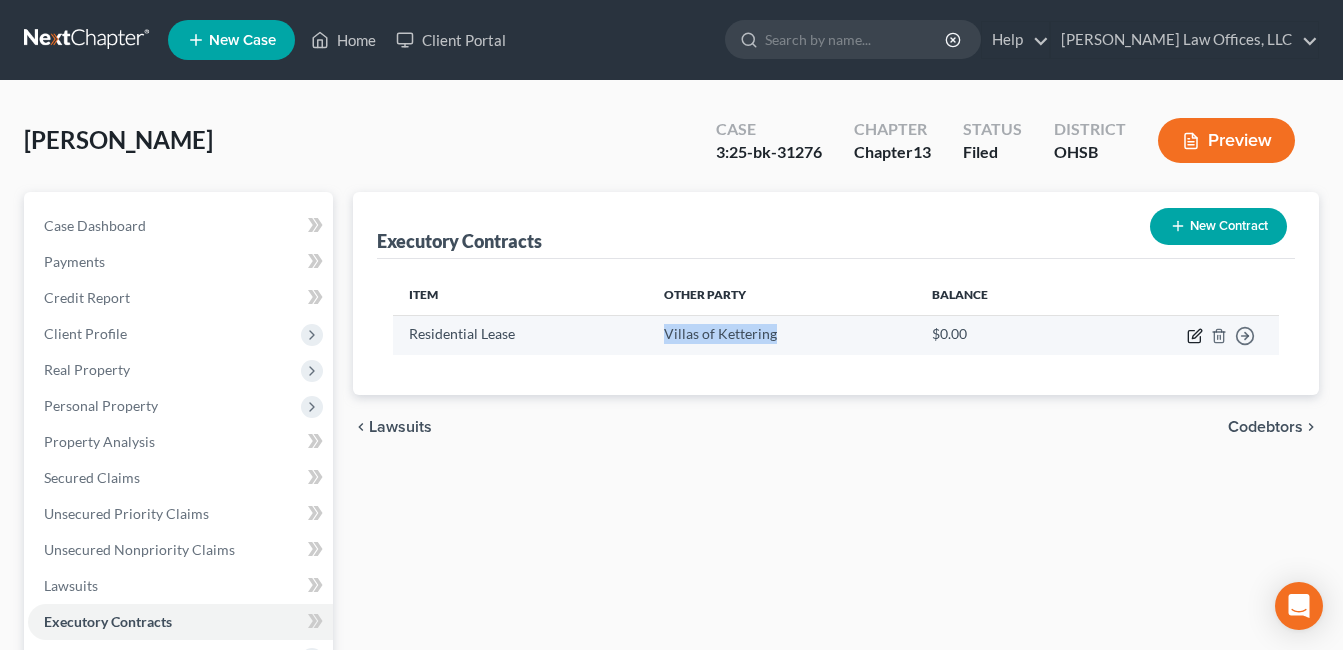 click 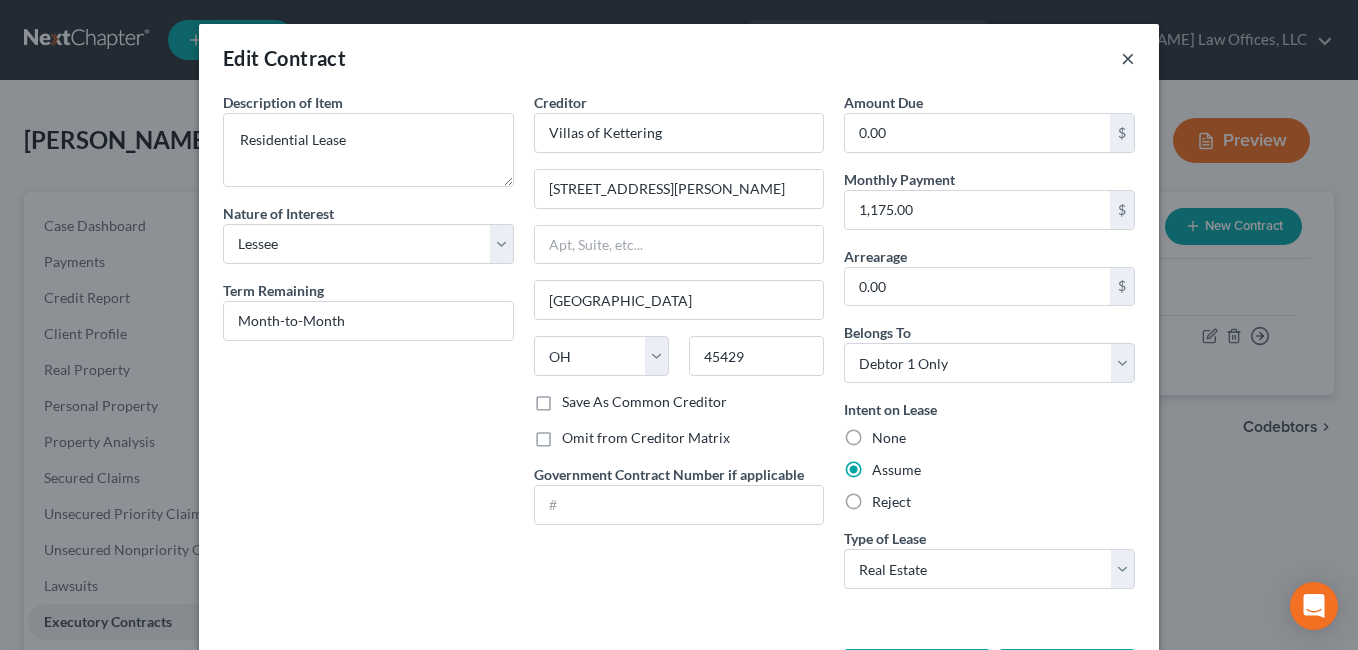 click on "×" at bounding box center [1128, 58] 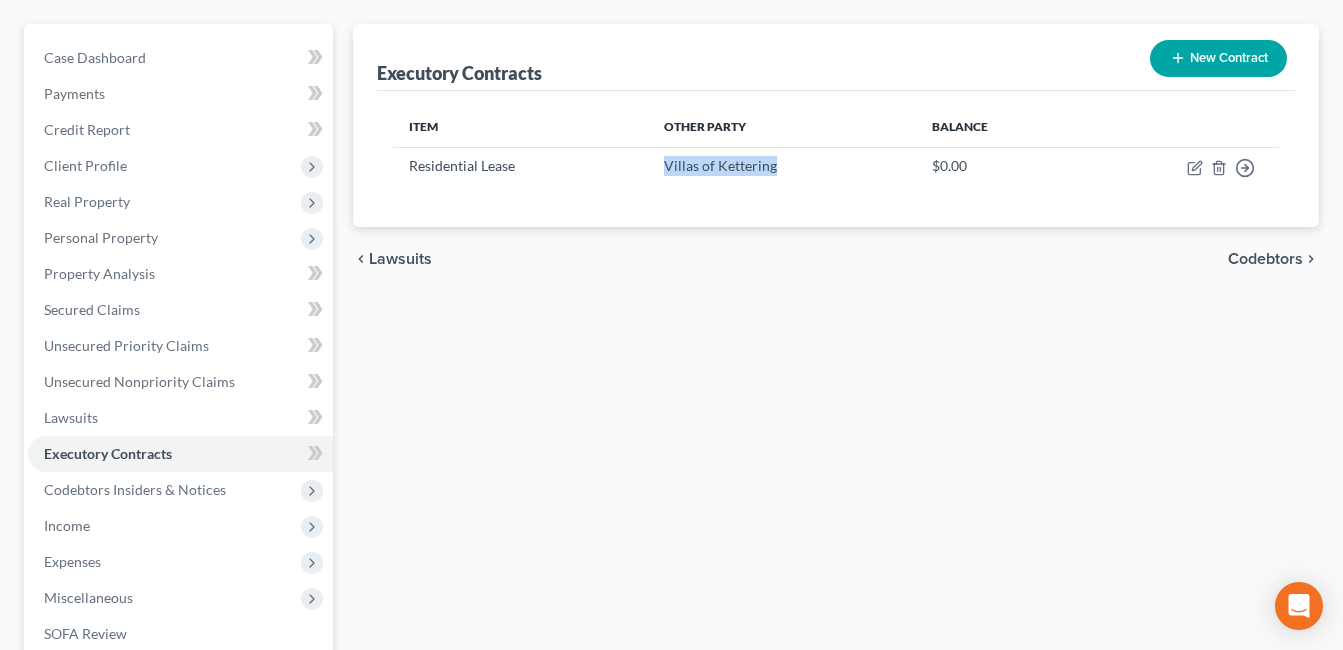 scroll, scrollTop: 485, scrollLeft: 0, axis: vertical 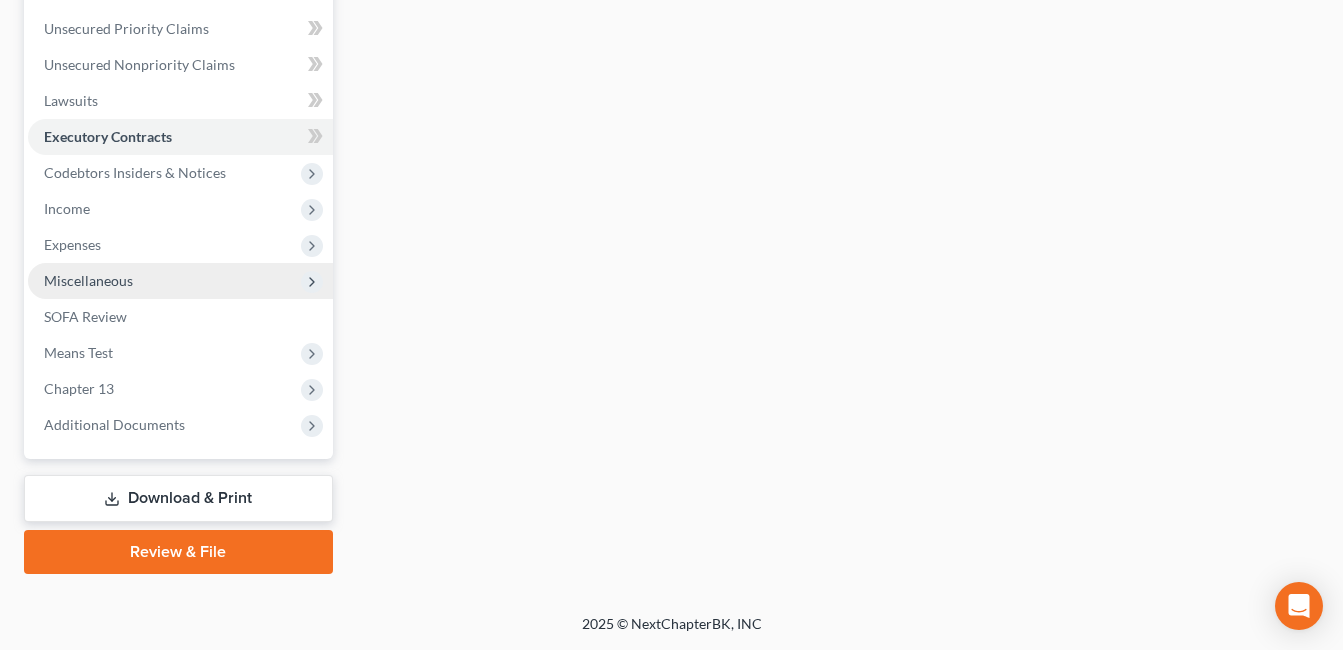 drag, startPoint x: 154, startPoint y: 275, endPoint x: 192, endPoint y: 292, distance: 41.62932 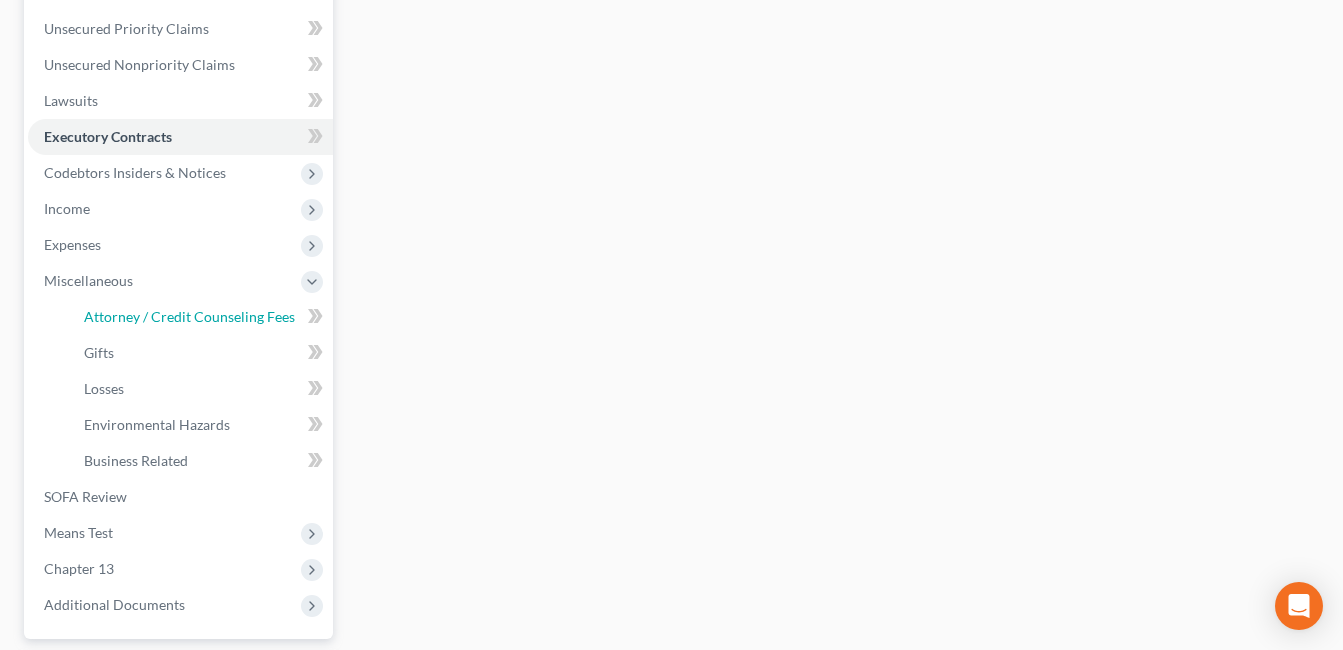 click on "Attorney / Credit Counseling Fees" at bounding box center [189, 316] 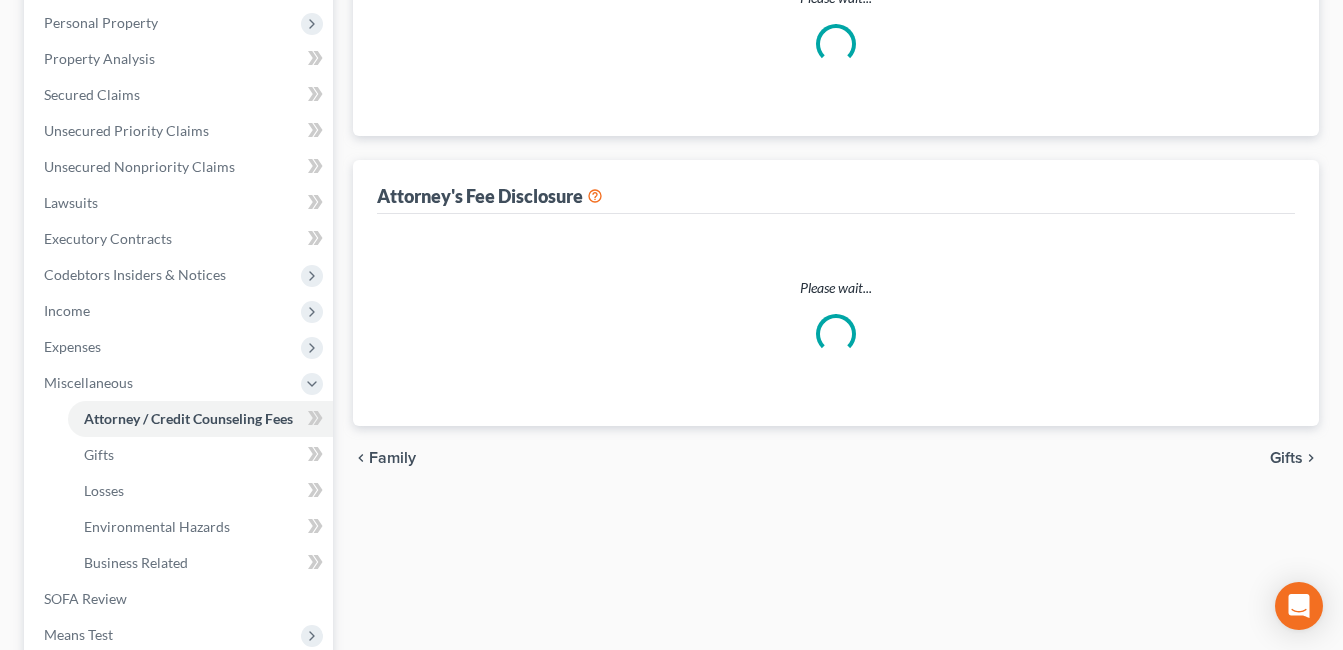 select on "1" 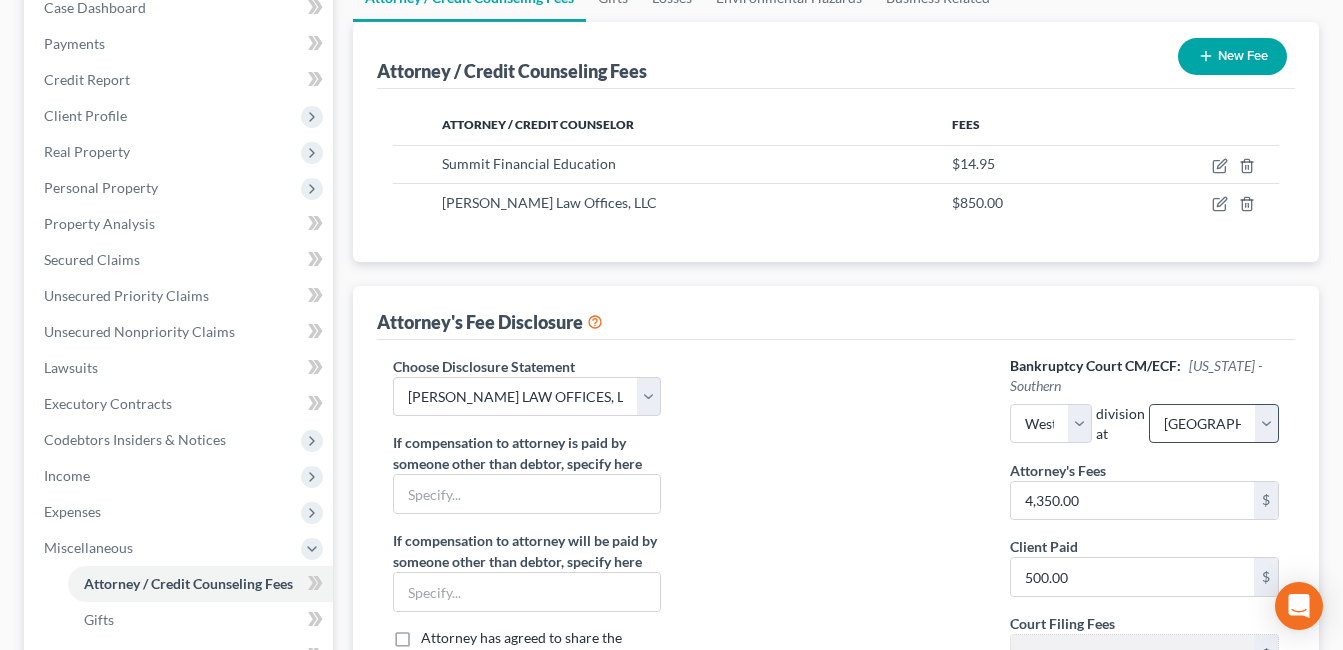 scroll, scrollTop: 300, scrollLeft: 0, axis: vertical 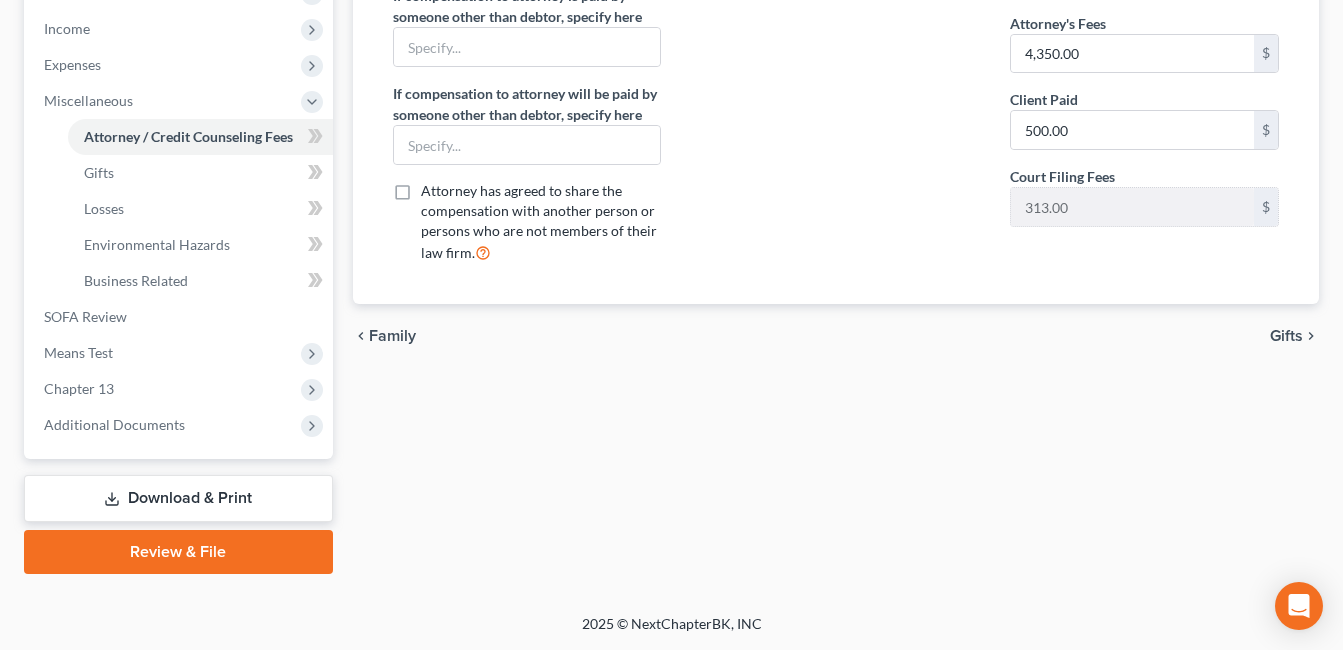 drag, startPoint x: 163, startPoint y: 416, endPoint x: 660, endPoint y: 219, distance: 534.6195 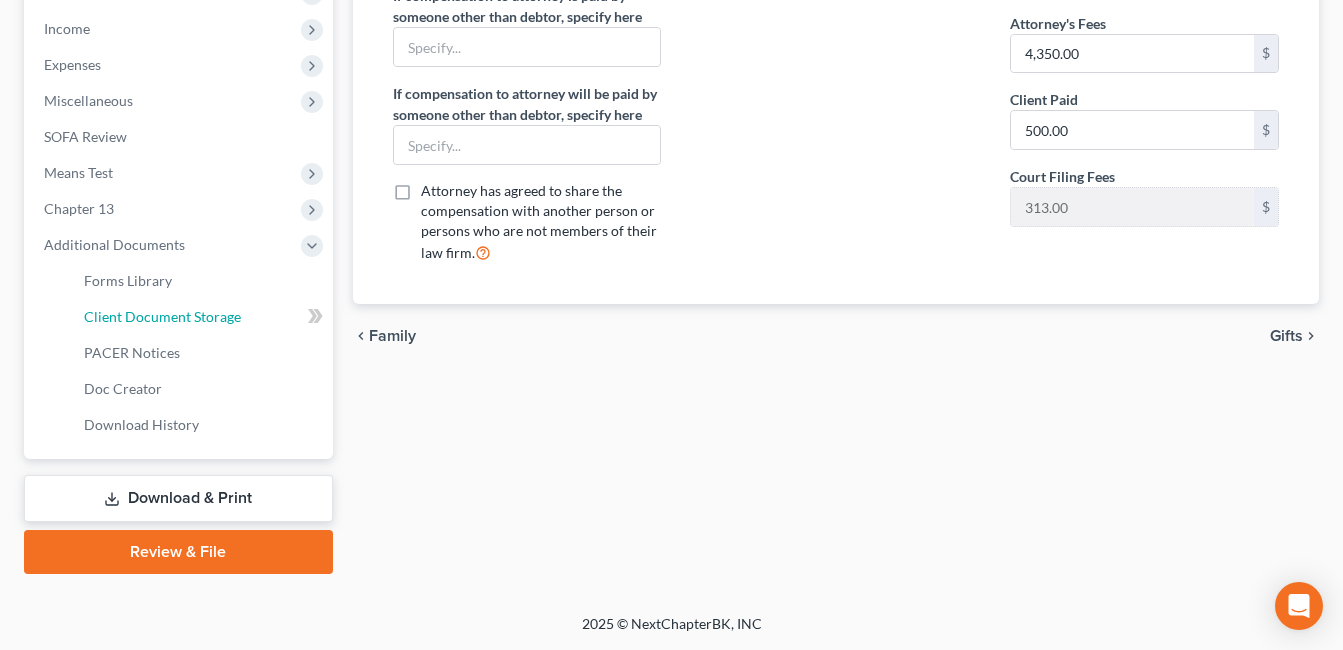 click on "Client Document Storage" at bounding box center (162, 316) 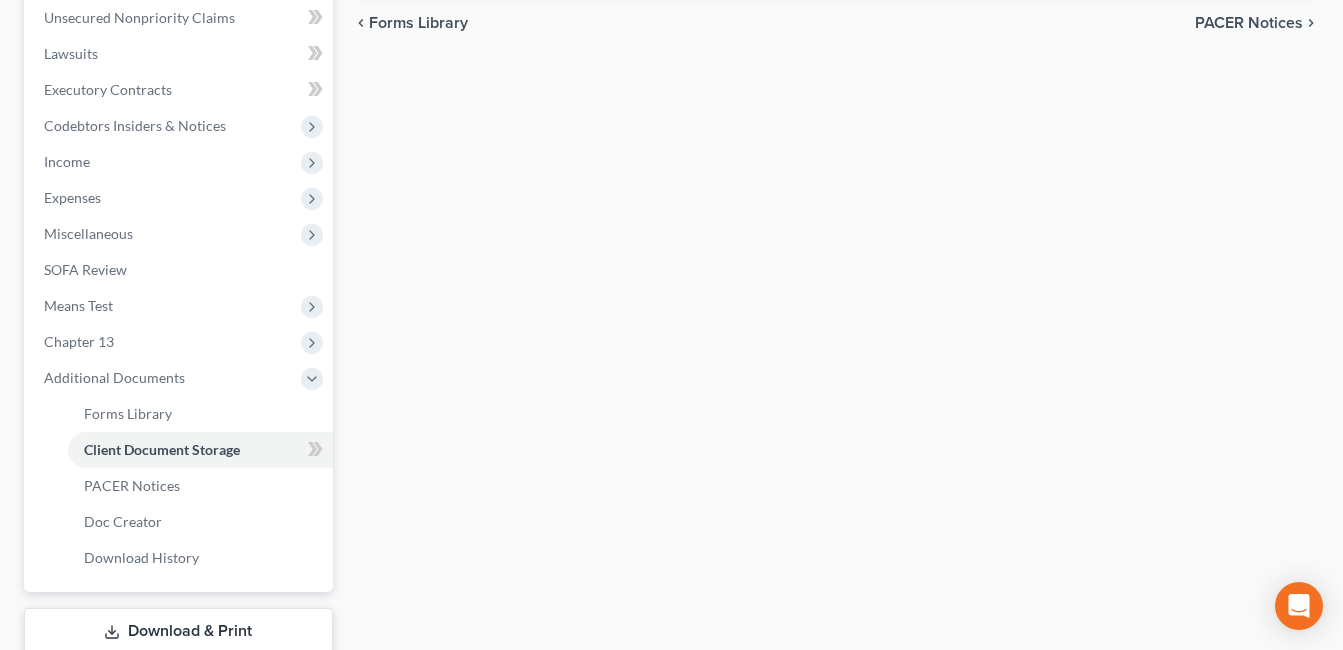 scroll, scrollTop: 240, scrollLeft: 0, axis: vertical 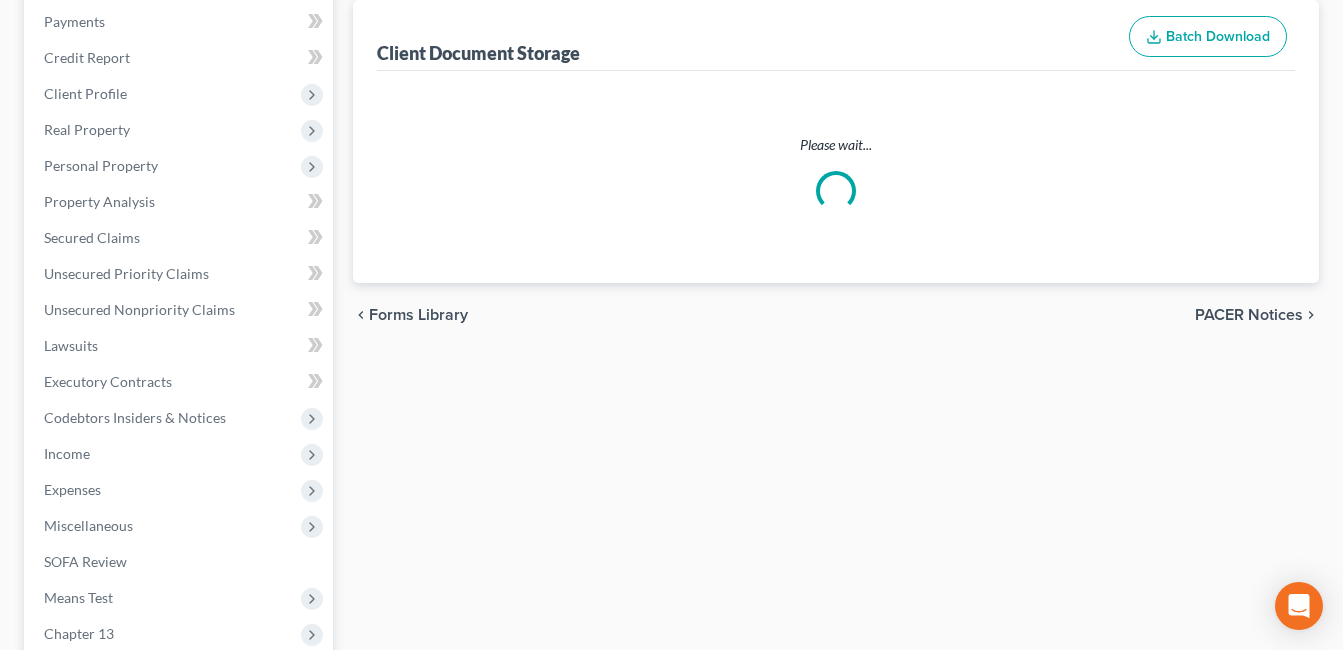 select on "7" 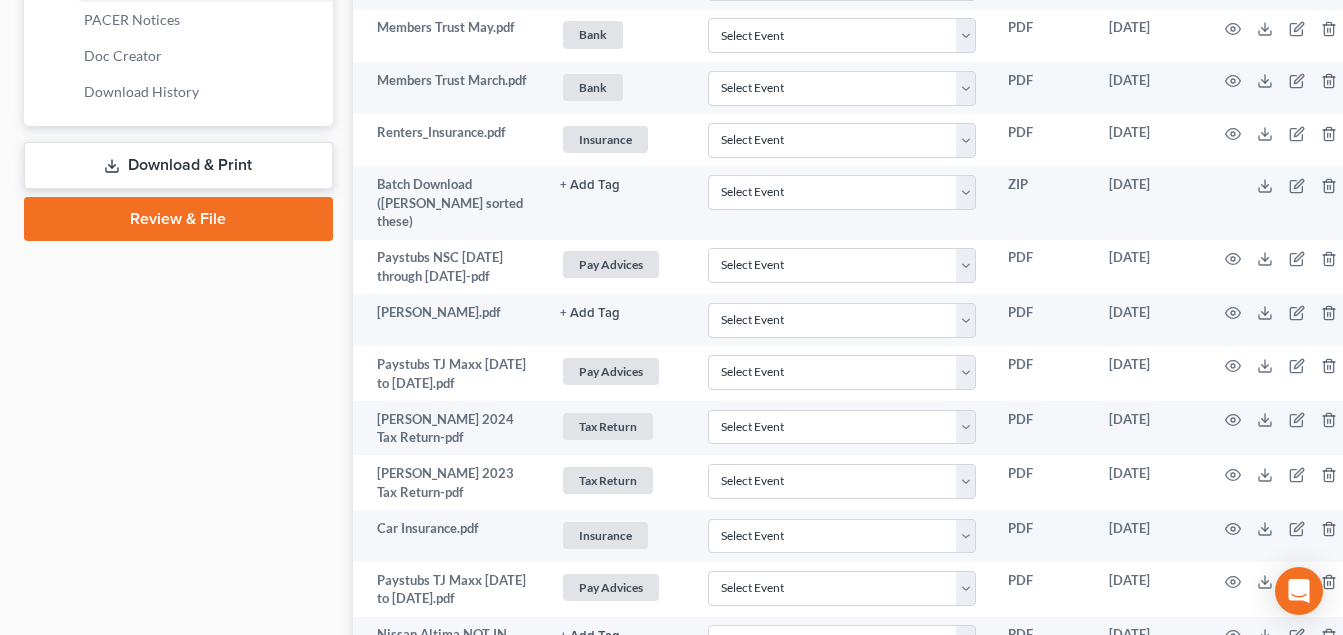 scroll, scrollTop: 1000, scrollLeft: 0, axis: vertical 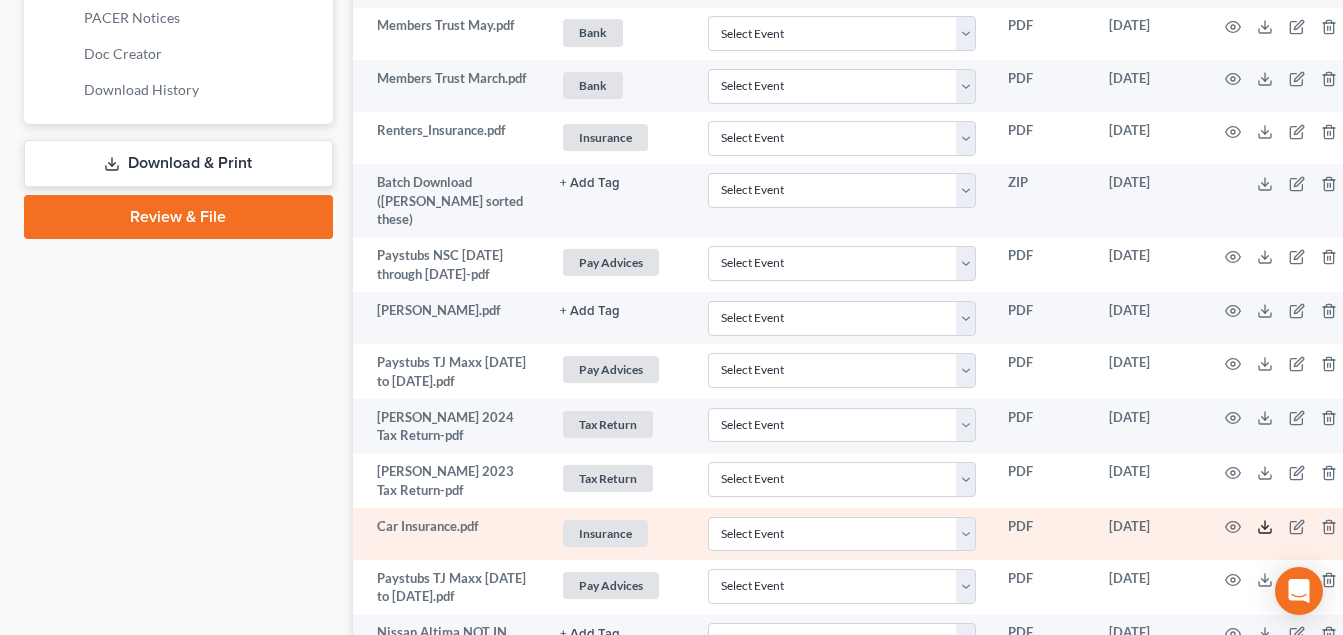 click 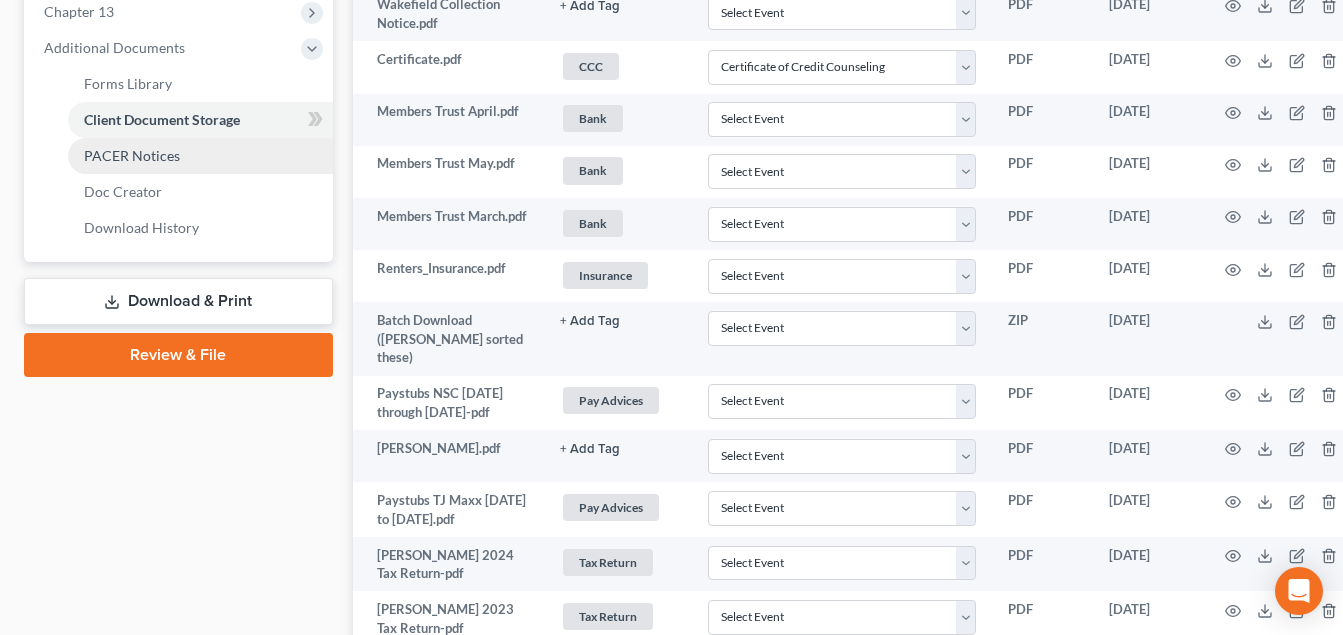 scroll, scrollTop: 800, scrollLeft: 0, axis: vertical 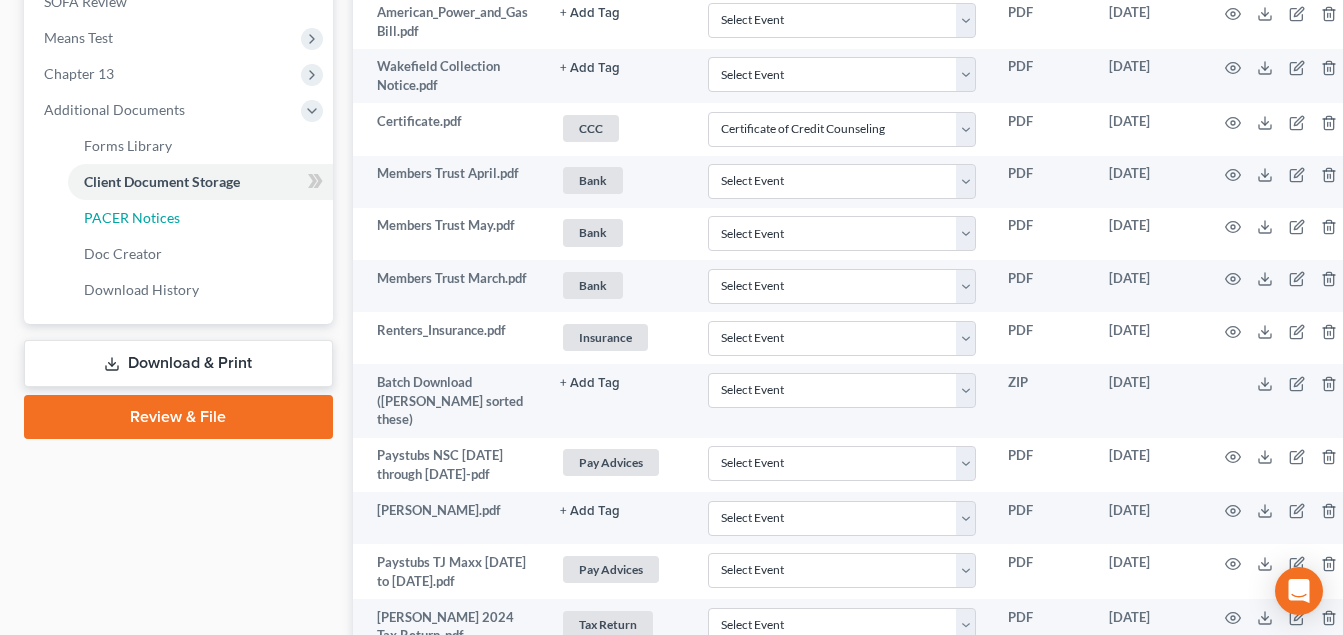 click on "PACER Notices" at bounding box center [132, 217] 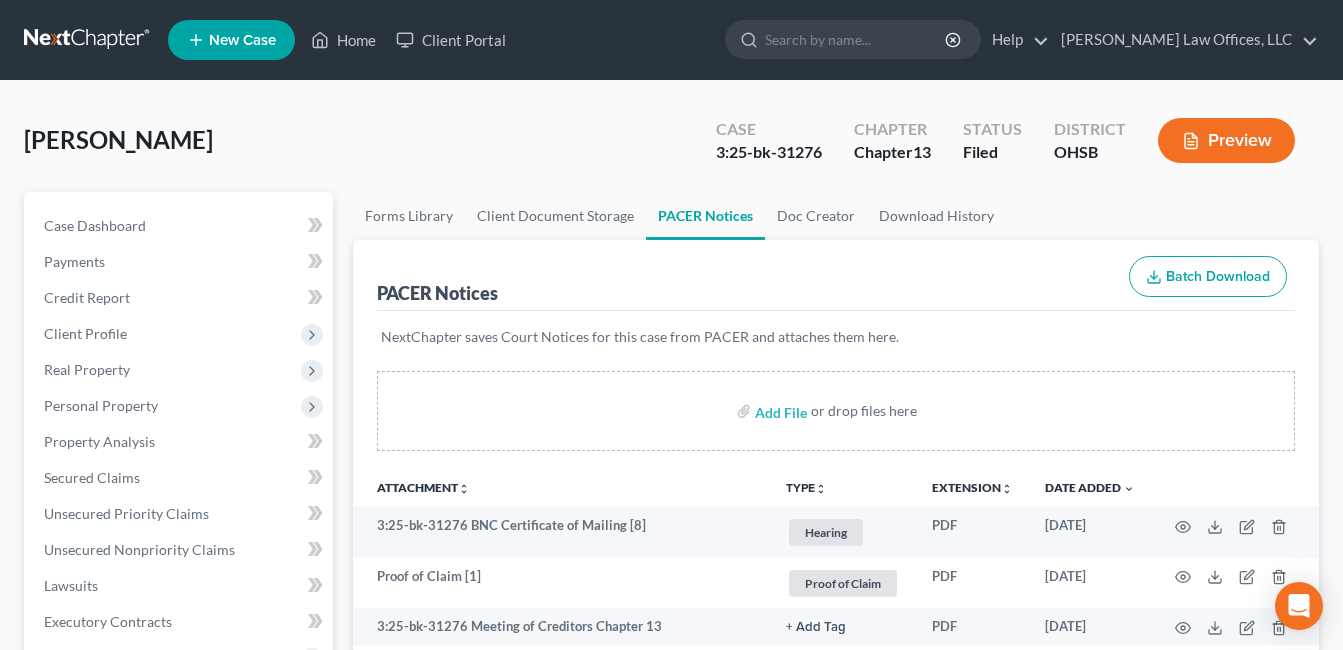 scroll, scrollTop: 665, scrollLeft: 0, axis: vertical 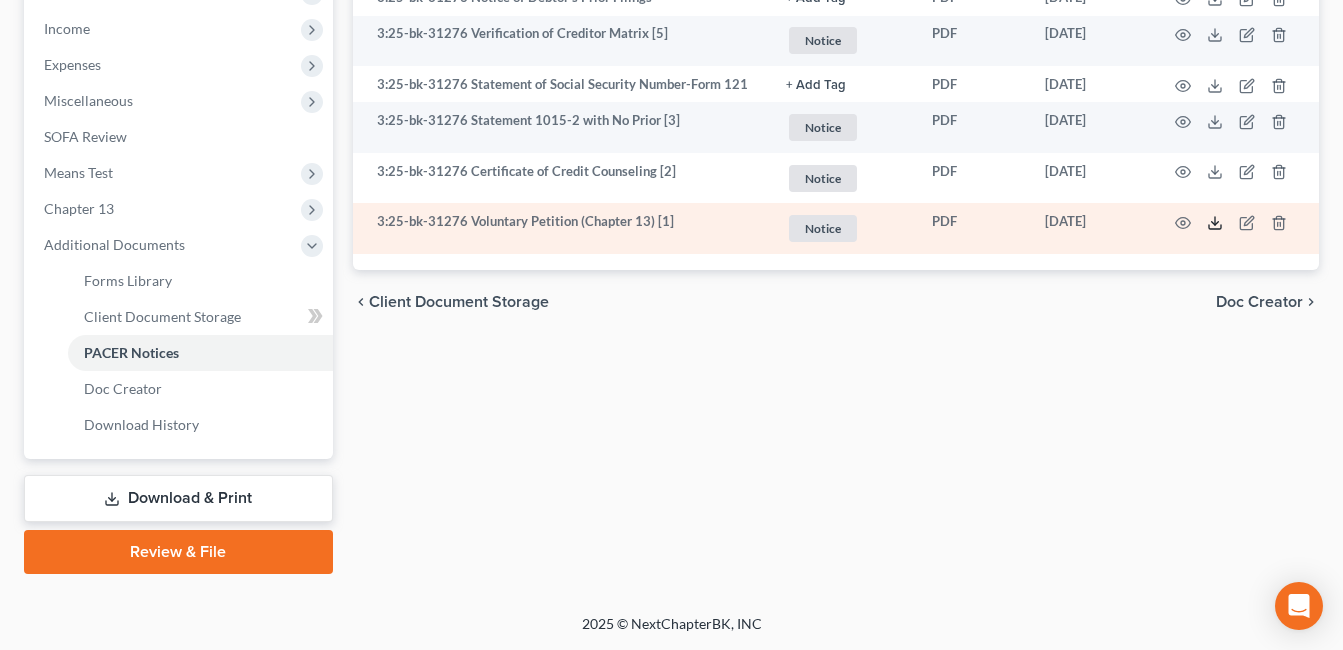 click 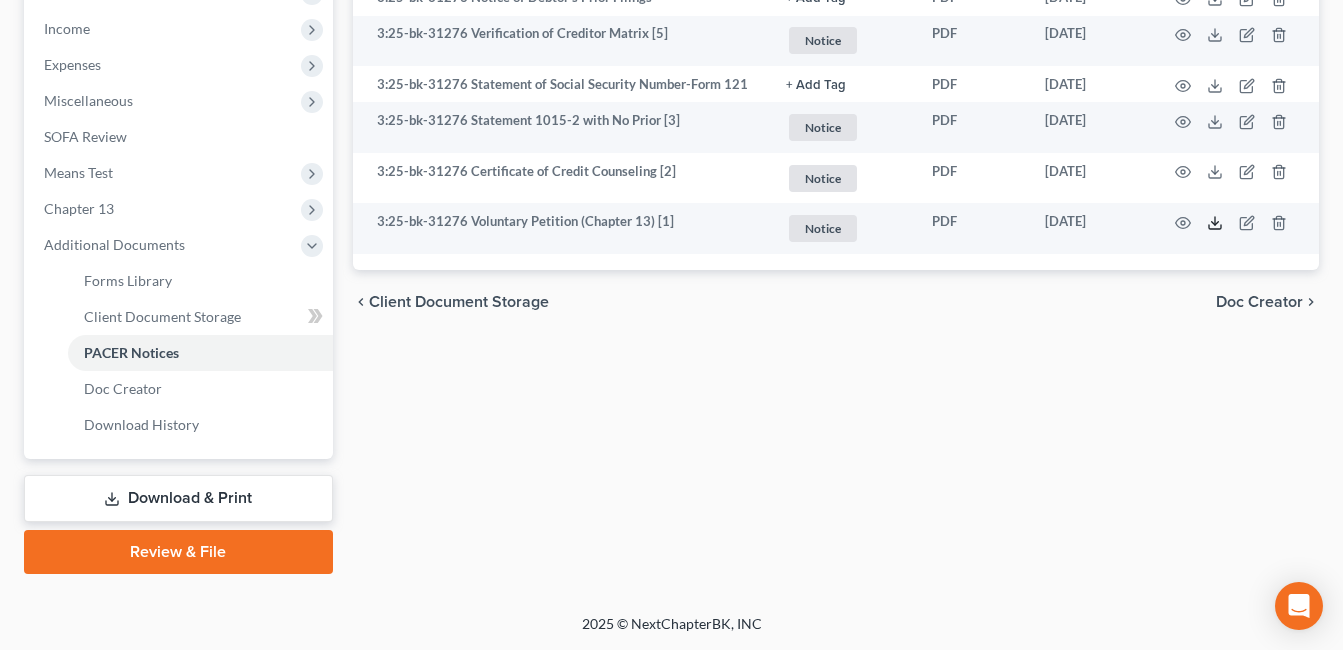 scroll, scrollTop: 0, scrollLeft: 0, axis: both 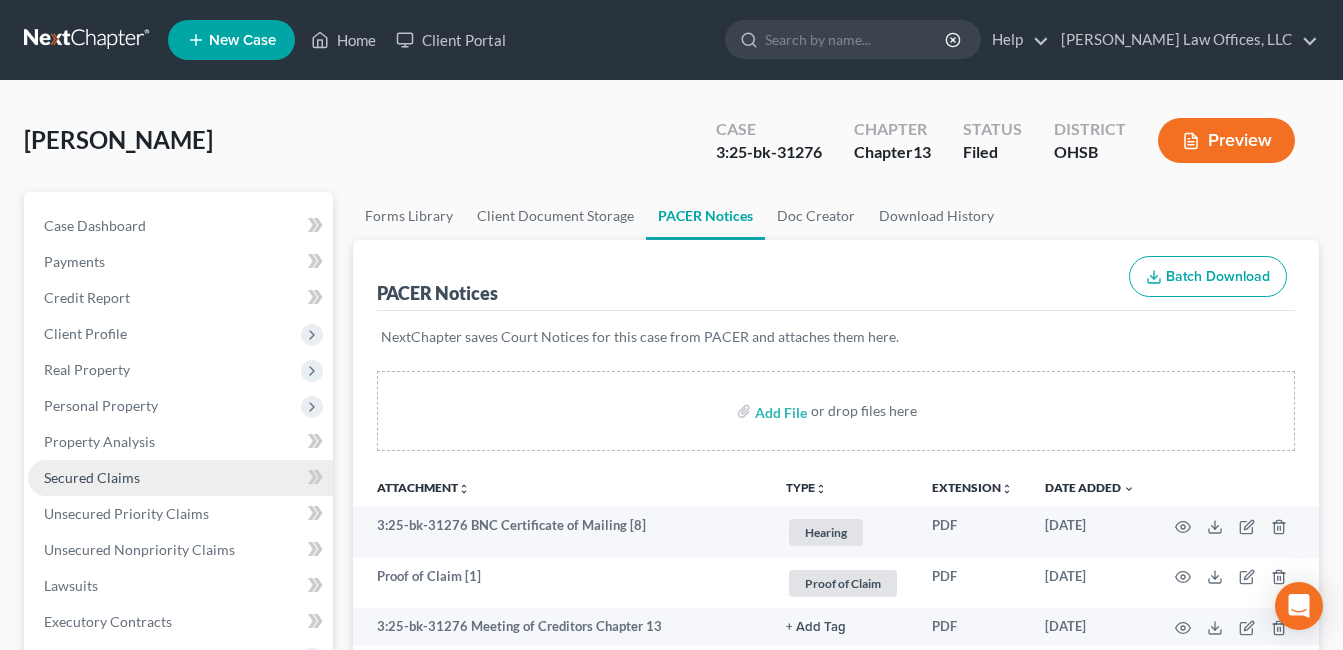 click on "Secured Claims" at bounding box center (92, 477) 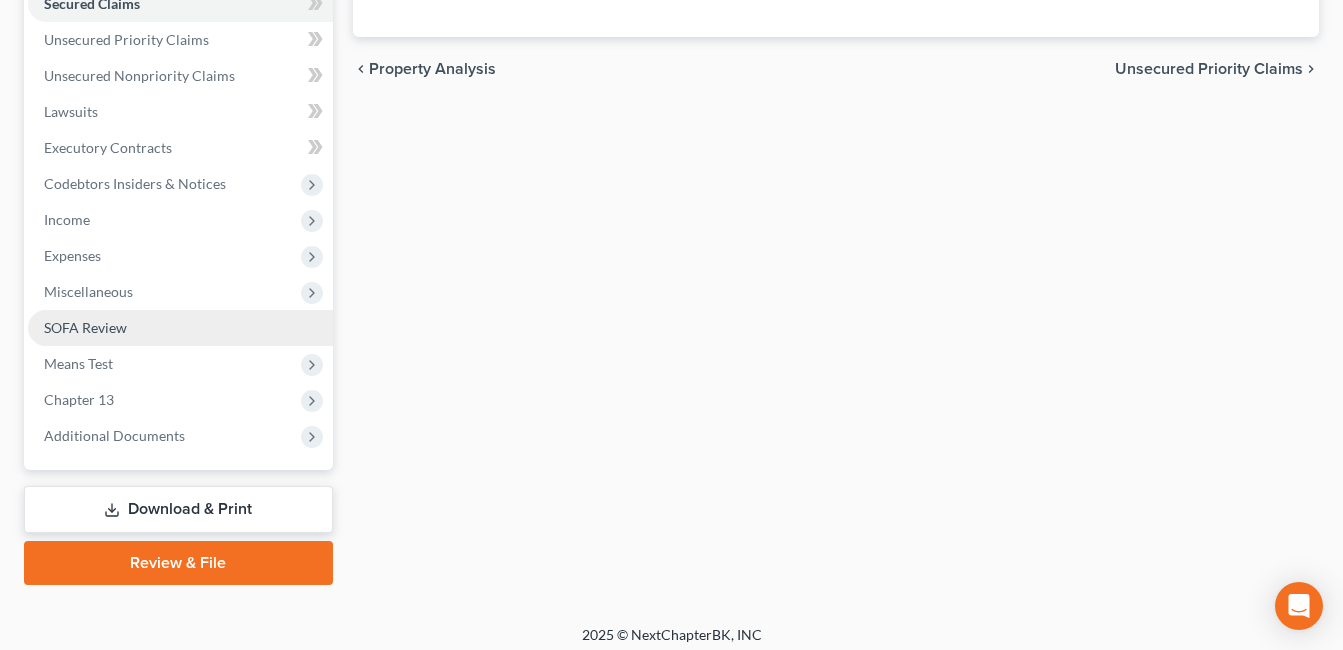 scroll, scrollTop: 485, scrollLeft: 0, axis: vertical 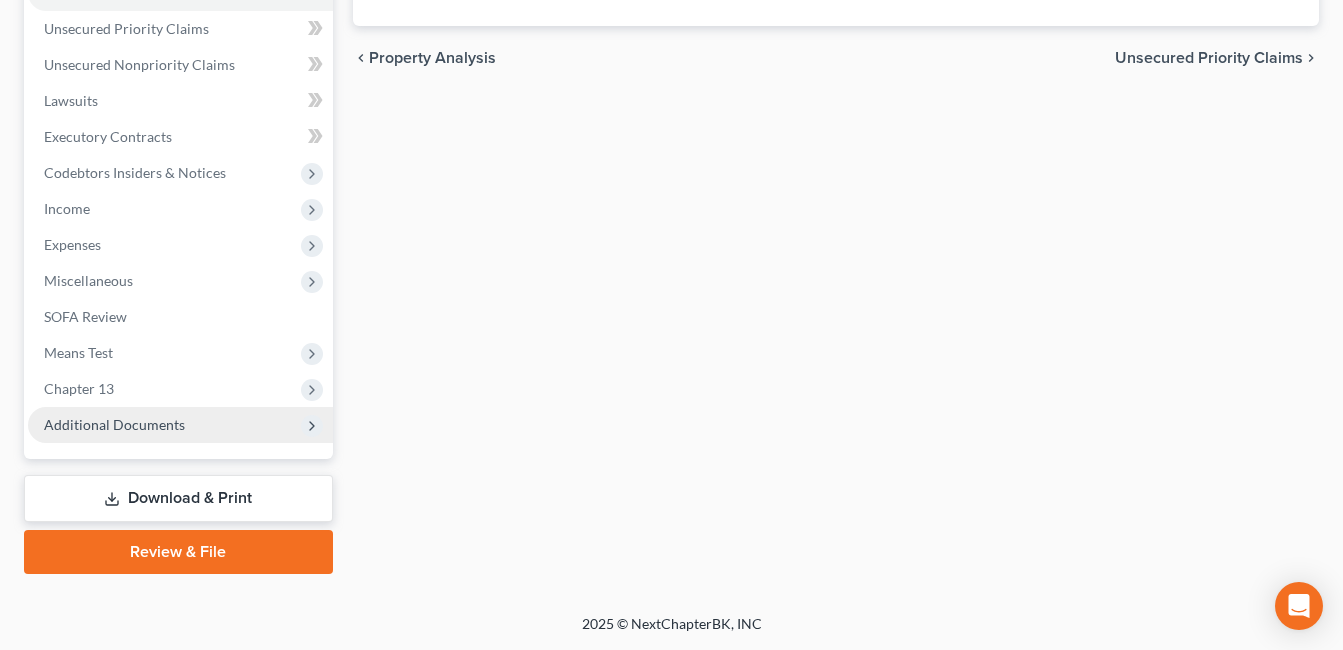 click on "Additional Documents" at bounding box center (180, 425) 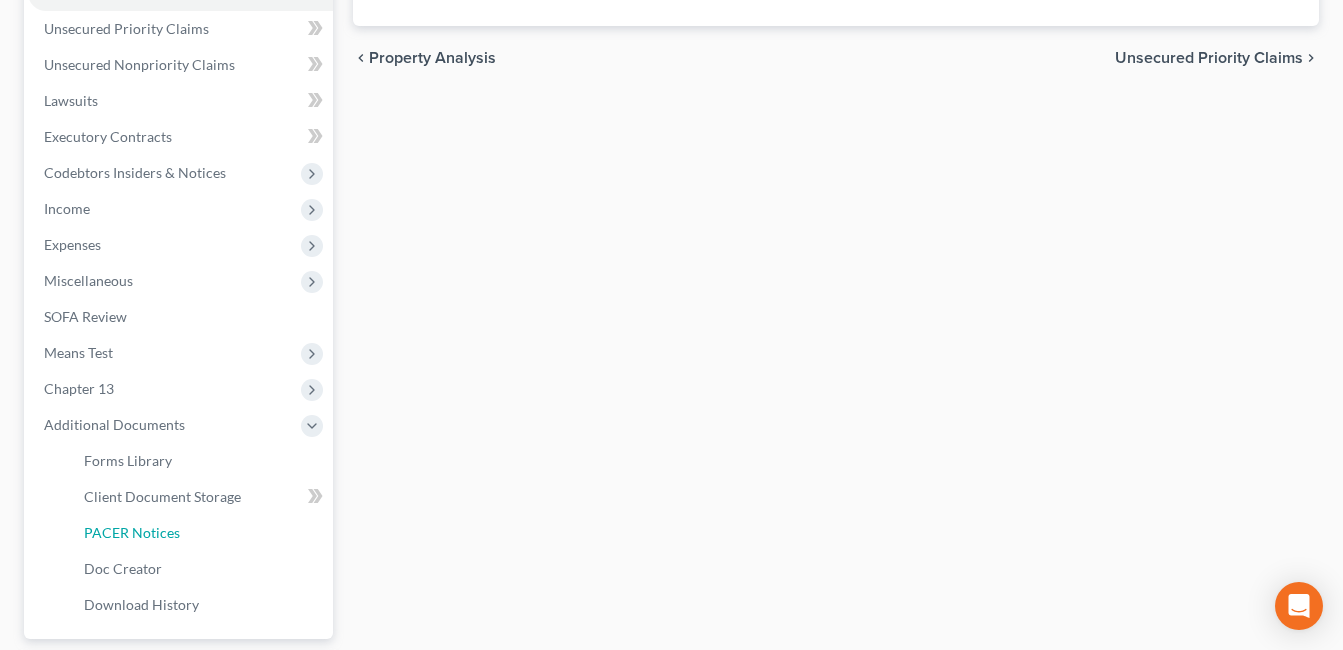 click on "PACER Notices" at bounding box center (132, 532) 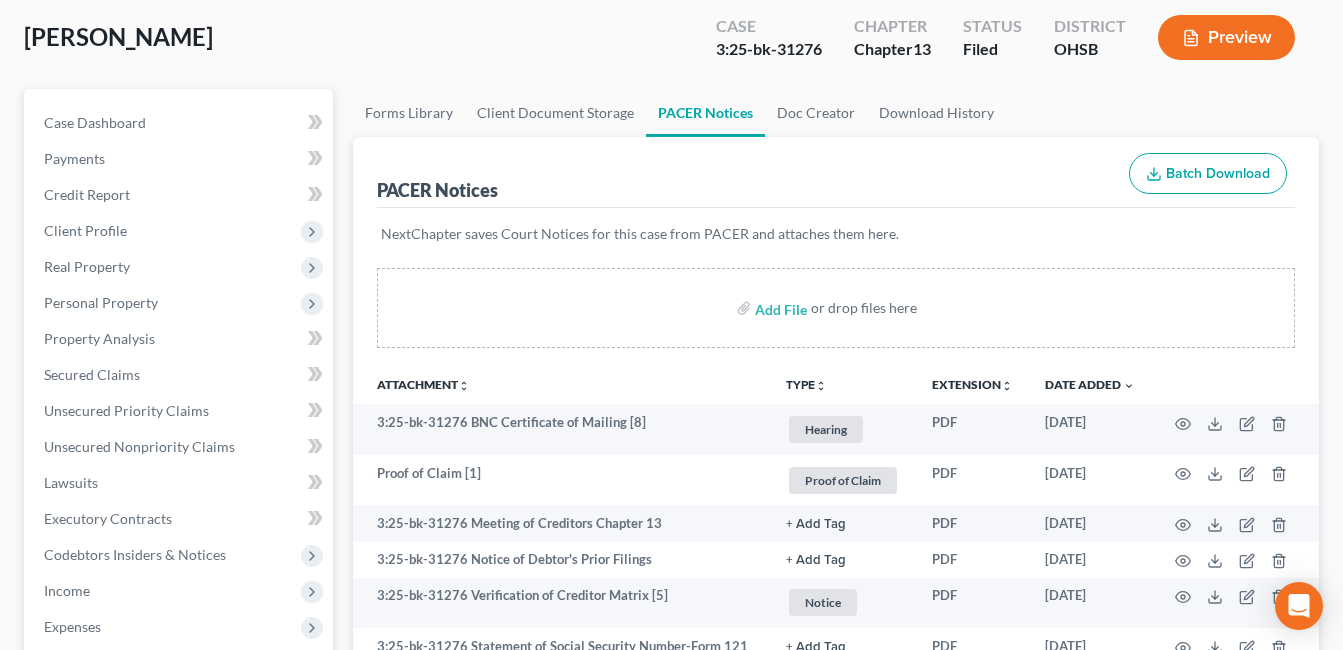 scroll, scrollTop: 200, scrollLeft: 0, axis: vertical 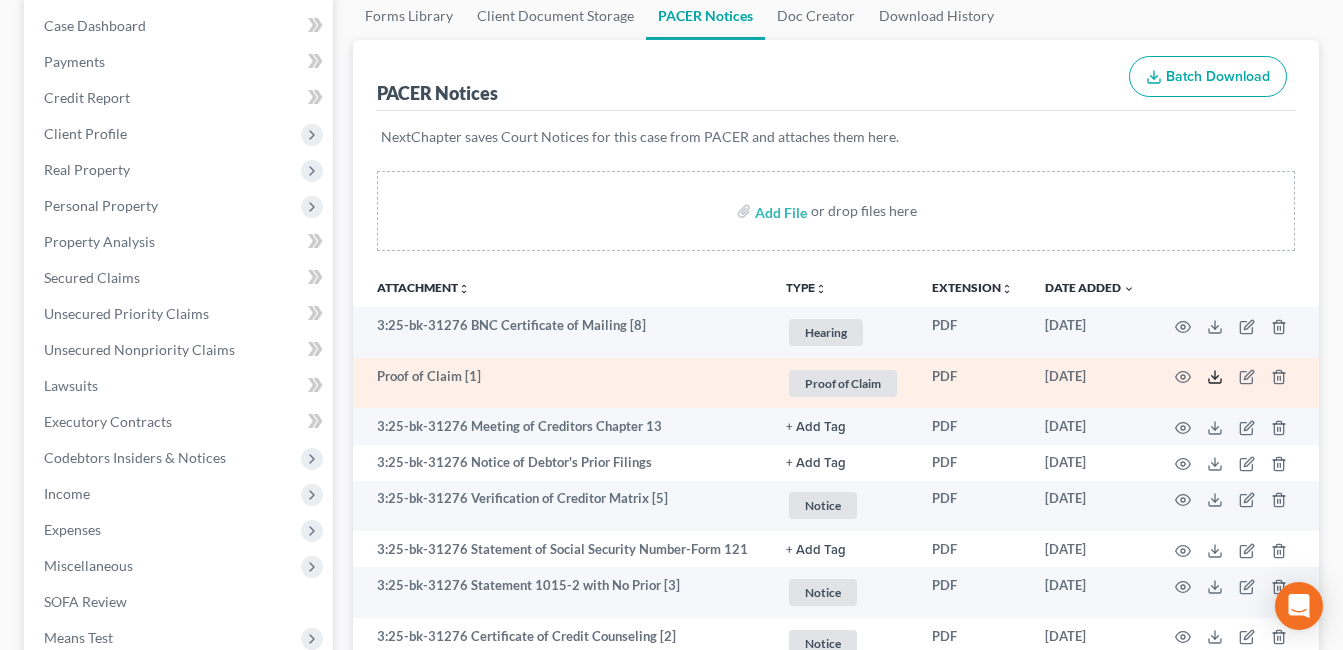 click 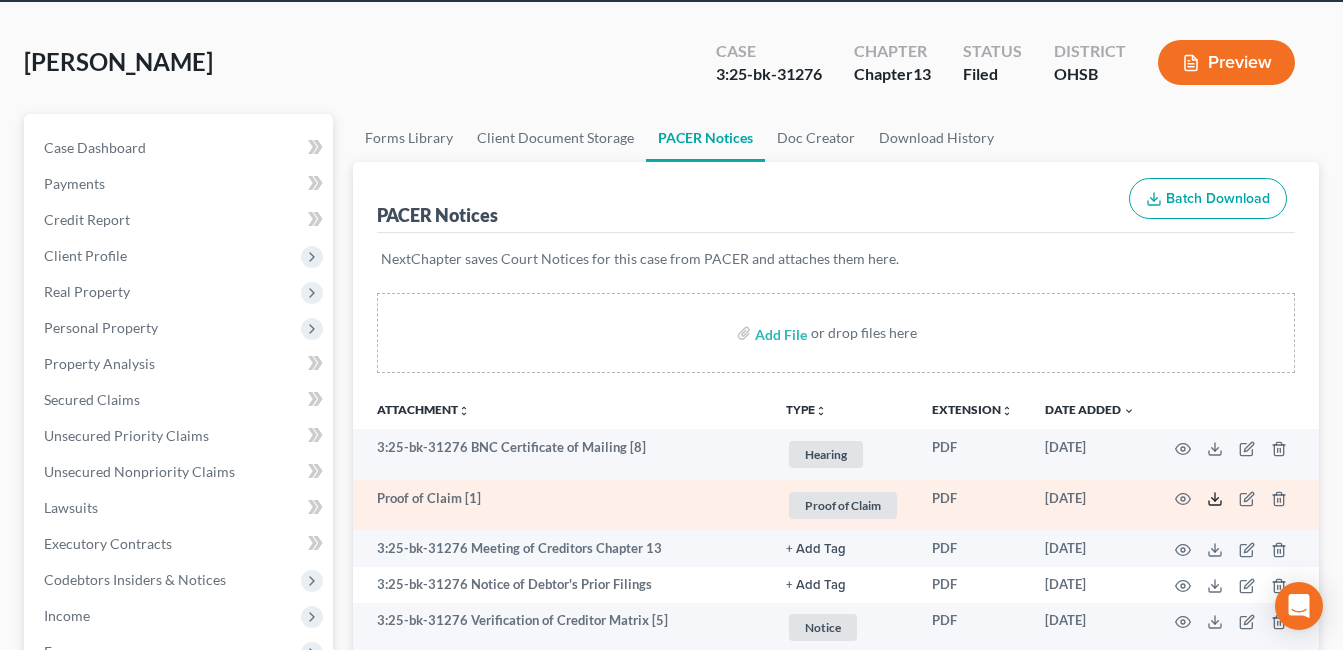 scroll, scrollTop: 0, scrollLeft: 0, axis: both 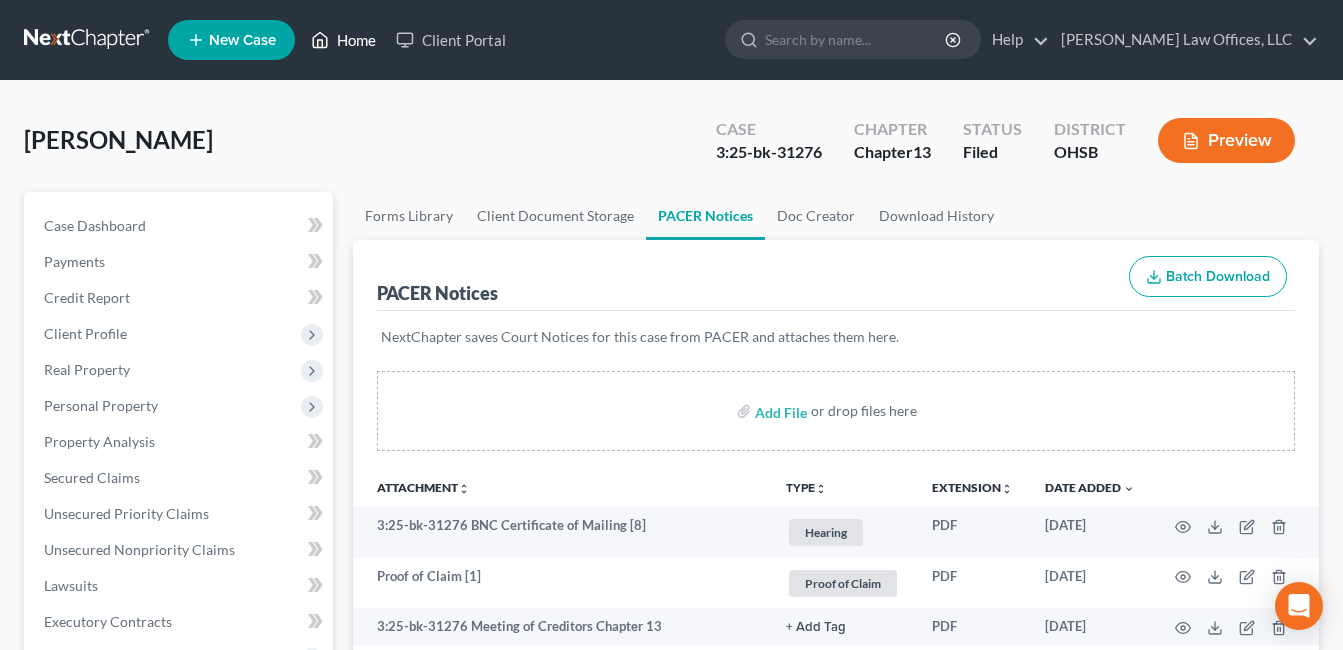 click on "Home" at bounding box center (343, 40) 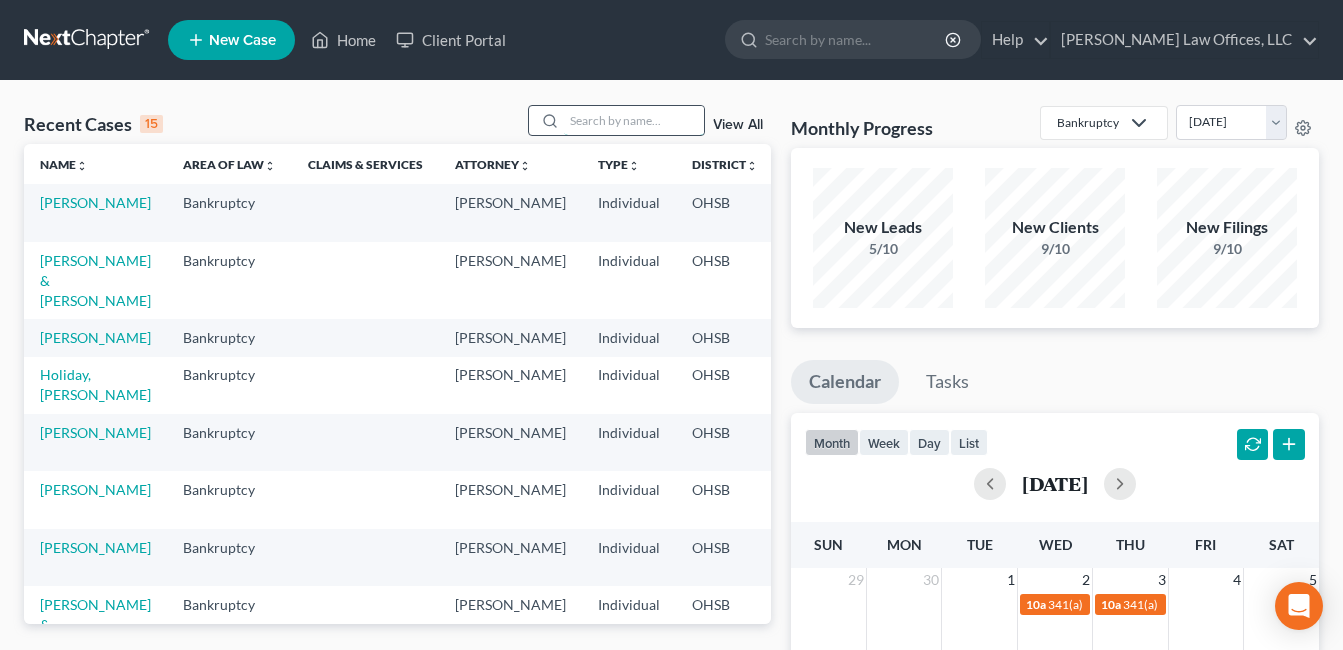 click at bounding box center [634, 120] 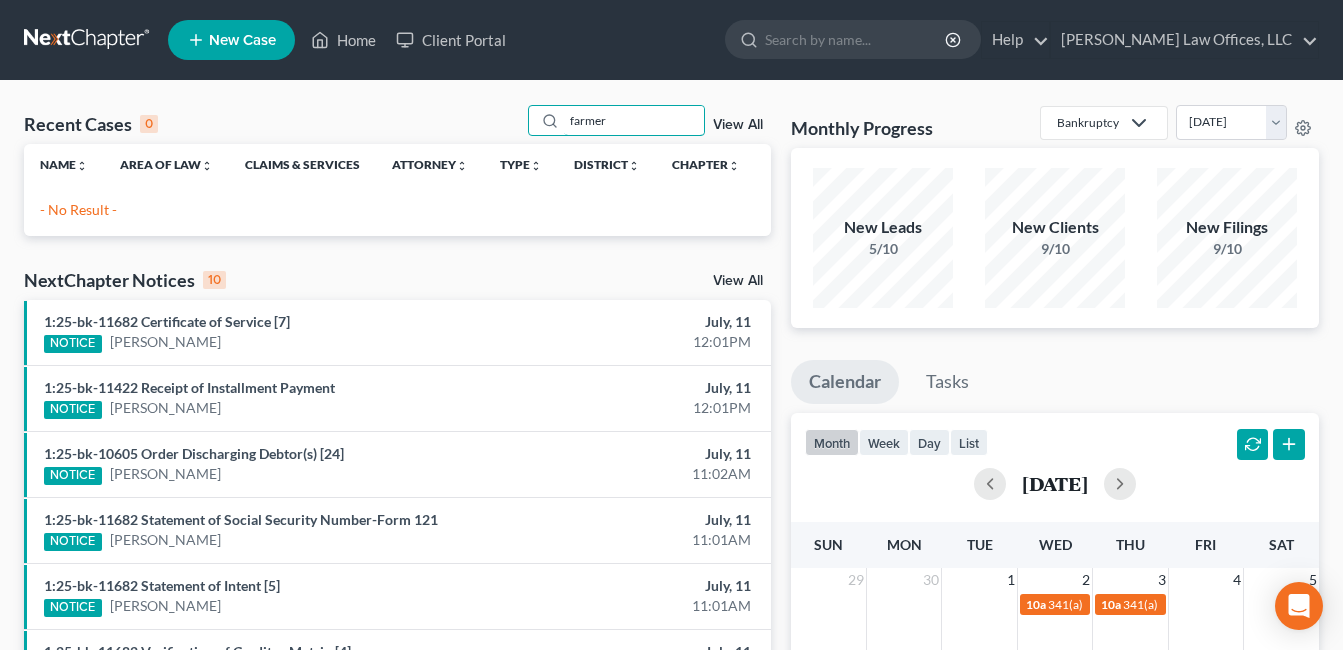 type on "farmer" 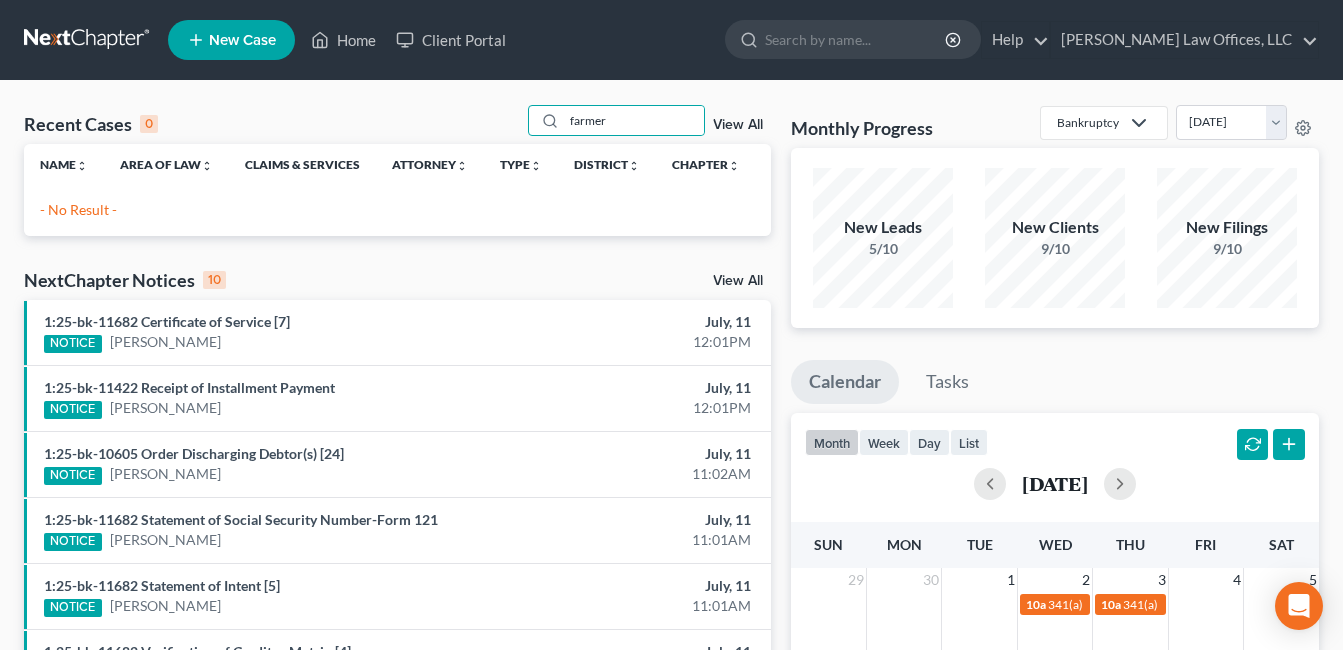 click on "View All" at bounding box center (738, 125) 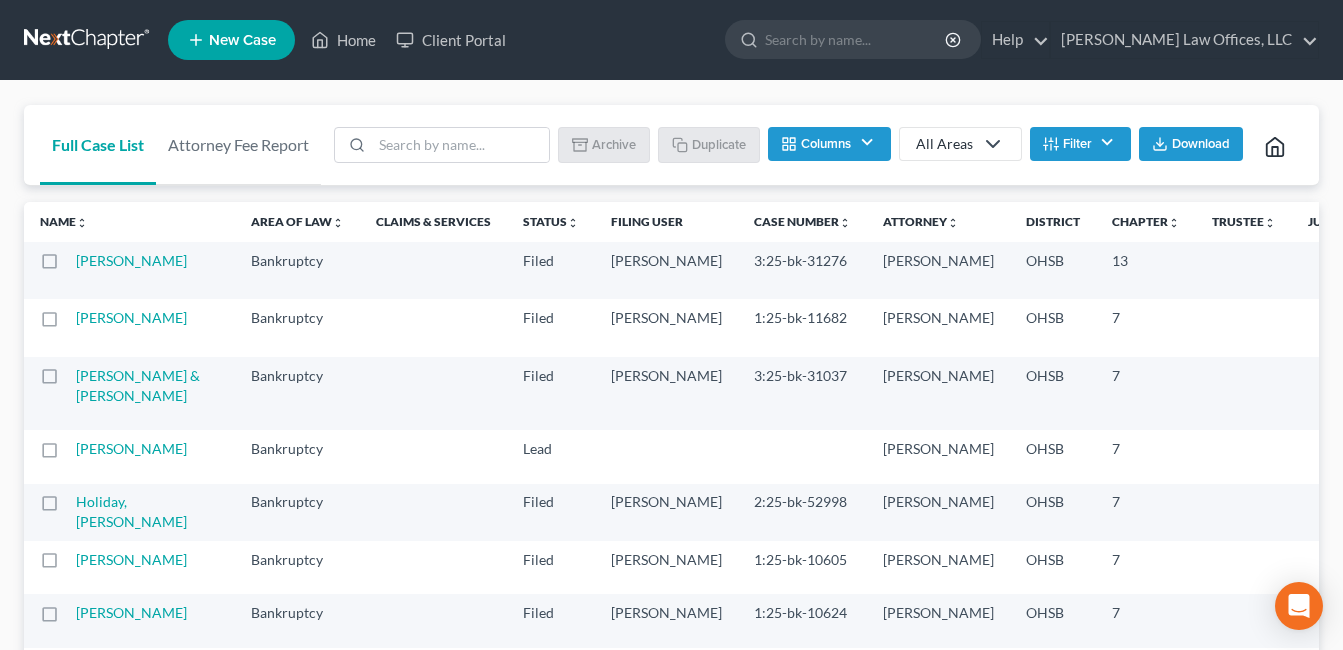 scroll, scrollTop: 0, scrollLeft: 0, axis: both 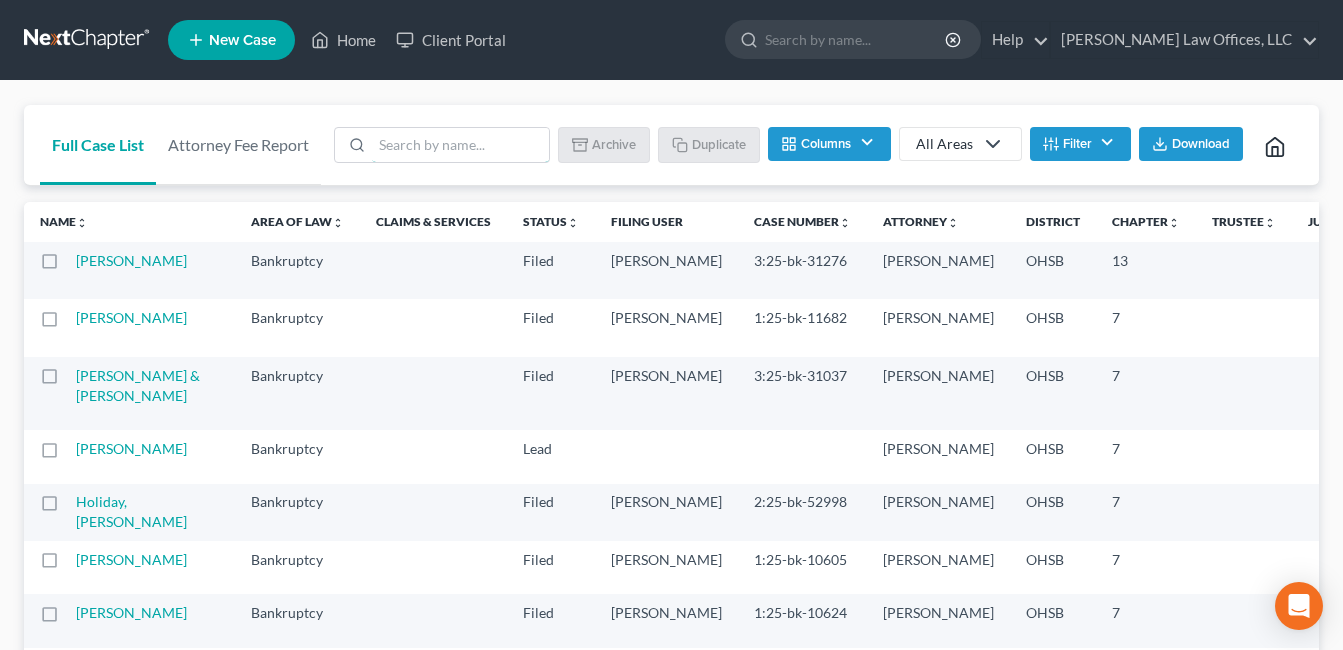 click at bounding box center (460, 145) 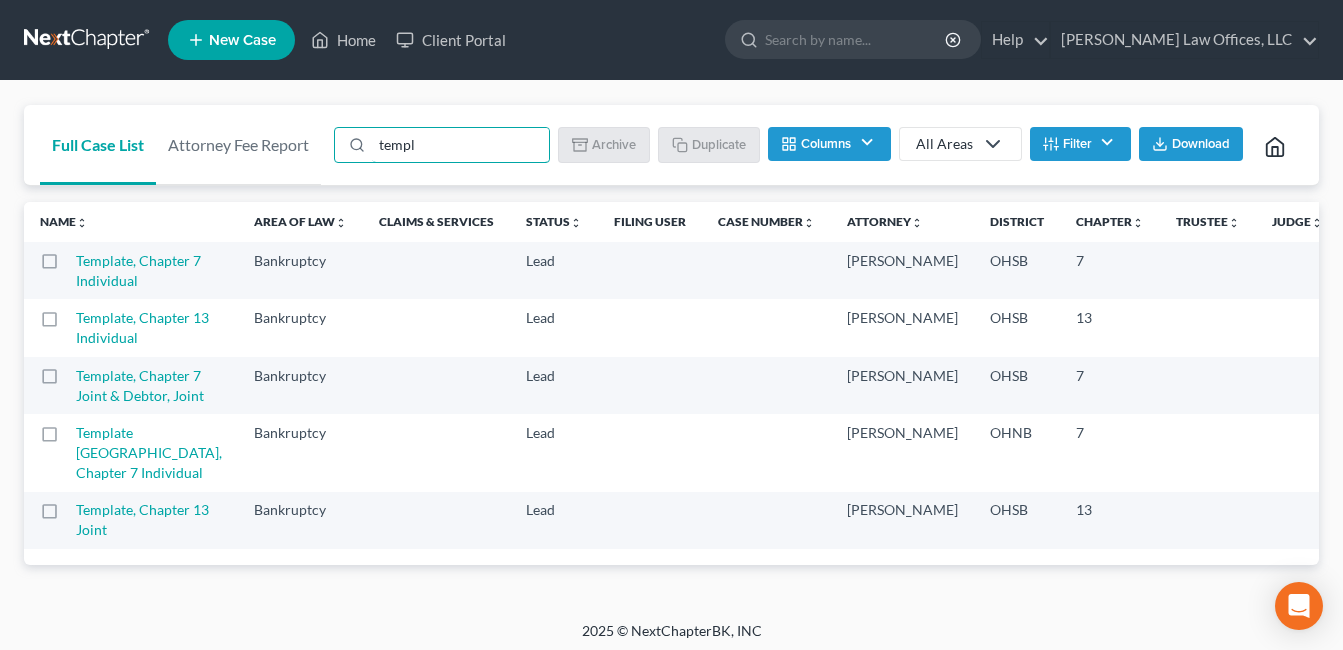 click at bounding box center [68, 381] 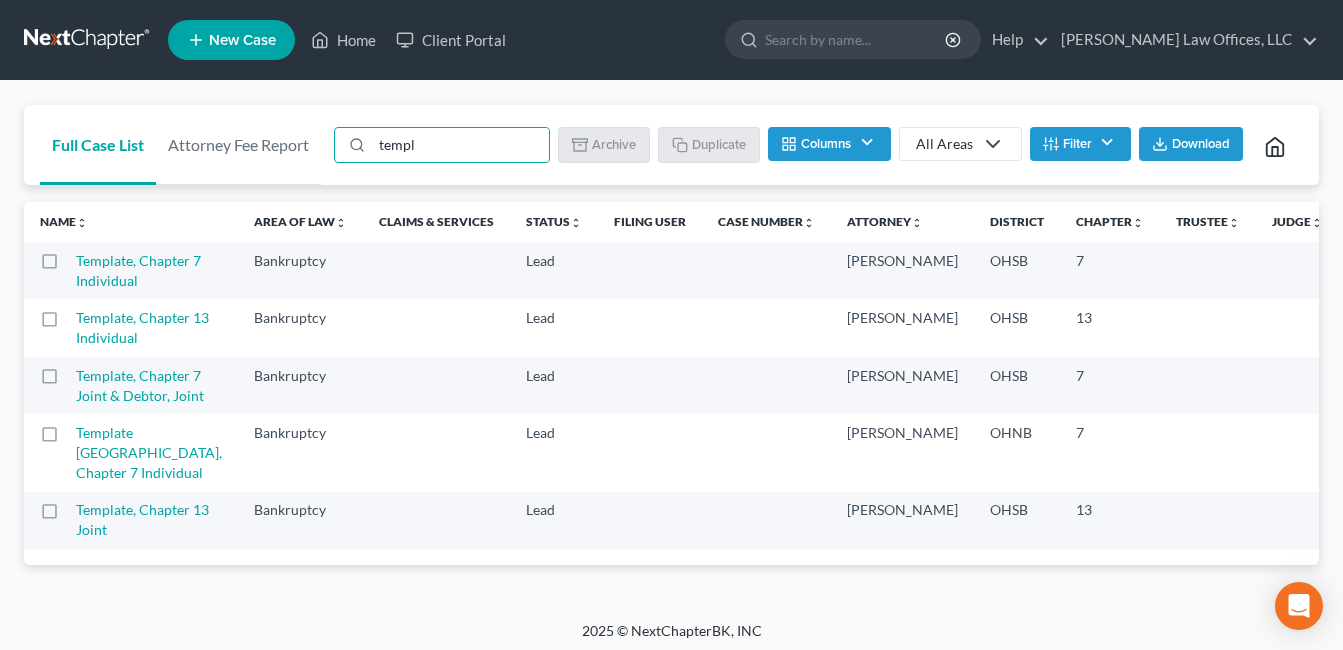 click at bounding box center (82, 372) 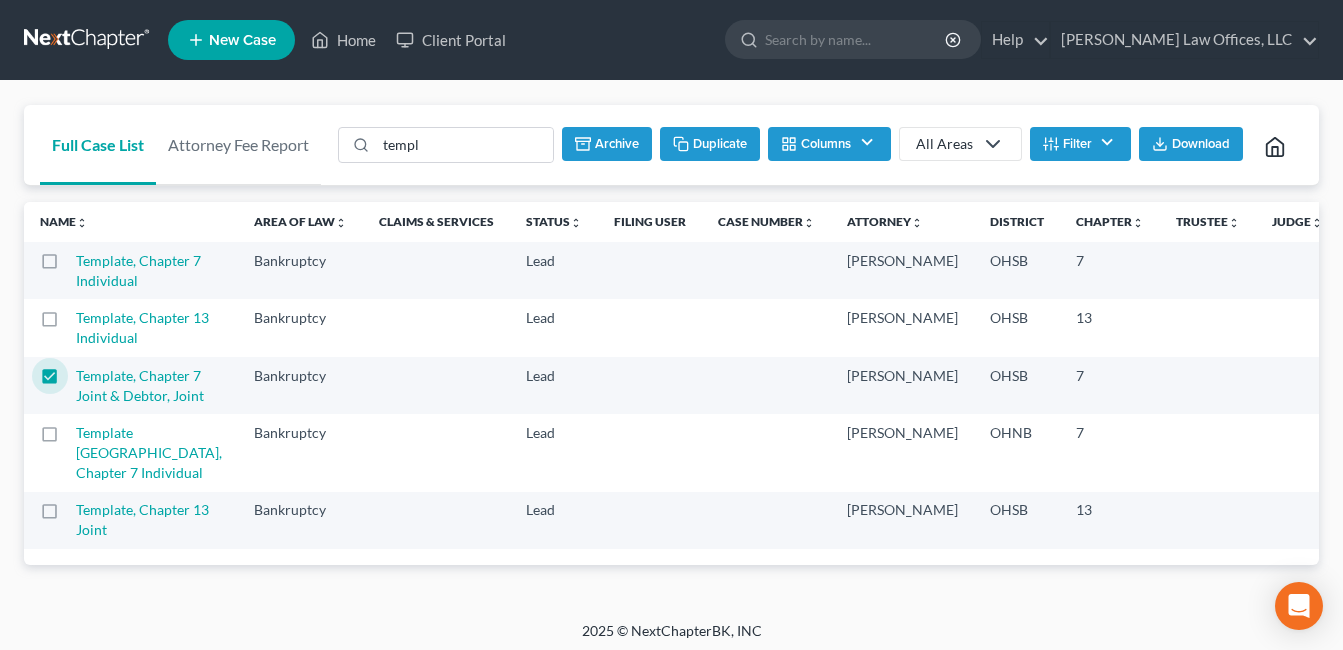 click on "Duplicate" at bounding box center (710, 144) 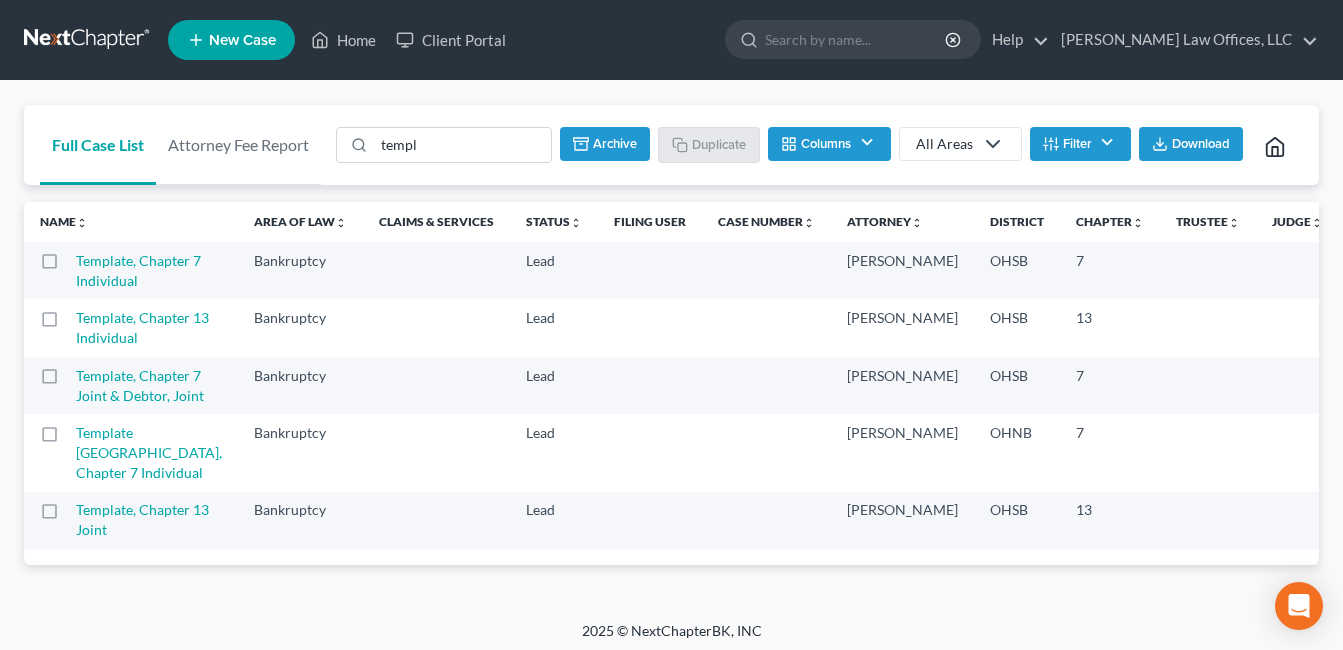 checkbox on "false" 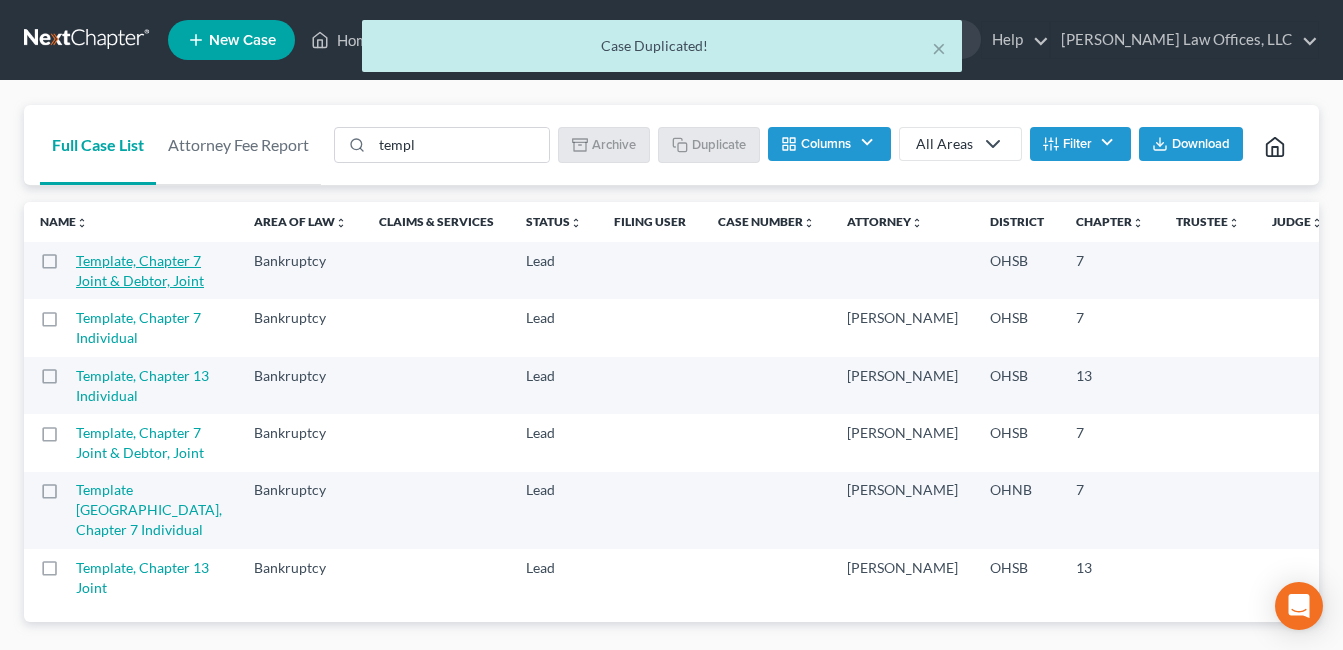 click on "Template, Chapter 7 Joint & Debtor, Joint" at bounding box center [140, 270] 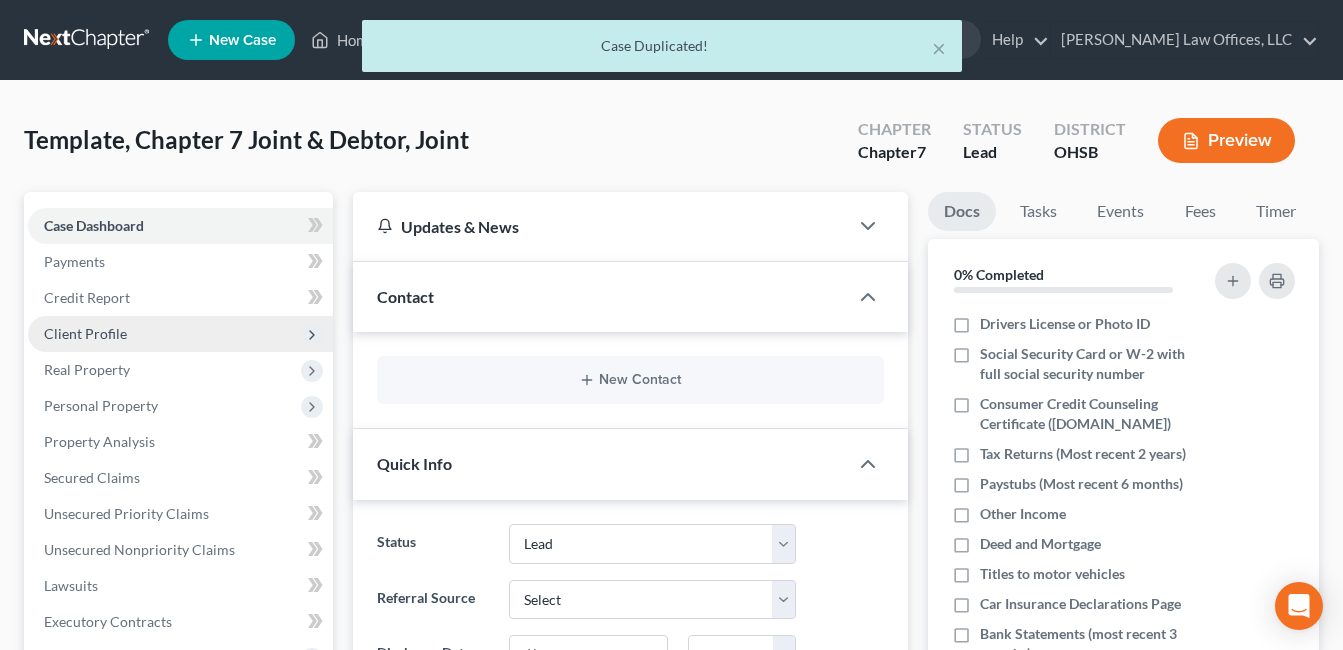 click on "Client Profile" at bounding box center (85, 333) 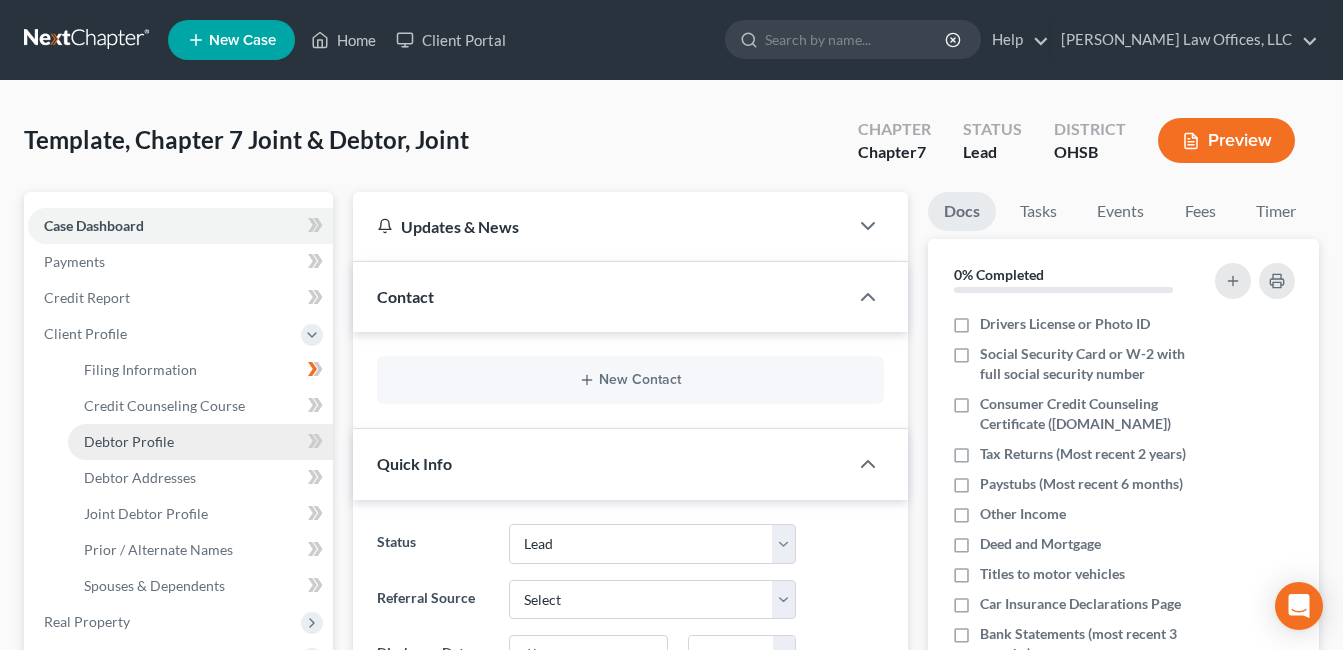 click on "Debtor Profile" at bounding box center (129, 441) 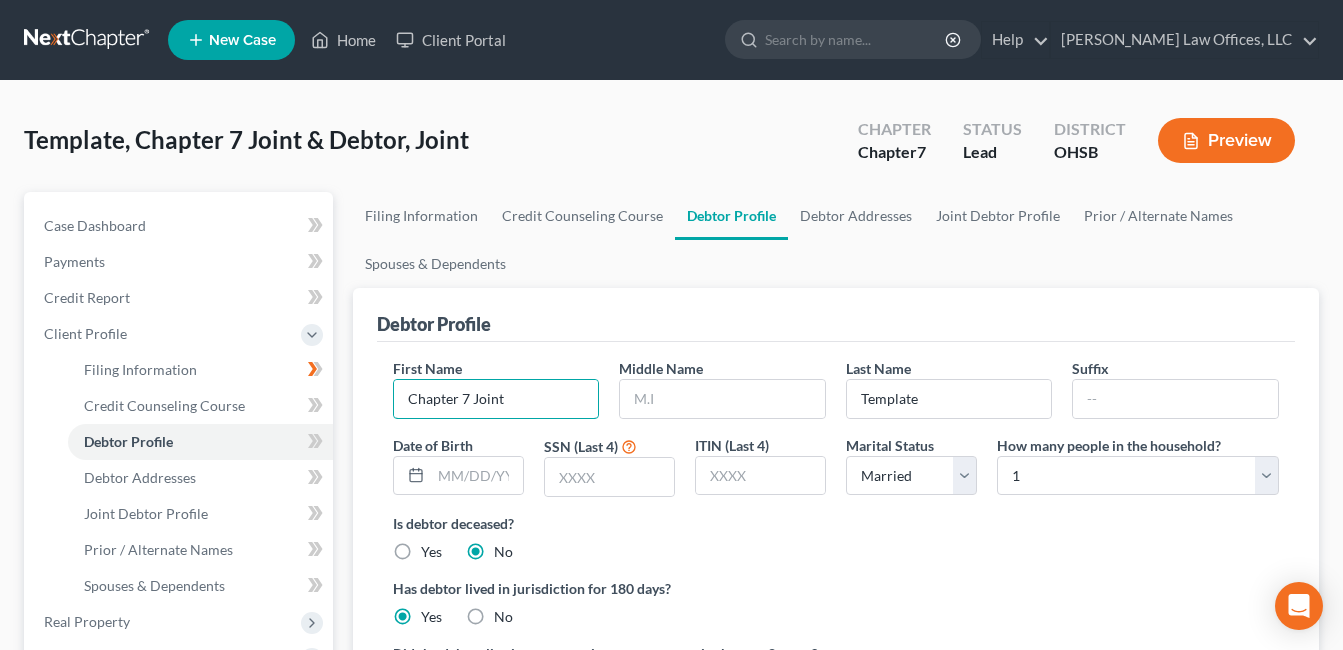 drag, startPoint x: 512, startPoint y: 396, endPoint x: 360, endPoint y: 398, distance: 152.01315 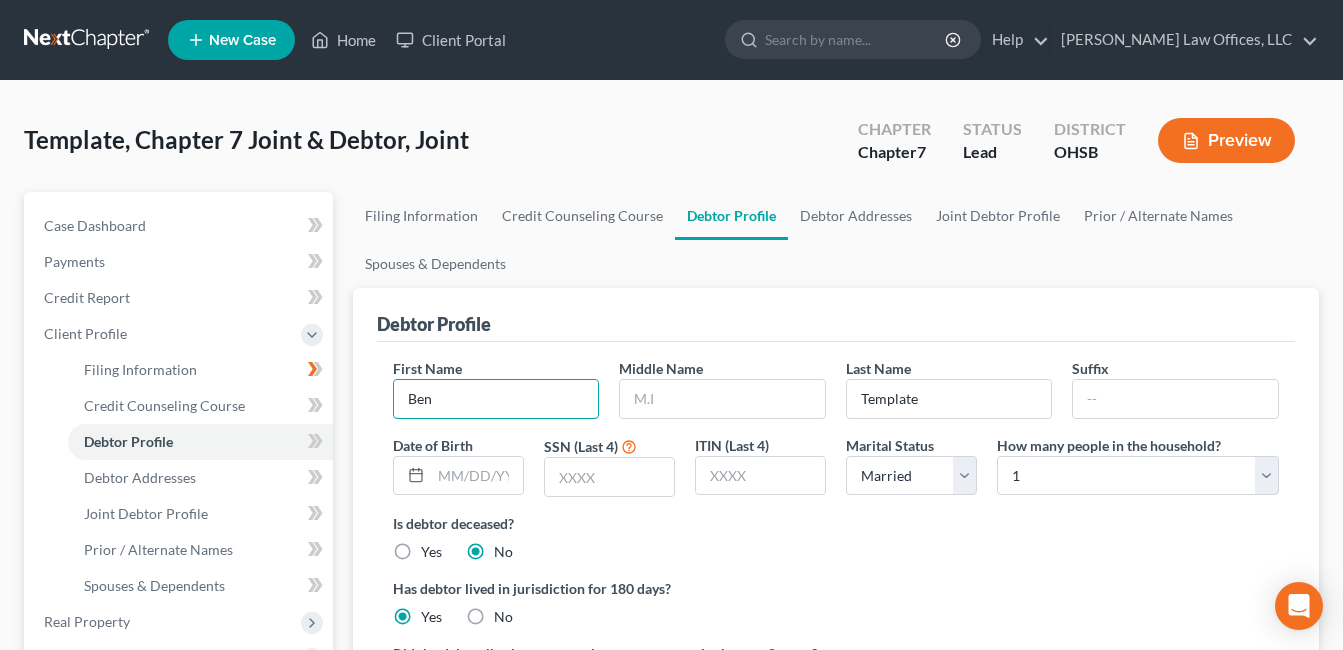type on "Ben" 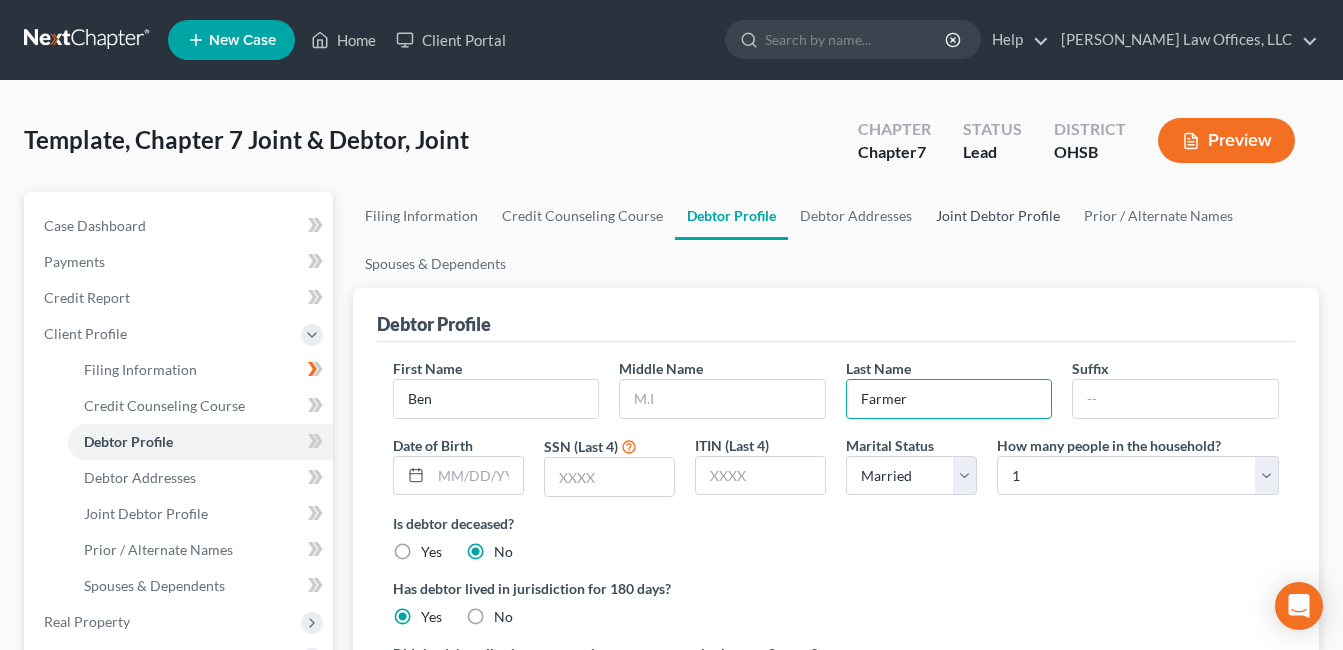type on "Farmer" 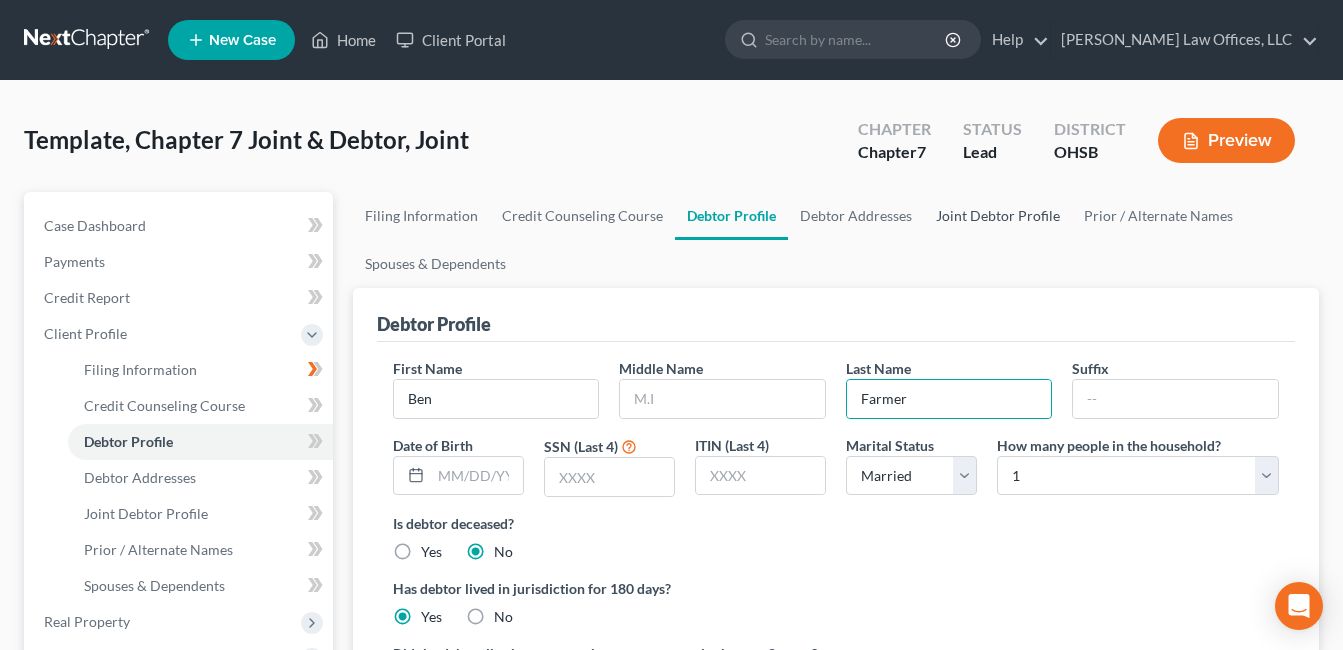 click on "Joint Debtor Profile" at bounding box center [998, 216] 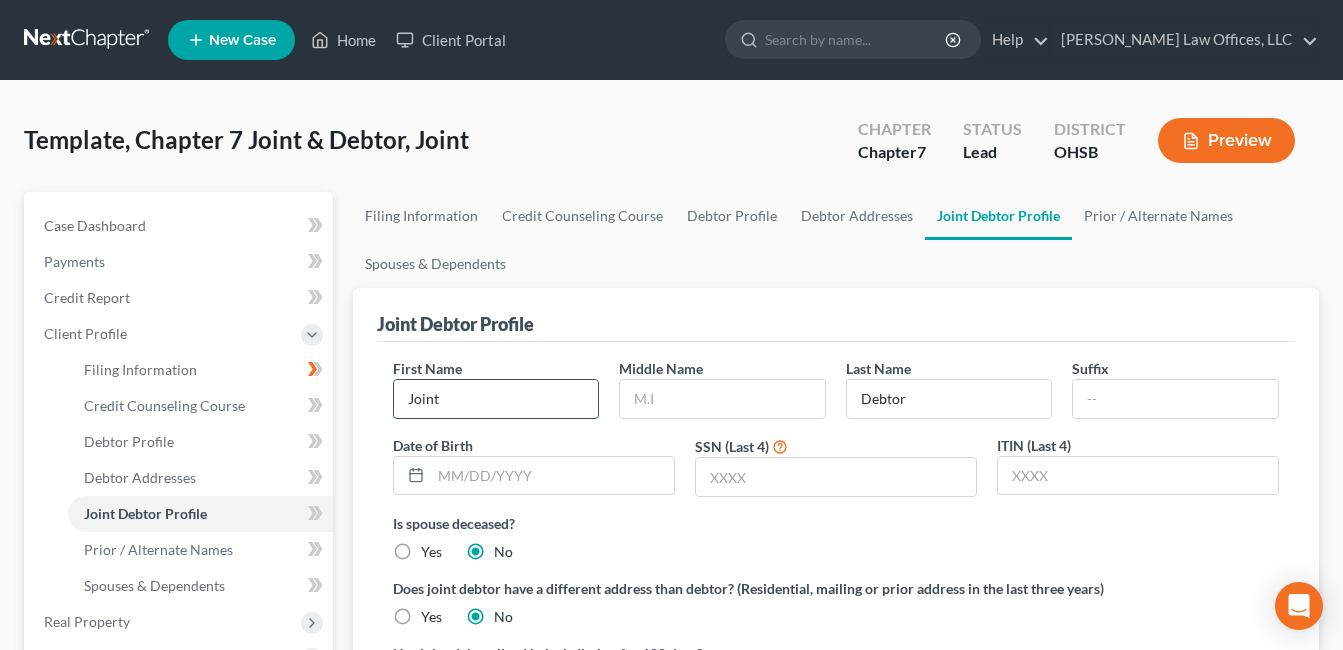 drag, startPoint x: 438, startPoint y: 397, endPoint x: 392, endPoint y: 403, distance: 46.389652 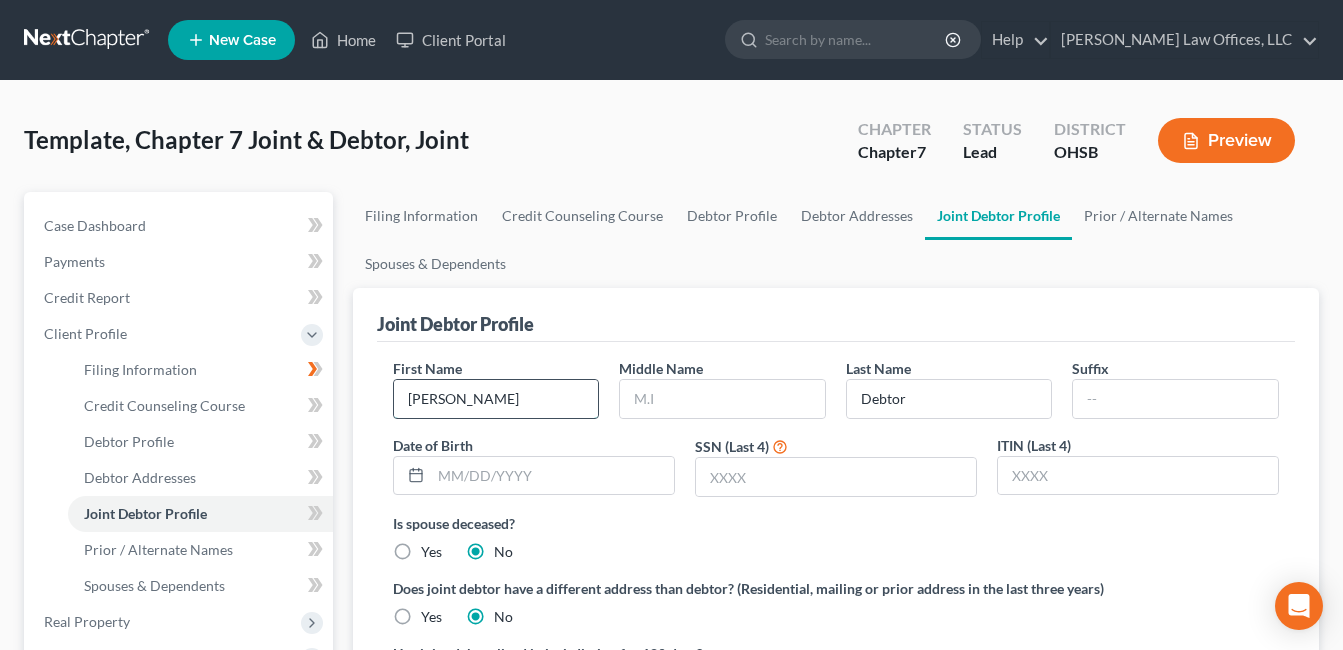 type on "Kristina" 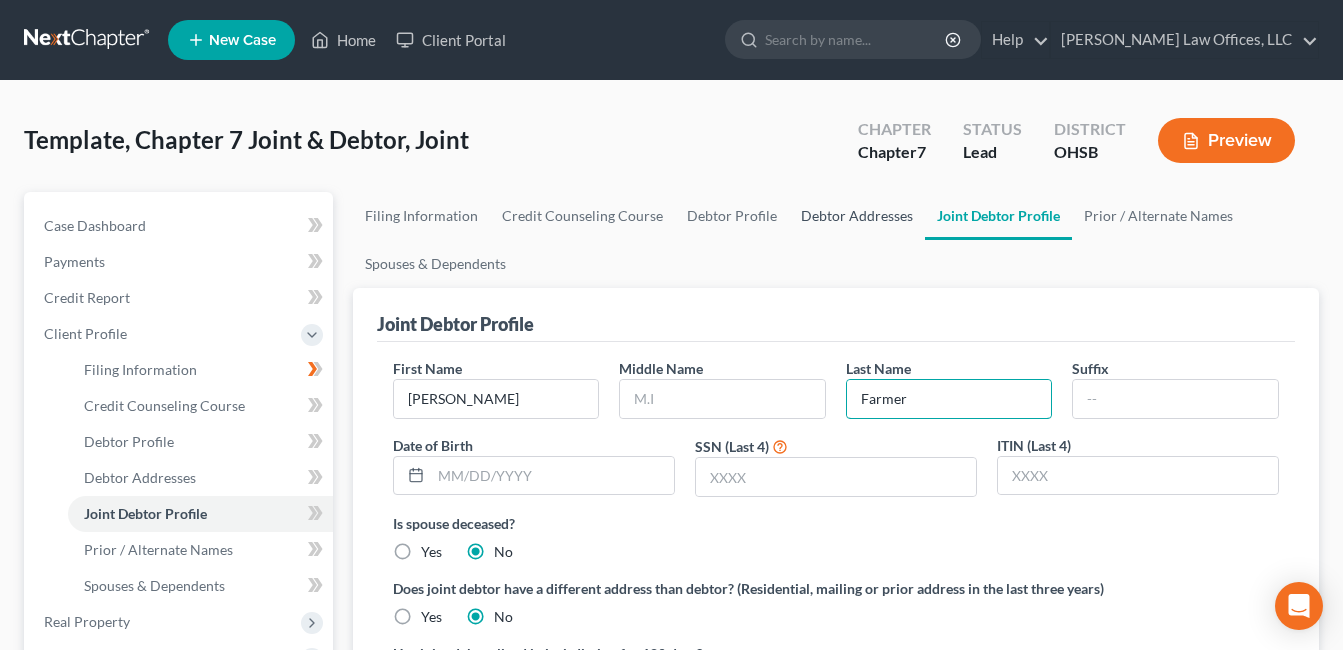 type on "Farmer" 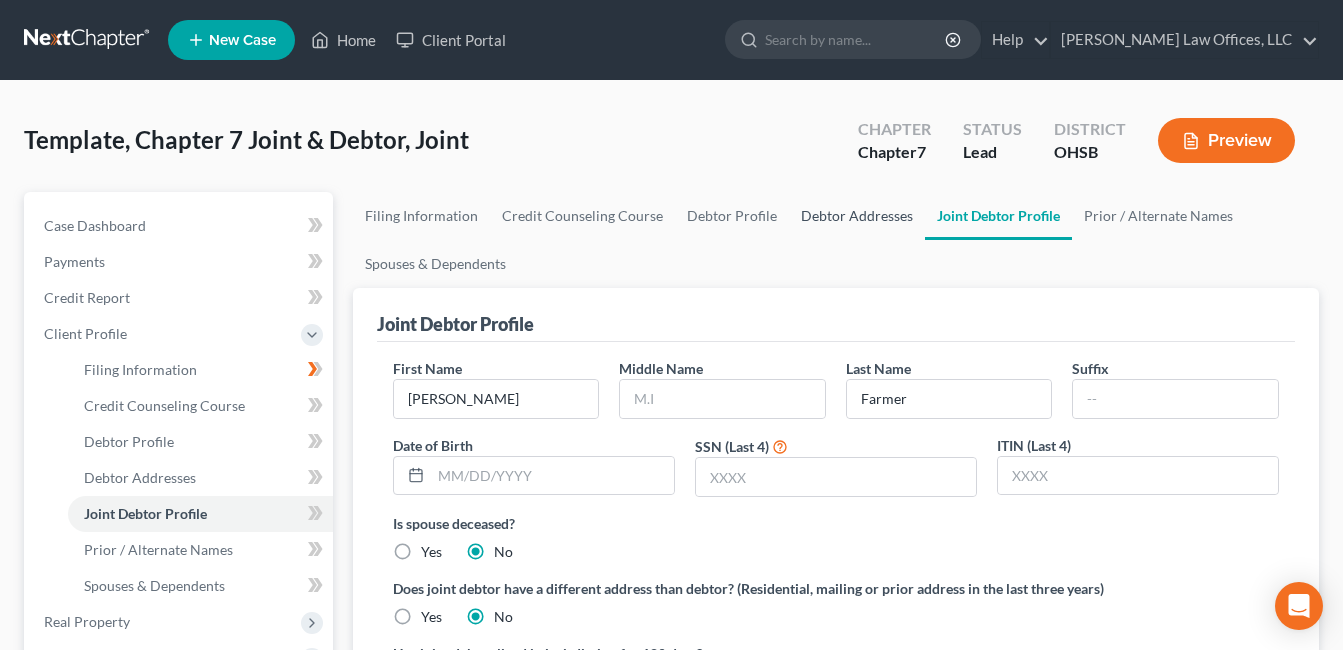 click on "Debtor Addresses" at bounding box center (857, 216) 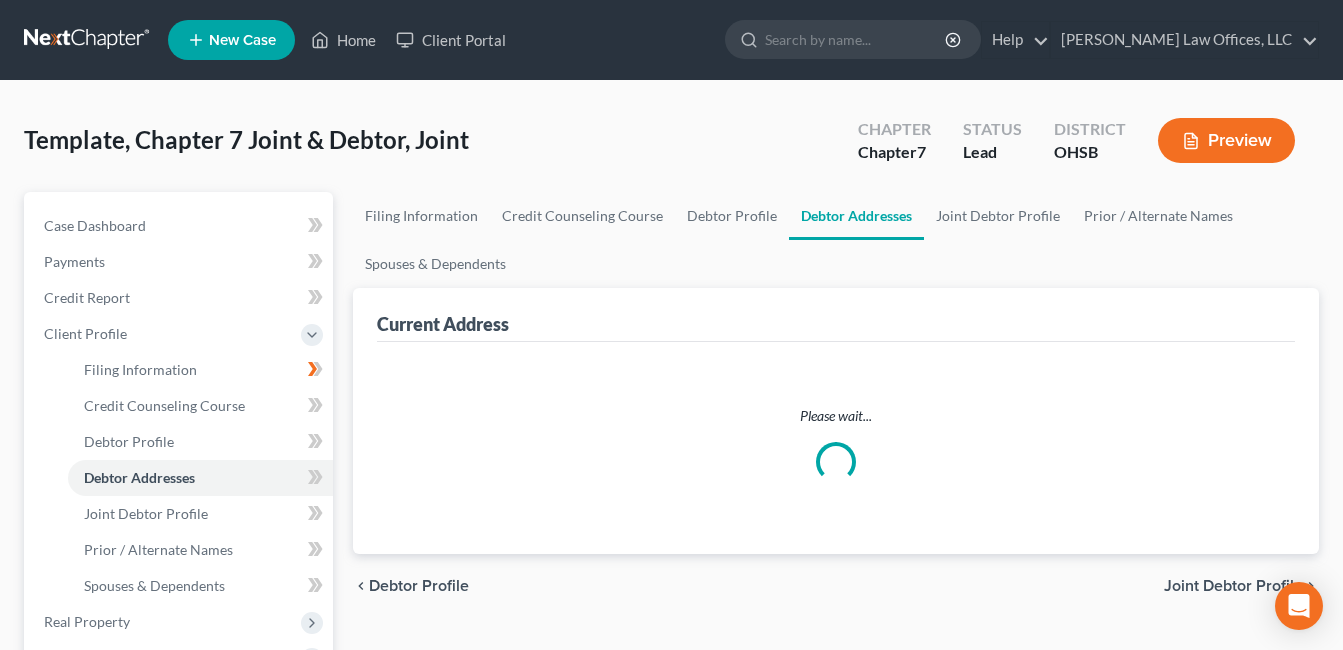 select on "0" 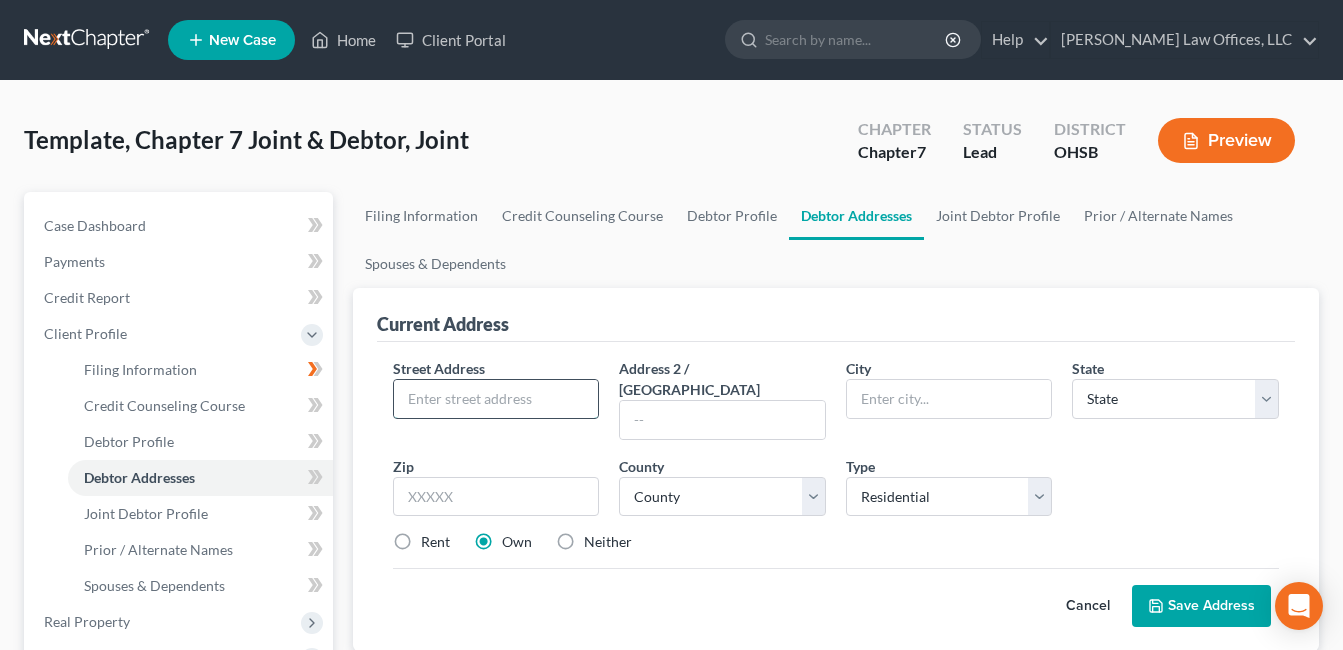 click at bounding box center [496, 399] 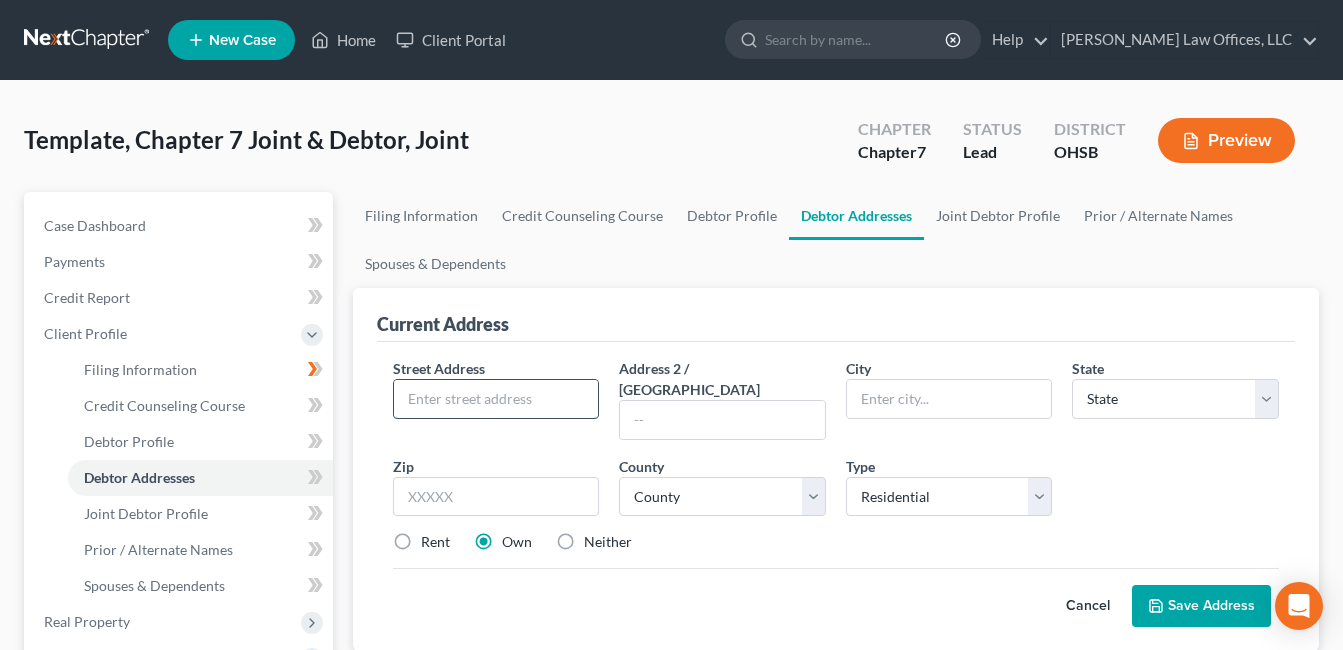 click at bounding box center (496, 399) 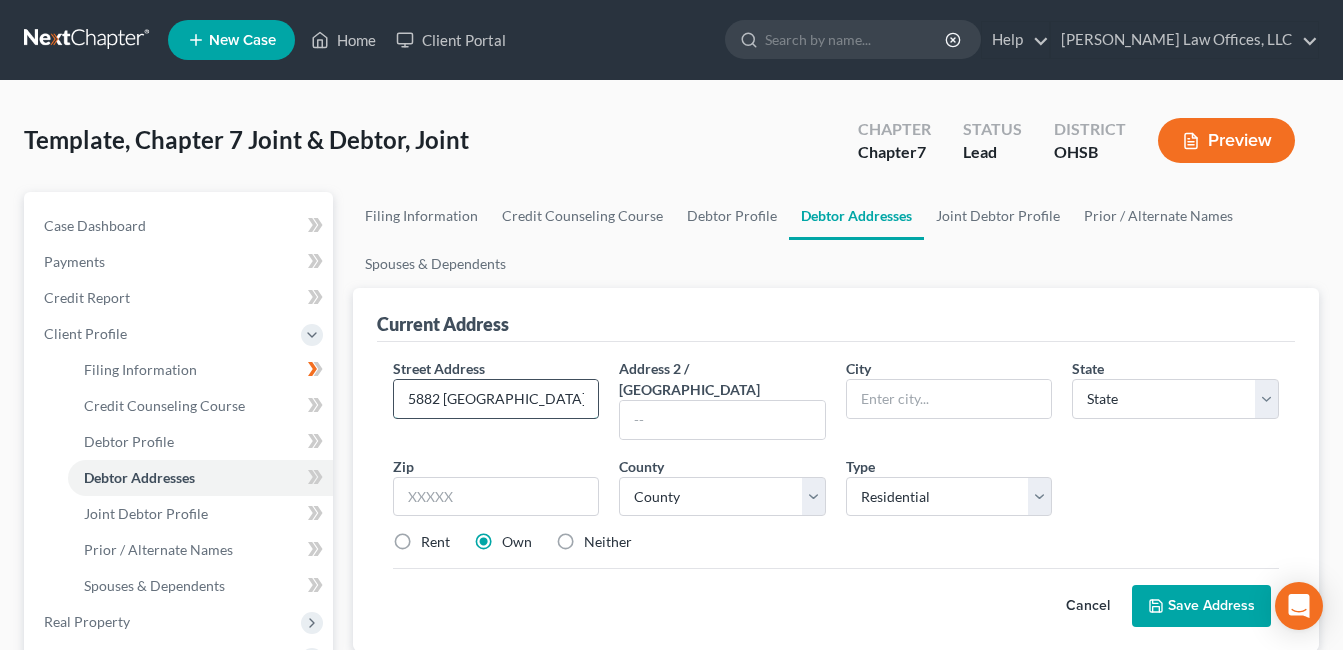 type on "5882 Mount Royal" 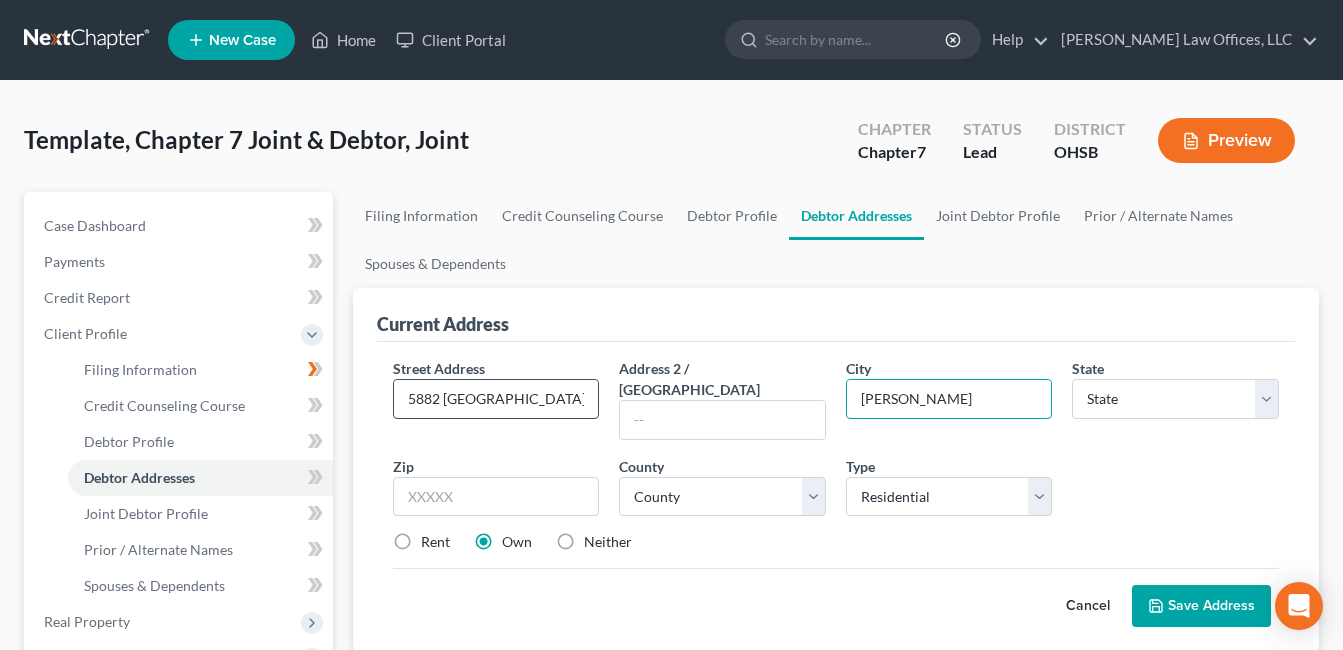 type on "Clayton" 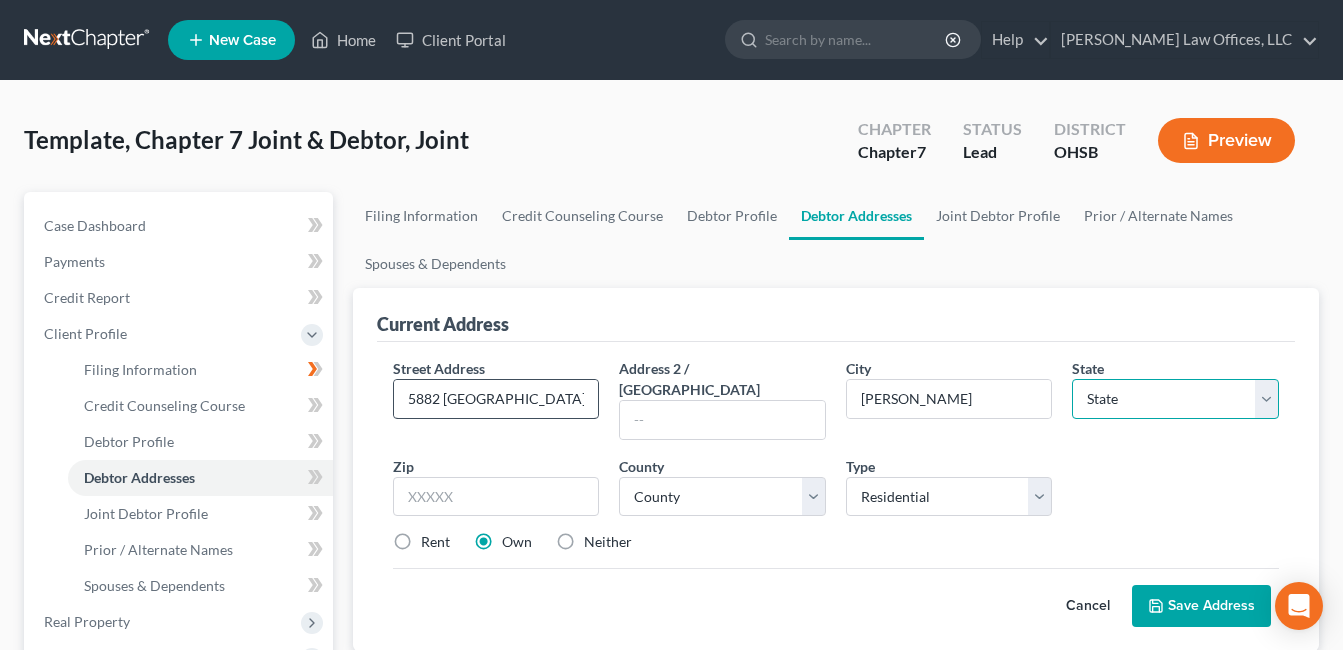 select on "36" 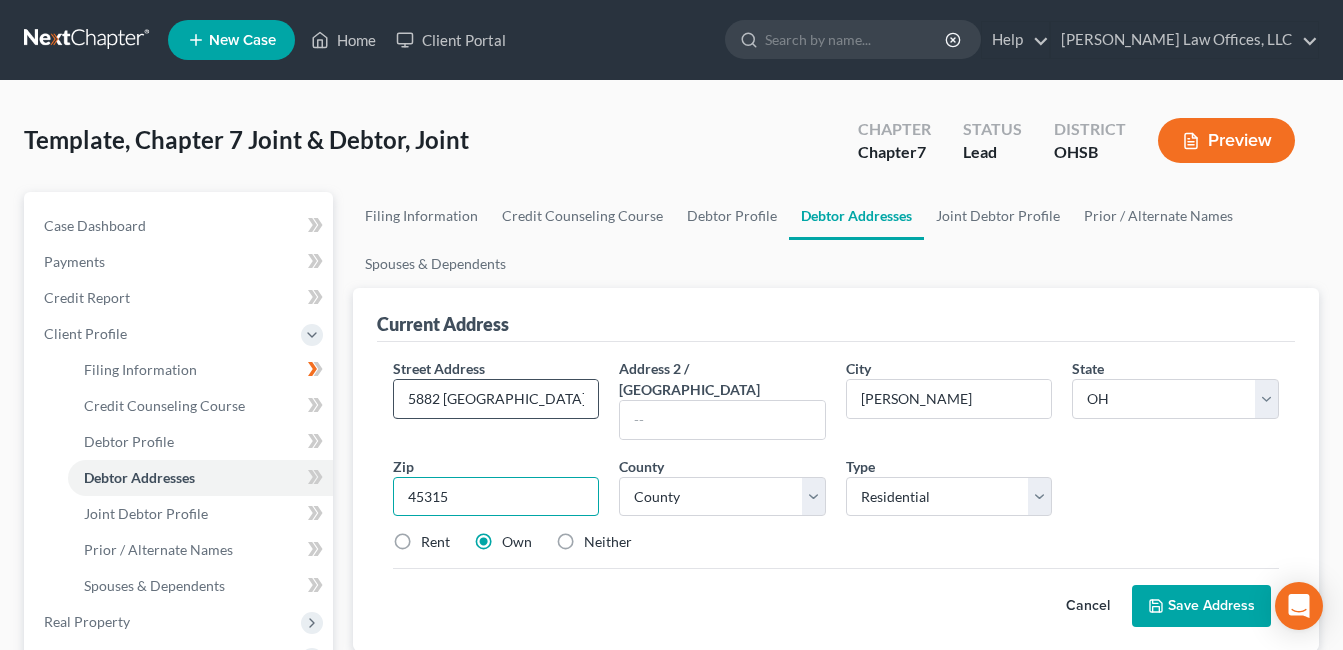 type on "45315" 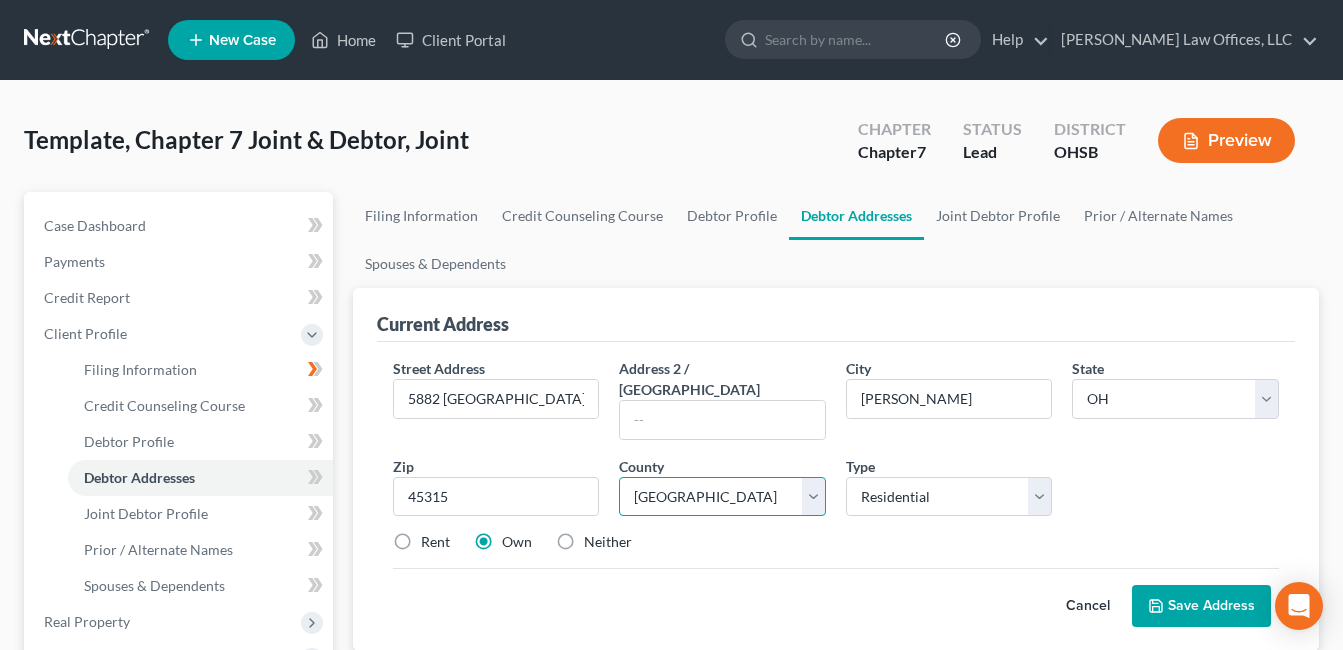 click on "County Adams County Allen County Ashland County Ashtabula County Athens County Auglaize County Belmont County Brown County Butler County Carroll County Champaign County Clark County Clermont County Clinton County Columbiana County Coshocton County Crawford County Cuyahoga County Darke County Defiance County Delaware County Erie County Fairfield County Fayette County Franklin County Fulton County Gallia County Geauga County Greene County Guernsey County Hamilton County Hancock County Hardin County Harrison County Henry County Highland County Hocking County Holmes County Huron County Jackson County Jefferson County Knox County Lake County Lawrence County Licking County Logan County Lorain County Lucas County Madison County Mahoning County Marion County Medina County Meigs County Mercer County Miami County Monroe County Montgomery County Morgan County Morrow County Muskingum County Noble County Ottawa County Paulding County Perry County Pickaway County Pike County Portage County Preble County Putnam County" at bounding box center [722, 497] 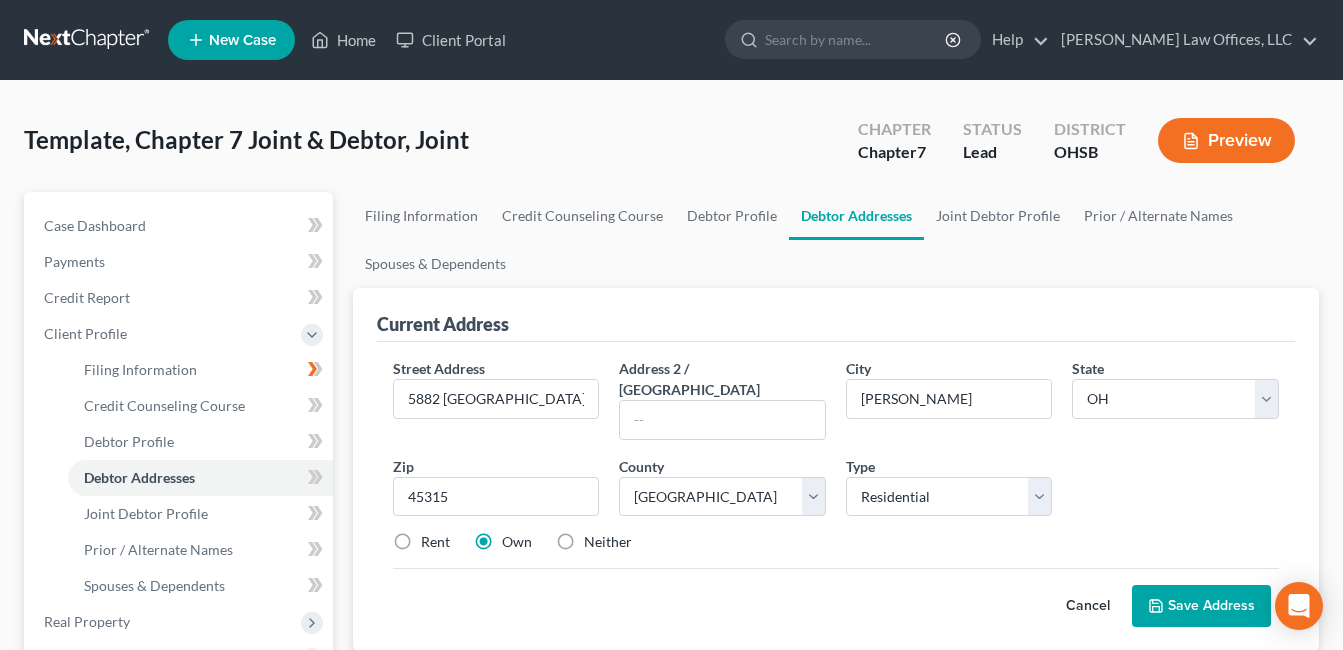 drag, startPoint x: 1208, startPoint y: 580, endPoint x: 612, endPoint y: 408, distance: 620.3225 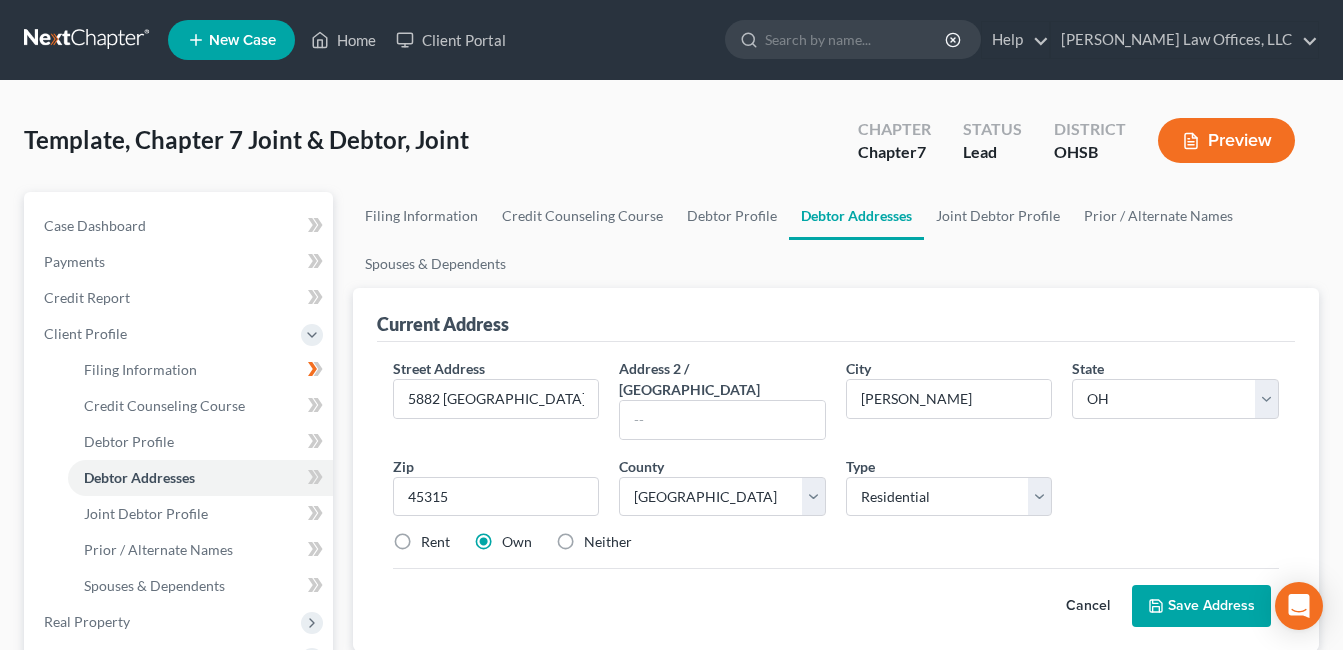 click on "Save Address" at bounding box center (1201, 606) 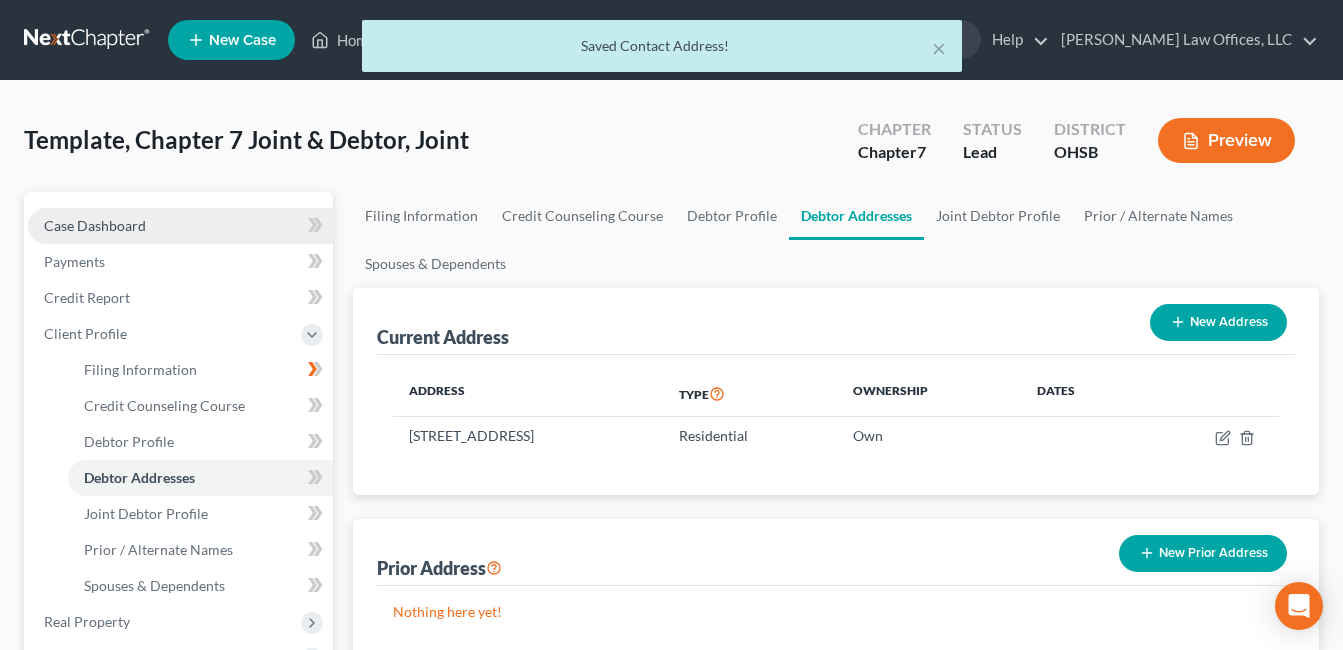 click on "Case Dashboard" at bounding box center (95, 225) 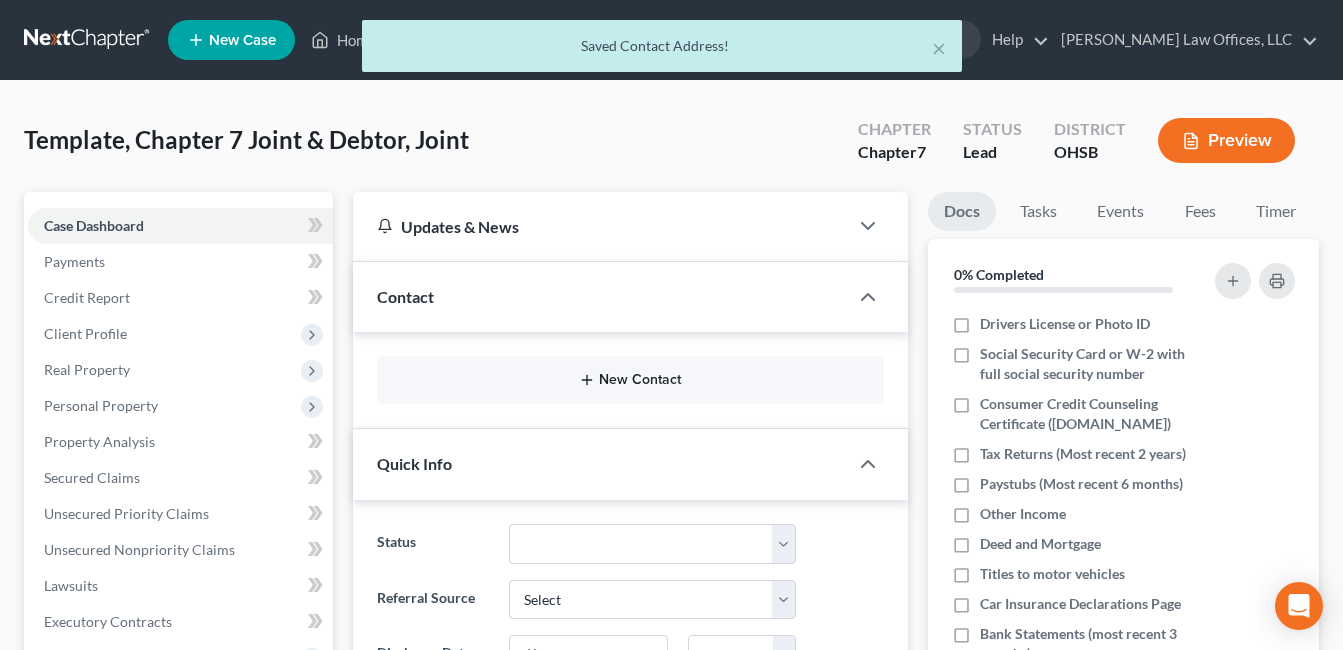 click on "New Contact" at bounding box center [630, 380] 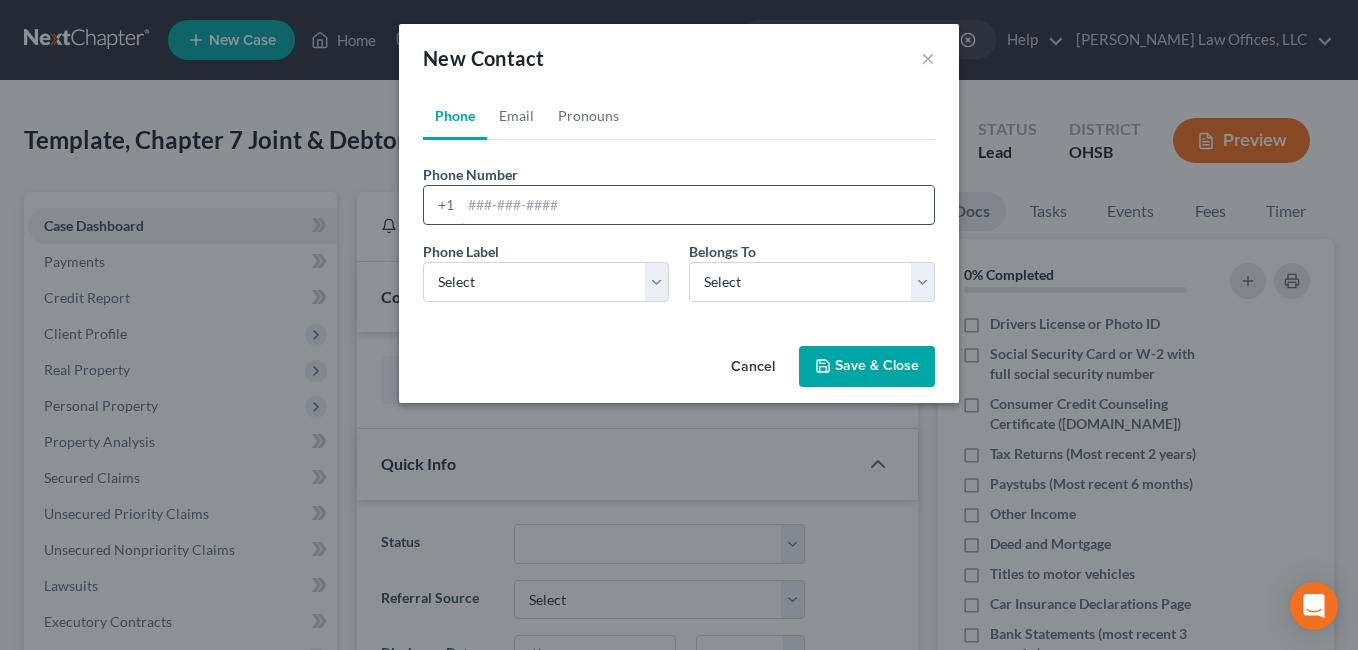 click at bounding box center [697, 205] 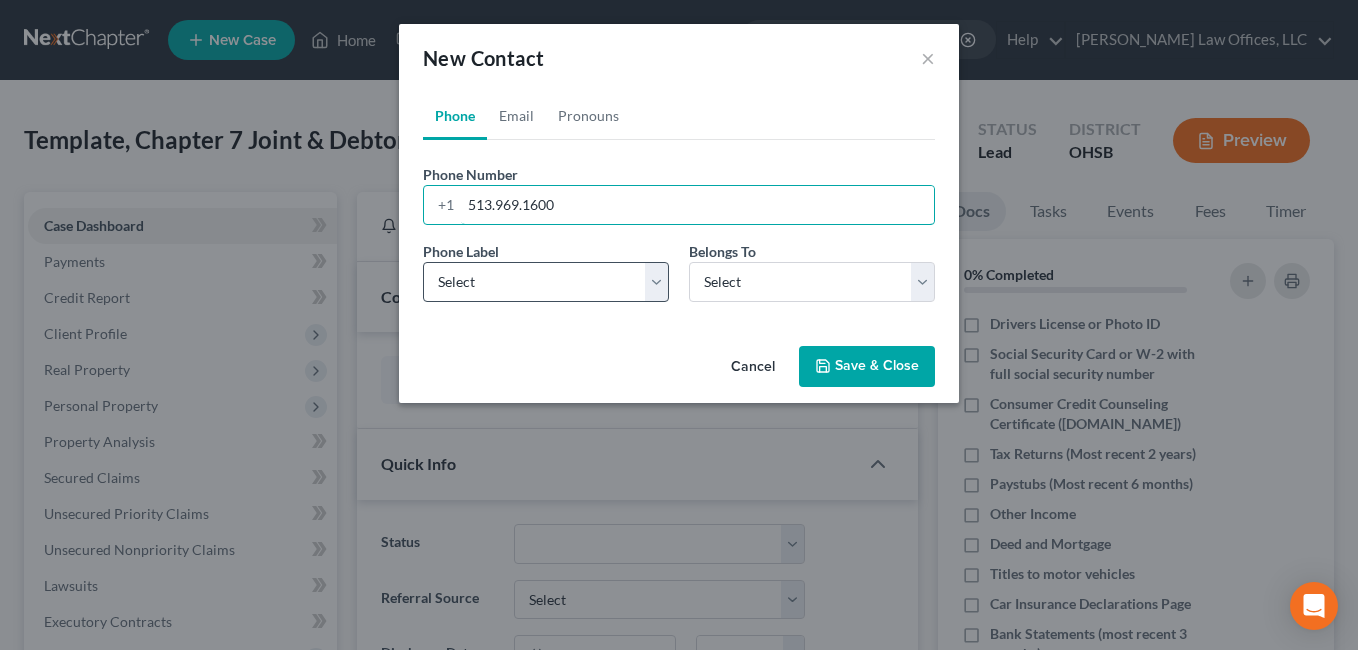 type on "513.969.1600" 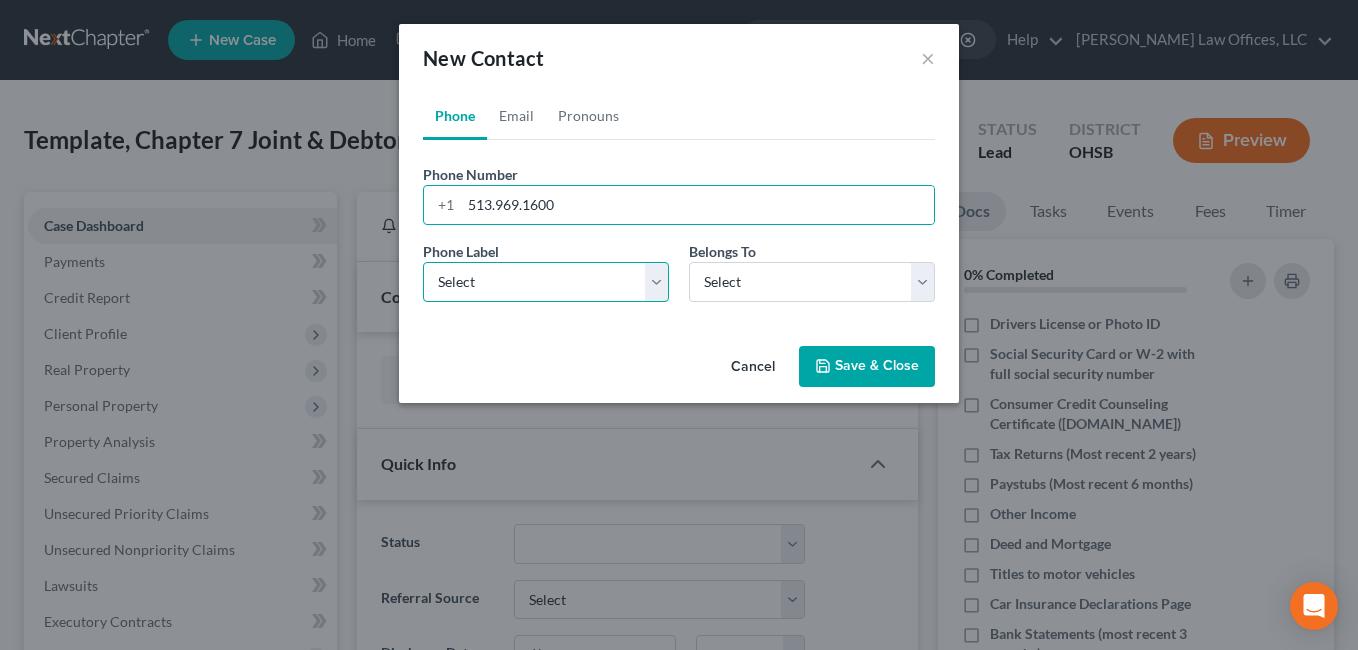 drag, startPoint x: 654, startPoint y: 287, endPoint x: 574, endPoint y: 305, distance: 82 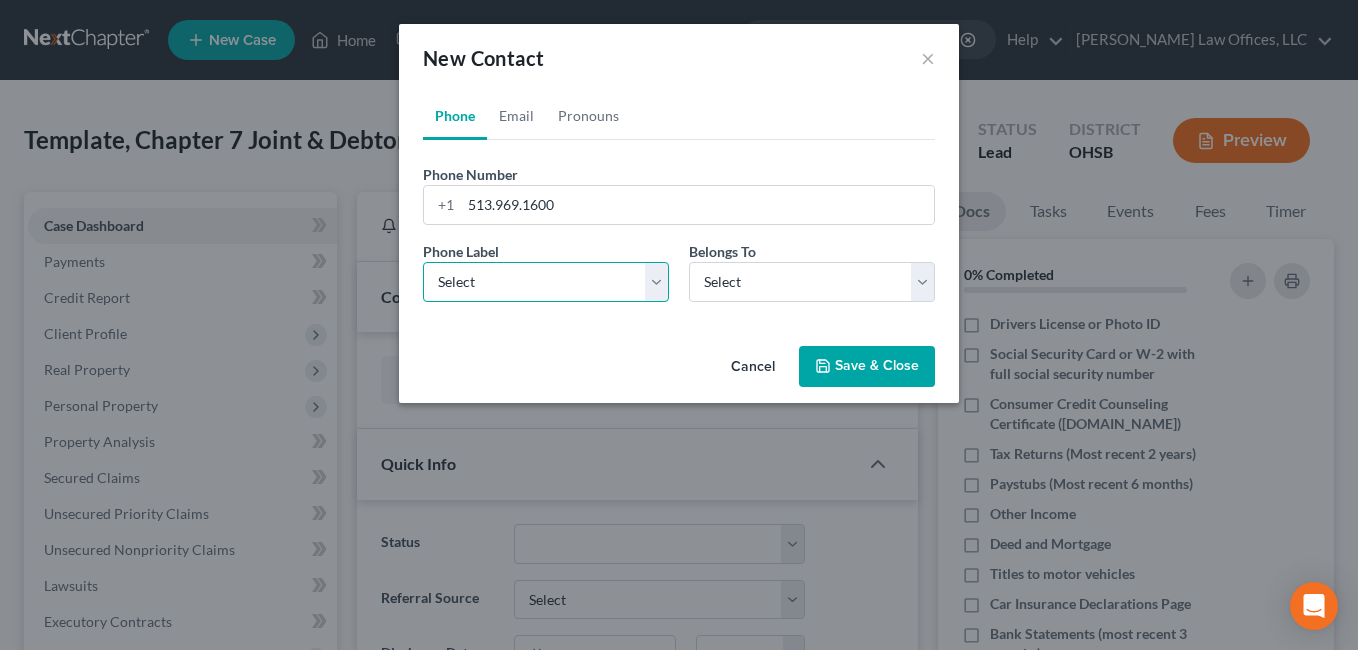 select on "0" 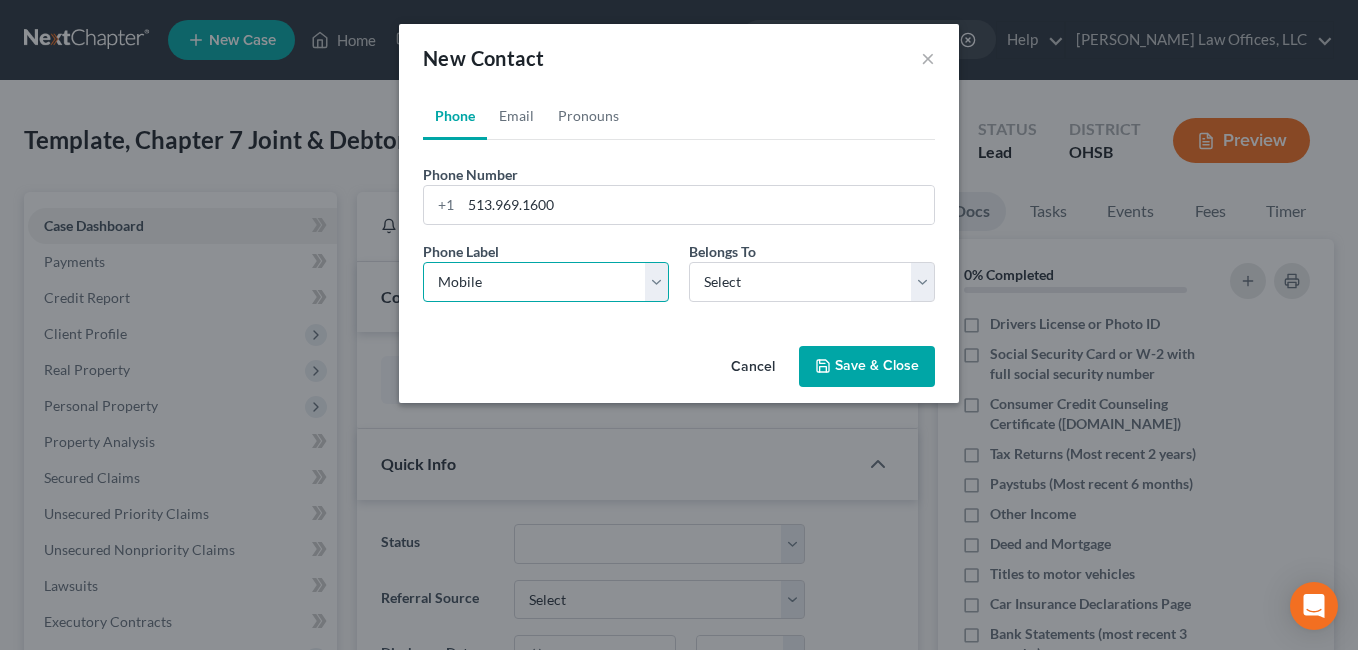 click on "Select Mobile Home Work Other" at bounding box center [546, 282] 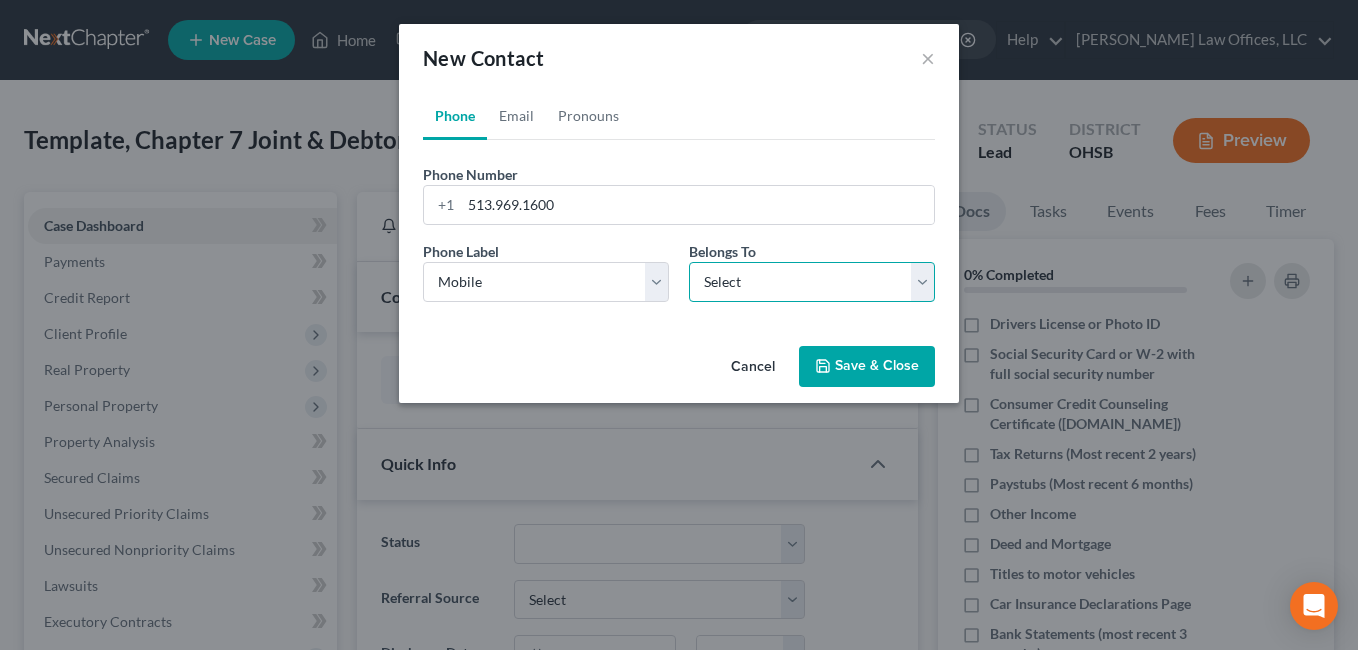 click on "Select Client Spouse Other" at bounding box center (812, 282) 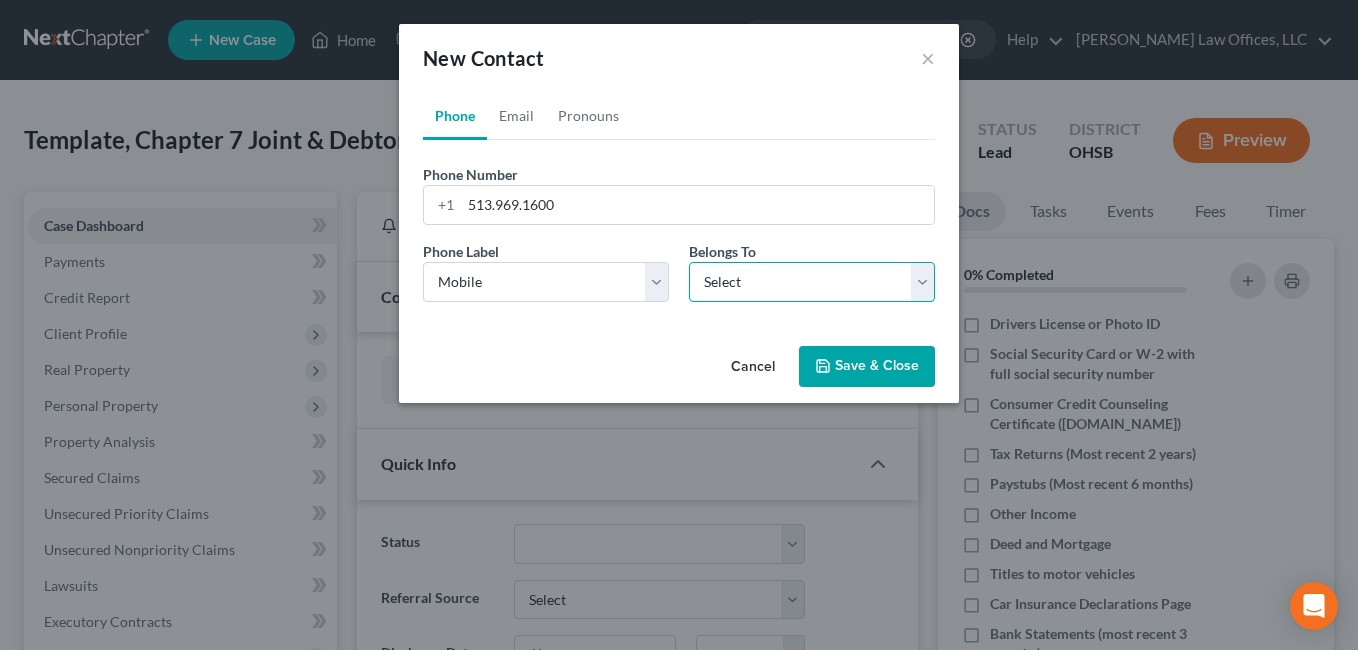 select on "0" 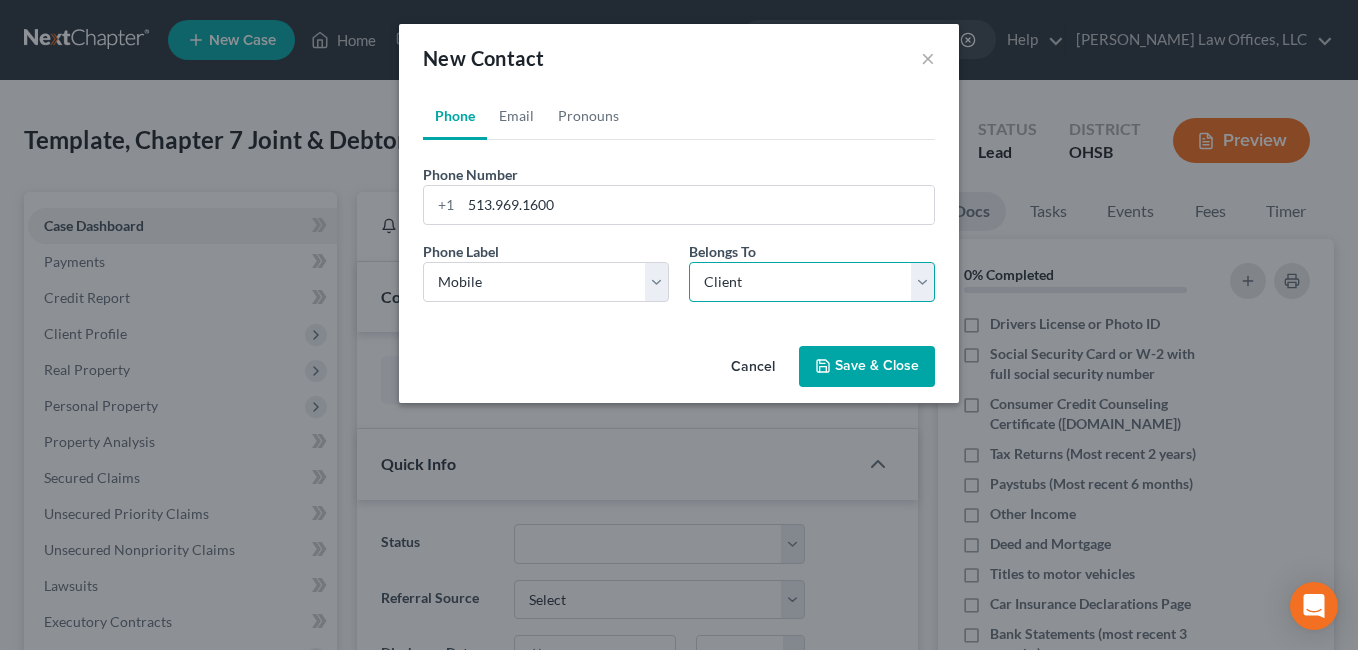 click on "Select Client Spouse Other" at bounding box center [812, 282] 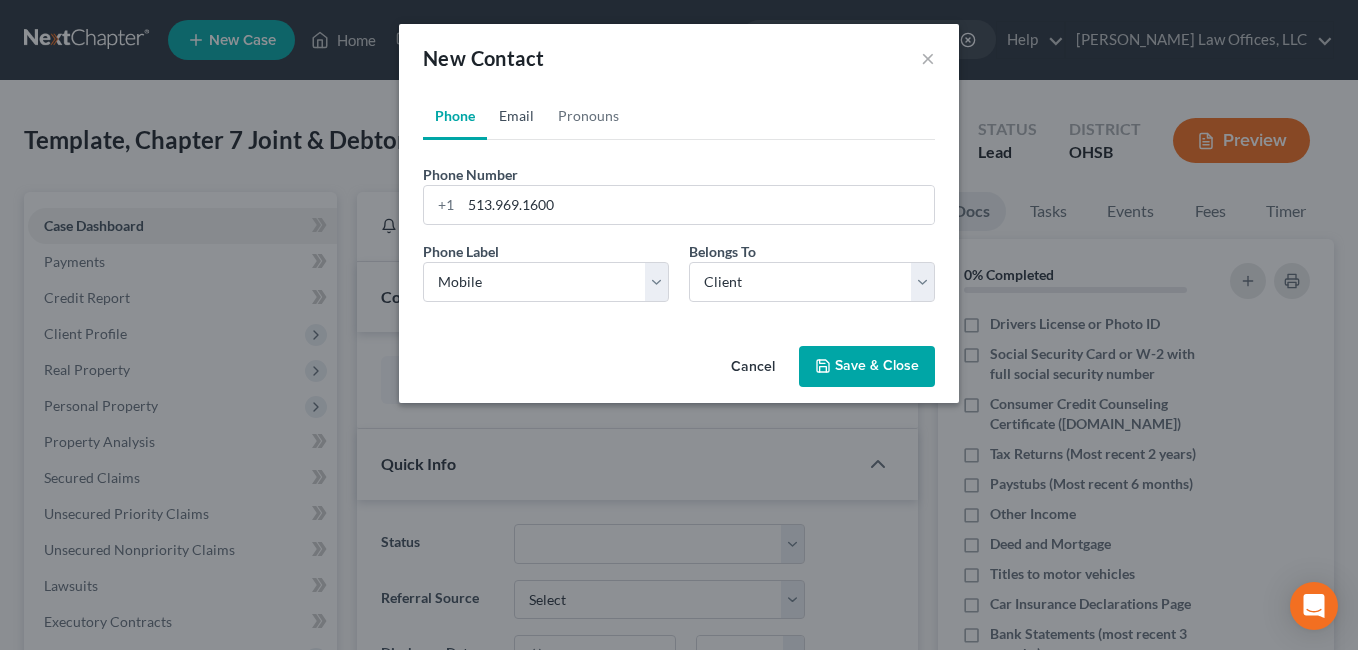 click on "Email" at bounding box center (516, 116) 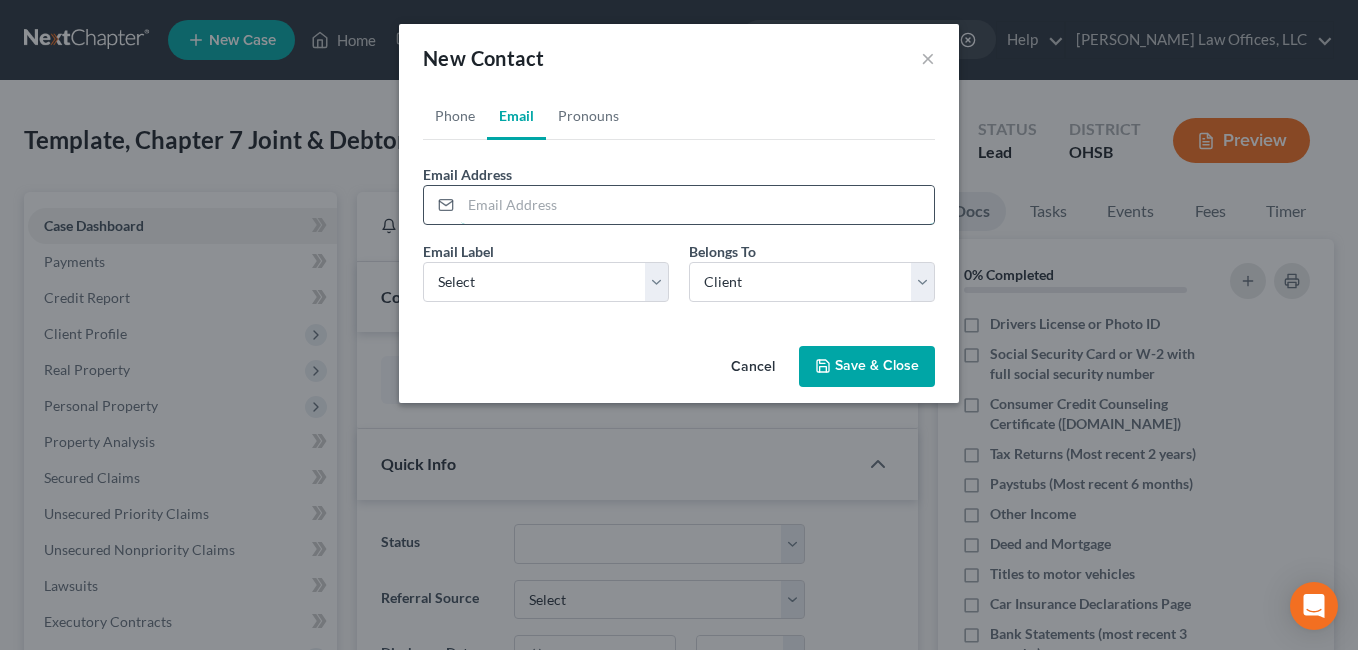 click at bounding box center [697, 205] 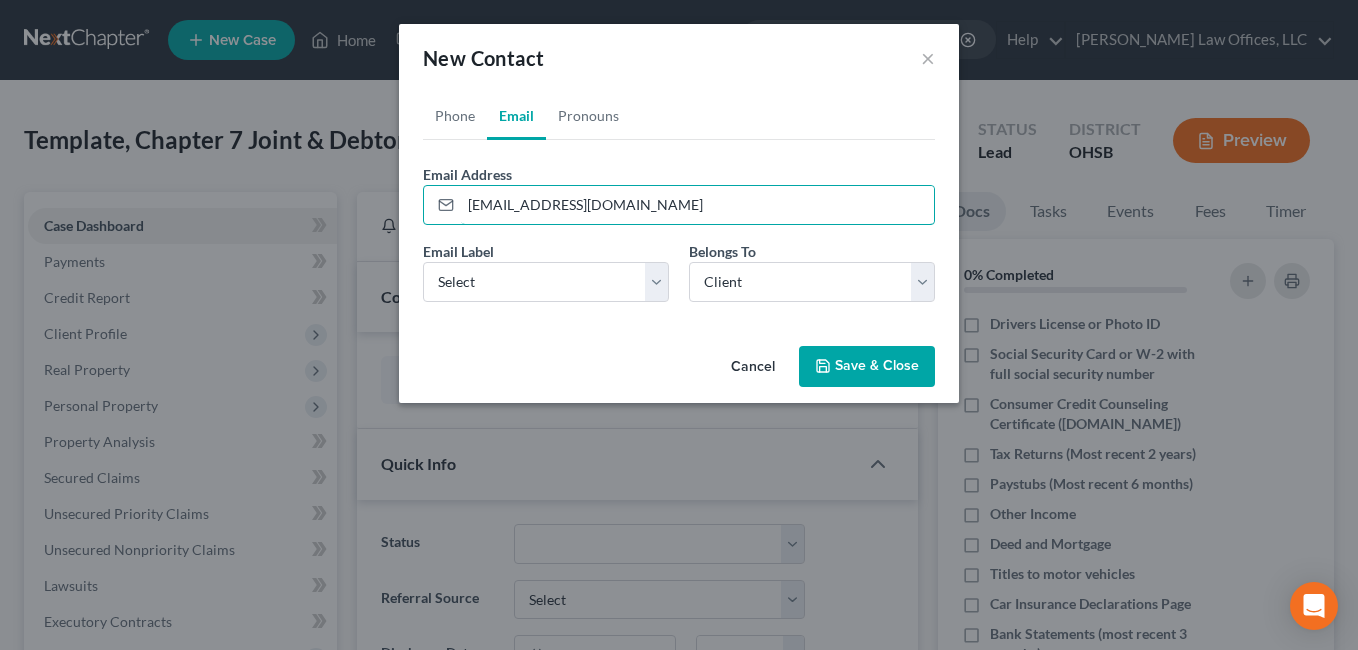 type on "kristinafarmer@gmail.com" 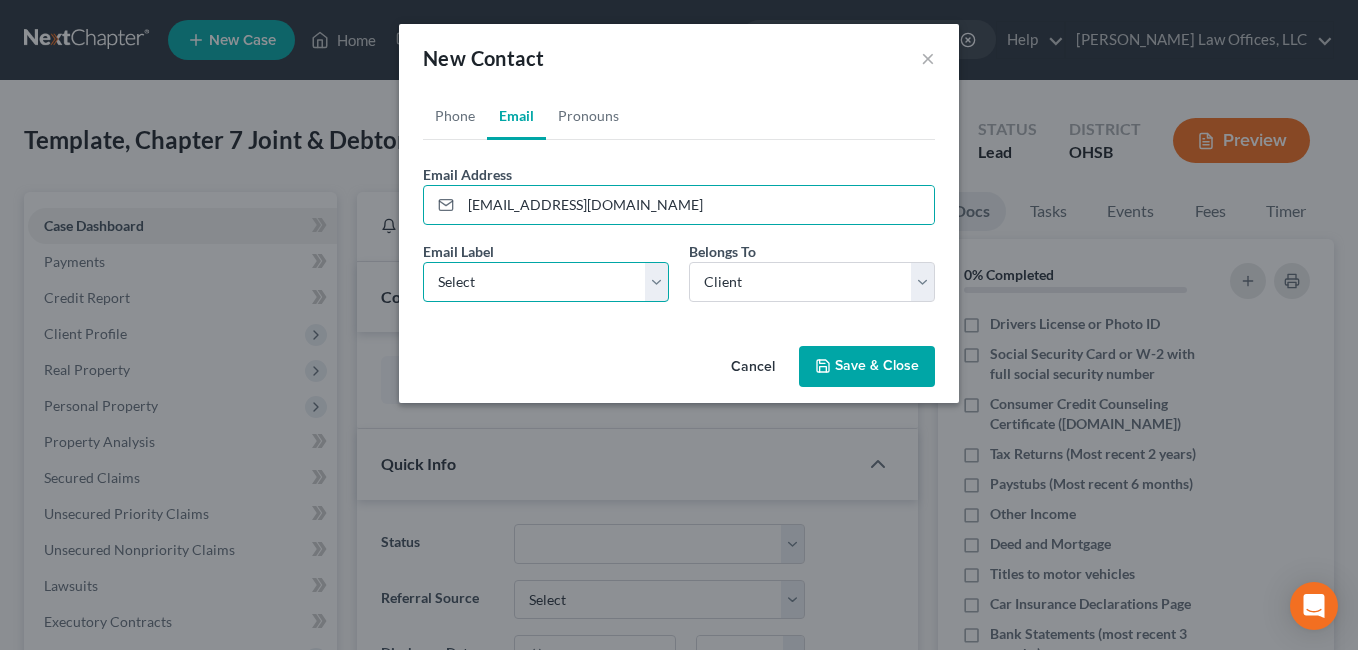click on "Select Home Work Other" at bounding box center [546, 282] 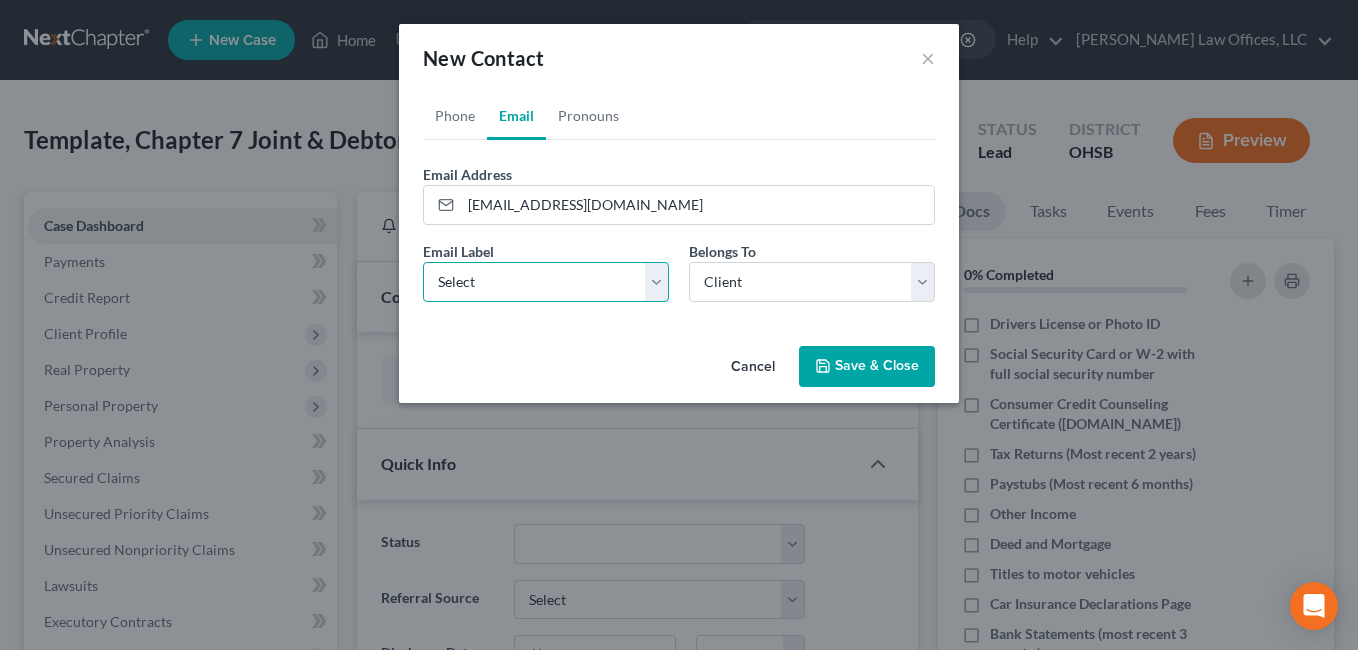 select on "0" 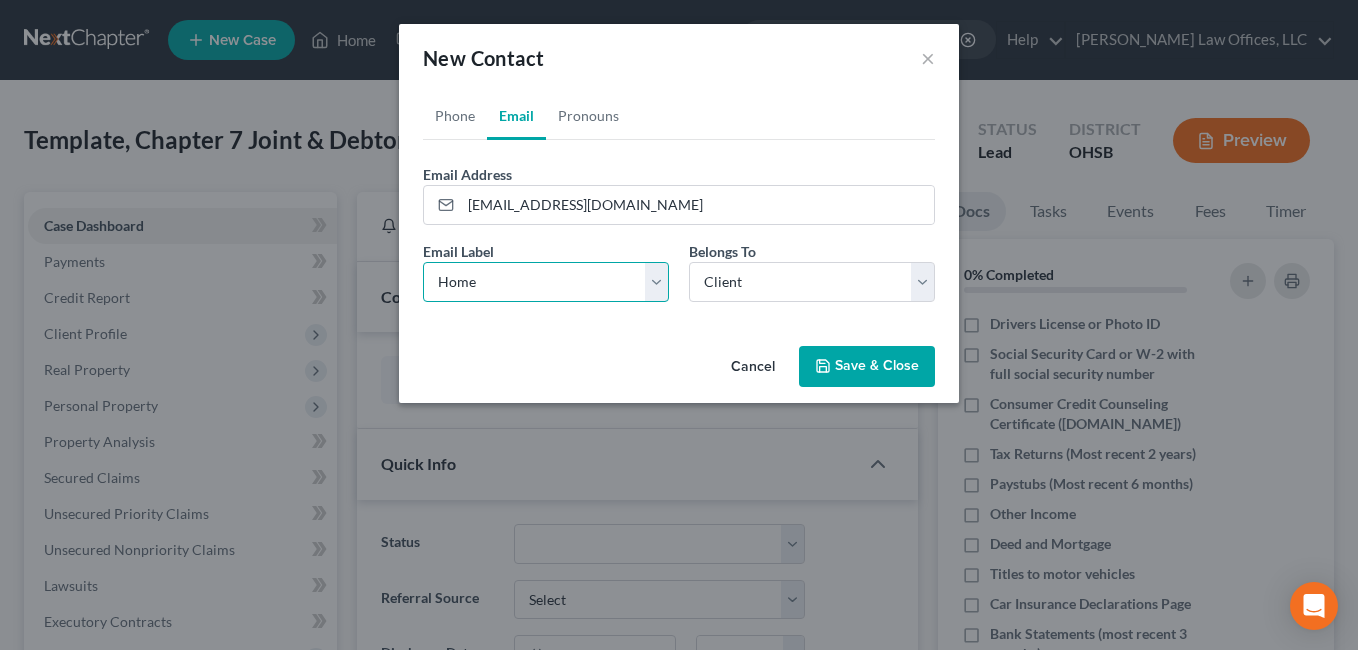 click on "Select Home Work Other" at bounding box center (546, 282) 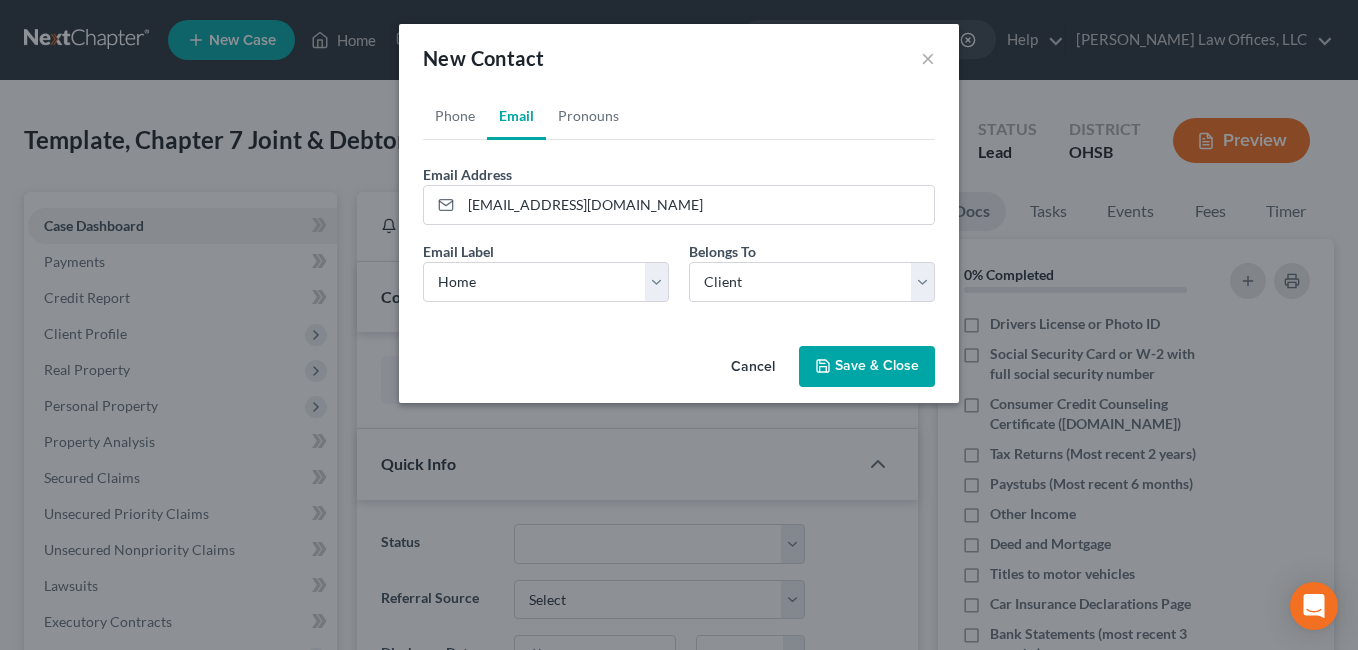 click on "Save & Close" at bounding box center (867, 367) 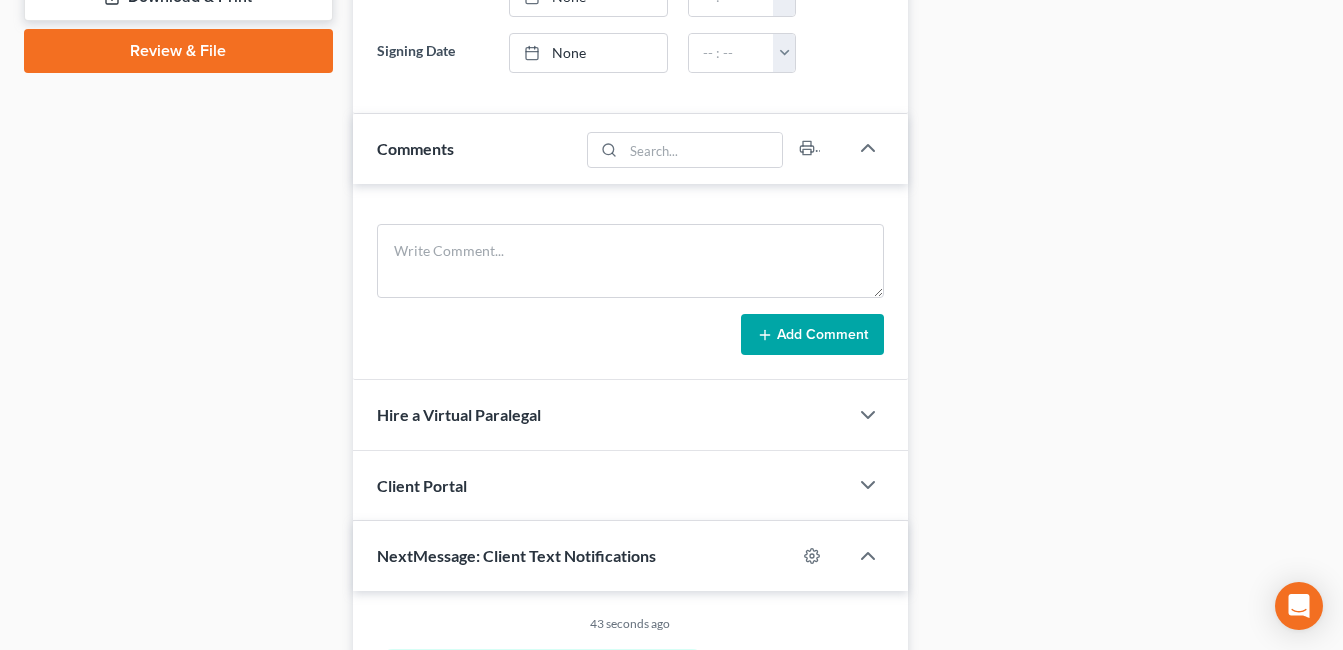 scroll, scrollTop: 1000, scrollLeft: 0, axis: vertical 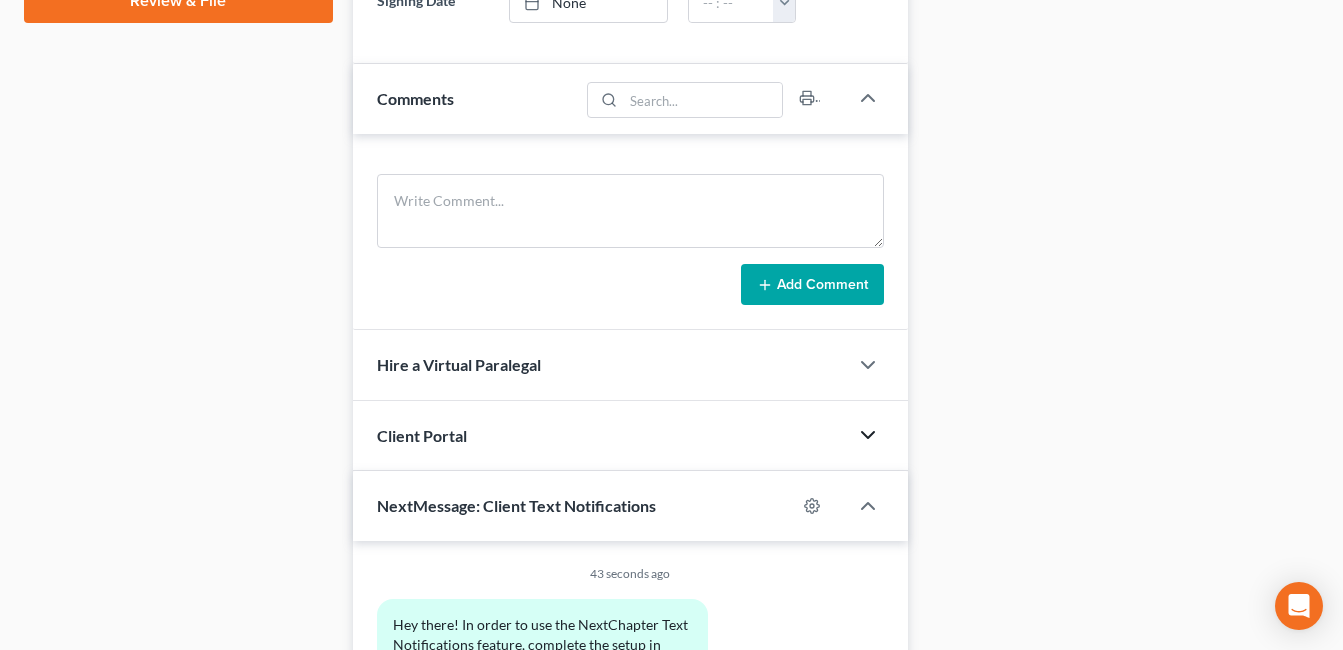 click 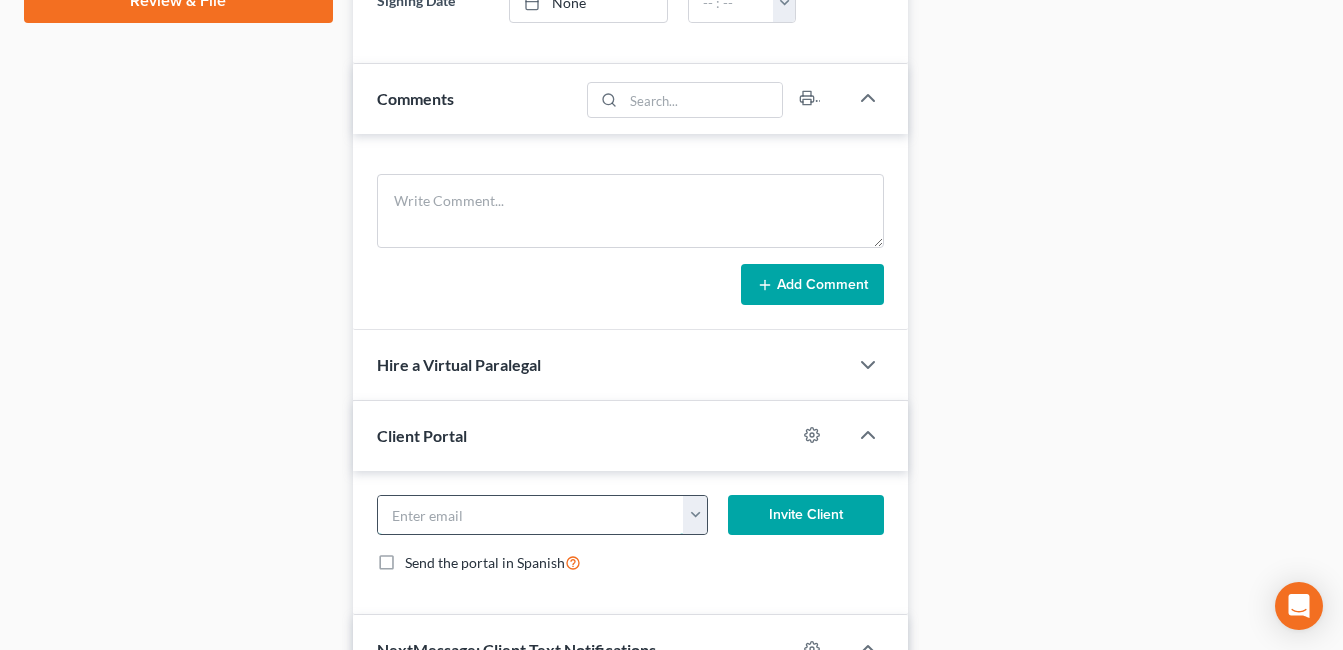 click at bounding box center (531, 515) 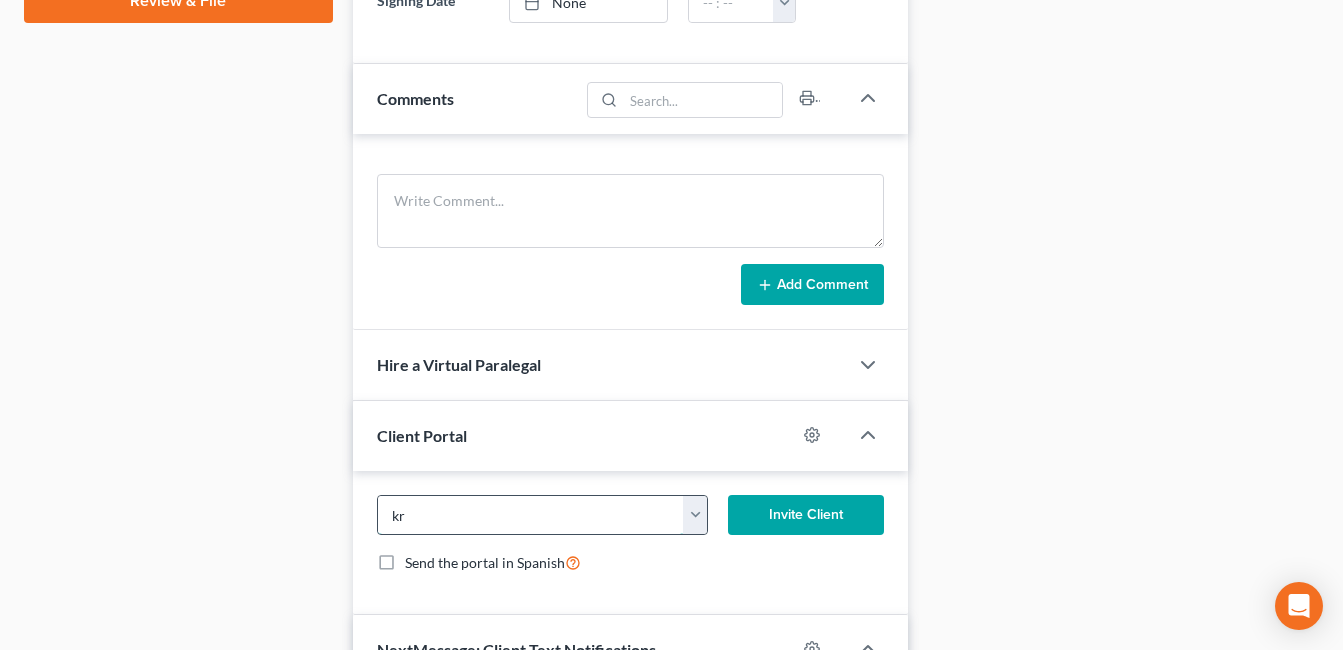 type on "kristinafarmer@gmail.com" 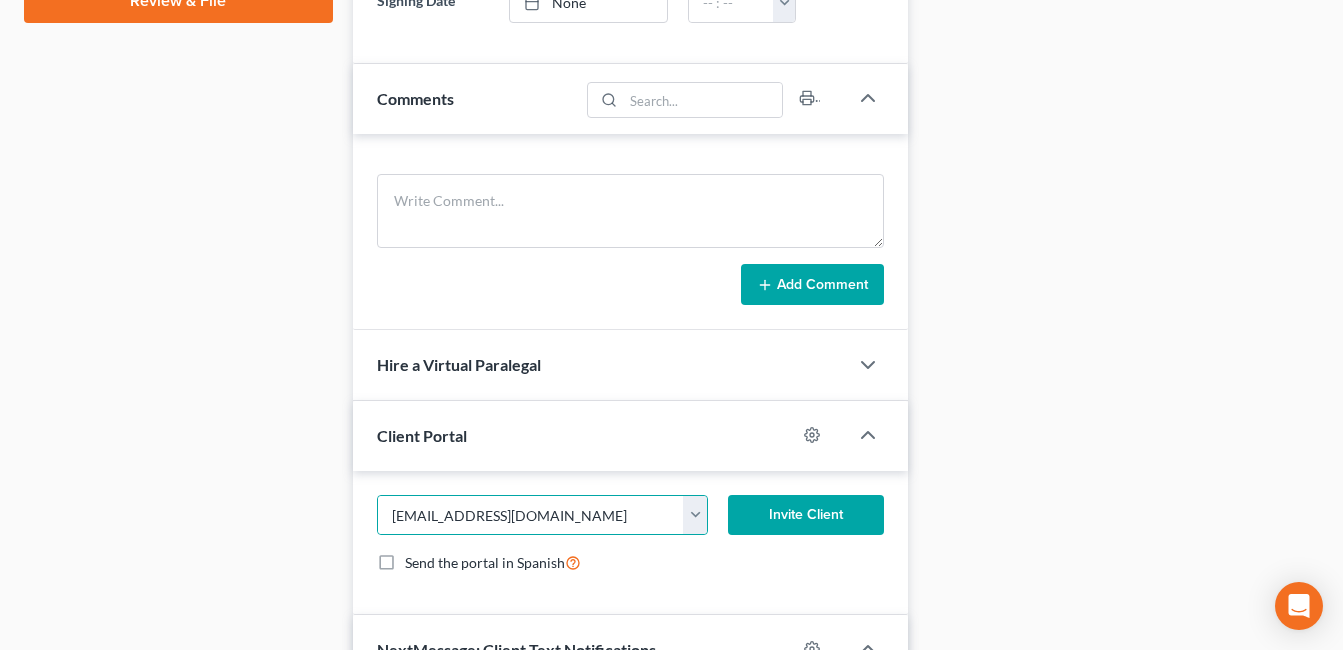 click on "Invite Client" at bounding box center (806, 515) 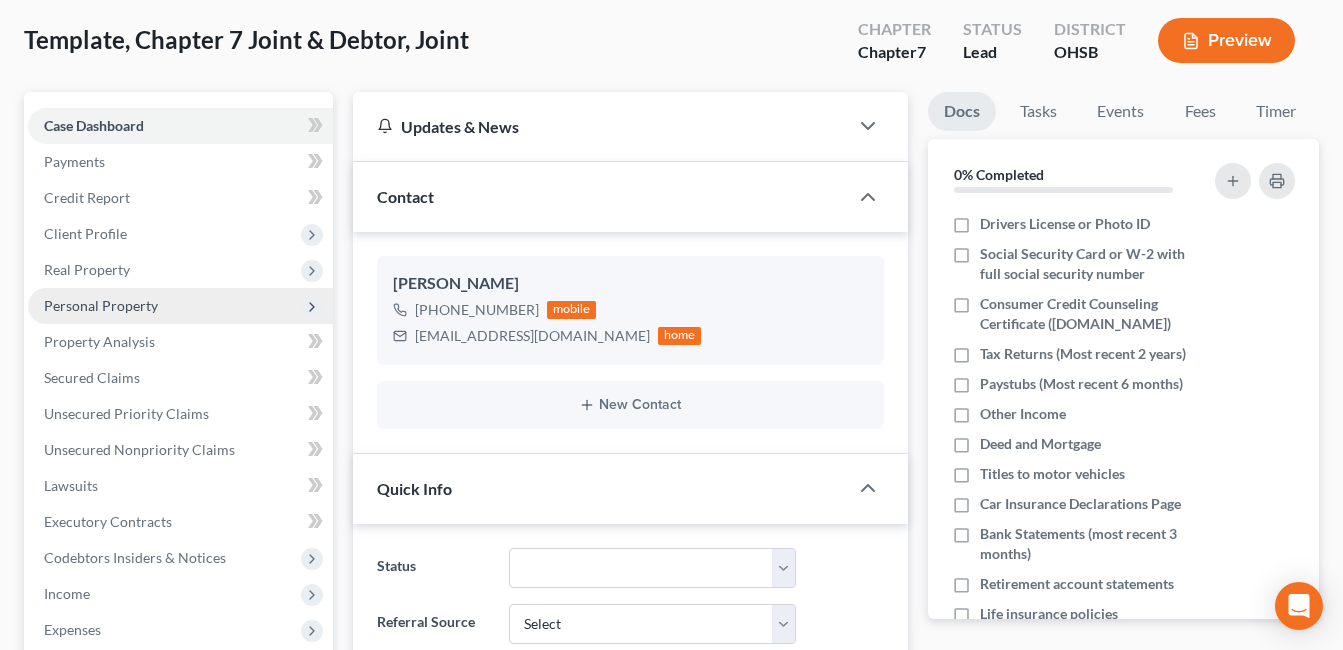 scroll, scrollTop: 0, scrollLeft: 0, axis: both 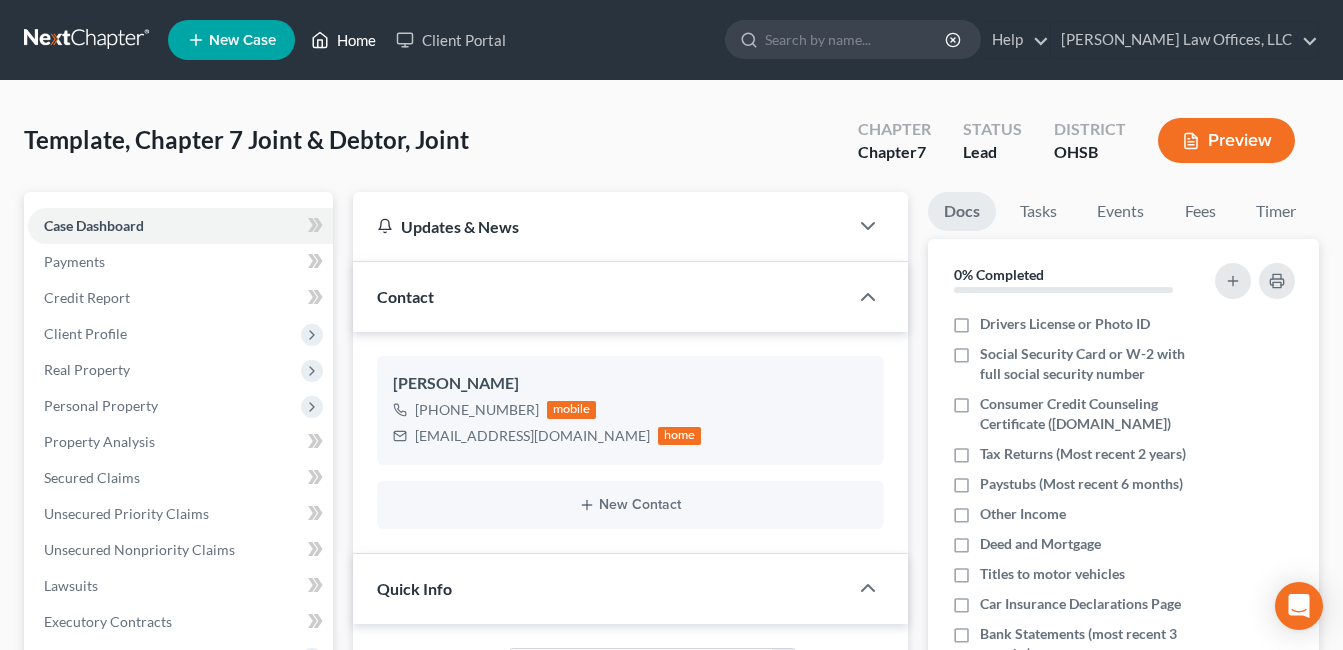 click on "Home" at bounding box center (343, 40) 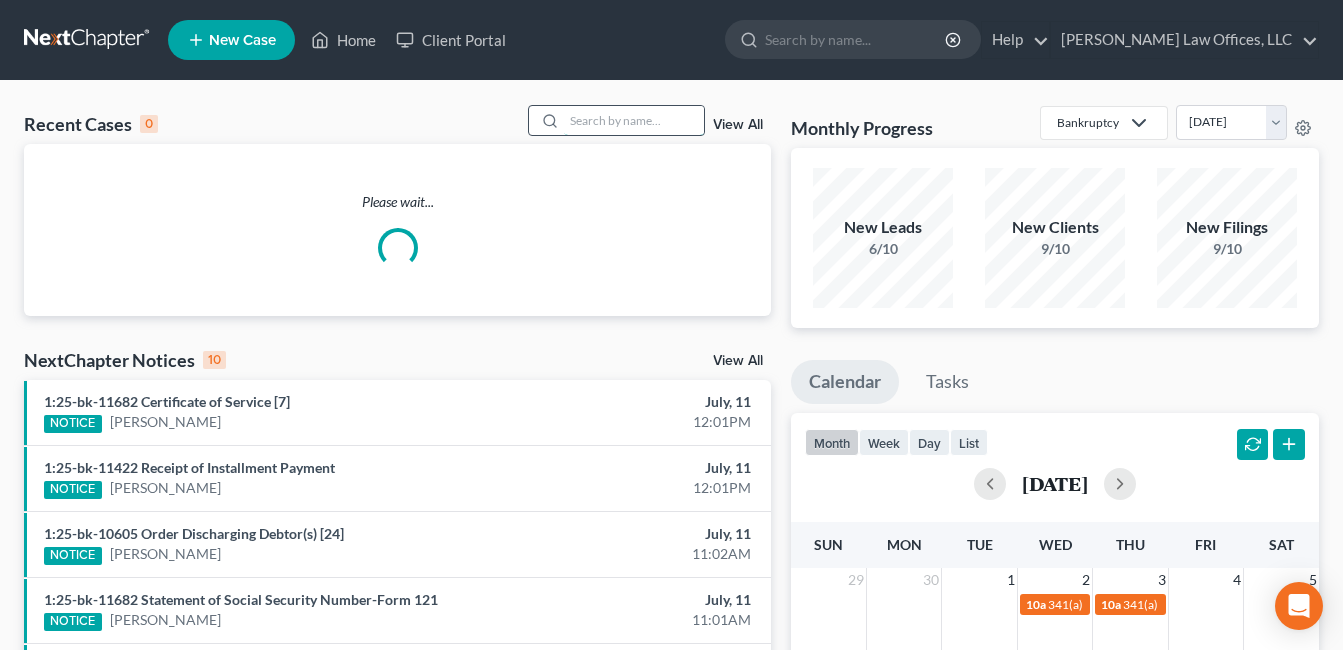 click at bounding box center [634, 120] 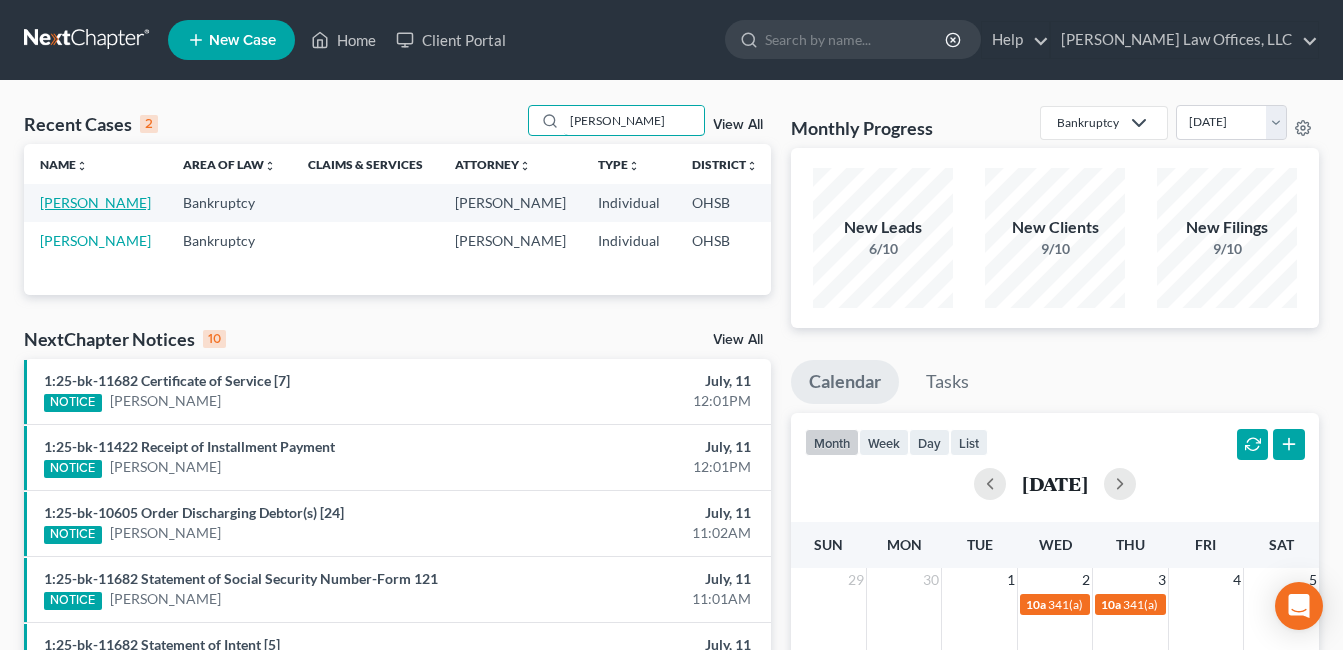 type on "perry" 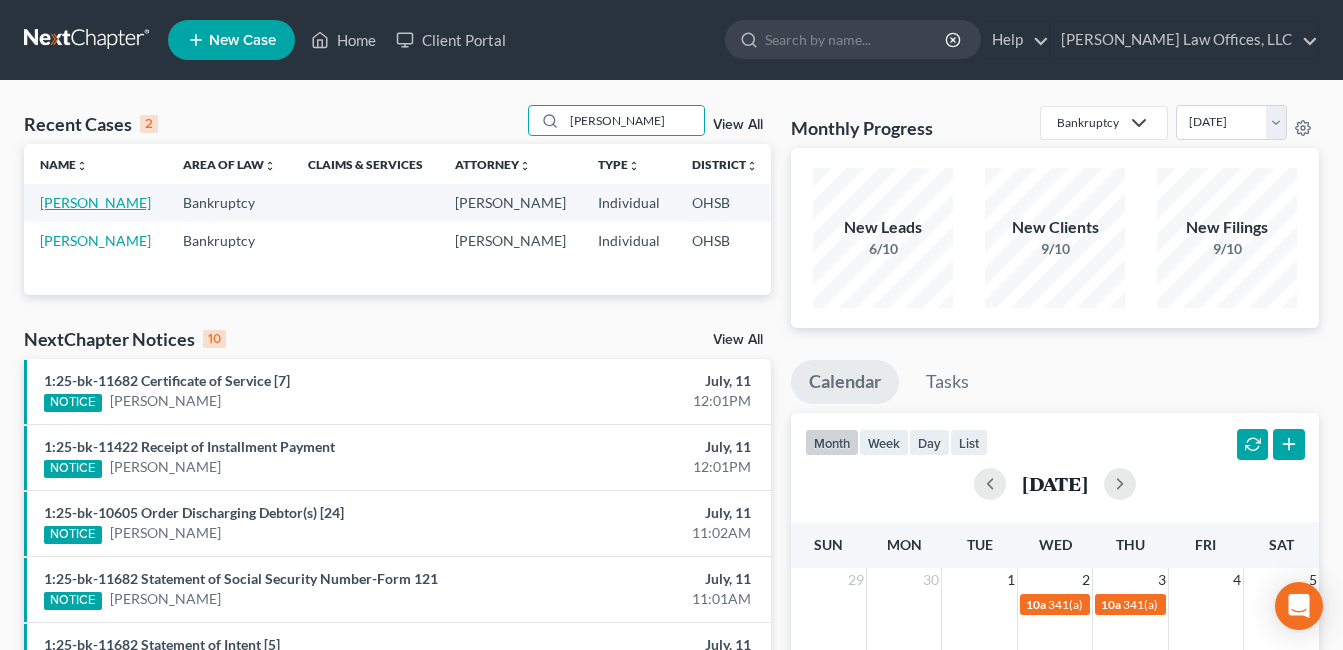 click on "[PERSON_NAME]" at bounding box center [95, 202] 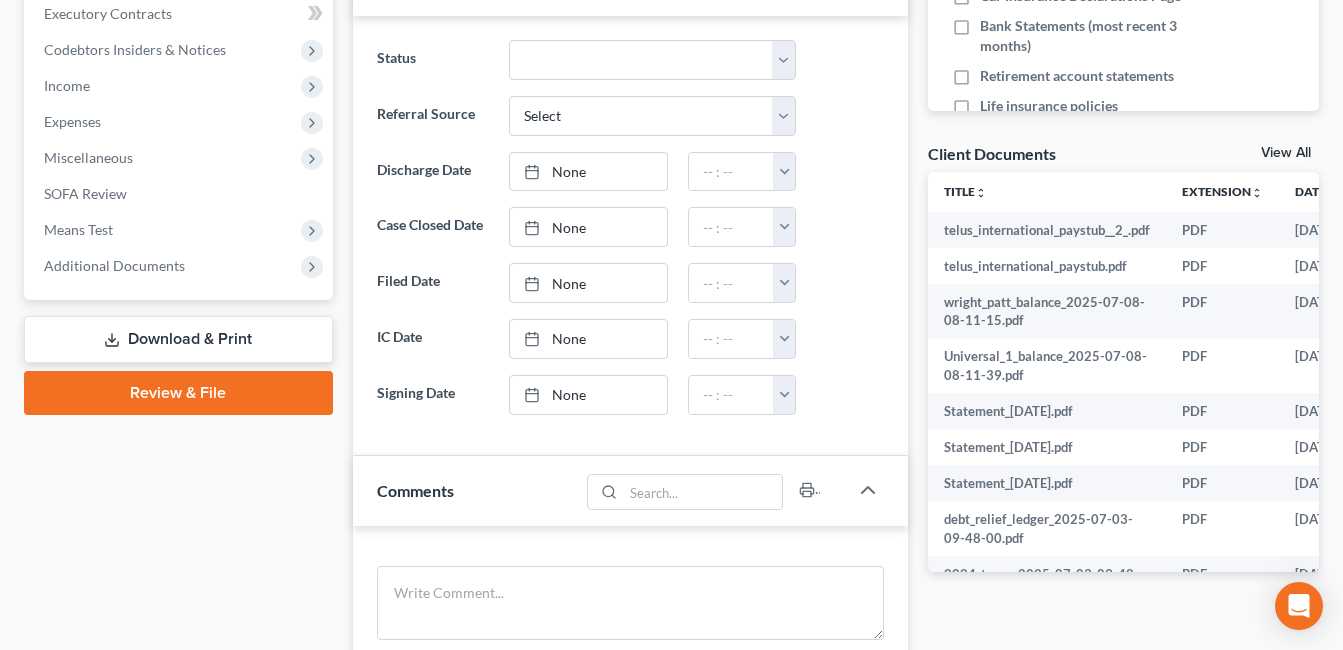 scroll, scrollTop: 600, scrollLeft: 0, axis: vertical 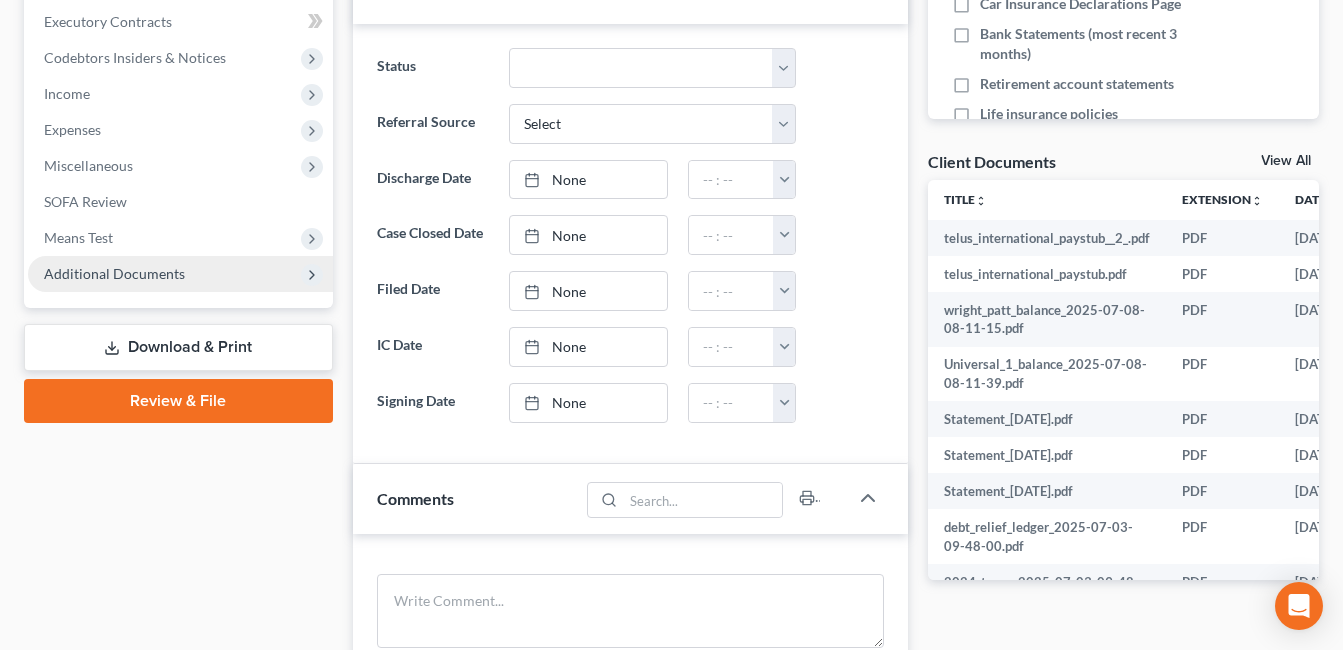 click on "Additional Documents" at bounding box center [180, 274] 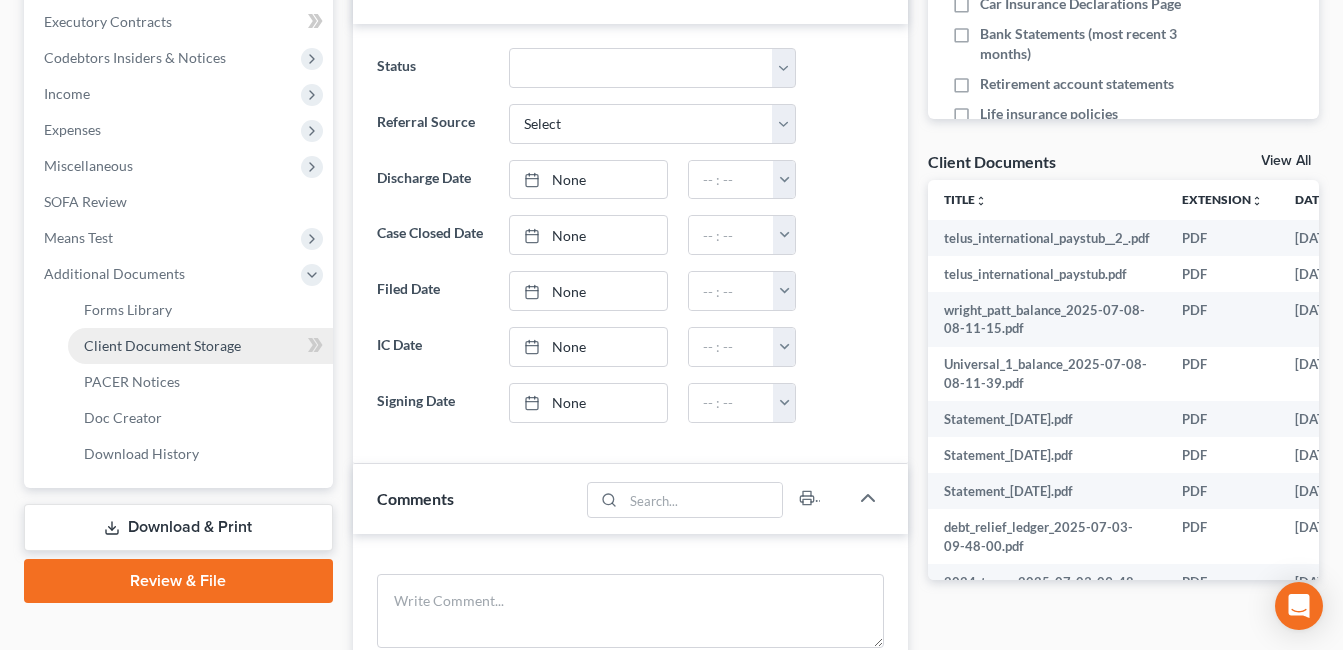 click on "Client Document Storage" at bounding box center (162, 345) 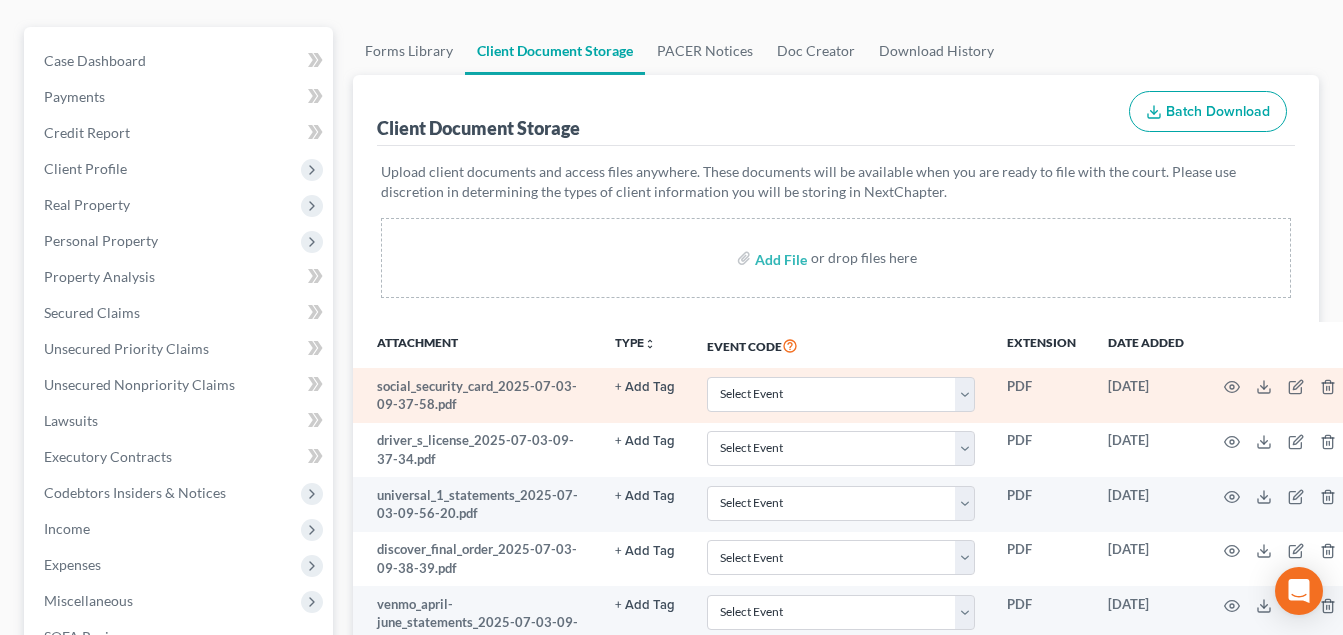 scroll, scrollTop: 200, scrollLeft: 0, axis: vertical 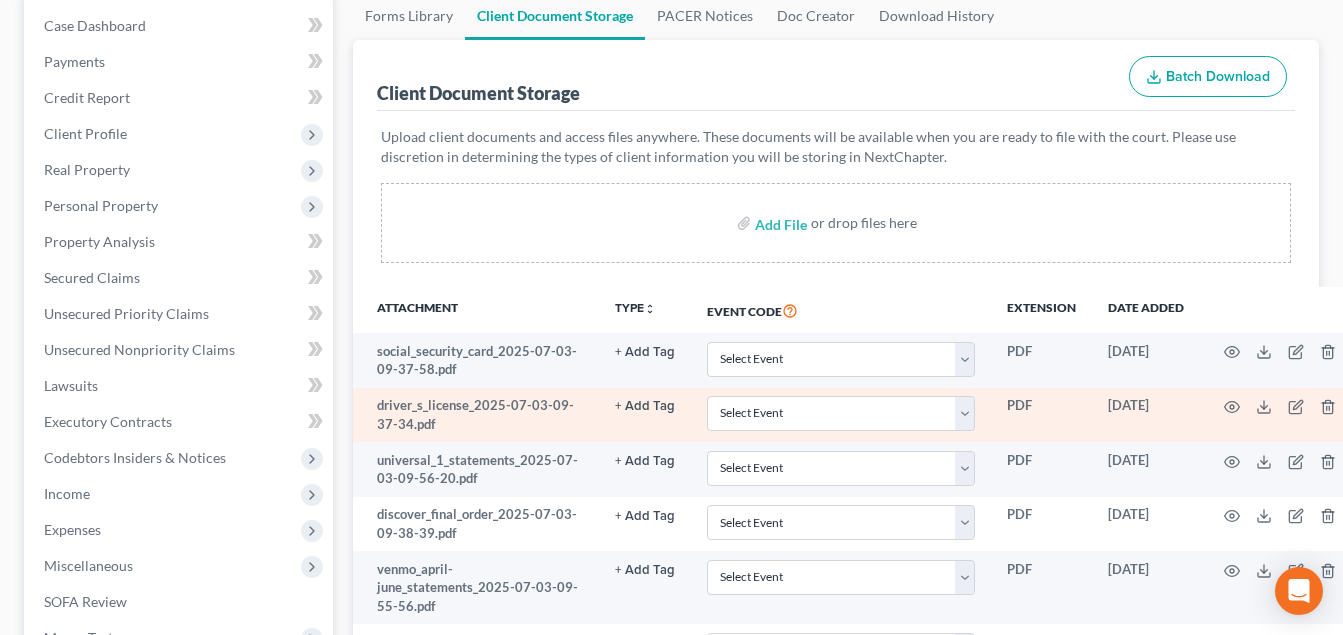 click on "+ Add Tag" at bounding box center (645, 352) 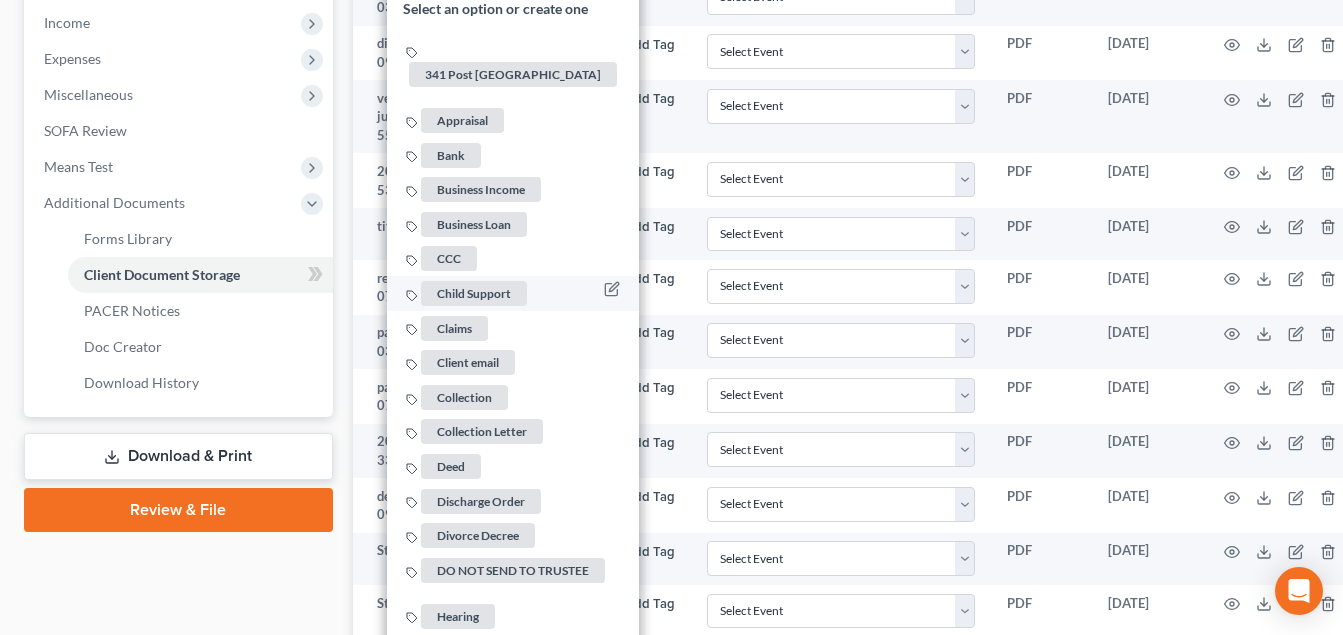 scroll, scrollTop: 700, scrollLeft: 0, axis: vertical 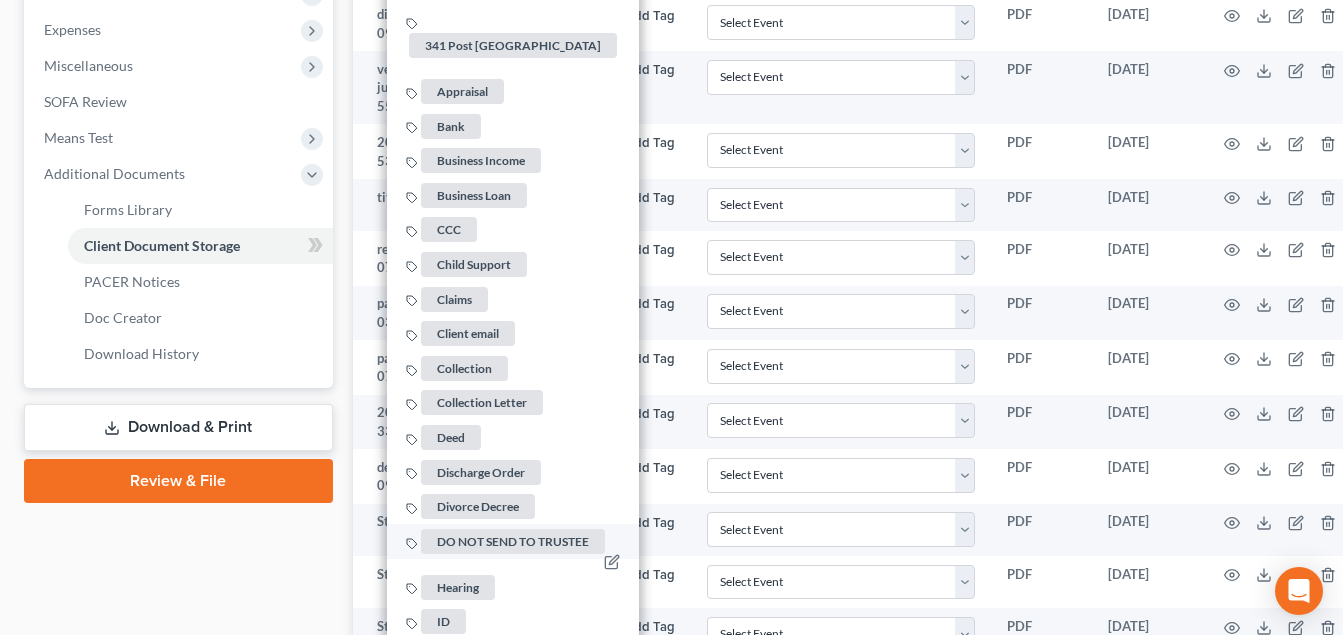 drag, startPoint x: 441, startPoint y: 608, endPoint x: 488, endPoint y: 578, distance: 55.758408 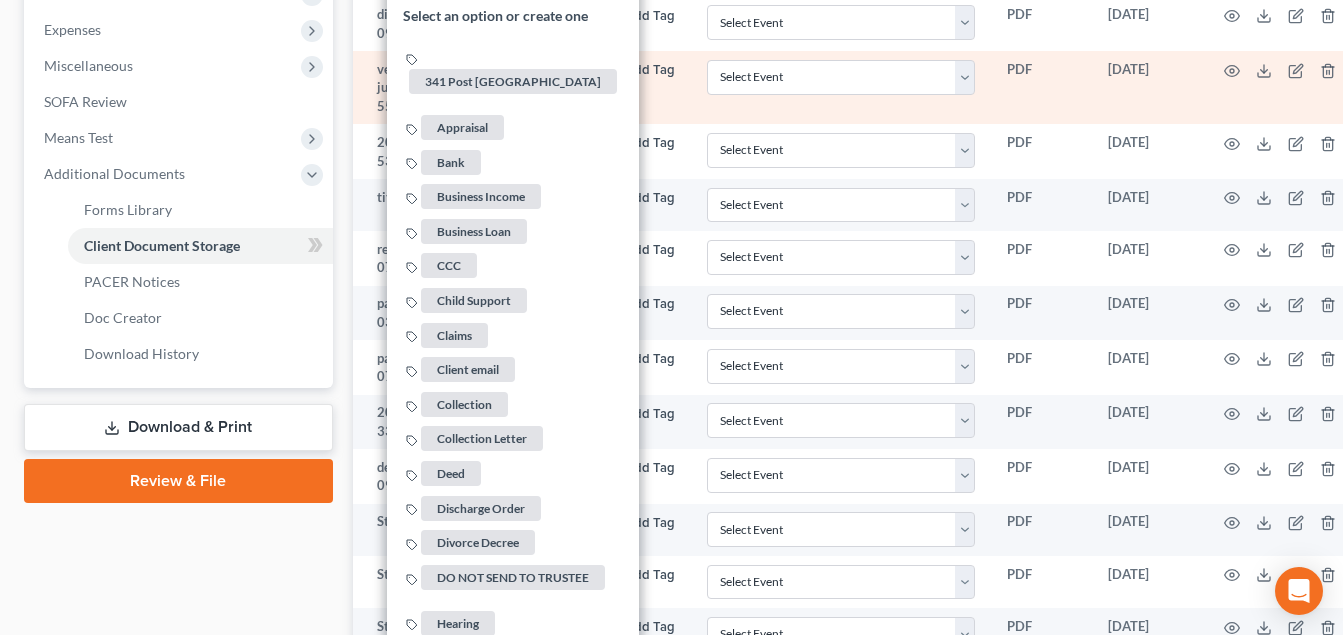 scroll, scrollTop: 400, scrollLeft: 0, axis: vertical 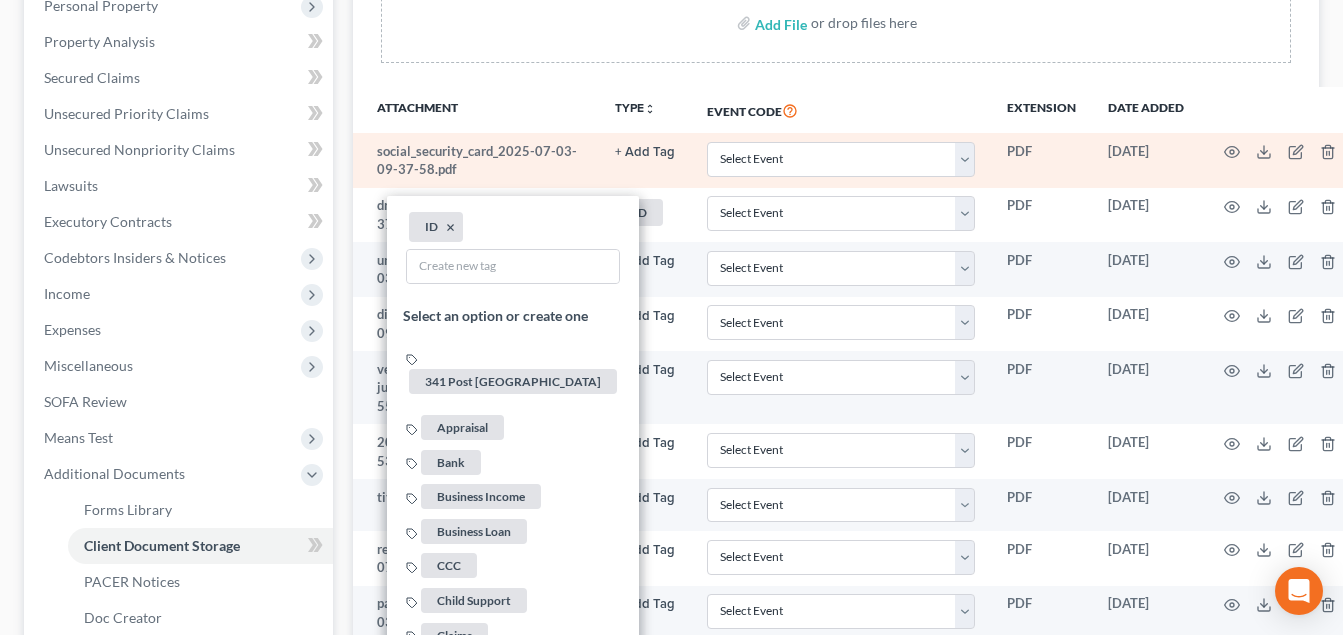 click on "+ Add Tag" at bounding box center [645, 152] 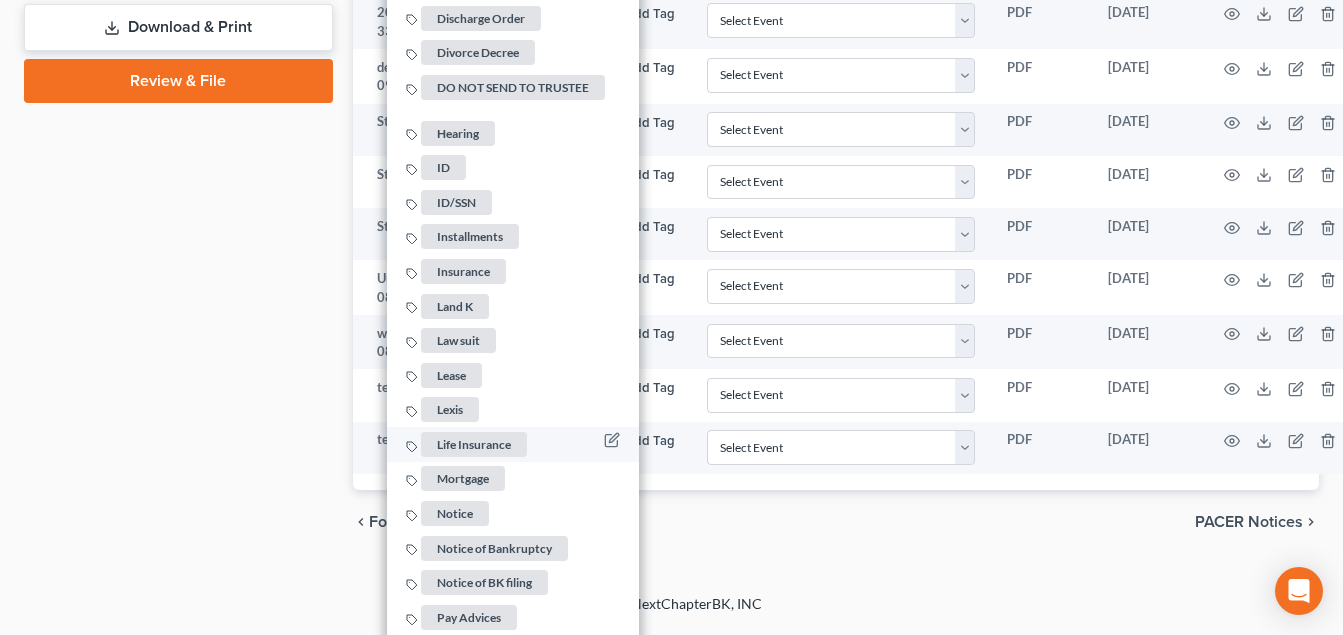 scroll, scrollTop: 1500, scrollLeft: 0, axis: vertical 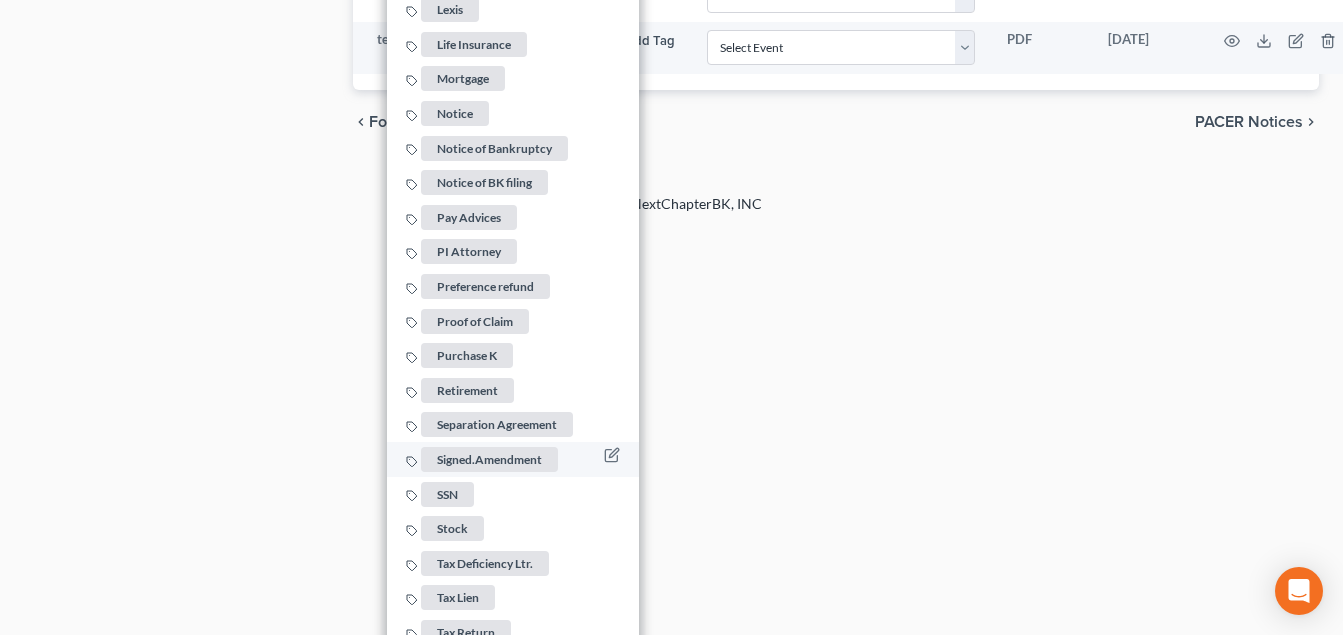 click on "SSN" at bounding box center (447, 493) 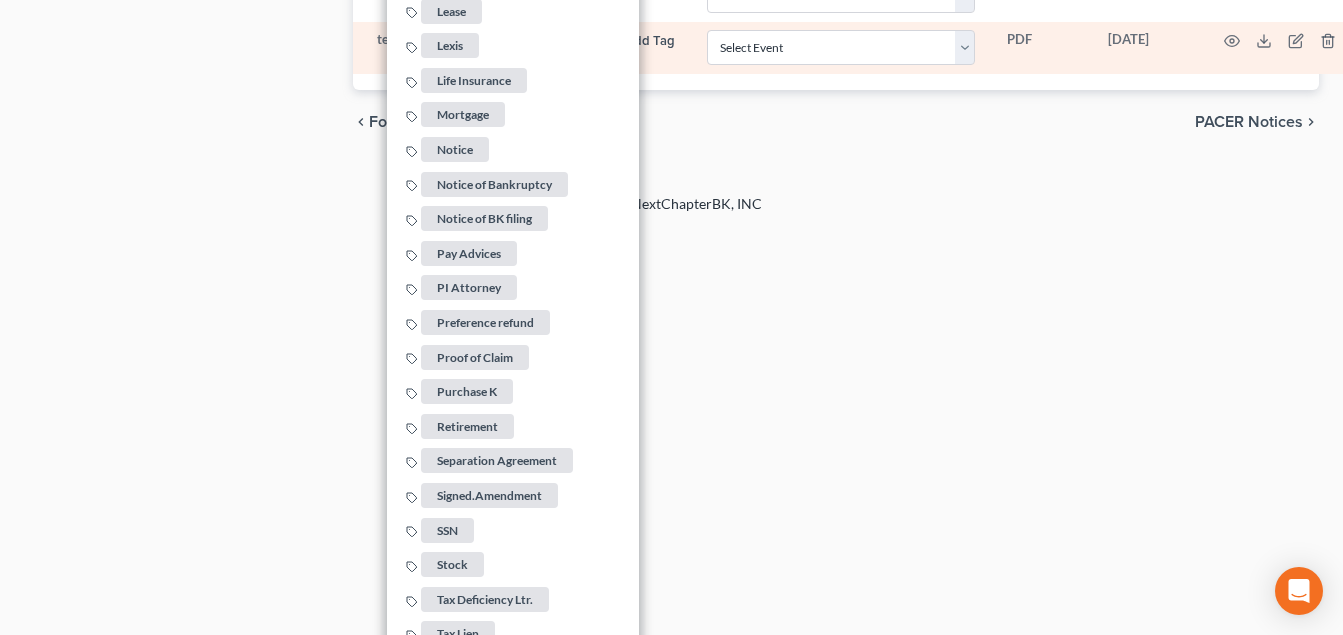 click on "Home New Case Client Portal Fesenmyer Law Offices, LLC fesenmyer_law@hotmail.com My Account Settings Plan + Billing Account Add-Ons Upgrade to Whoa Help Center Webinars Training Videos What's new Log out New Case Home Client Portal         - No Result - See all results Or Press Enter... Help Help Center Webinars Training Videos What's new Fesenmyer Law Offices, LLC Fesenmyer Law Offices, LLC fesenmyer_law@hotmail.com My Account Settings Plan + Billing Account Add-Ons Upgrade to Whoa Log out 	 Perry, Melanie Upgraded Chapter Chapter  7 Status Lead District OHSB Preview Petition Navigation
Case Dashboard
Payments
Invoices
Home" at bounding box center (671, -635) 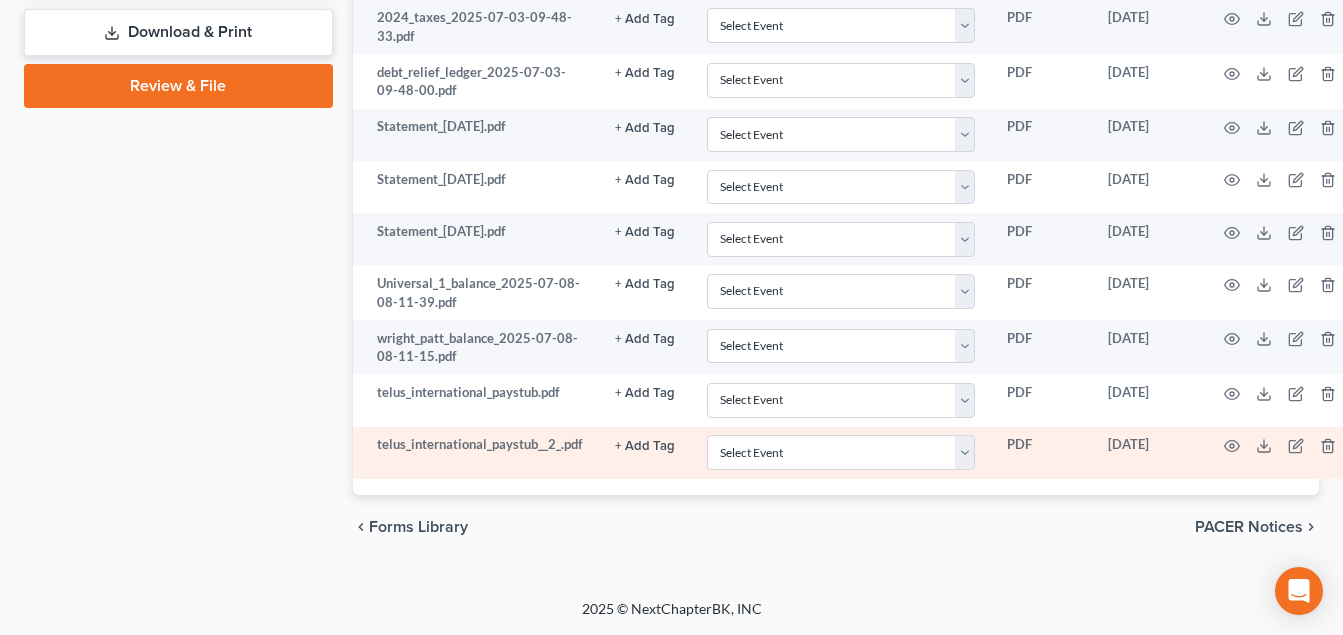 scroll, scrollTop: 1095, scrollLeft: 0, axis: vertical 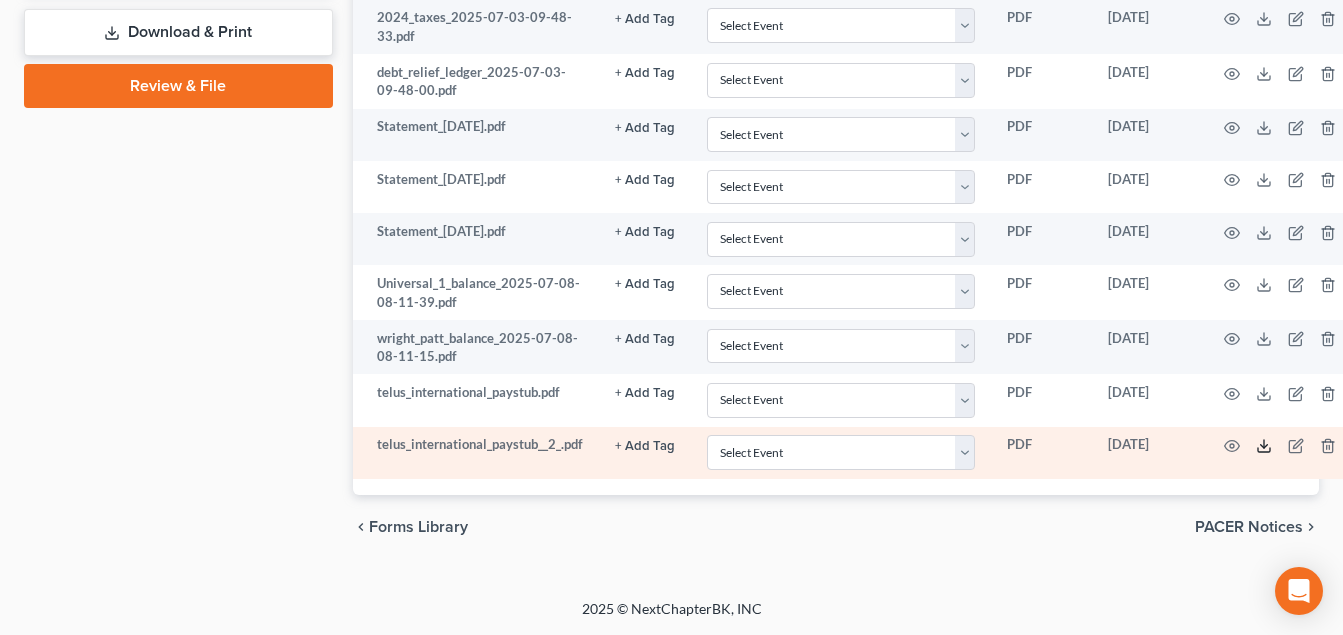 click 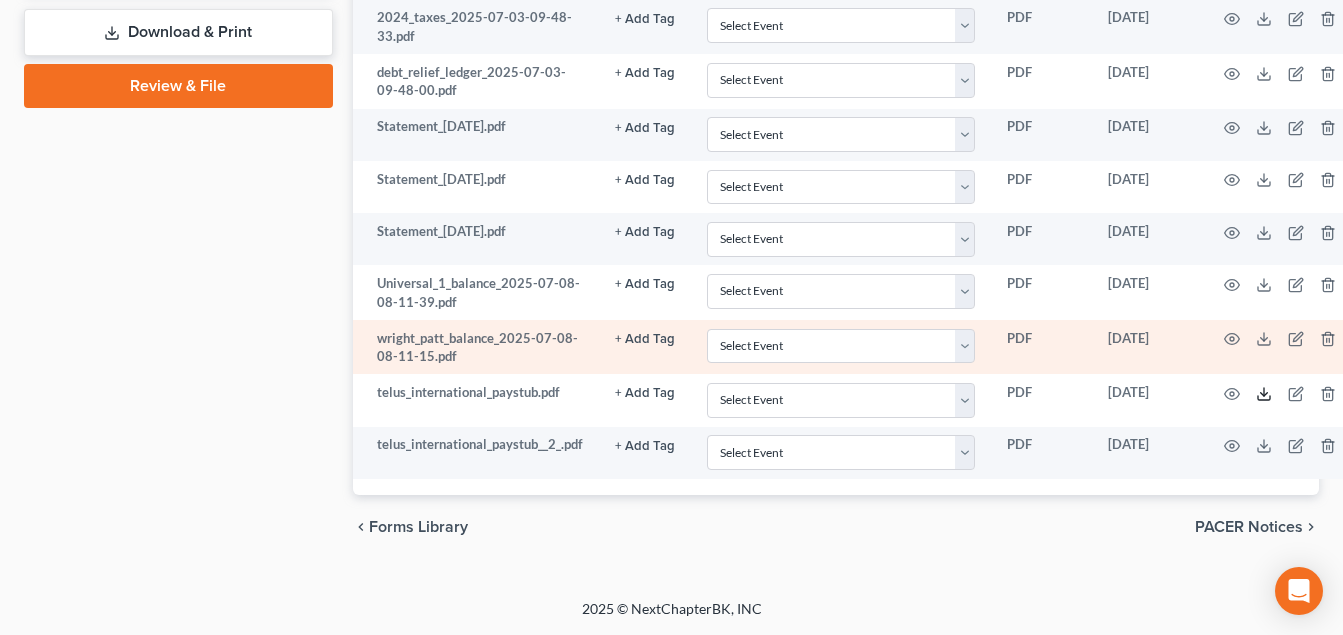 drag, startPoint x: 1269, startPoint y: 393, endPoint x: 1193, endPoint y: 359, distance: 83.25864 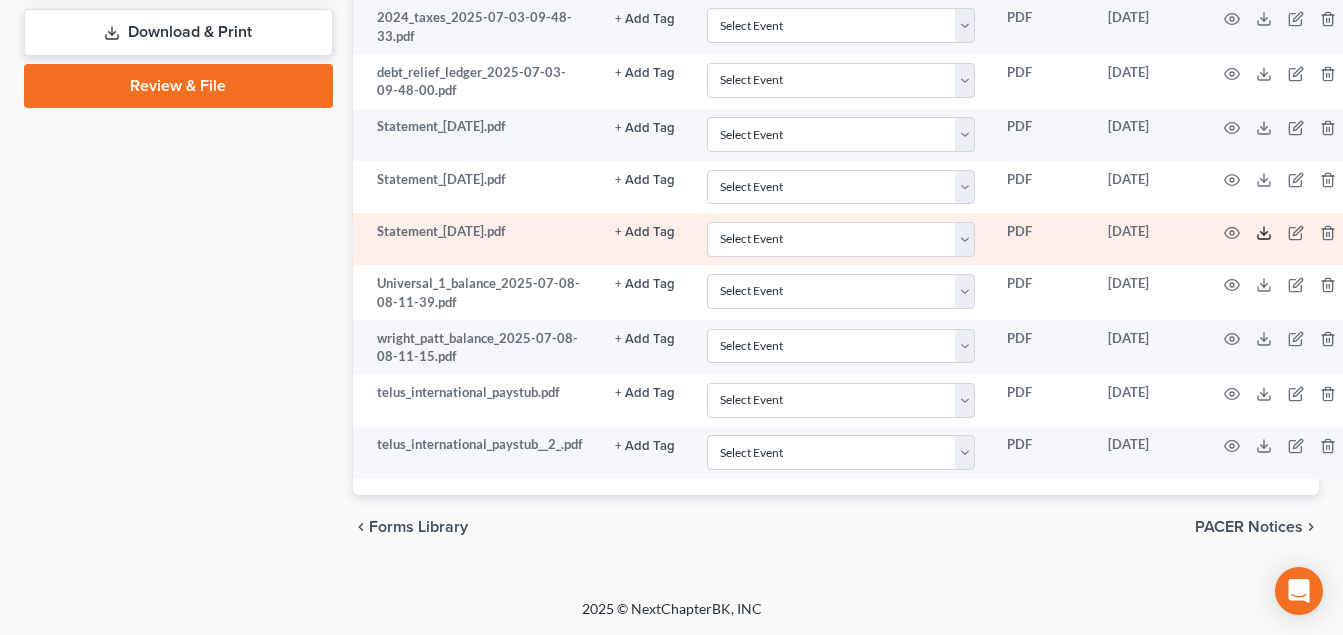 click 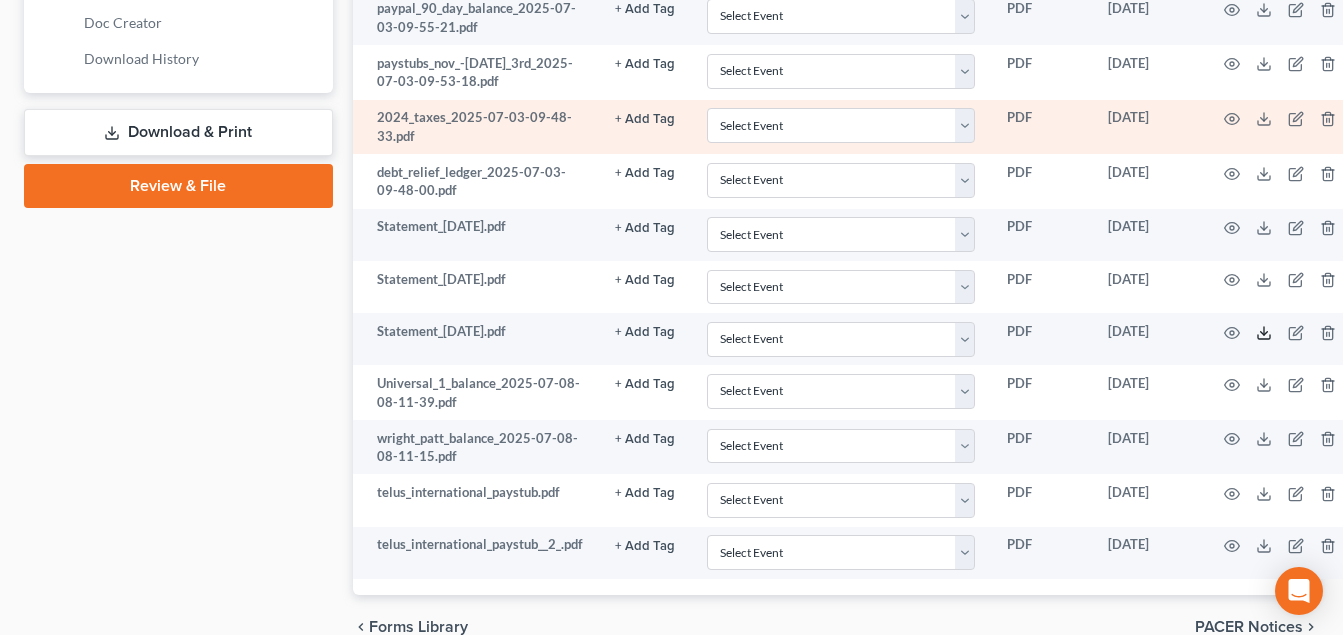 scroll, scrollTop: 895, scrollLeft: 0, axis: vertical 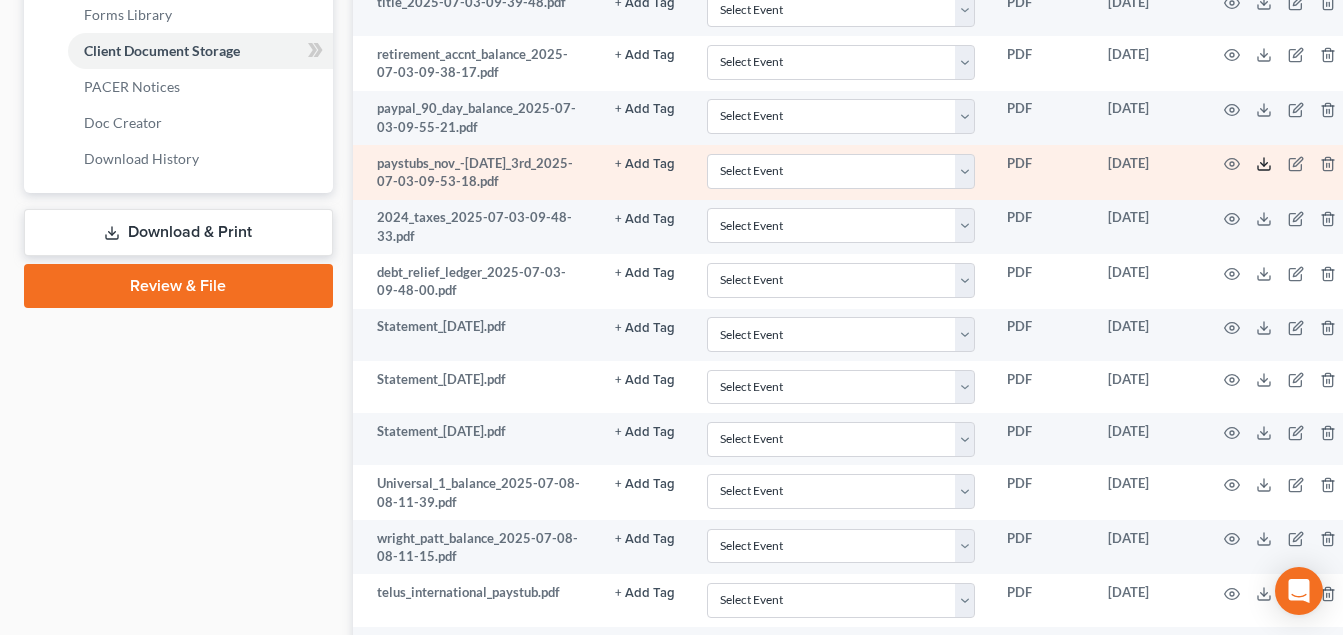 click 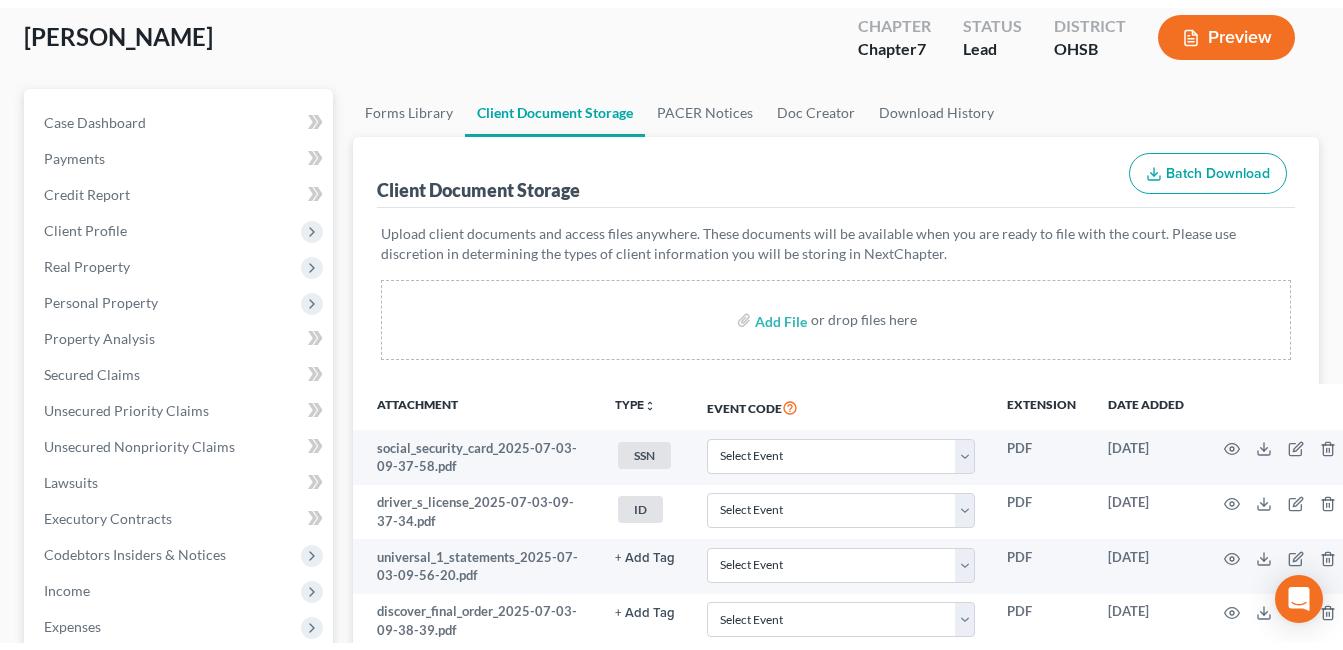 scroll, scrollTop: 0, scrollLeft: 0, axis: both 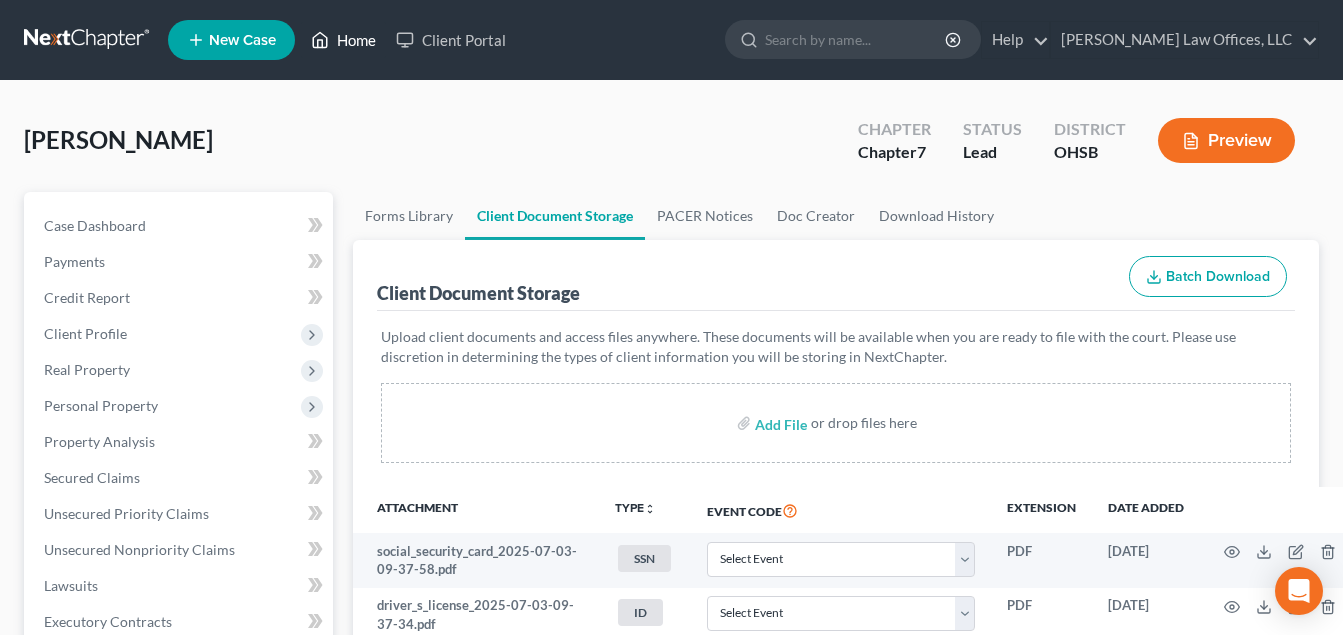 click on "Home" at bounding box center (343, 40) 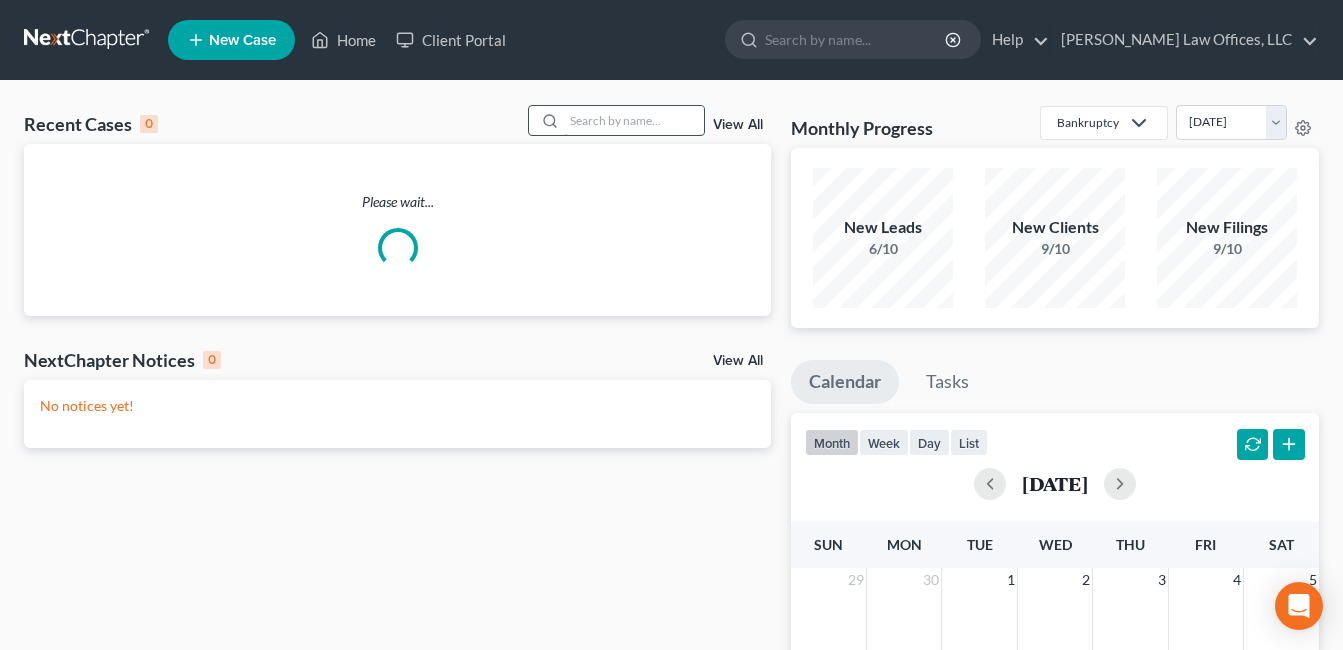 click at bounding box center (634, 120) 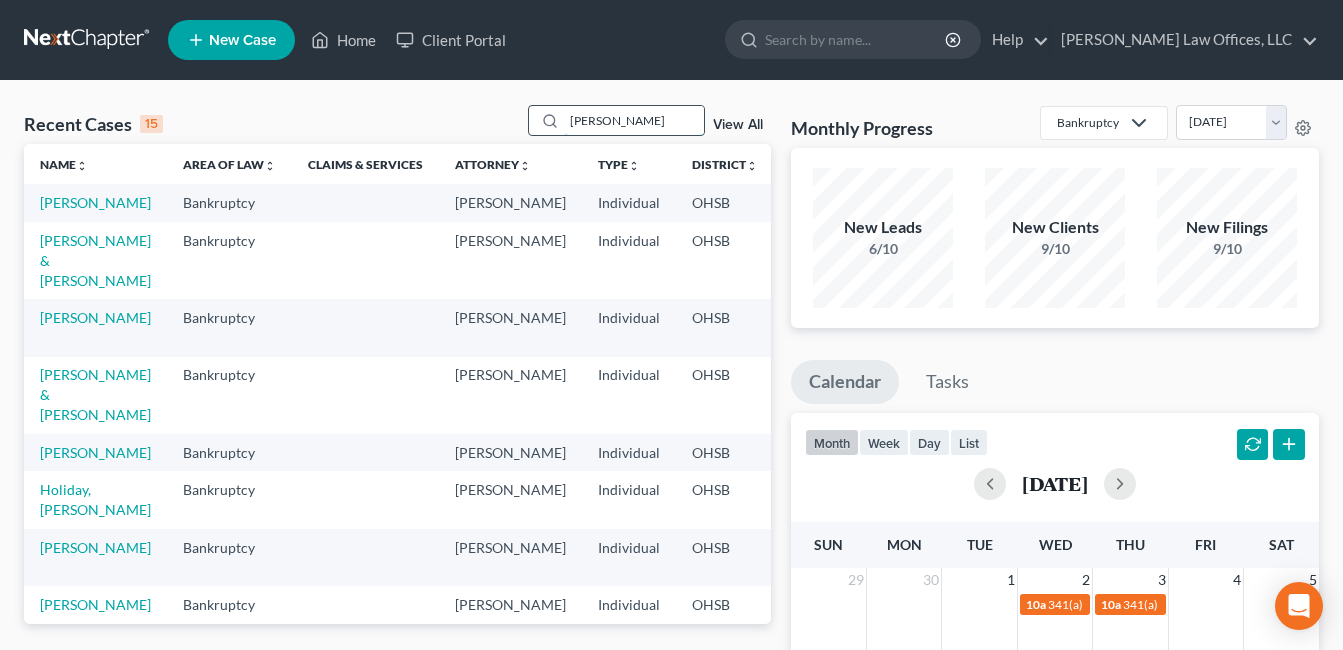 type on "harper" 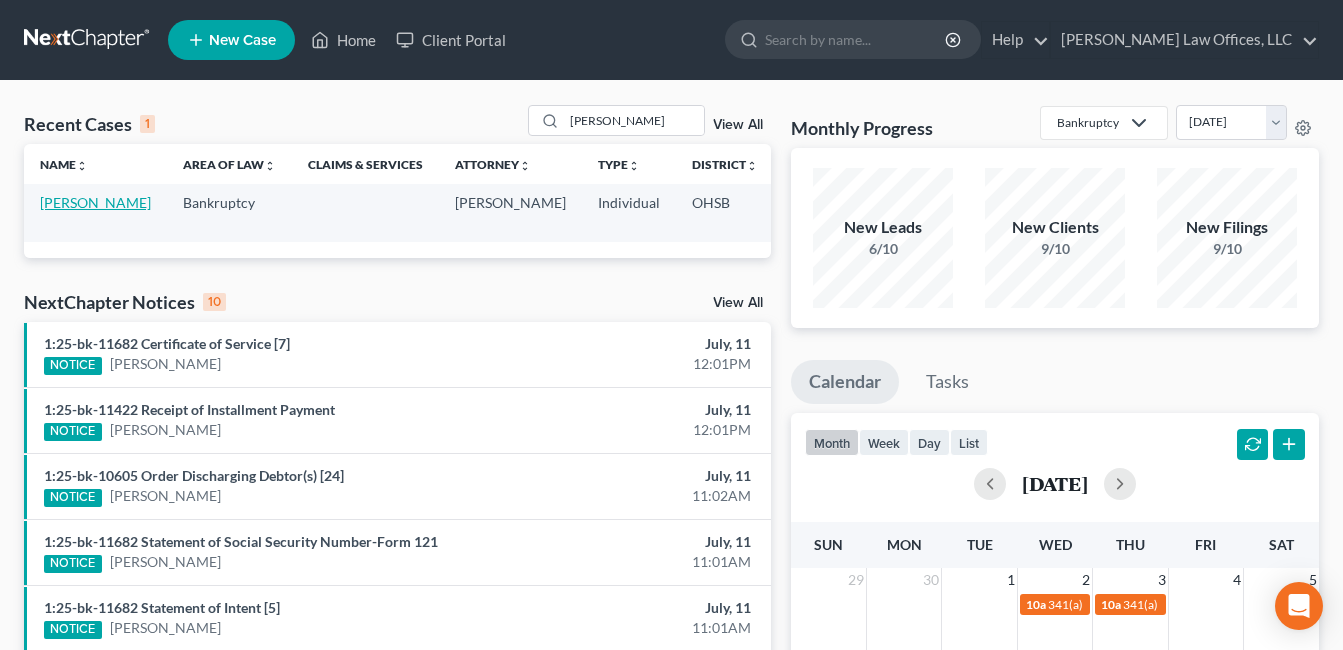 click on "[PERSON_NAME]" at bounding box center (95, 202) 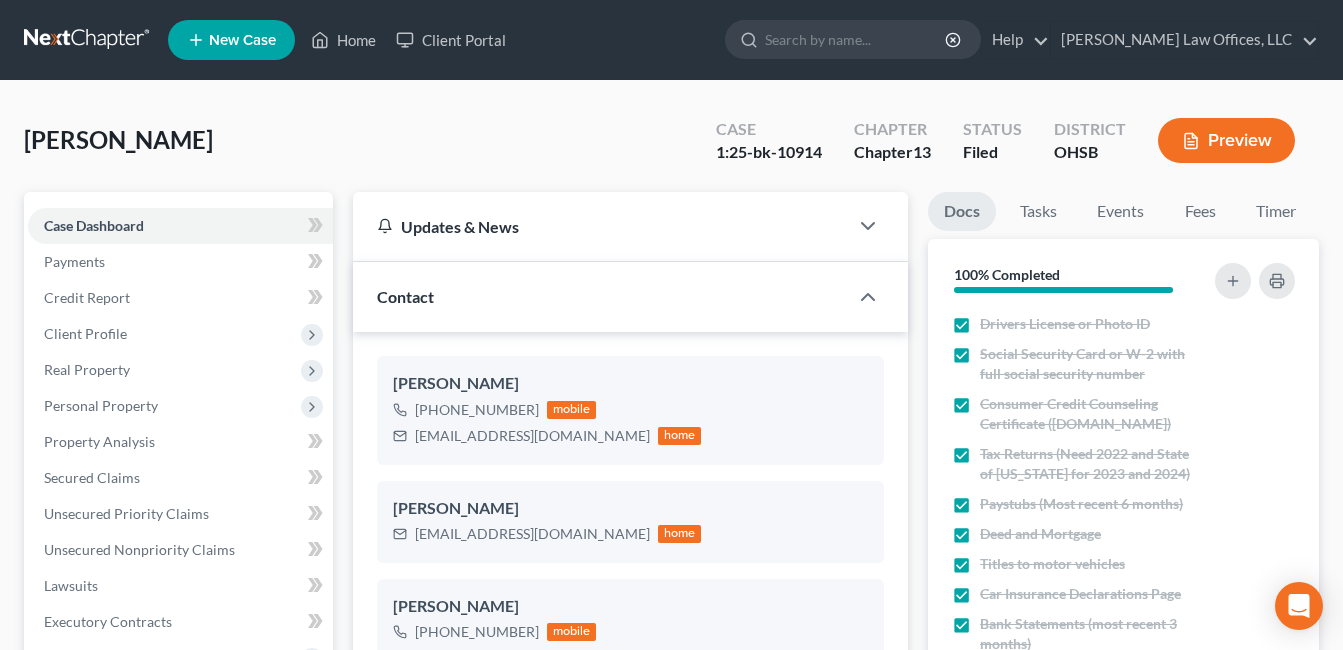 click on "Harper, Kortney Upgraded Case 1:25-bk-10914 Chapter Chapter  13 Status Filed District OHSB Preview" at bounding box center [671, 148] 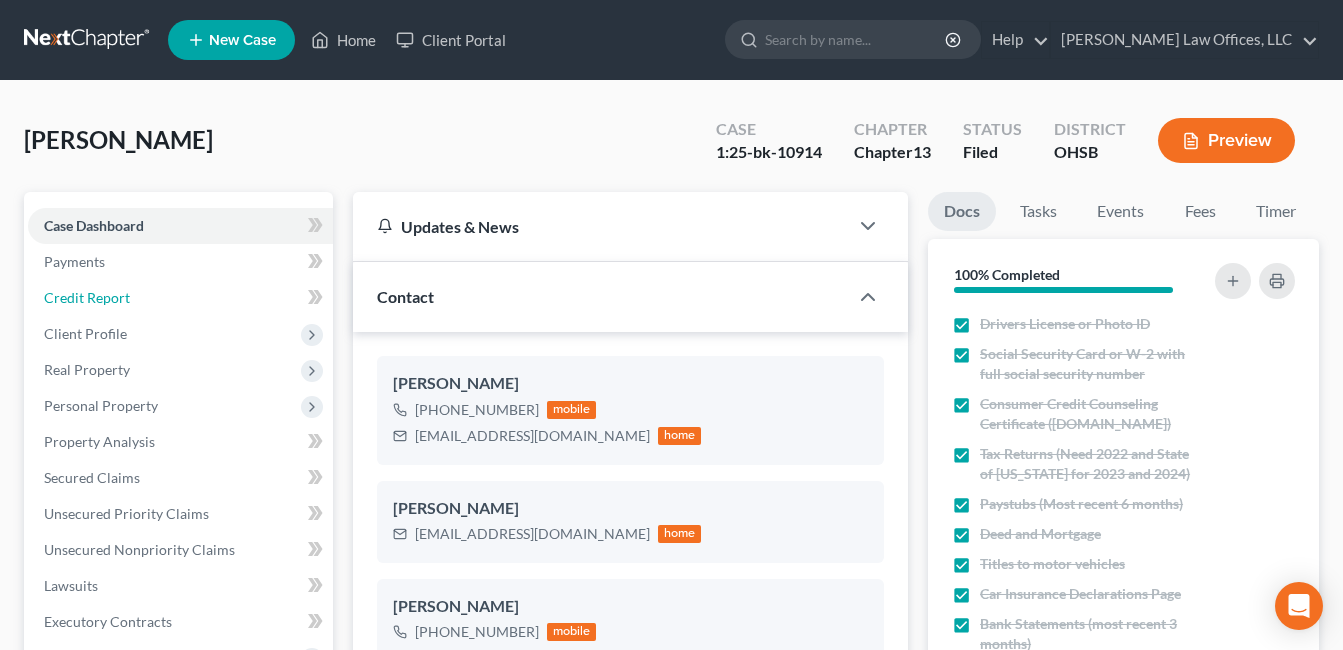 click on "Credit Report" at bounding box center [180, 298] 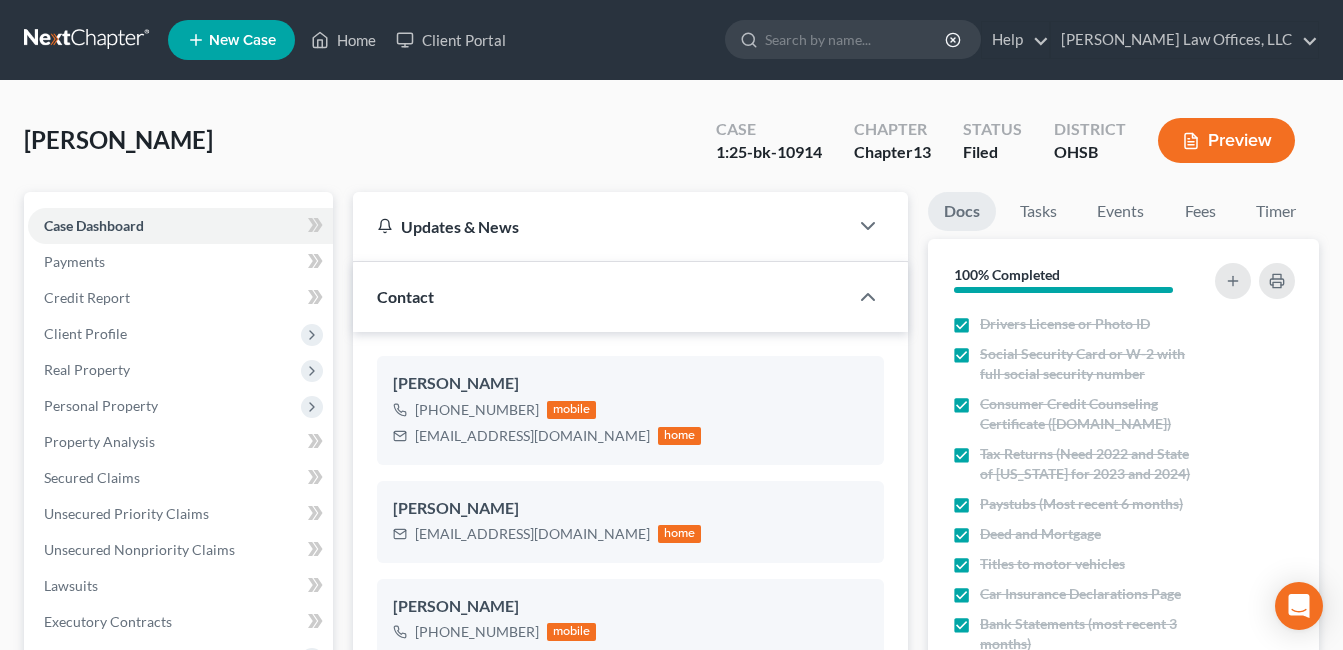 click on "Income" at bounding box center [67, 693] 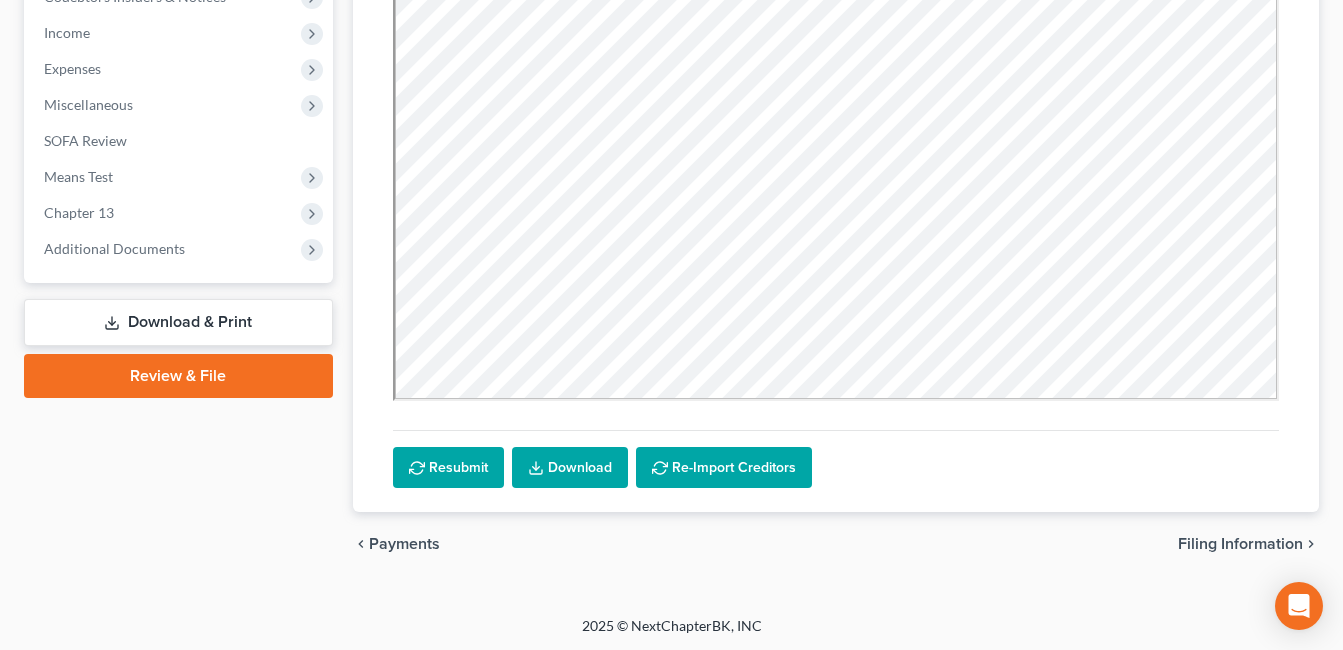 scroll, scrollTop: 663, scrollLeft: 0, axis: vertical 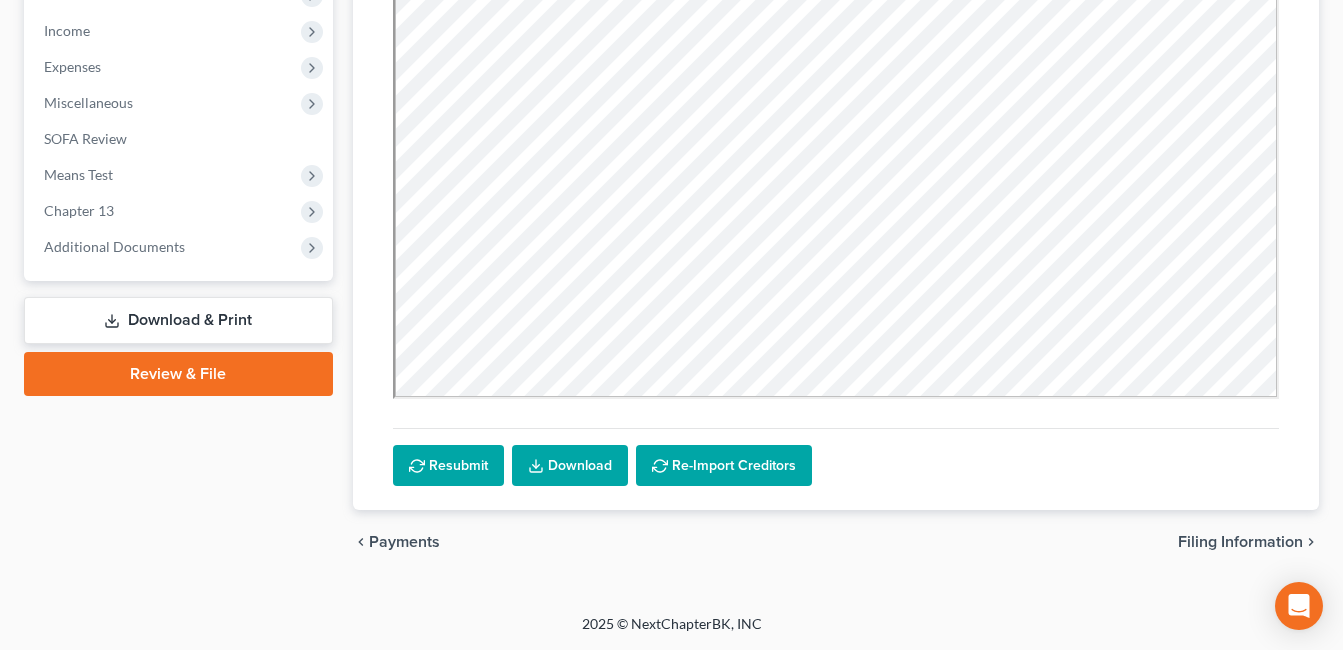 click on "Additional Documents" at bounding box center [114, 246] 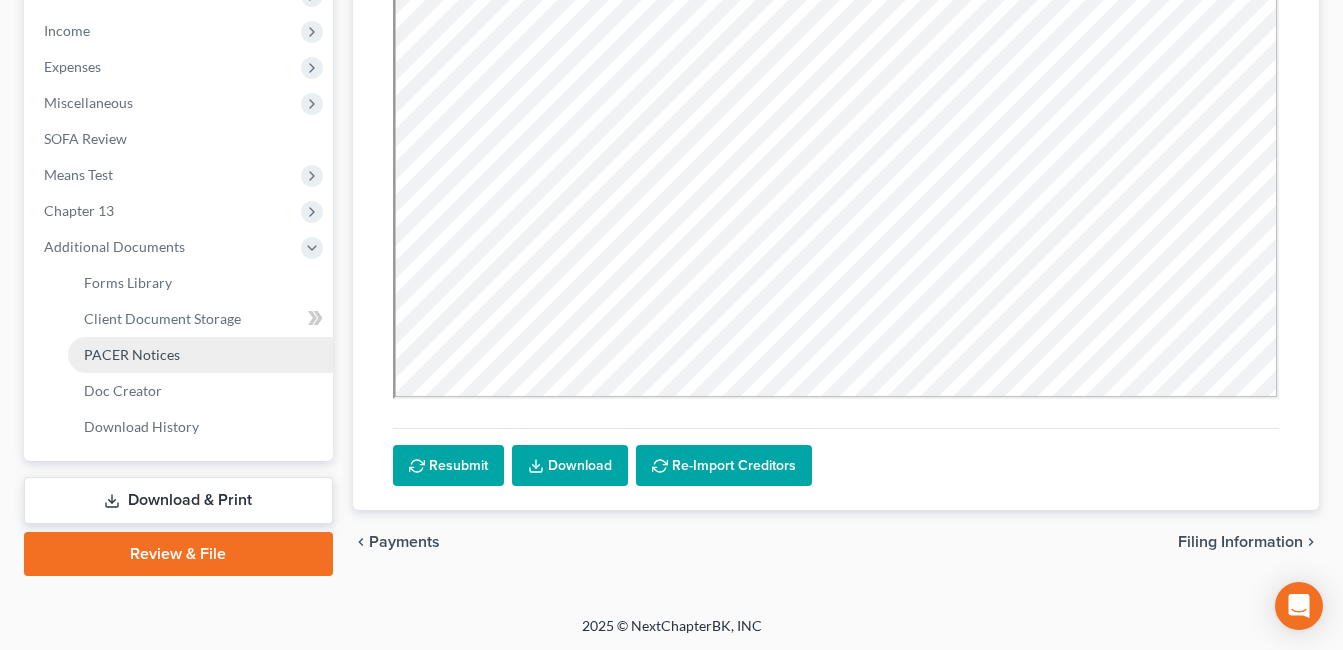 click on "PACER Notices" at bounding box center [132, 354] 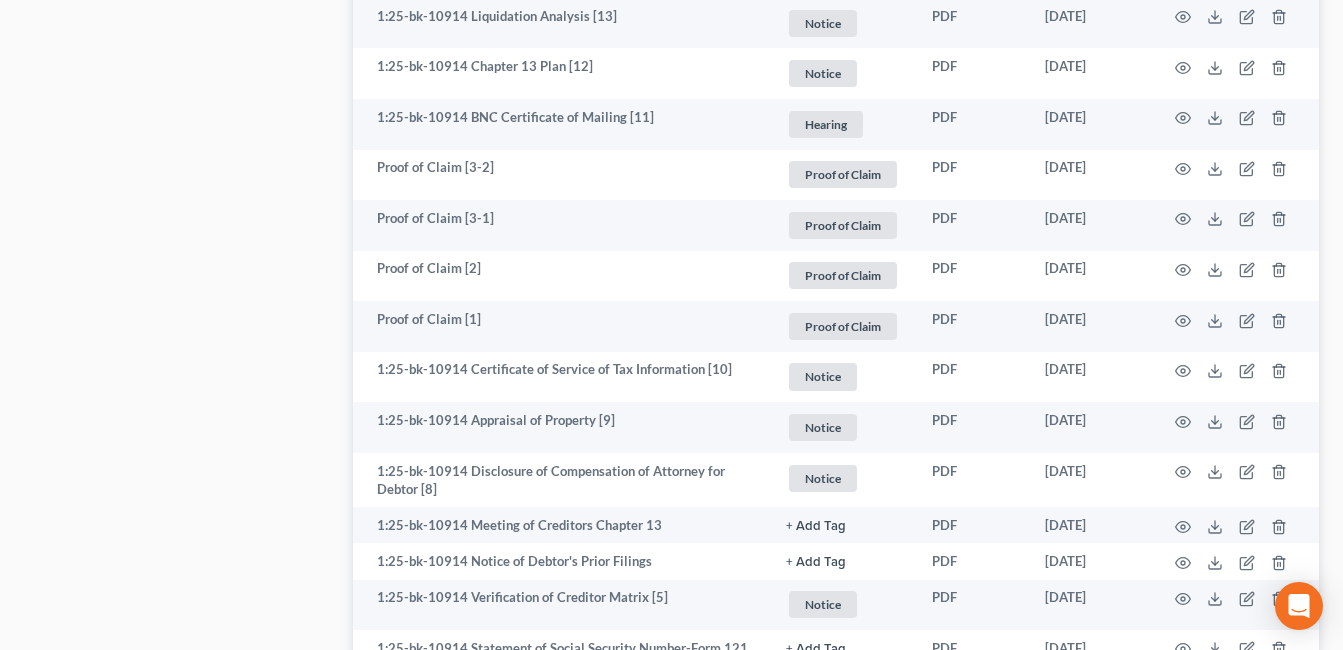 scroll, scrollTop: 1934, scrollLeft: 0, axis: vertical 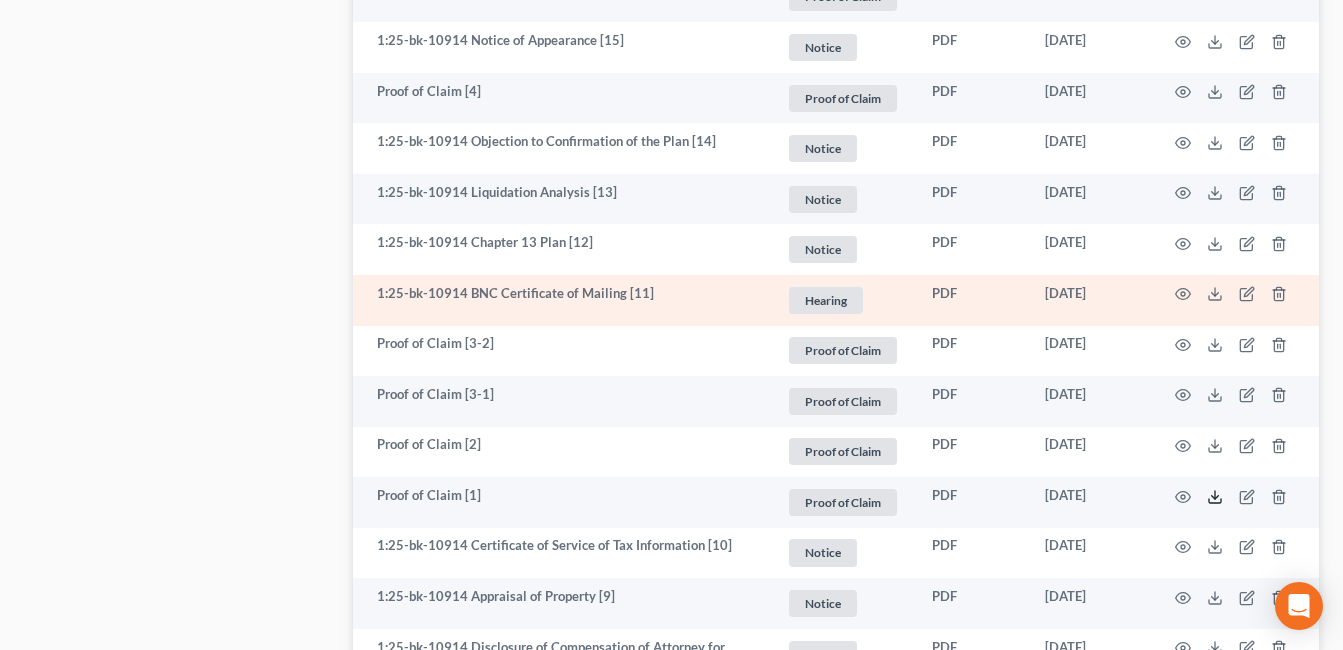 click 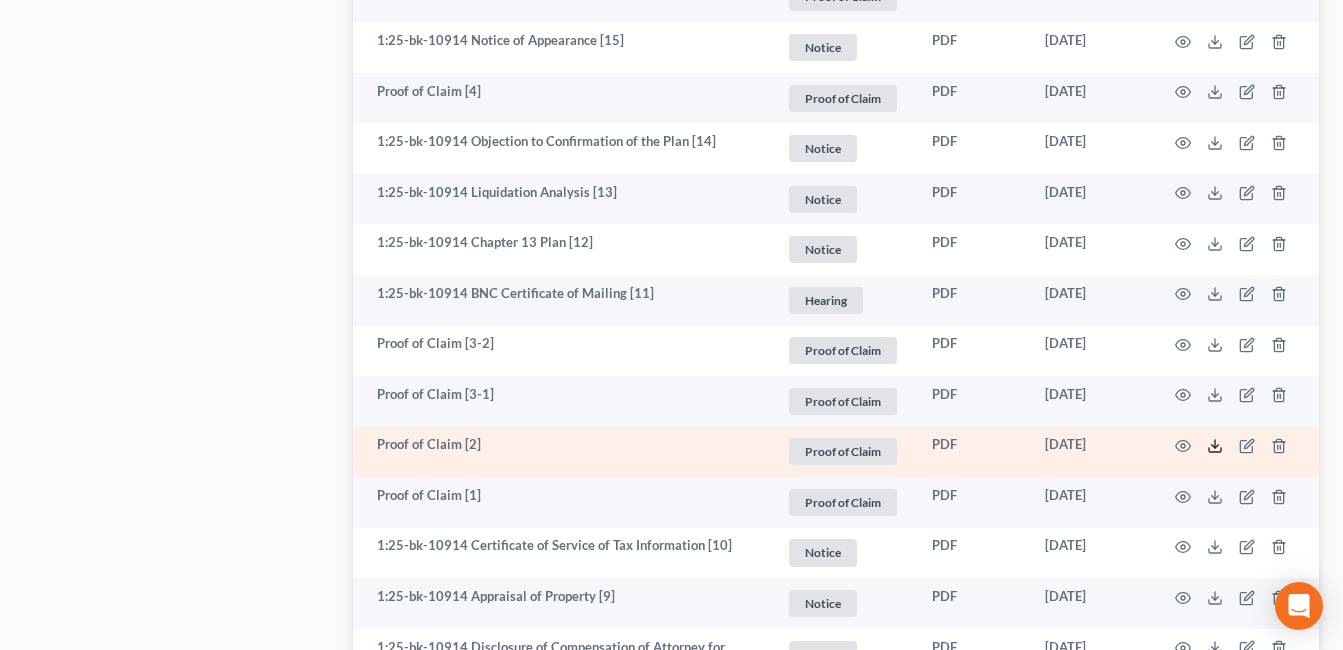 click 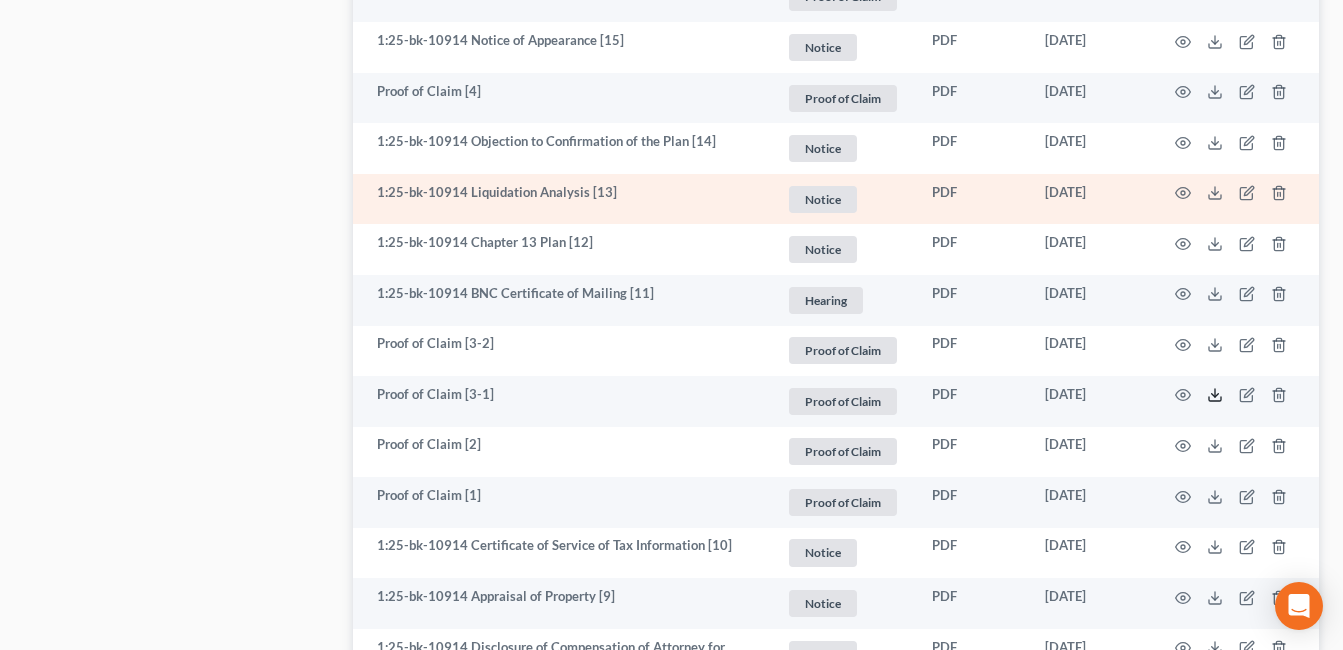 click 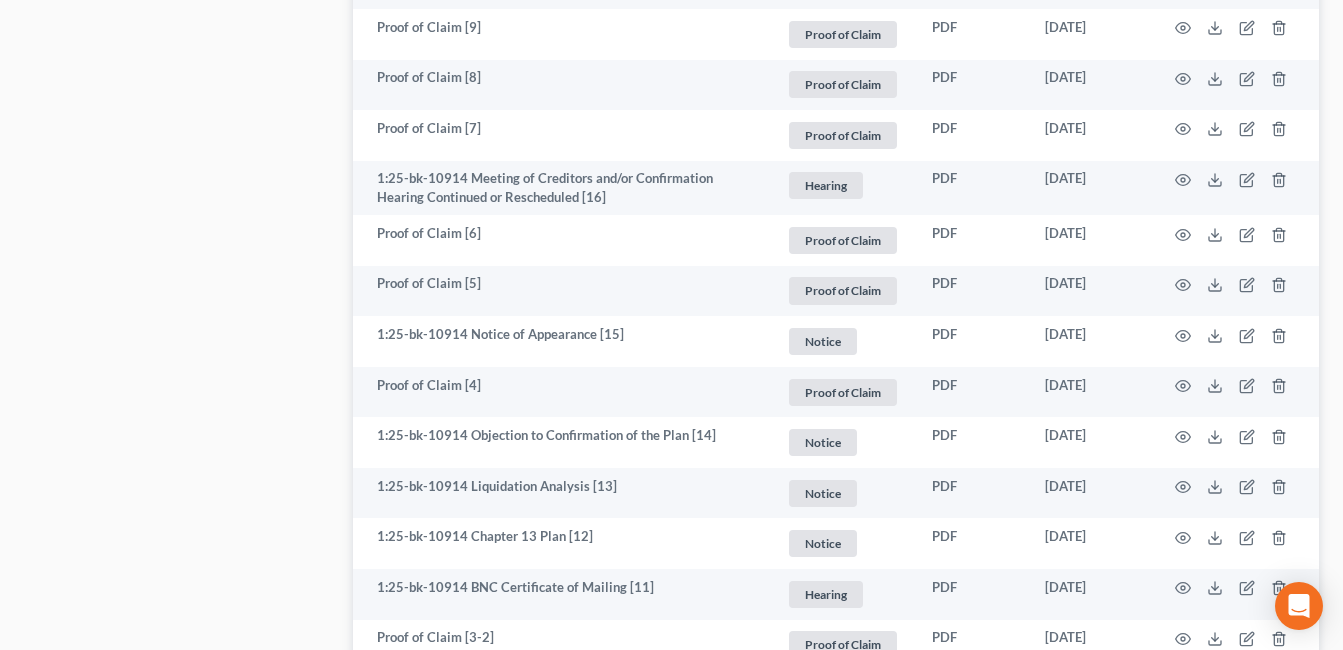 scroll, scrollTop: 1634, scrollLeft: 0, axis: vertical 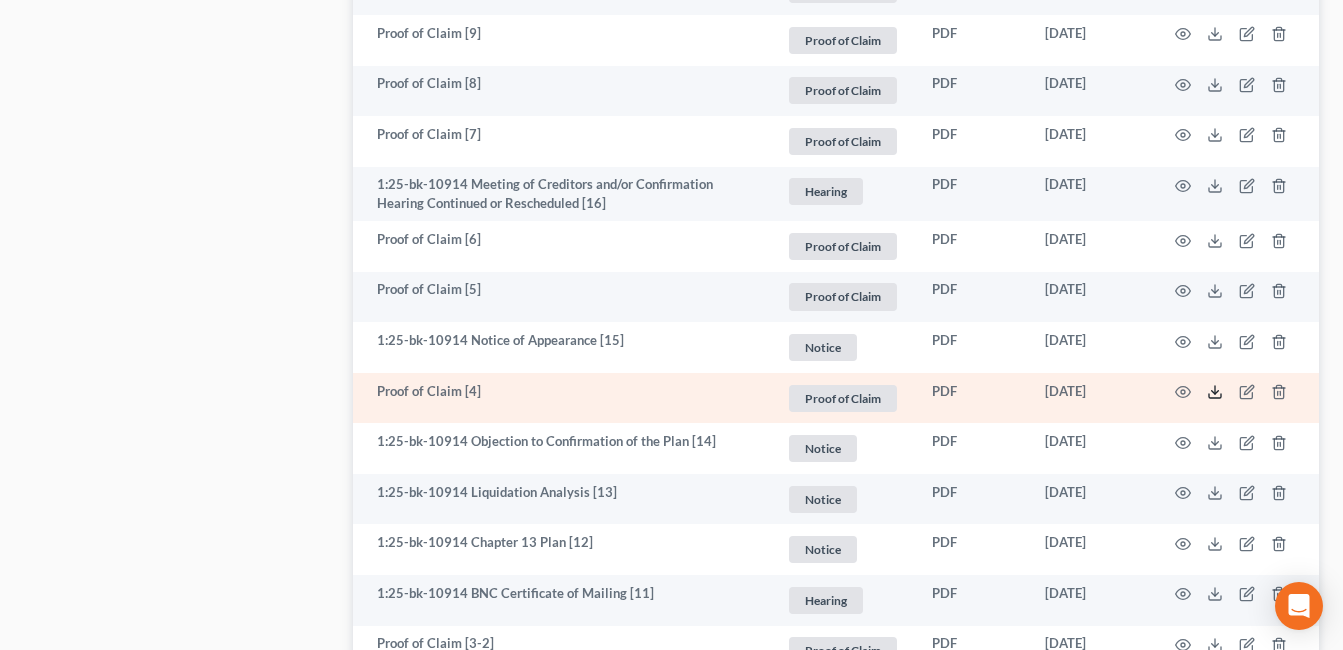 click 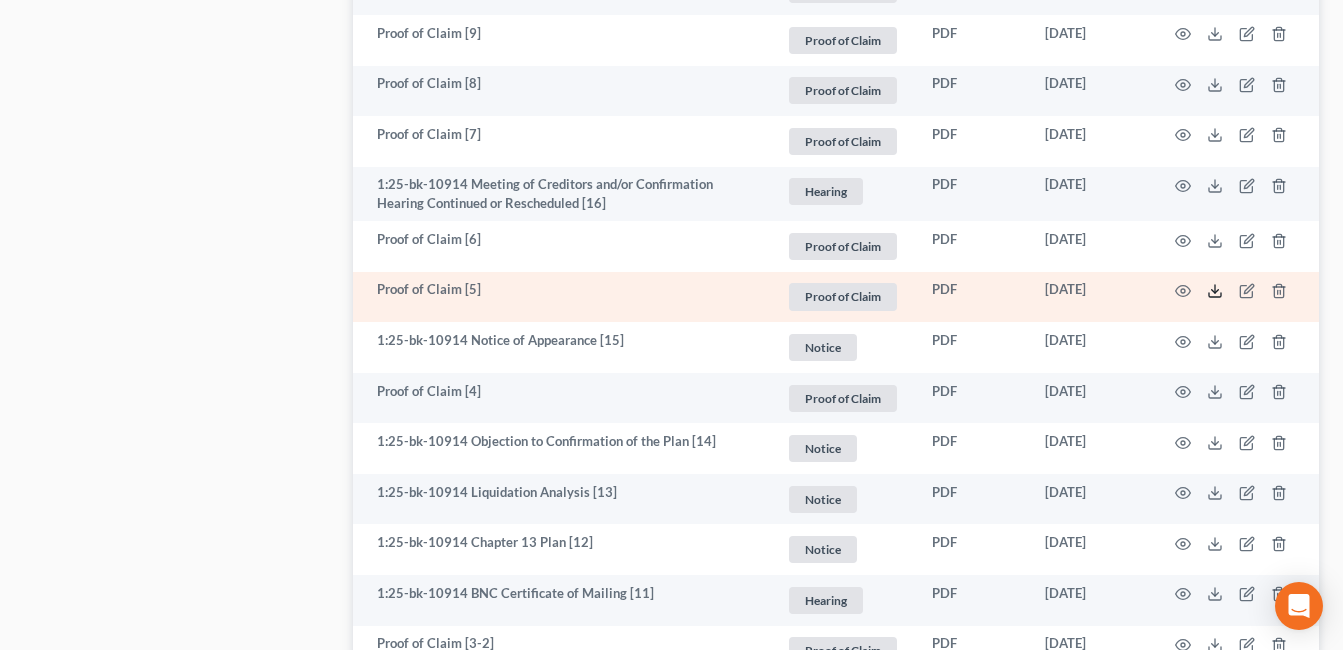 drag, startPoint x: 1216, startPoint y: 288, endPoint x: 783, endPoint y: 284, distance: 433.01846 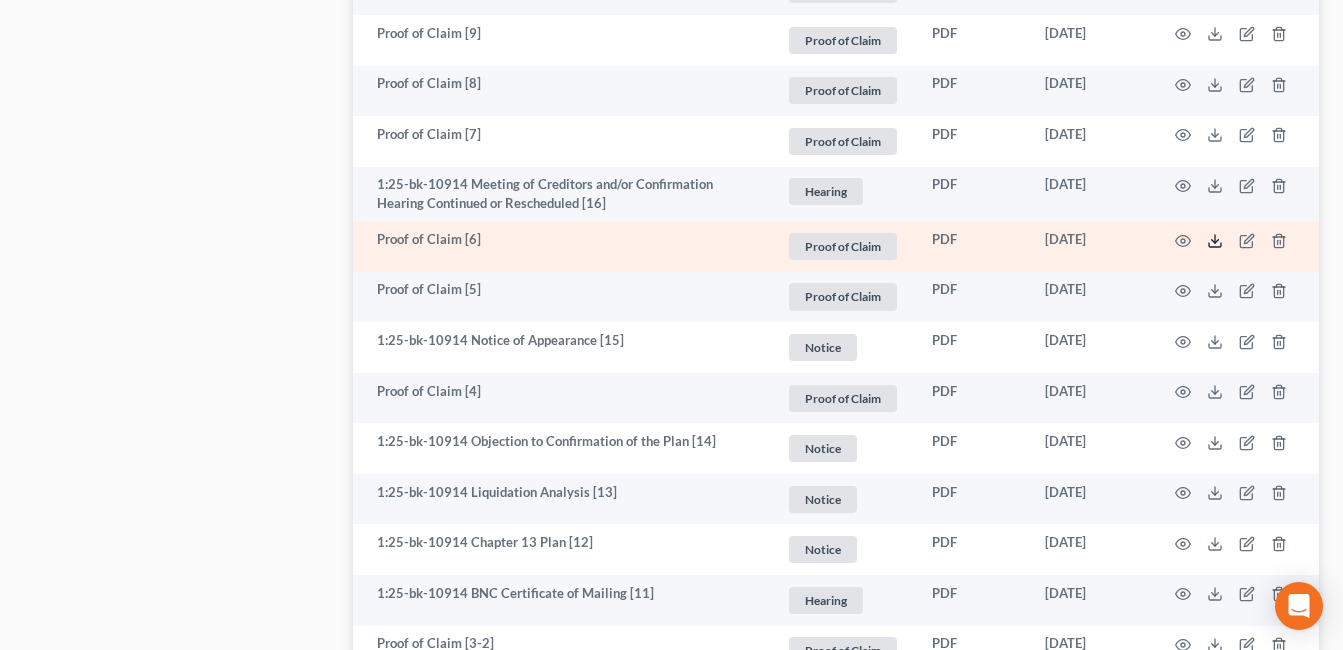 click 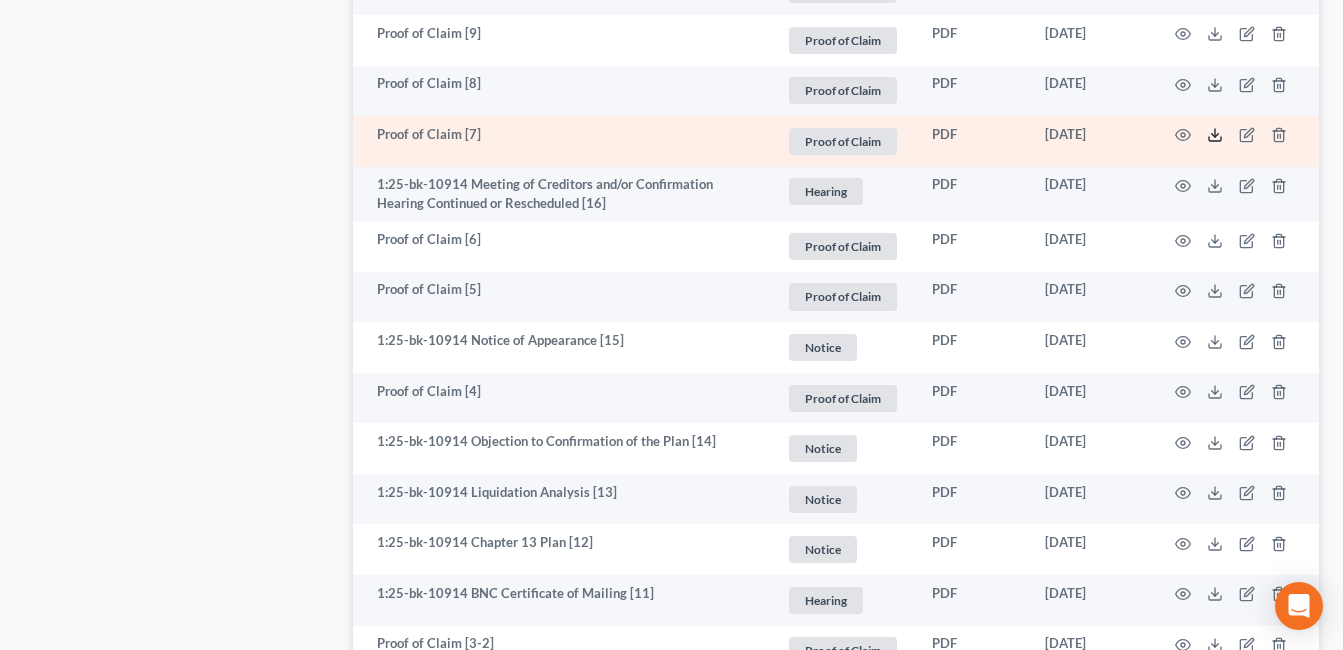 click 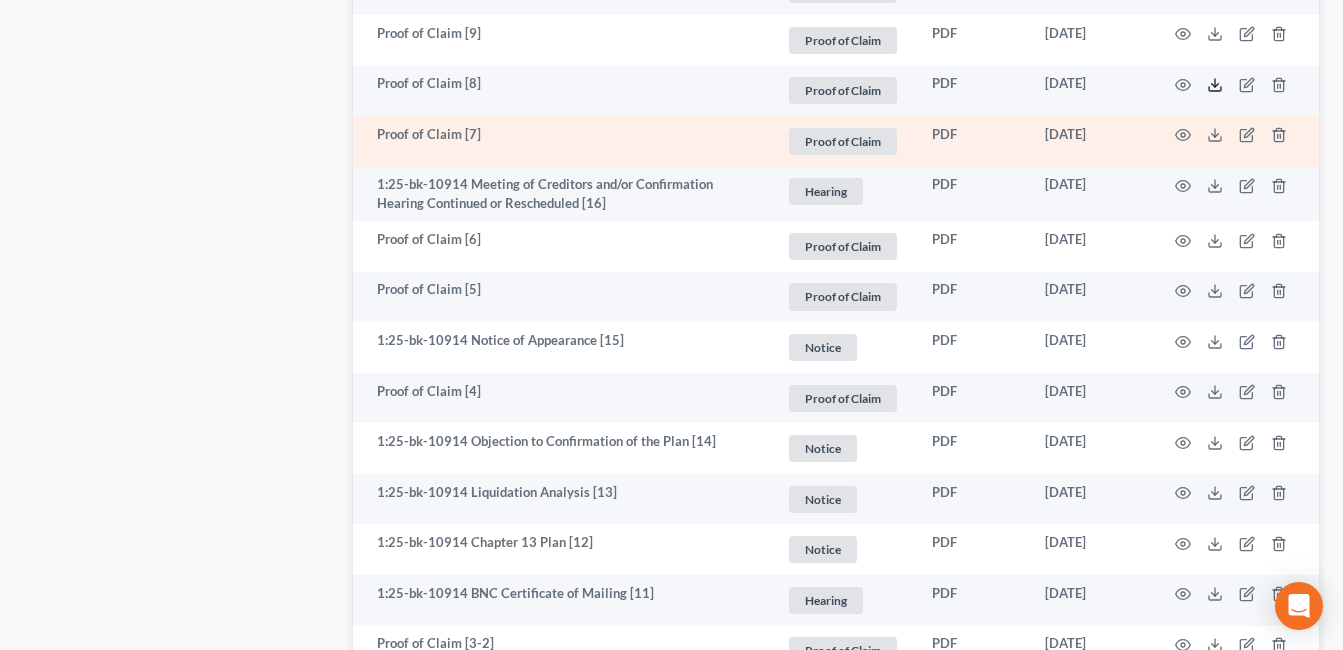 drag, startPoint x: 1211, startPoint y: 88, endPoint x: 746, endPoint y: 161, distance: 470.69522 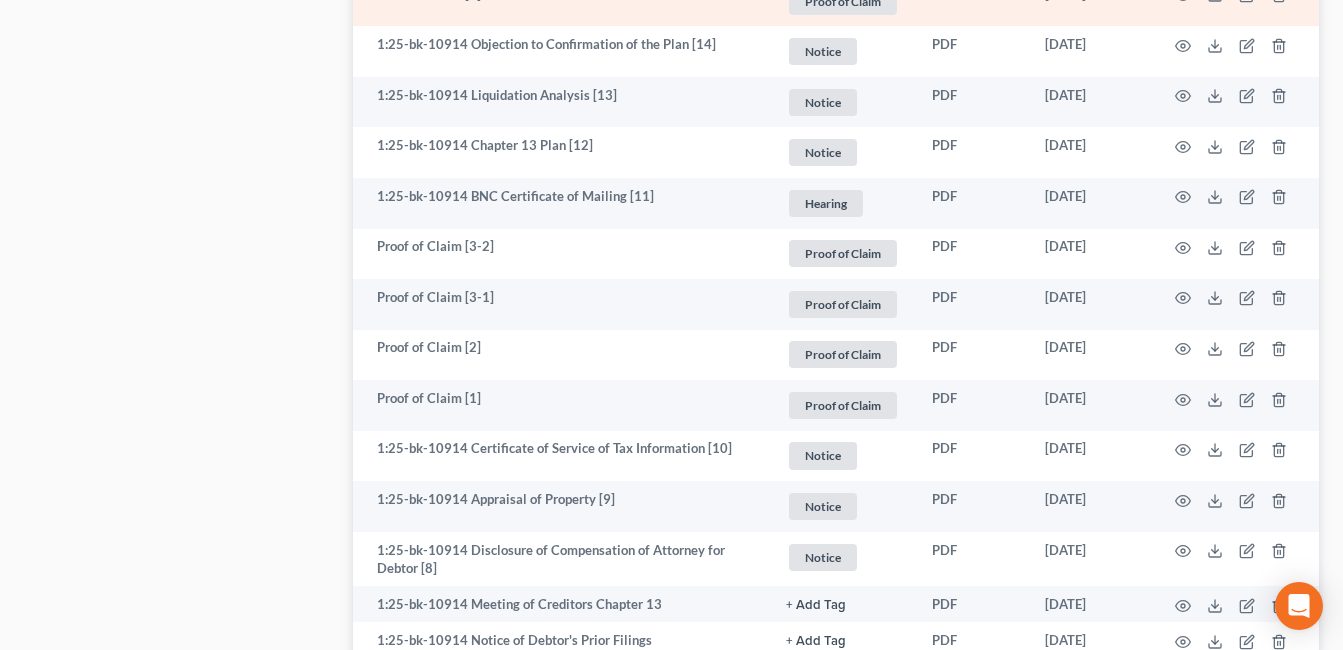 scroll, scrollTop: 2034, scrollLeft: 0, axis: vertical 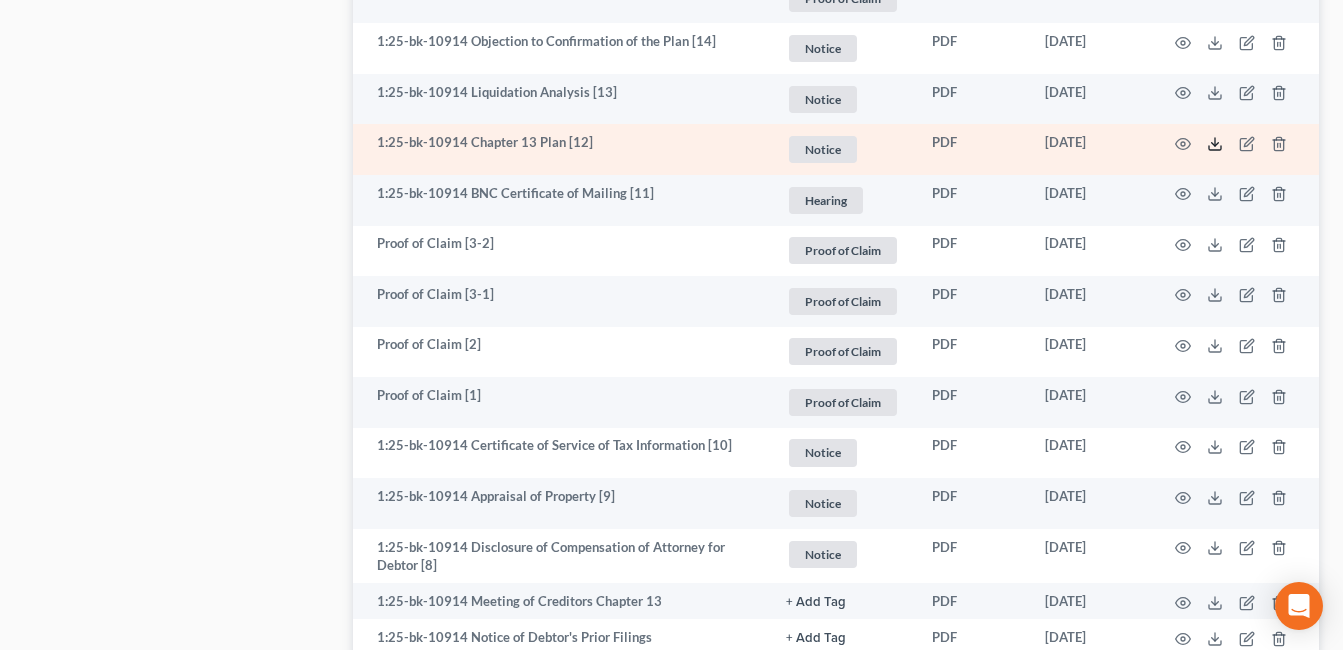 click 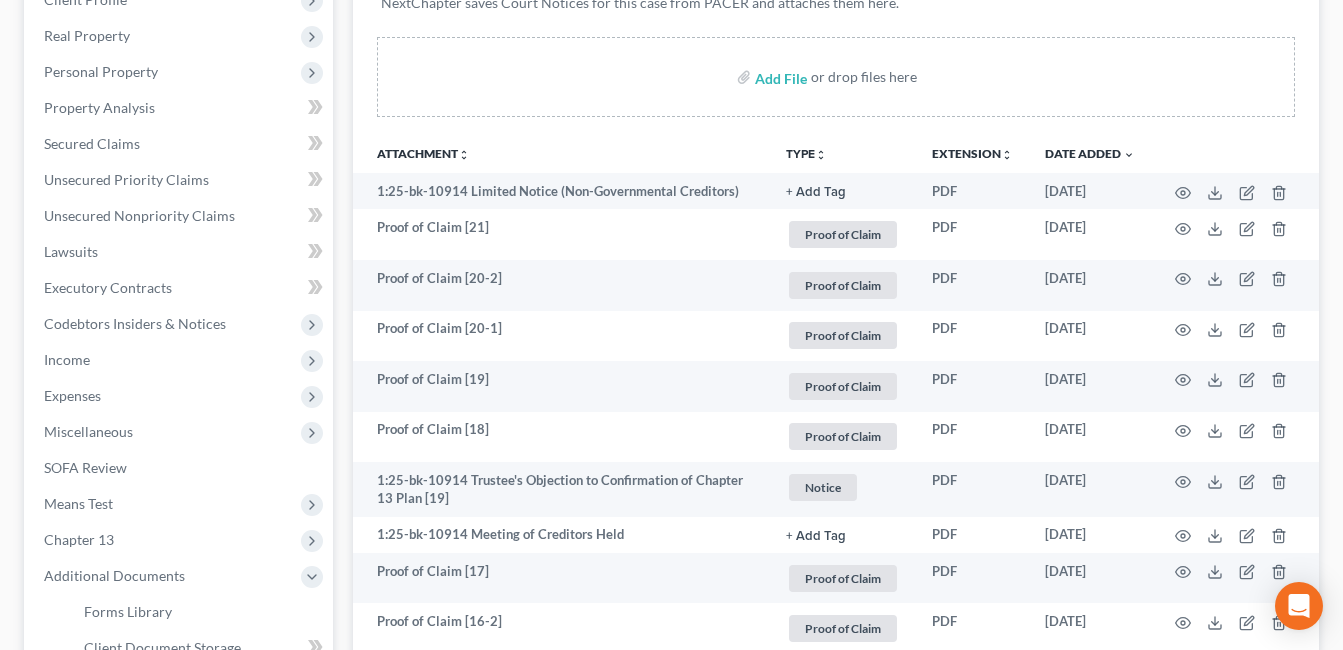 scroll, scrollTop: 0, scrollLeft: 0, axis: both 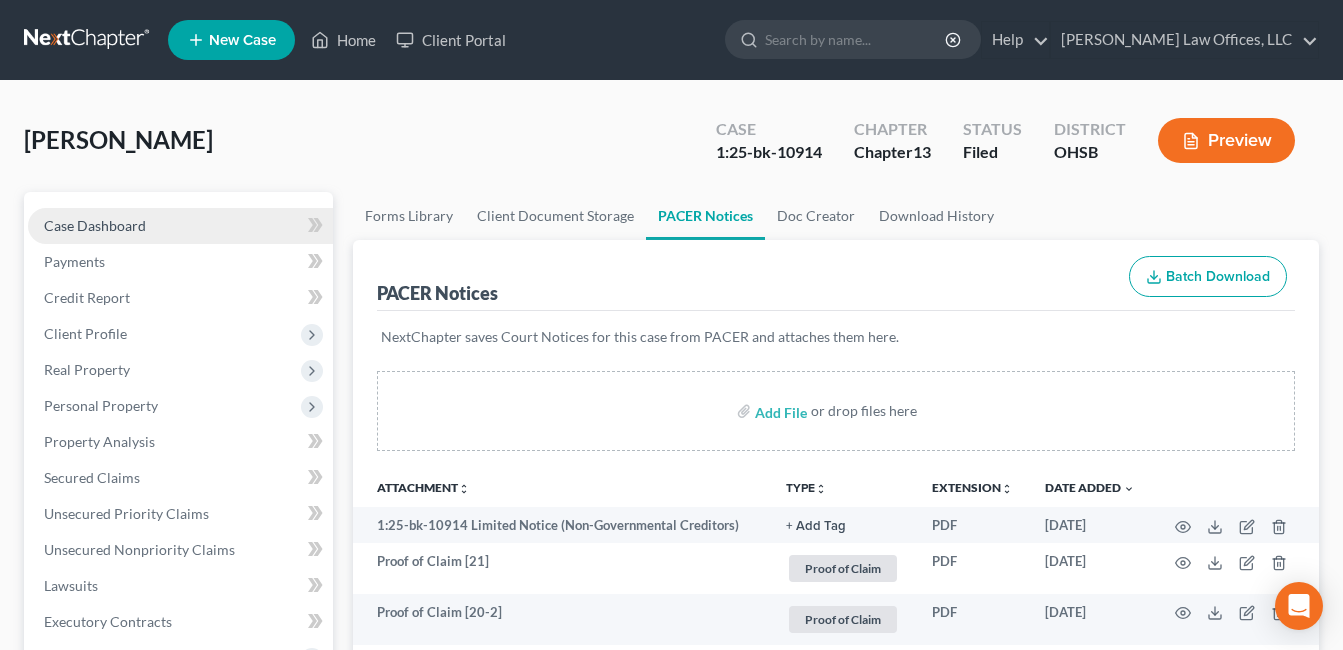 click on "Case Dashboard" at bounding box center [95, 225] 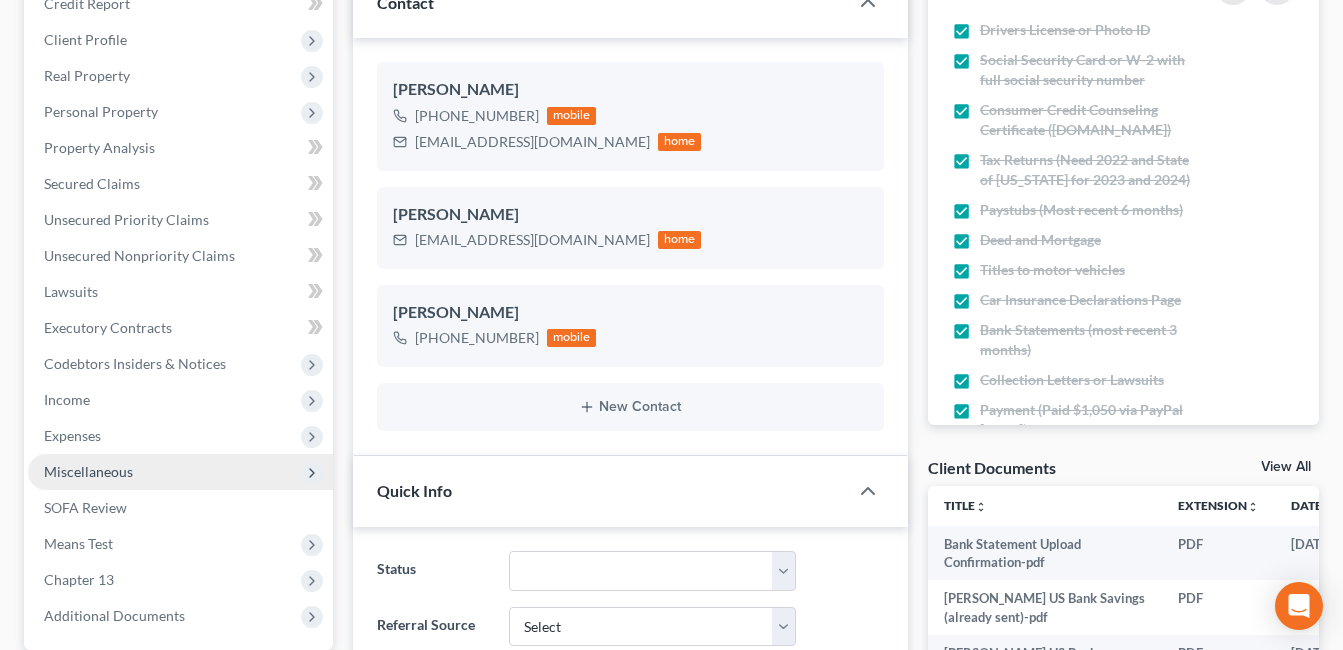 scroll, scrollTop: 400, scrollLeft: 0, axis: vertical 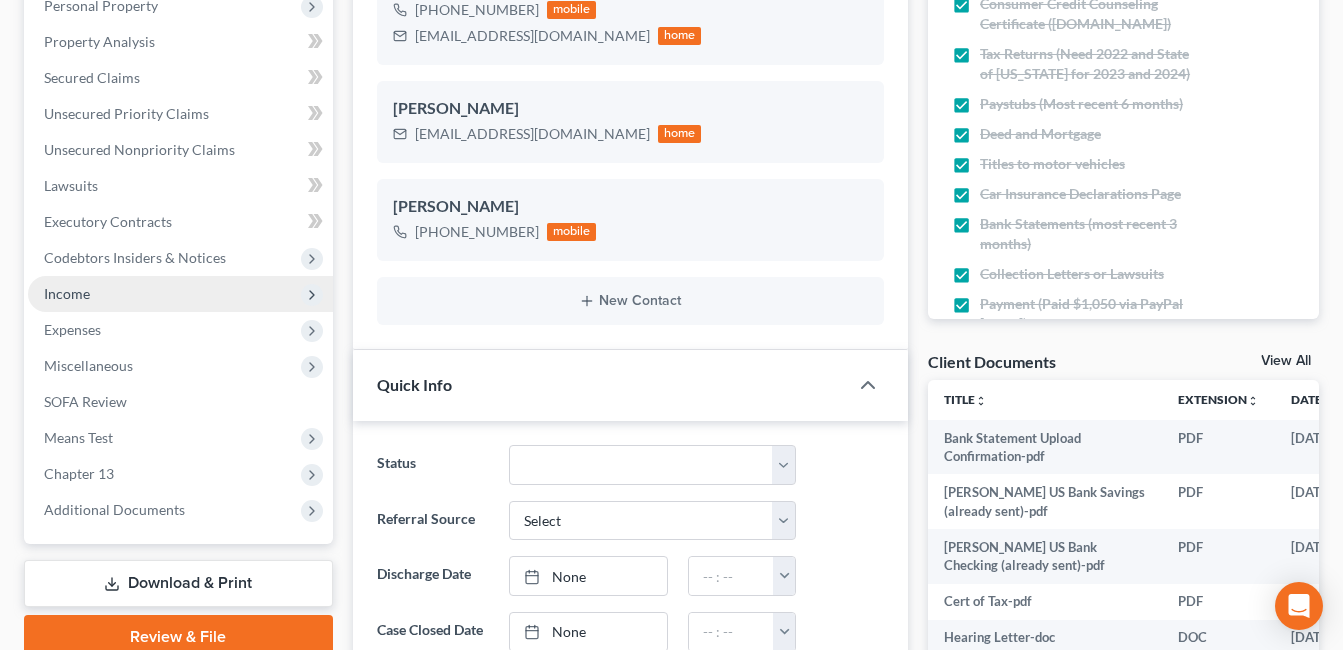 click on "Income" at bounding box center [180, 294] 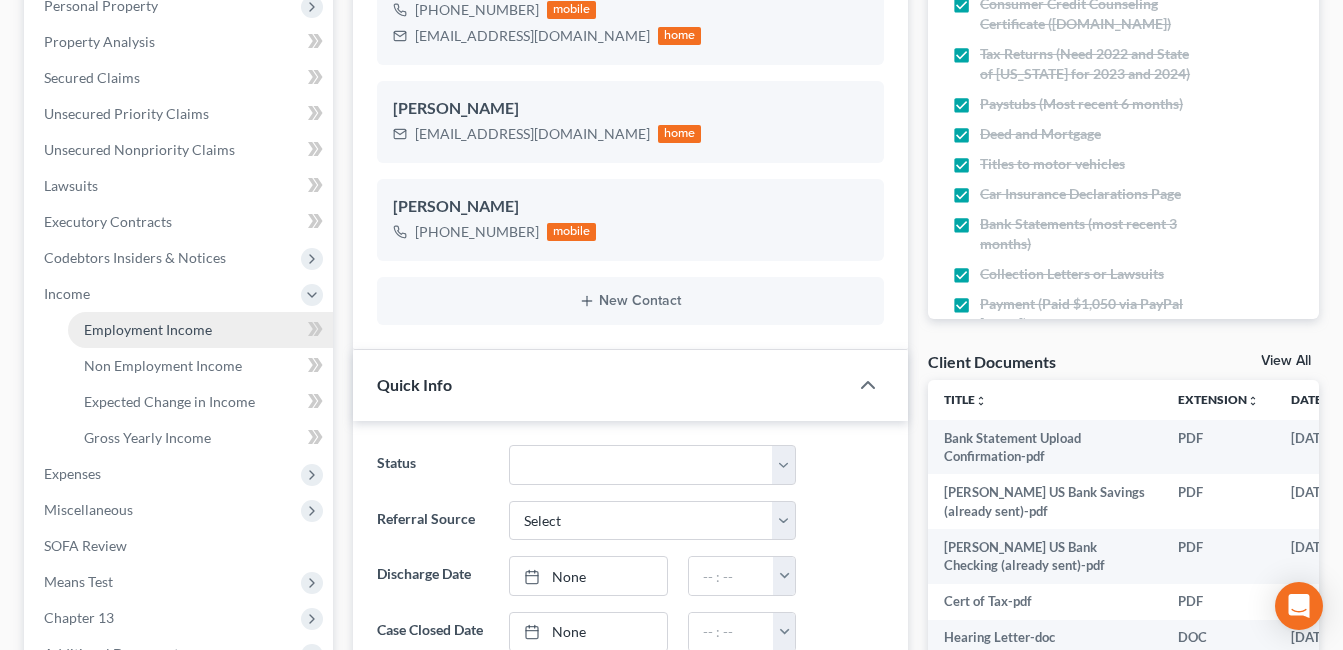 click on "Employment Income" at bounding box center (148, 329) 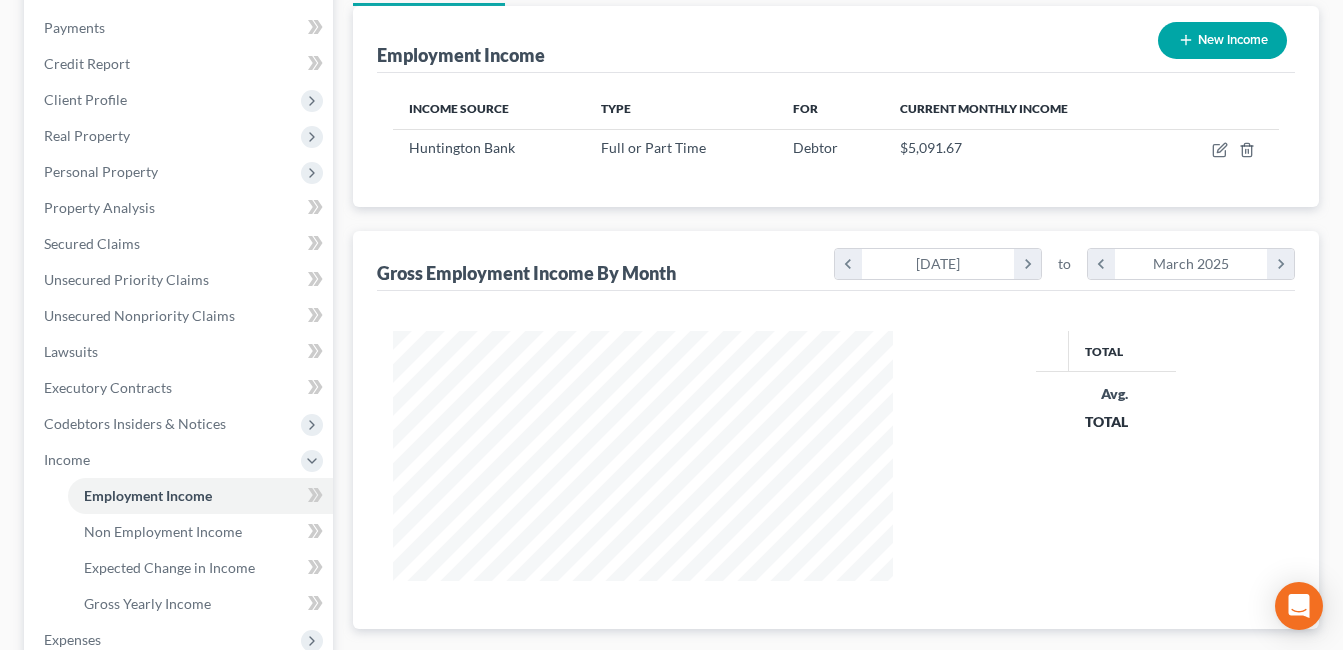 scroll, scrollTop: 0, scrollLeft: 0, axis: both 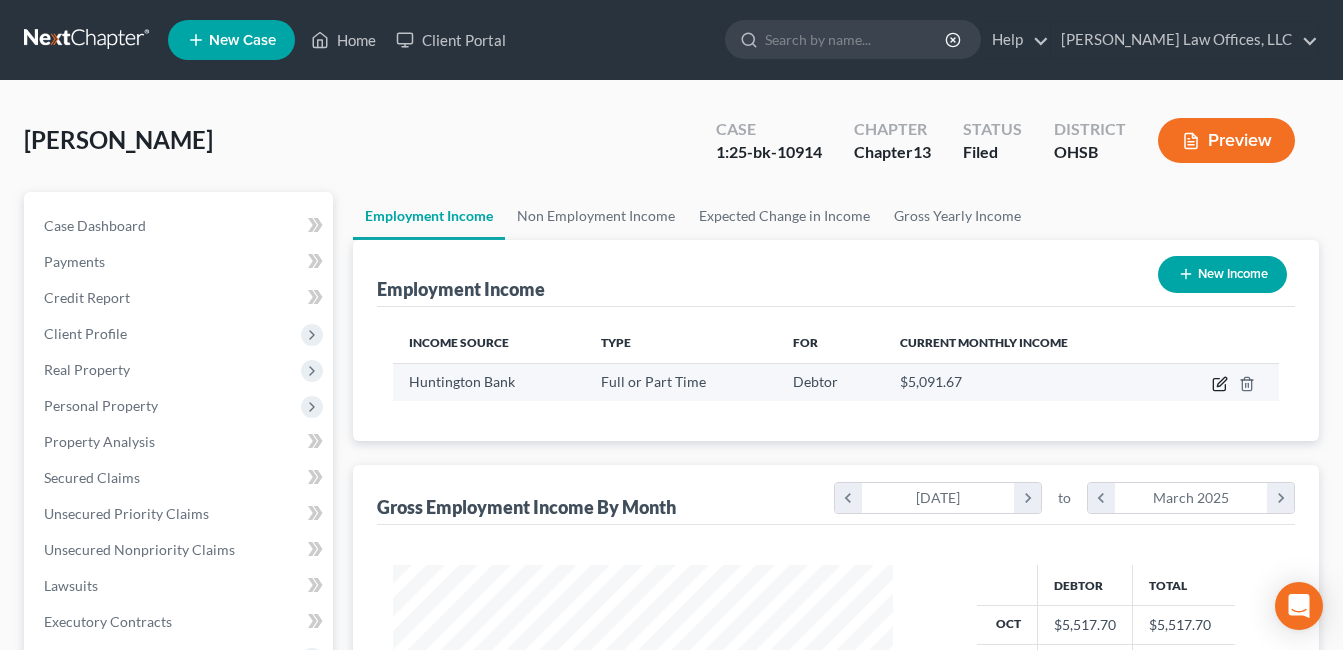 click 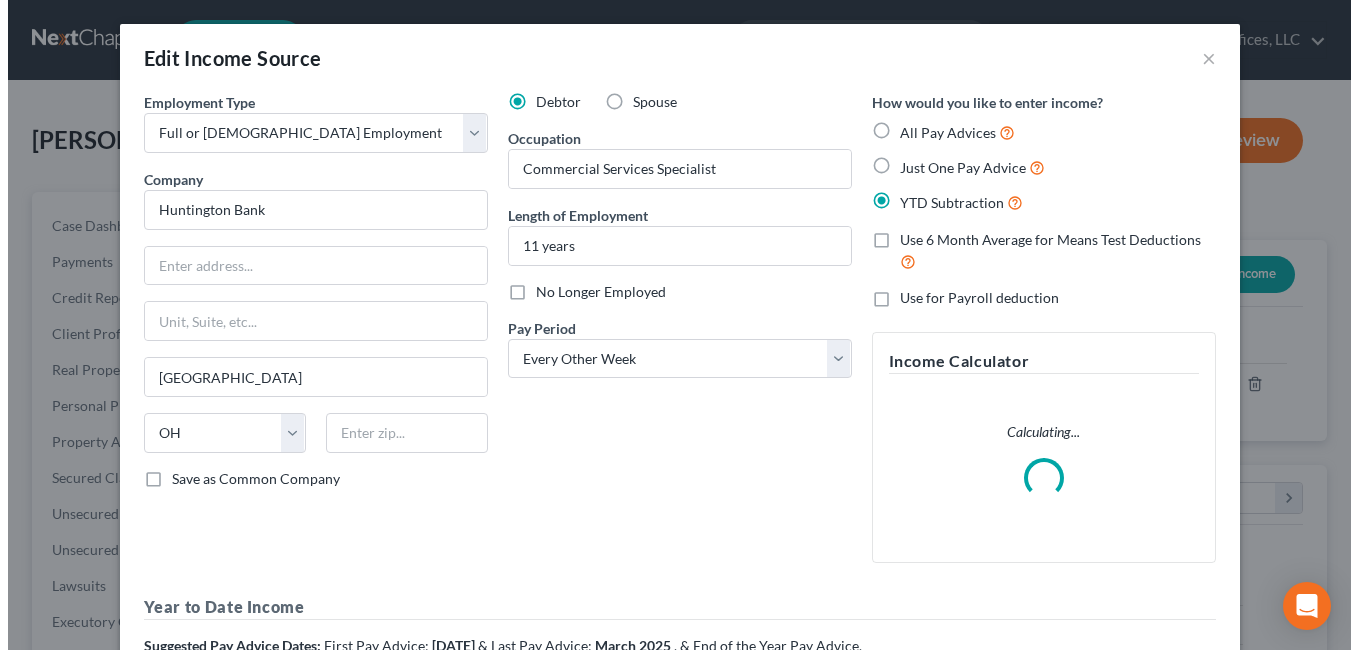 scroll, scrollTop: 999642, scrollLeft: 999453, axis: both 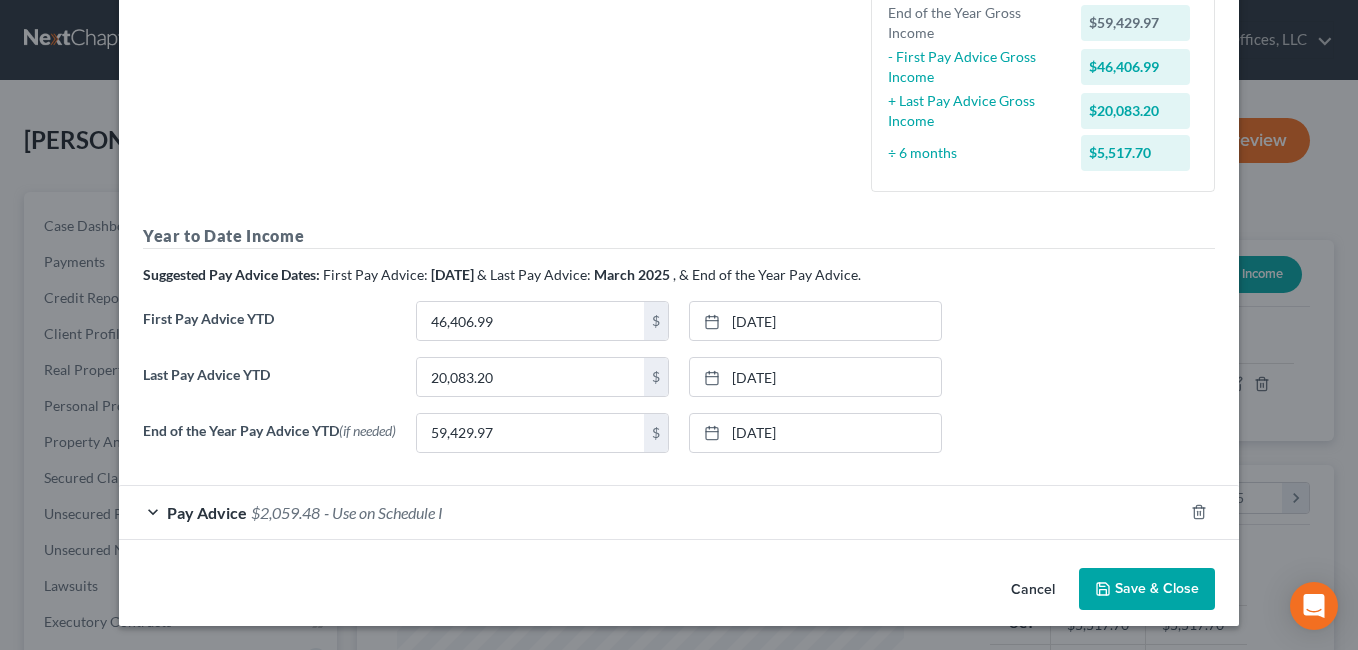 click on "Save & Close" at bounding box center (1147, 589) 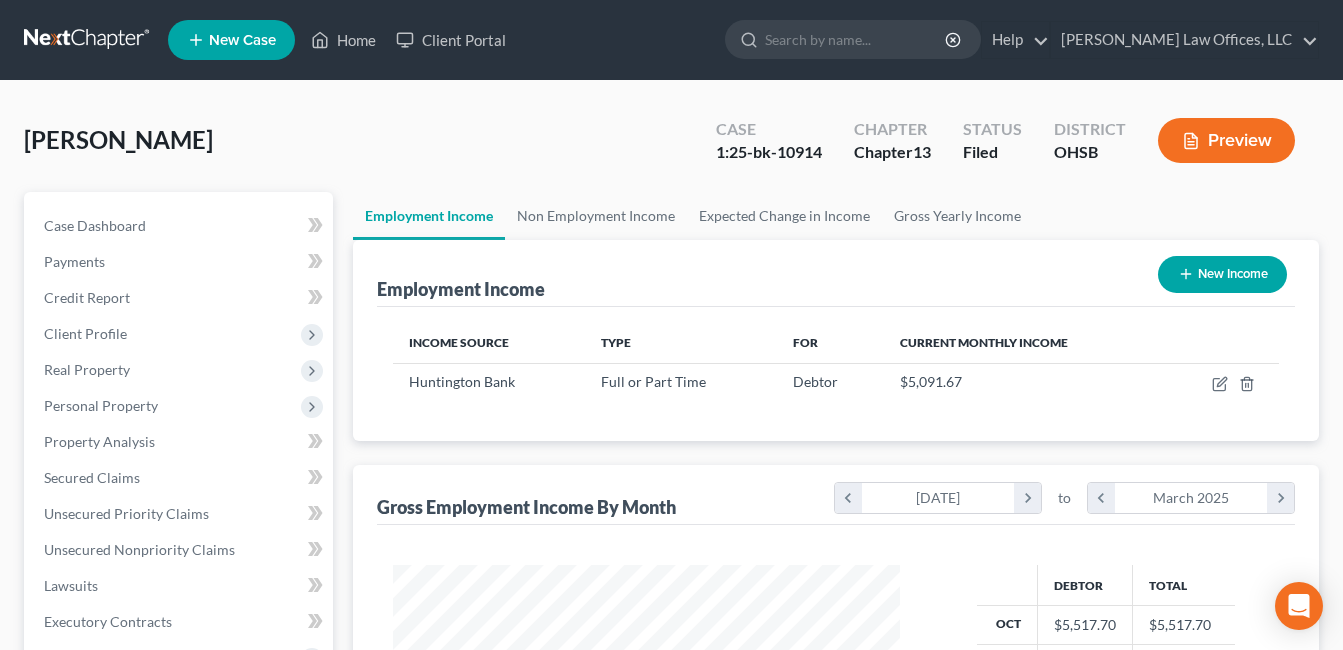 scroll, scrollTop: 359, scrollLeft: 541, axis: both 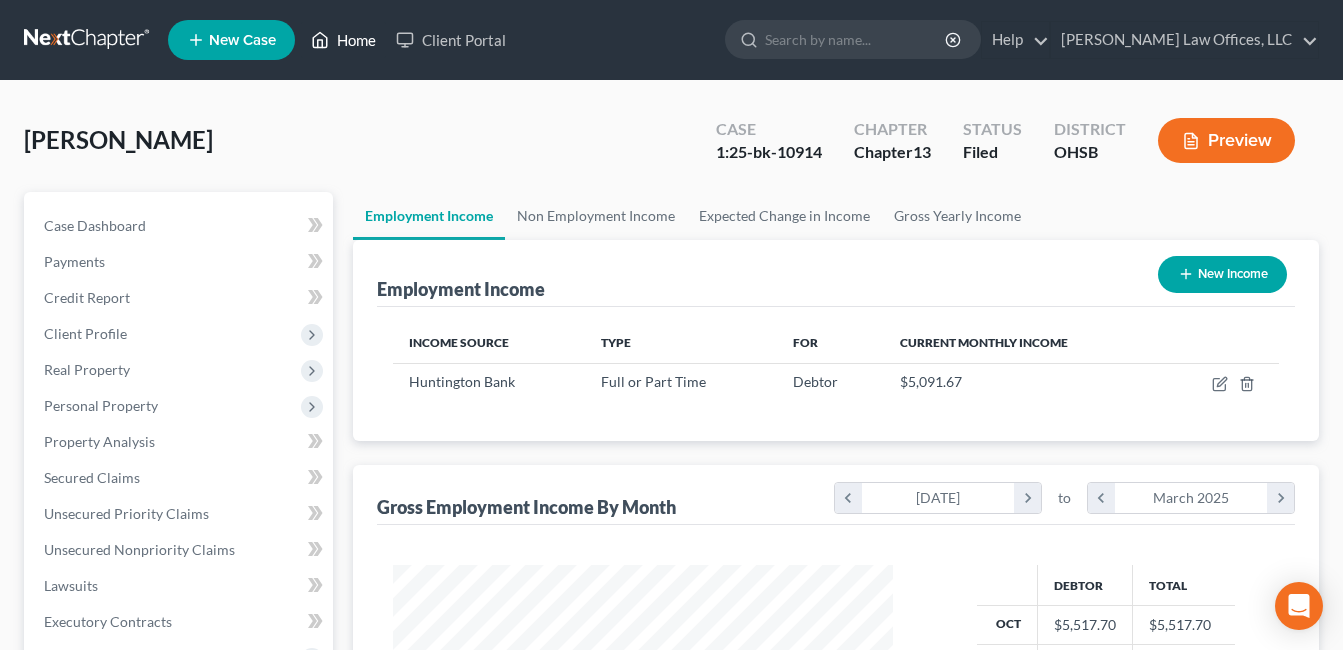 click on "Home" at bounding box center (343, 40) 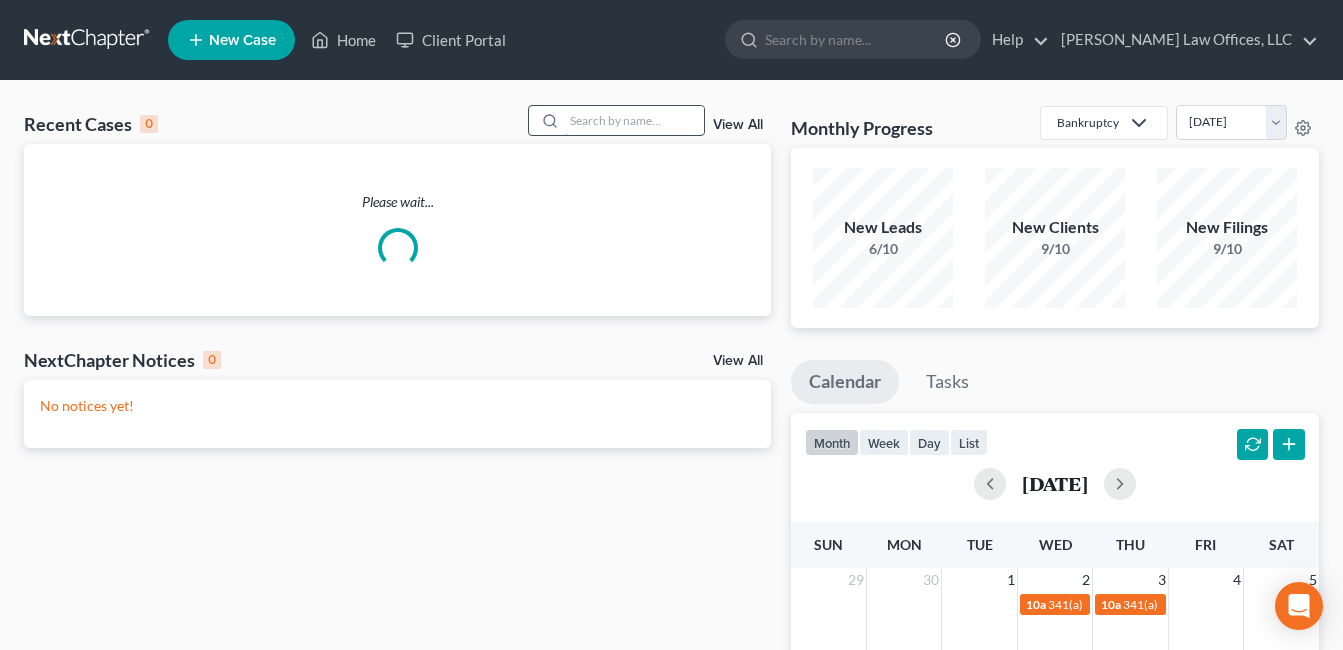 click at bounding box center (634, 120) 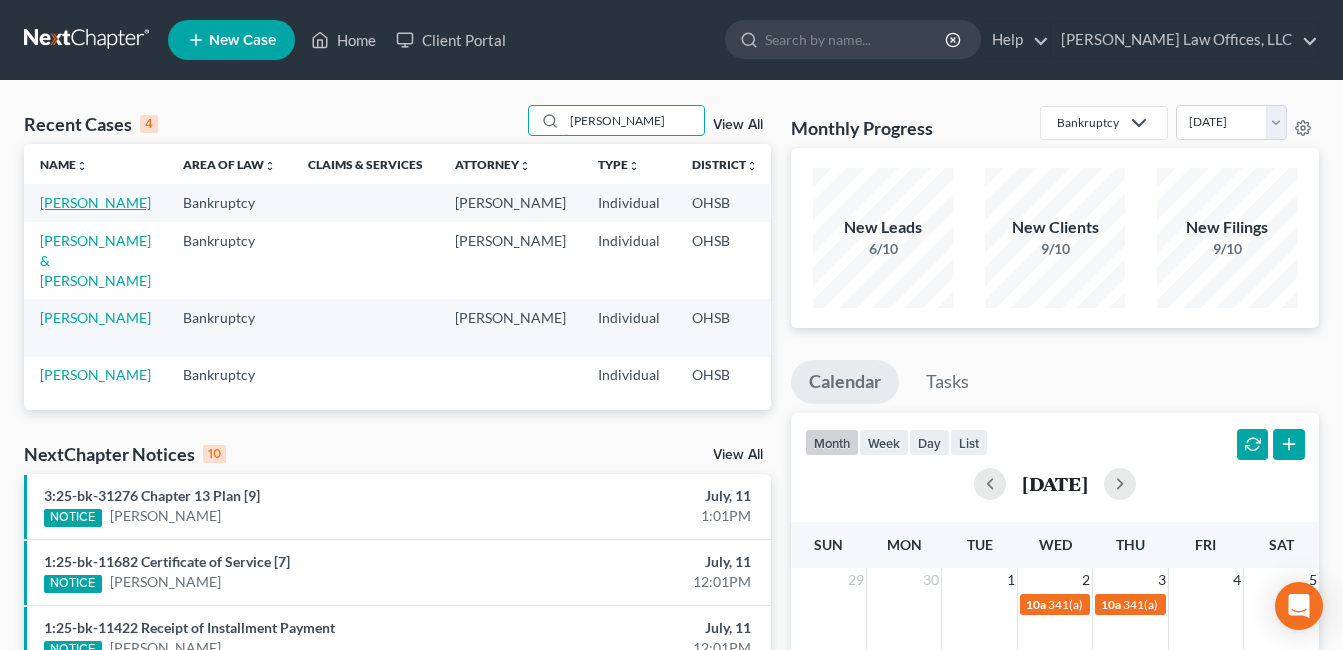 type on "thomas" 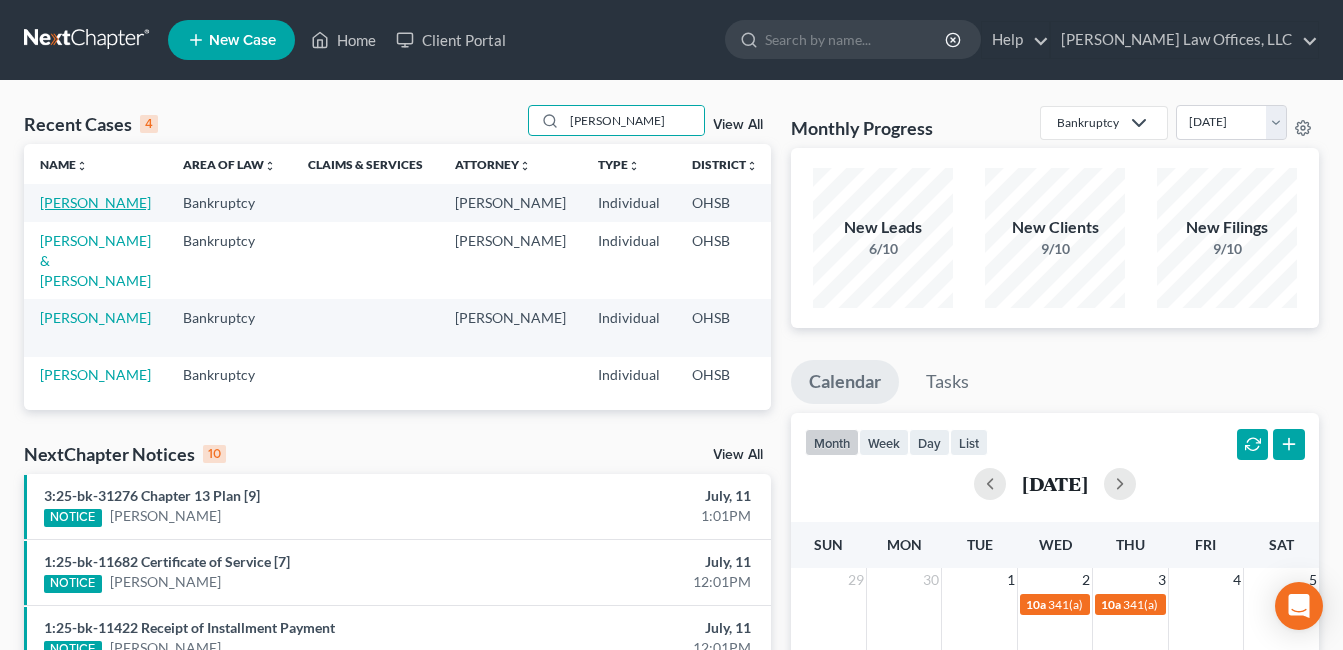 click on "[PERSON_NAME]" at bounding box center (95, 202) 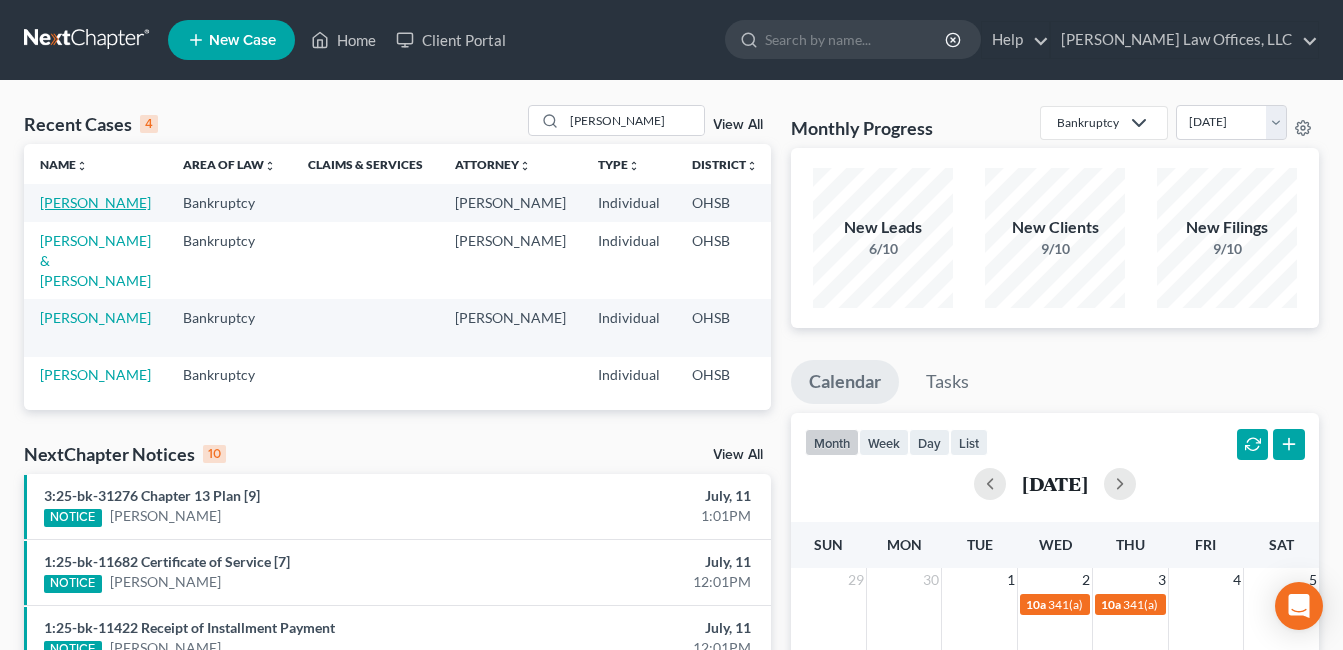 select on "0" 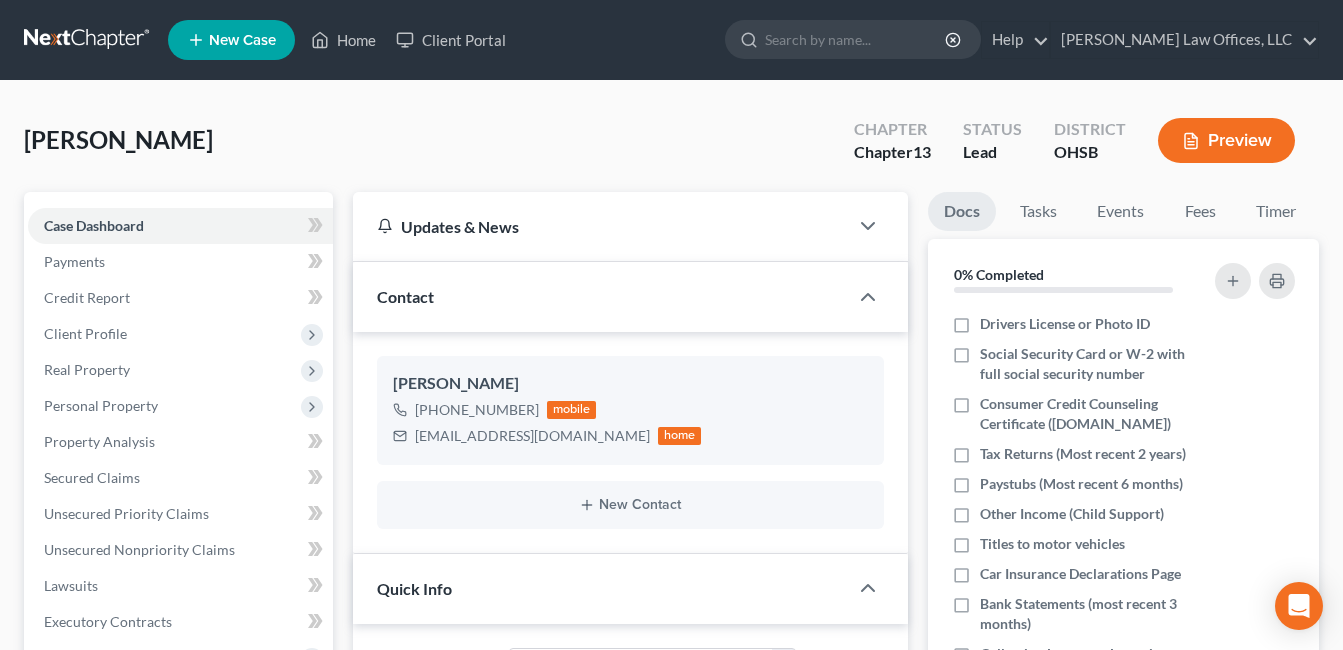 click on "Additional Documents" at bounding box center (114, 909) 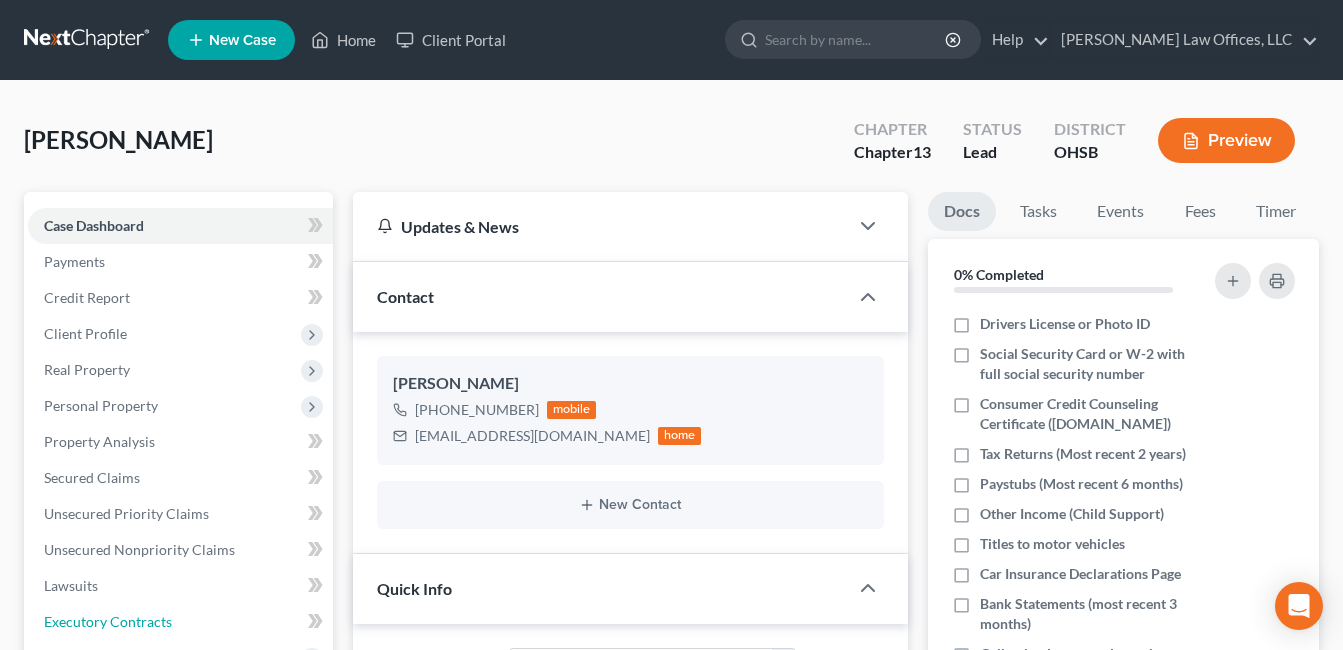 click on "Executory Contracts" at bounding box center [180, 622] 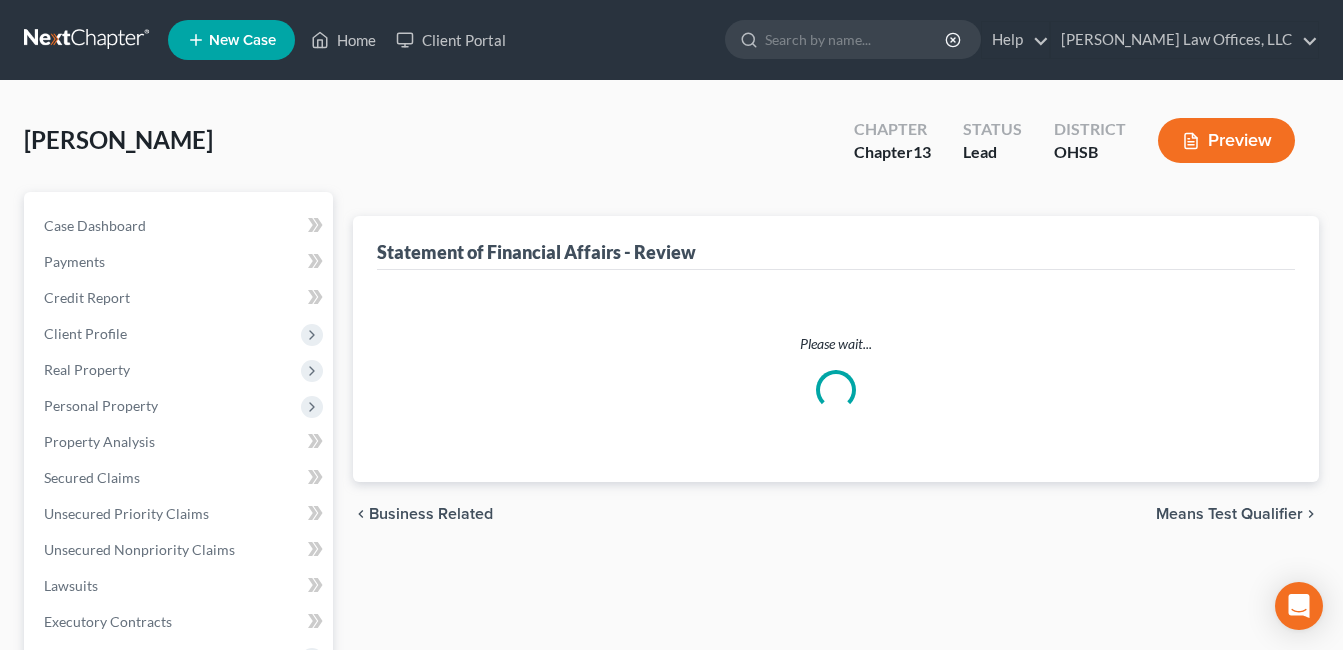scroll, scrollTop: 665, scrollLeft: 0, axis: vertical 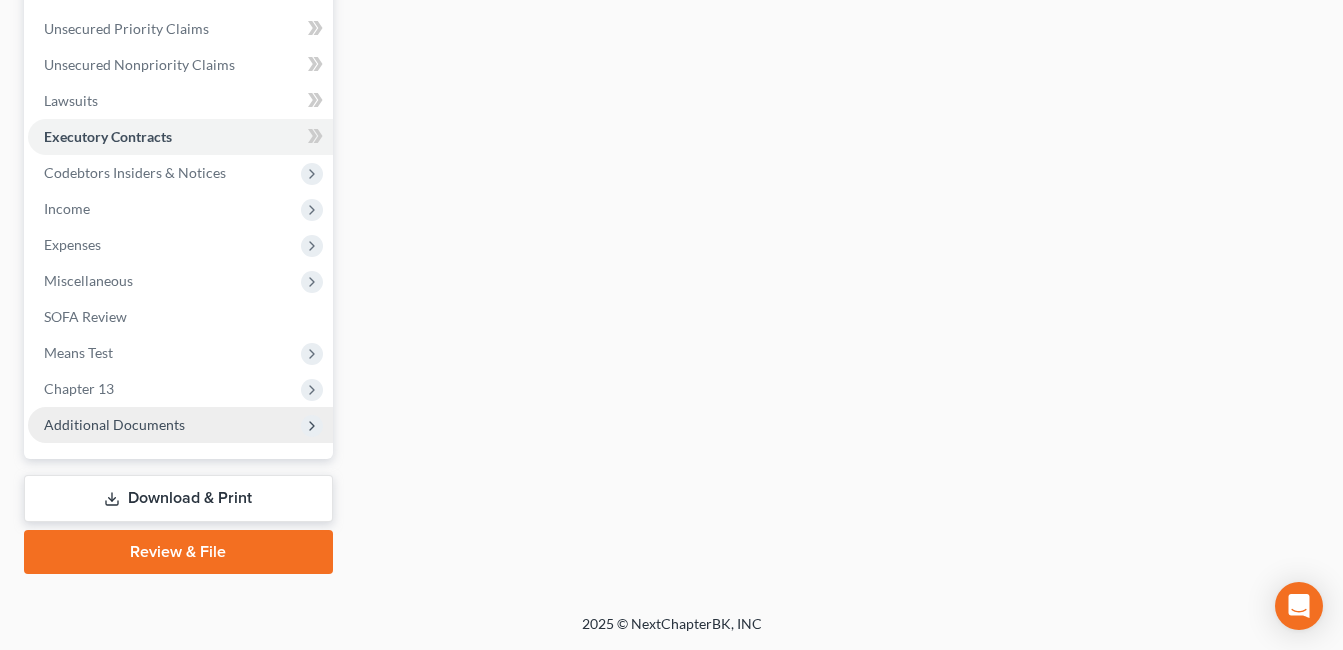 click on "Additional Documents" at bounding box center [114, 424] 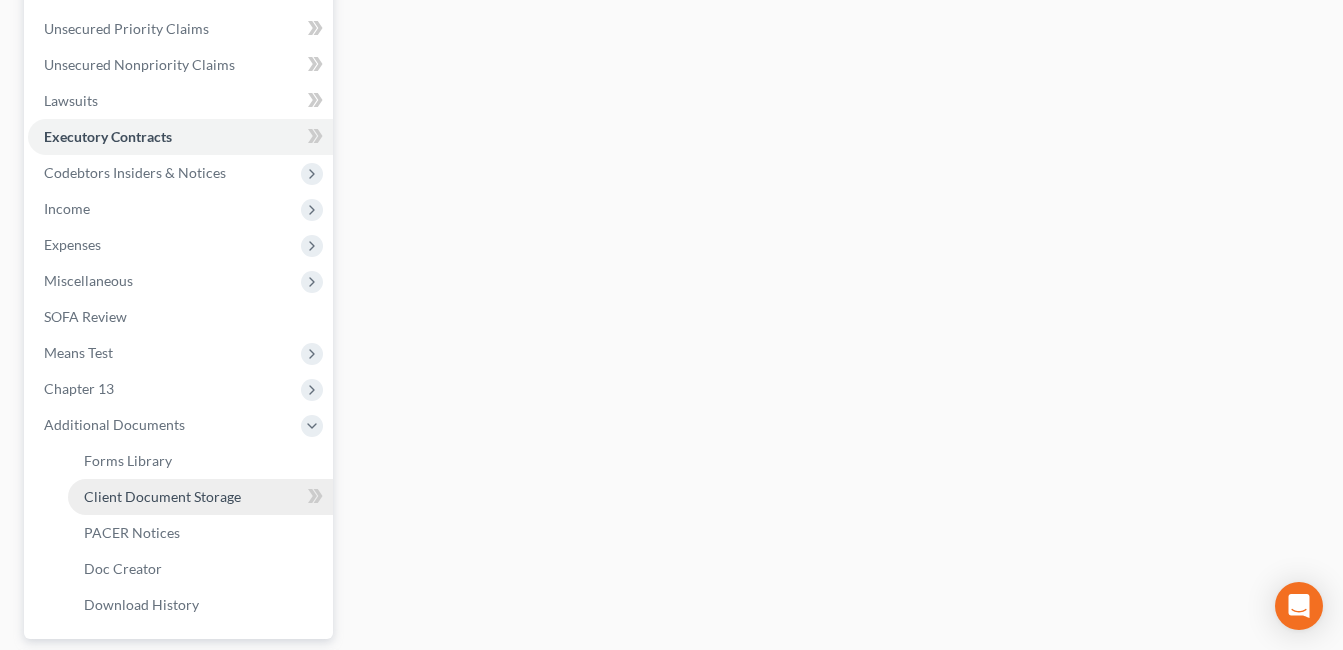 click on "Client Document Storage" at bounding box center (162, 496) 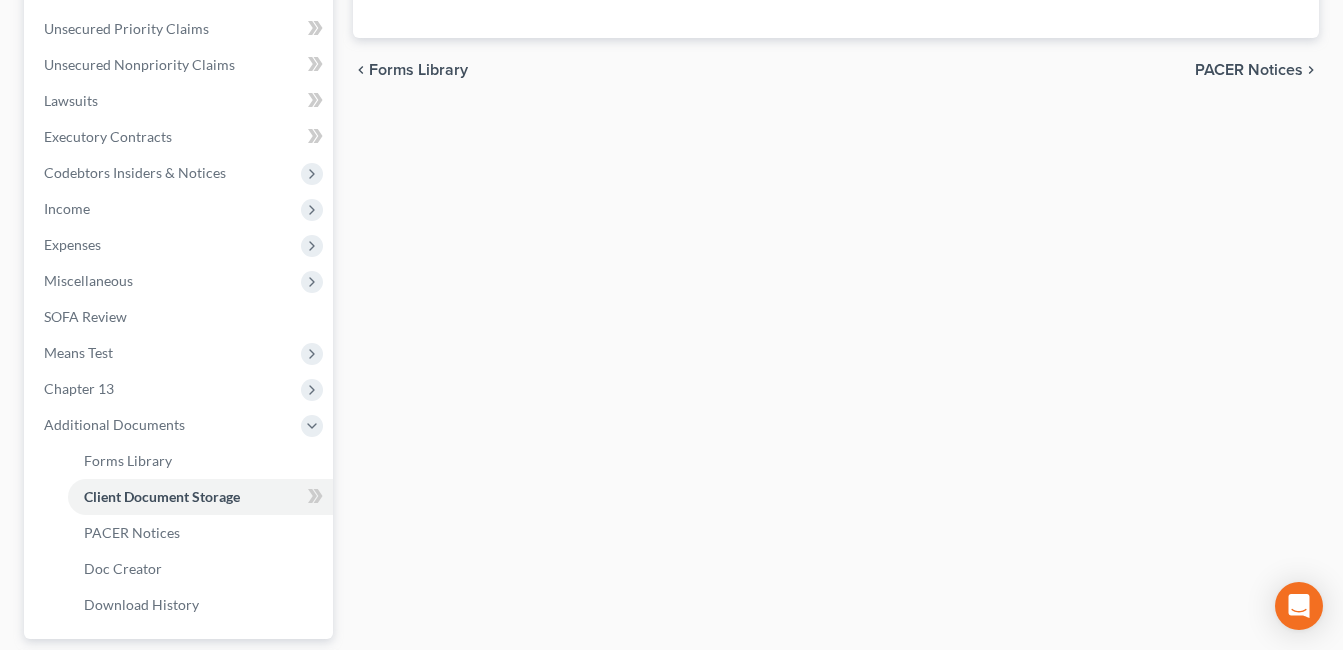 scroll, scrollTop: 483, scrollLeft: 0, axis: vertical 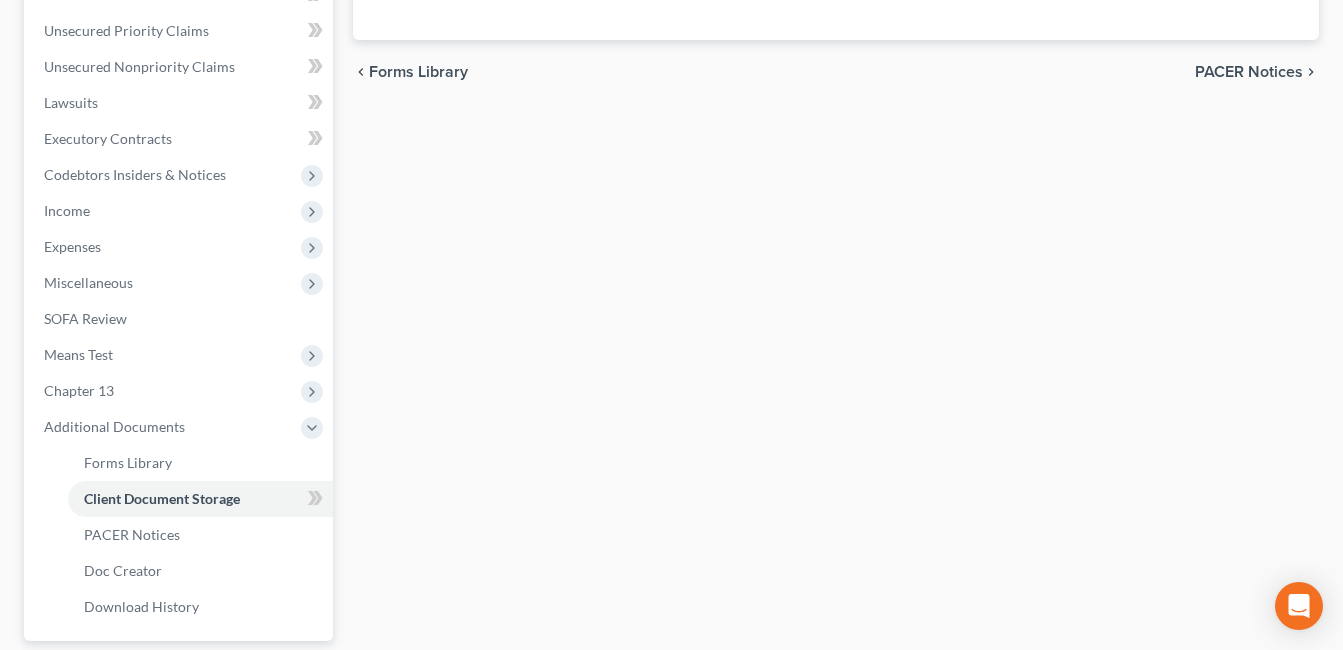 select on "7" 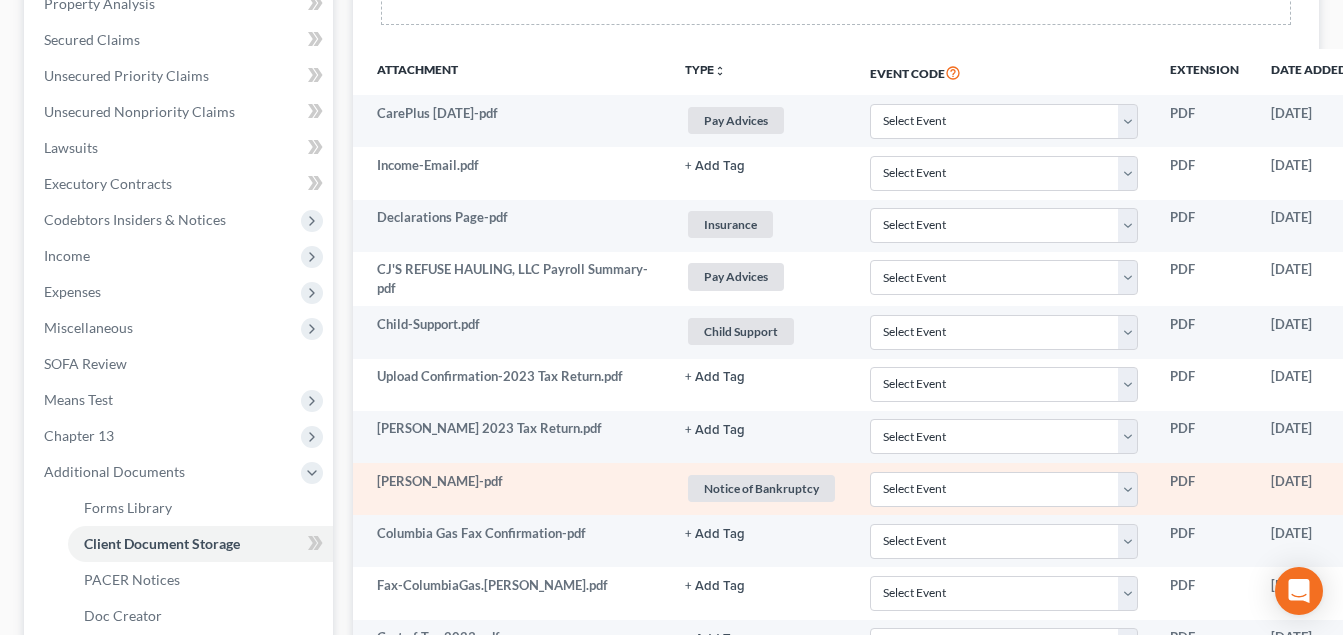 scroll, scrollTop: 423, scrollLeft: 0, axis: vertical 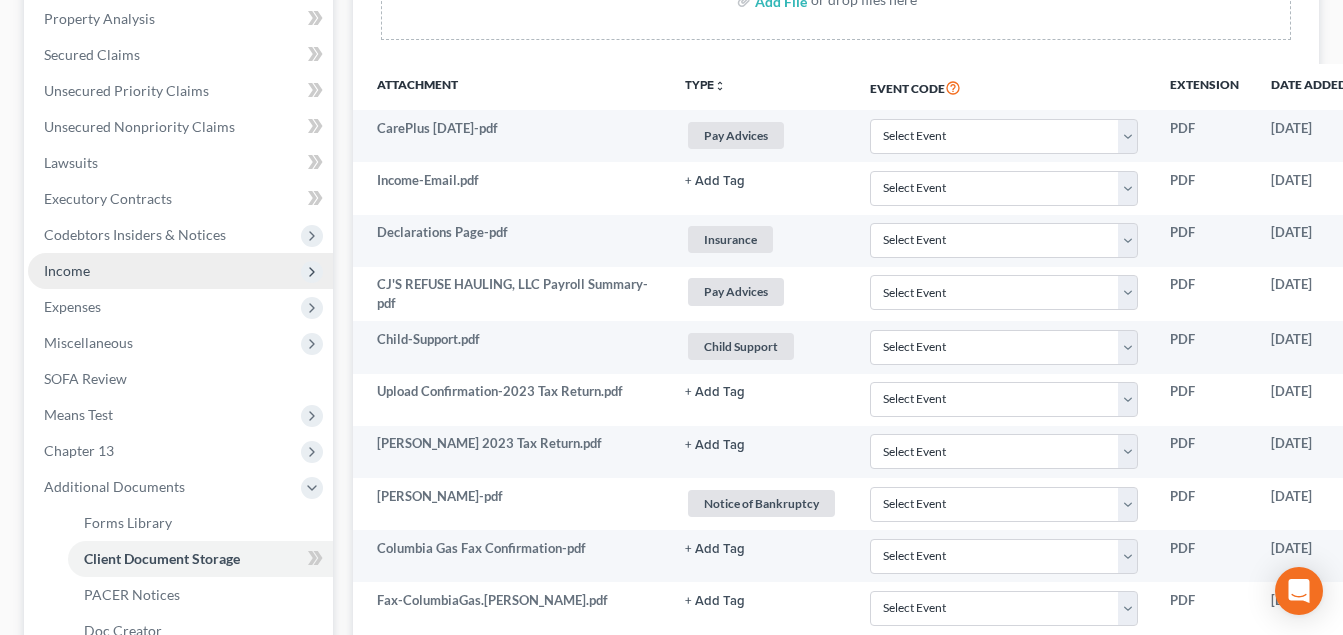 drag, startPoint x: 121, startPoint y: 277, endPoint x: 137, endPoint y: 272, distance: 16.763054 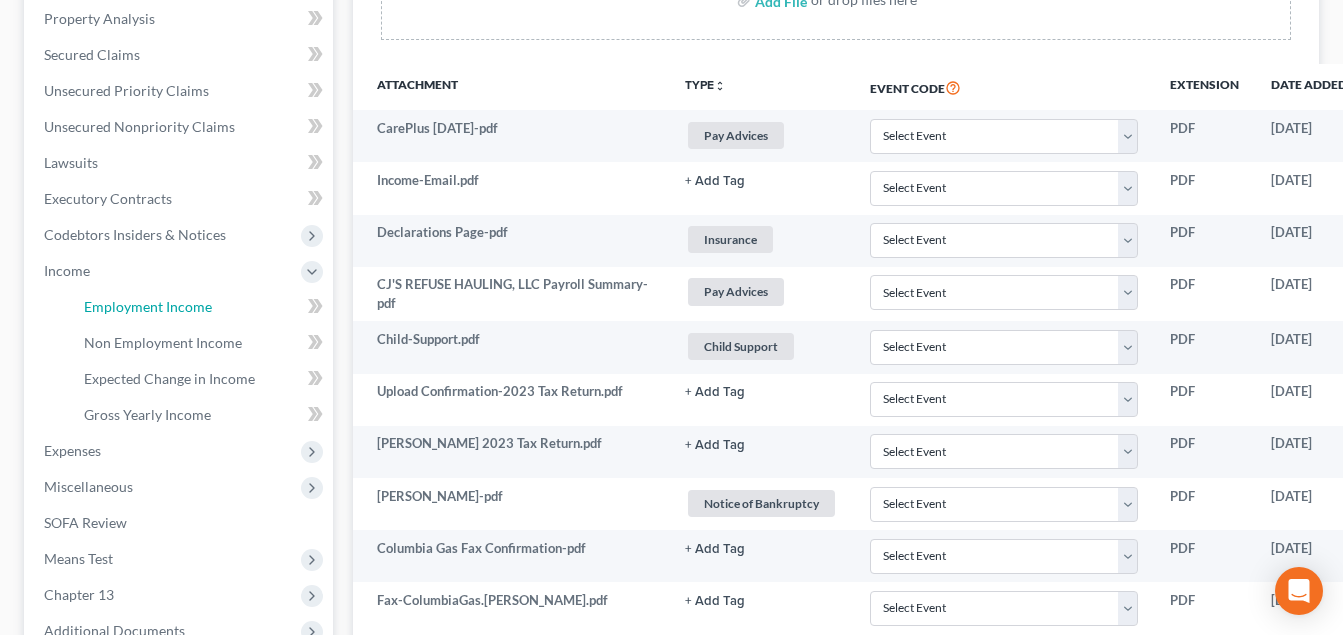 drag, startPoint x: 154, startPoint y: 304, endPoint x: 567, endPoint y: 40, distance: 490.16833 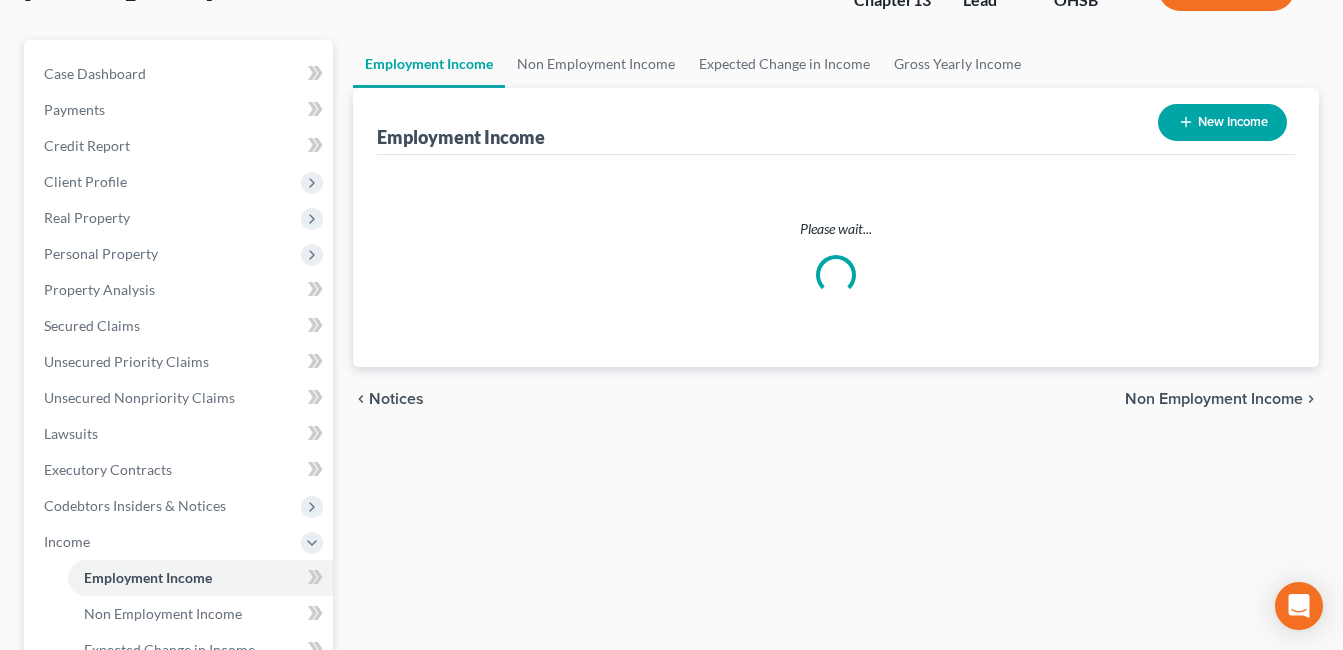 scroll, scrollTop: 0, scrollLeft: 0, axis: both 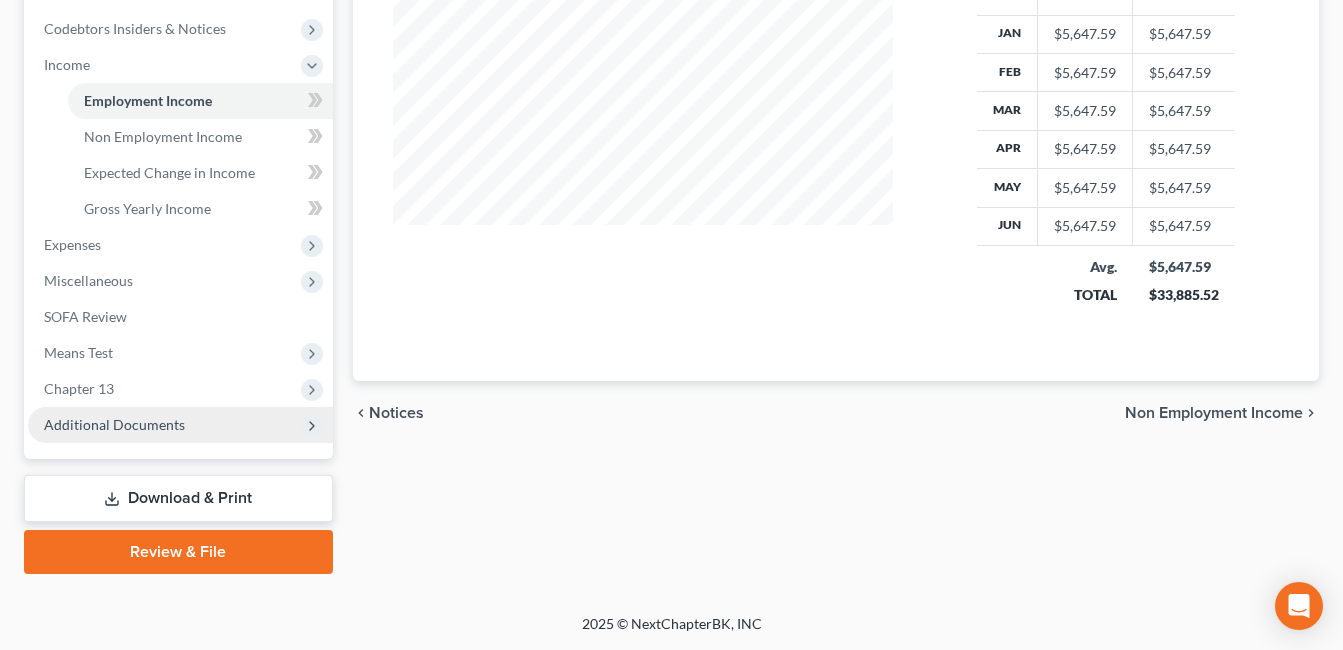 drag, startPoint x: 171, startPoint y: 433, endPoint x: 223, endPoint y: 420, distance: 53.600372 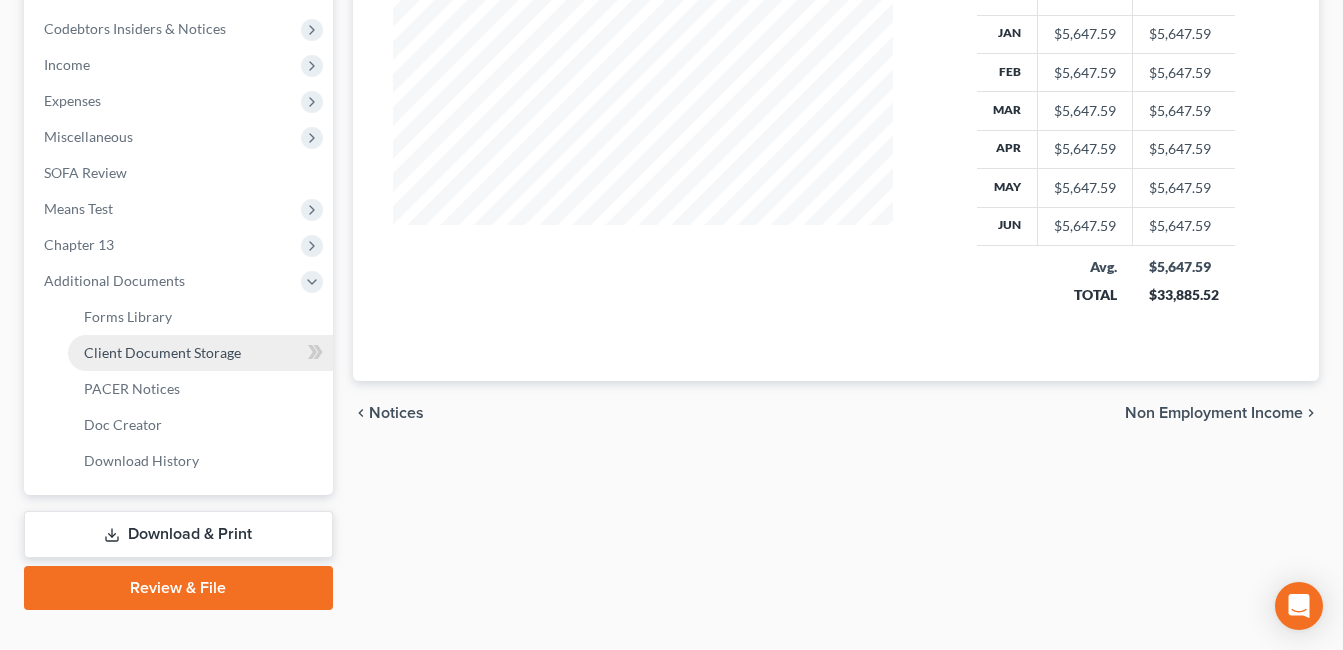 click on "Client Document Storage" at bounding box center [162, 352] 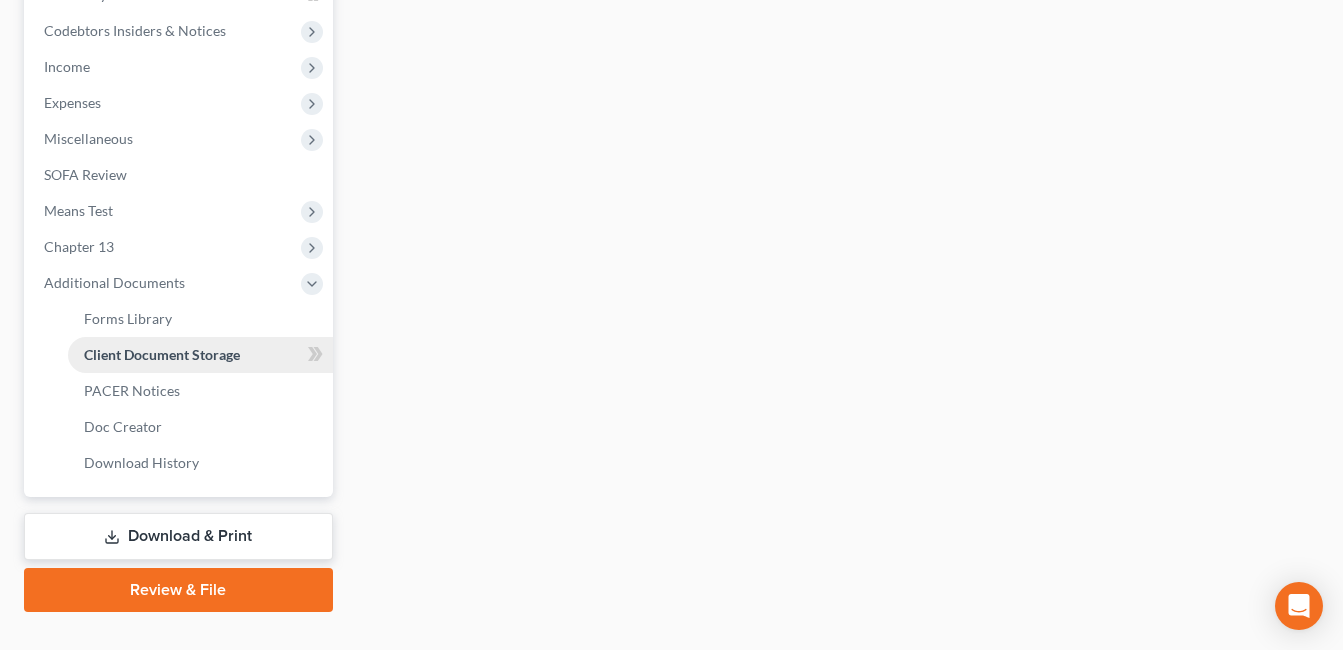 scroll, scrollTop: 555, scrollLeft: 0, axis: vertical 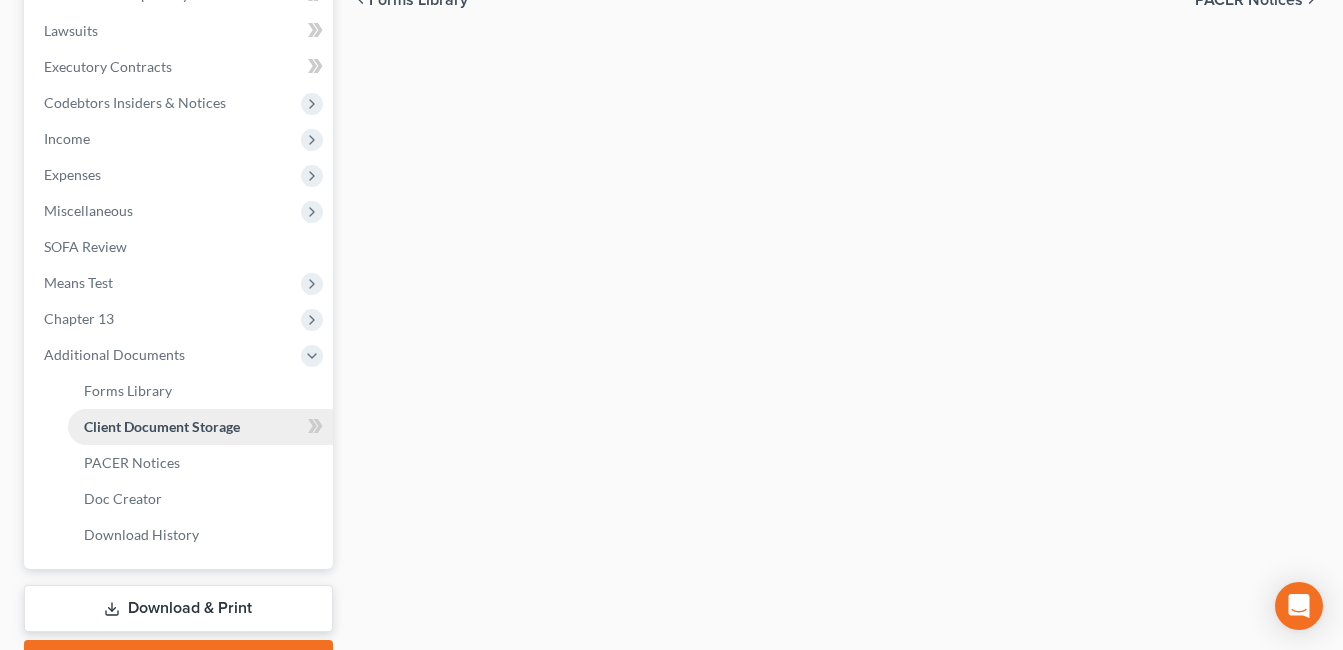 select on "7" 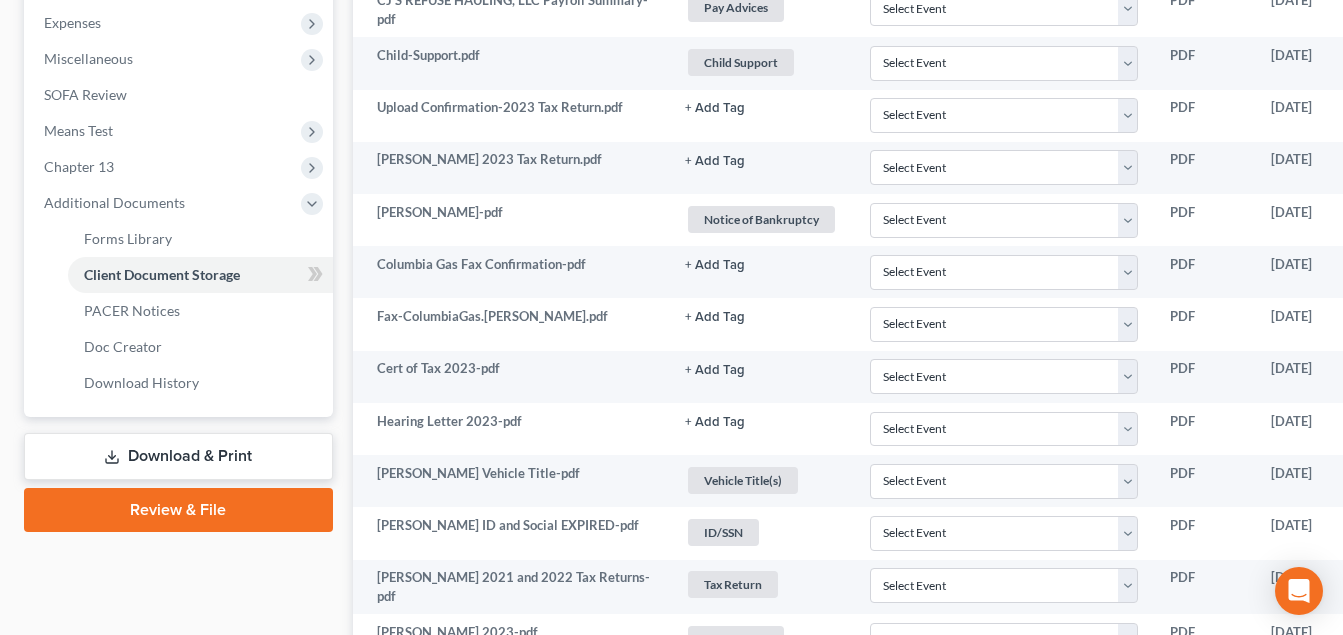 scroll, scrollTop: 1100, scrollLeft: 0, axis: vertical 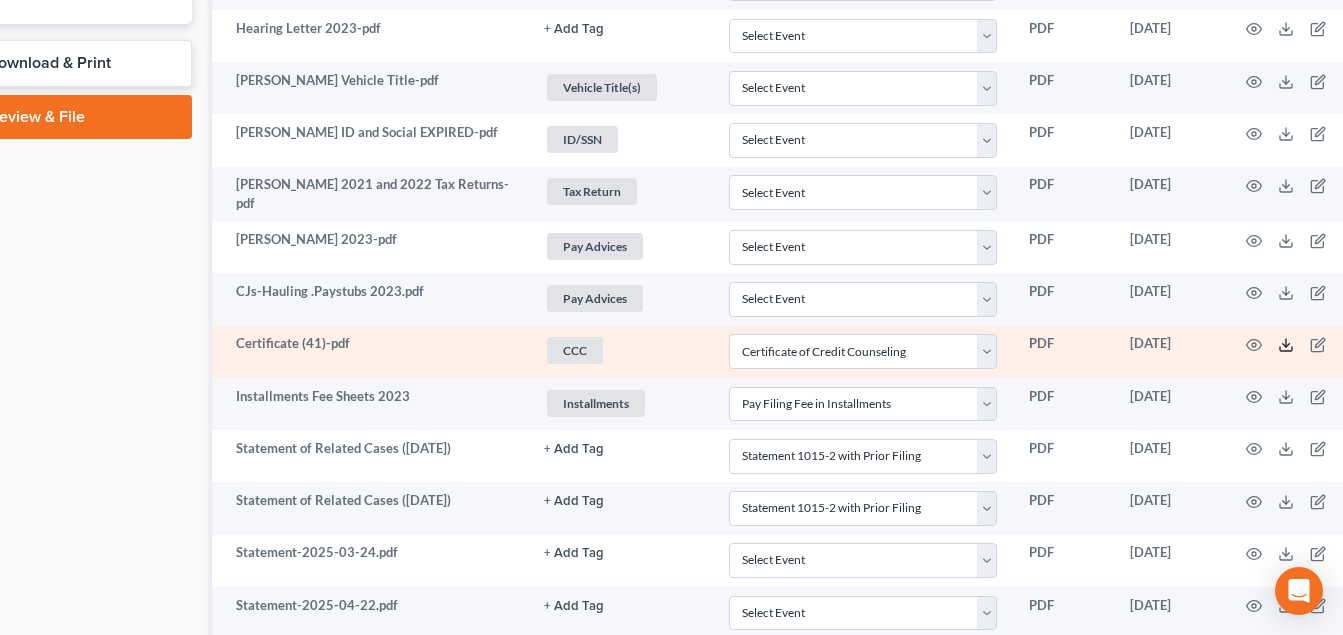 click 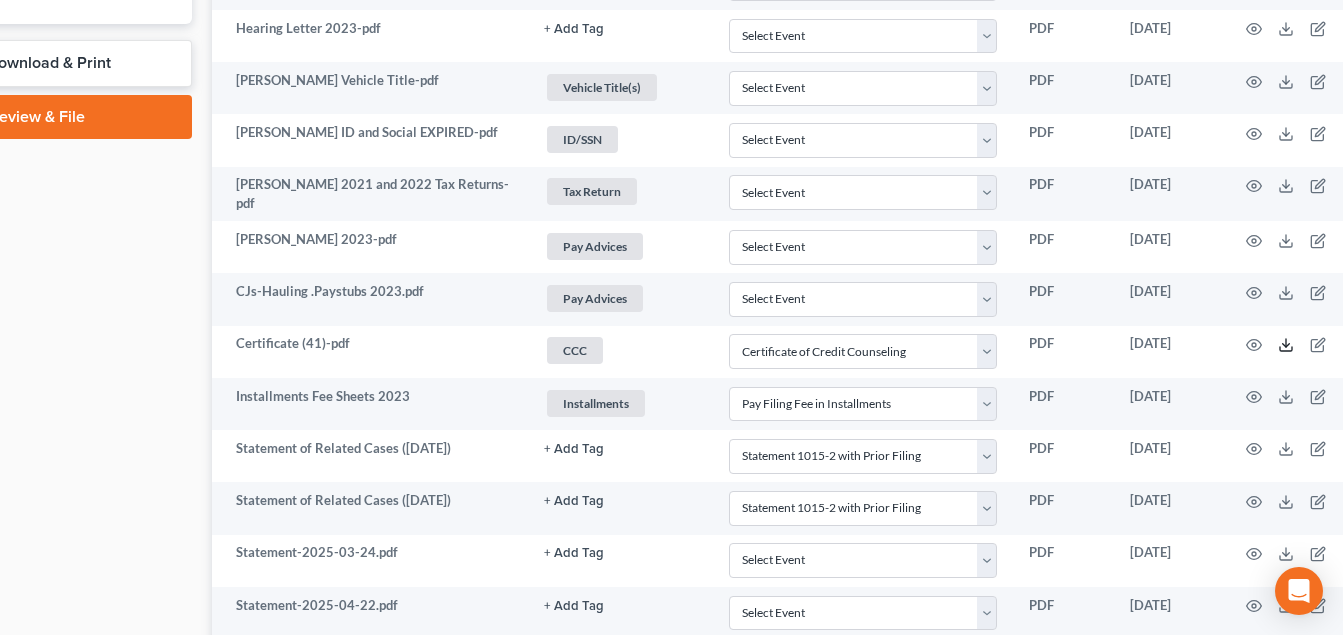 scroll, scrollTop: 1100, scrollLeft: 191, axis: both 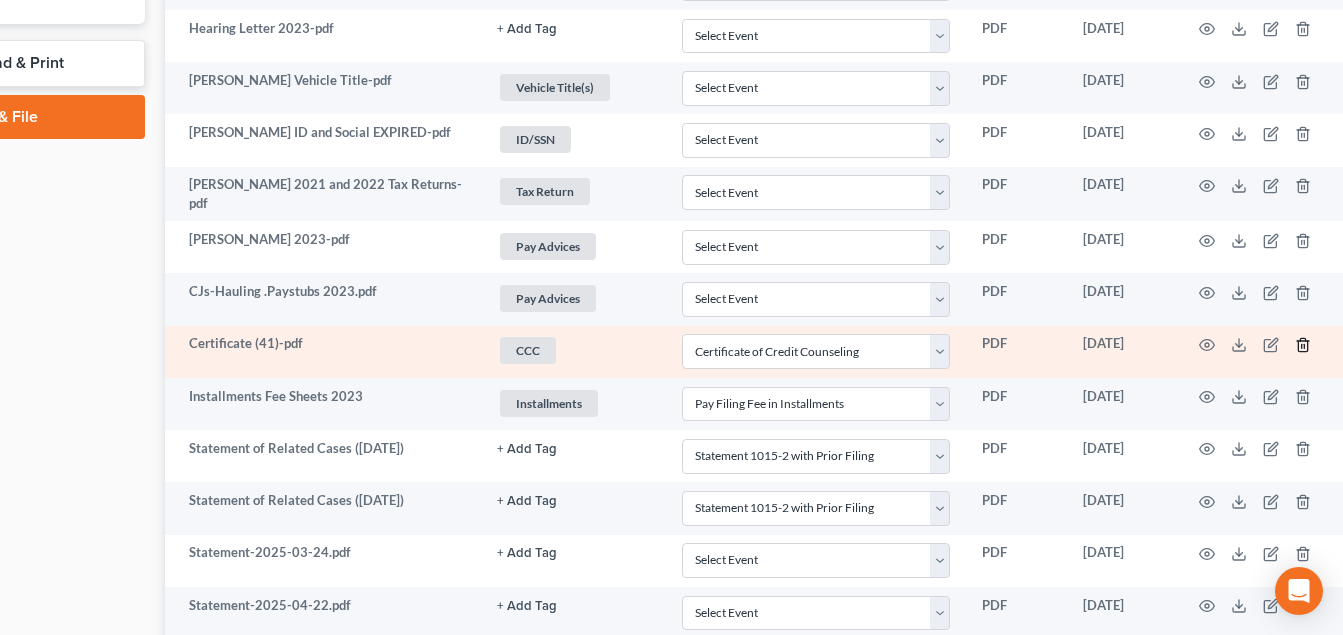 click 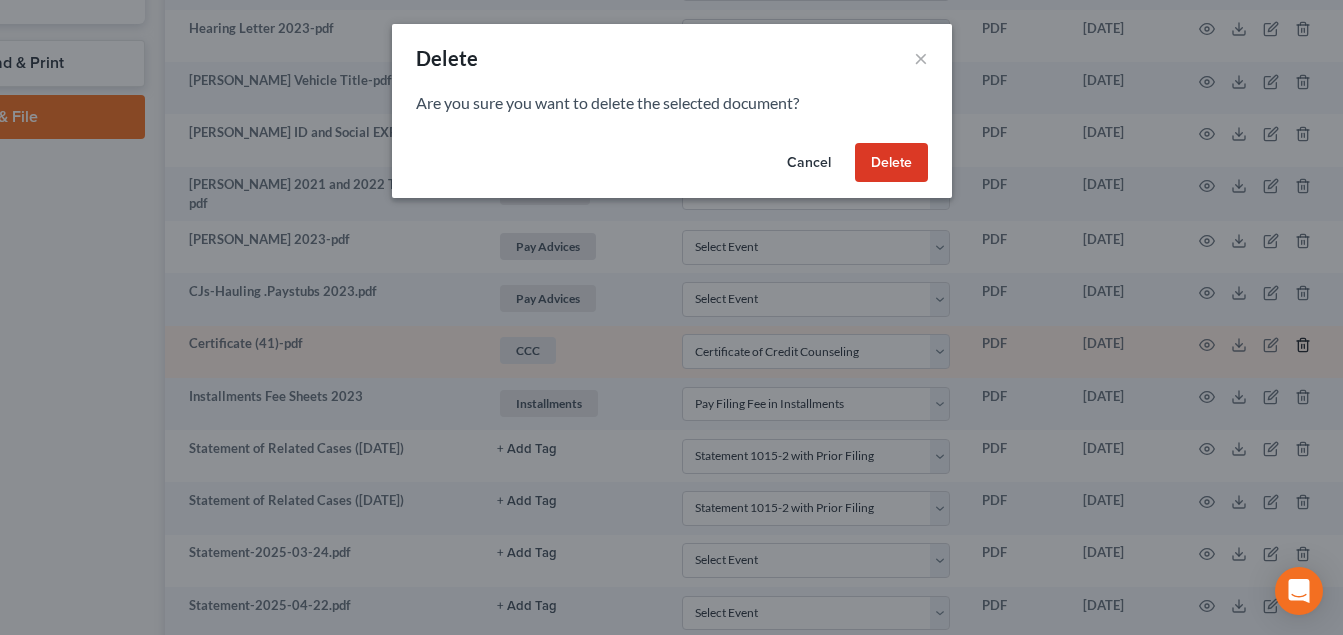 scroll, scrollTop: 1100, scrollLeft: 179, axis: both 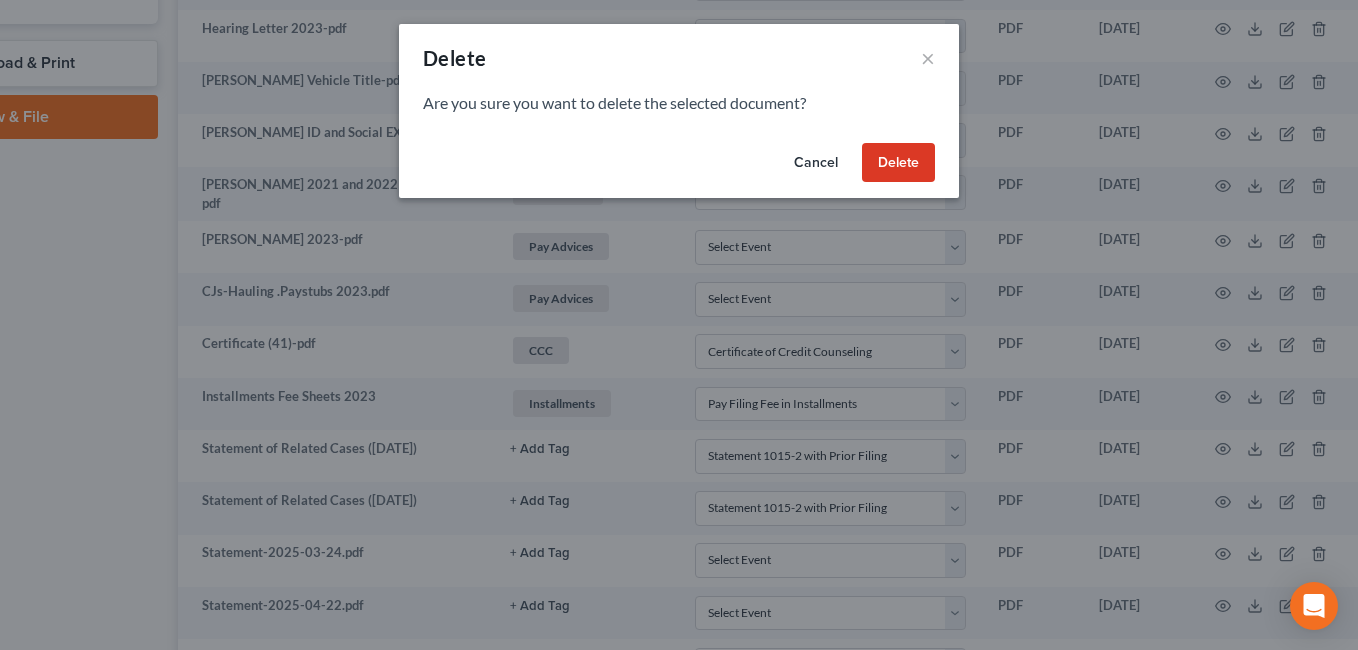 click on "Delete" at bounding box center (898, 163) 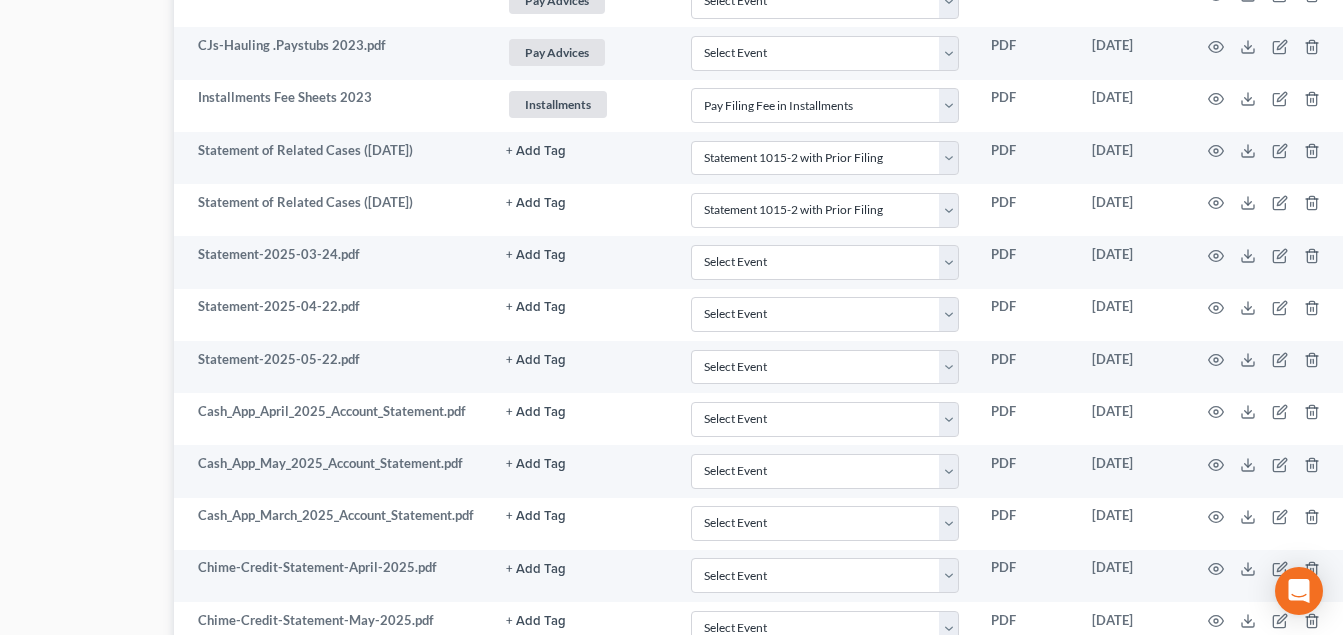 scroll, scrollTop: 1500, scrollLeft: 179, axis: both 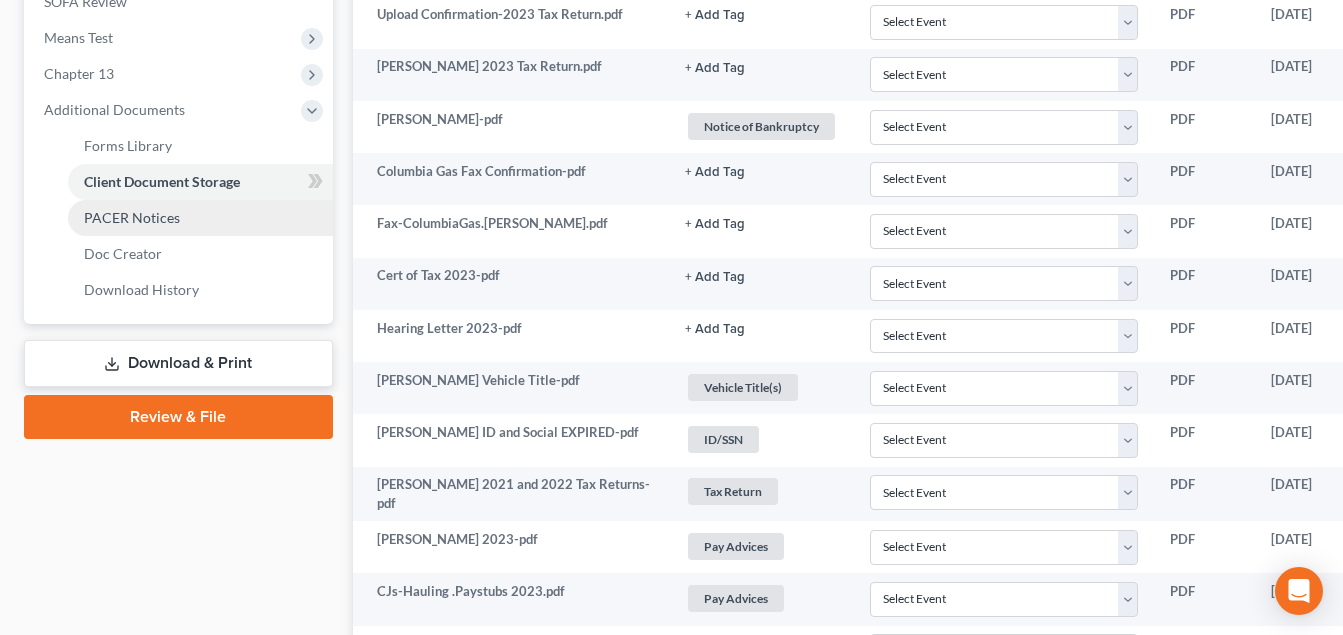 click on "PACER Notices" at bounding box center [200, 218] 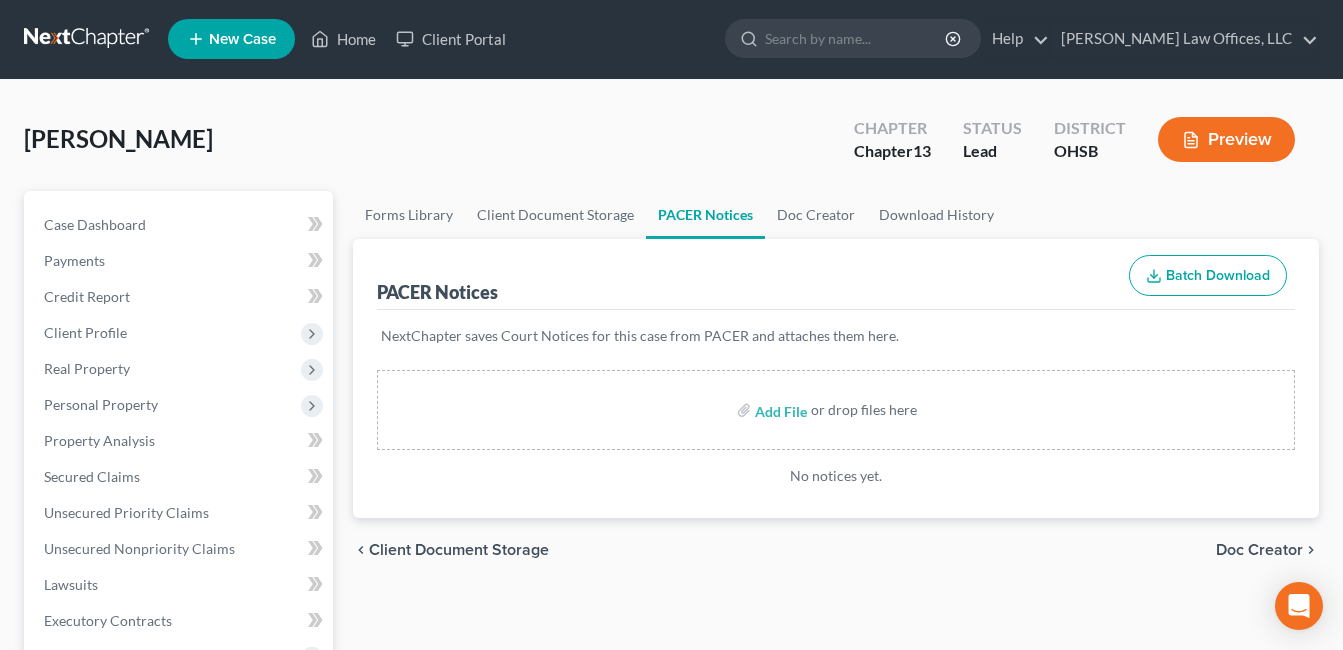 scroll, scrollTop: 0, scrollLeft: 0, axis: both 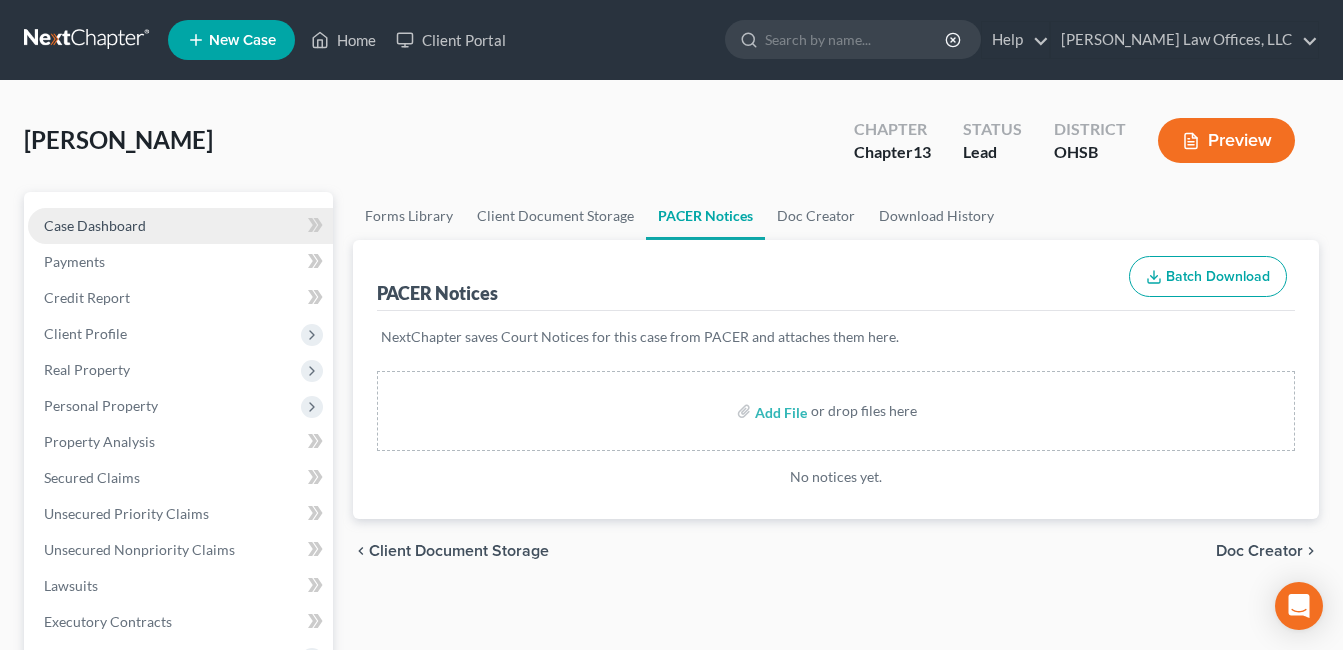 click on "Case Dashboard" at bounding box center (180, 226) 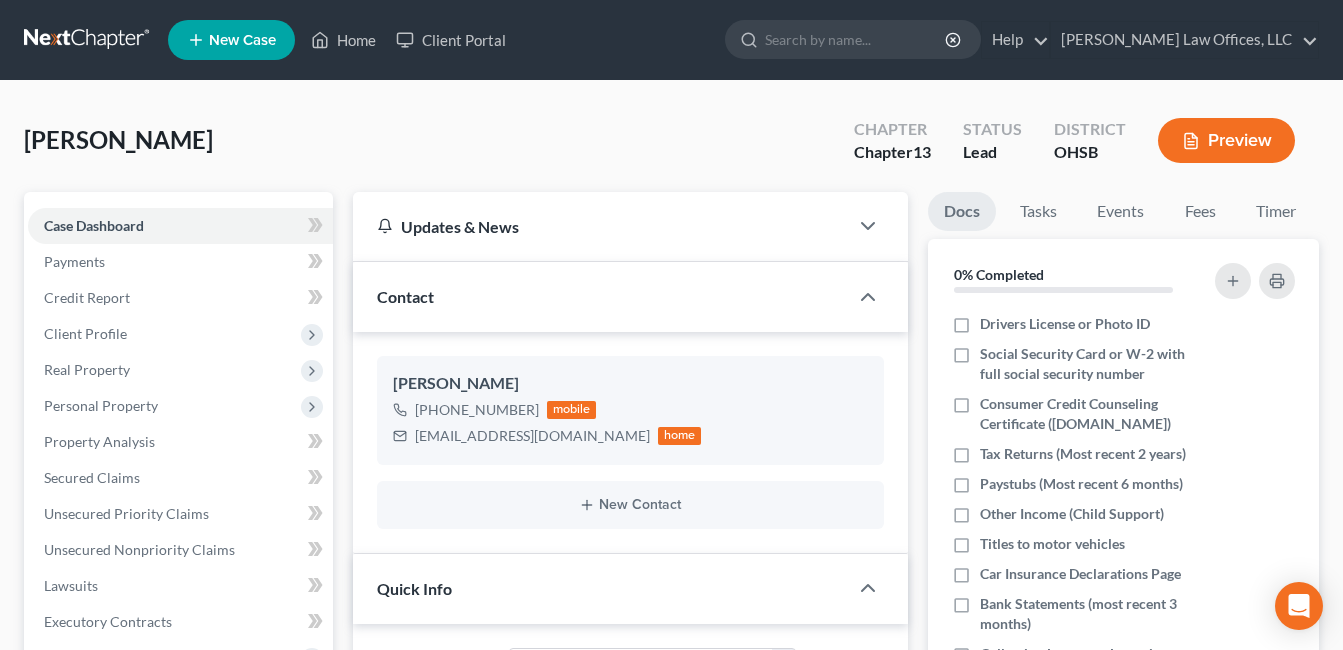 scroll, scrollTop: 100, scrollLeft: 0, axis: vertical 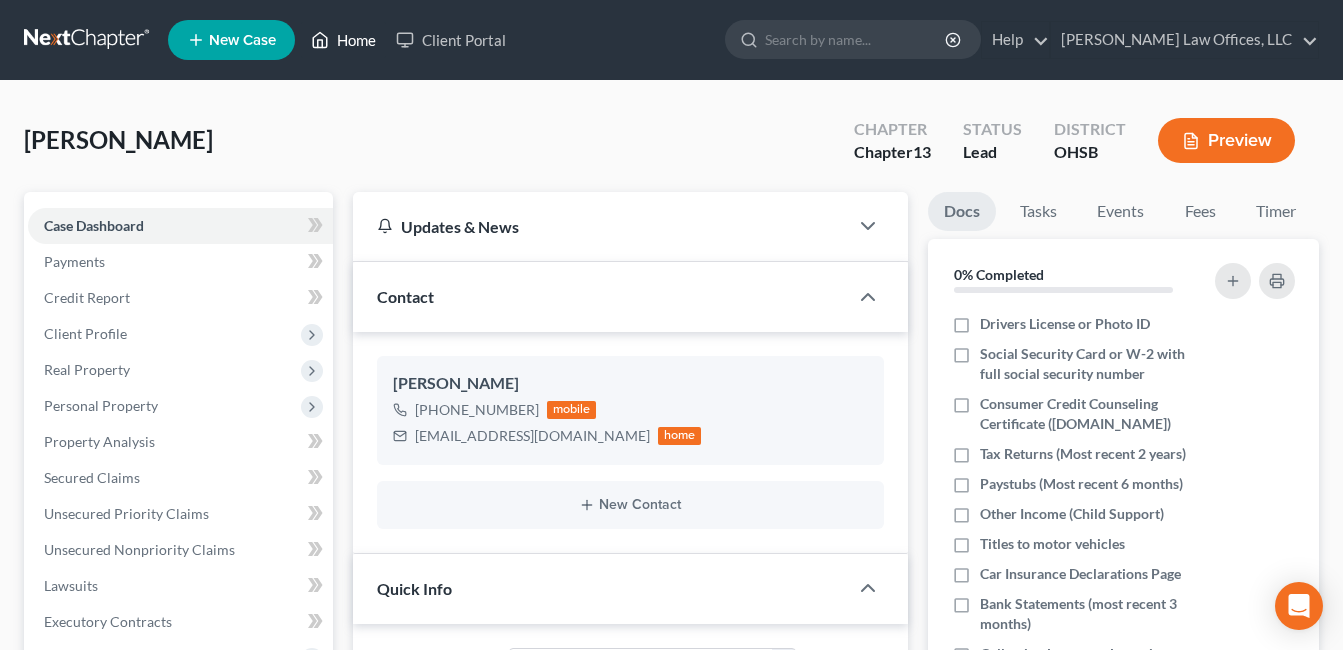 click on "Home" at bounding box center (343, 40) 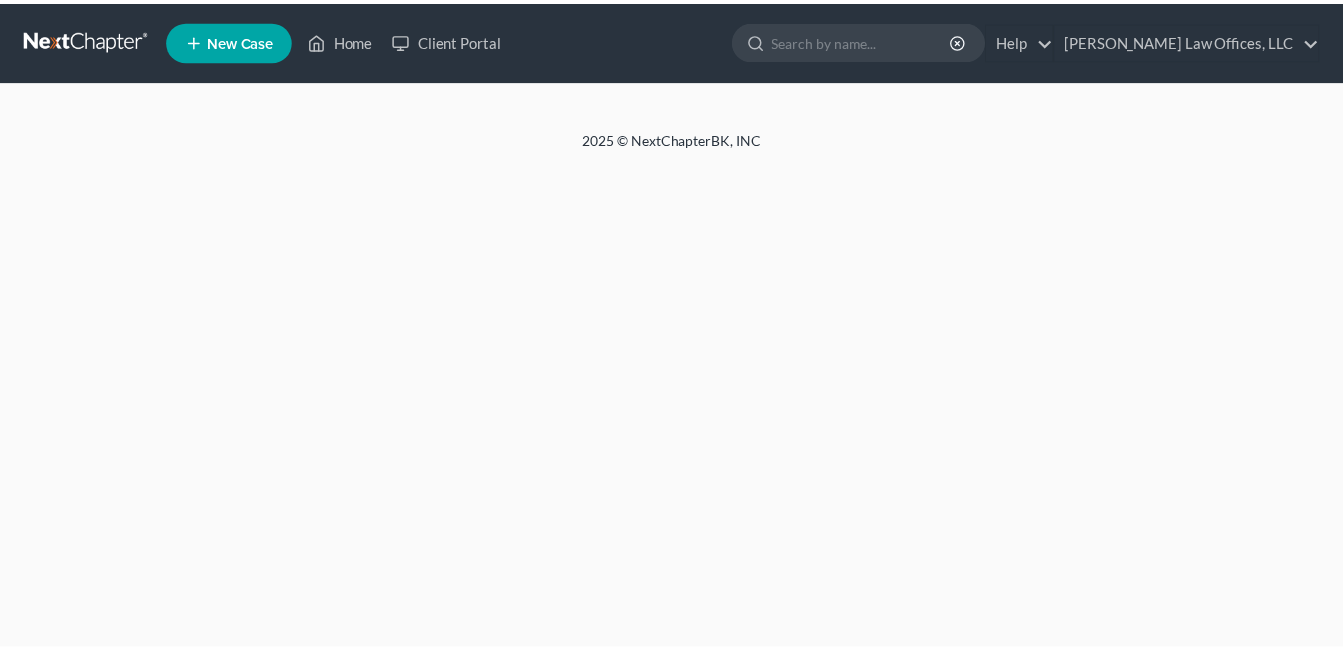 scroll, scrollTop: 0, scrollLeft: 0, axis: both 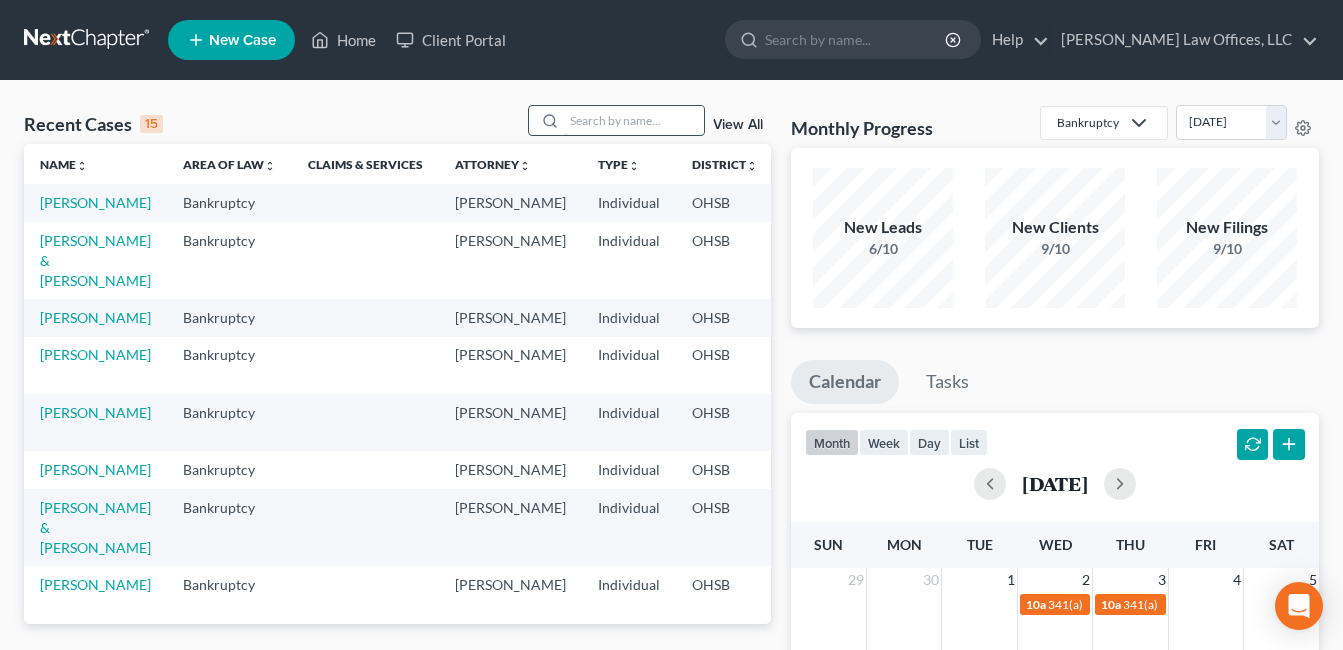 click at bounding box center [634, 120] 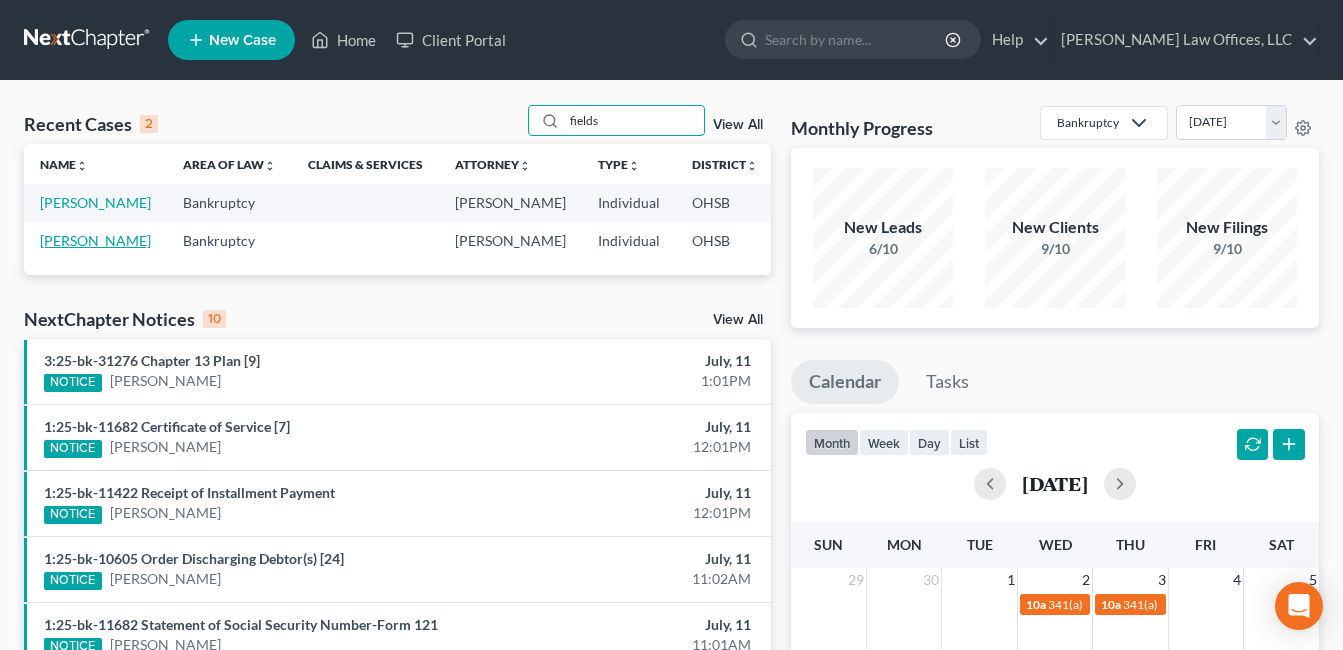 type on "fields" 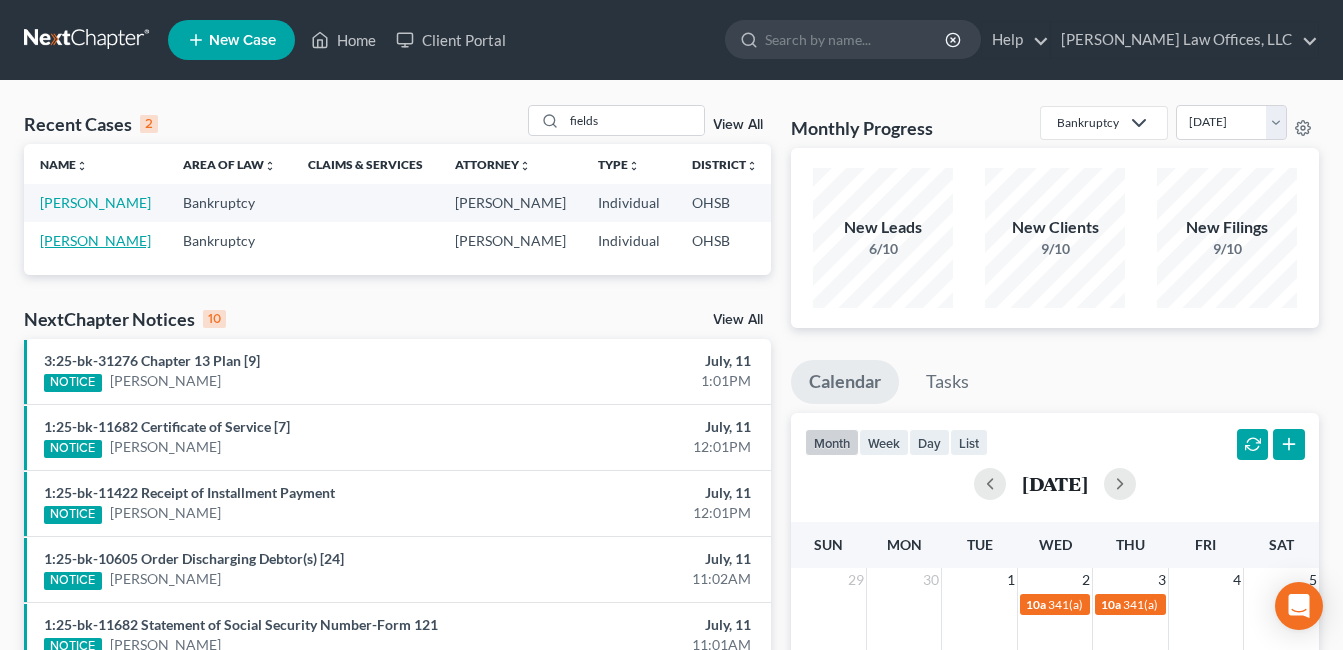 click on "[PERSON_NAME]" at bounding box center (95, 240) 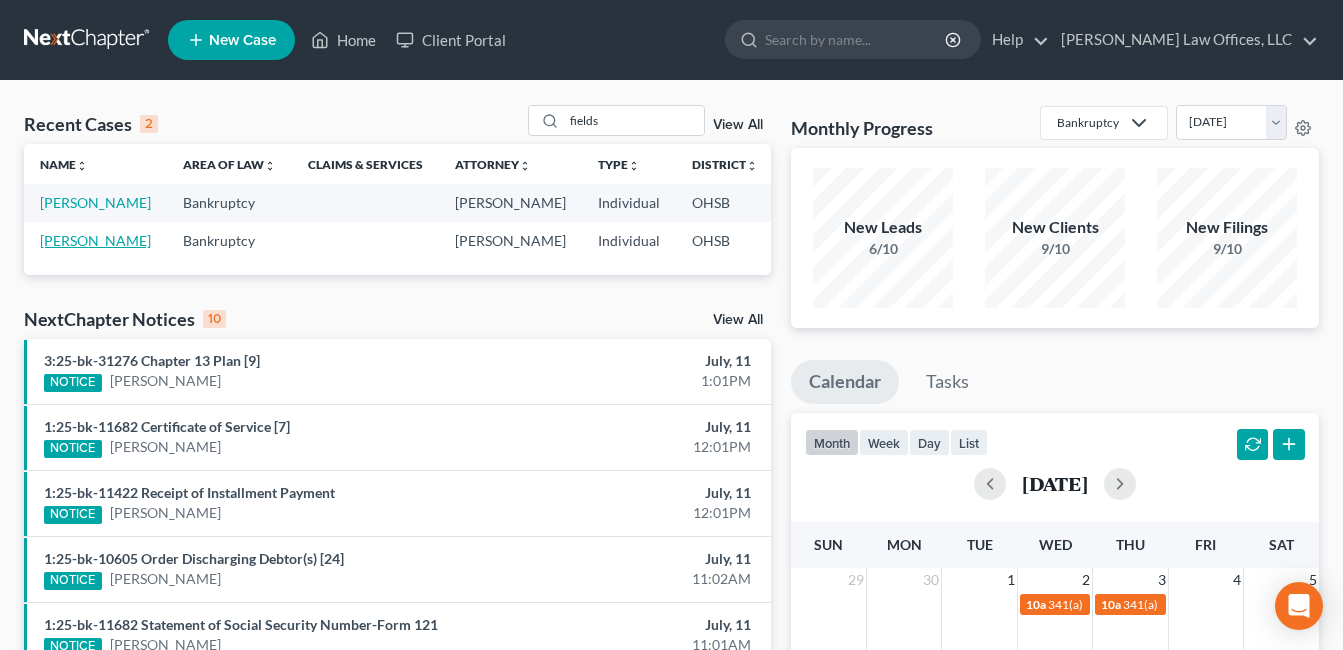 select on "4" 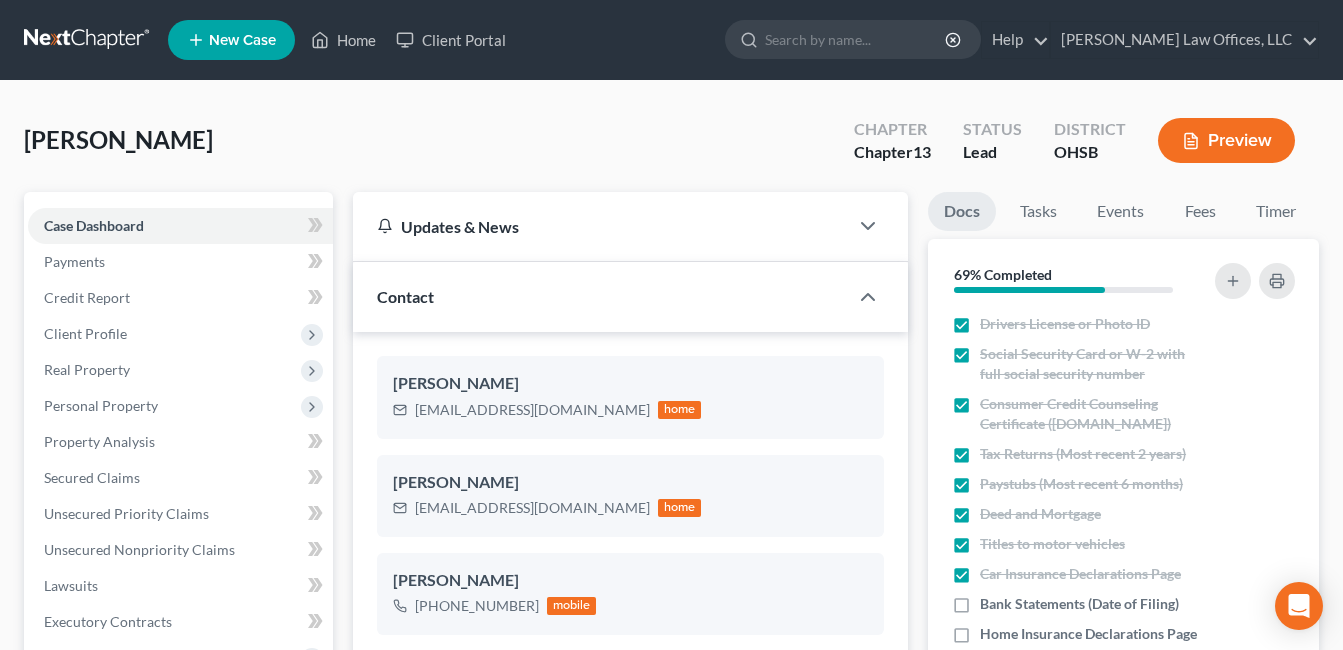 click on "Additional Documents" at bounding box center [114, 909] 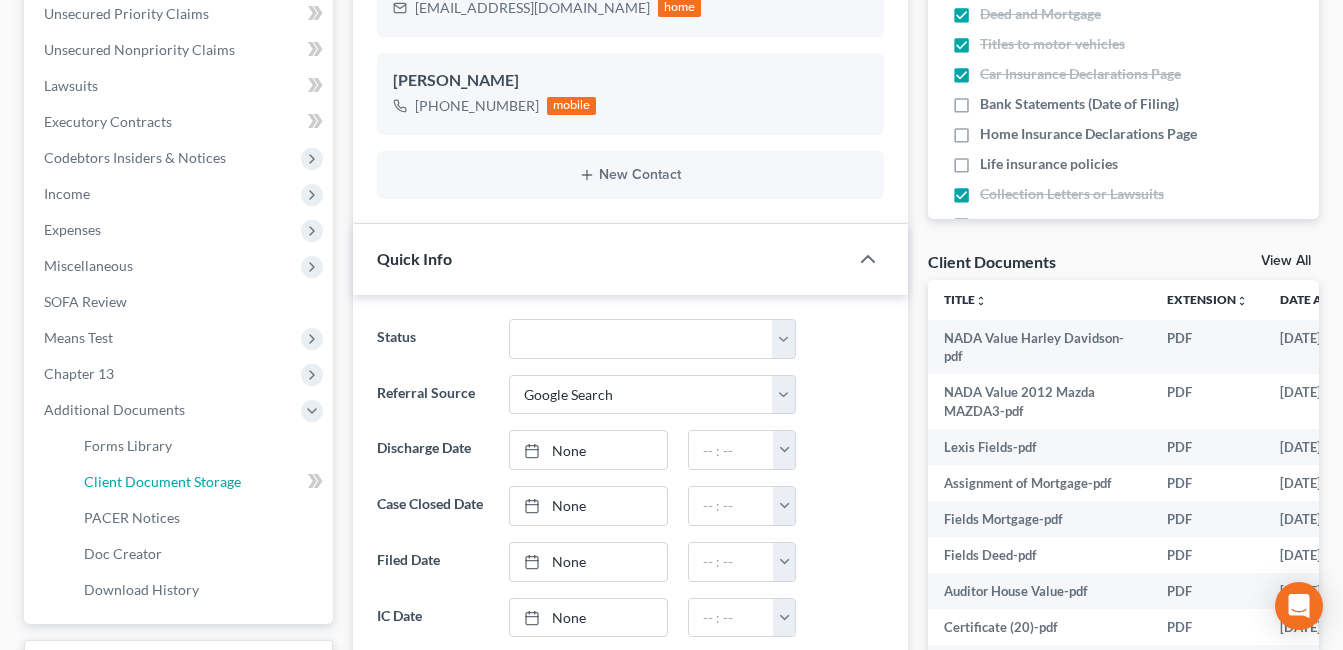 click on "Client Document Storage" at bounding box center [162, 481] 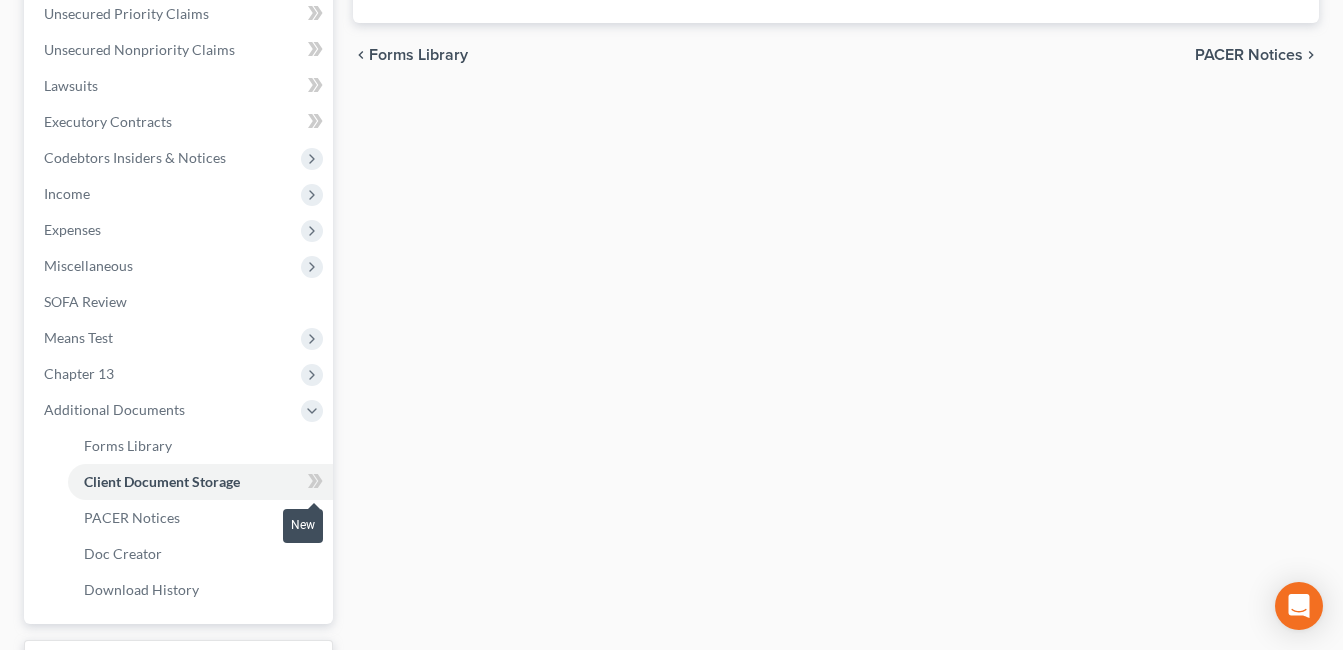 scroll, scrollTop: 498, scrollLeft: 0, axis: vertical 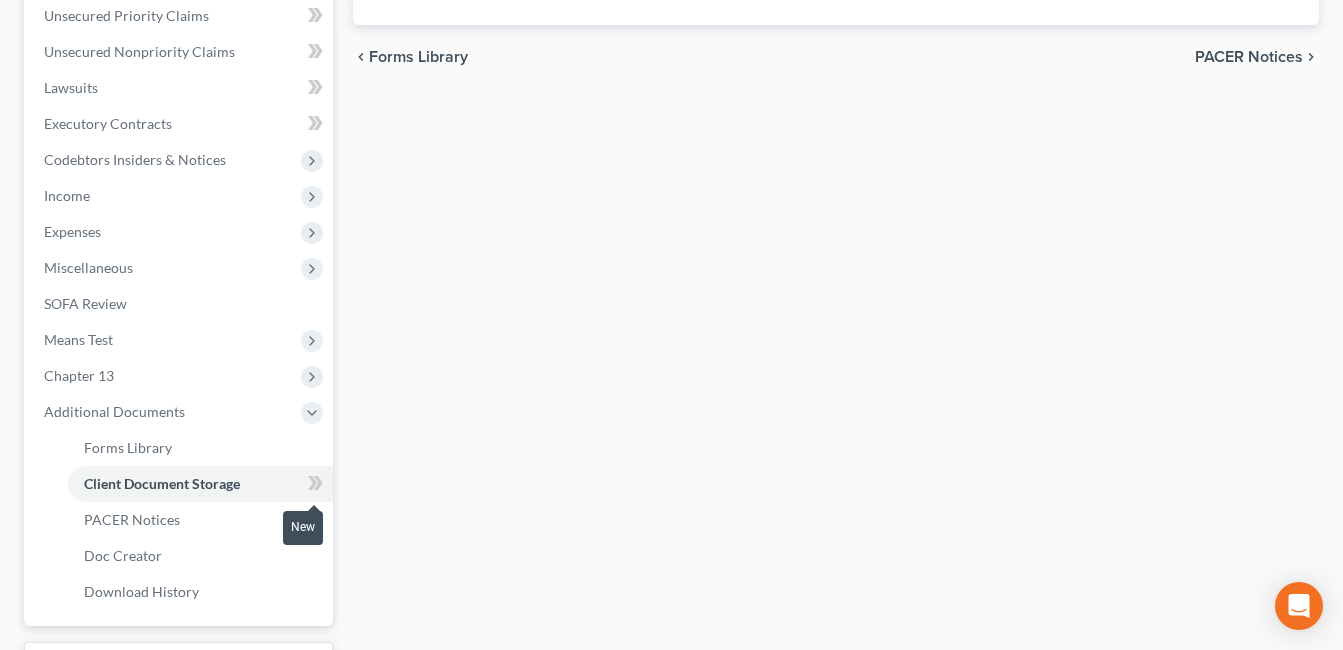 select on "7" 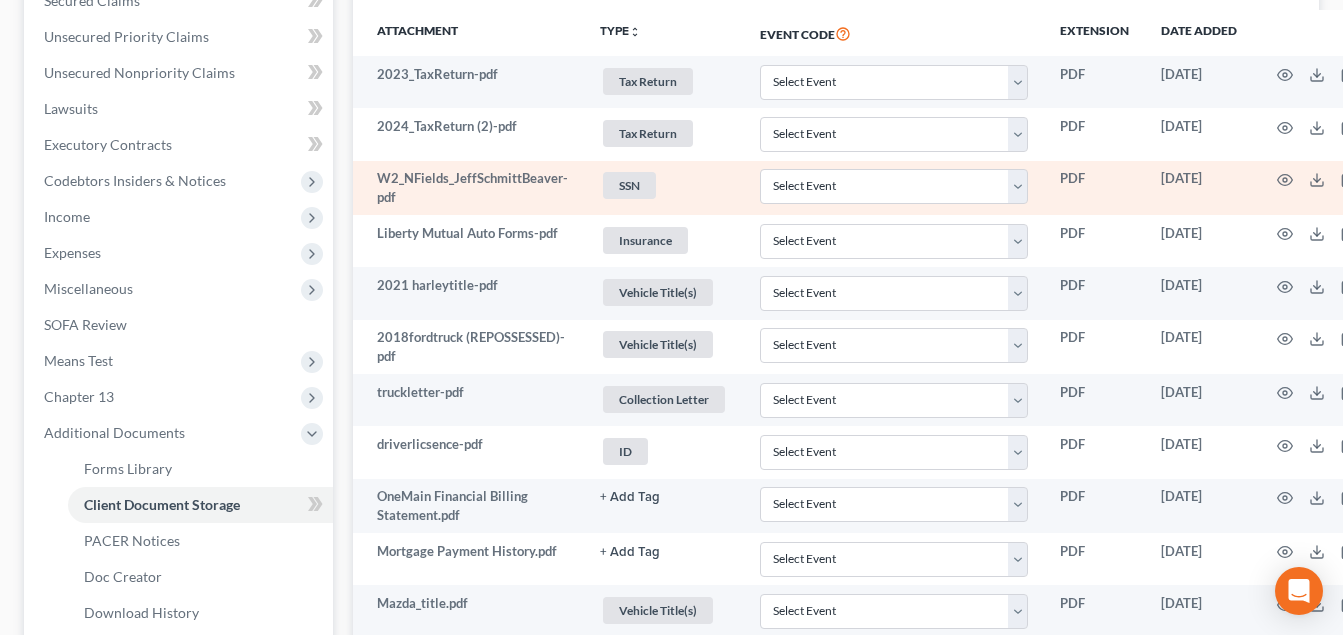 scroll, scrollTop: 374, scrollLeft: 0, axis: vertical 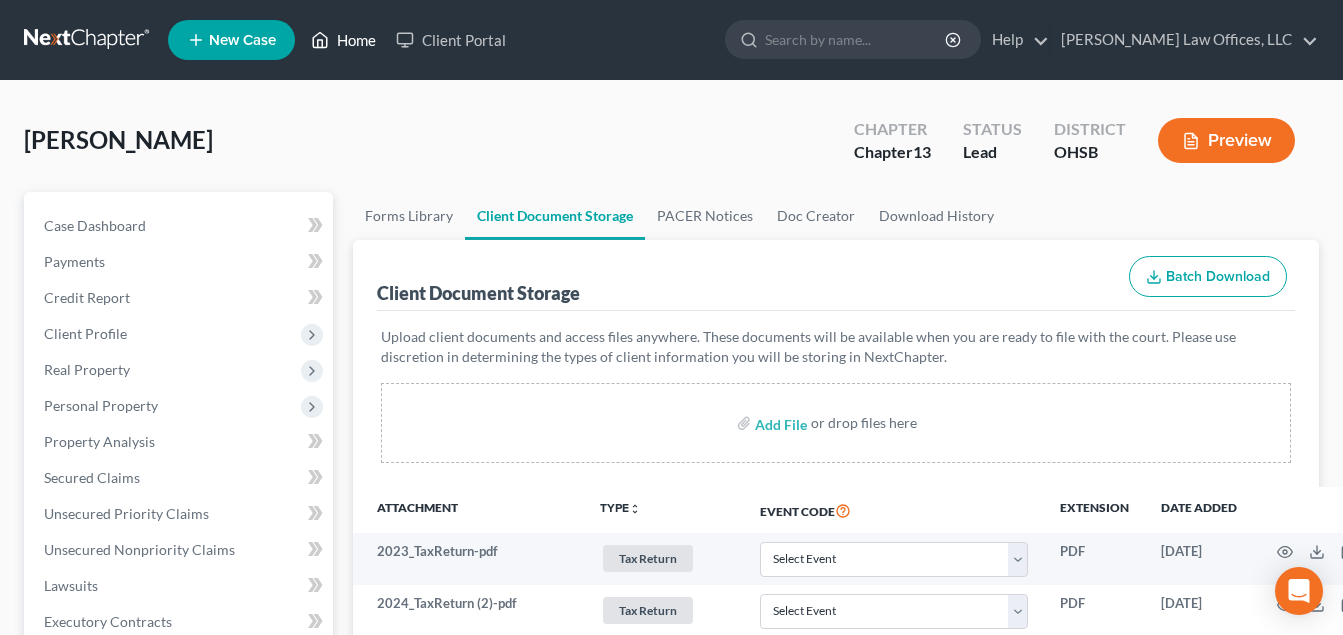 click on "Home" at bounding box center [343, 40] 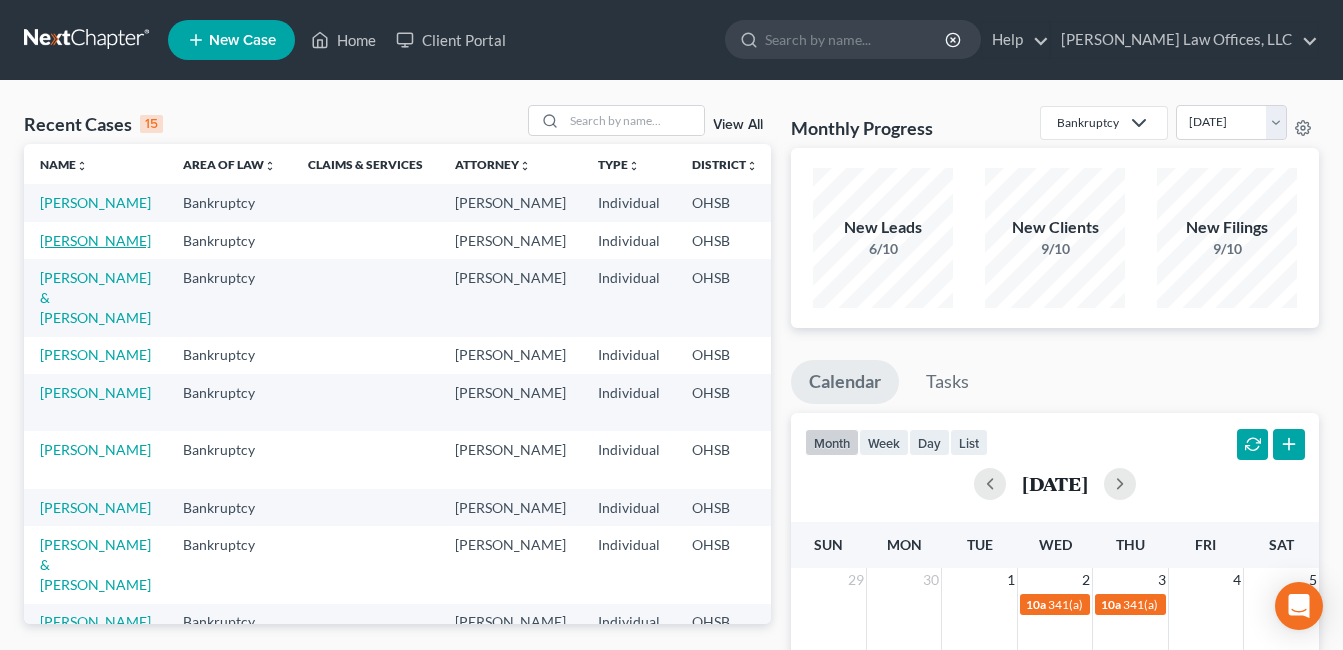 click on "[PERSON_NAME]" at bounding box center [95, 240] 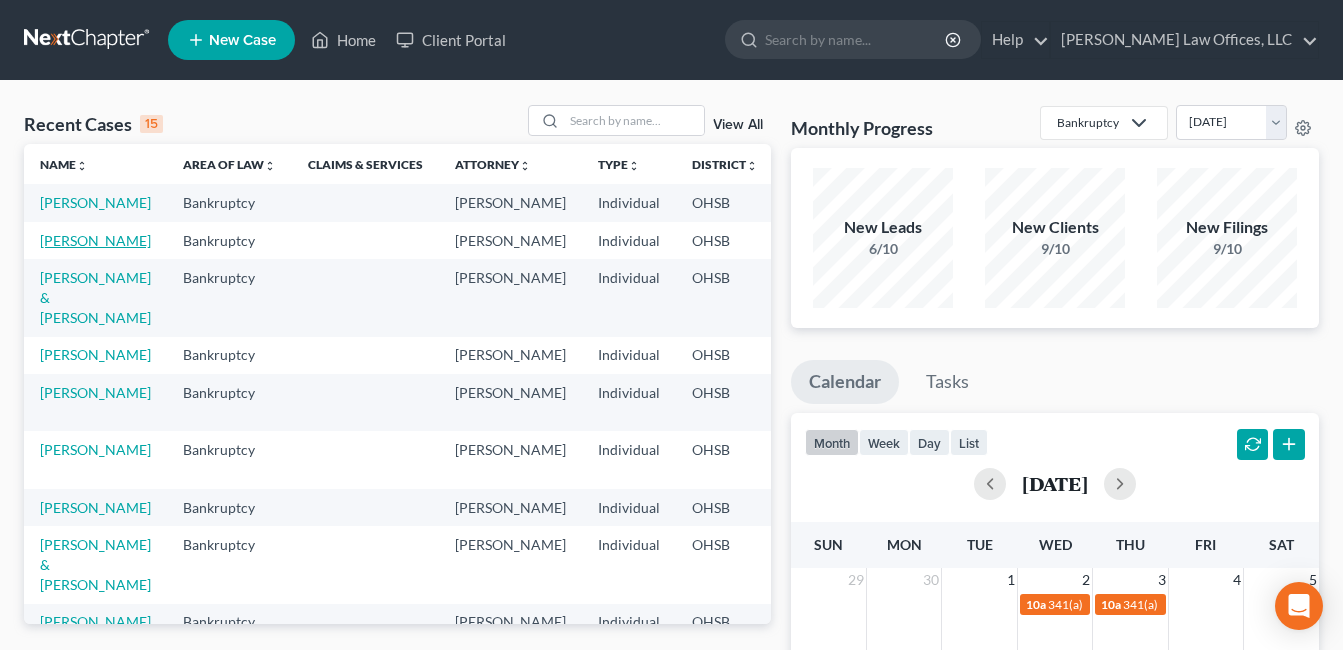 select on "0" 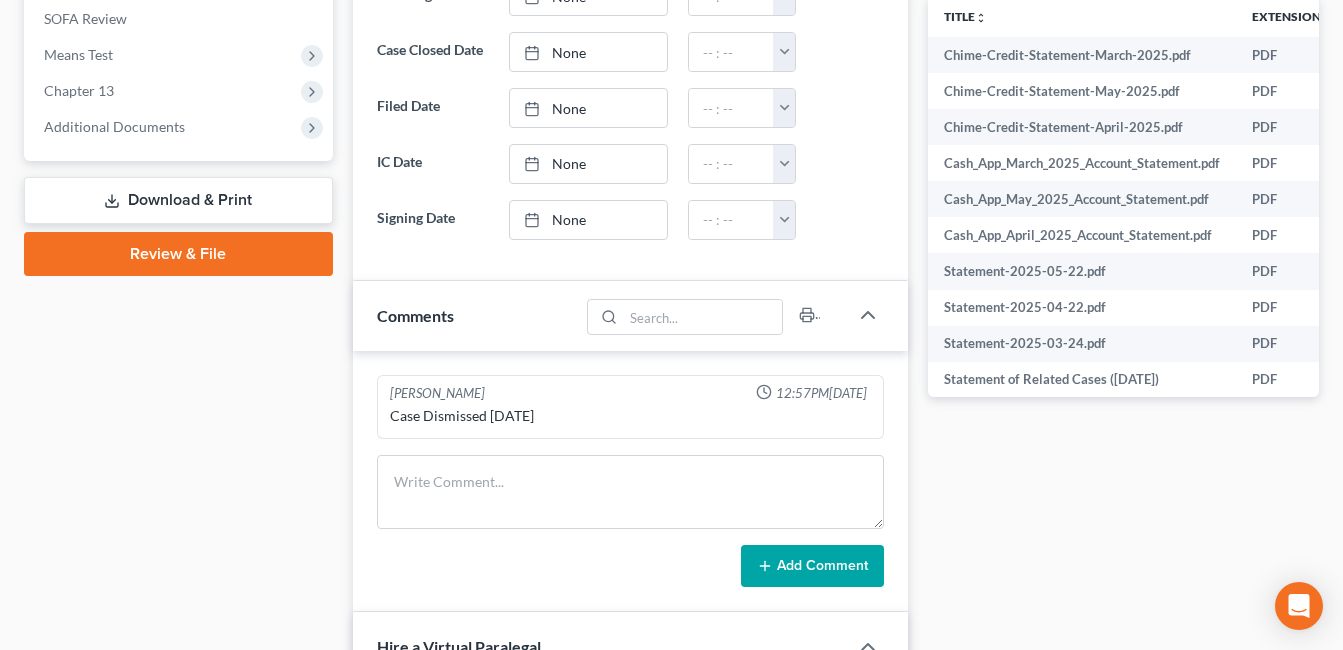 scroll, scrollTop: 800, scrollLeft: 0, axis: vertical 